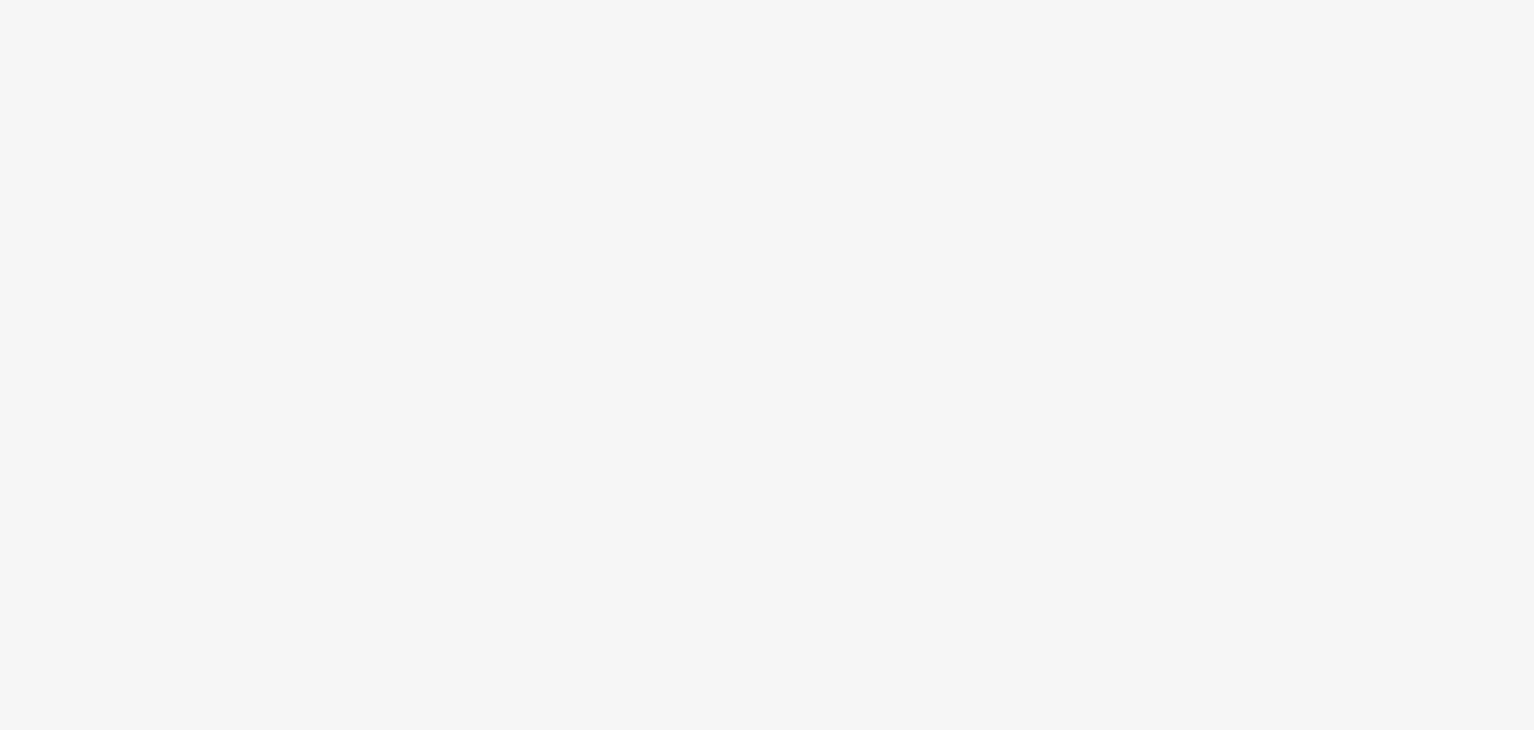 scroll, scrollTop: 0, scrollLeft: 0, axis: both 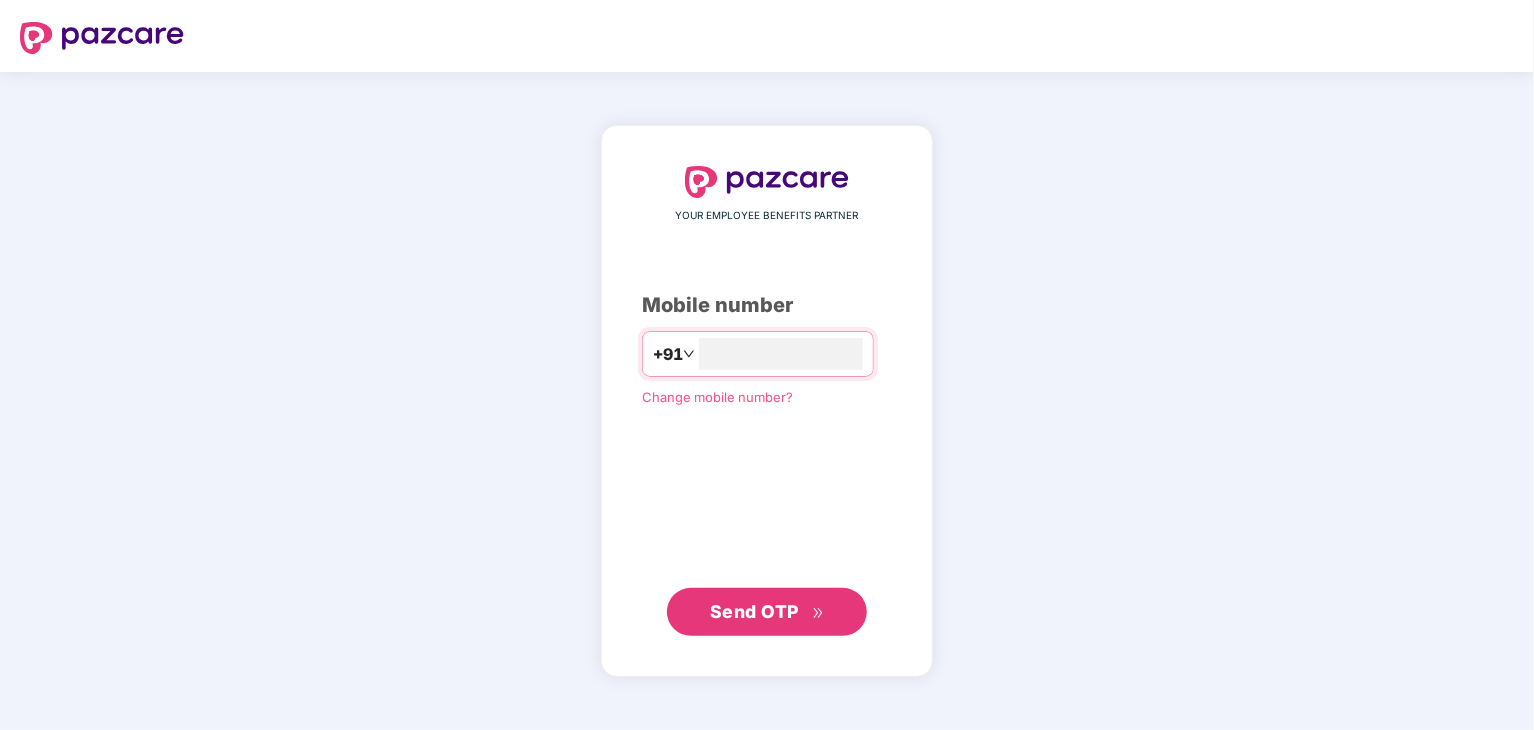 type on "**********" 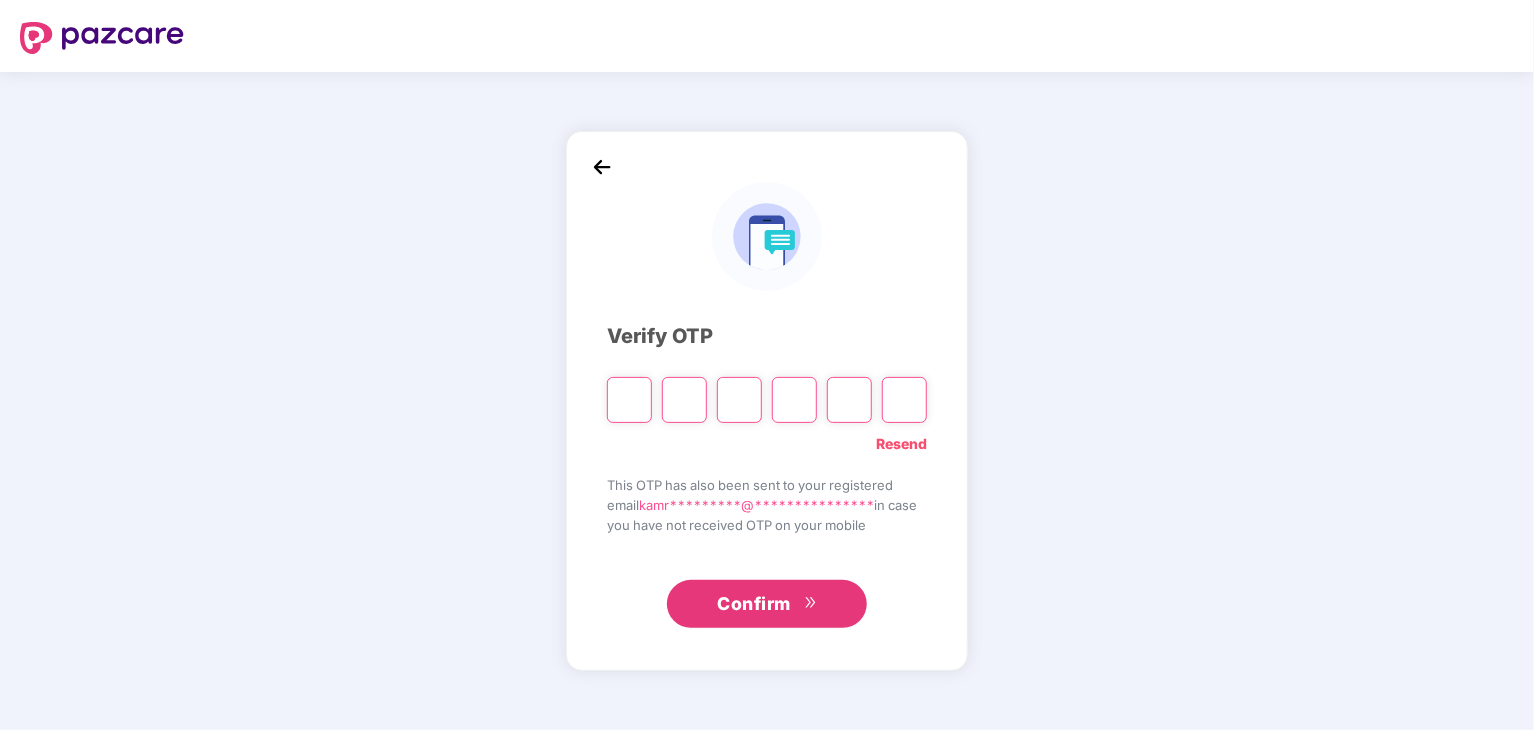 type on "*" 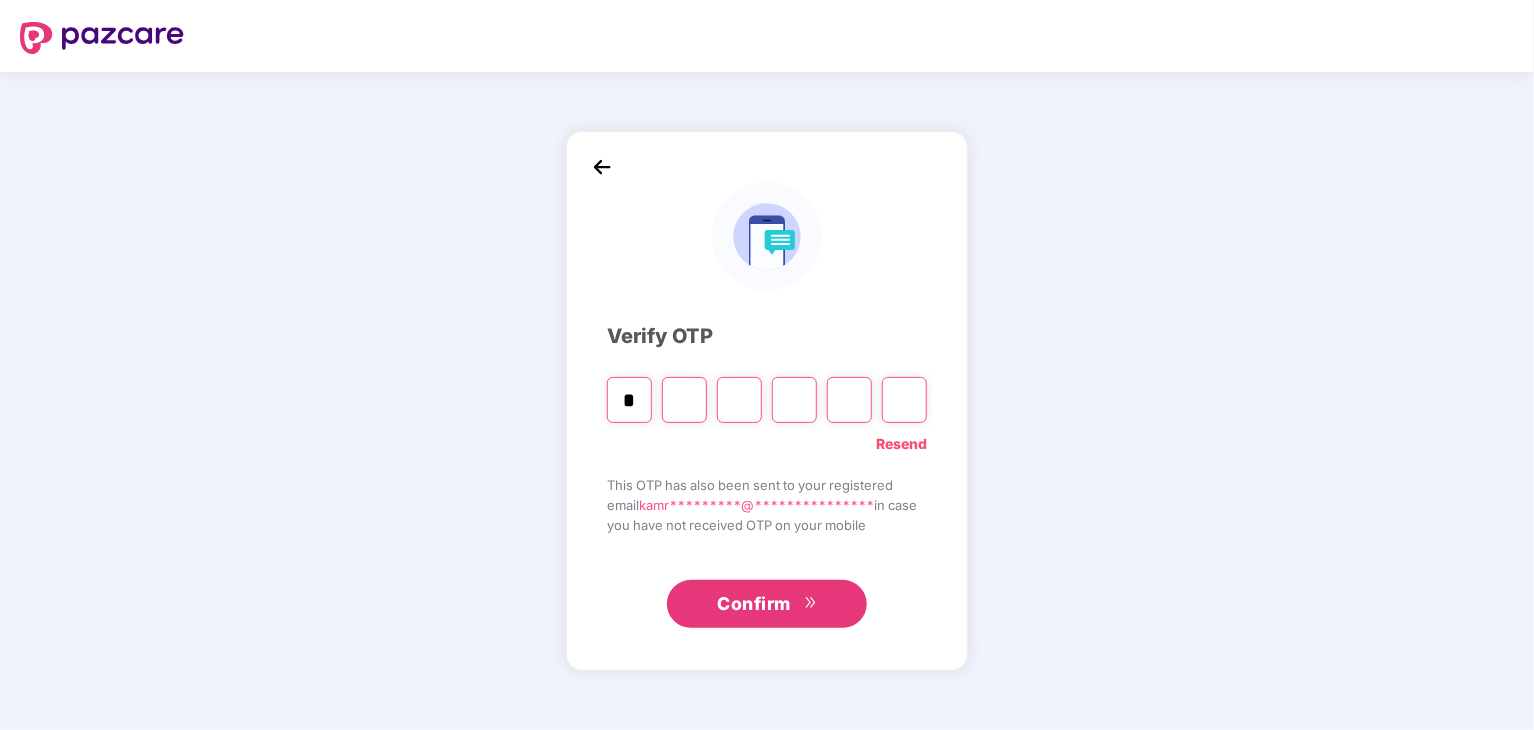 type on "*" 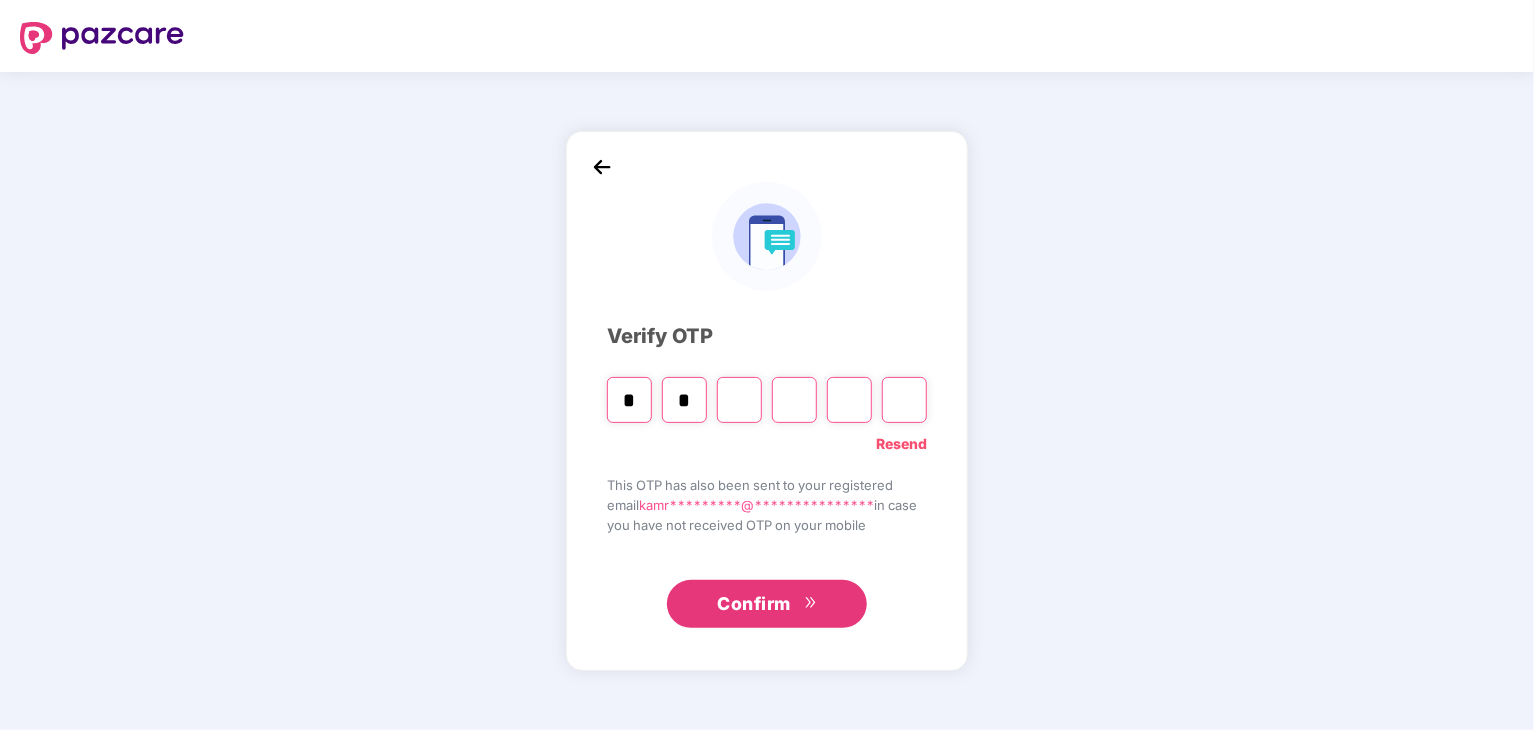 type on "*" 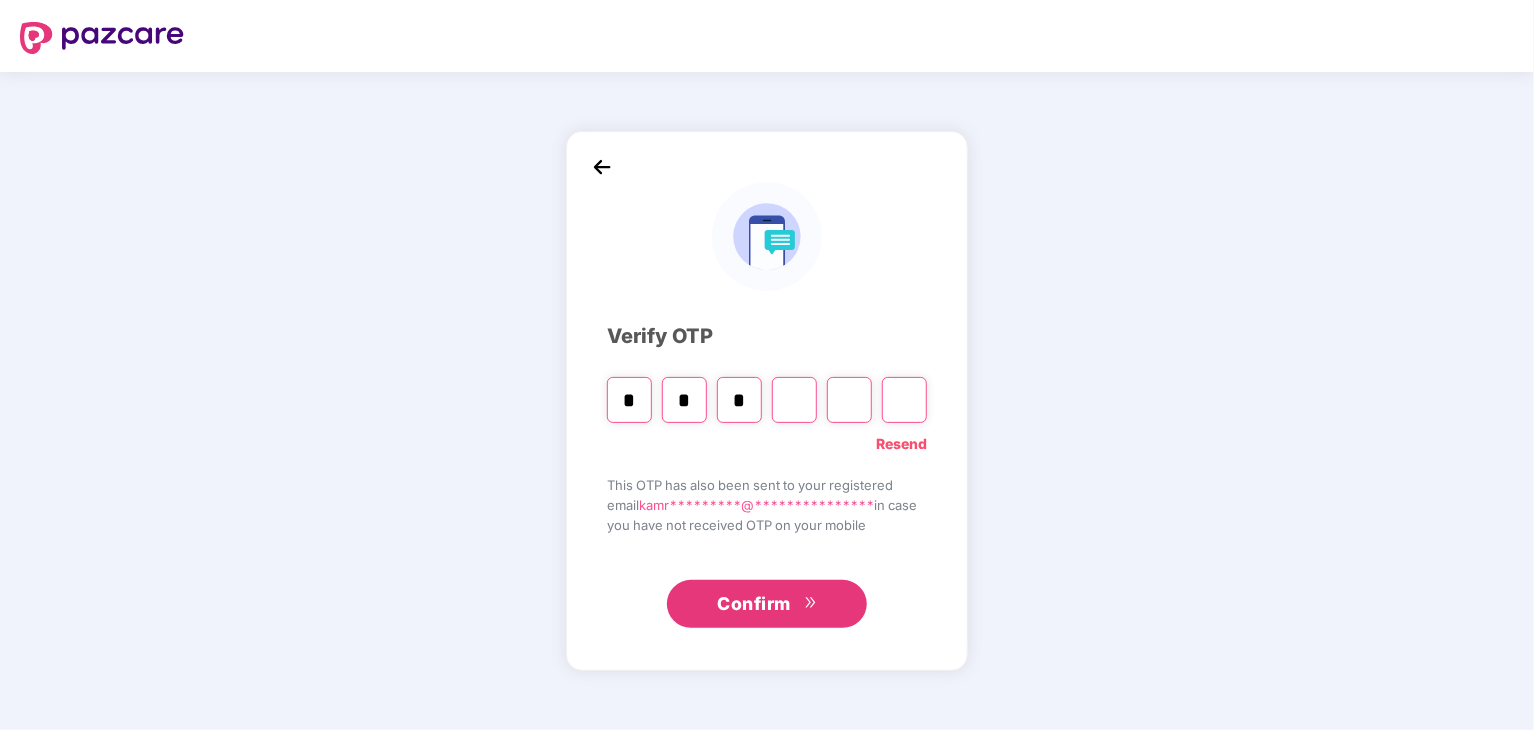type on "*" 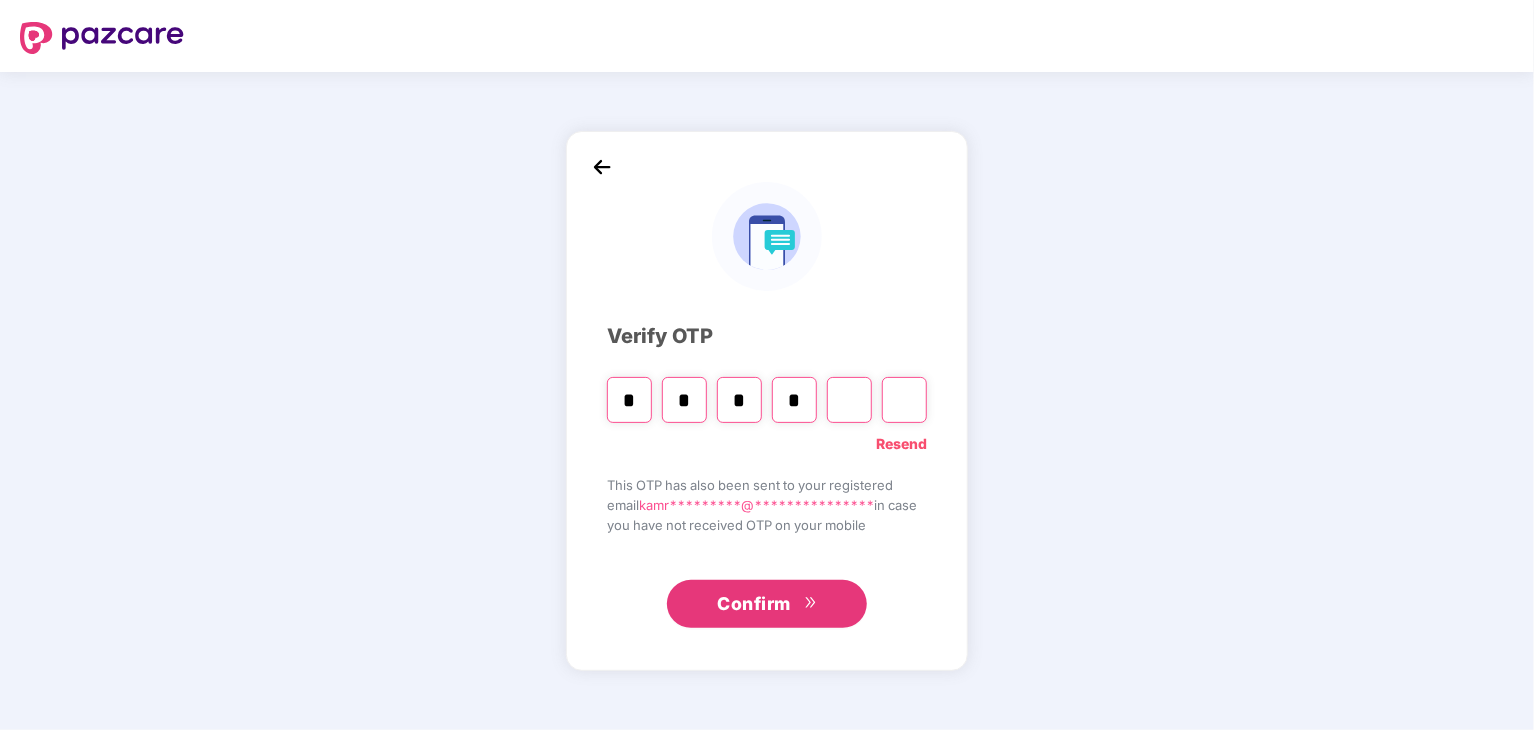 type on "*" 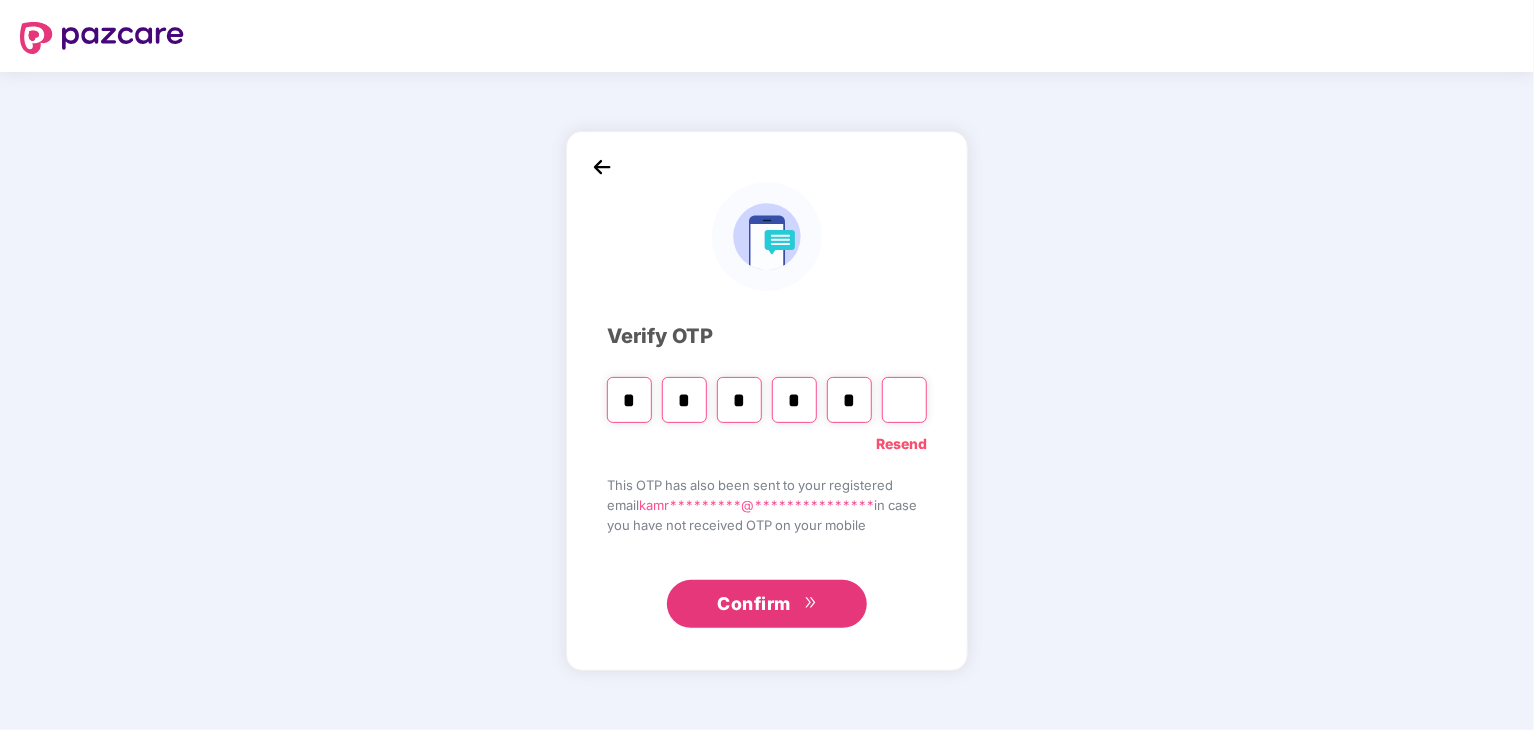type on "*" 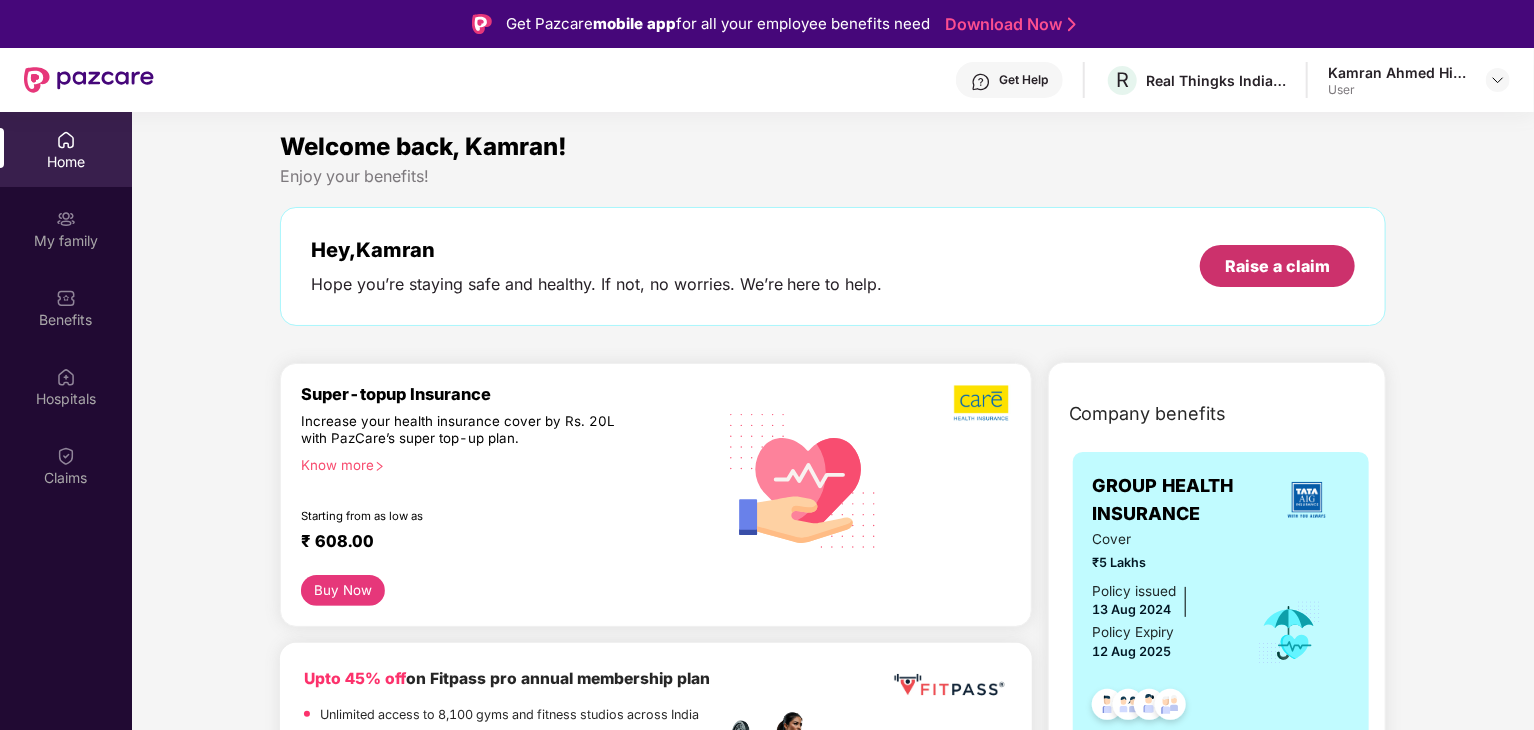 click on "Raise a claim" at bounding box center [1277, 266] 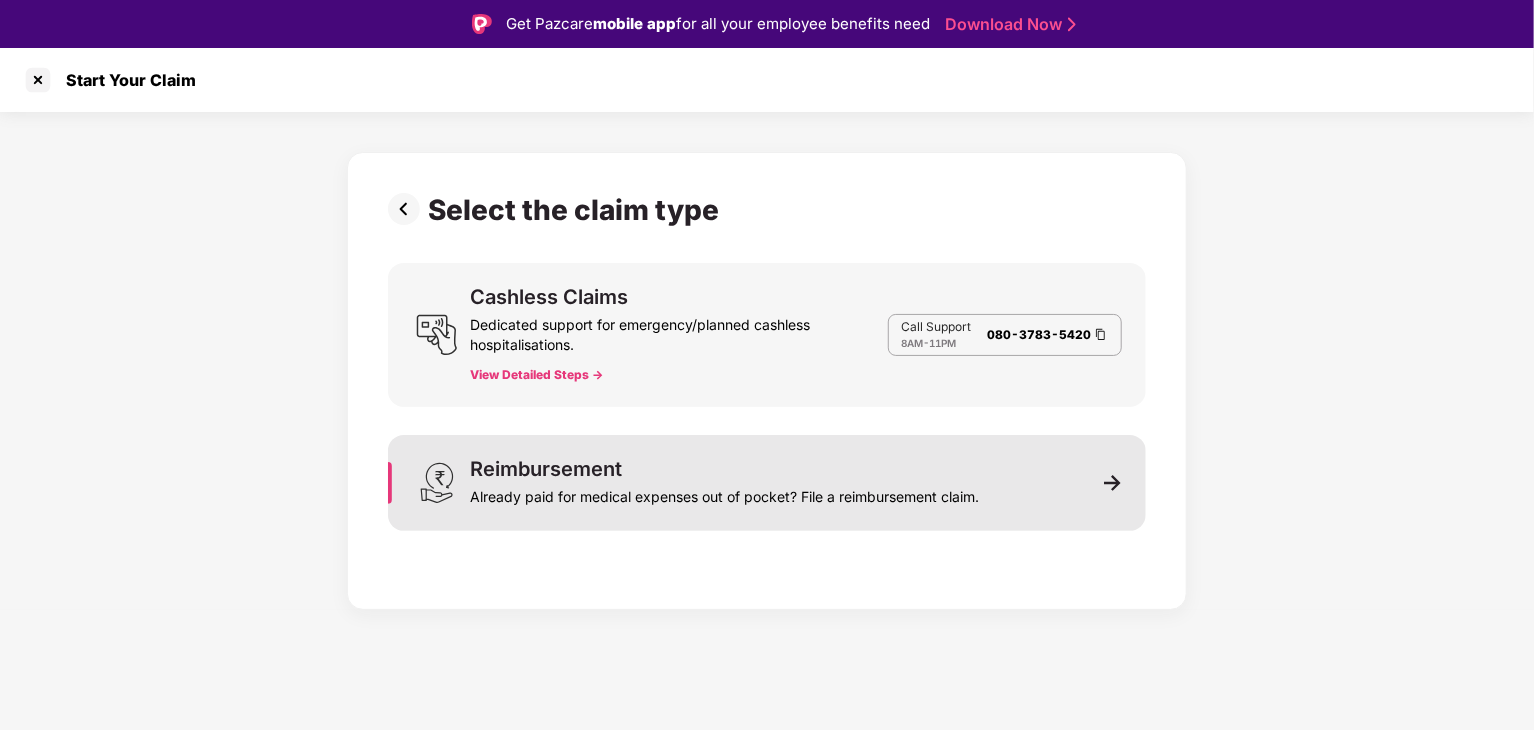 click on "Reimbursement Already paid for medical expenses out of pocket? File a reimbursement claim." at bounding box center [767, 483] 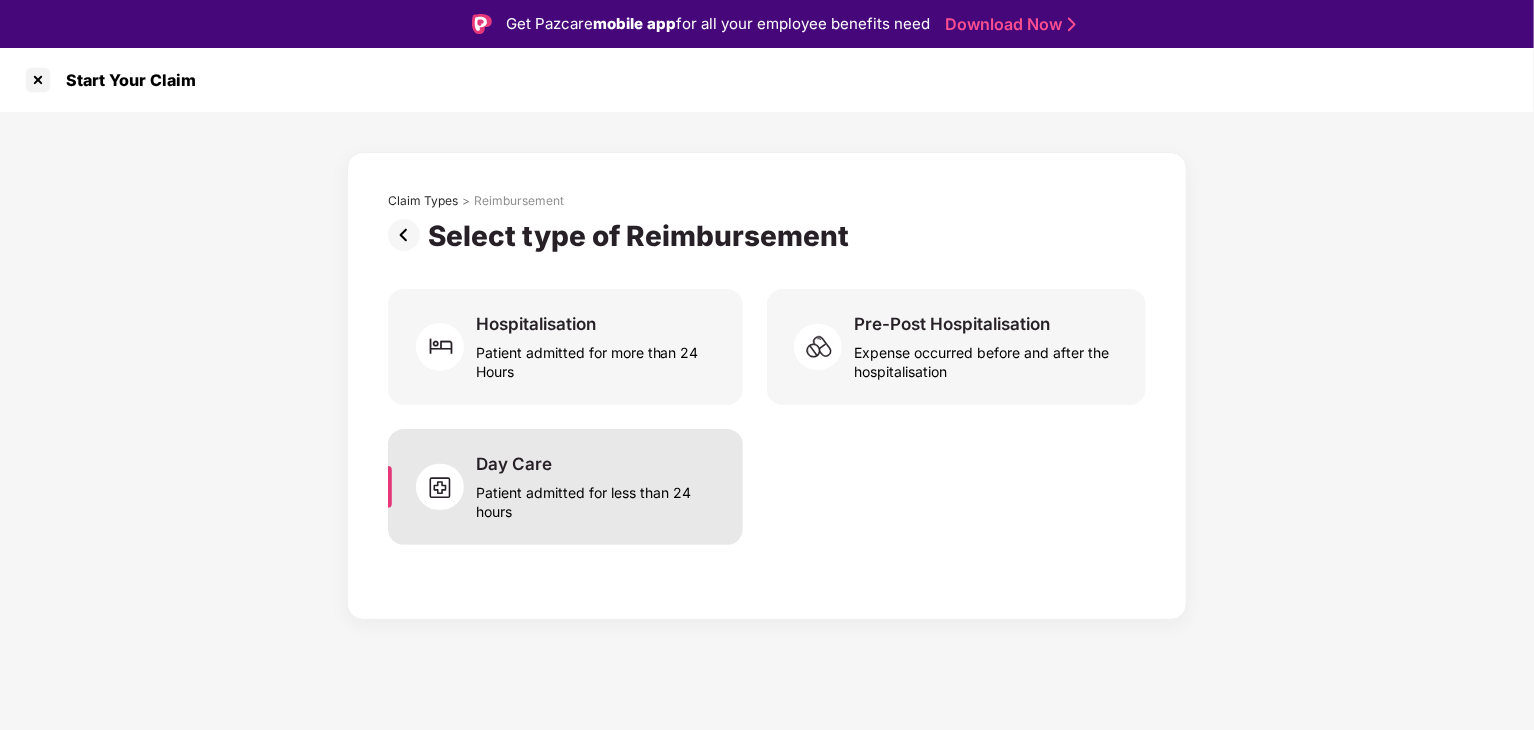 click on "Patient admitted for less than 24 hours" at bounding box center (597, 498) 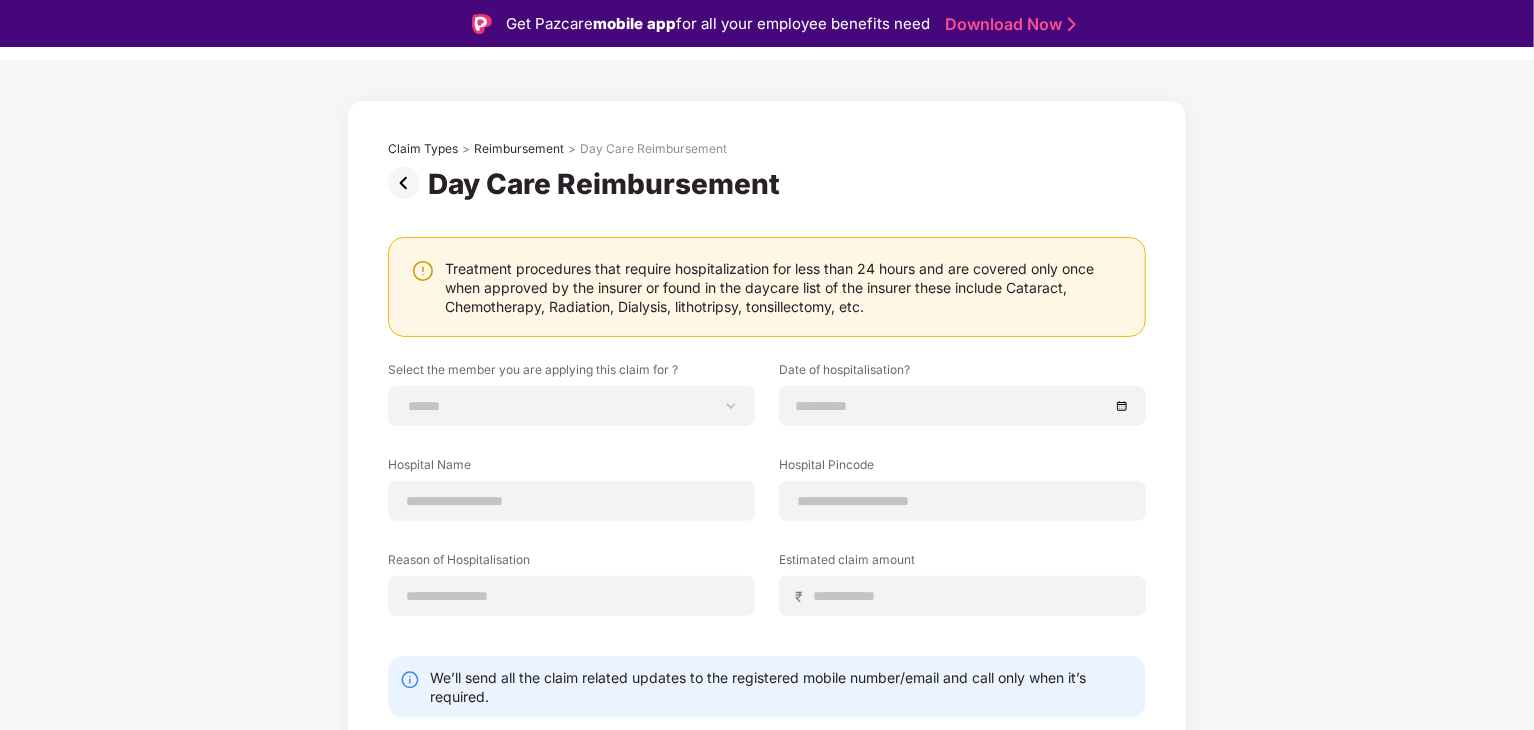 scroll, scrollTop: 100, scrollLeft: 0, axis: vertical 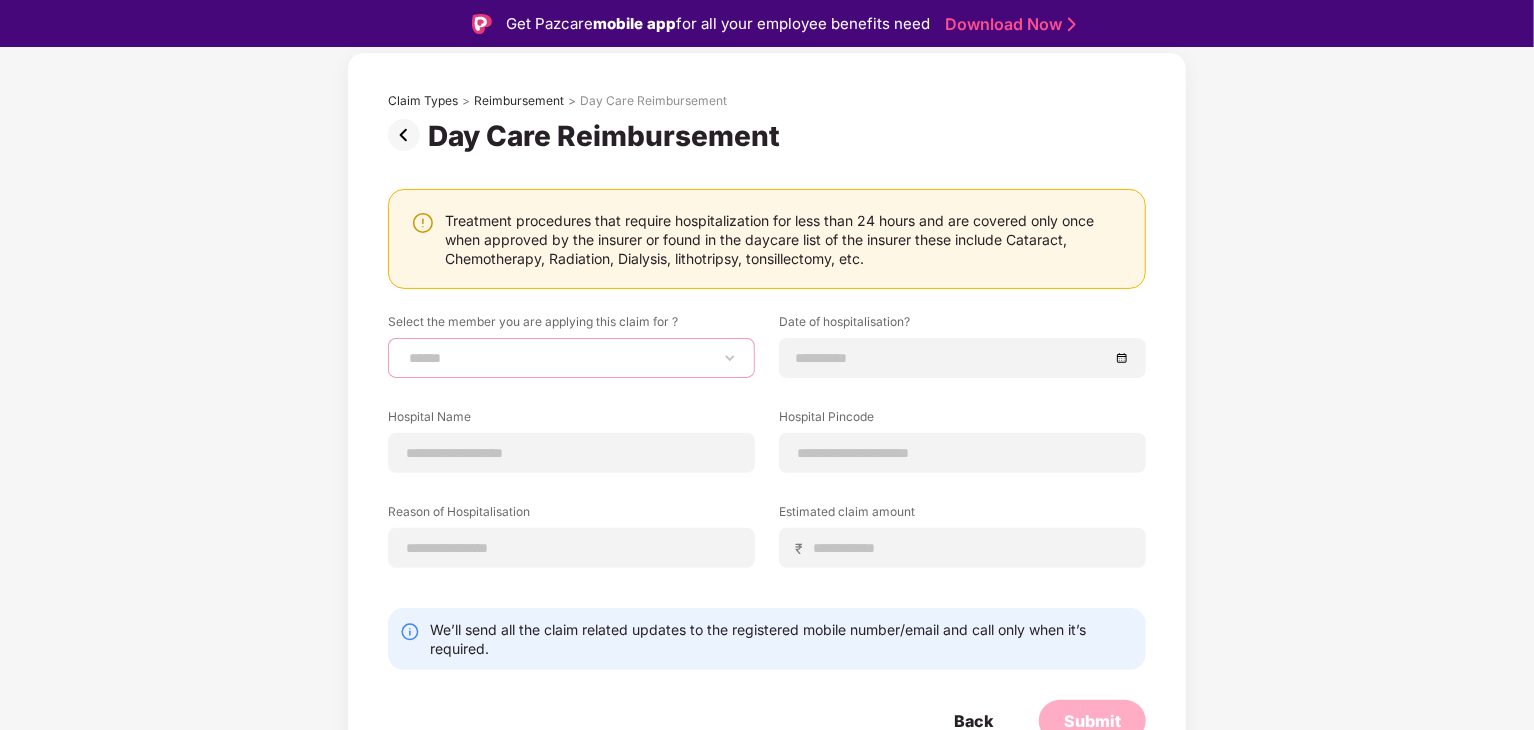 click on "**********" at bounding box center (571, 358) 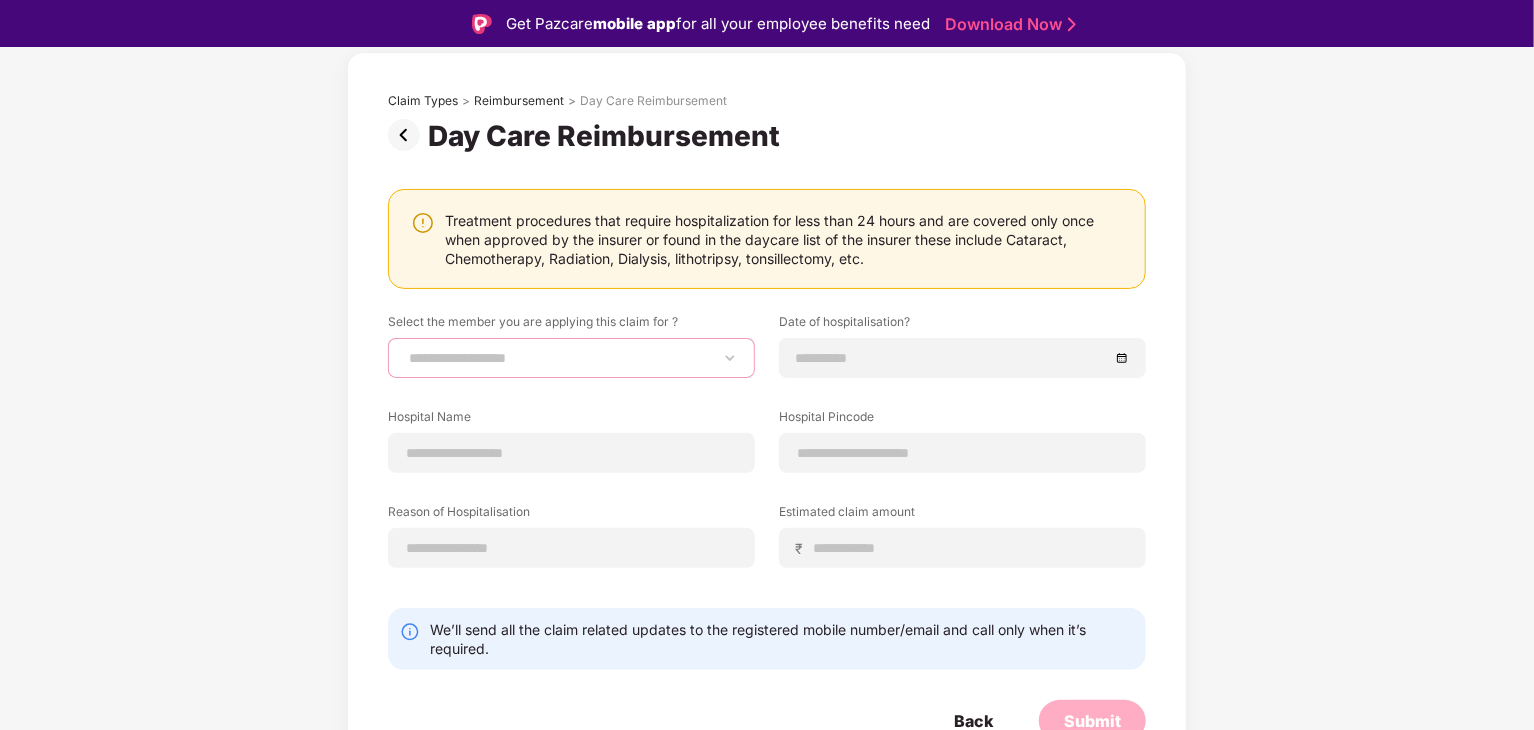 click on "**********" at bounding box center [571, 358] 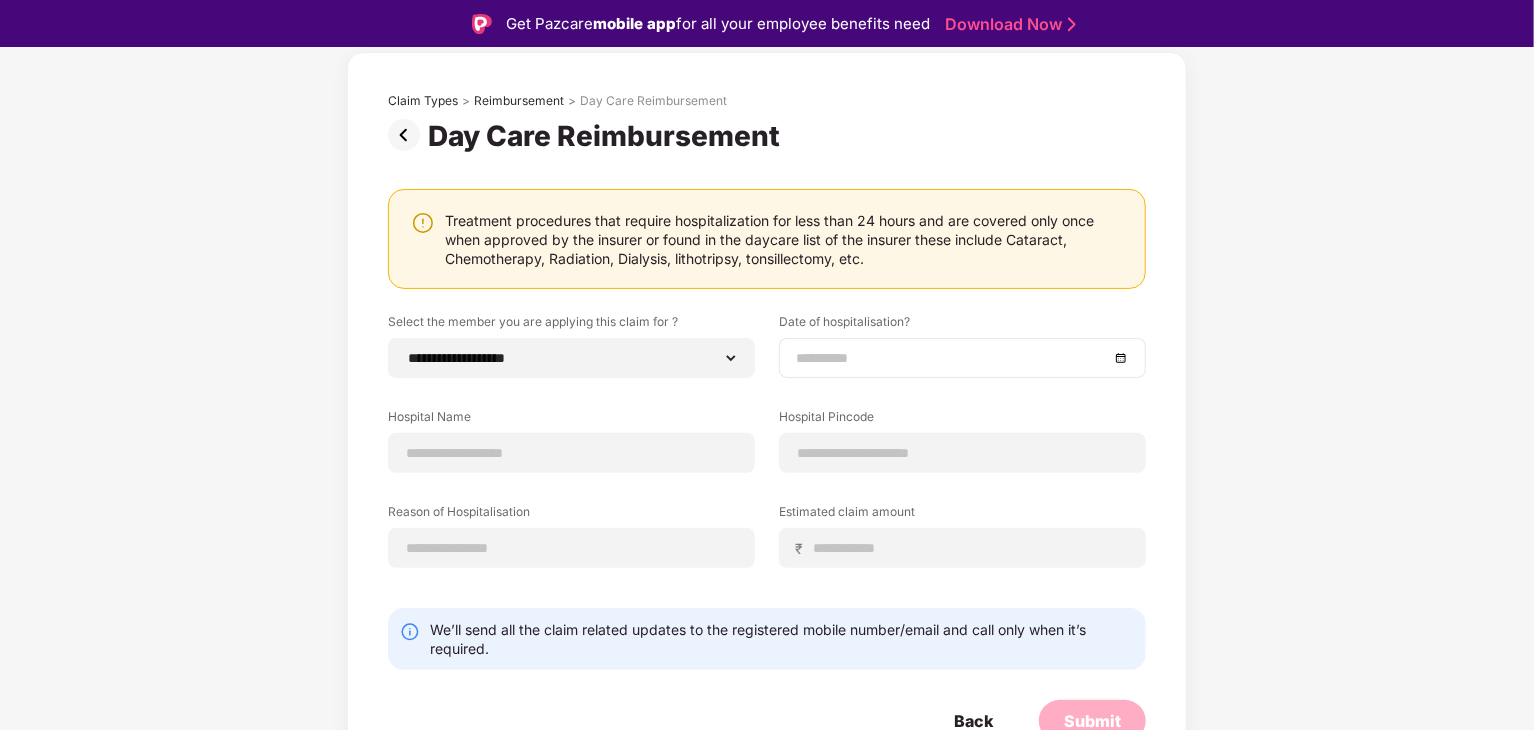 click at bounding box center (952, 358) 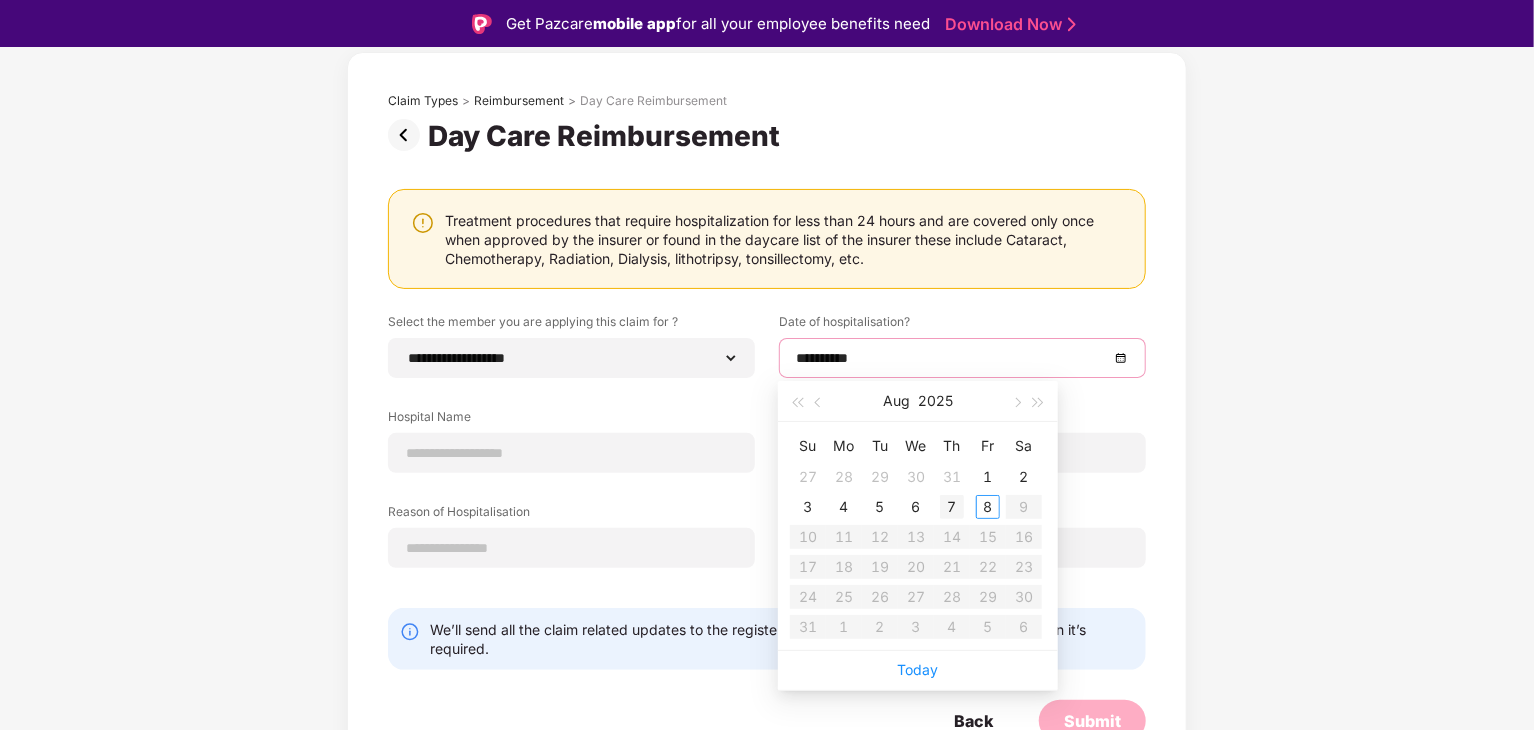 type on "**********" 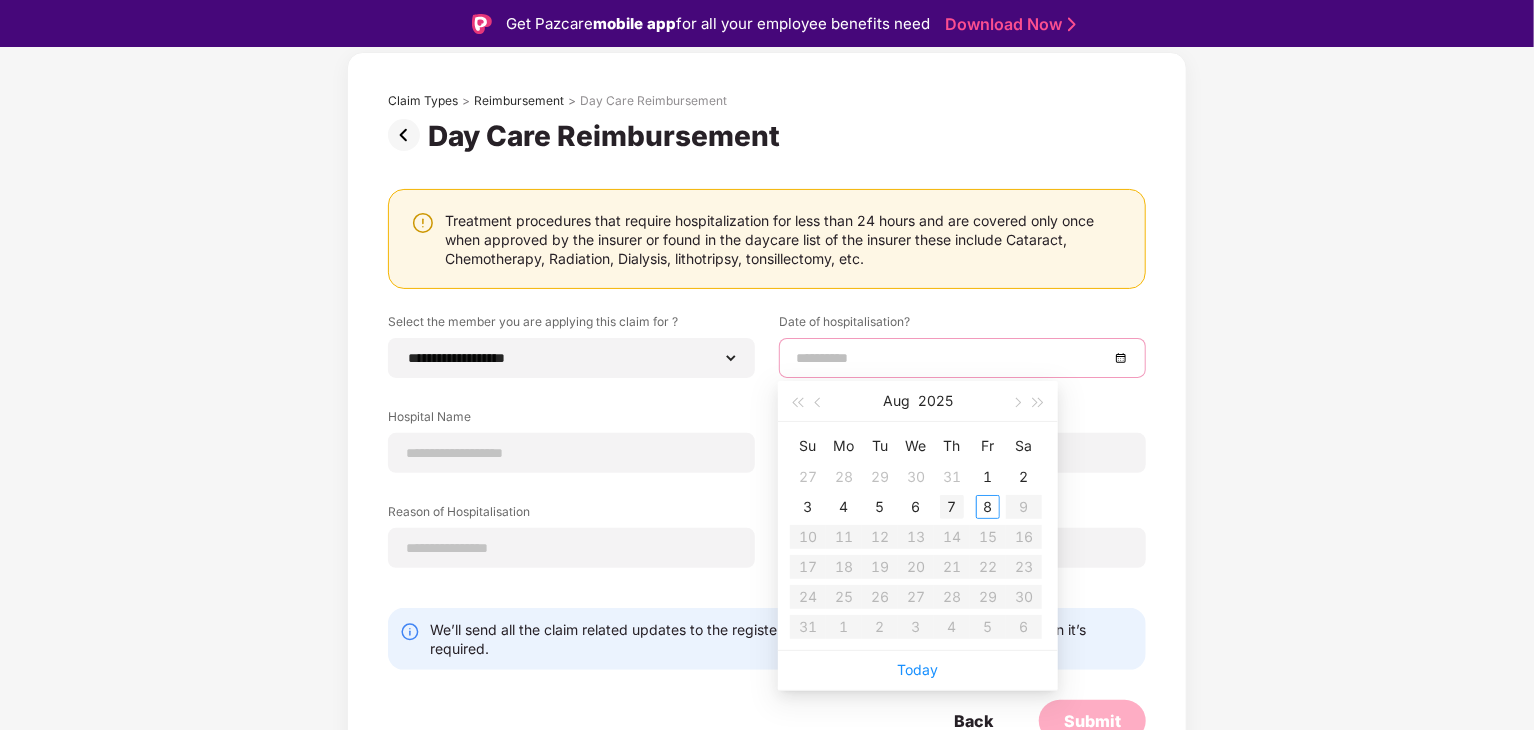 click on "7" at bounding box center [952, 507] 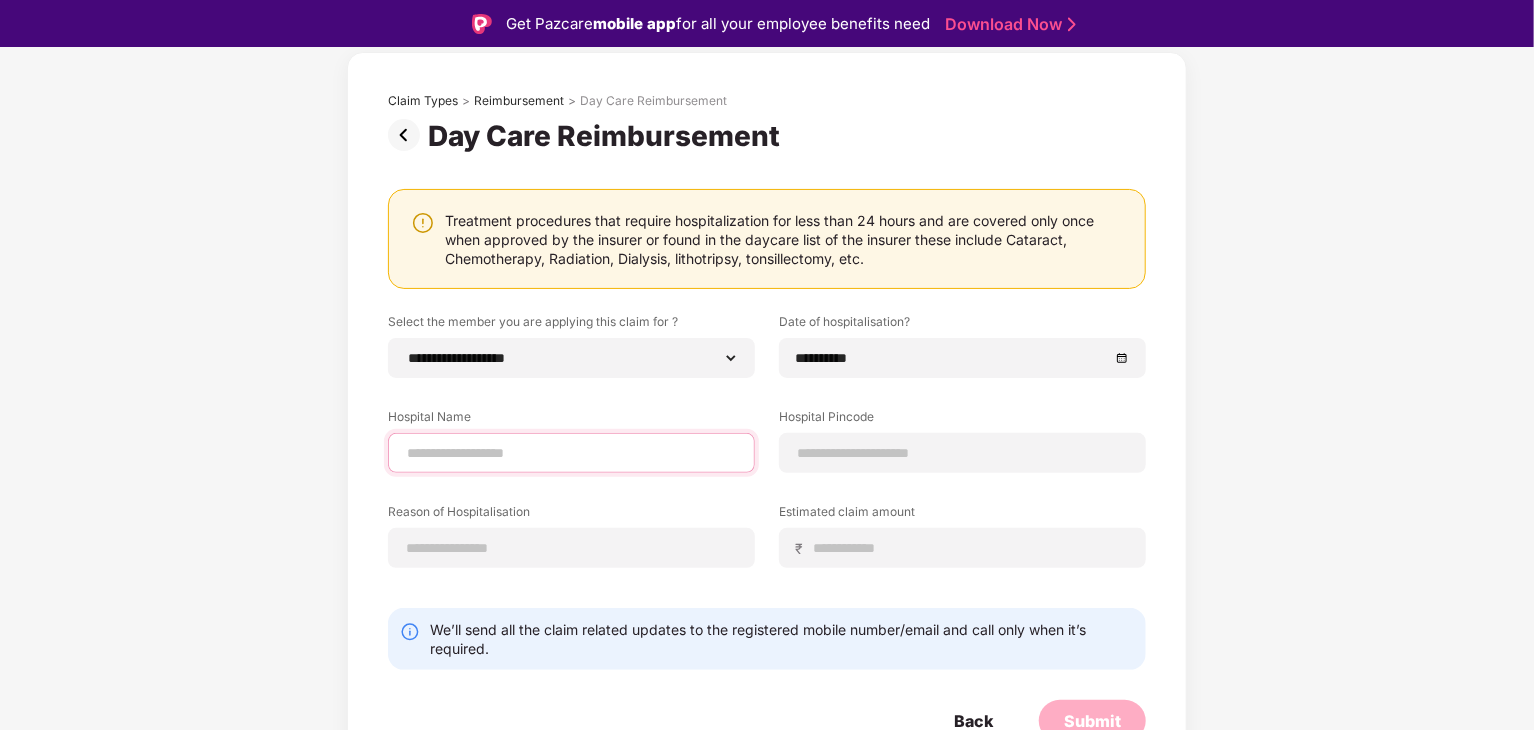 click at bounding box center [571, 453] 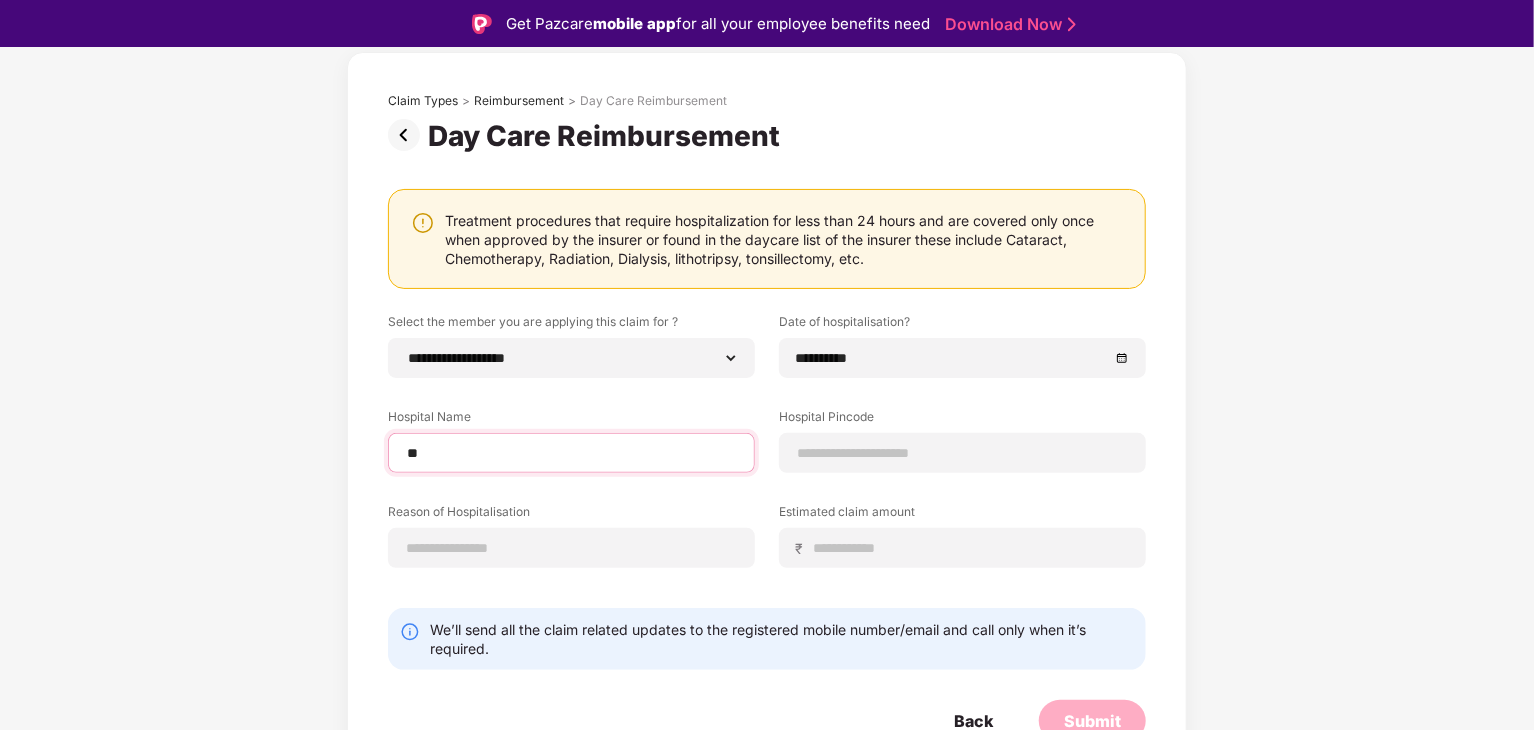 type on "*" 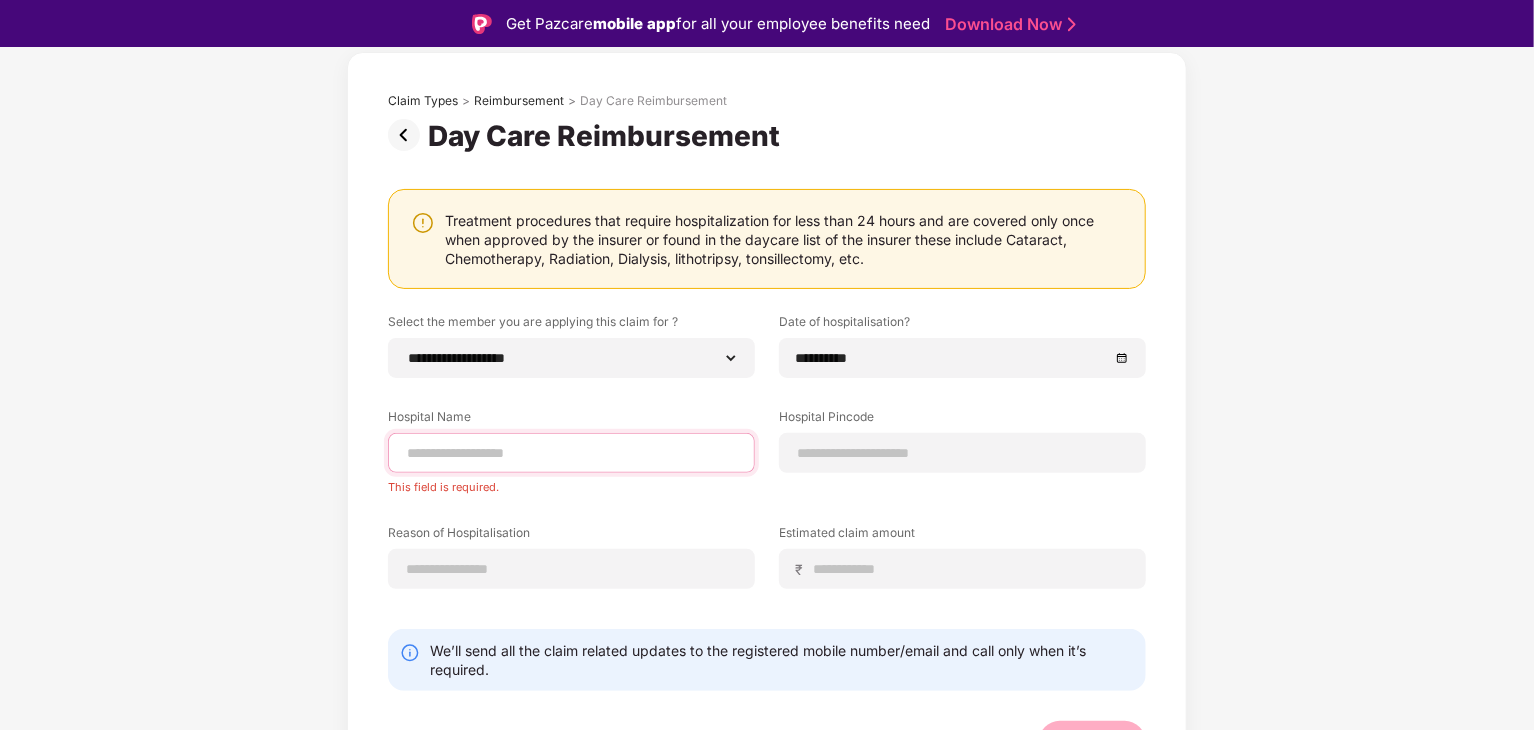 paste on "**********" 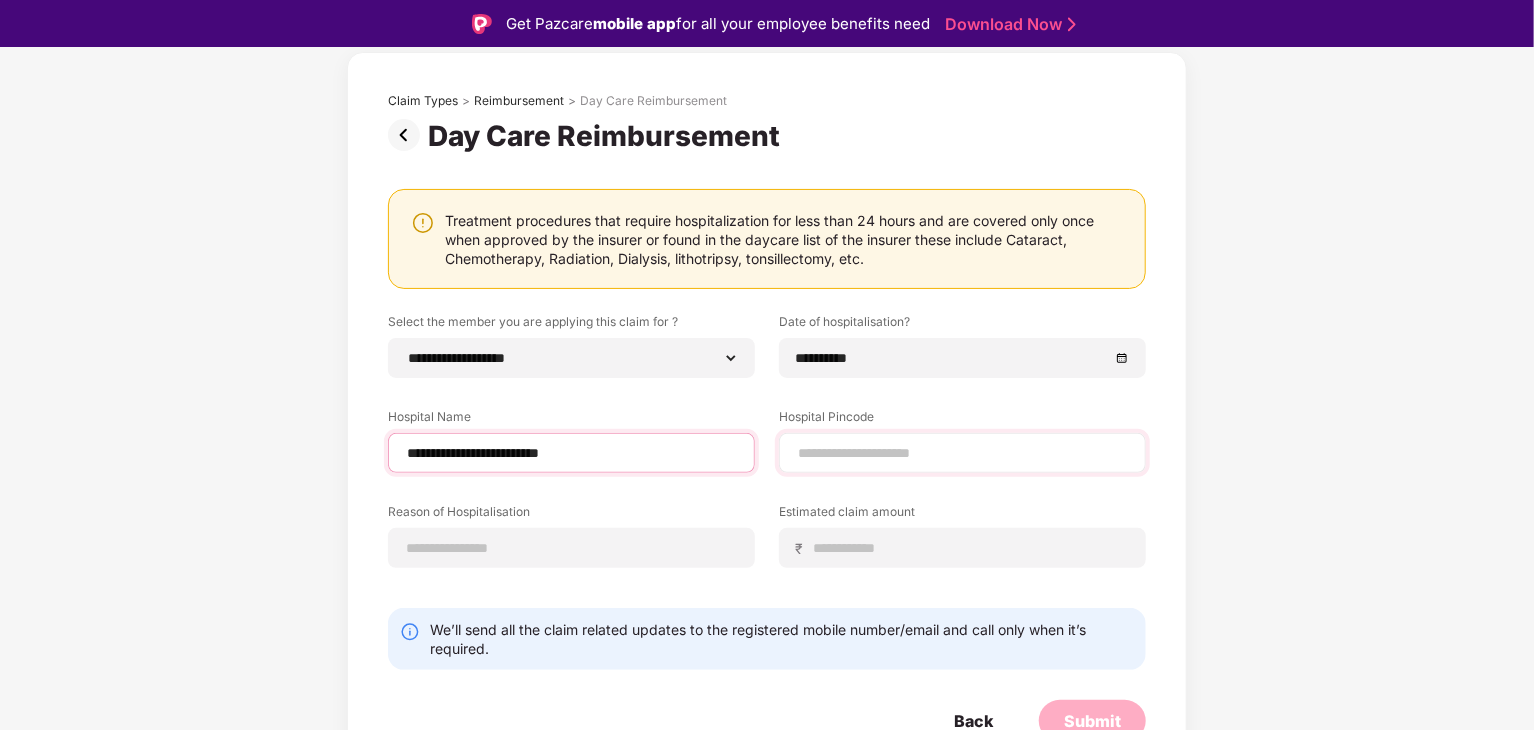 type on "**********" 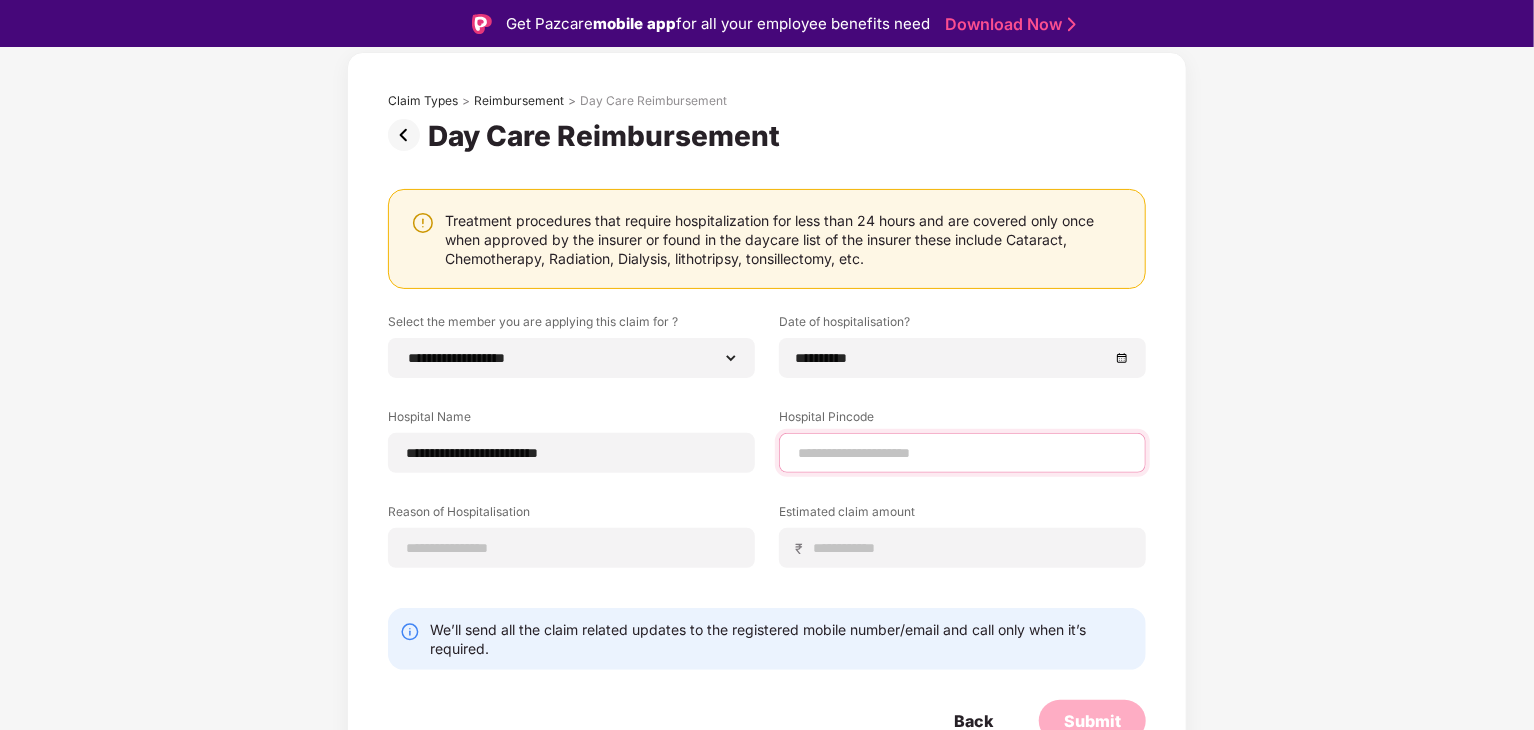 click at bounding box center [962, 453] 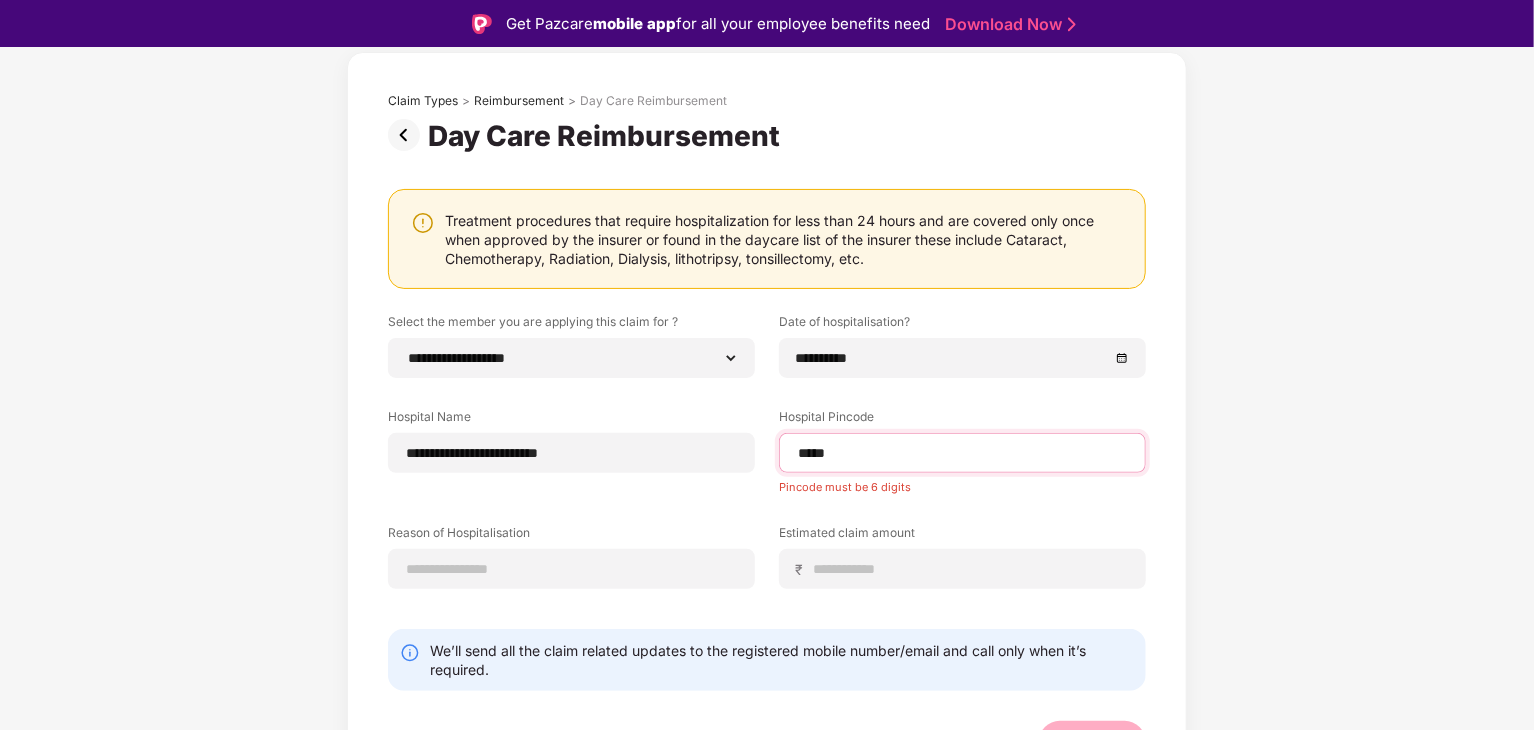 type on "******" 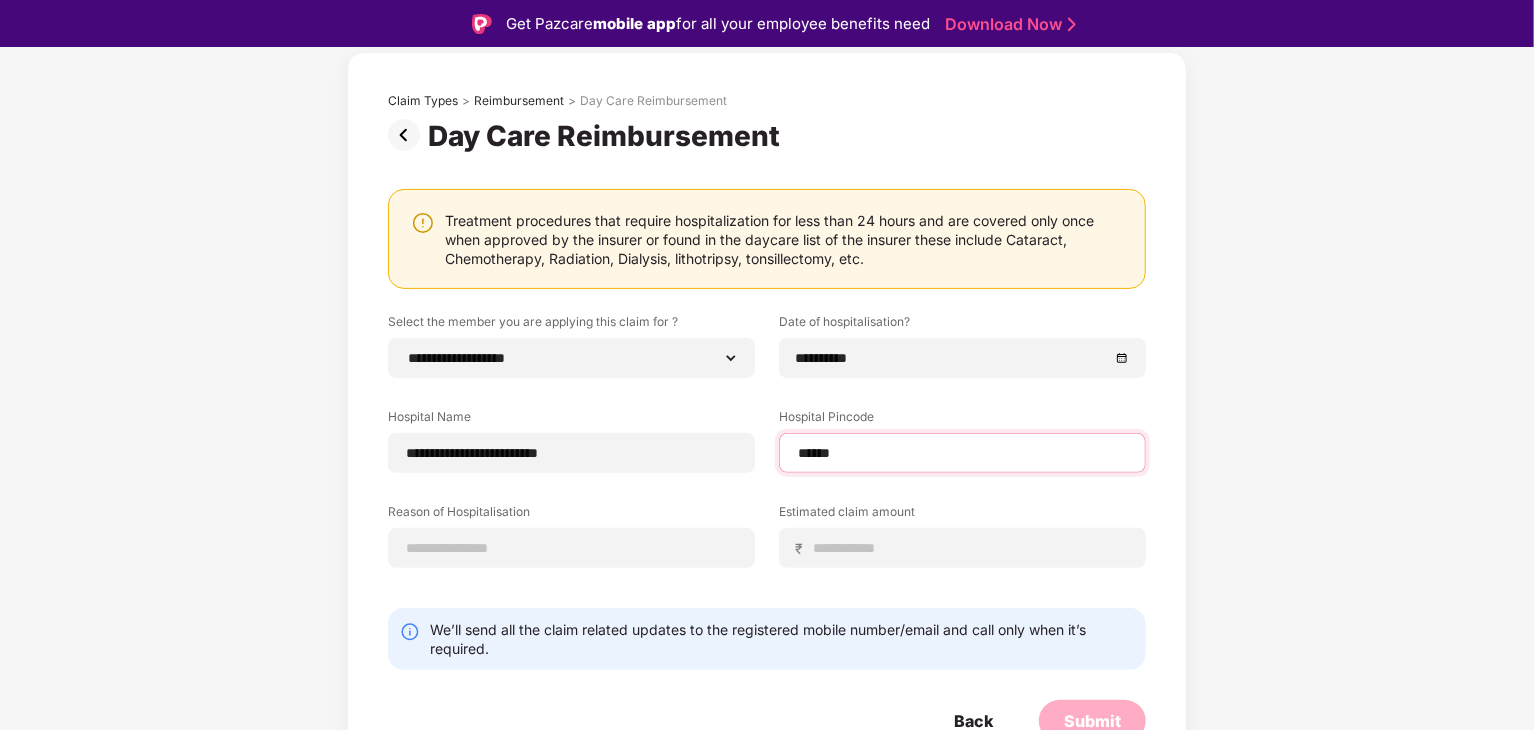 select on "****" 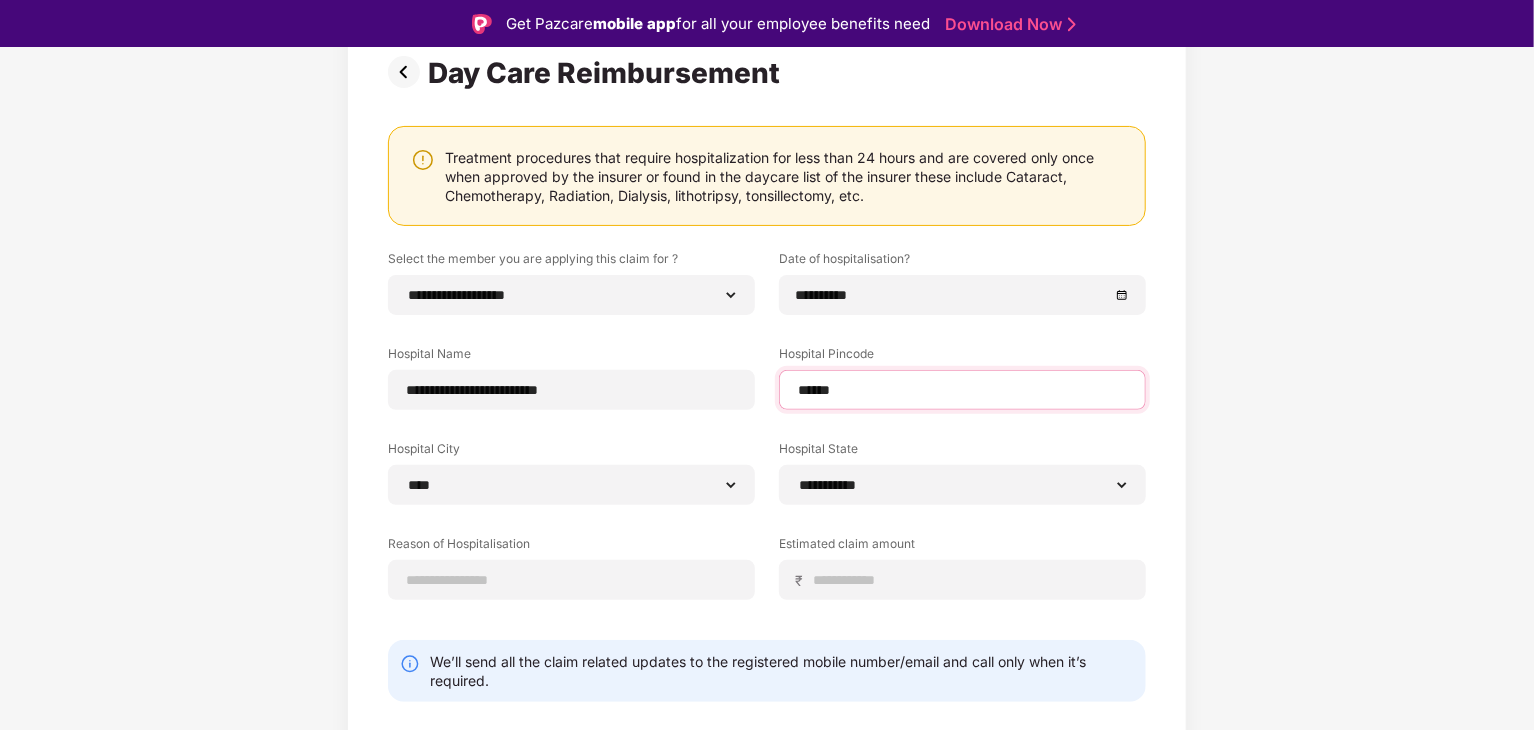 scroll, scrollTop: 209, scrollLeft: 0, axis: vertical 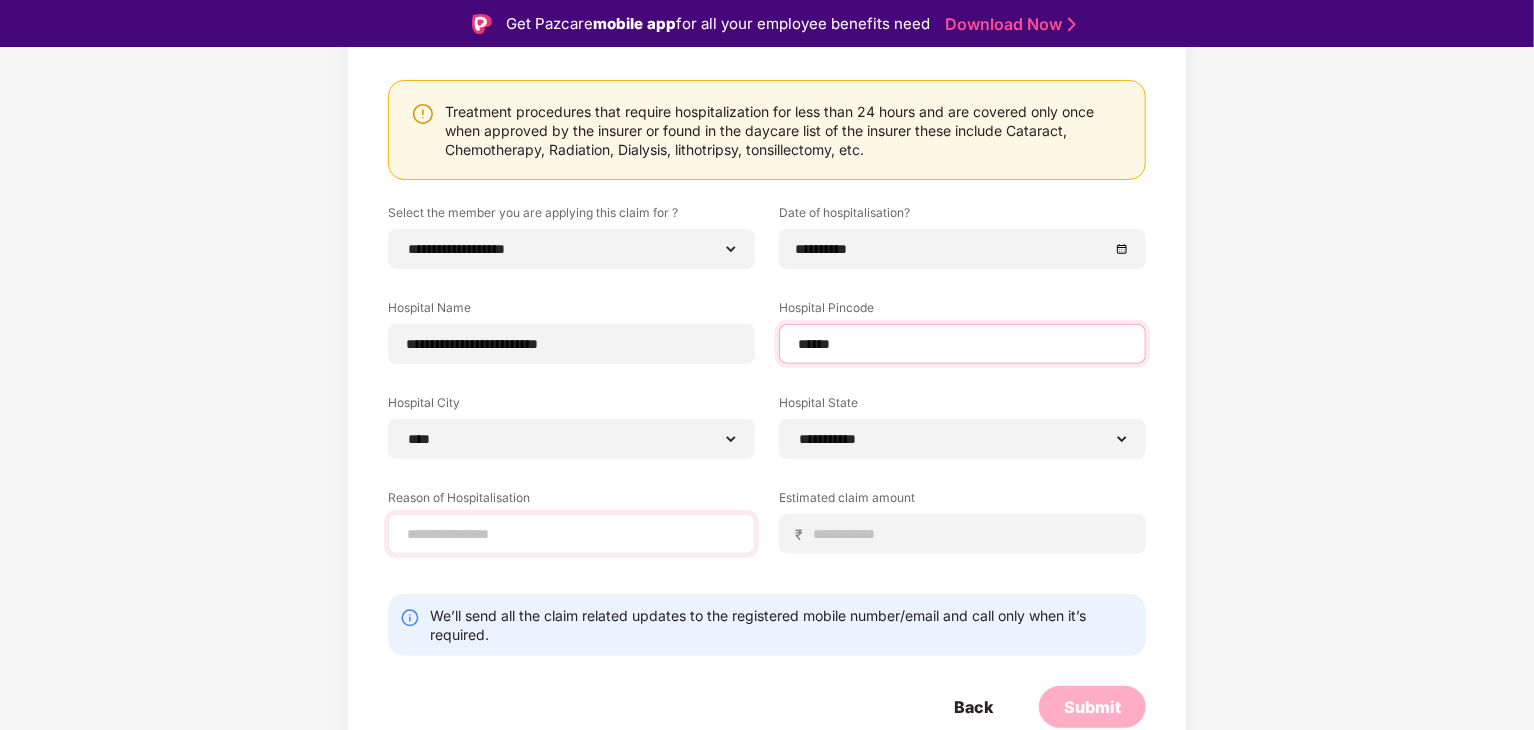 type on "******" 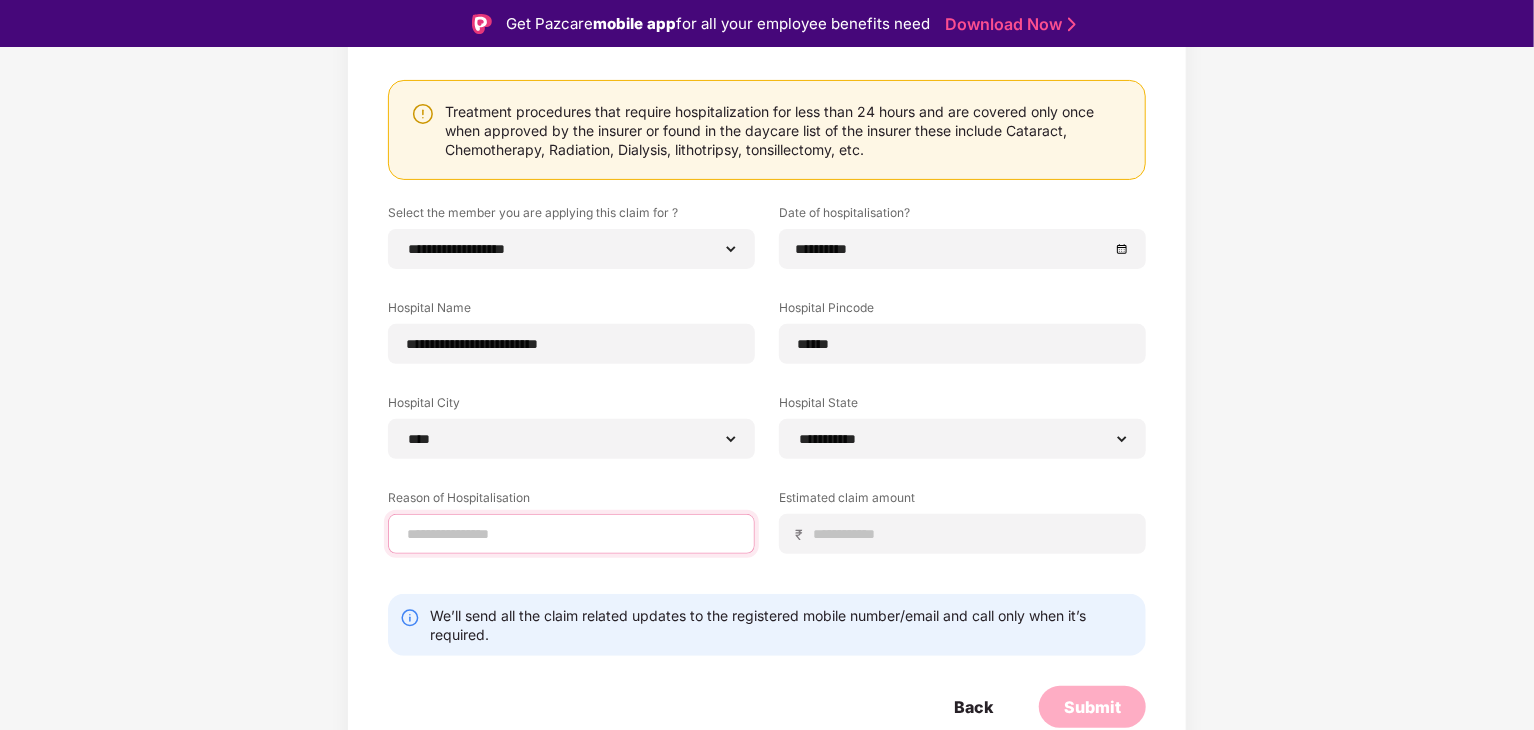 click at bounding box center [571, 534] 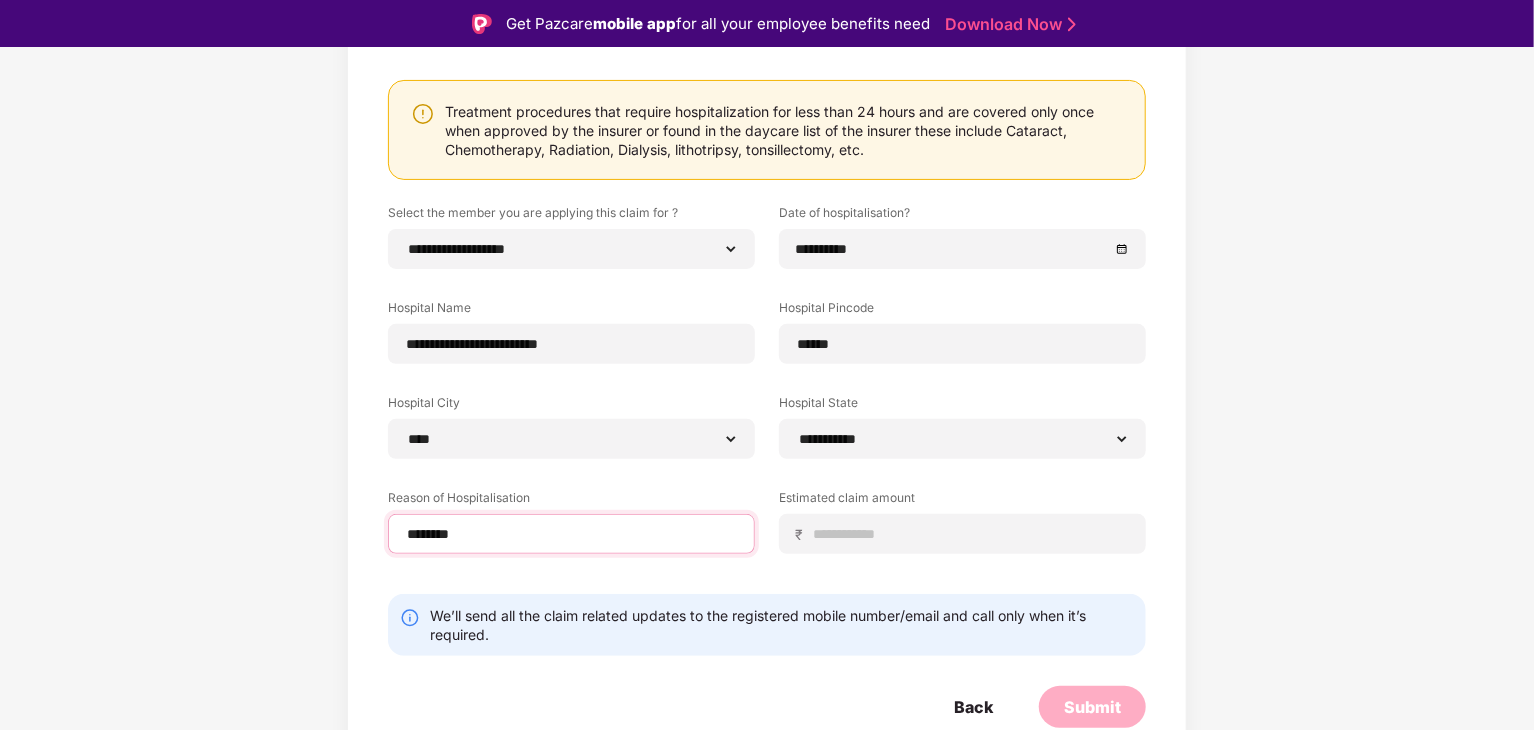 type on "********" 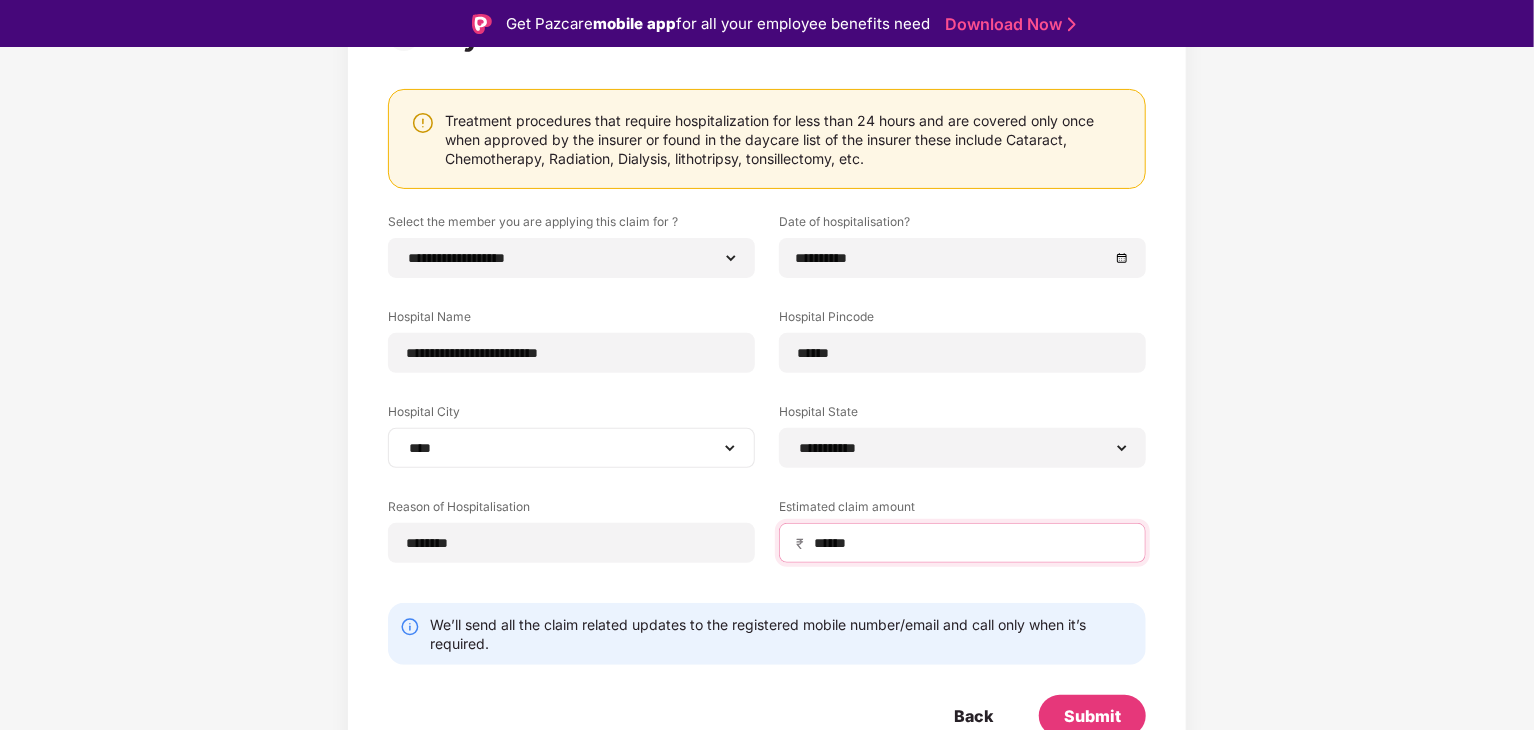 scroll, scrollTop: 209, scrollLeft: 0, axis: vertical 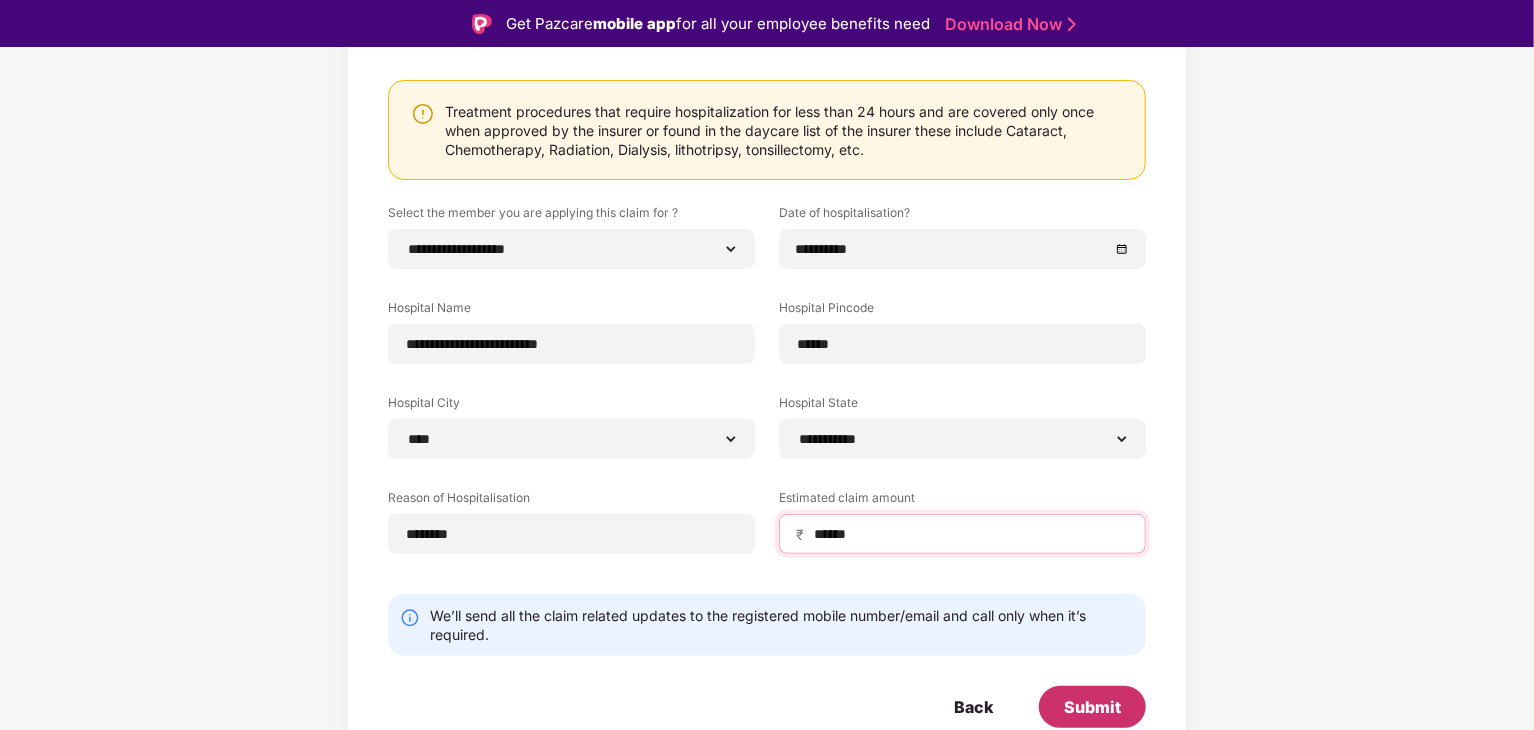 type on "******" 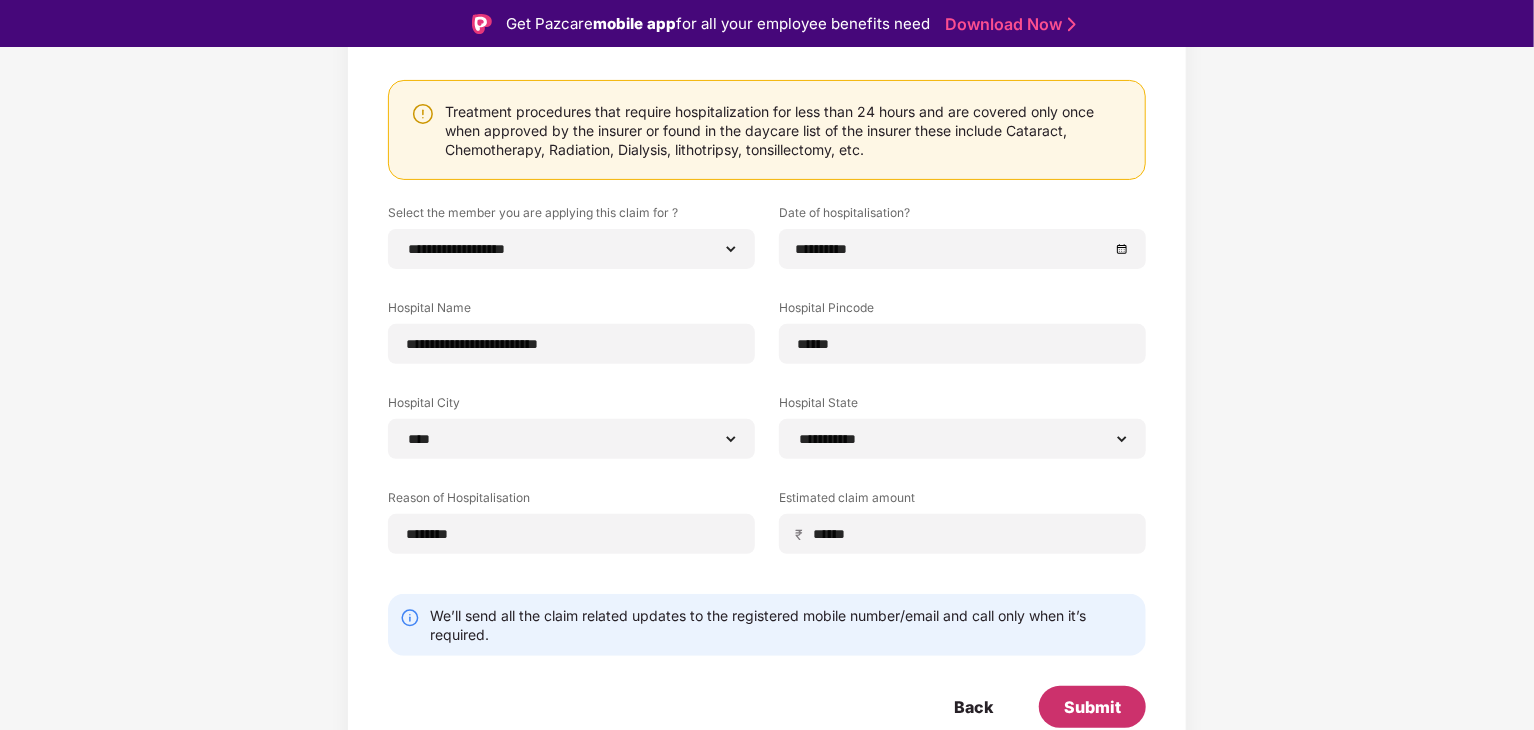click on "Submit" at bounding box center [1092, 707] 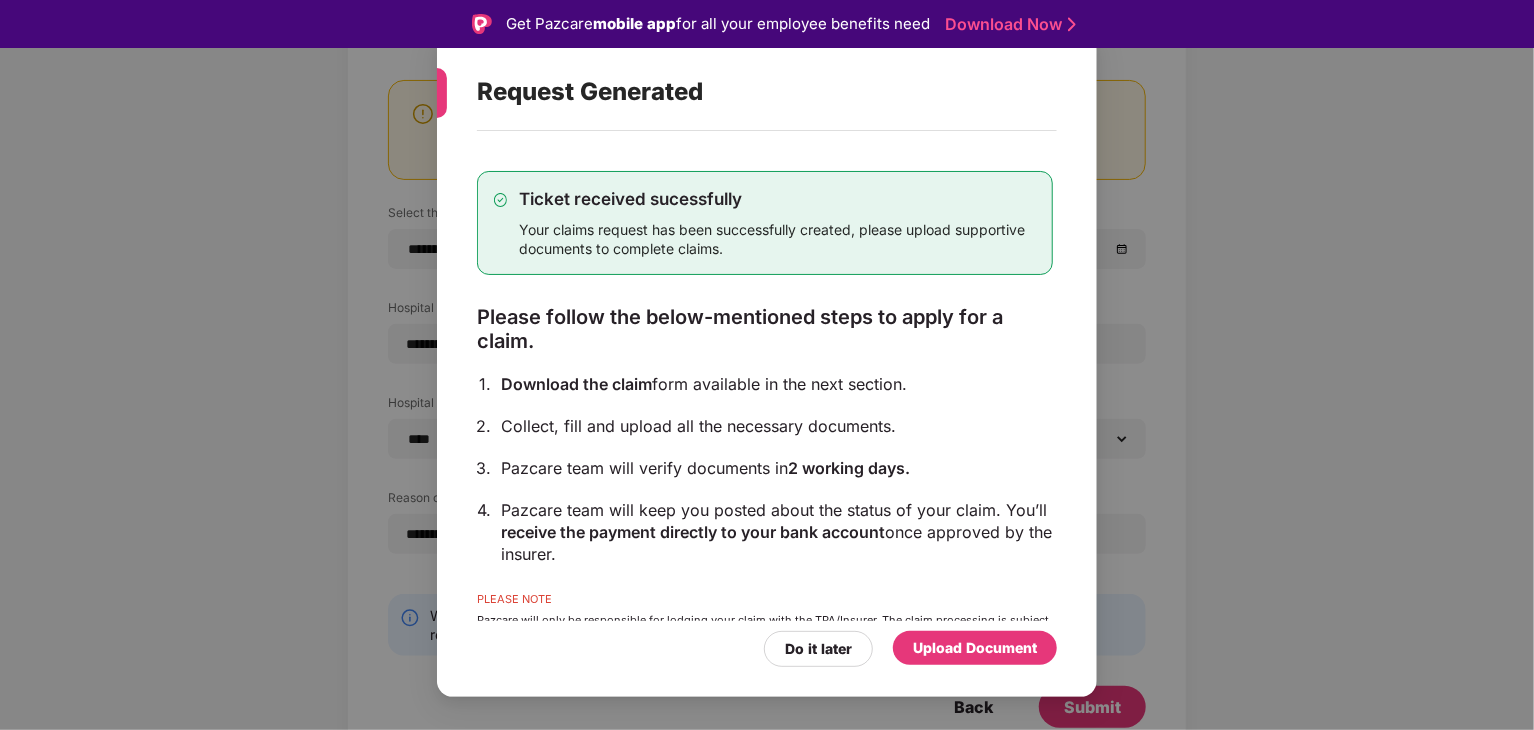 click on "Upload Document" at bounding box center (975, 648) 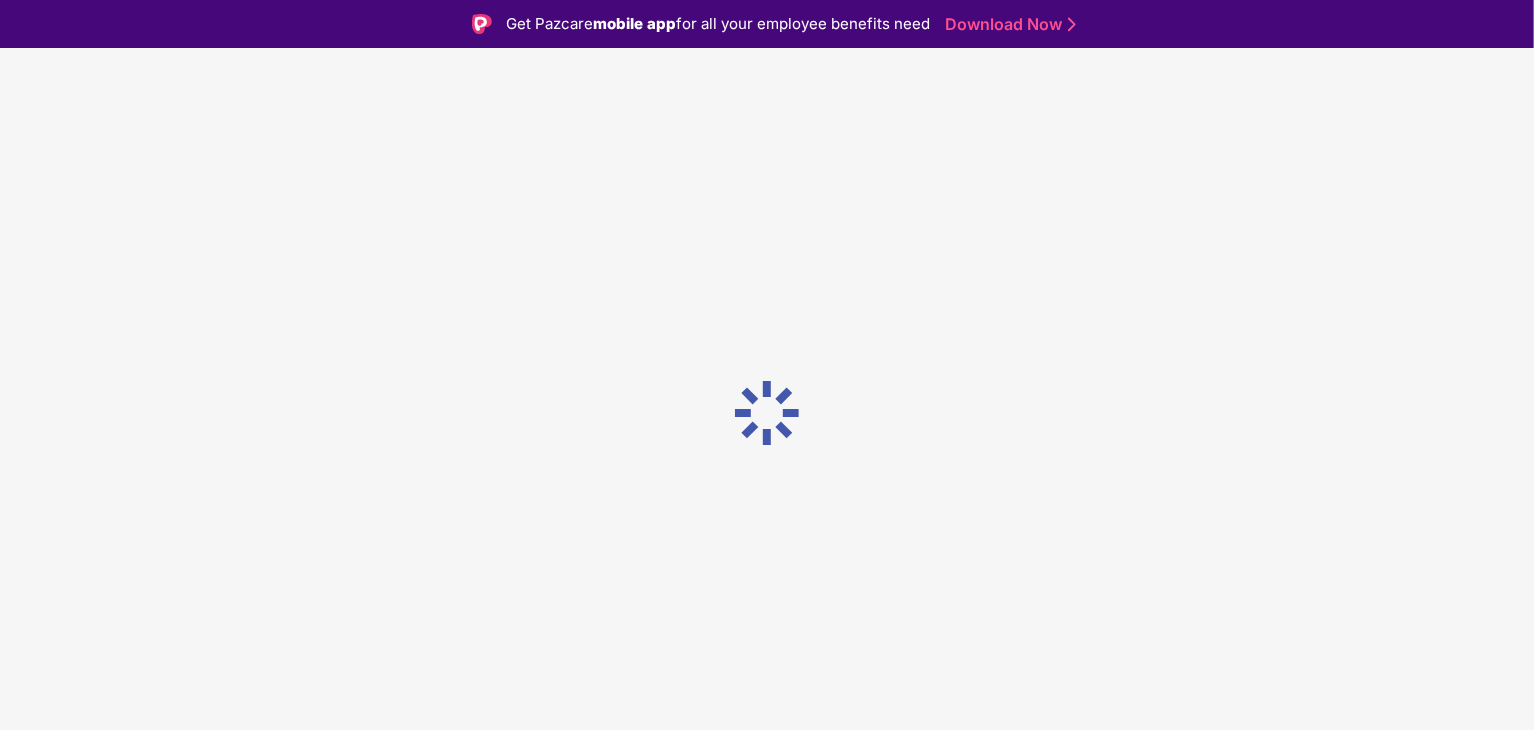 scroll, scrollTop: 0, scrollLeft: 0, axis: both 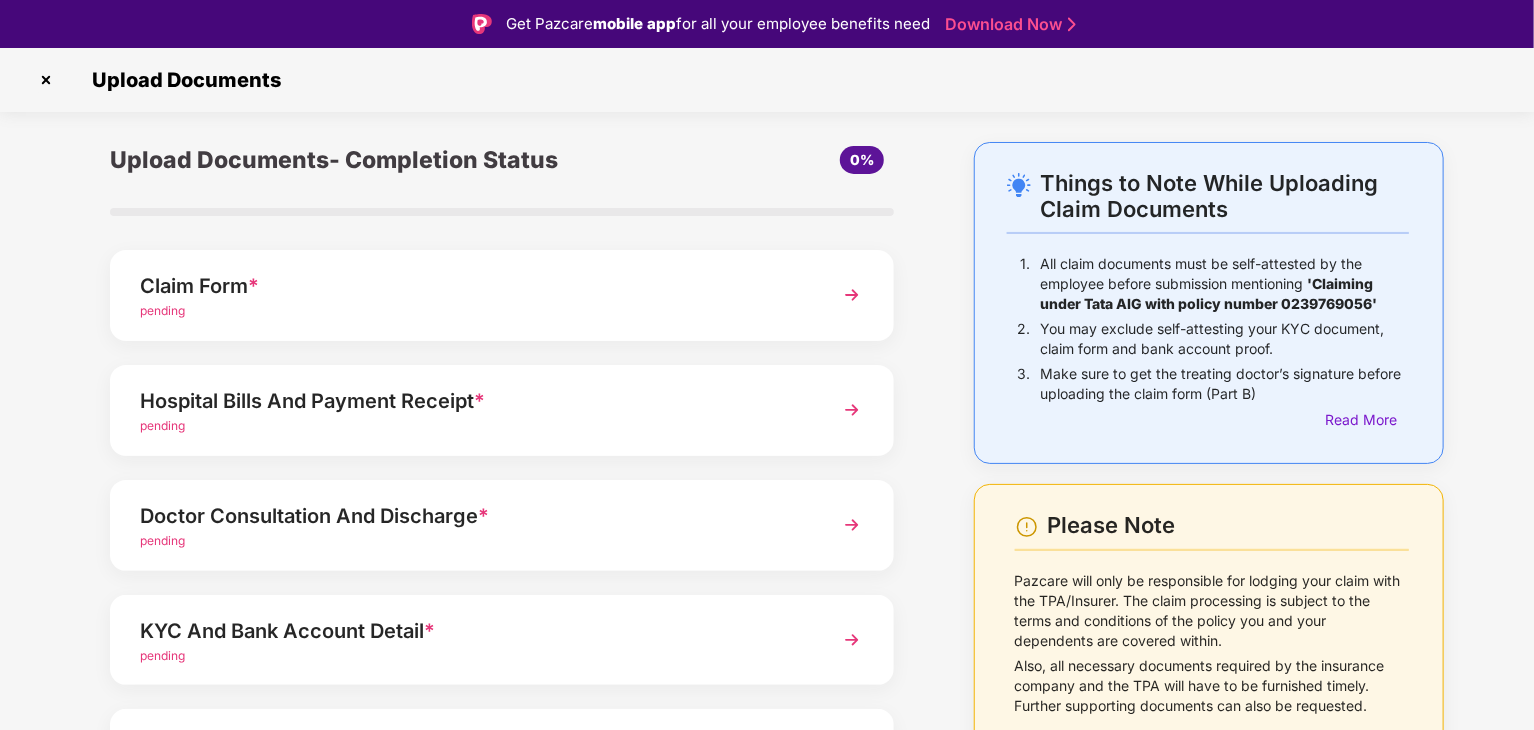 click on "pending" at bounding box center (471, 311) 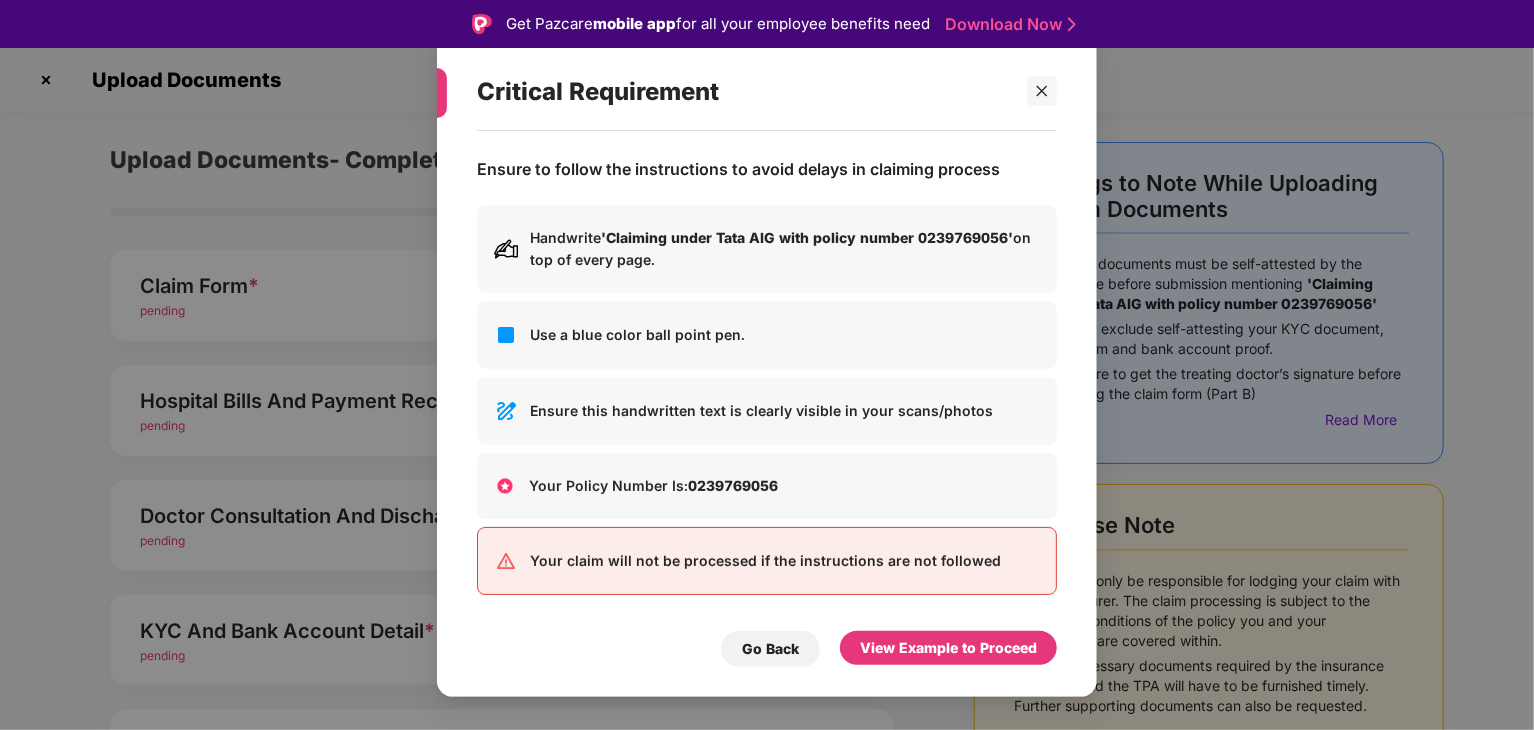 scroll, scrollTop: 2, scrollLeft: 0, axis: vertical 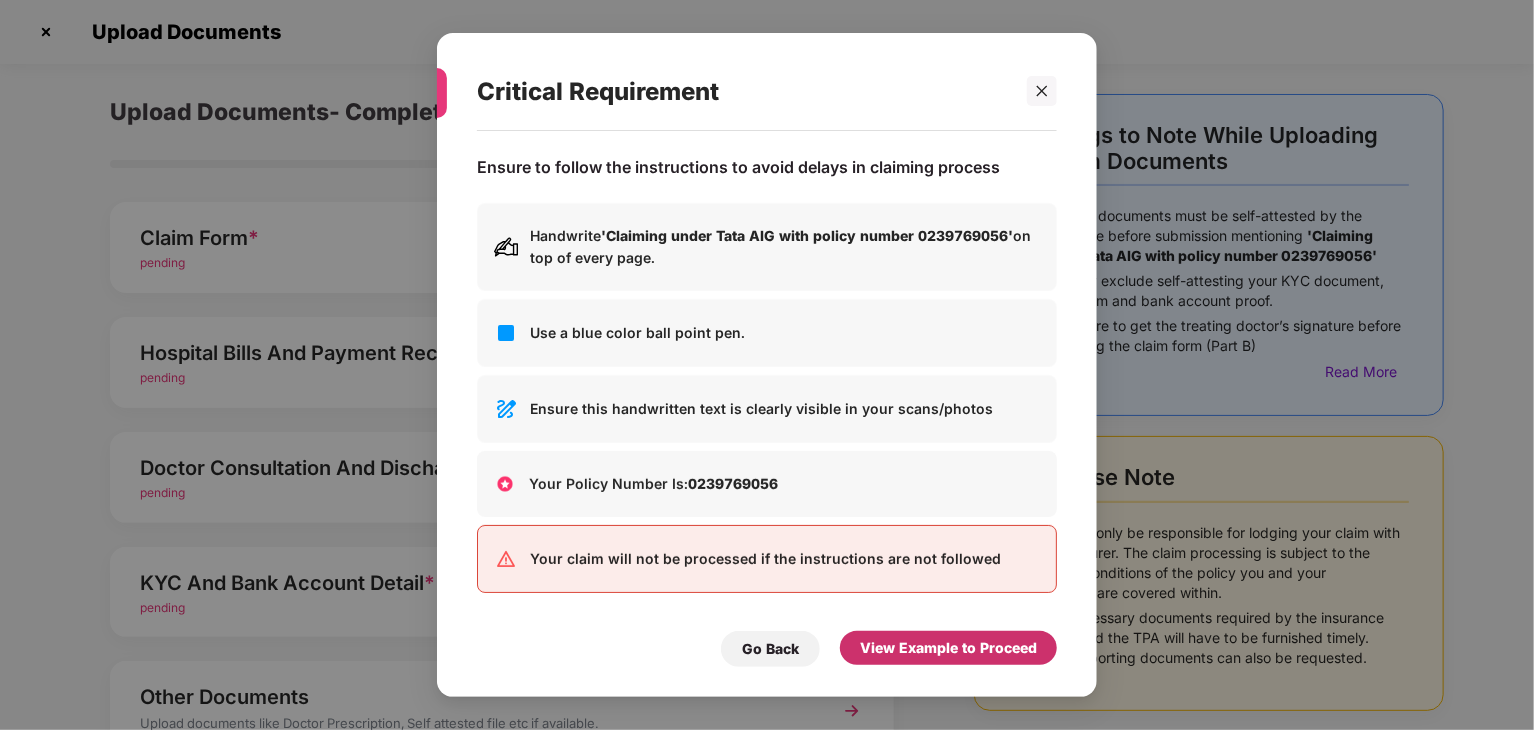 click on "View Example to Proceed" at bounding box center (948, 648) 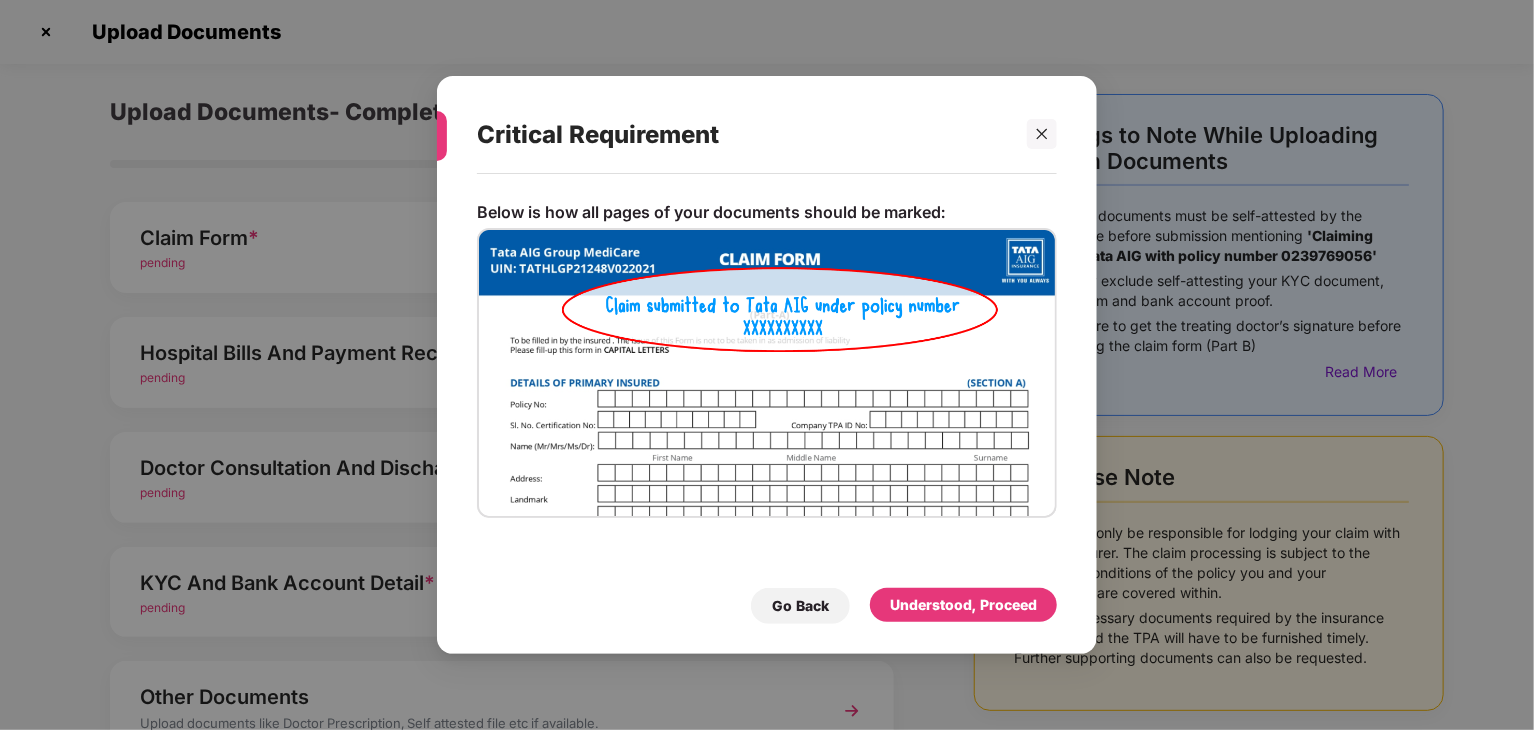 scroll, scrollTop: 0, scrollLeft: 0, axis: both 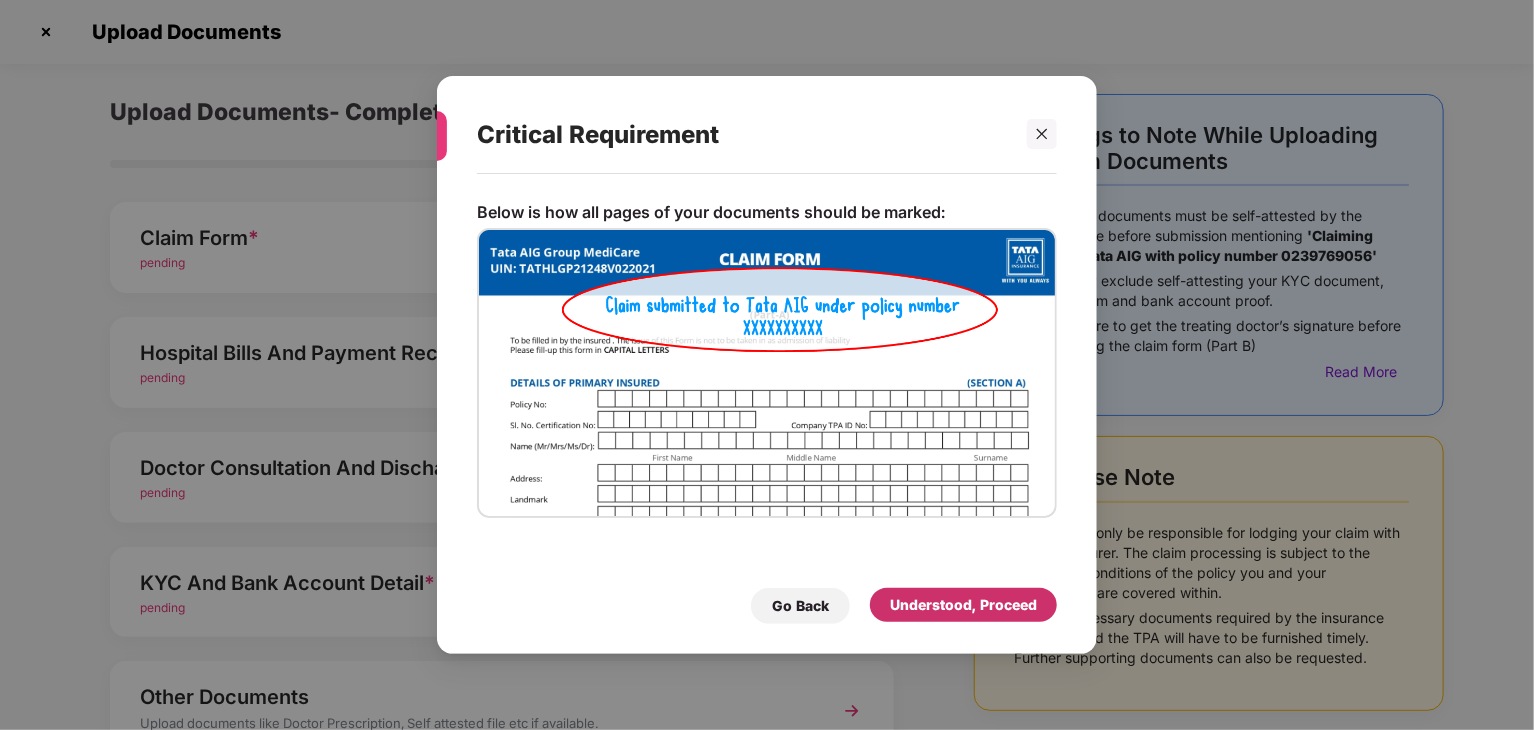 click on "Understood, Proceed" at bounding box center (963, 605) 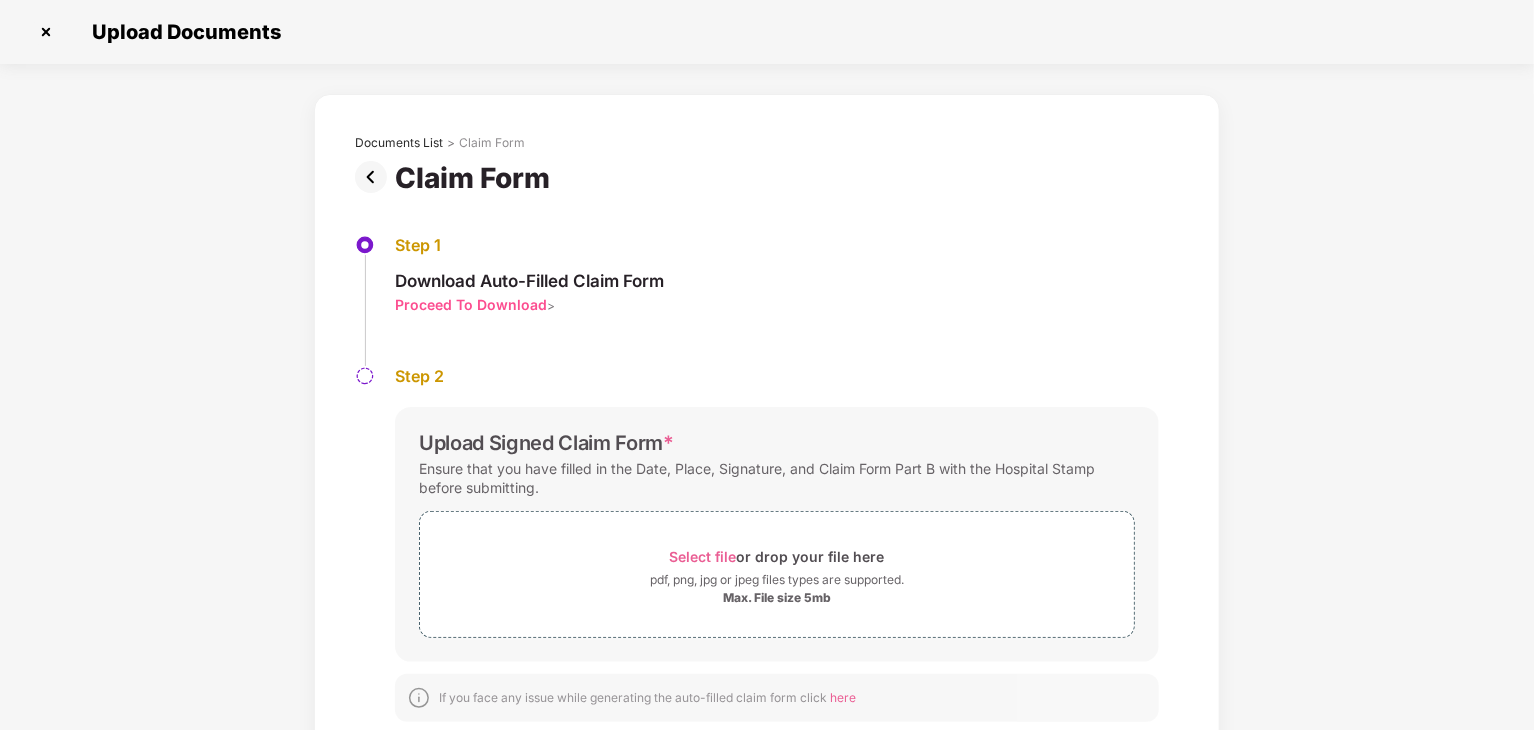 click on "Proceed To Download" at bounding box center (471, 304) 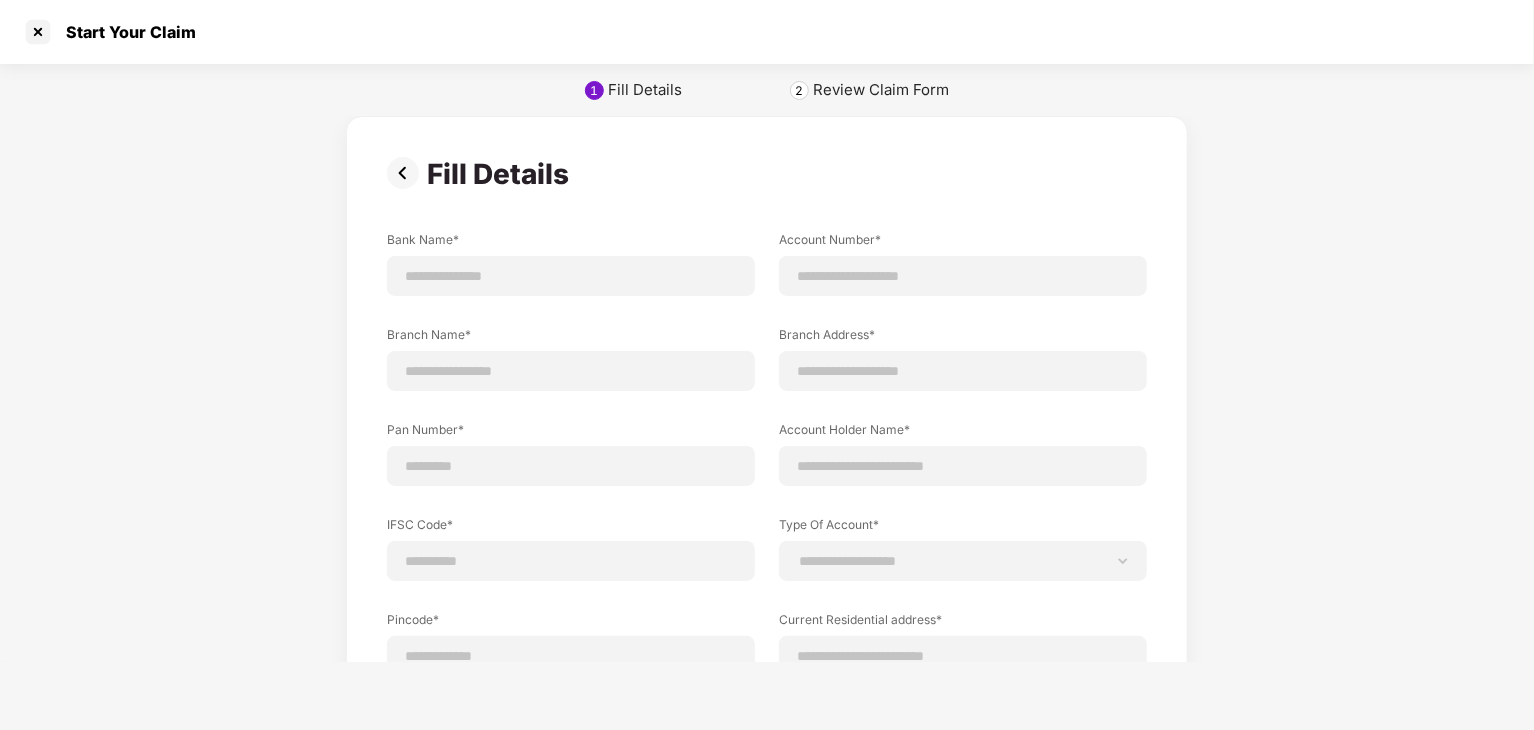 click at bounding box center (407, 173) 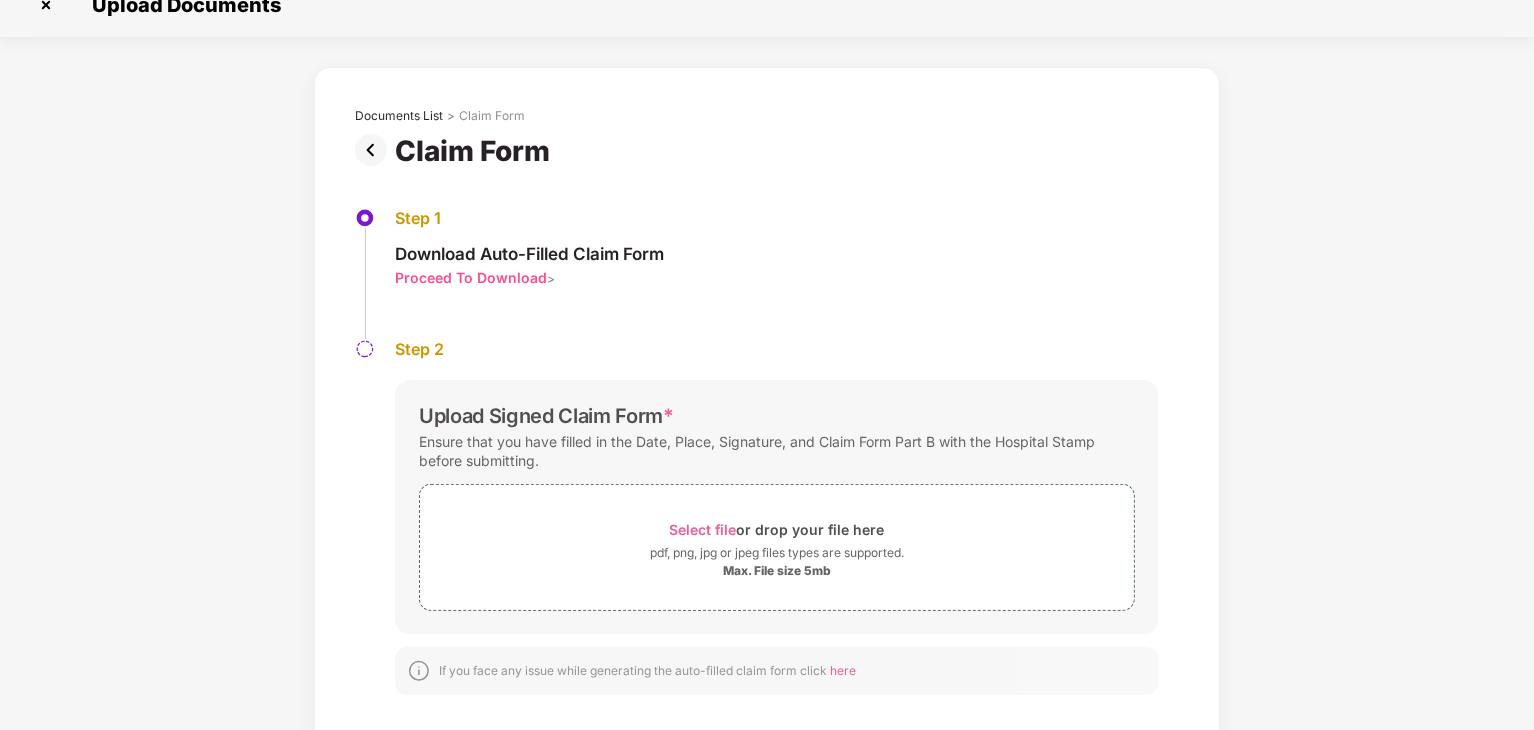 scroll, scrollTop: 42, scrollLeft: 0, axis: vertical 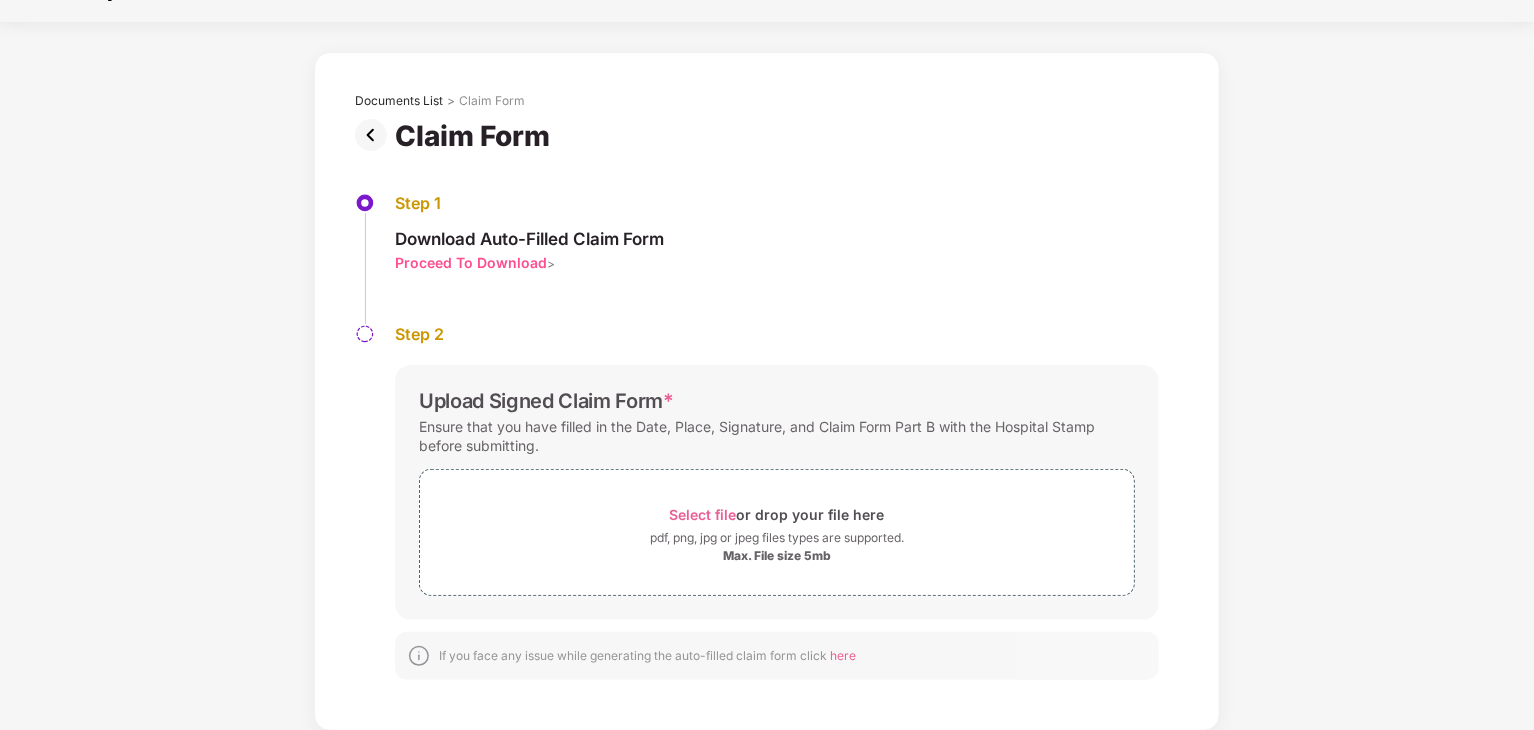 click on "Proceed To Download" at bounding box center (471, 262) 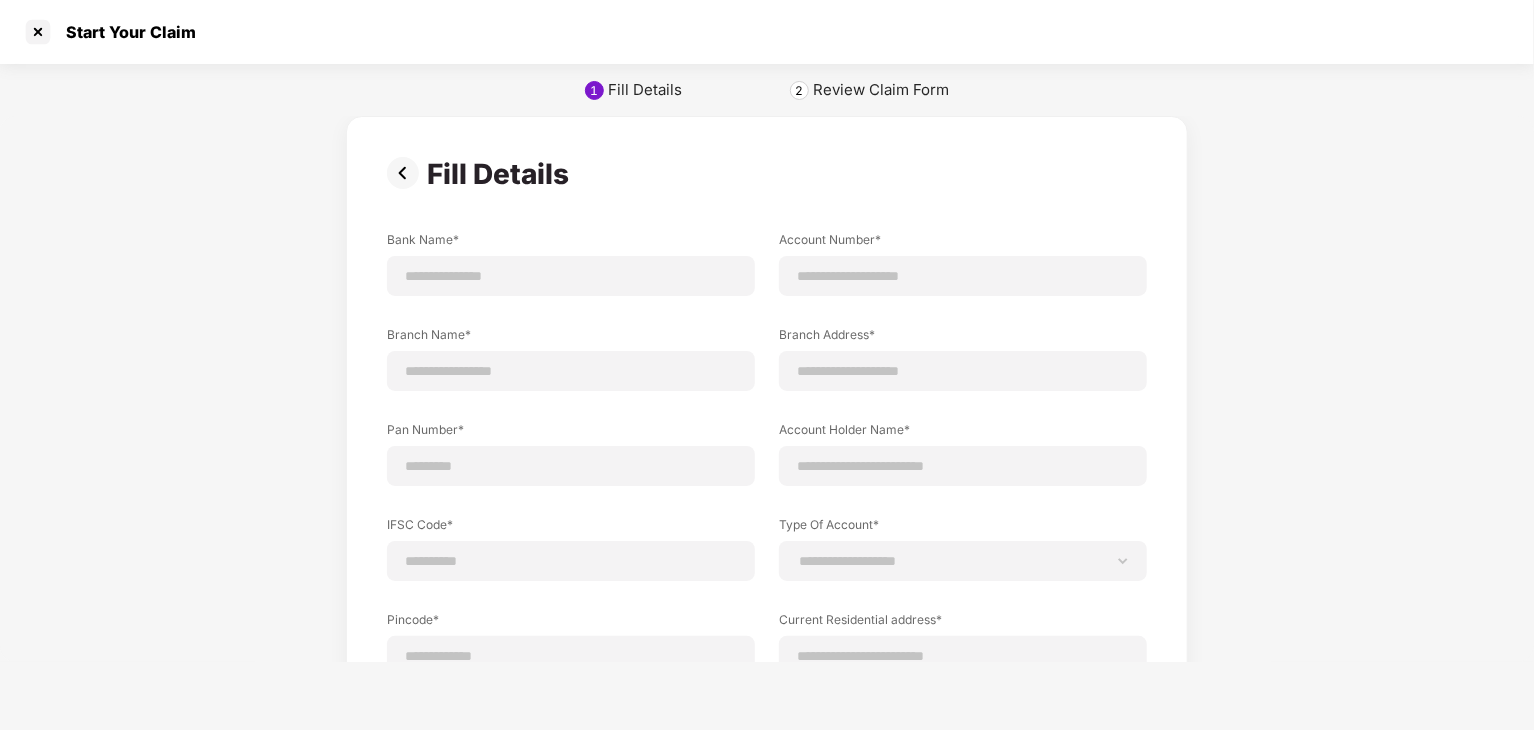 scroll, scrollTop: 0, scrollLeft: 0, axis: both 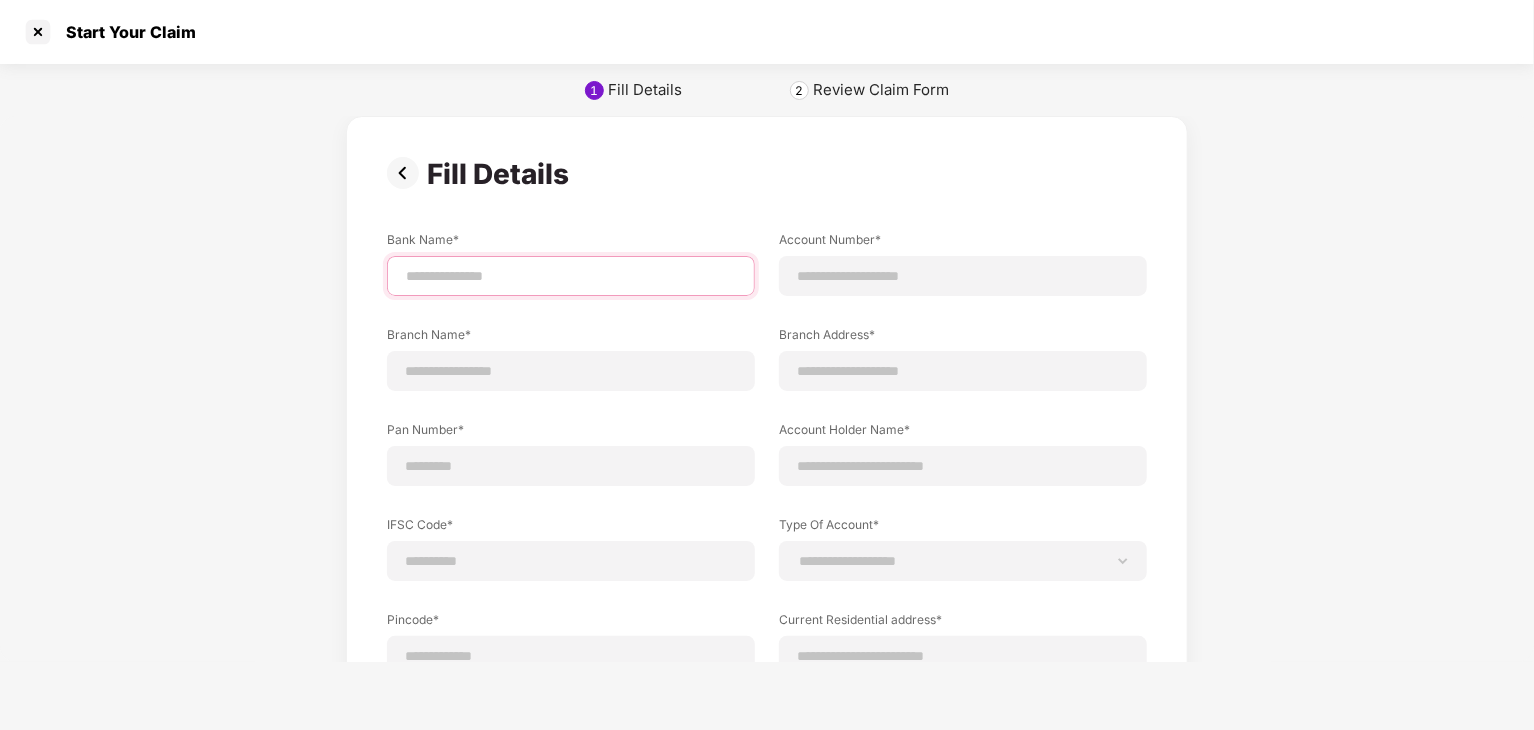 click at bounding box center [571, 276] 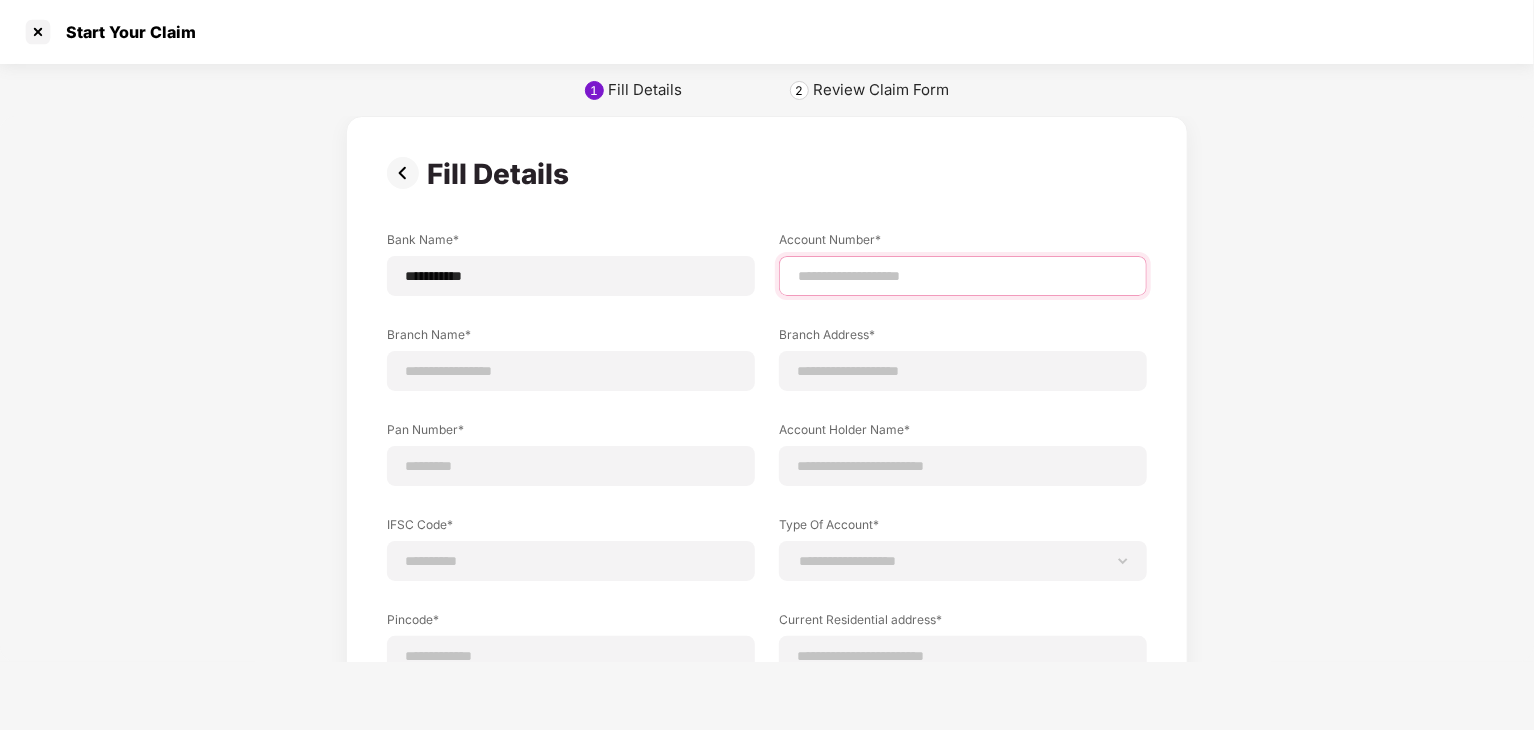 click at bounding box center [963, 276] 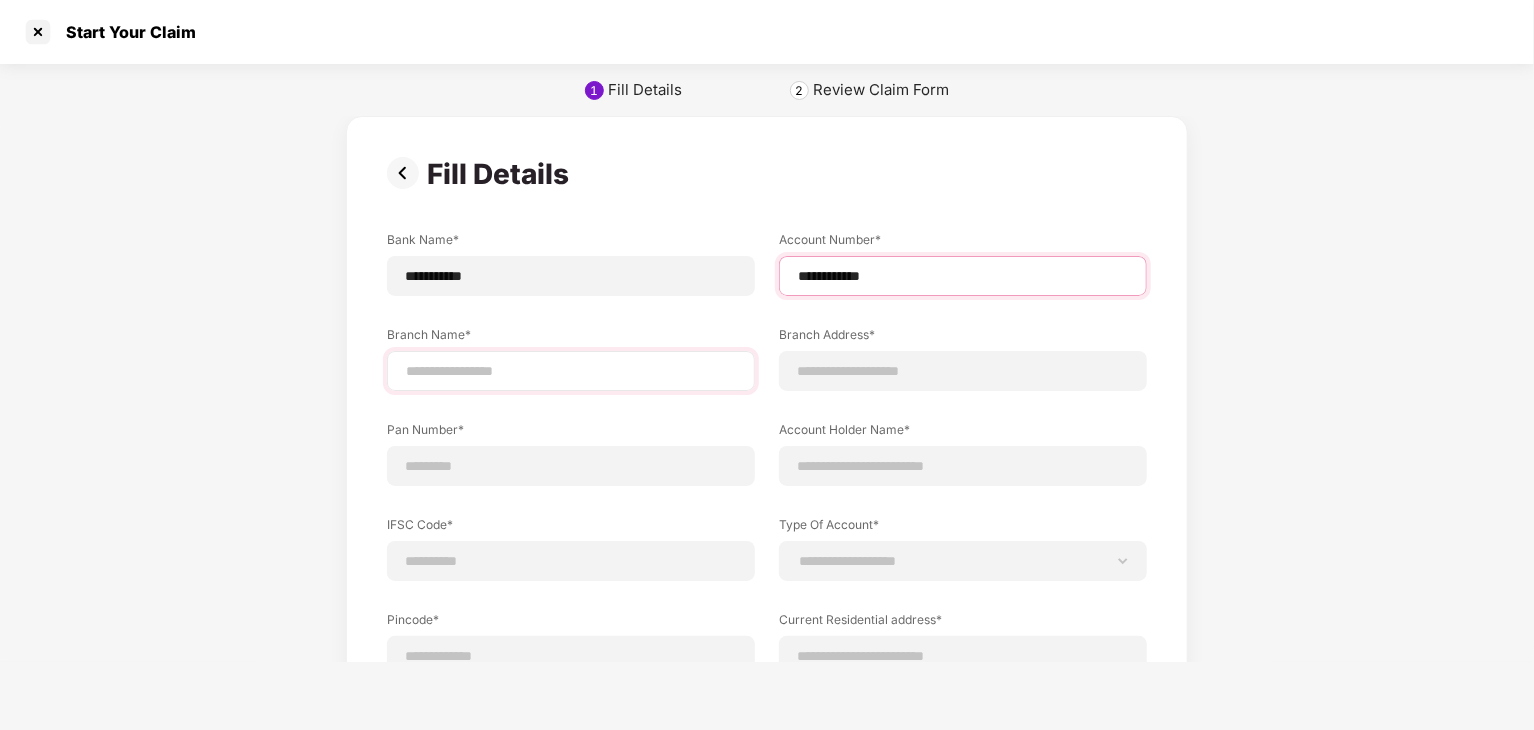 type on "**********" 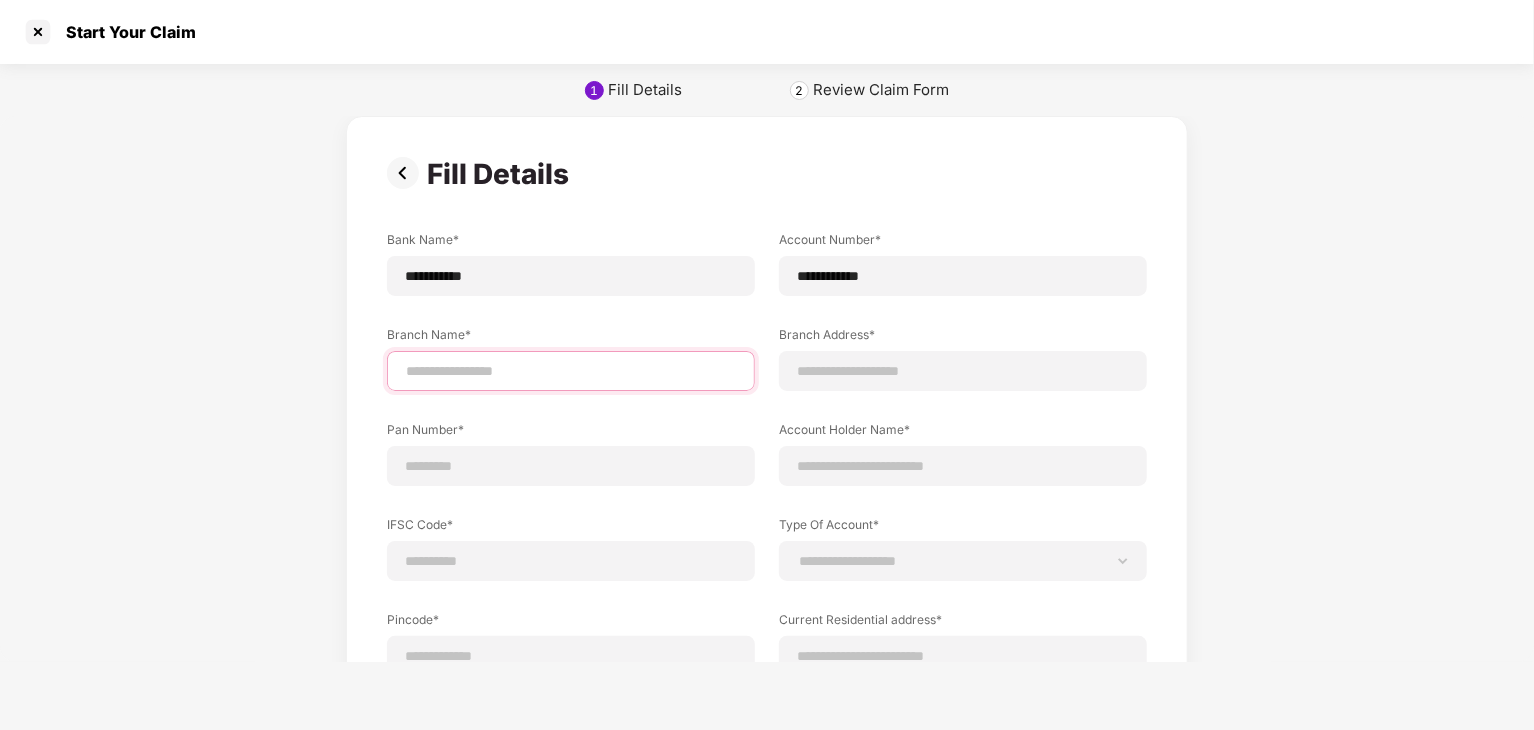 click at bounding box center (571, 371) 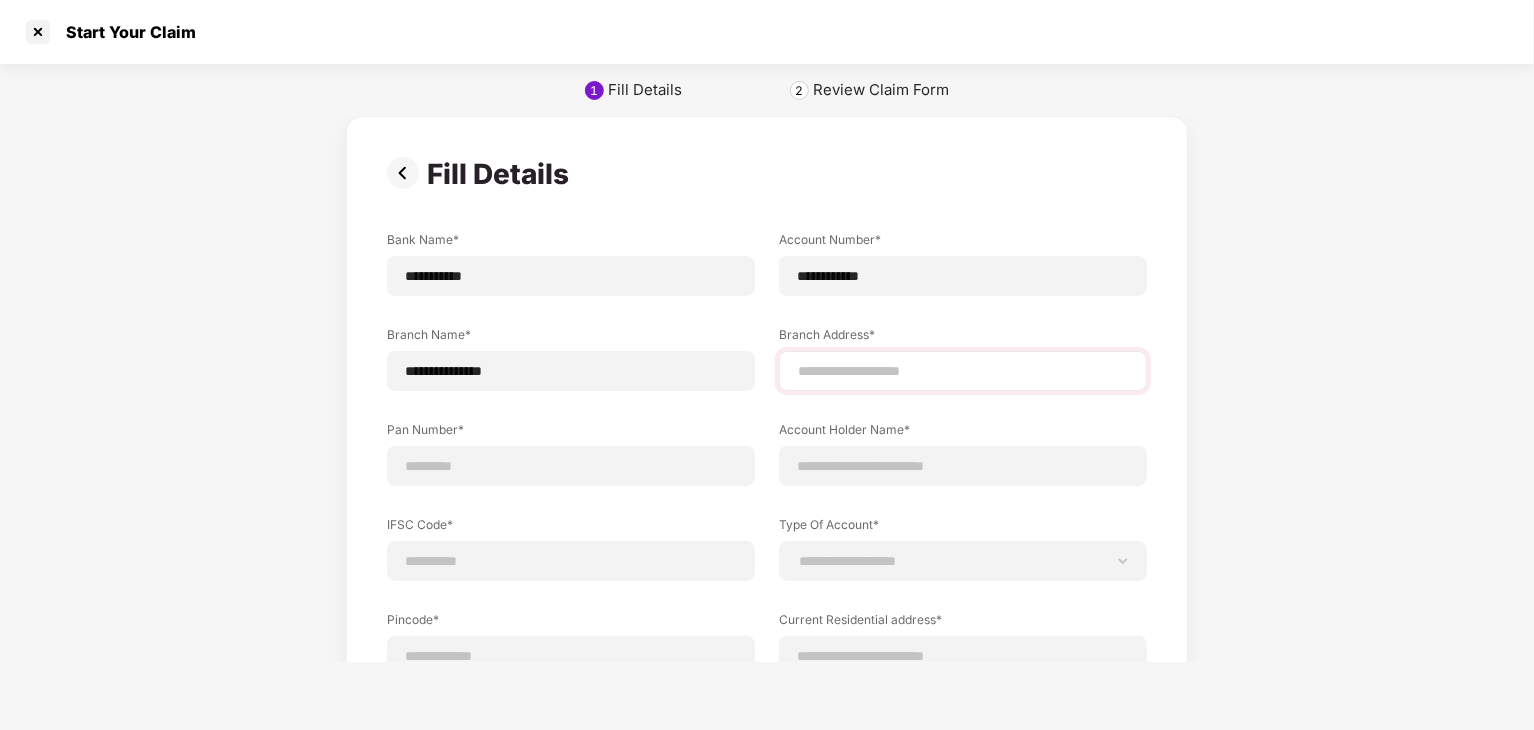 click at bounding box center [963, 371] 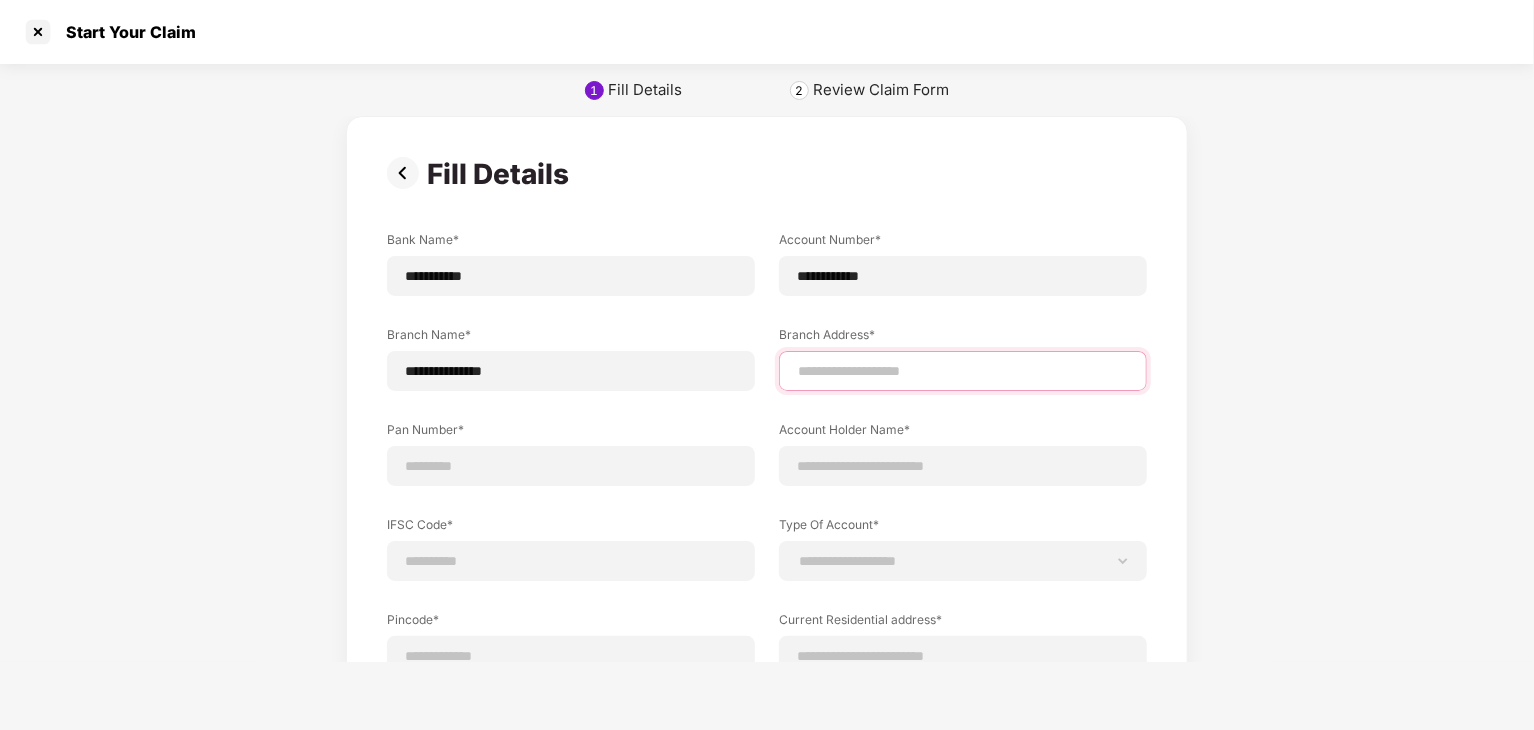 click at bounding box center [963, 371] 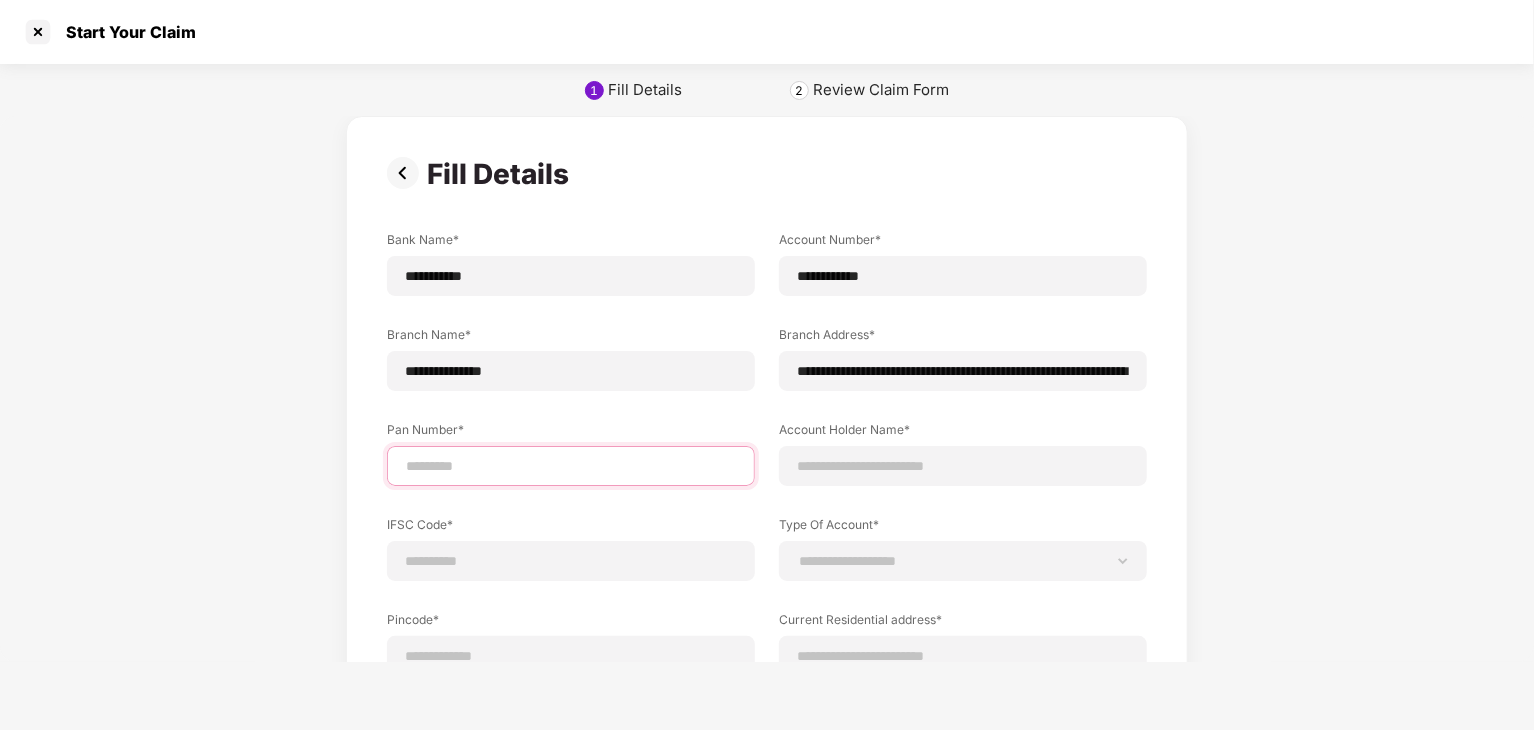 click at bounding box center (571, 466) 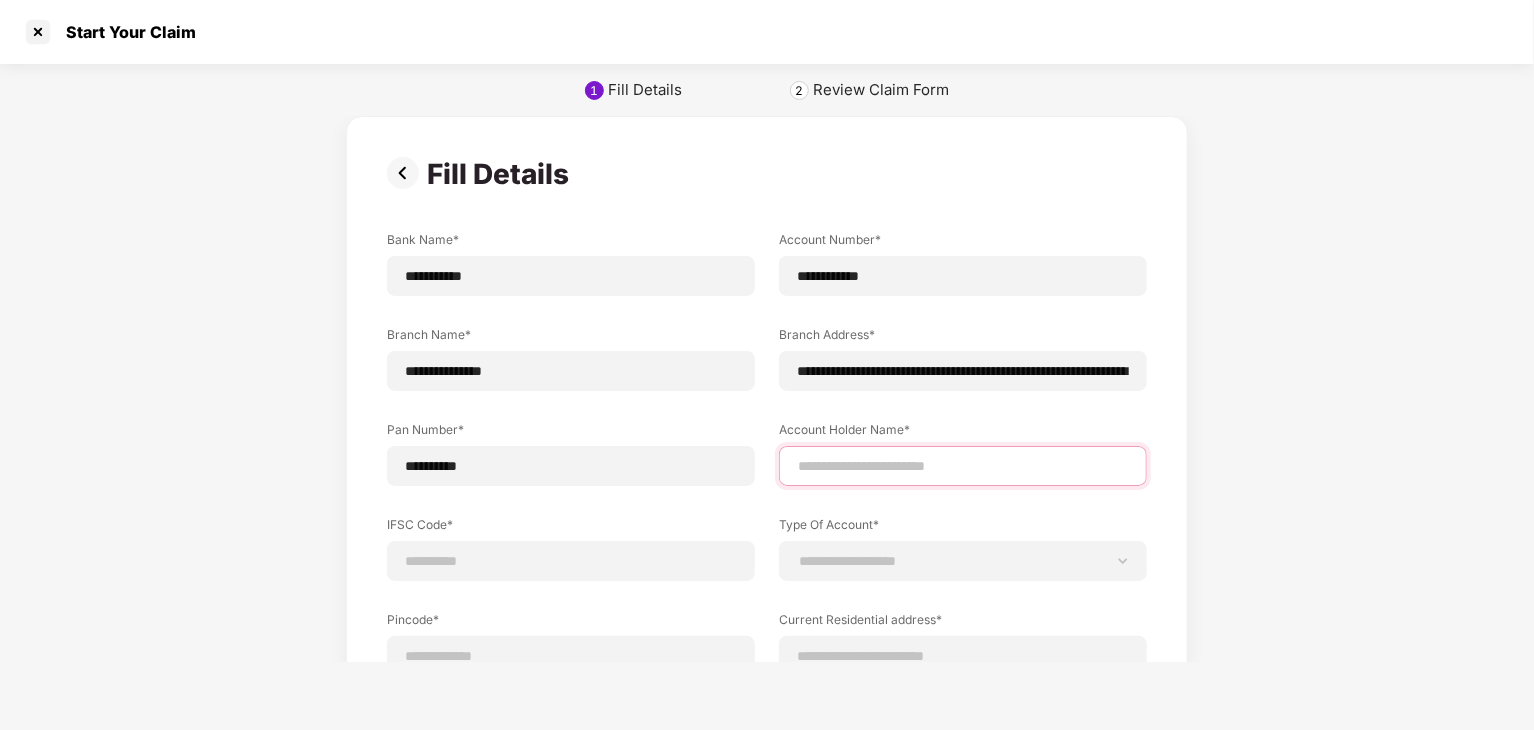 click at bounding box center [963, 466] 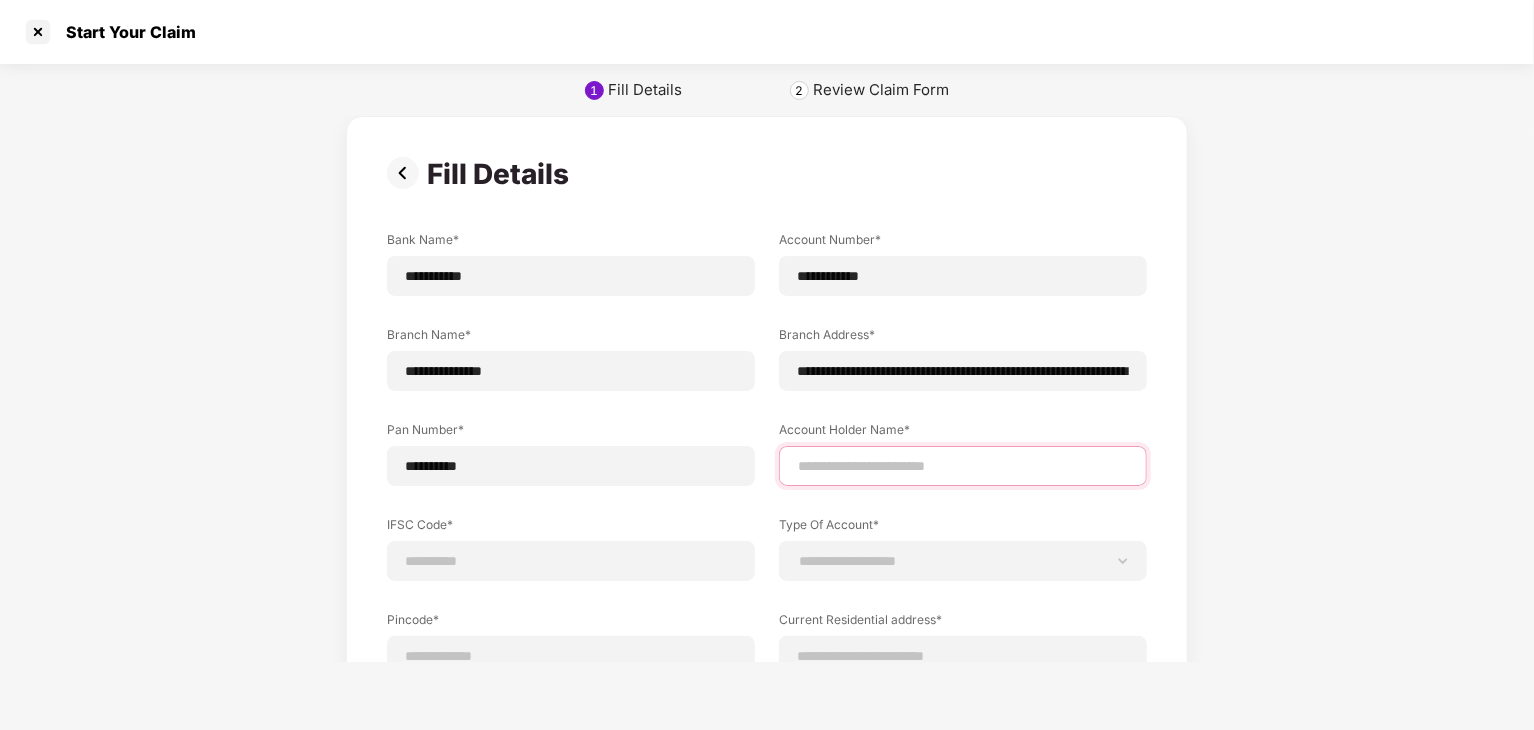 type on "**********" 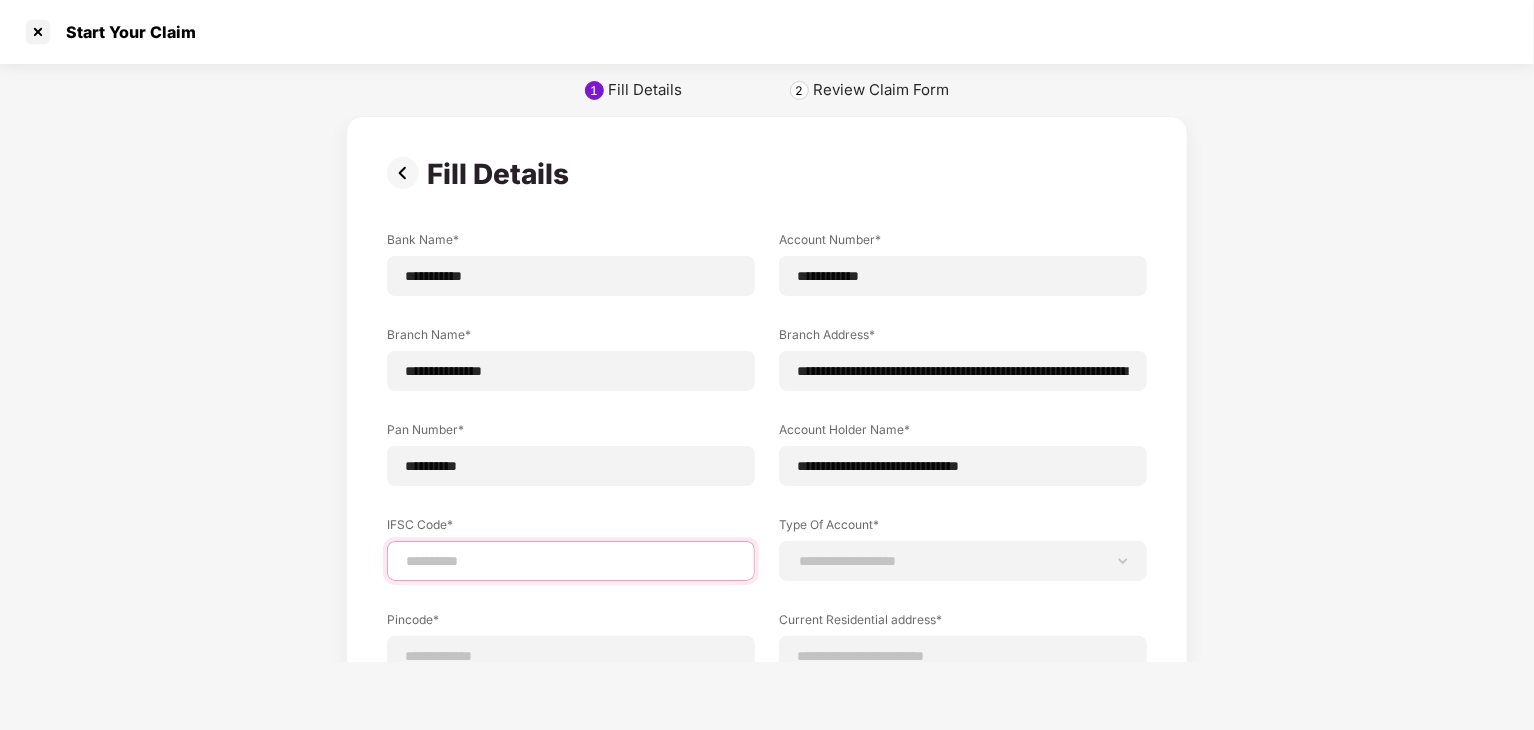 click at bounding box center [571, 561] 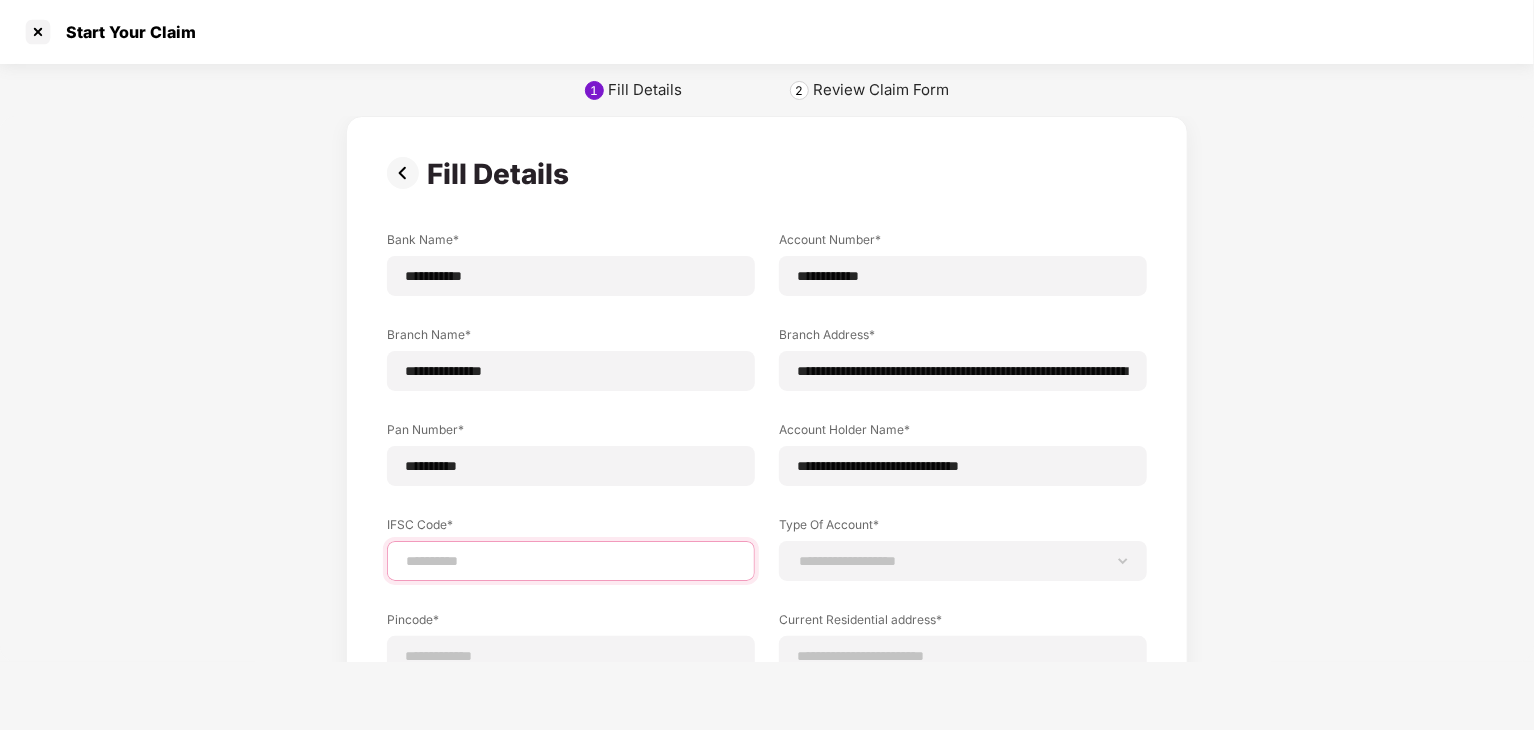 type on "**********" 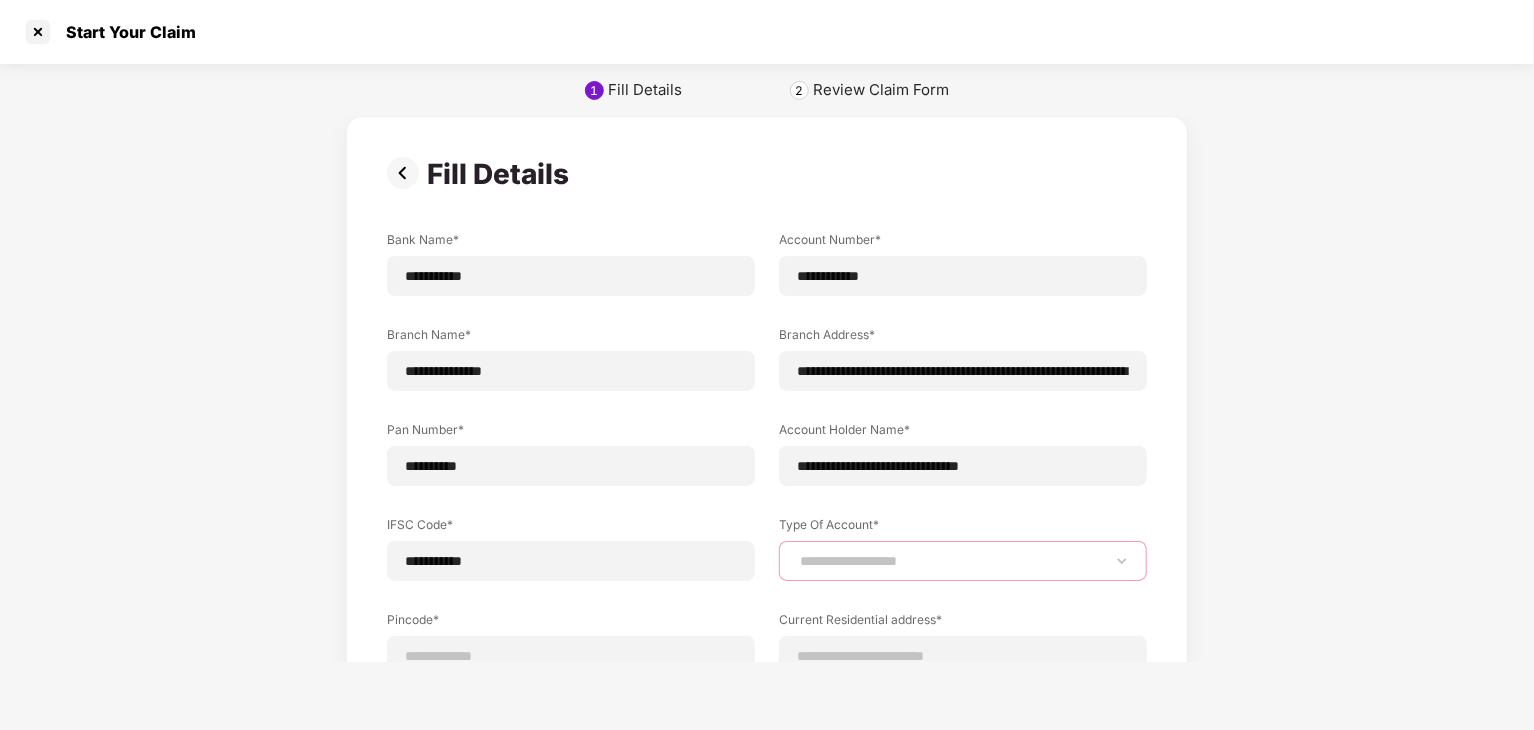 click on "**********" at bounding box center [963, 561] 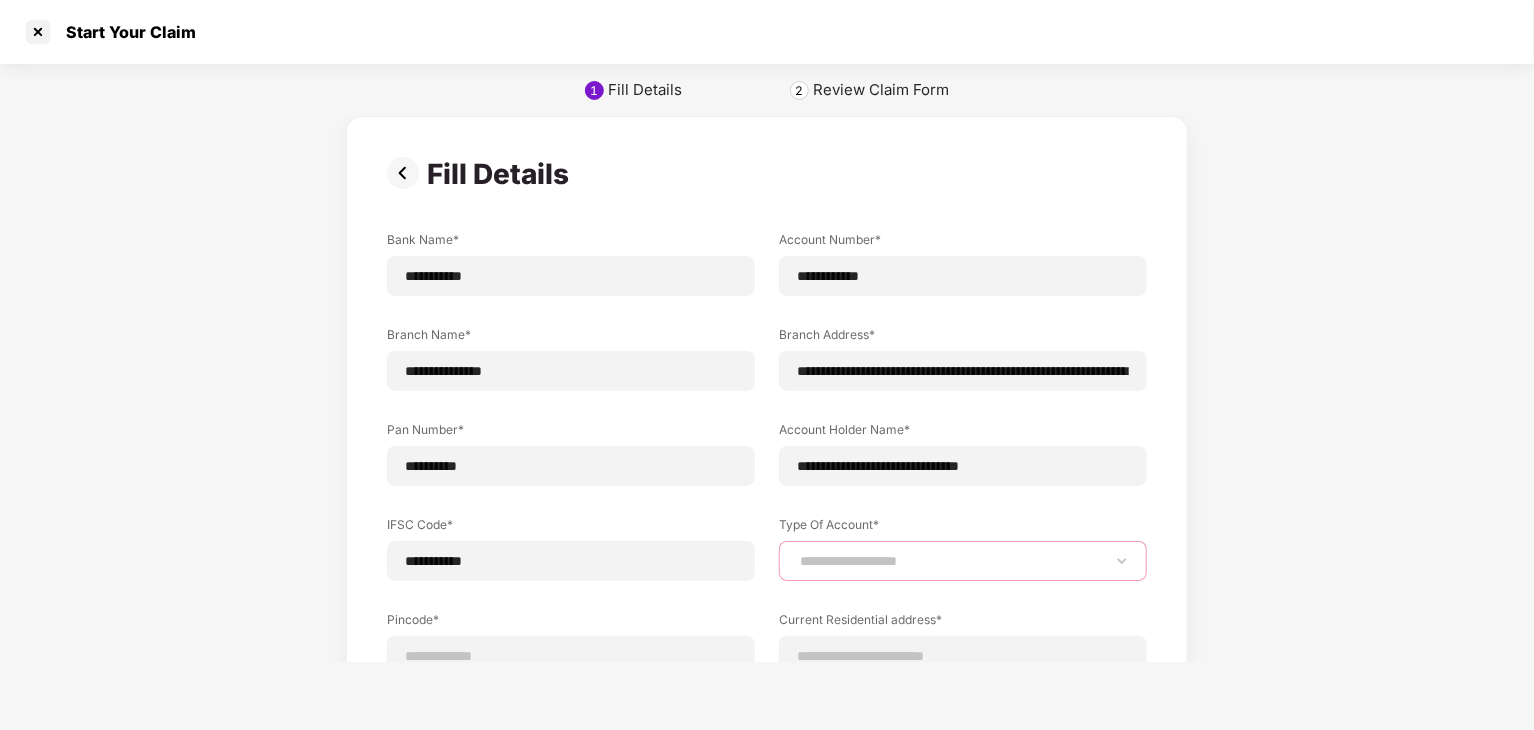 select on "*******" 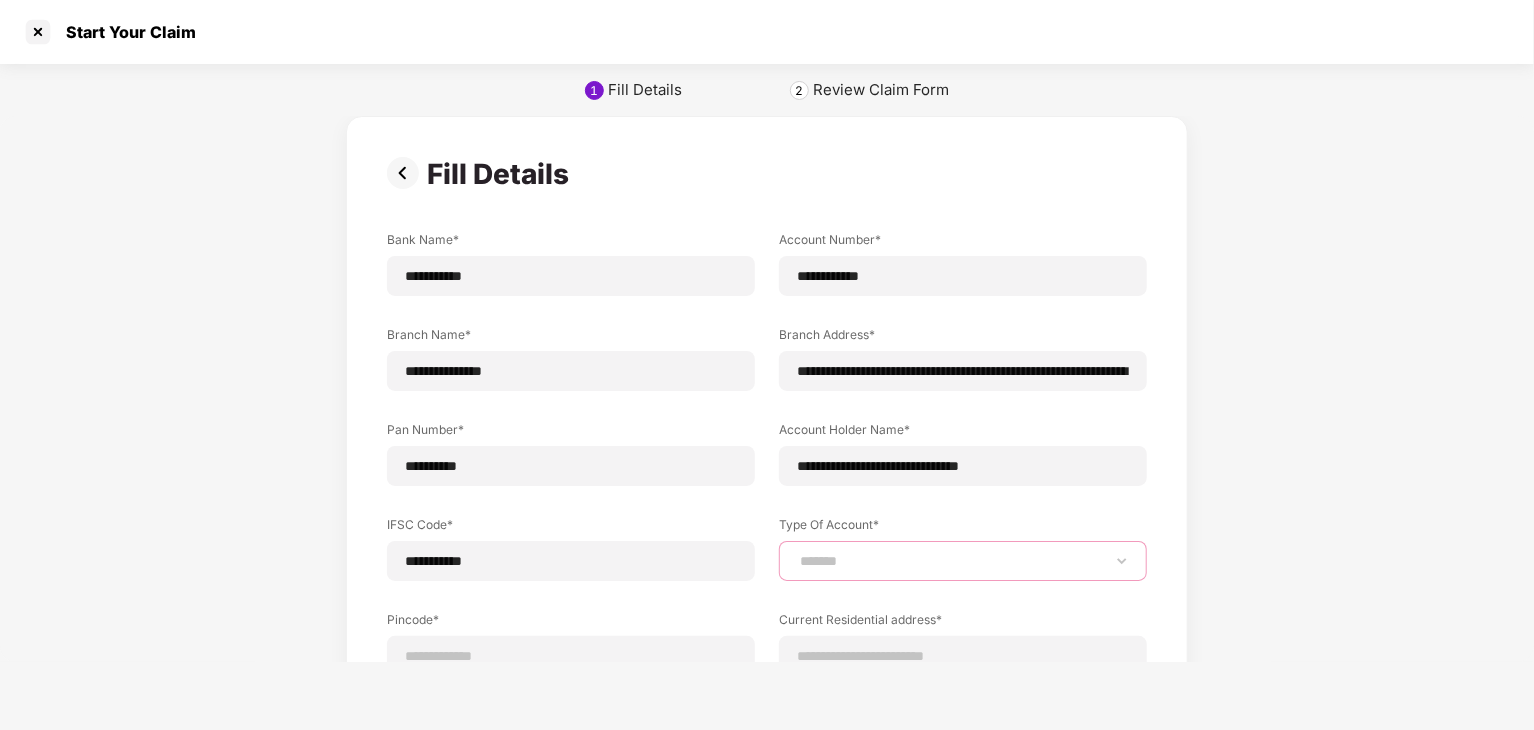 click on "**********" at bounding box center [963, 561] 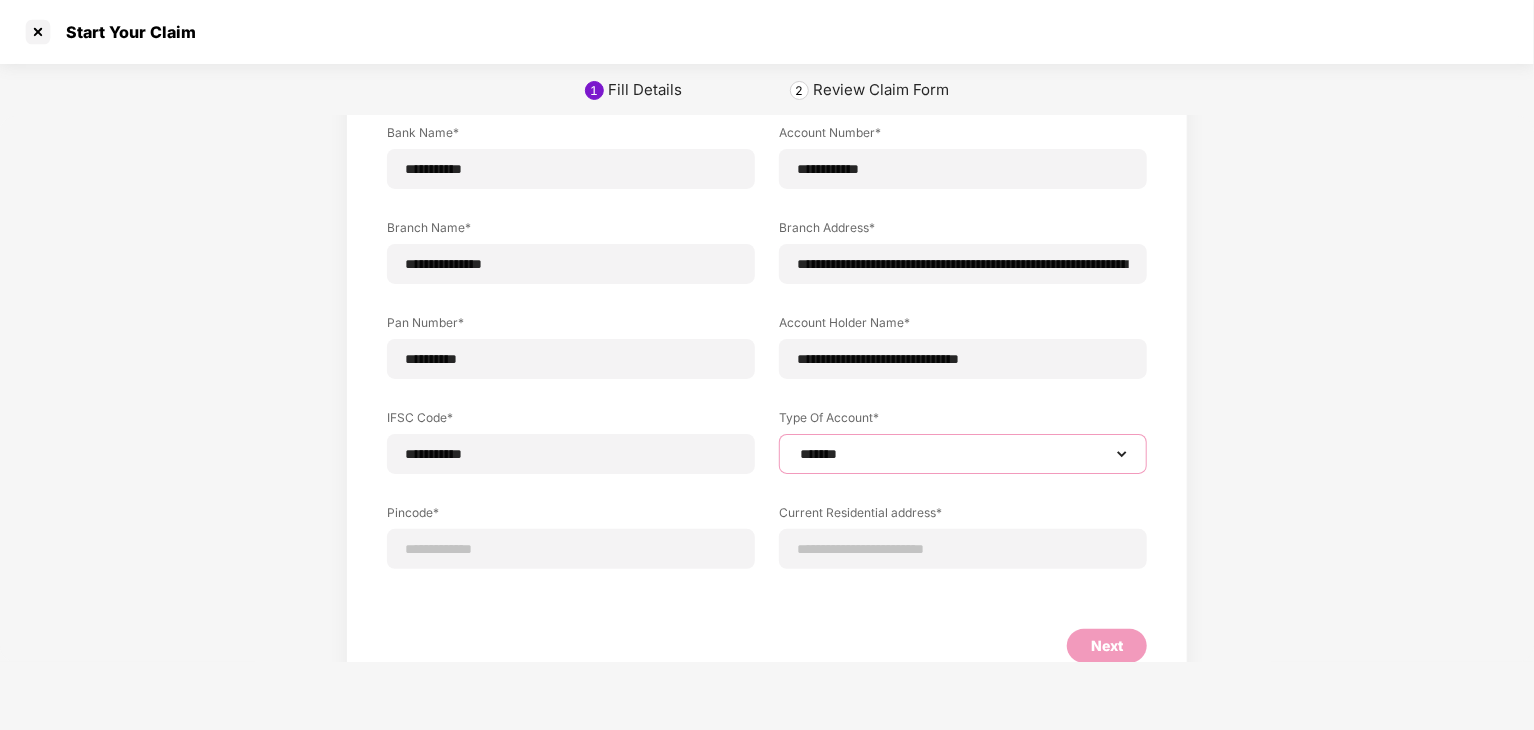 scroll, scrollTop: 136, scrollLeft: 0, axis: vertical 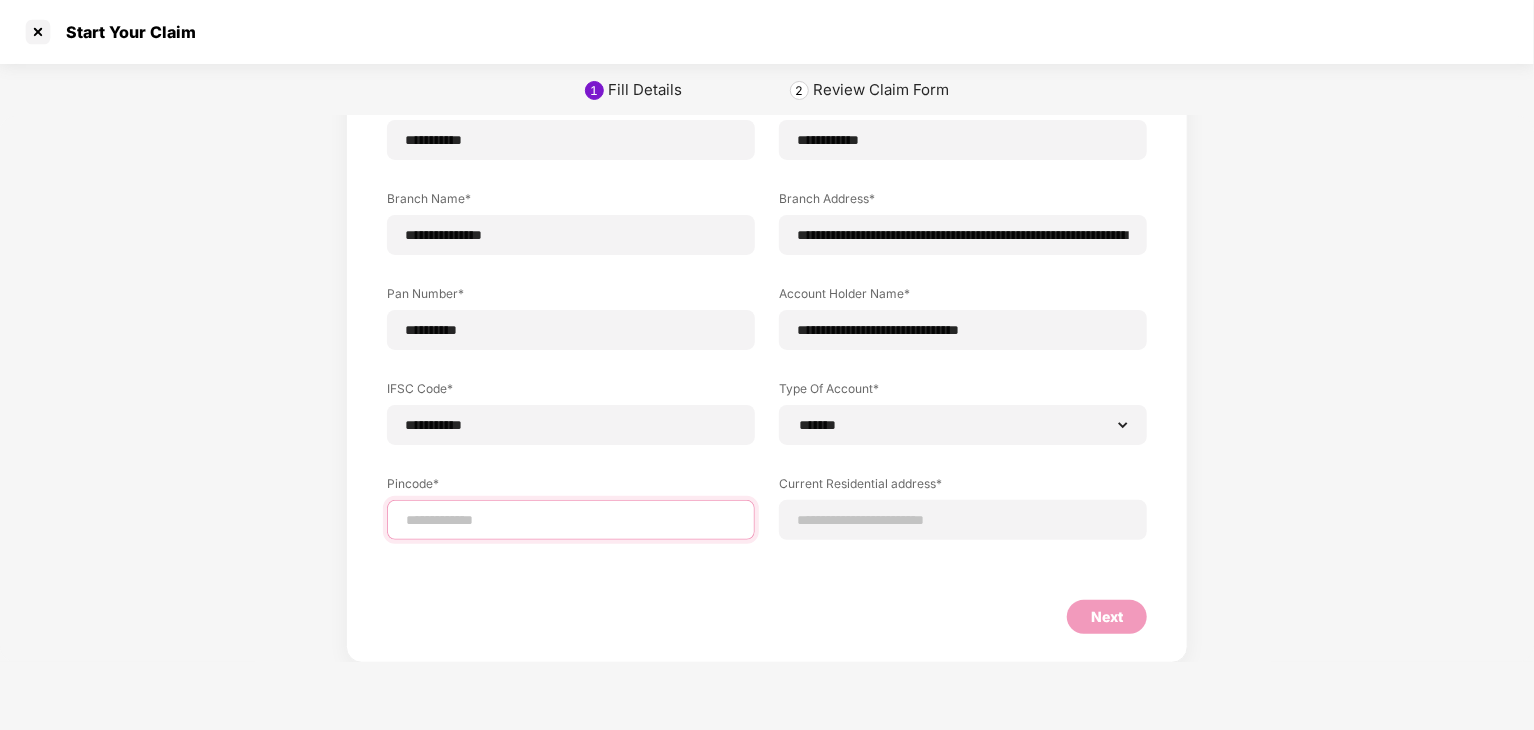 click at bounding box center (571, 520) 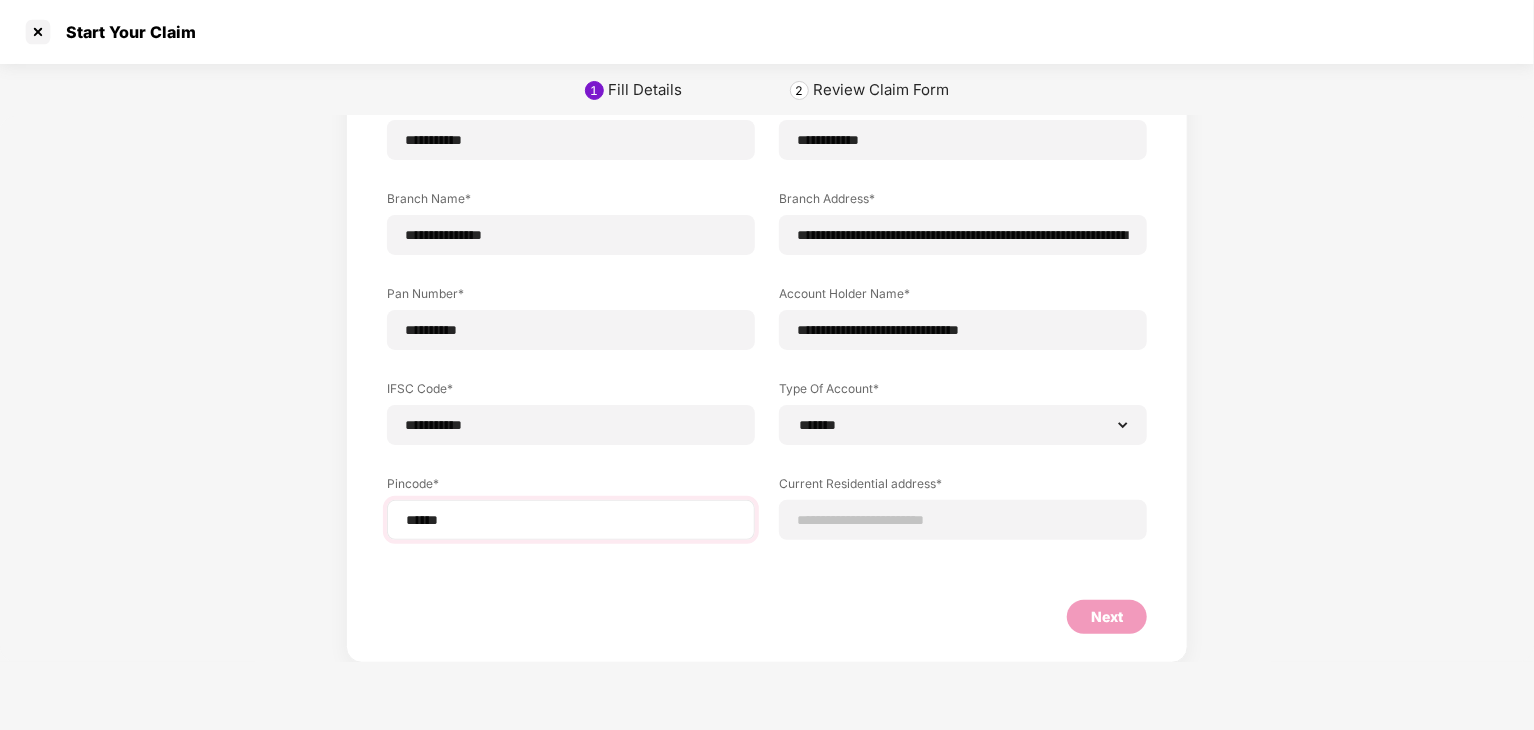 select on "*******" 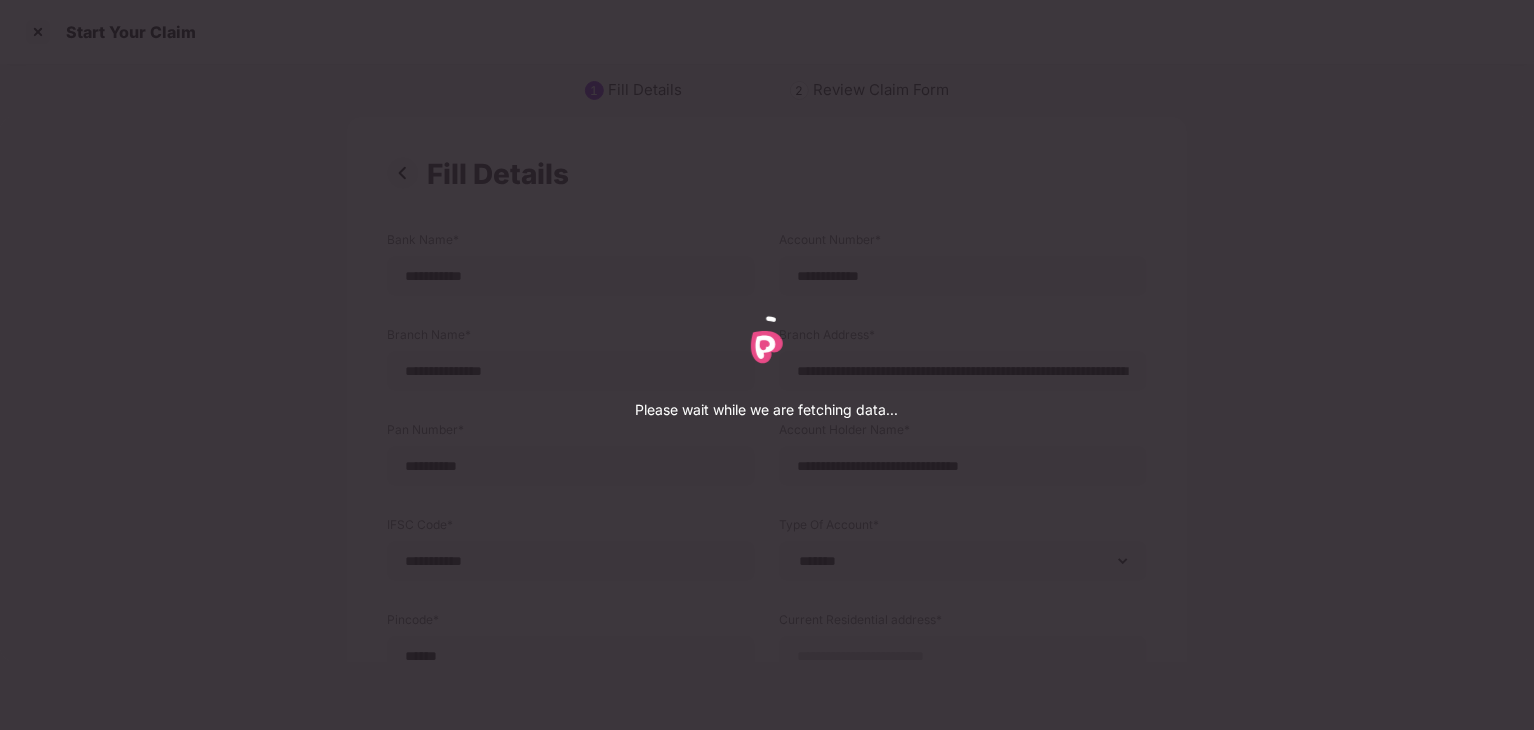 select on "*******" 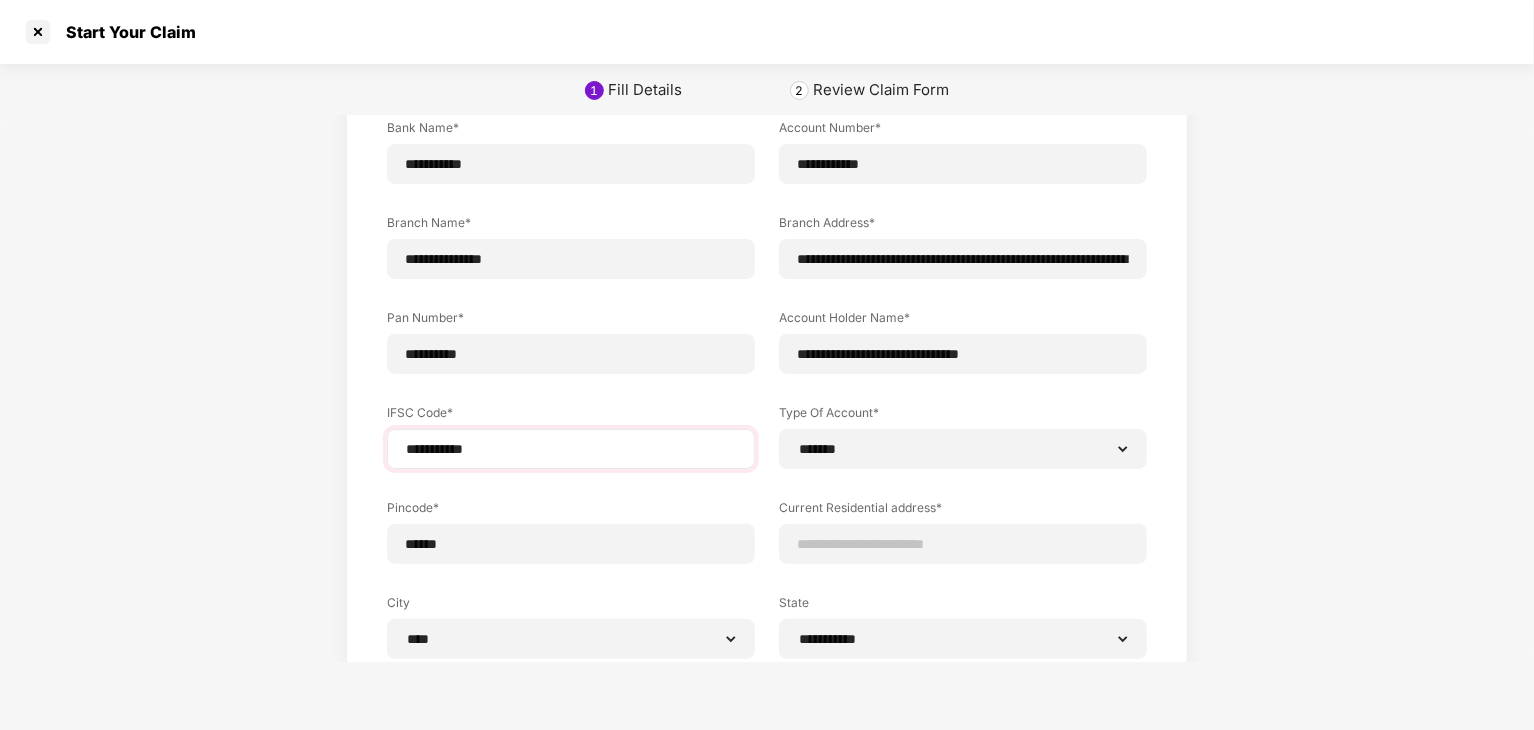 scroll, scrollTop: 232, scrollLeft: 0, axis: vertical 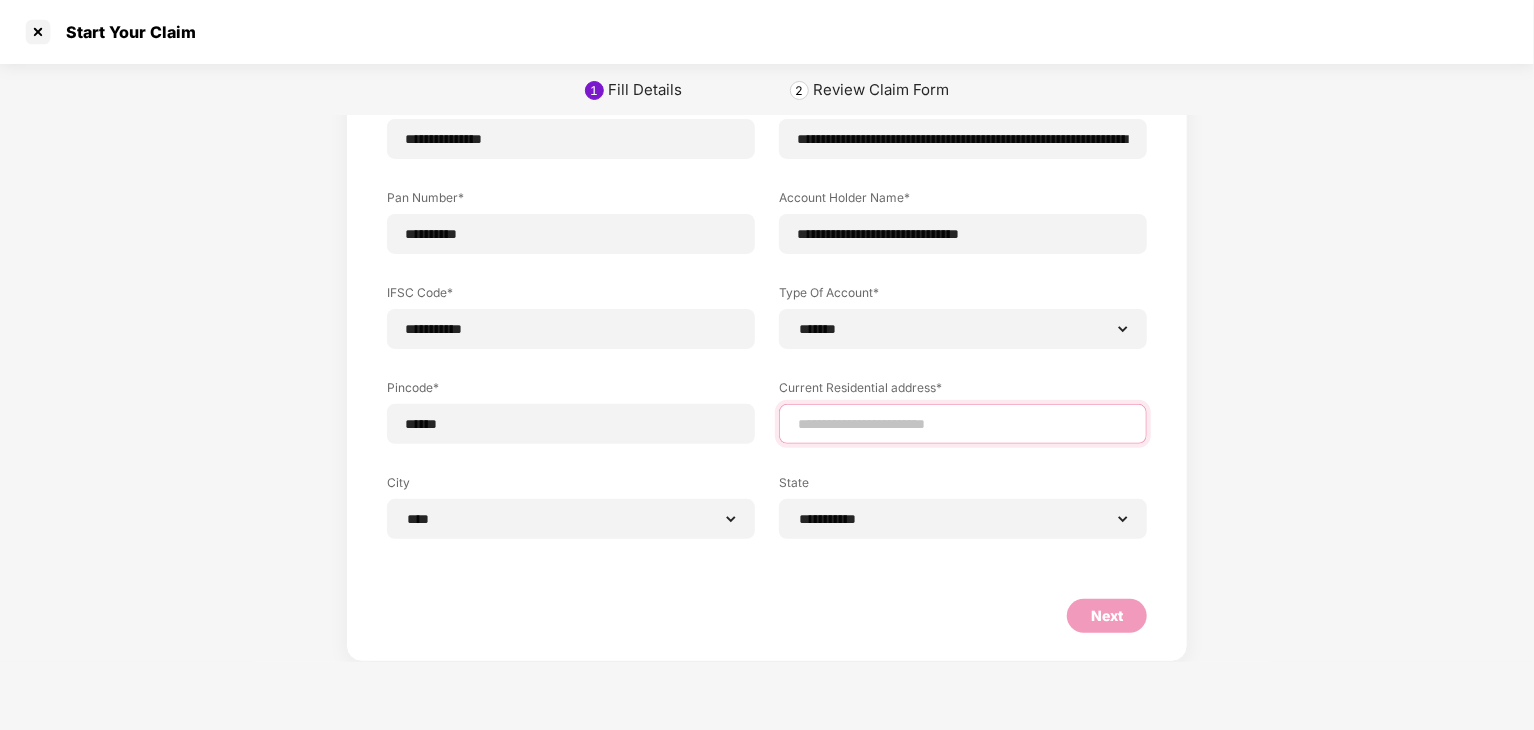 click at bounding box center [963, 424] 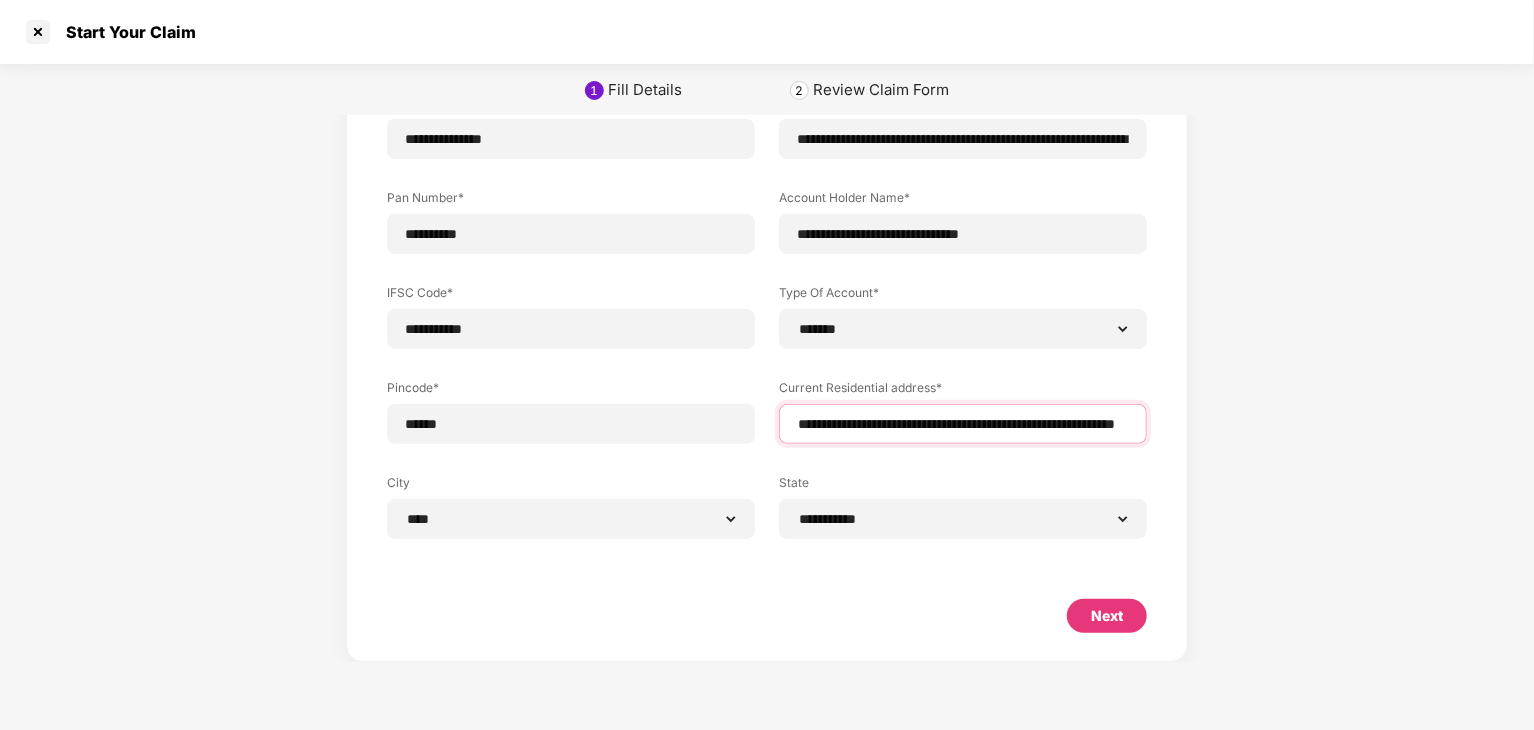 drag, startPoint x: 837, startPoint y: 432, endPoint x: 772, endPoint y: 432, distance: 65 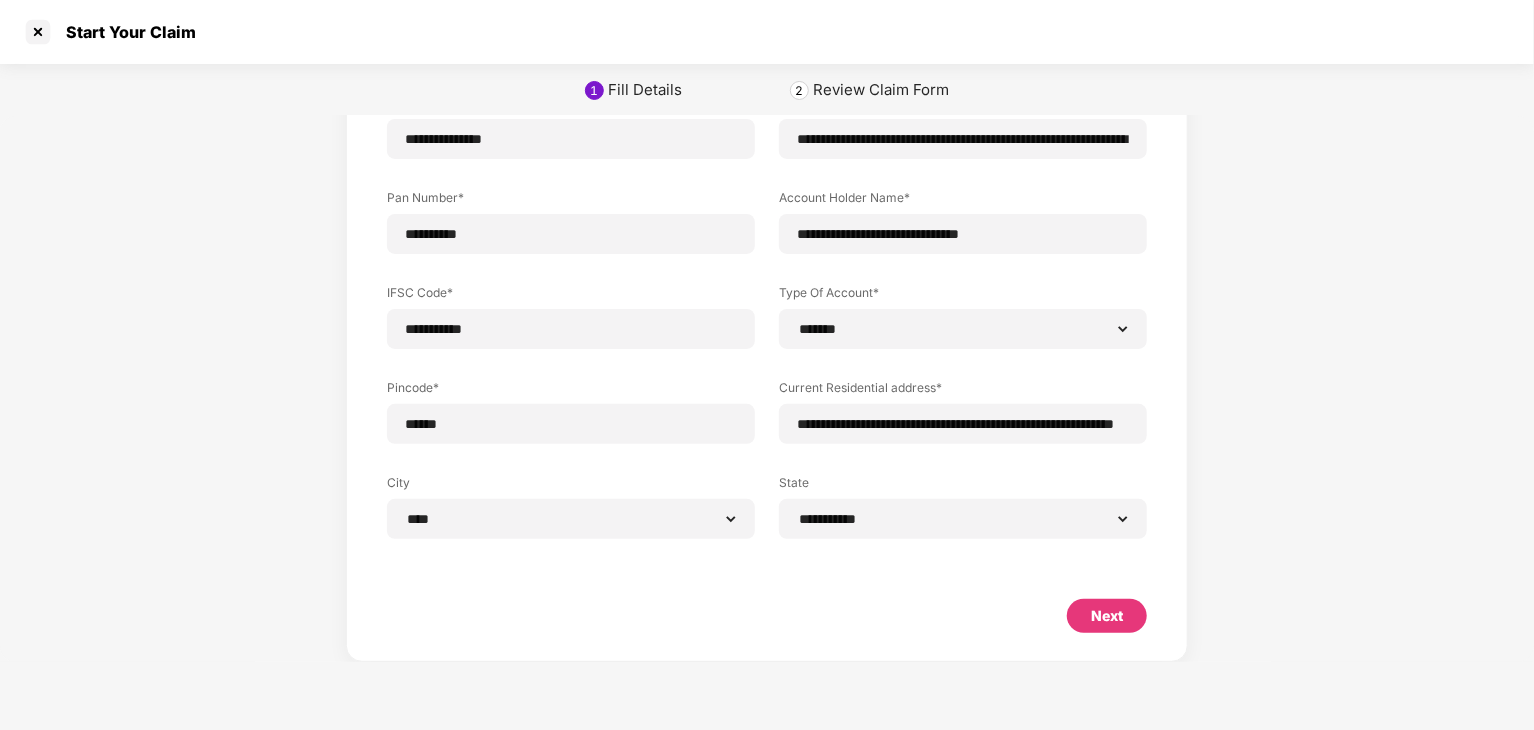 scroll, scrollTop: 0, scrollLeft: 0, axis: both 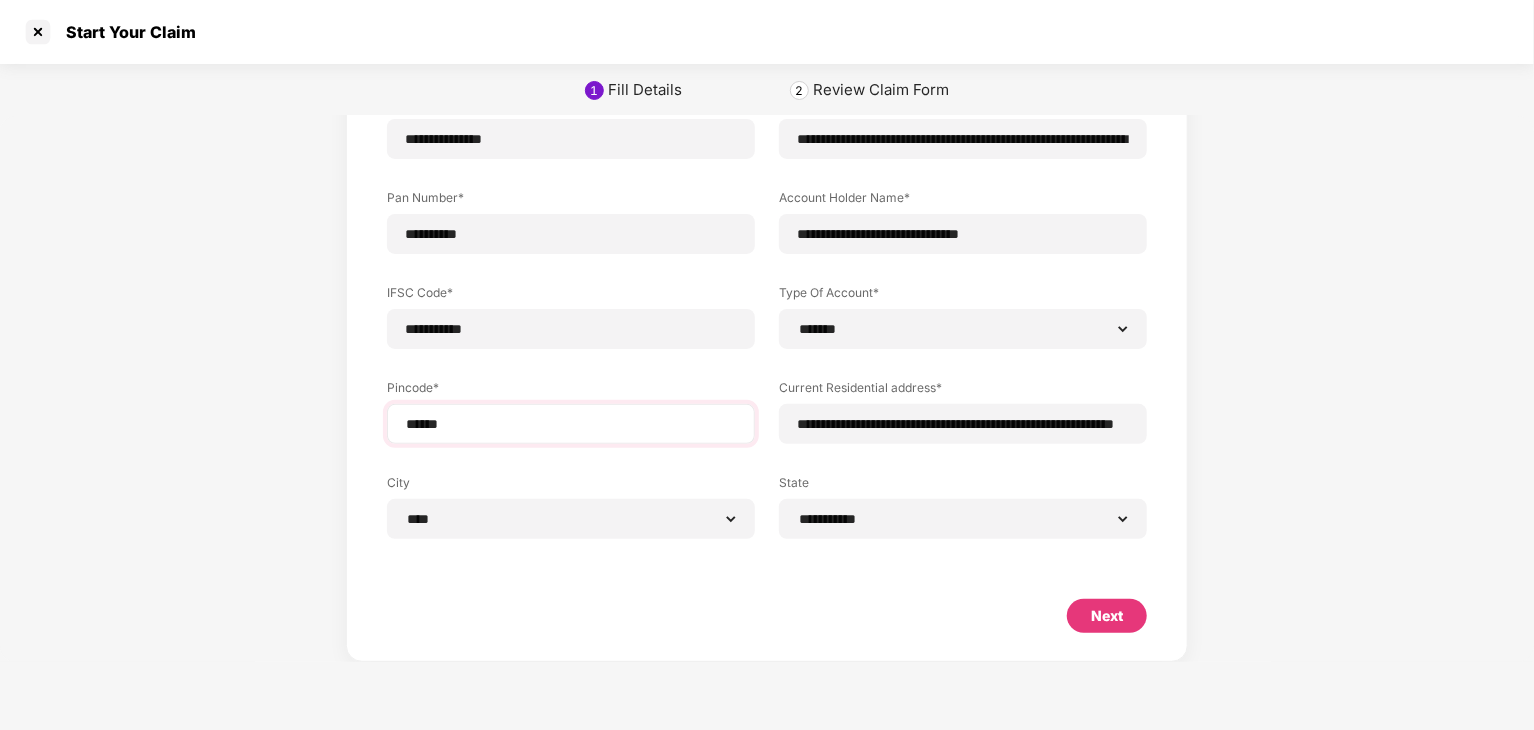 drag, startPoint x: 506, startPoint y: 439, endPoint x: 472, endPoint y: 433, distance: 34.525352 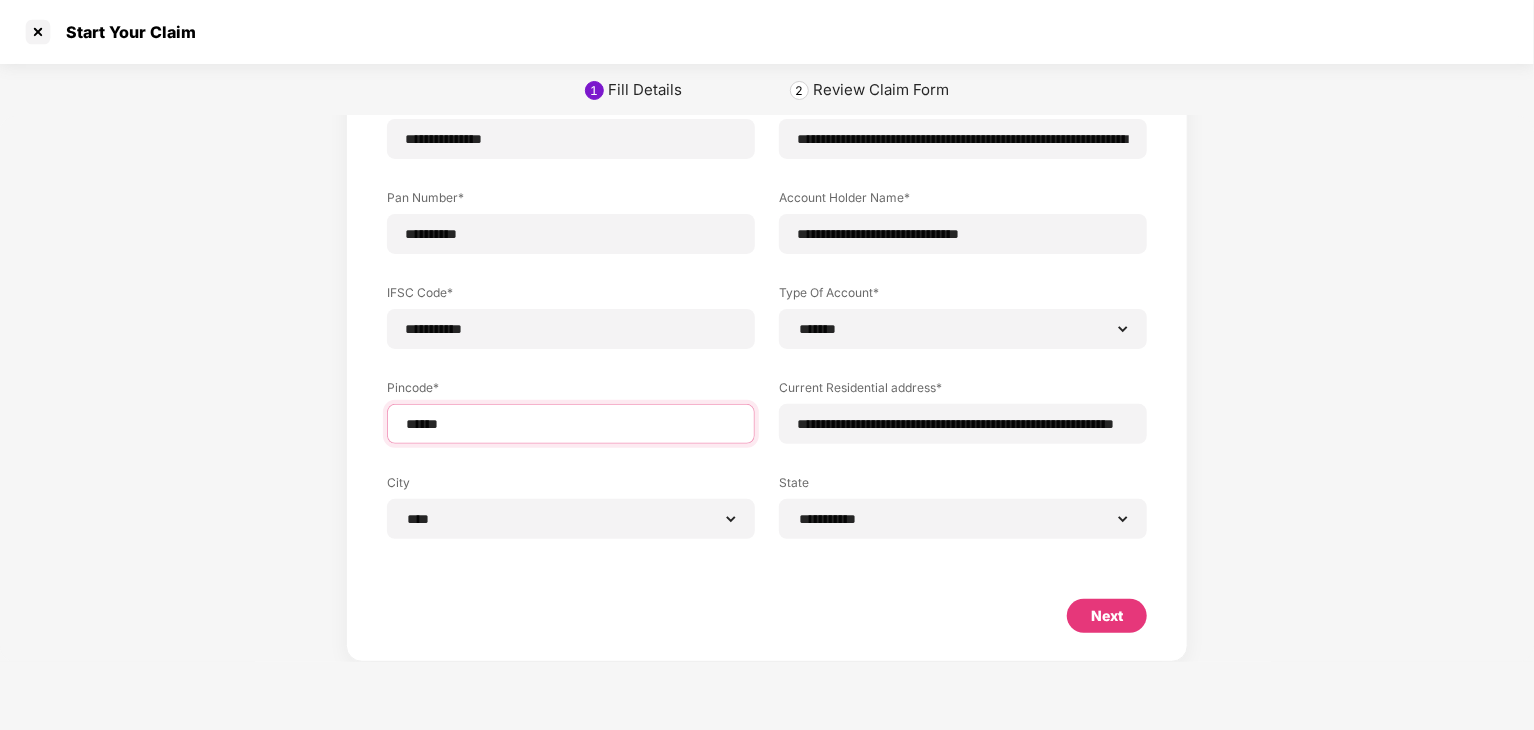 drag, startPoint x: 472, startPoint y: 424, endPoint x: 372, endPoint y: 421, distance: 100.04499 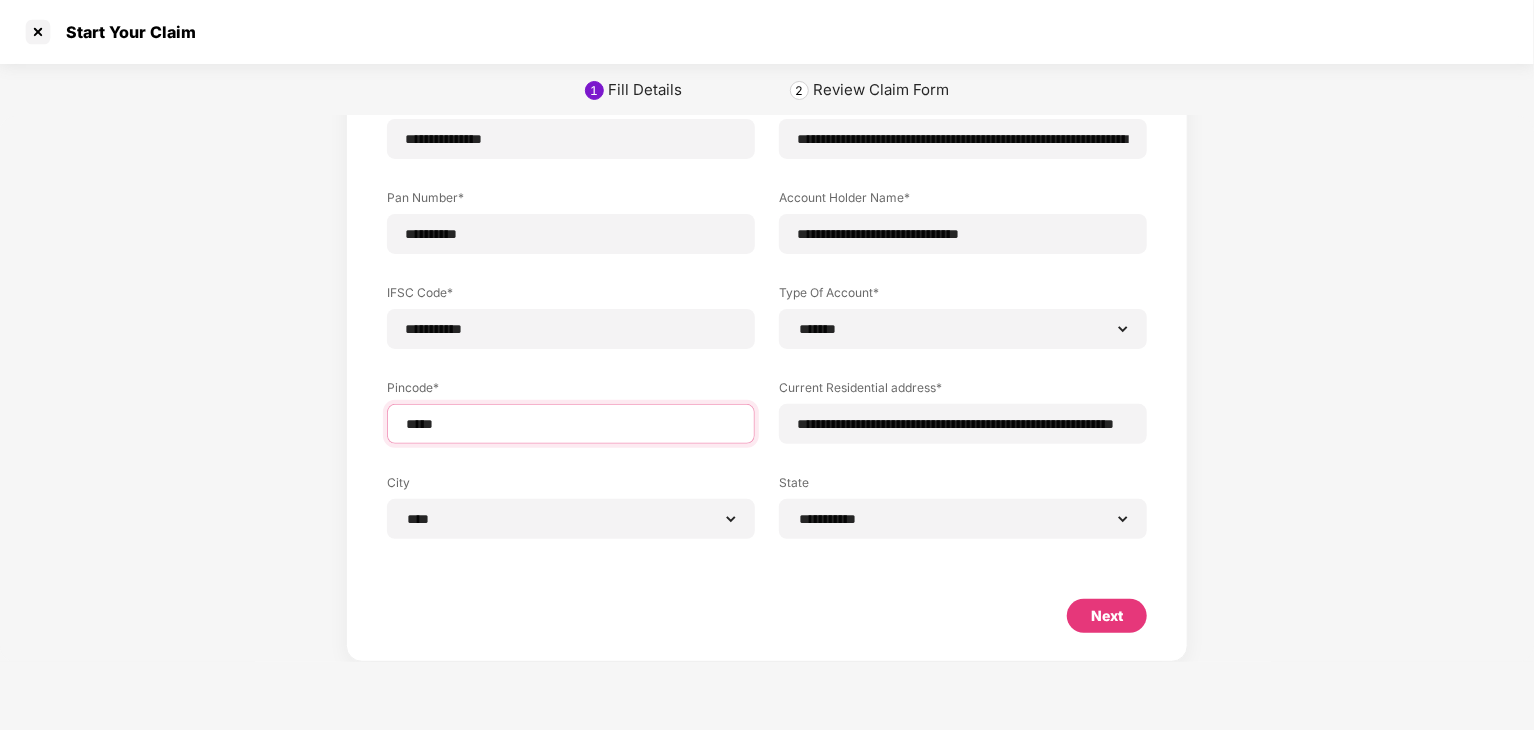 scroll, scrollTop: 136, scrollLeft: 0, axis: vertical 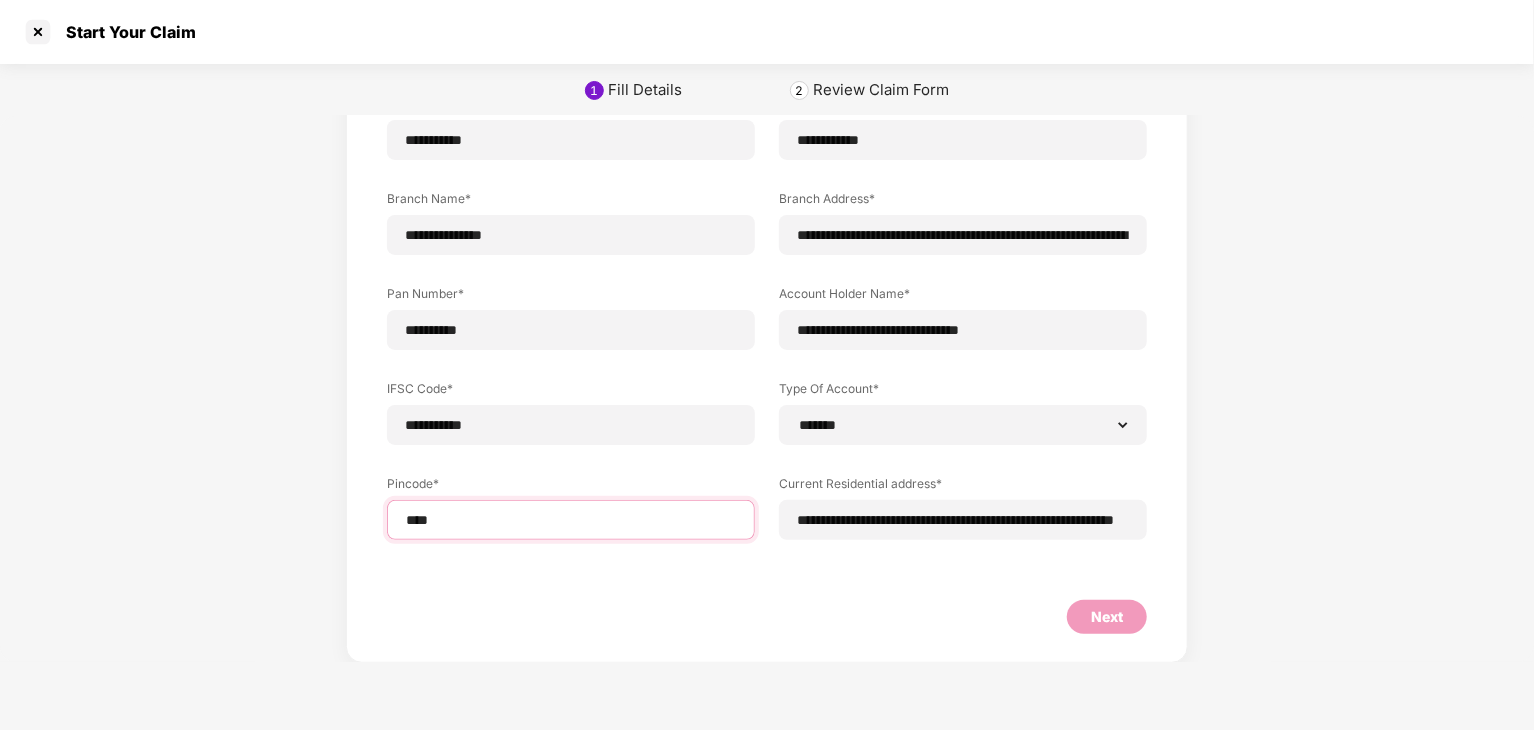 type on "*****" 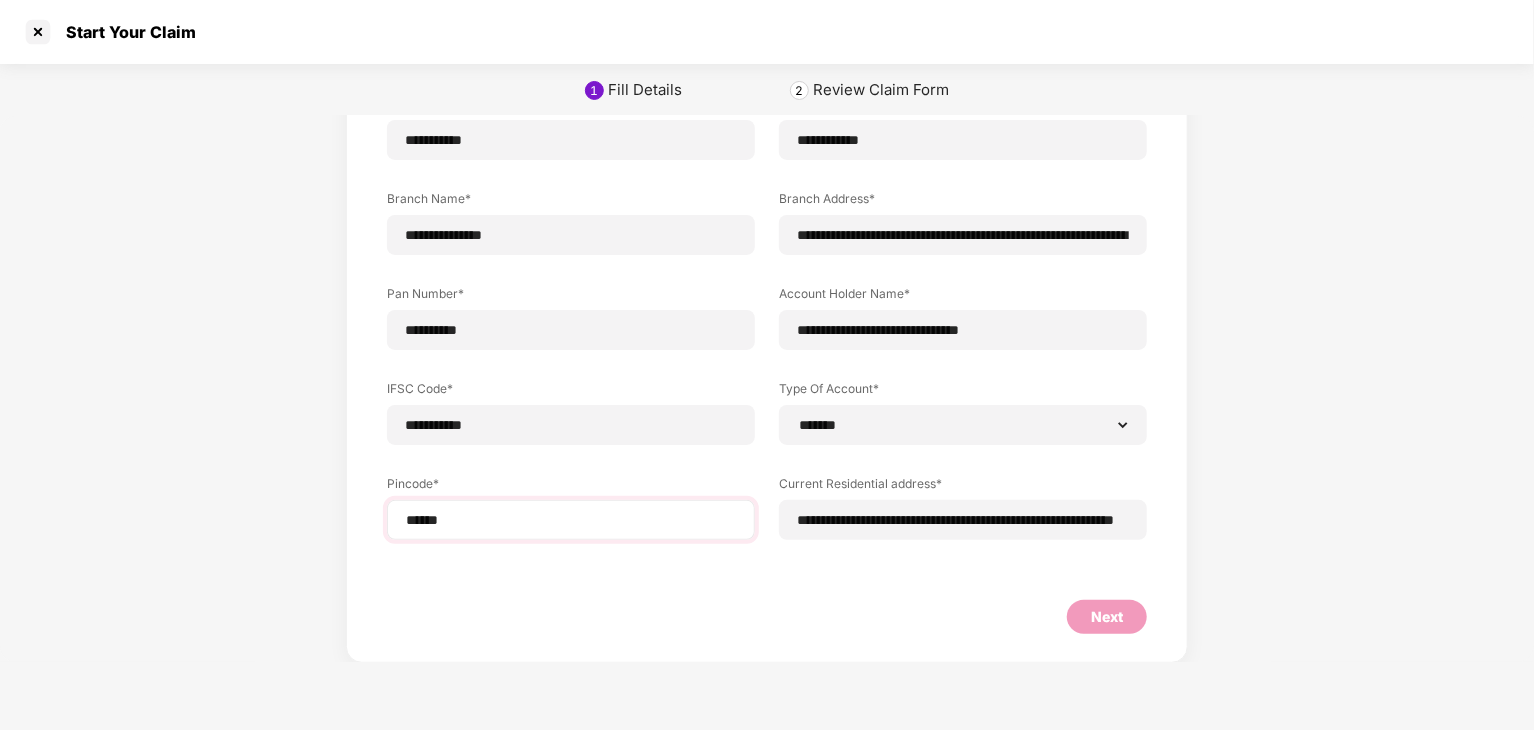 select on "*******" 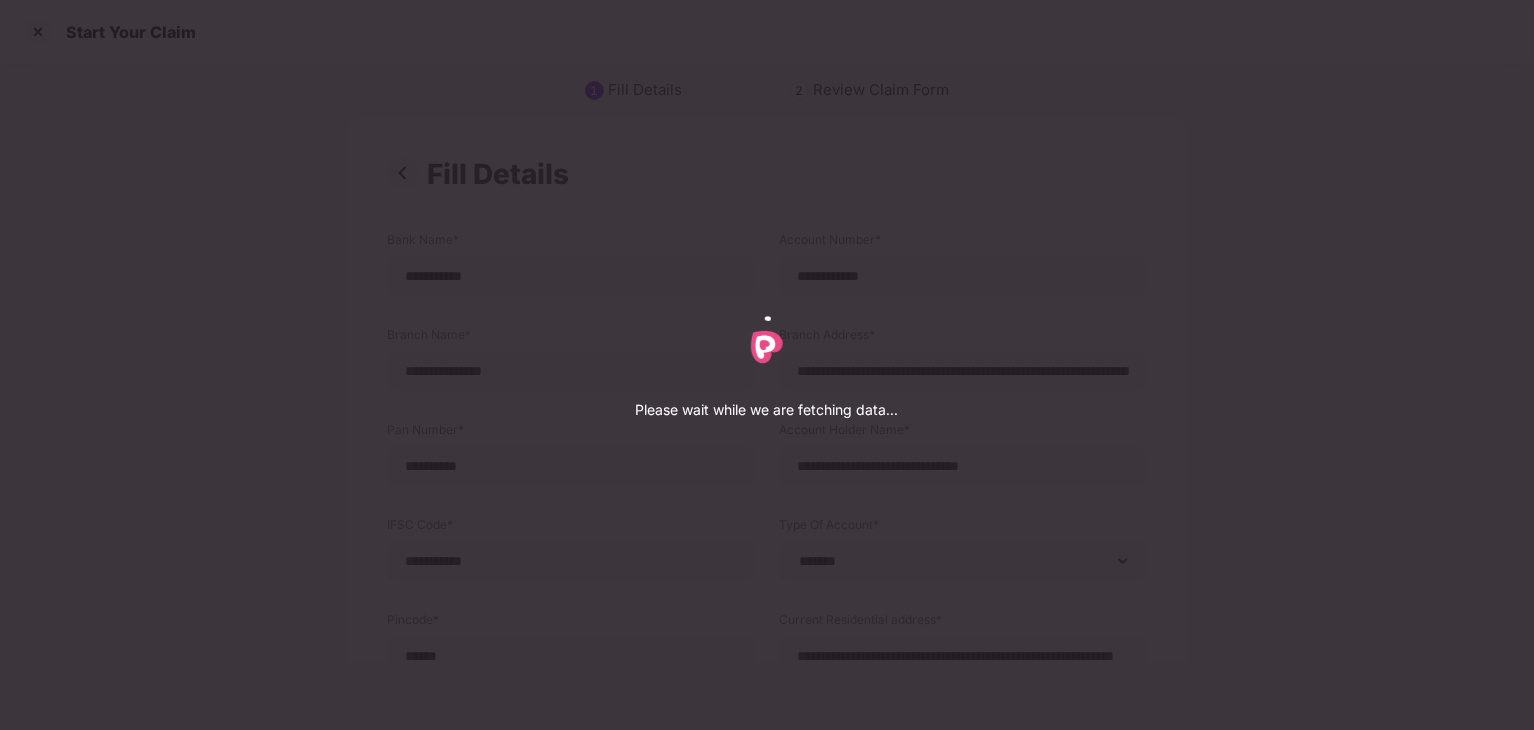 select on "*******" 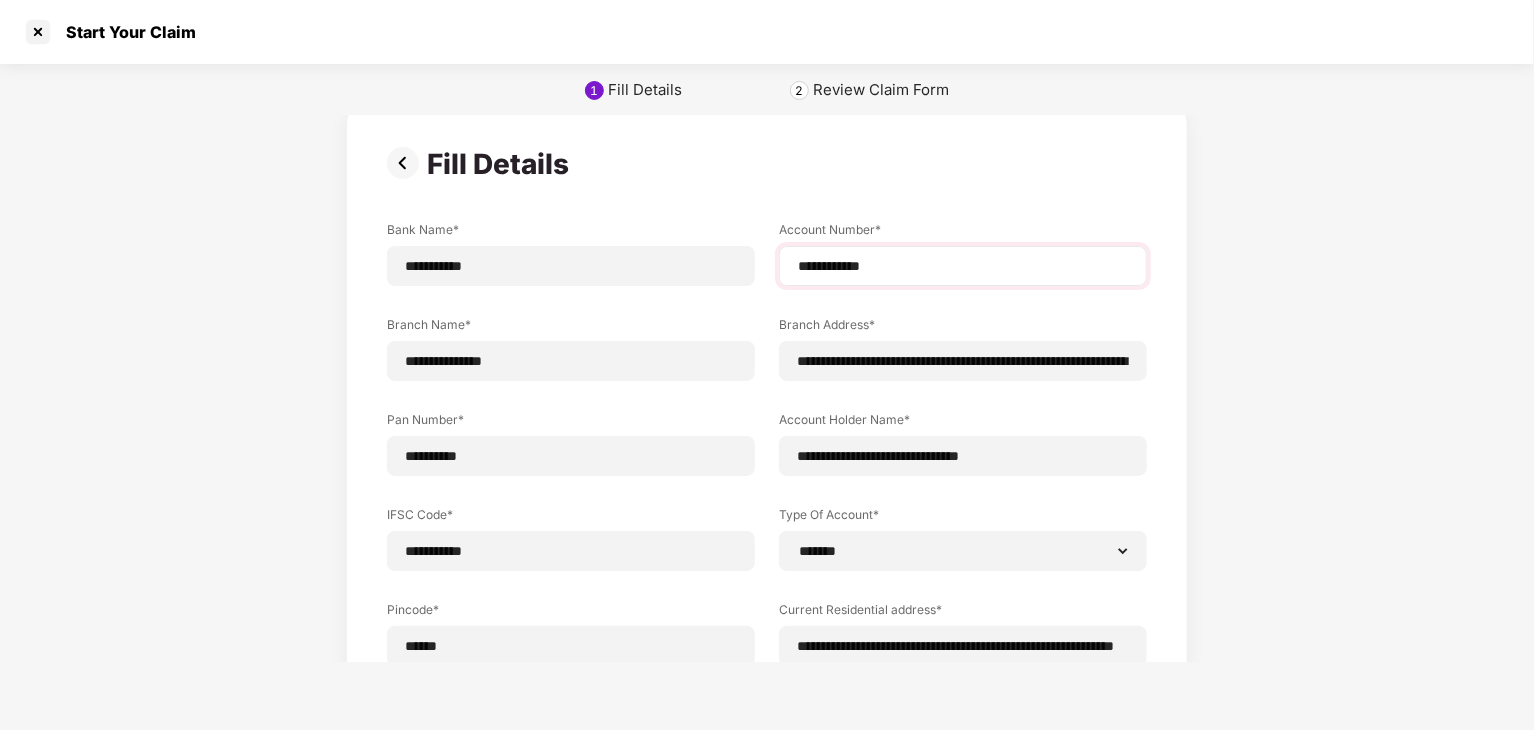 scroll, scrollTop: 0, scrollLeft: 0, axis: both 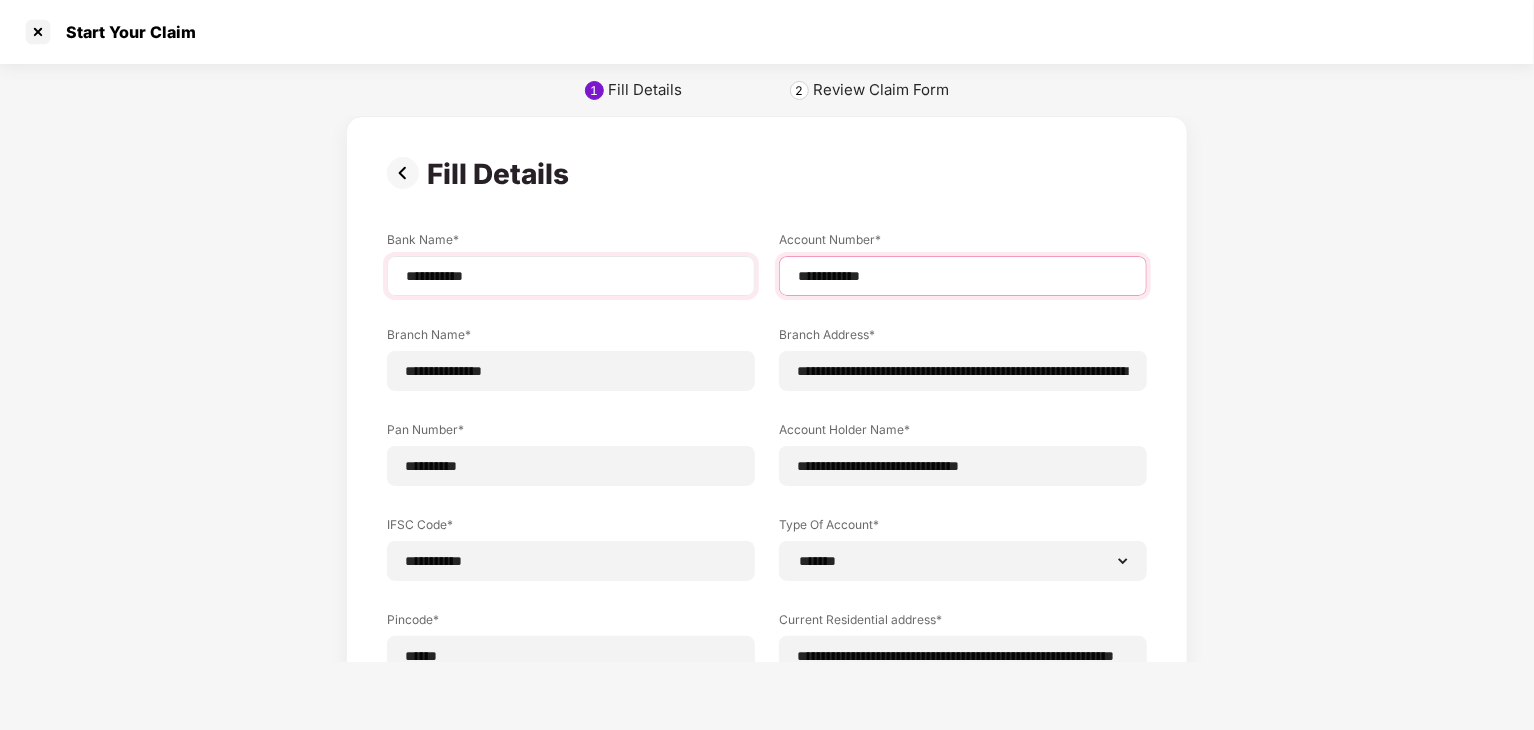 drag, startPoint x: 924, startPoint y: 278, endPoint x: 723, endPoint y: 275, distance: 201.02238 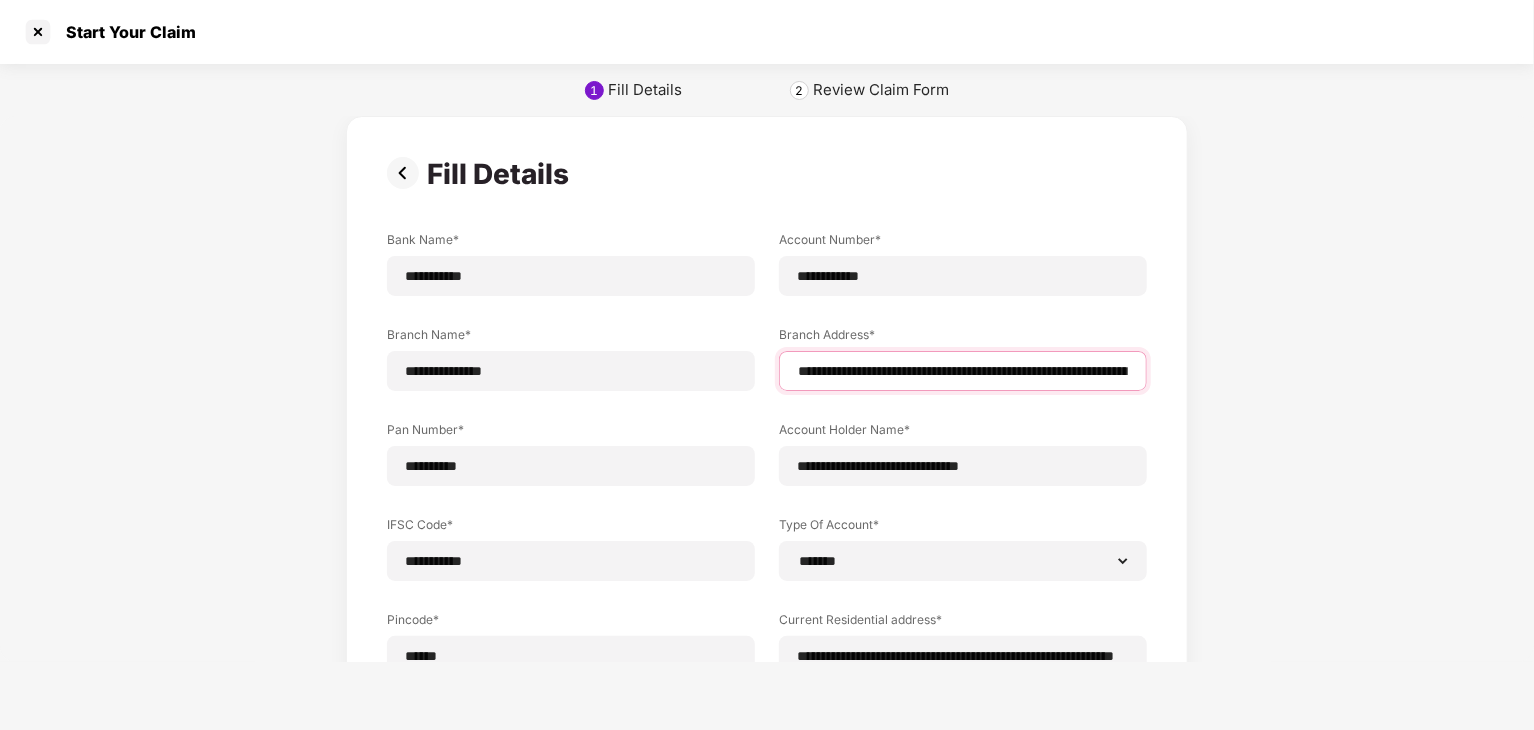 scroll, scrollTop: 0, scrollLeft: 144, axis: horizontal 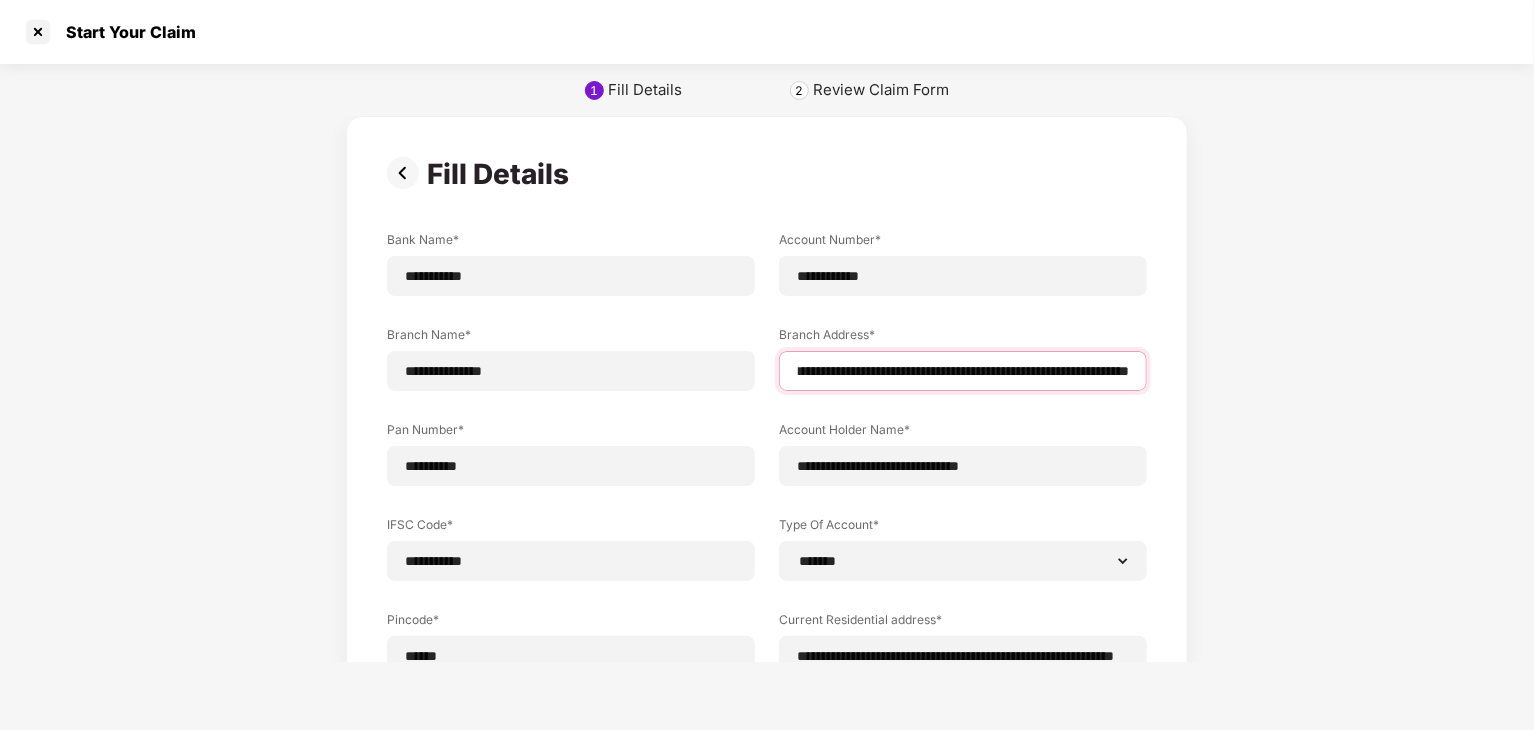 drag, startPoint x: 1013, startPoint y: 369, endPoint x: 1149, endPoint y: 365, distance: 136.0588 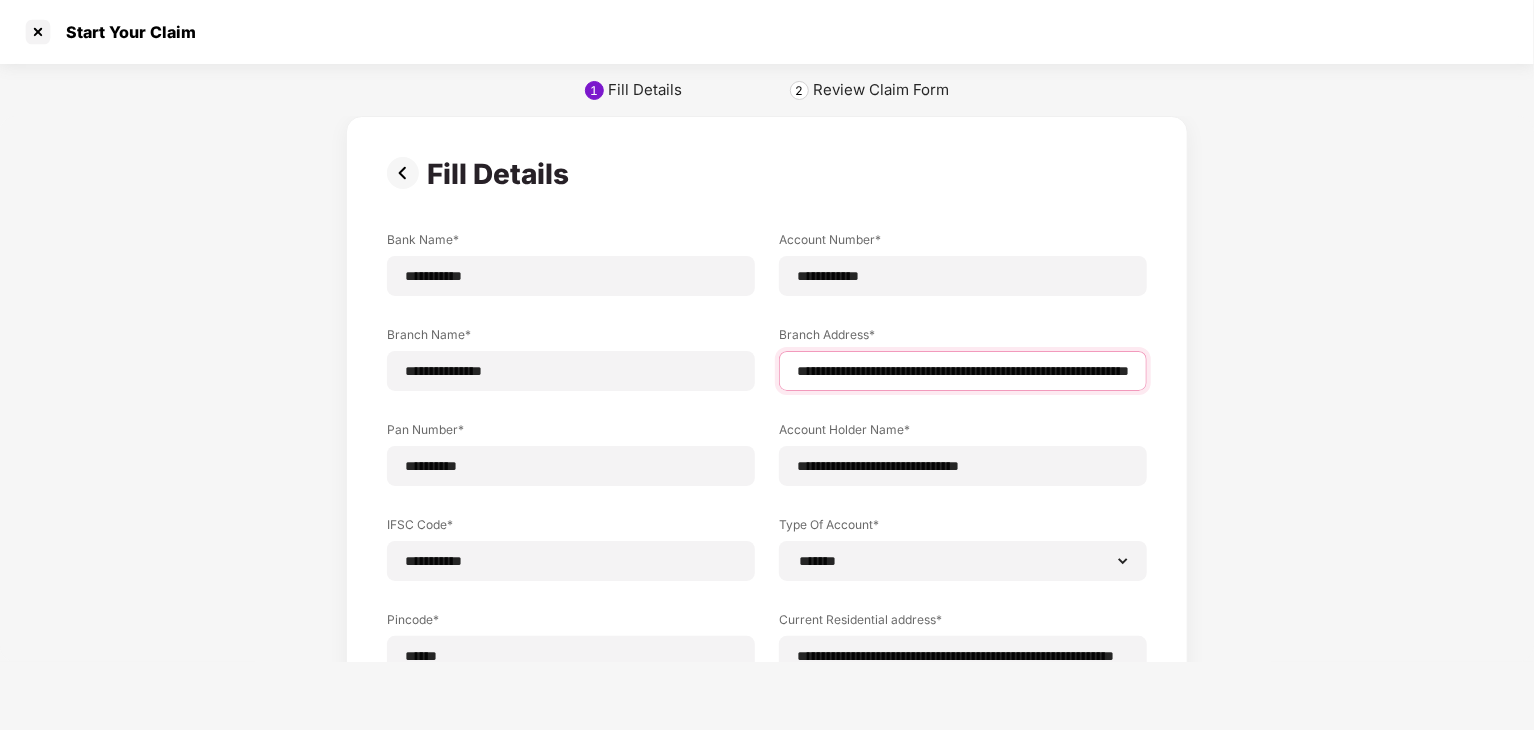 scroll, scrollTop: 0, scrollLeft: 140, axis: horizontal 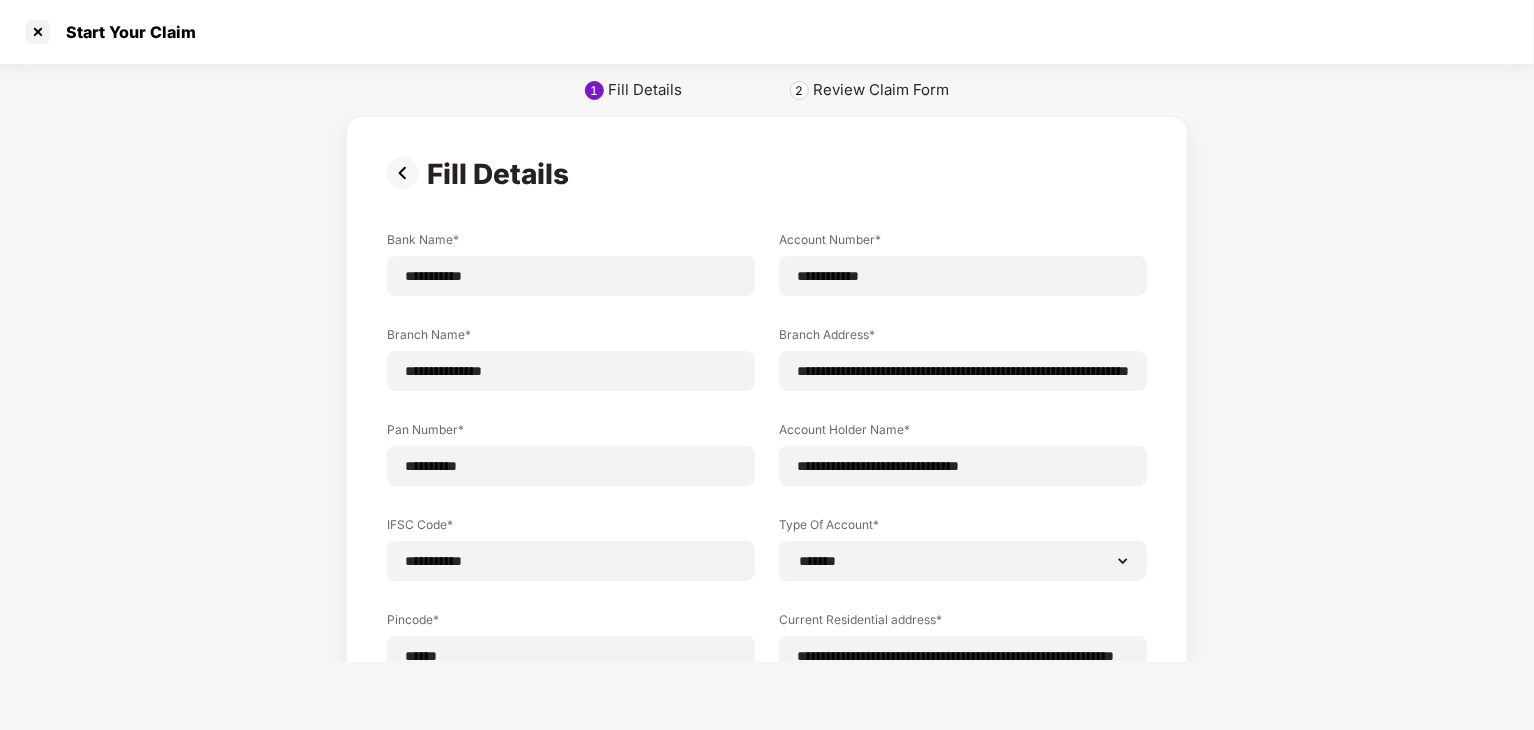 click on "**********" at bounding box center (767, 505) 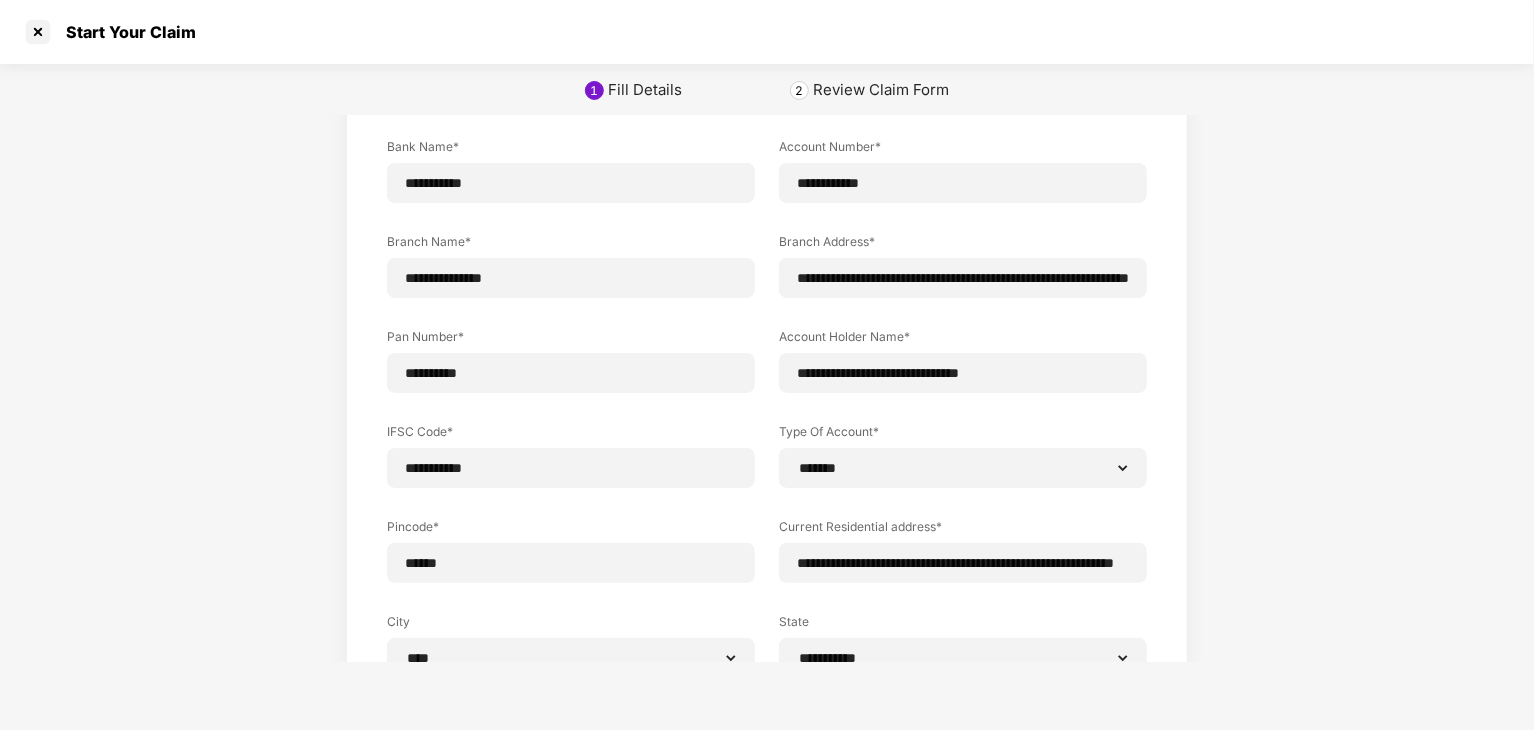 scroll, scrollTop: 200, scrollLeft: 0, axis: vertical 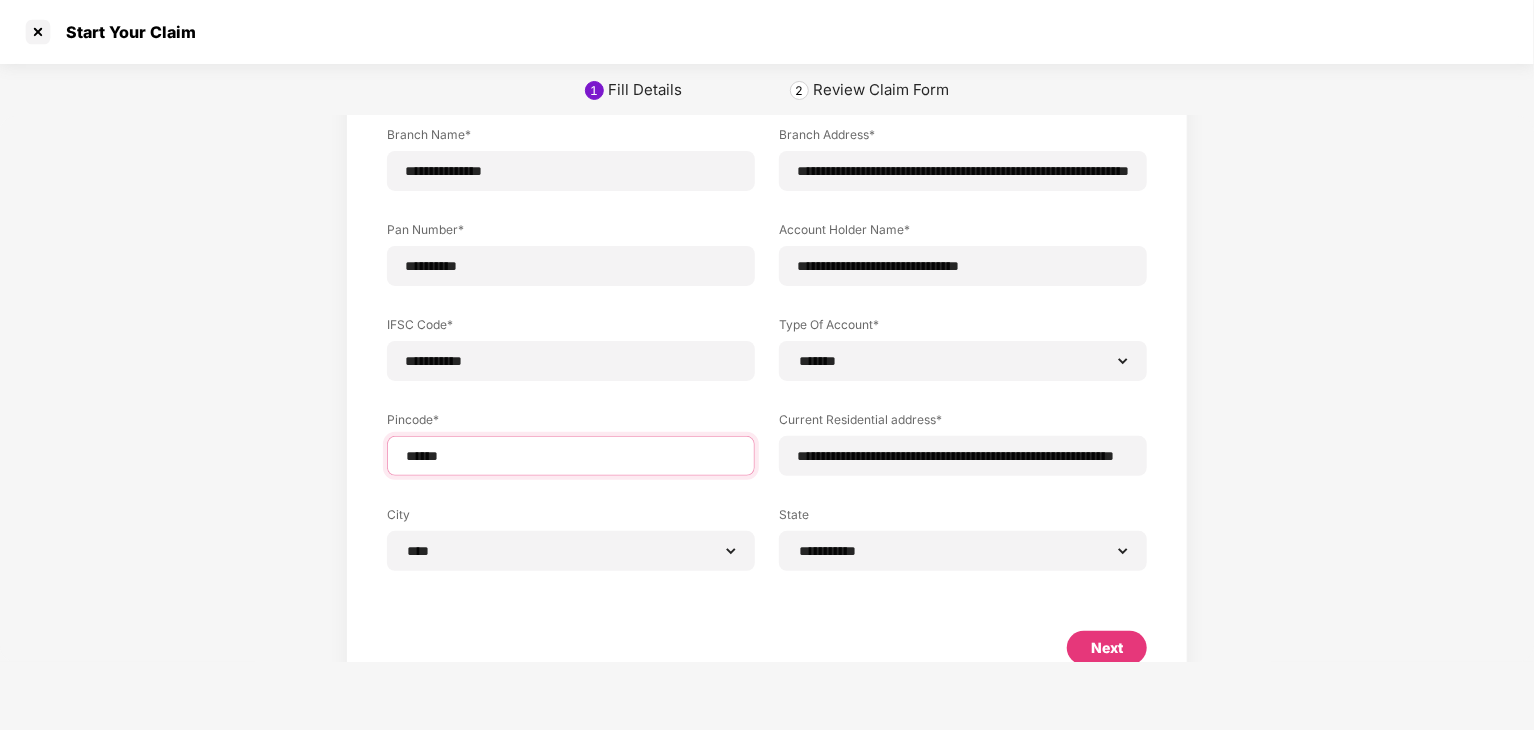 click on "******" at bounding box center (571, 456) 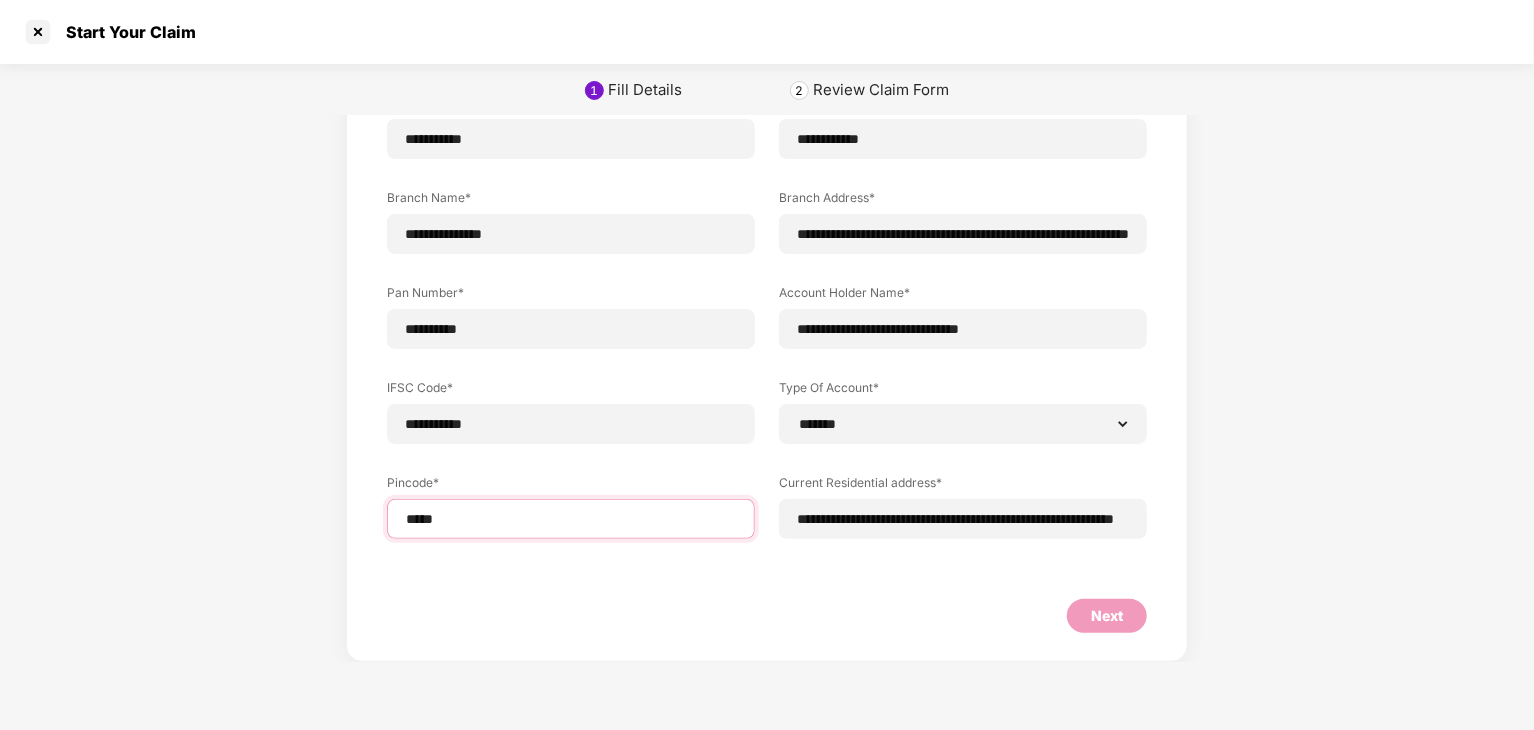 scroll, scrollTop: 136, scrollLeft: 0, axis: vertical 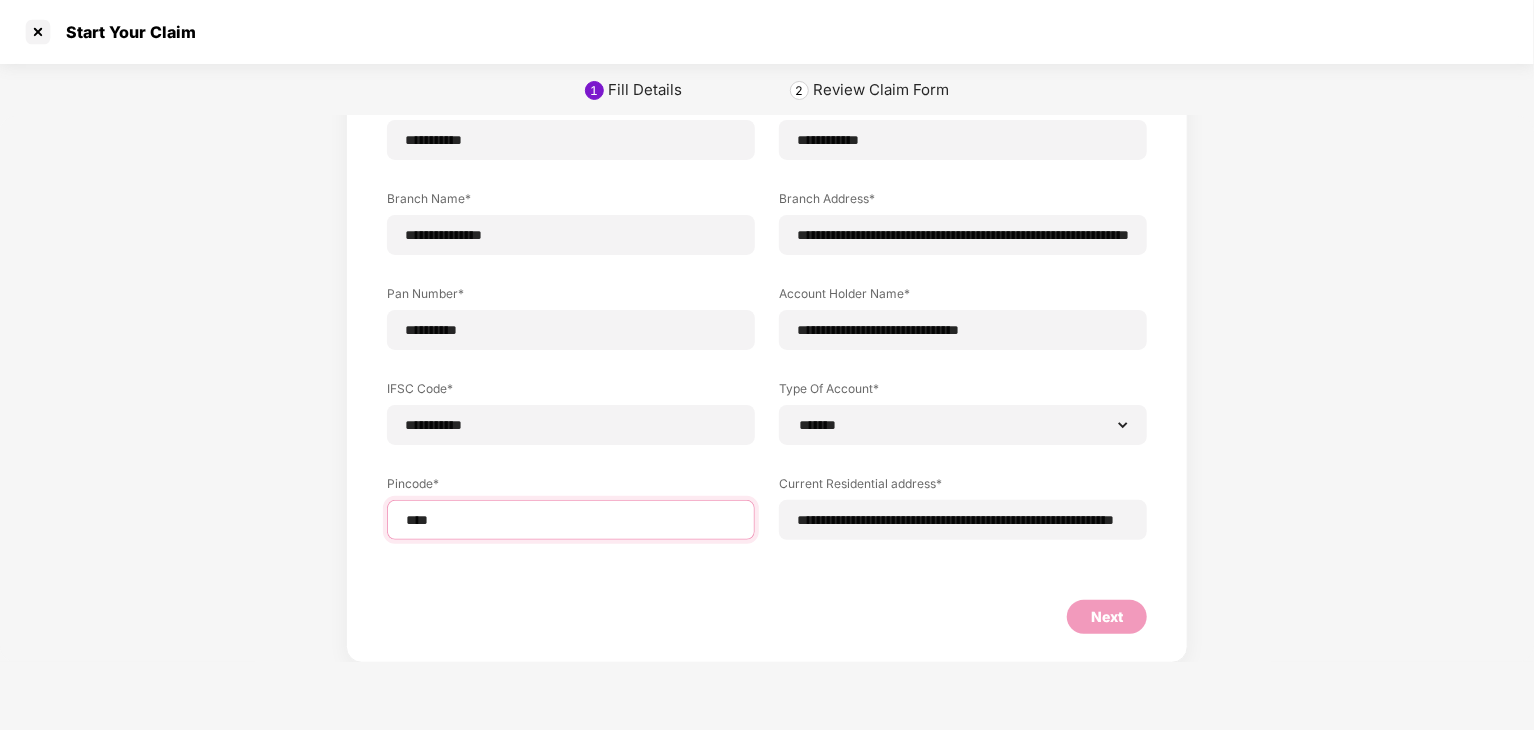 type on "*****" 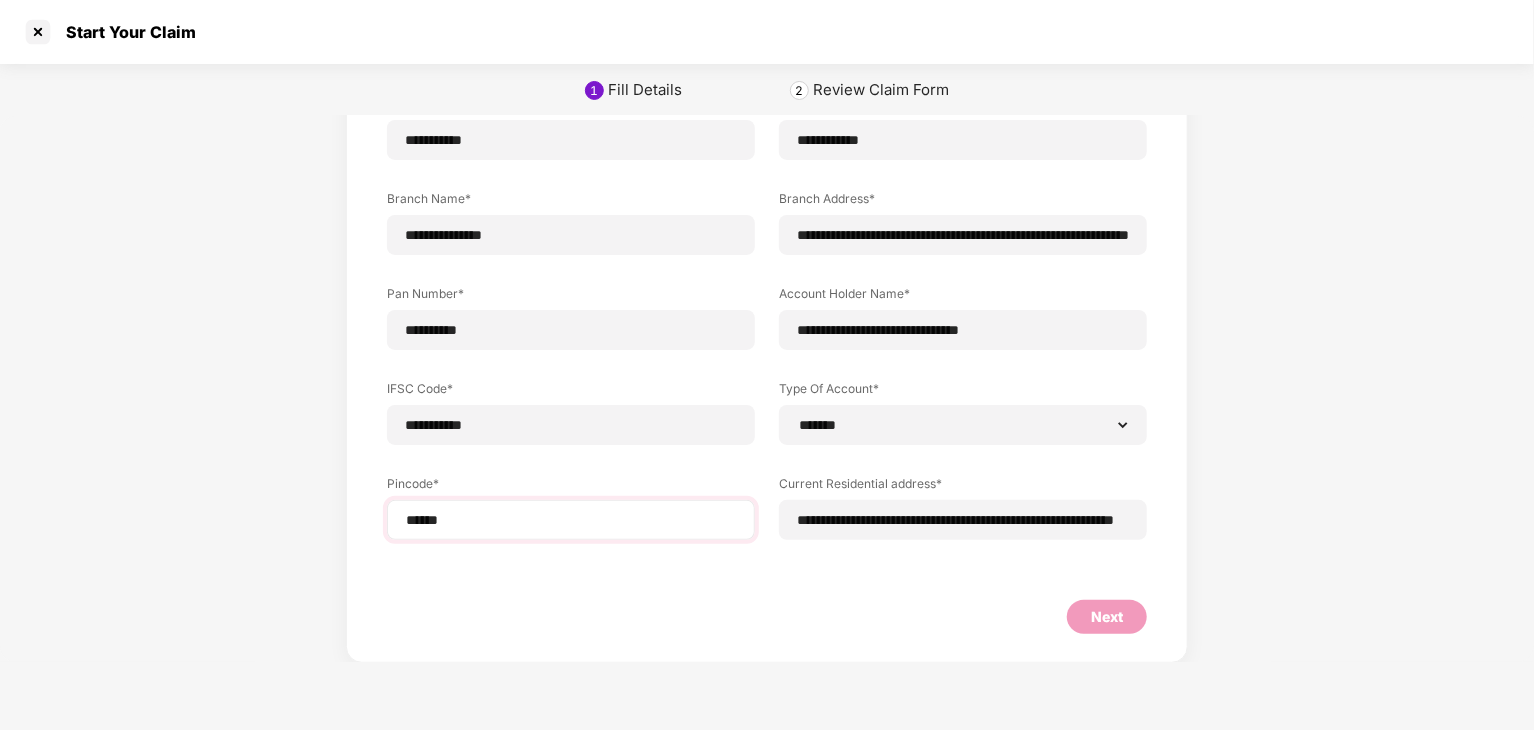 select on "*******" 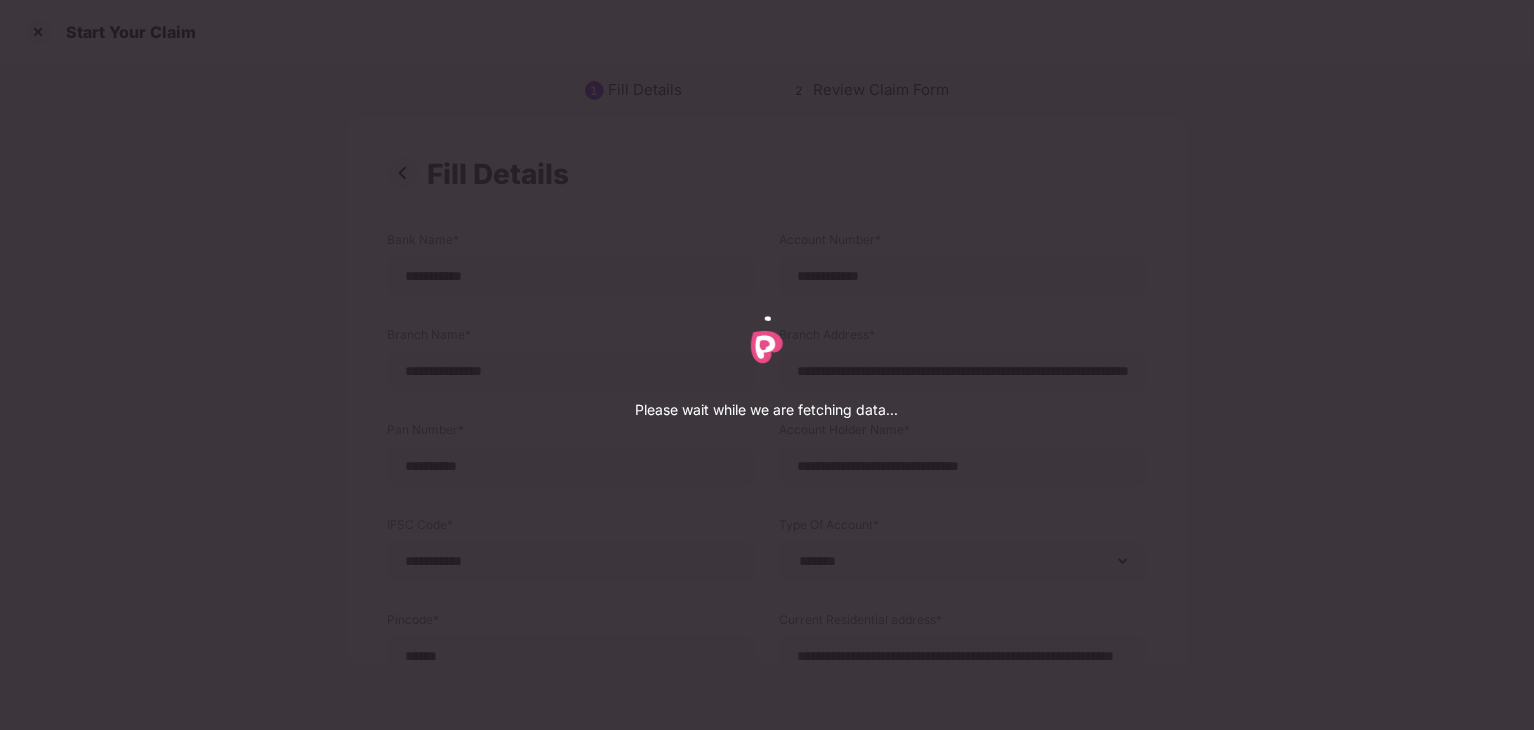 select on "*******" 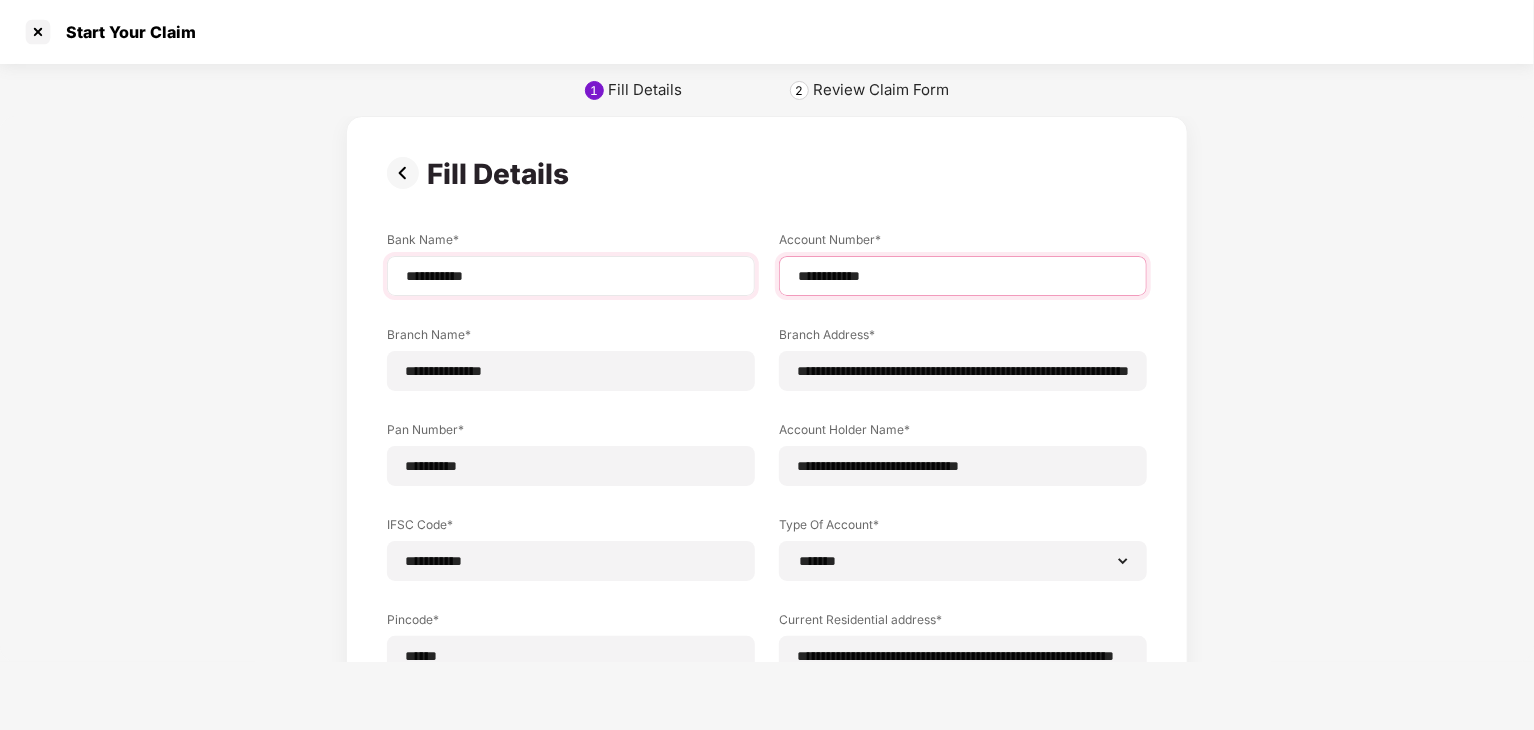 drag, startPoint x: 933, startPoint y: 273, endPoint x: 696, endPoint y: 271, distance: 237.00844 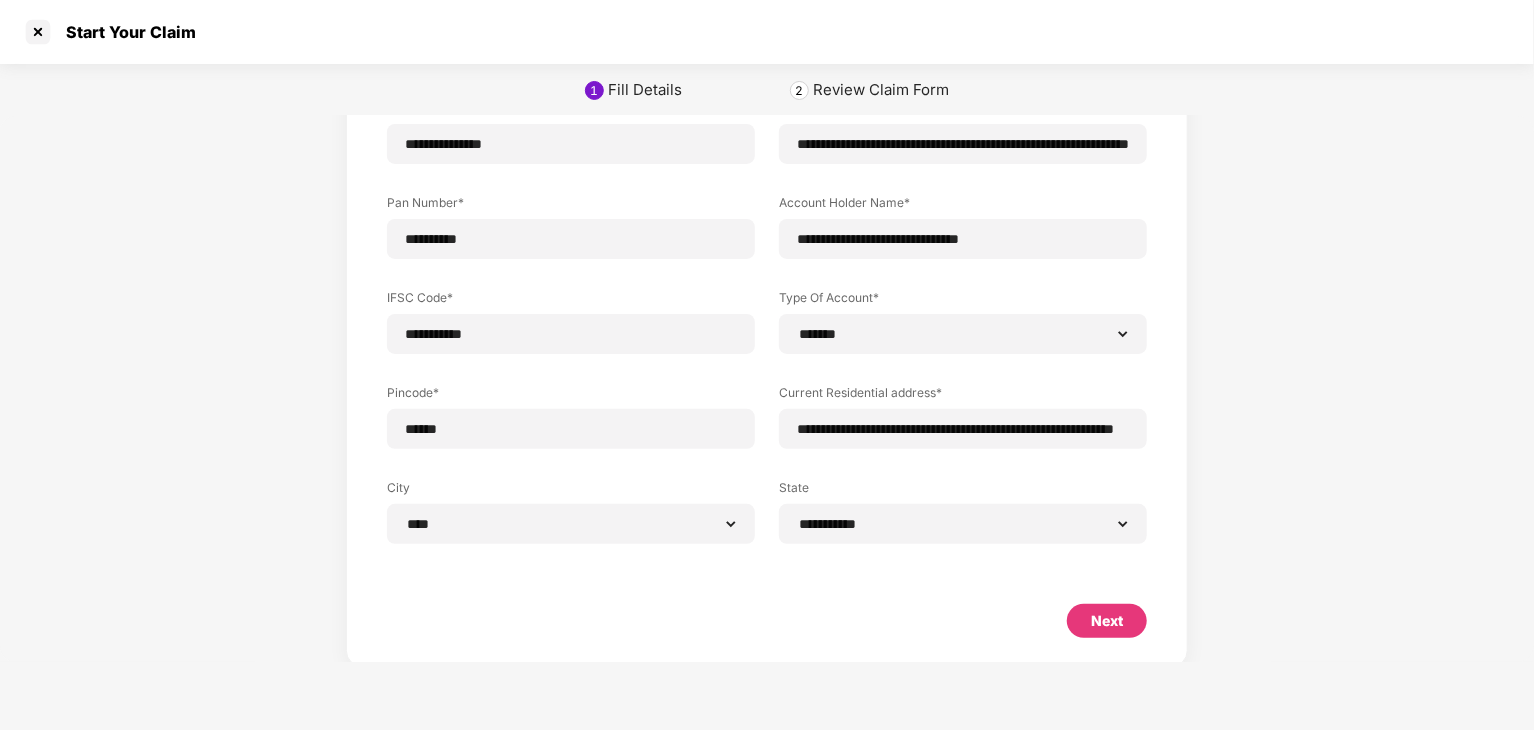scroll, scrollTop: 232, scrollLeft: 0, axis: vertical 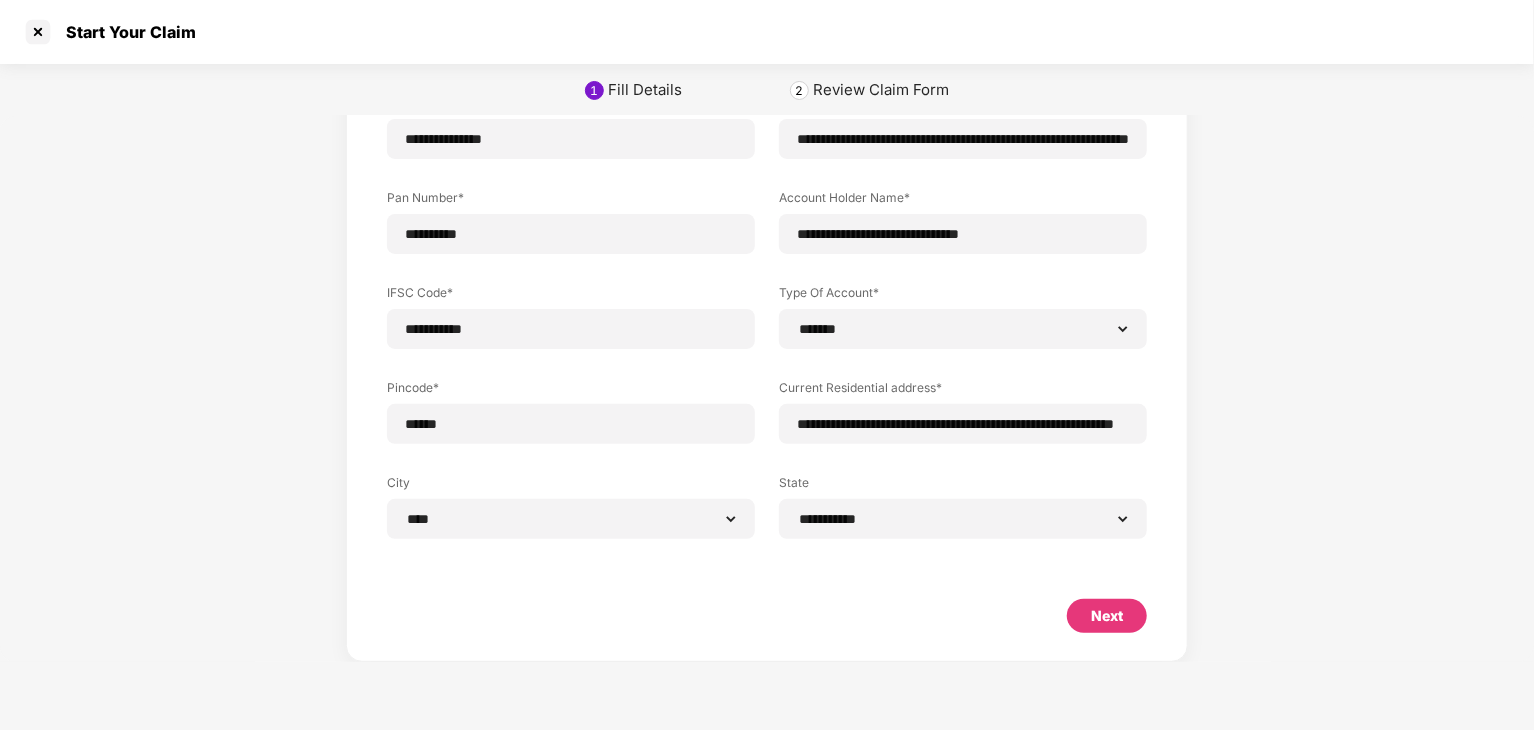click on "Next" at bounding box center [1107, 616] 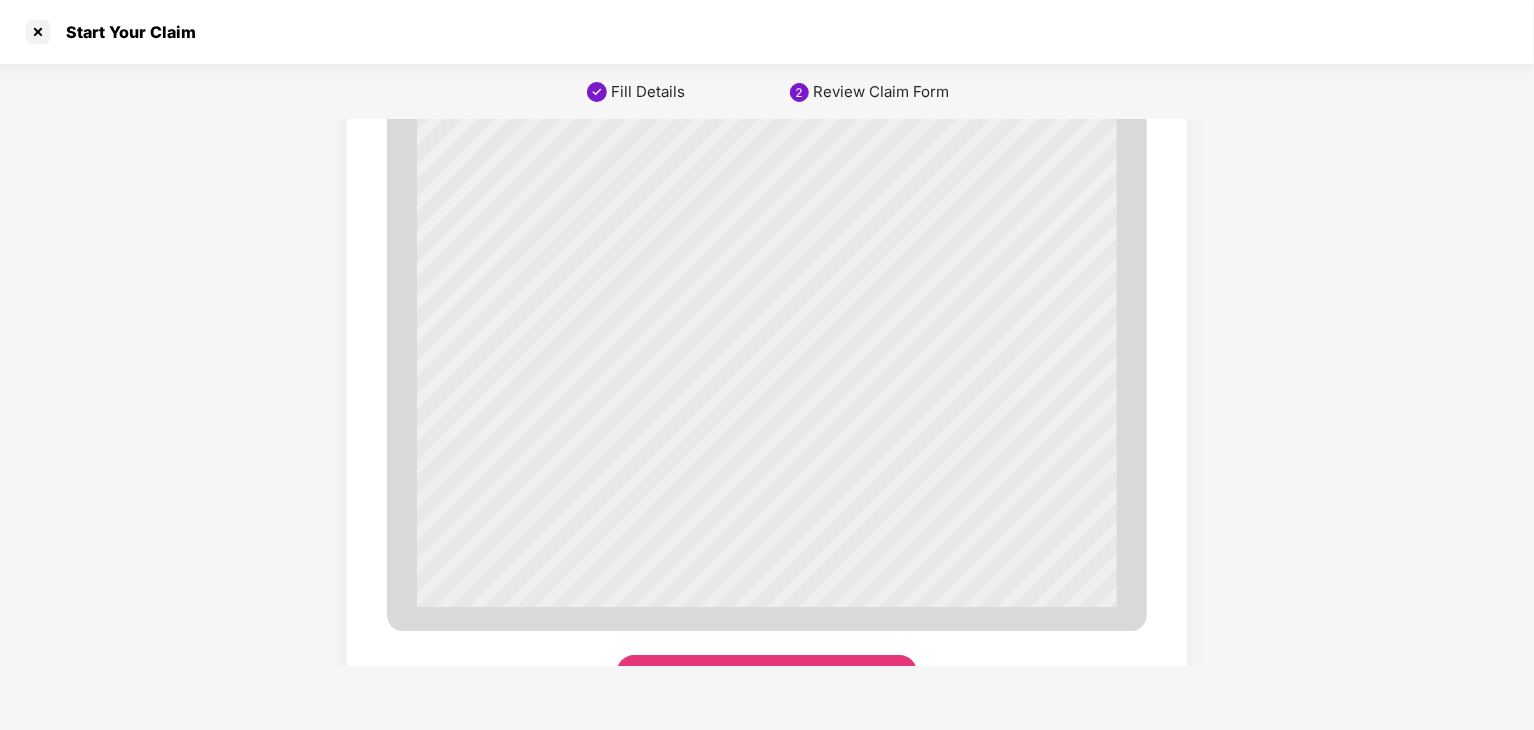 scroll, scrollTop: 6848, scrollLeft: 0, axis: vertical 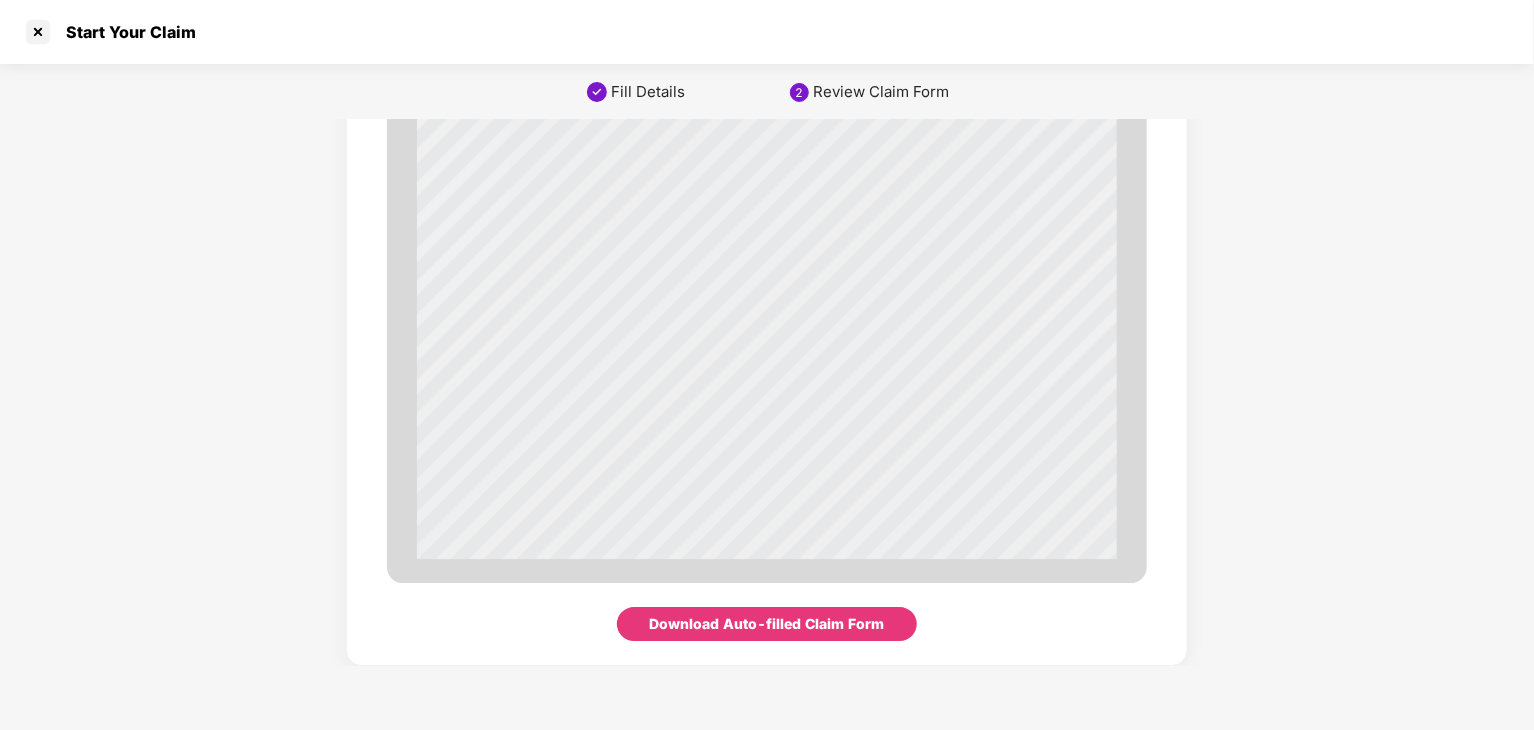 click on "Download Auto-filled Claim Form" at bounding box center (767, 624) 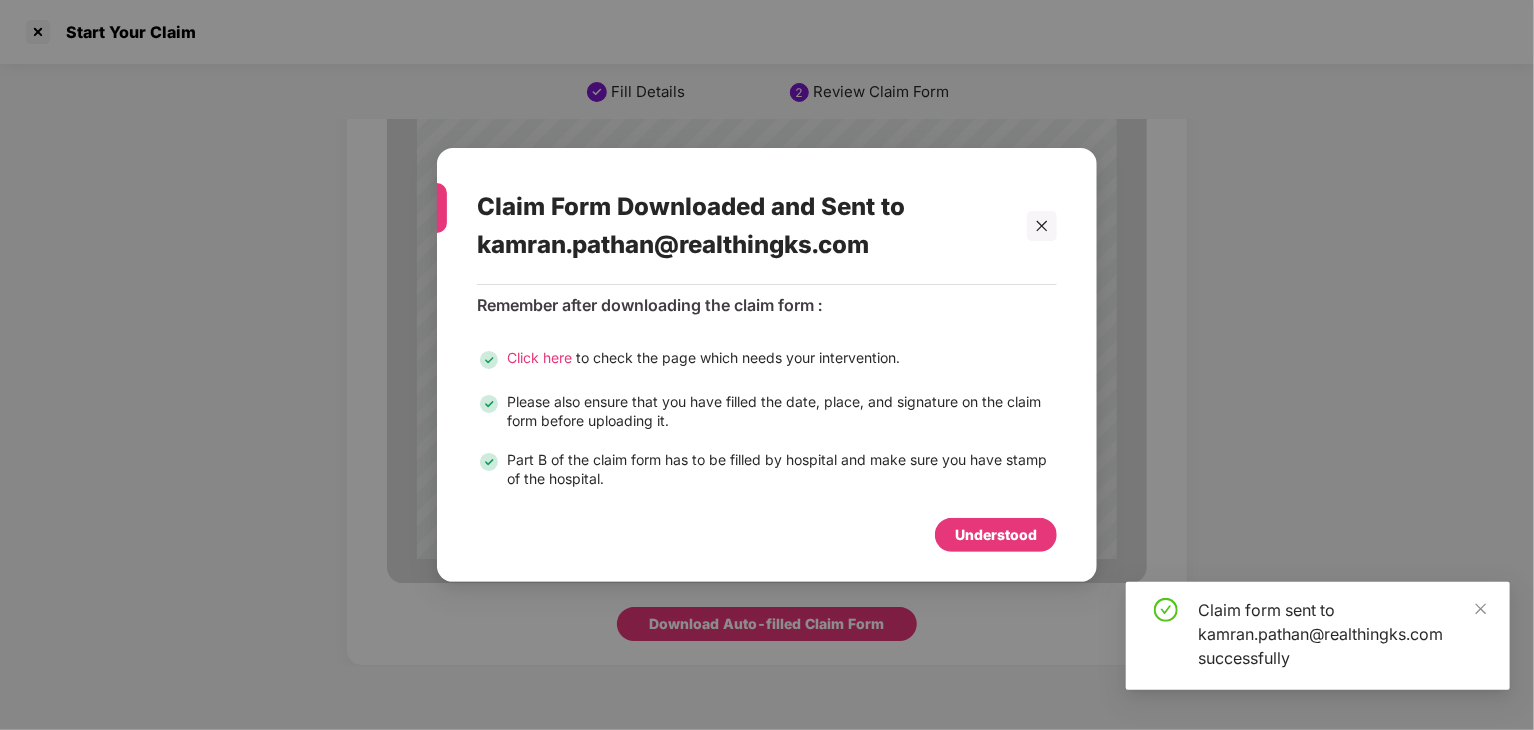 click on "Understood" at bounding box center (996, 535) 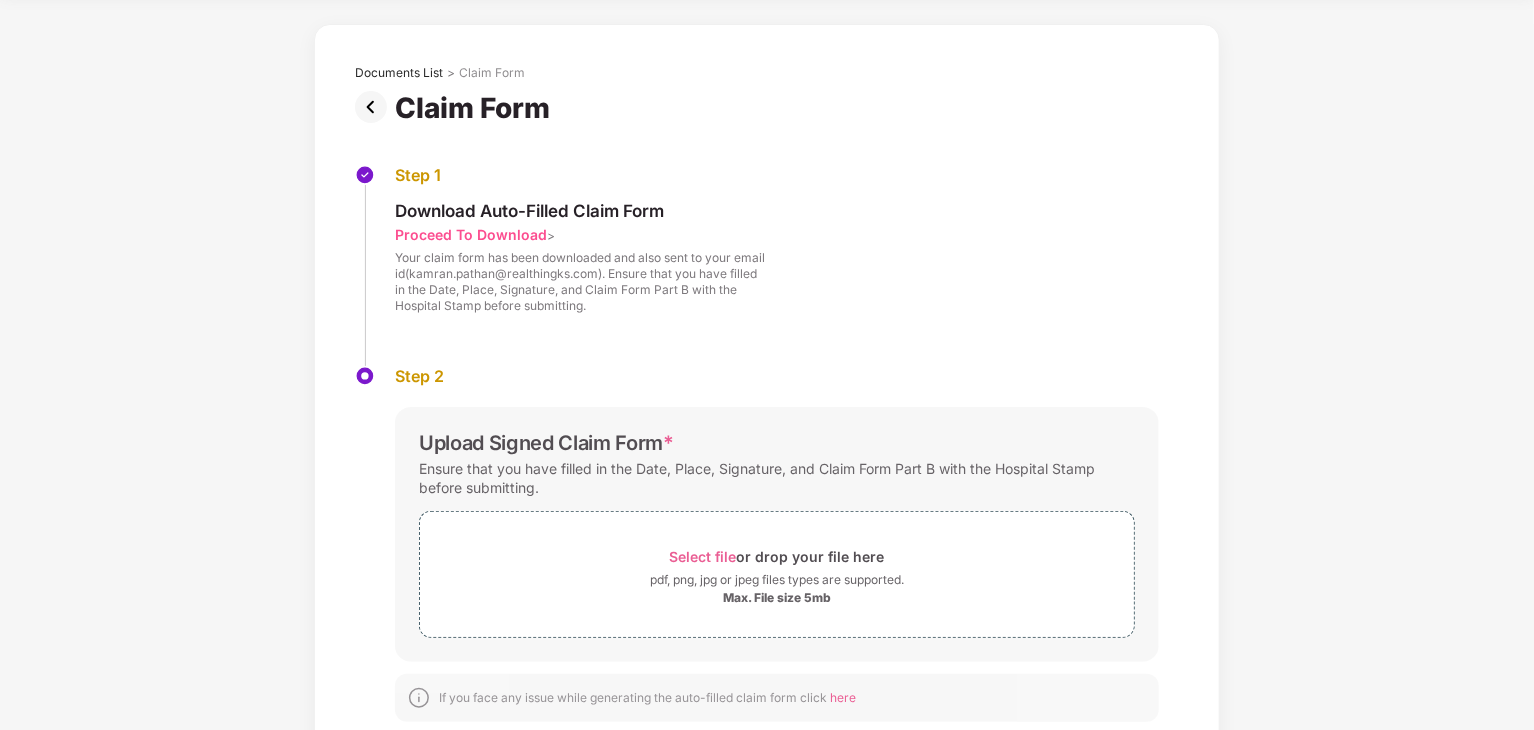 scroll, scrollTop: 100, scrollLeft: 0, axis: vertical 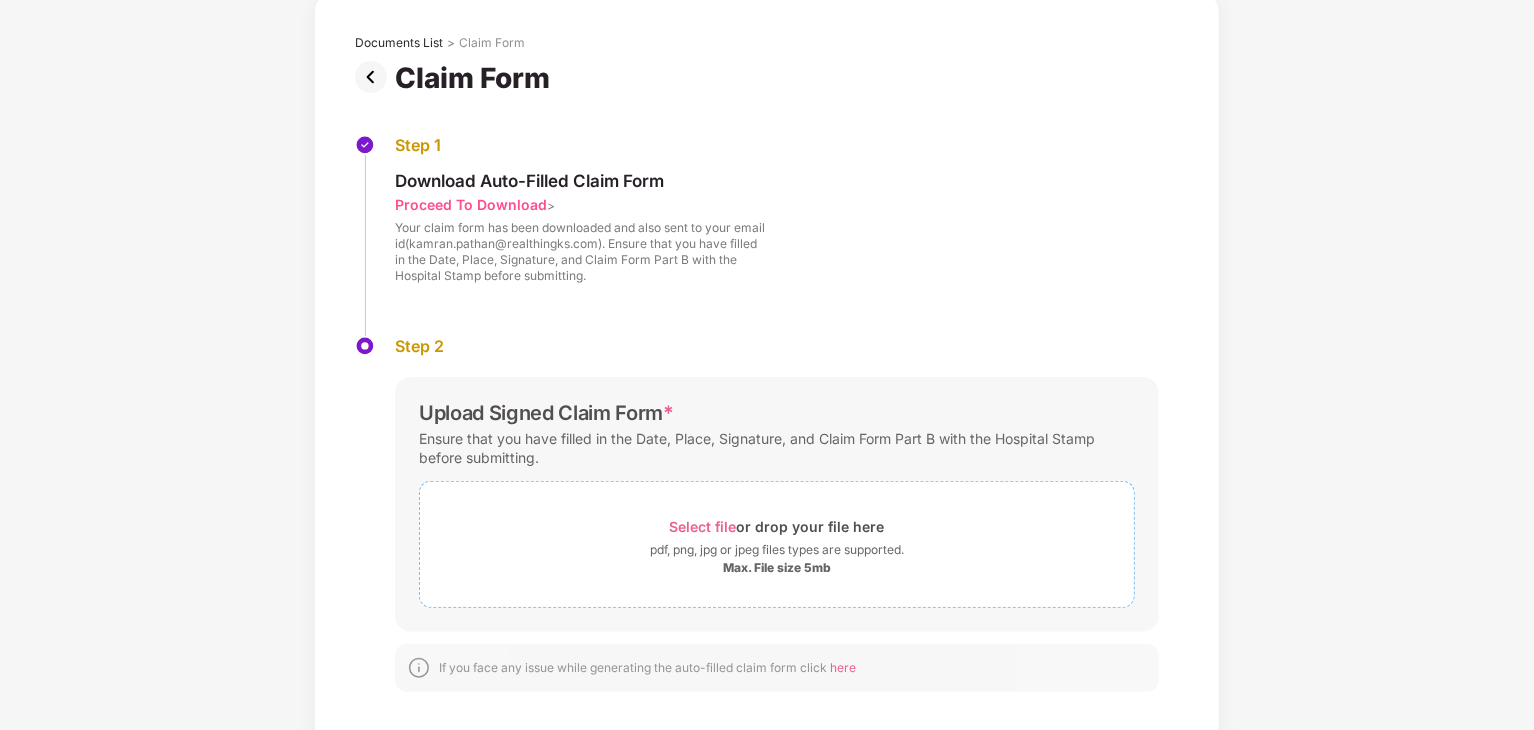 click on "Select file" at bounding box center [703, 526] 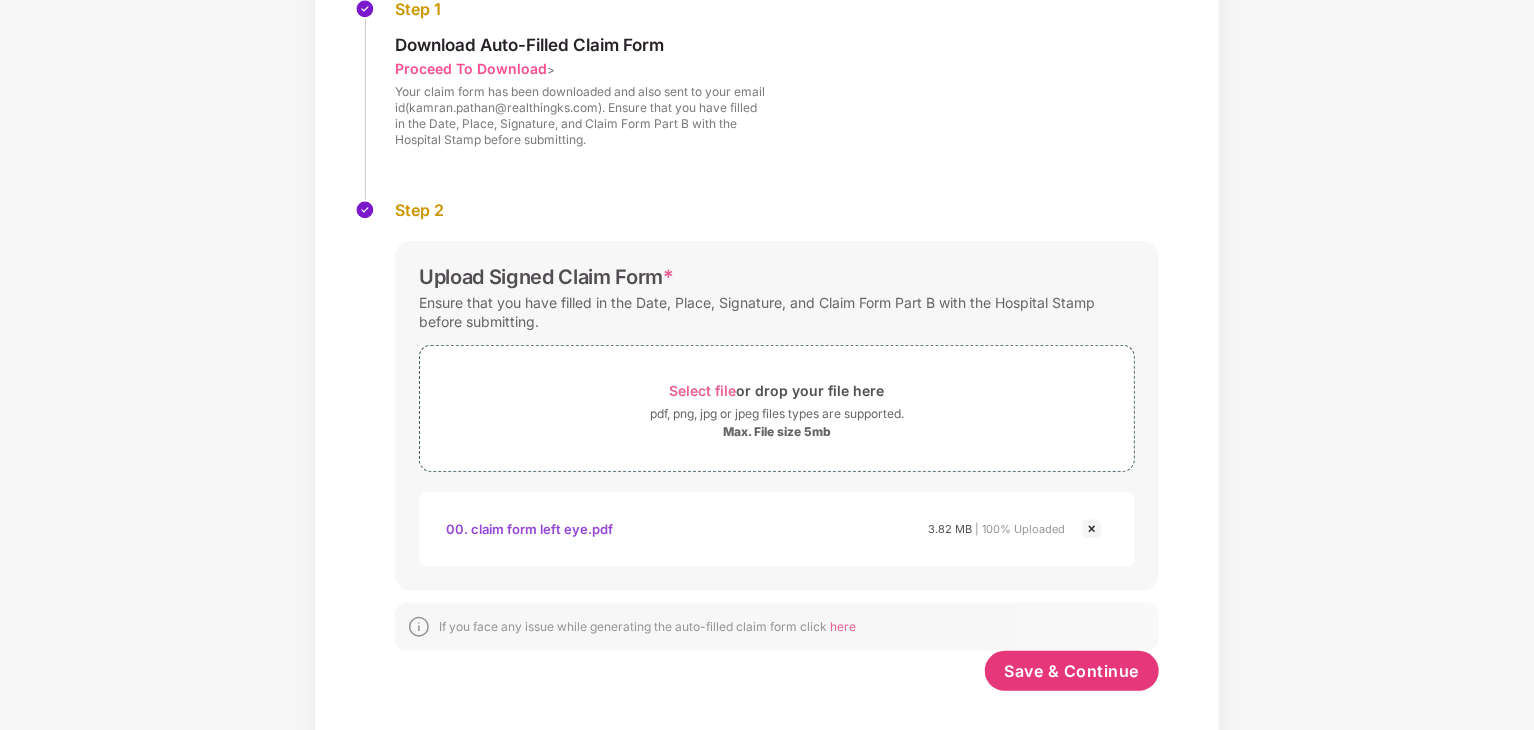 scroll, scrollTop: 257, scrollLeft: 0, axis: vertical 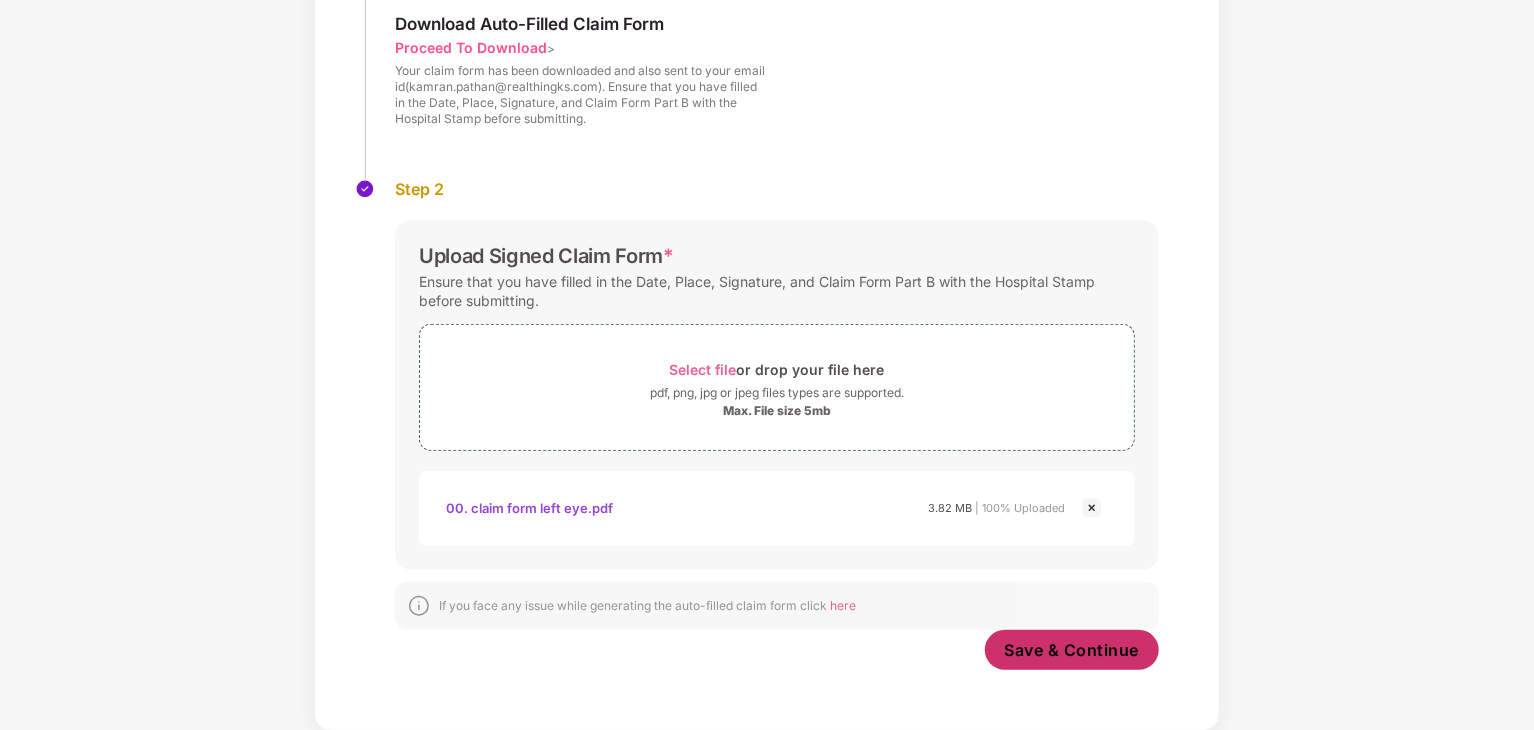 click on "Save & Continue" at bounding box center (1072, 650) 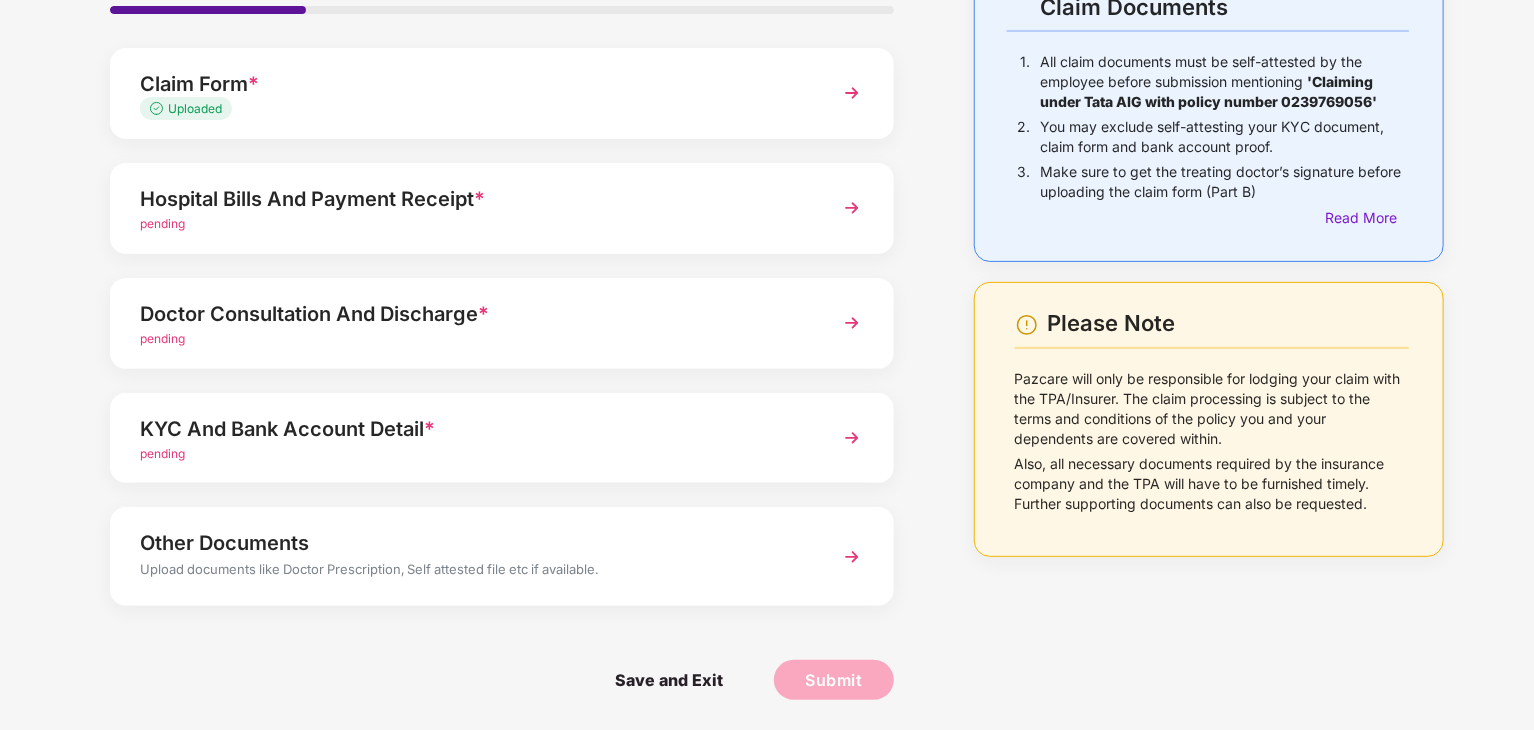 scroll, scrollTop: 54, scrollLeft: 0, axis: vertical 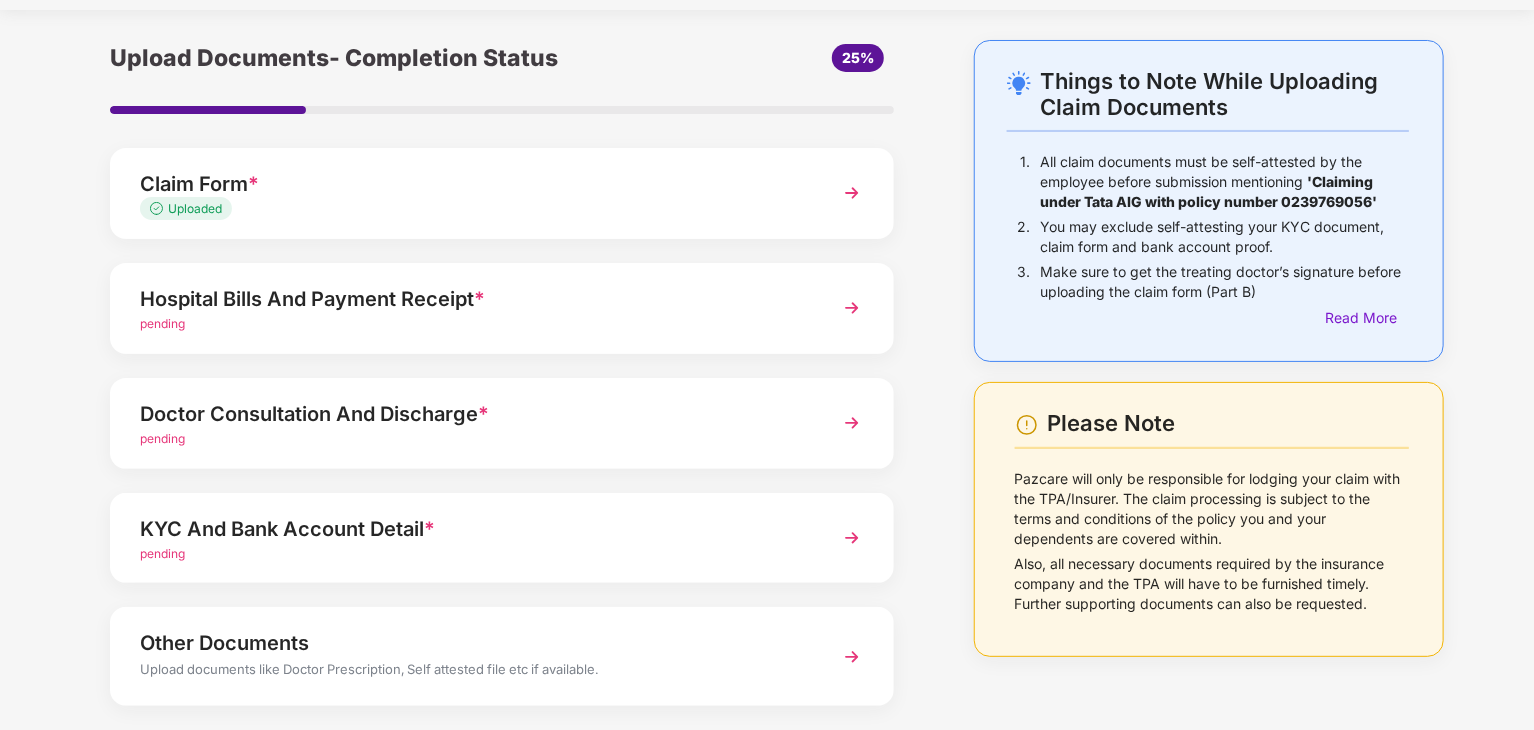 click on "Hospital Bills And Payment Receipt *" at bounding box center (471, 299) 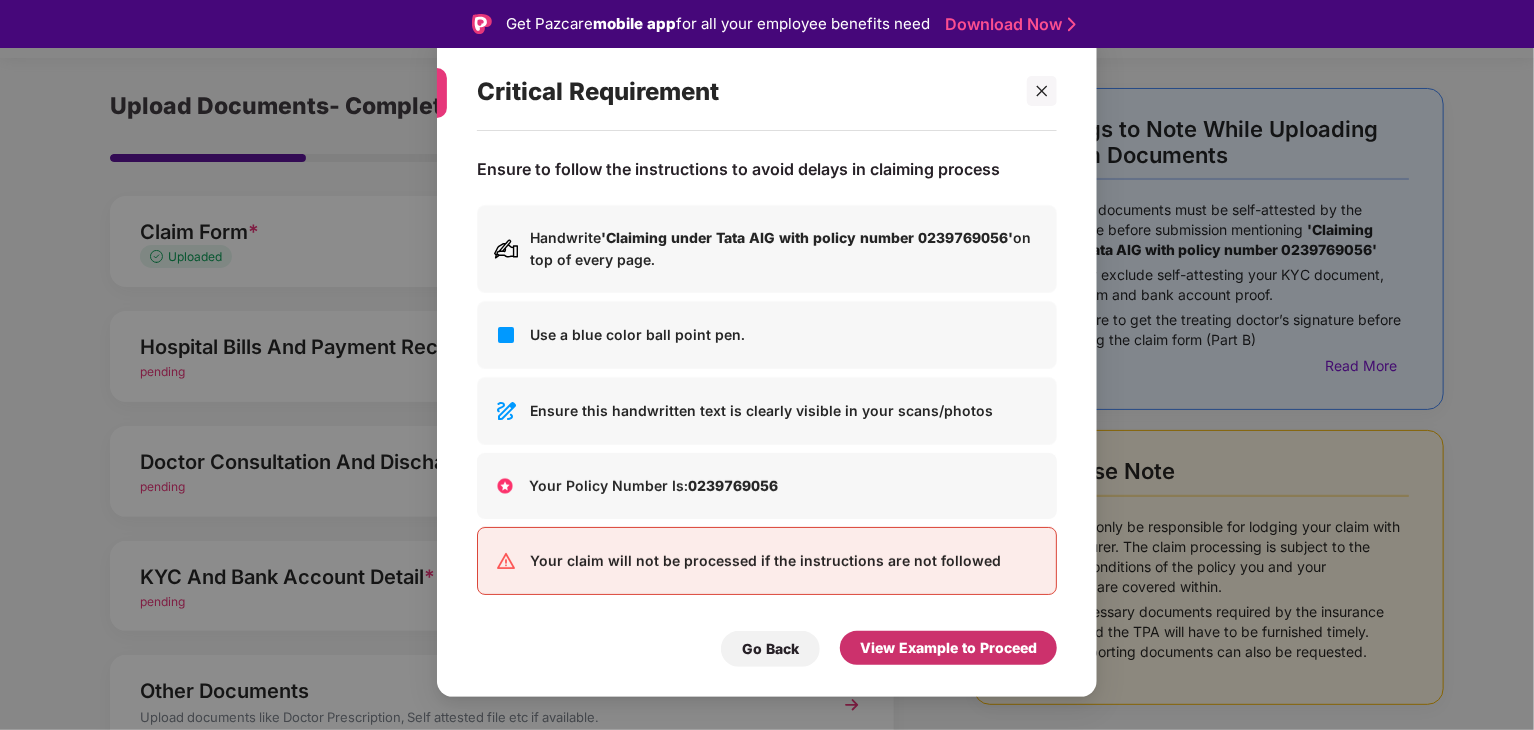 click on "View Example to Proceed" at bounding box center (948, 648) 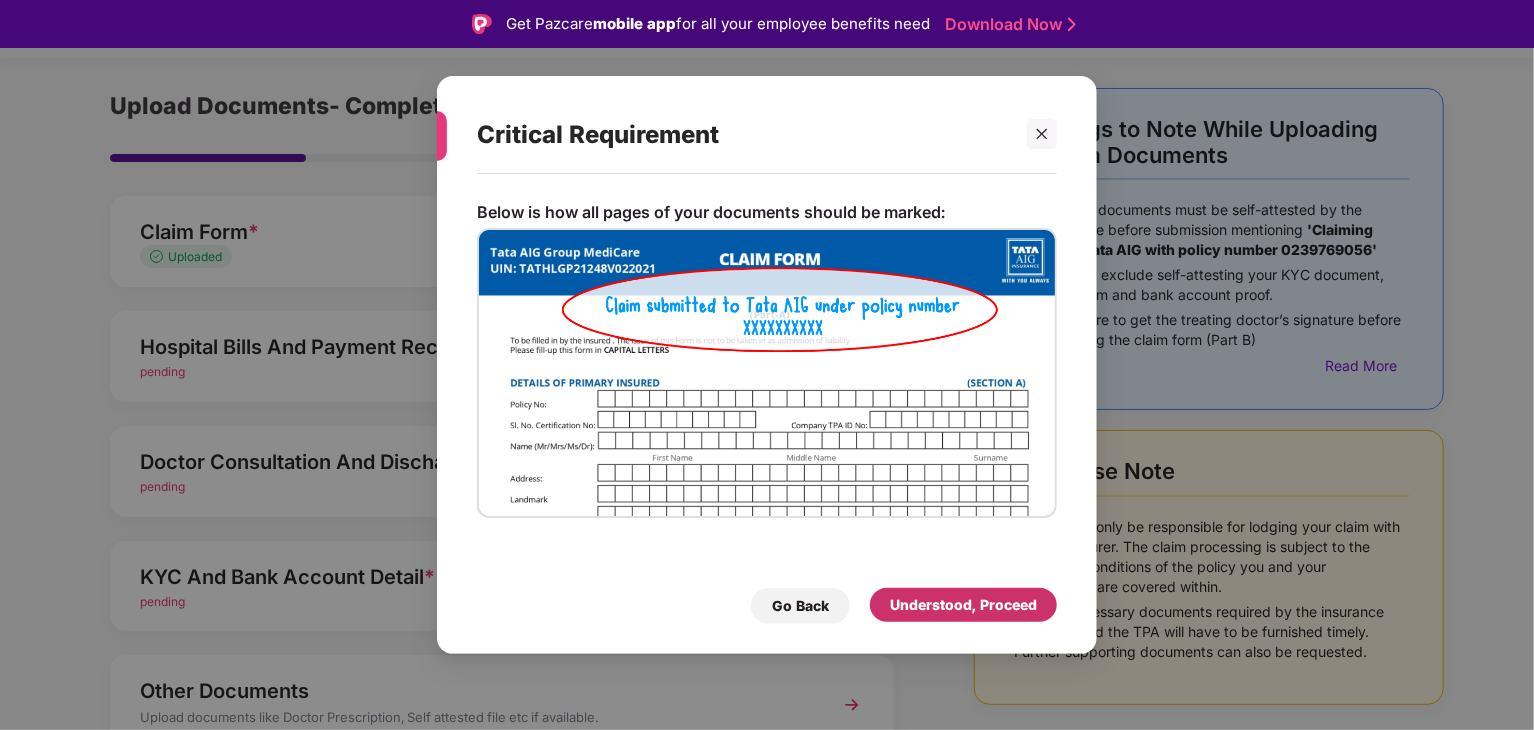 click on "Understood, Proceed" at bounding box center [963, 605] 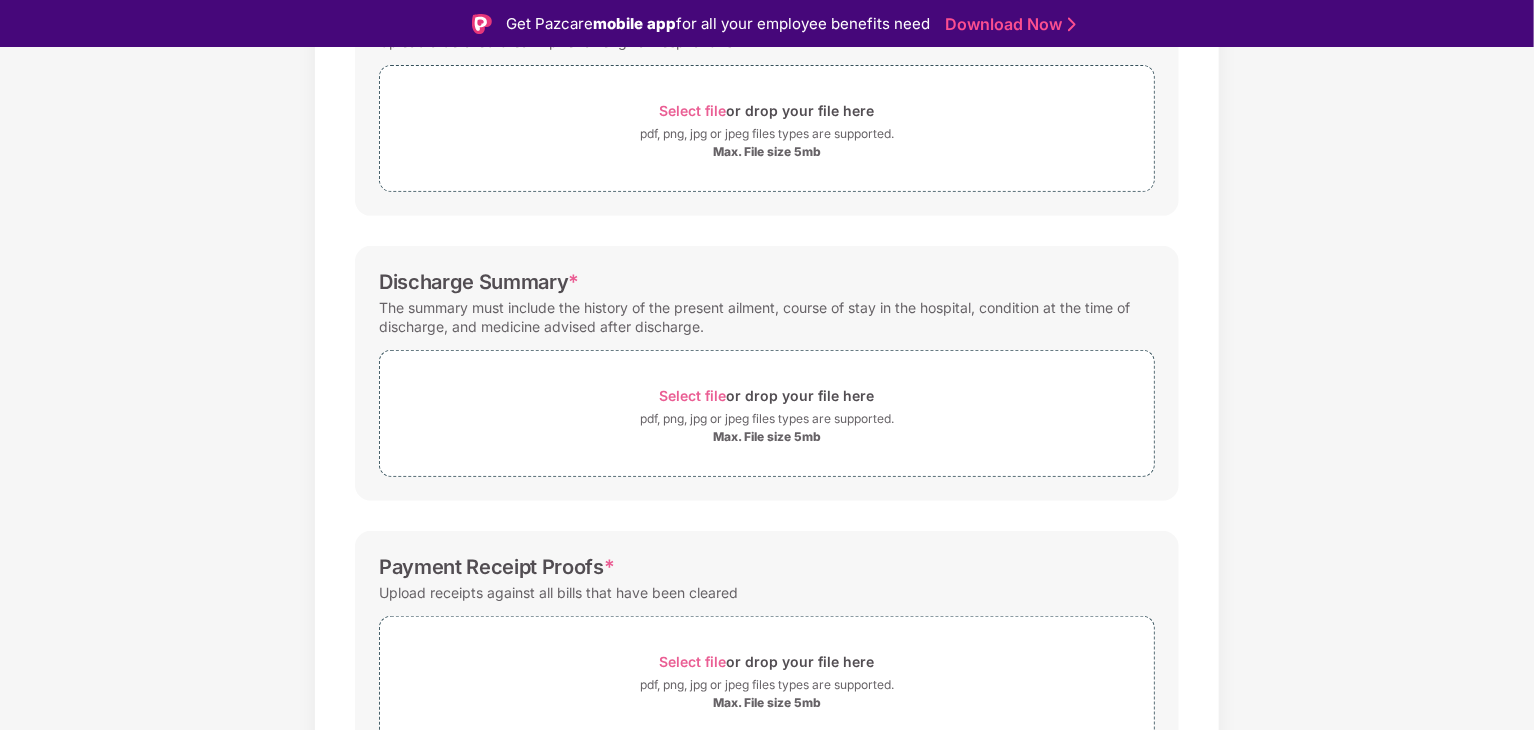 scroll, scrollTop: 484, scrollLeft: 0, axis: vertical 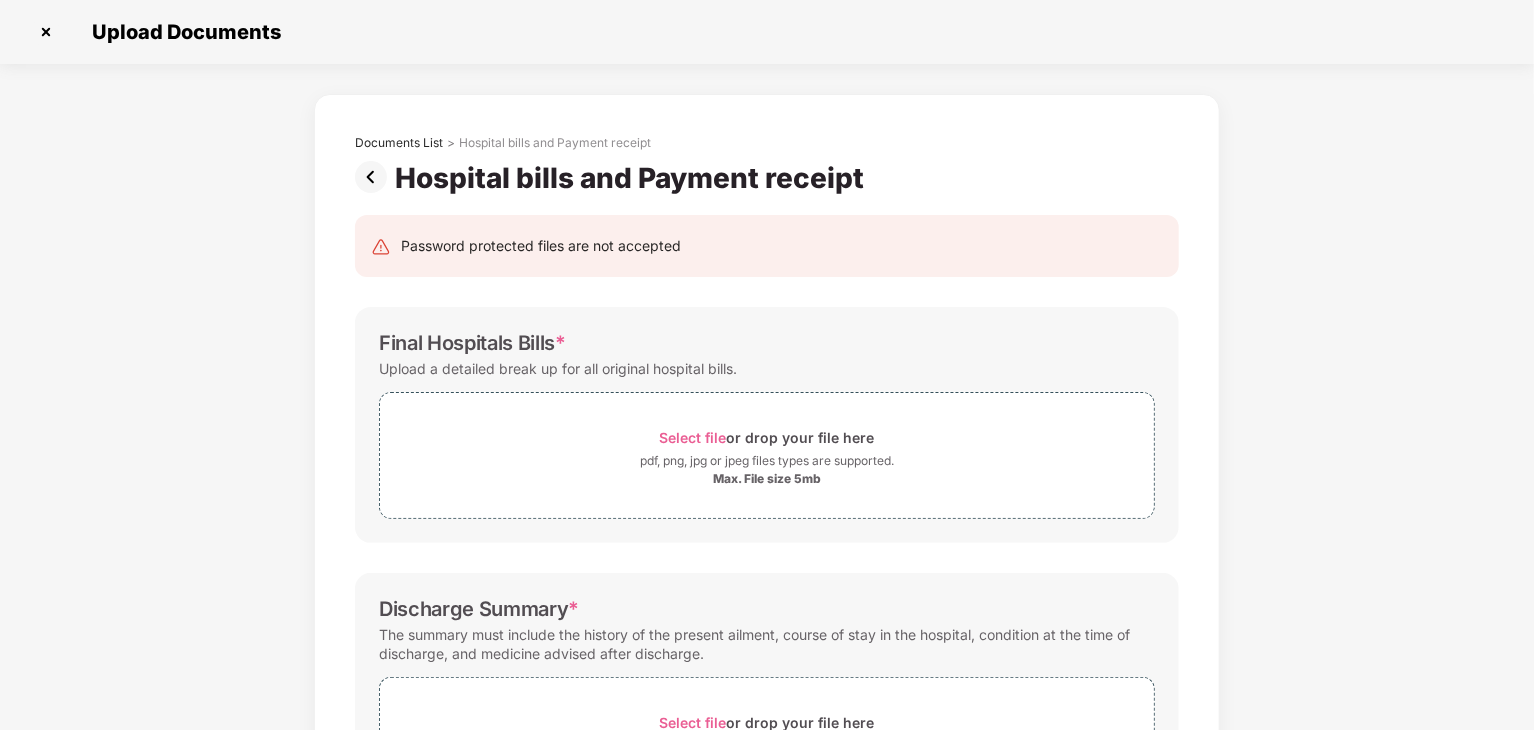 click at bounding box center [375, 177] 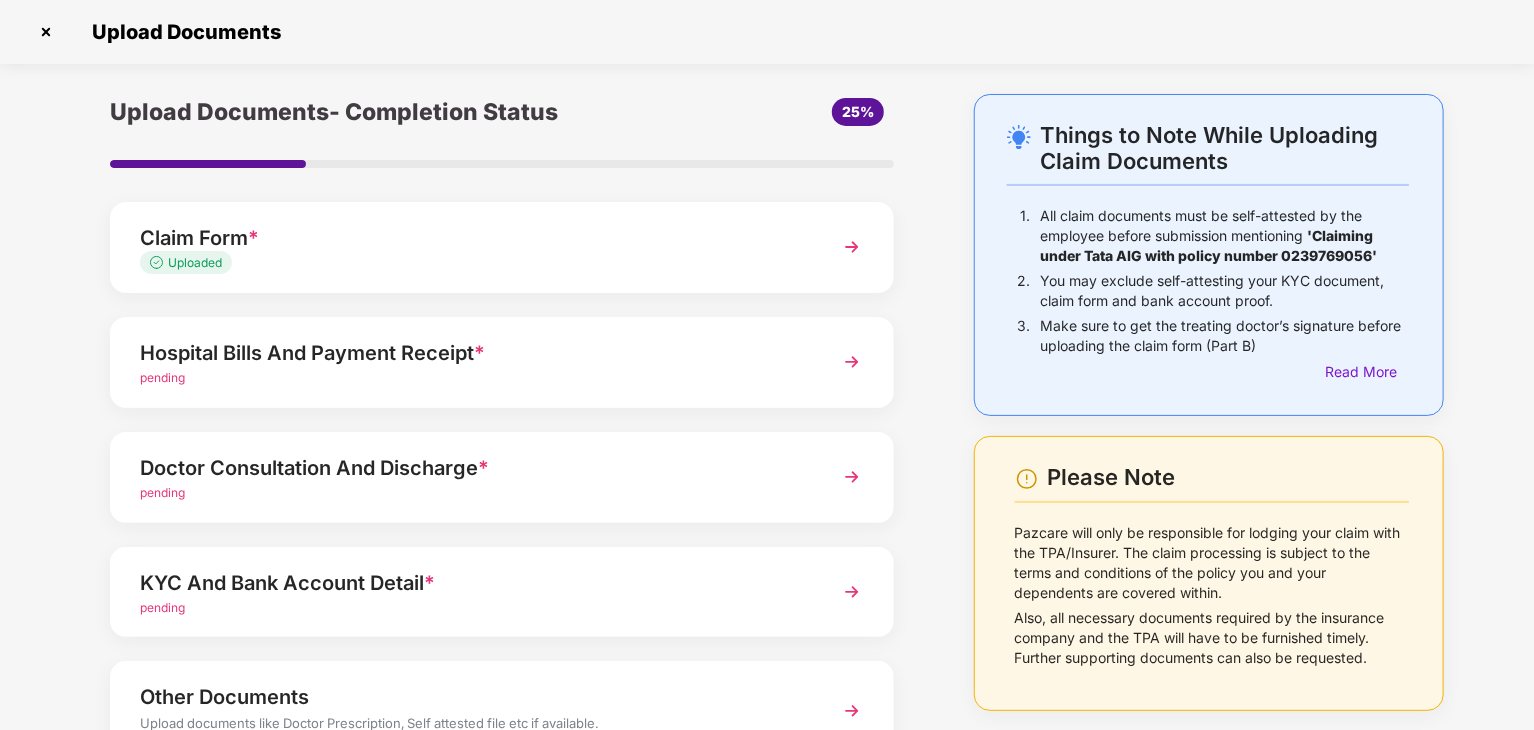 scroll, scrollTop: 100, scrollLeft: 0, axis: vertical 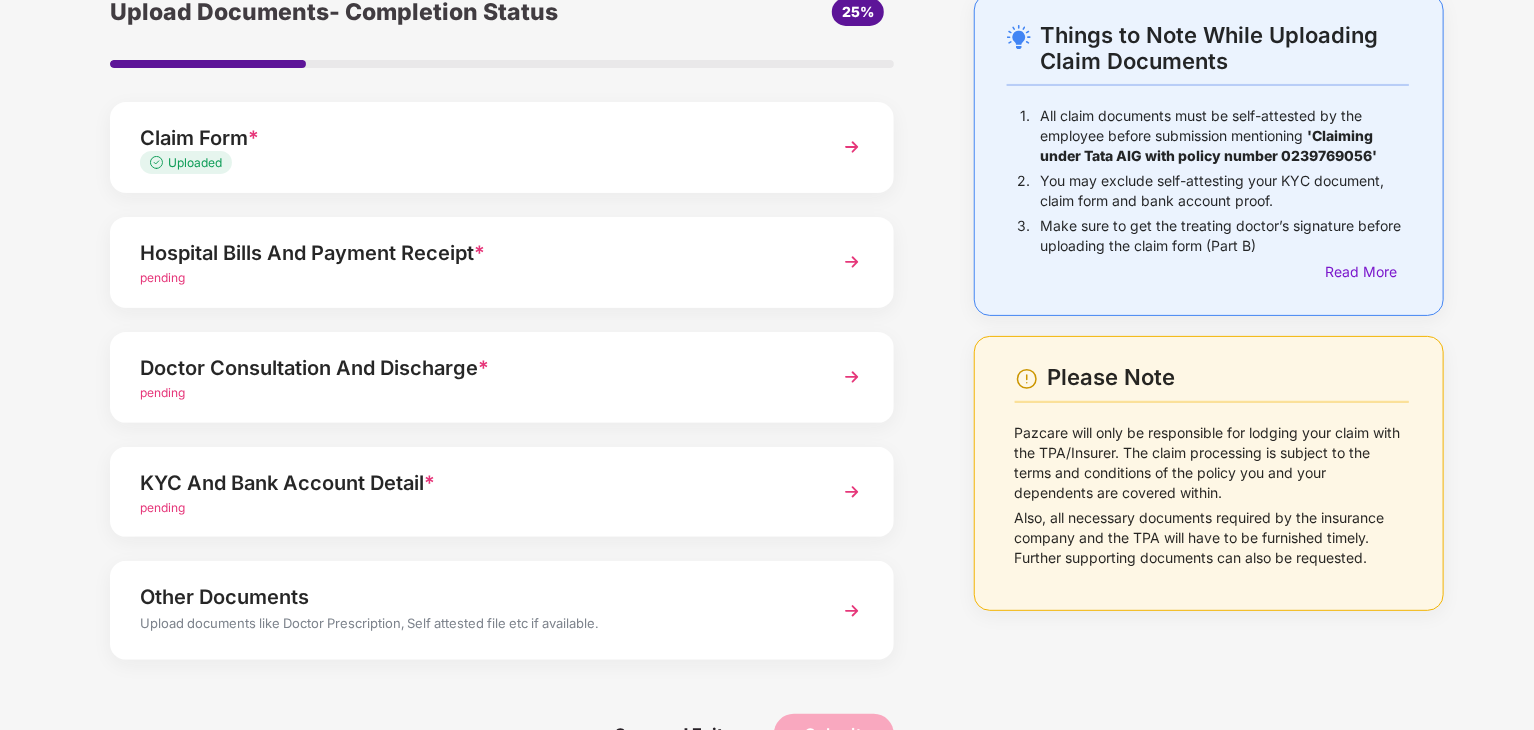 click on "Doctor Consultation And Discharge * pending" at bounding box center [502, 377] 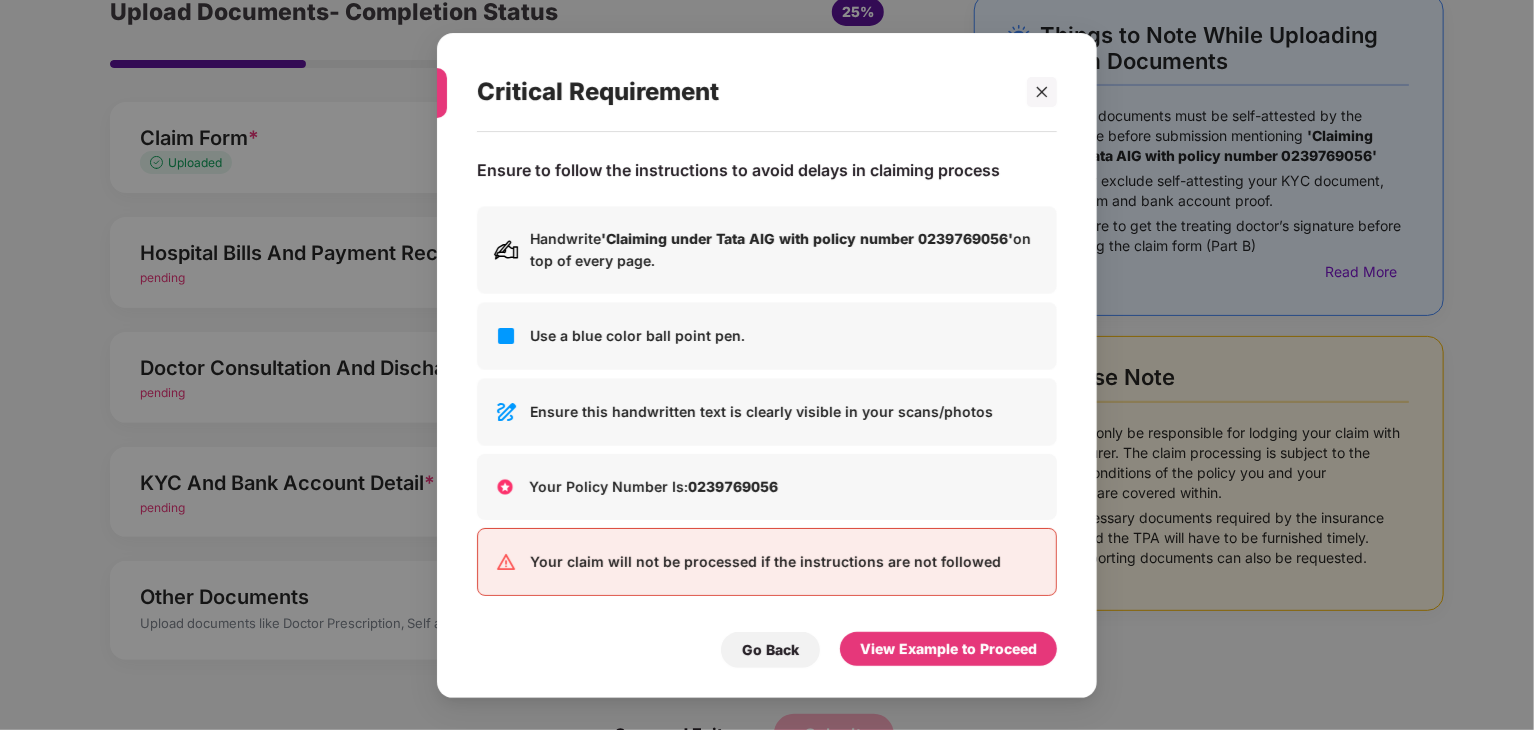scroll, scrollTop: 0, scrollLeft: 0, axis: both 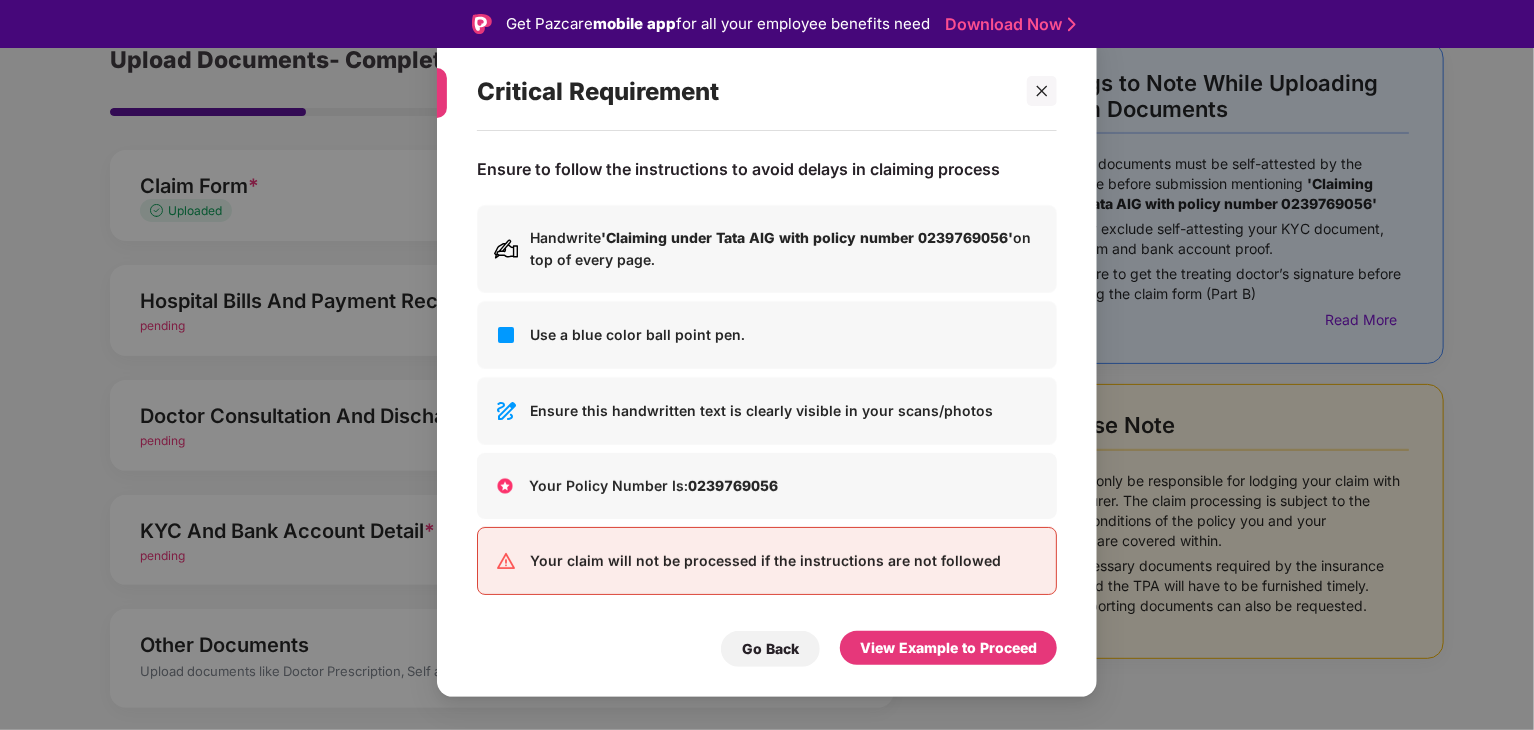 click on "Ensure to follow the instructions to avoid delays in claiming process Handwrite  'Claiming under Tata AIG with policy number 0239769056'  on top of every page. Use a blue color ball point pen. Ensure this handwritten text is clearly visible in your scans/photos Your Policy Number Is:  0239769056 Your claim will not be processed if the instructions are not followed Go Back View Example to Proceed" at bounding box center [767, 404] 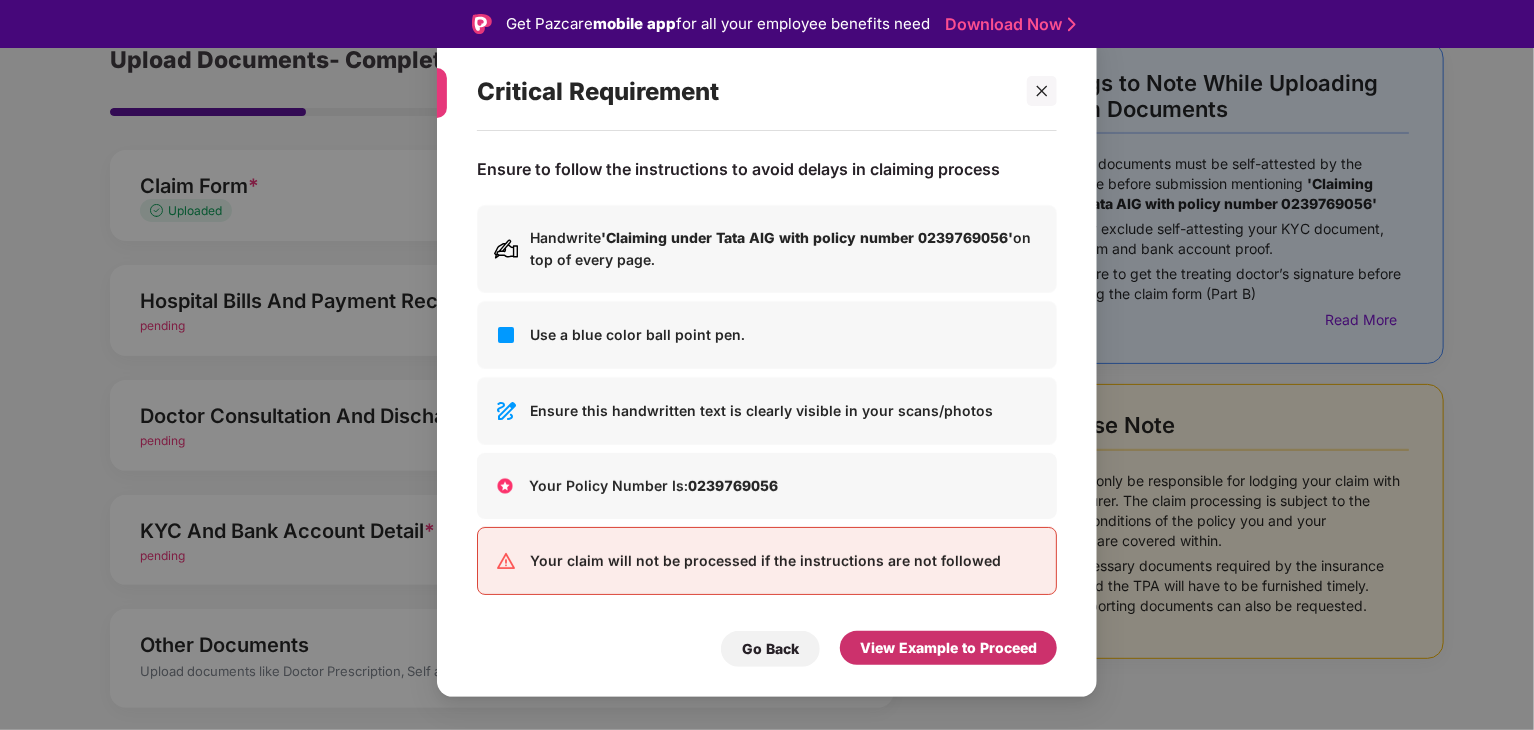 click on "View Example to Proceed" at bounding box center (948, 648) 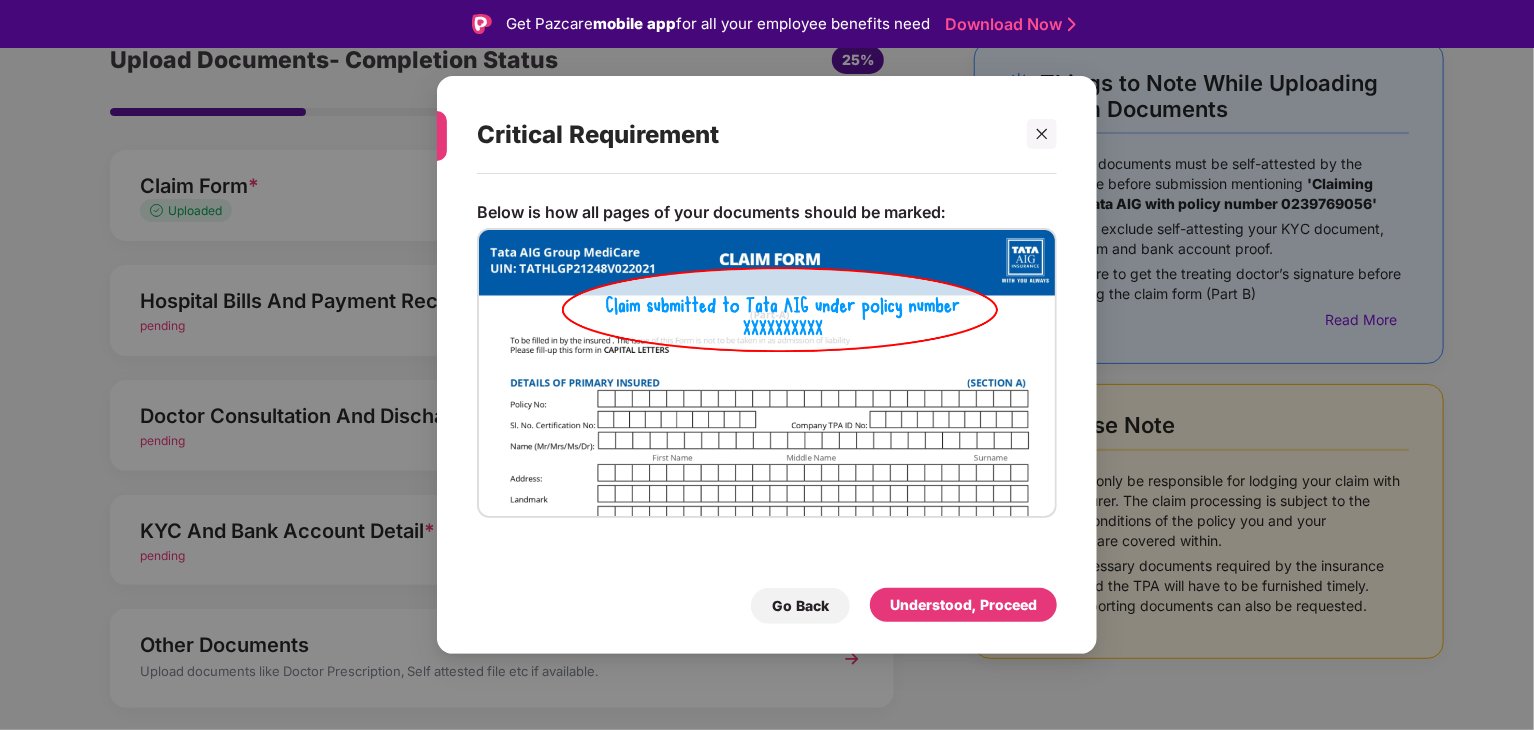 click on "Go Back Understood, Proceed" at bounding box center (767, 601) 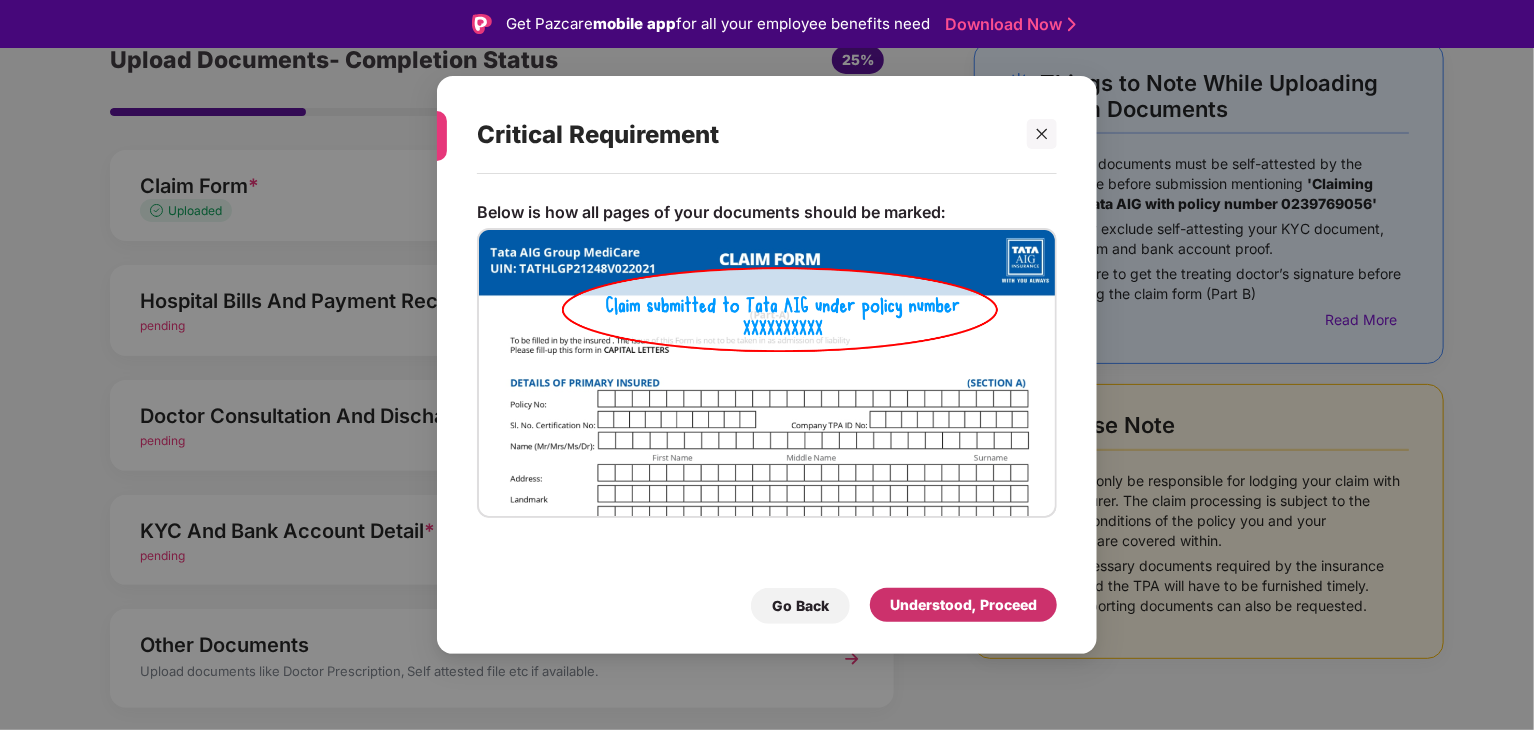 click on "Understood, Proceed" at bounding box center [963, 605] 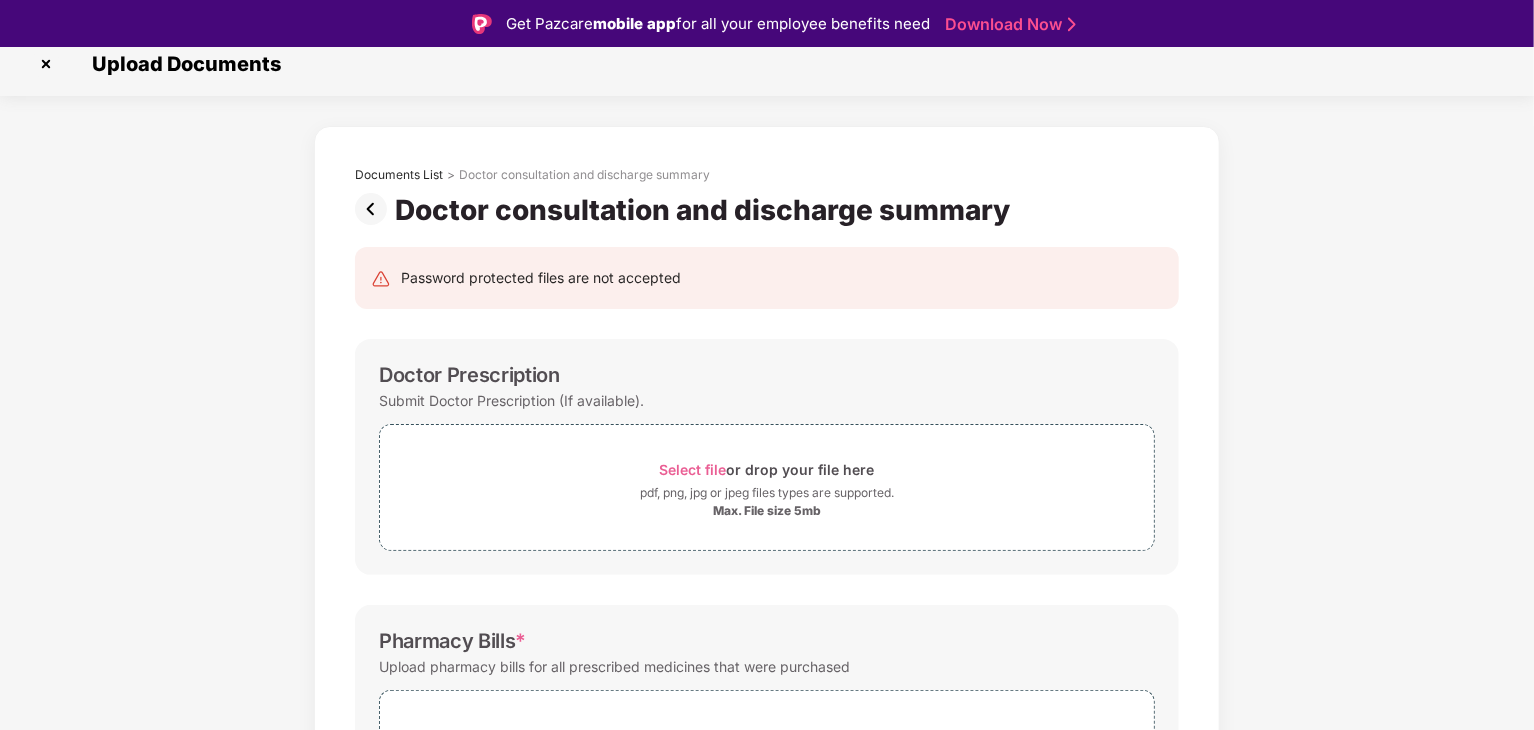 scroll, scrollTop: 0, scrollLeft: 0, axis: both 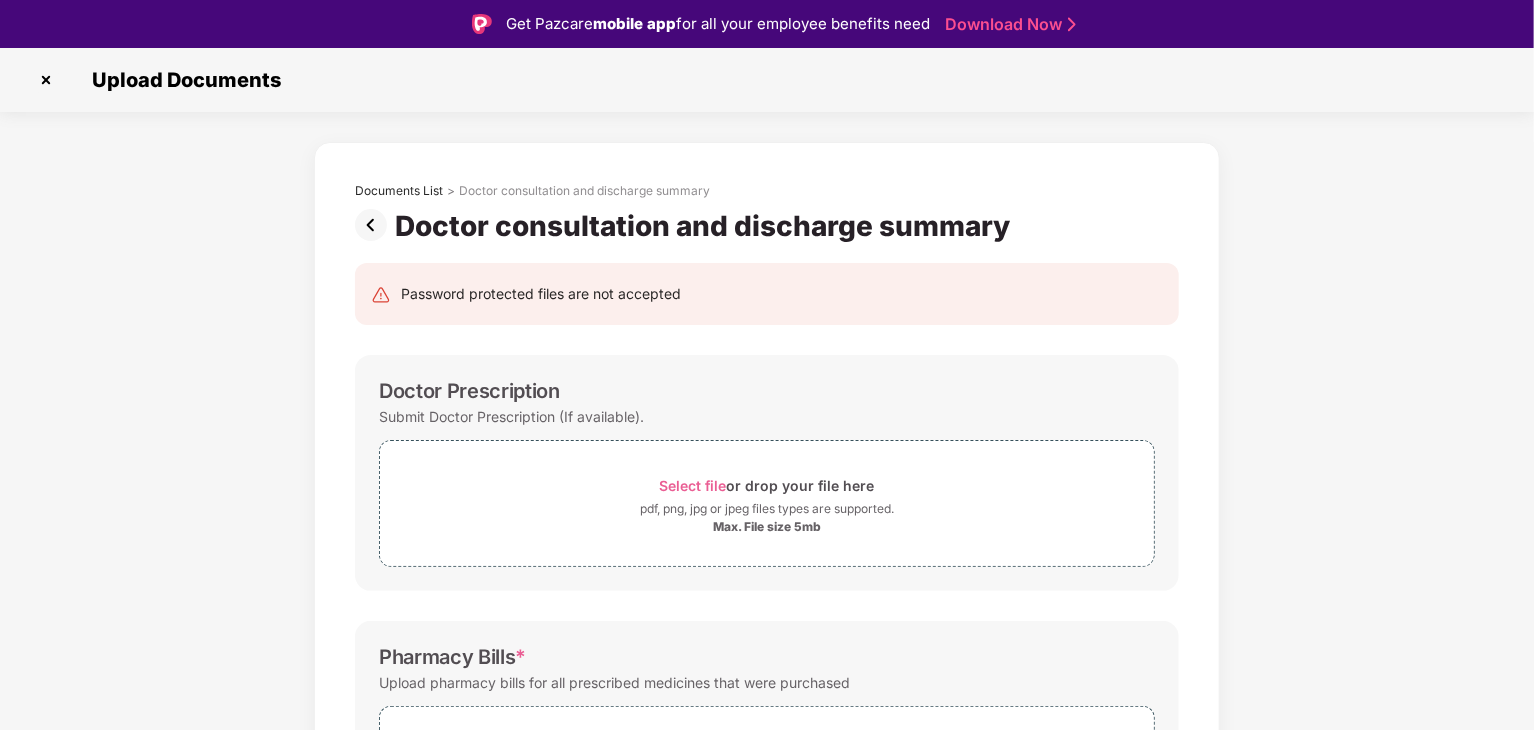 click at bounding box center (375, 225) 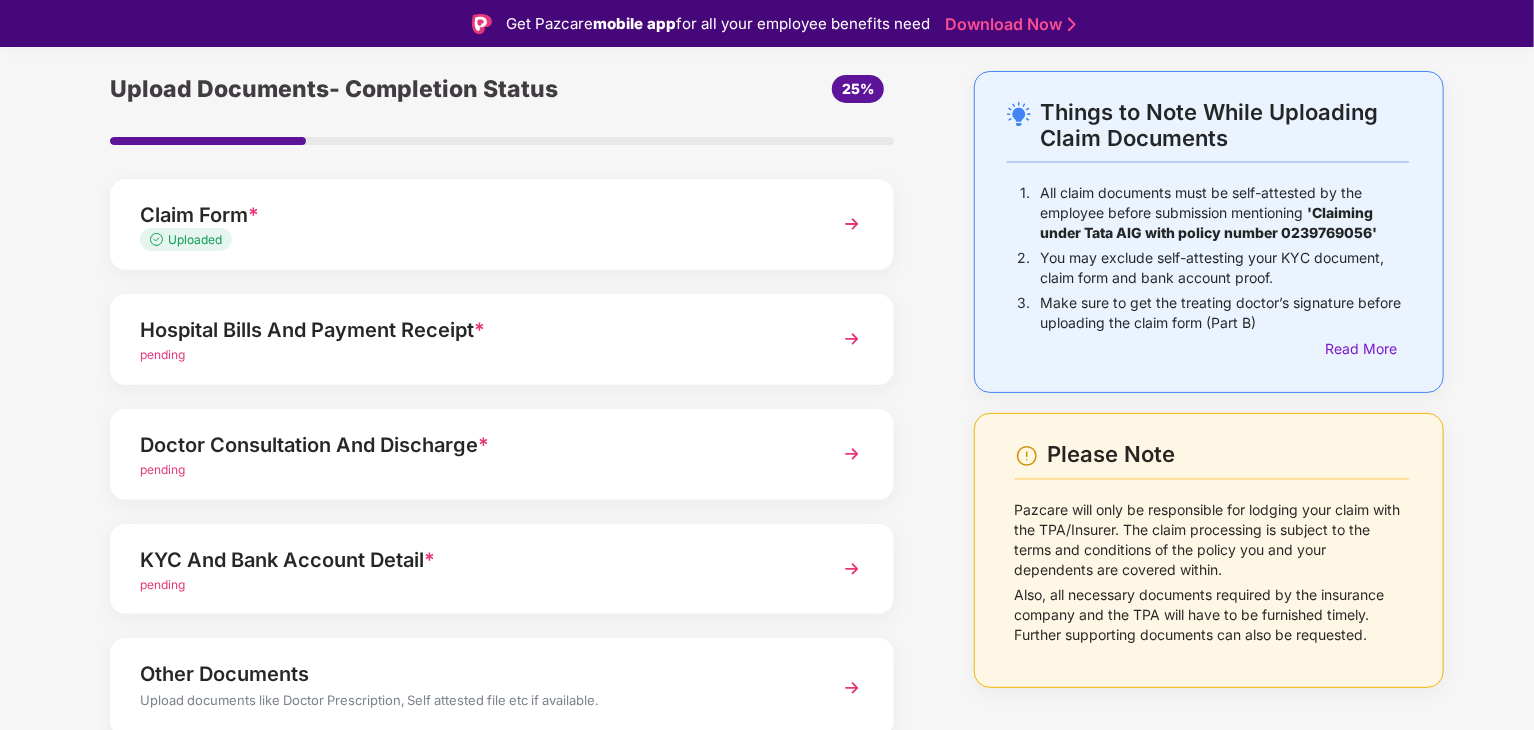 scroll, scrollTop: 154, scrollLeft: 0, axis: vertical 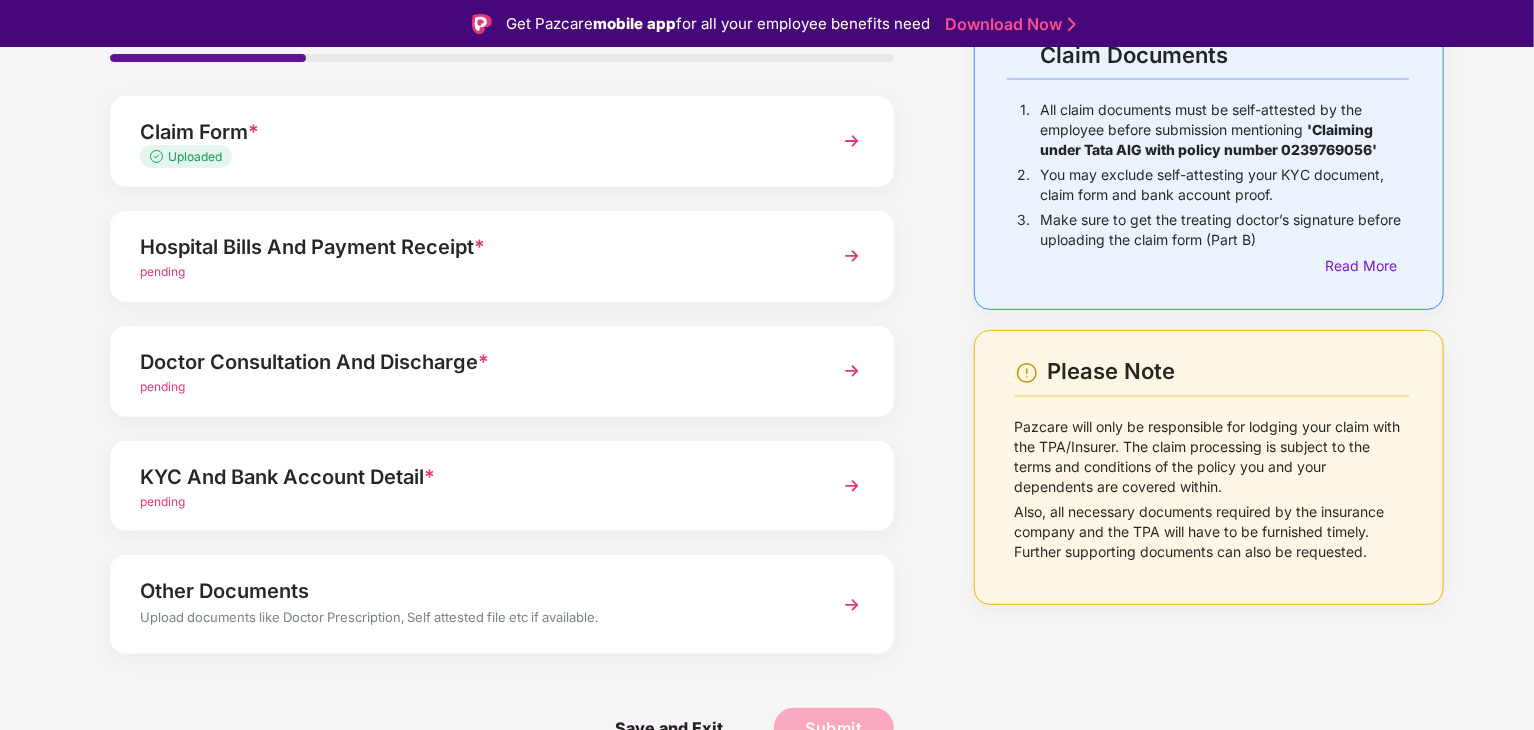 click on "KYC And Bank Account Detail *" at bounding box center [471, 477] 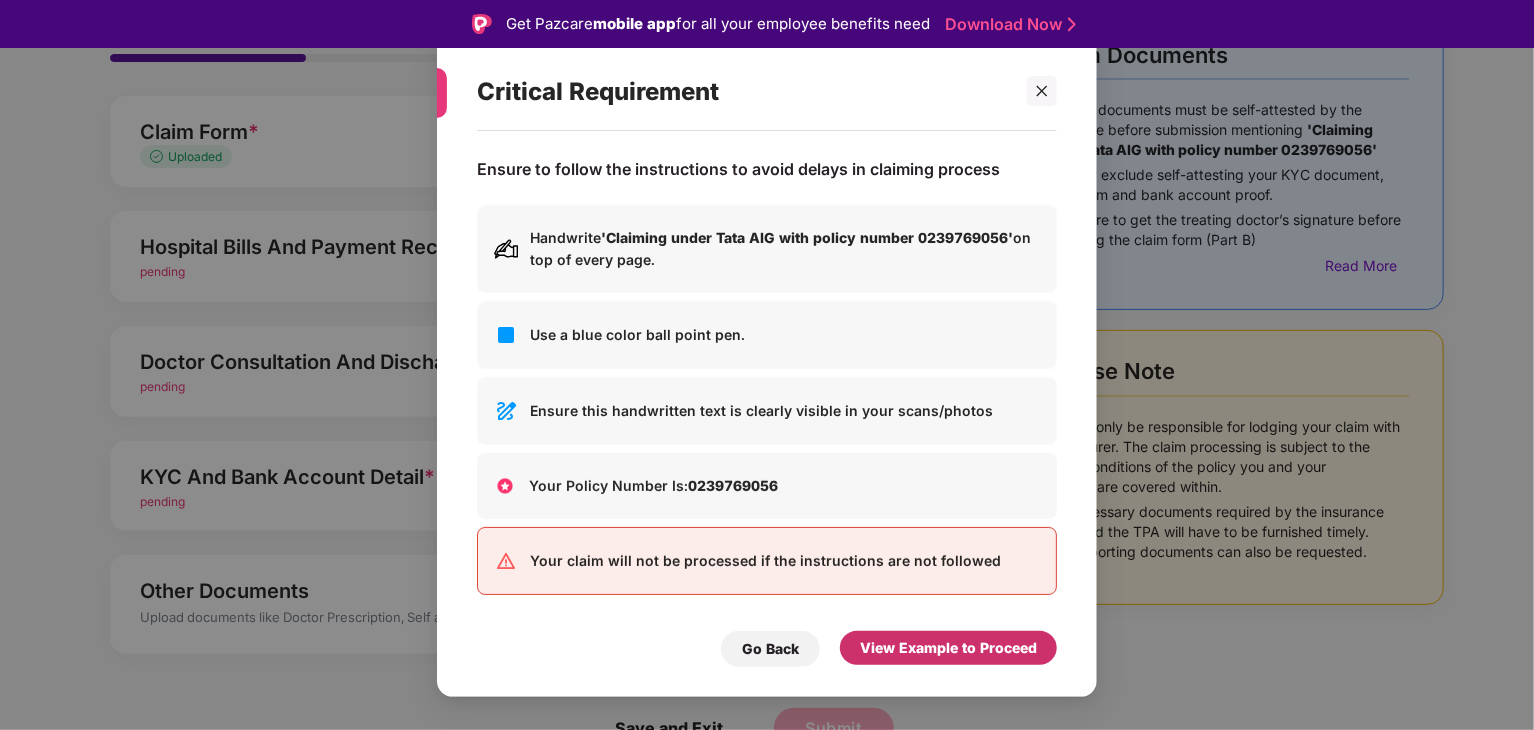 click on "View Example to Proceed" at bounding box center (948, 648) 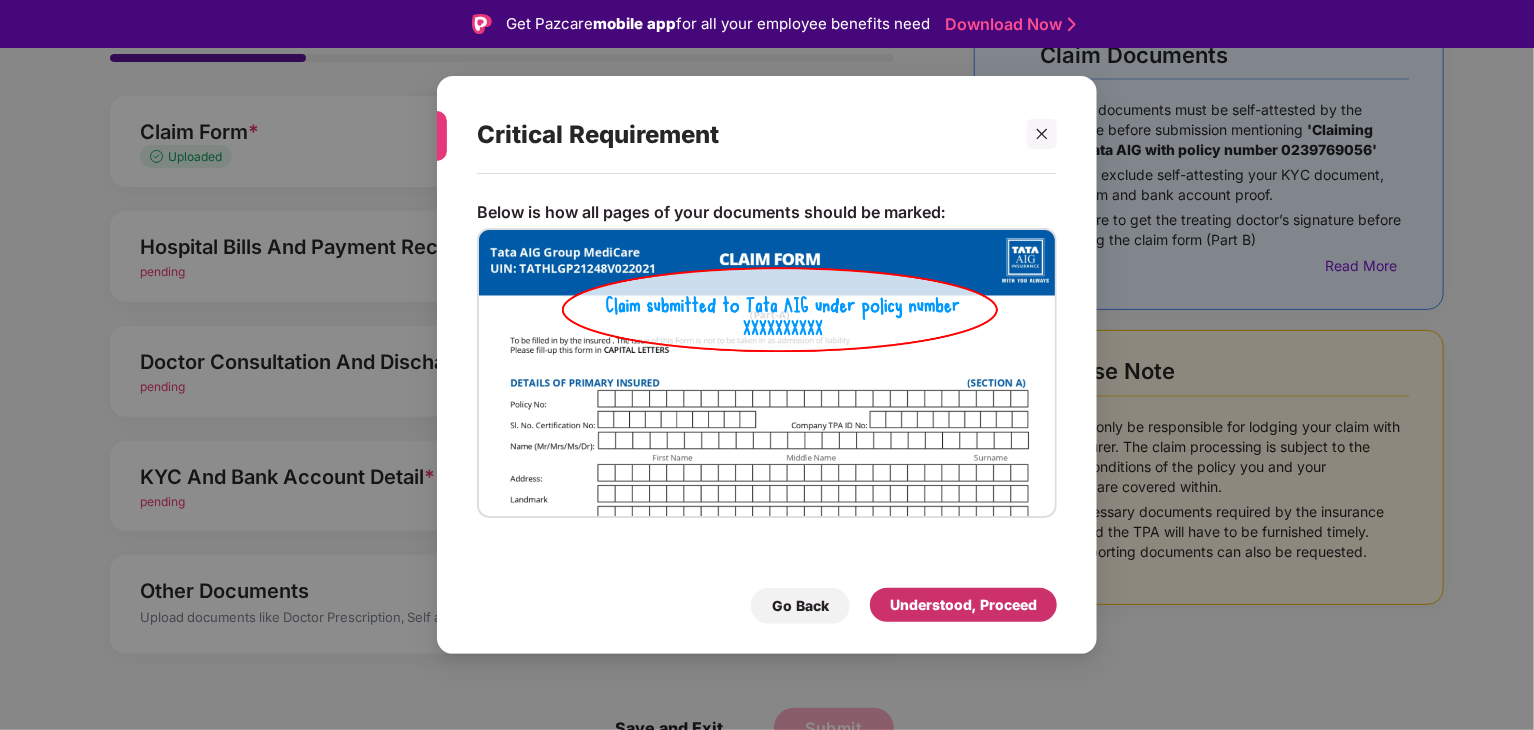 click on "Understood, Proceed" at bounding box center (963, 605) 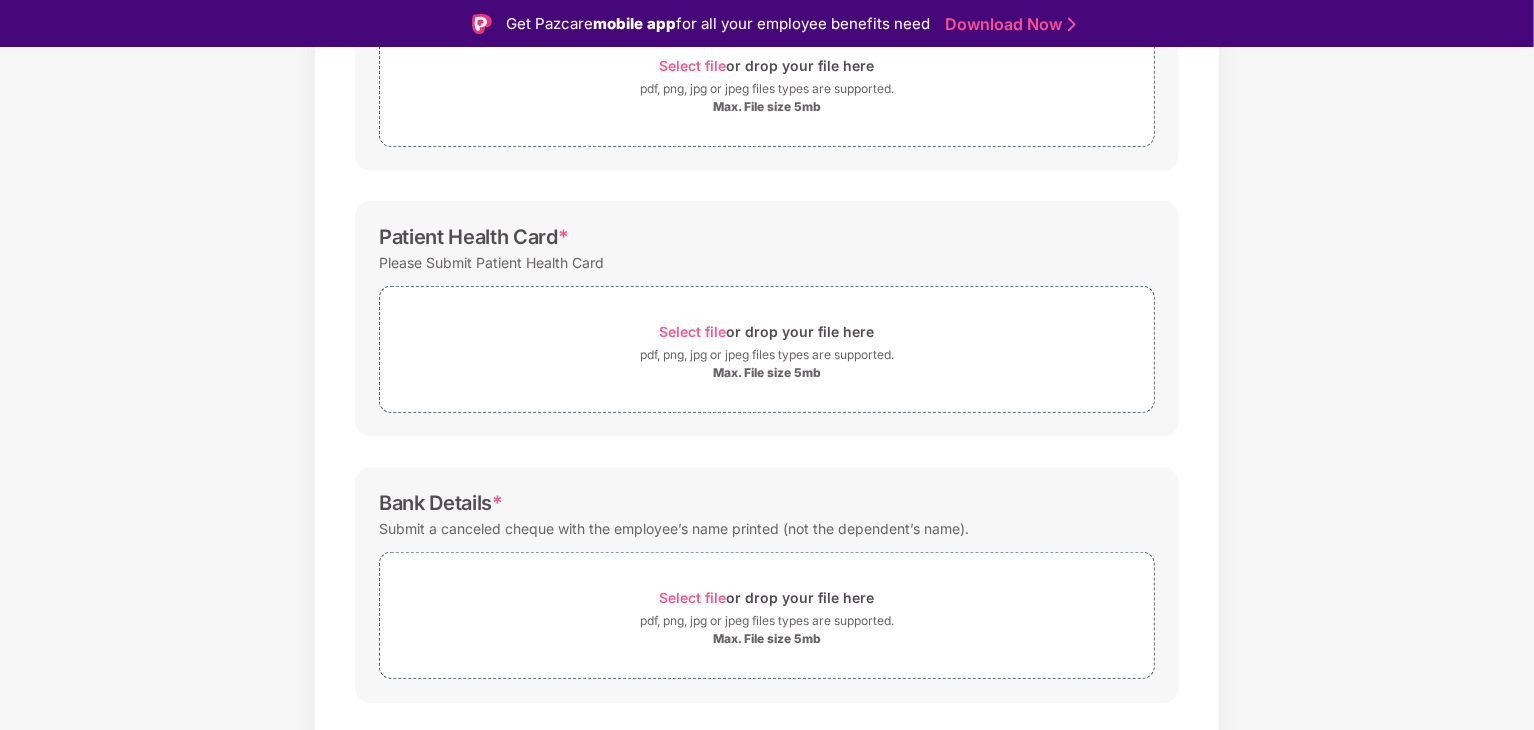 scroll, scrollTop: 464, scrollLeft: 0, axis: vertical 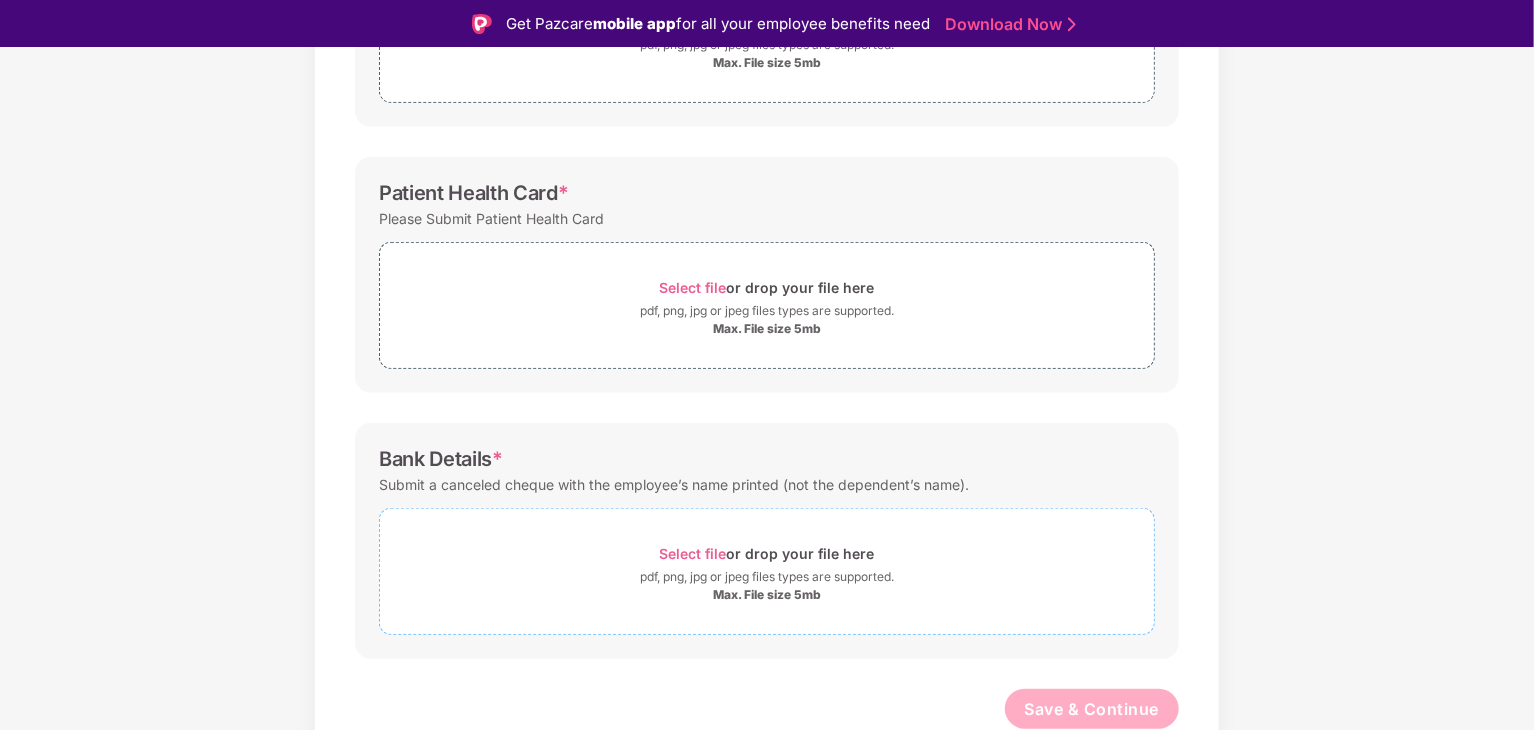 click on "Select file" at bounding box center [693, 553] 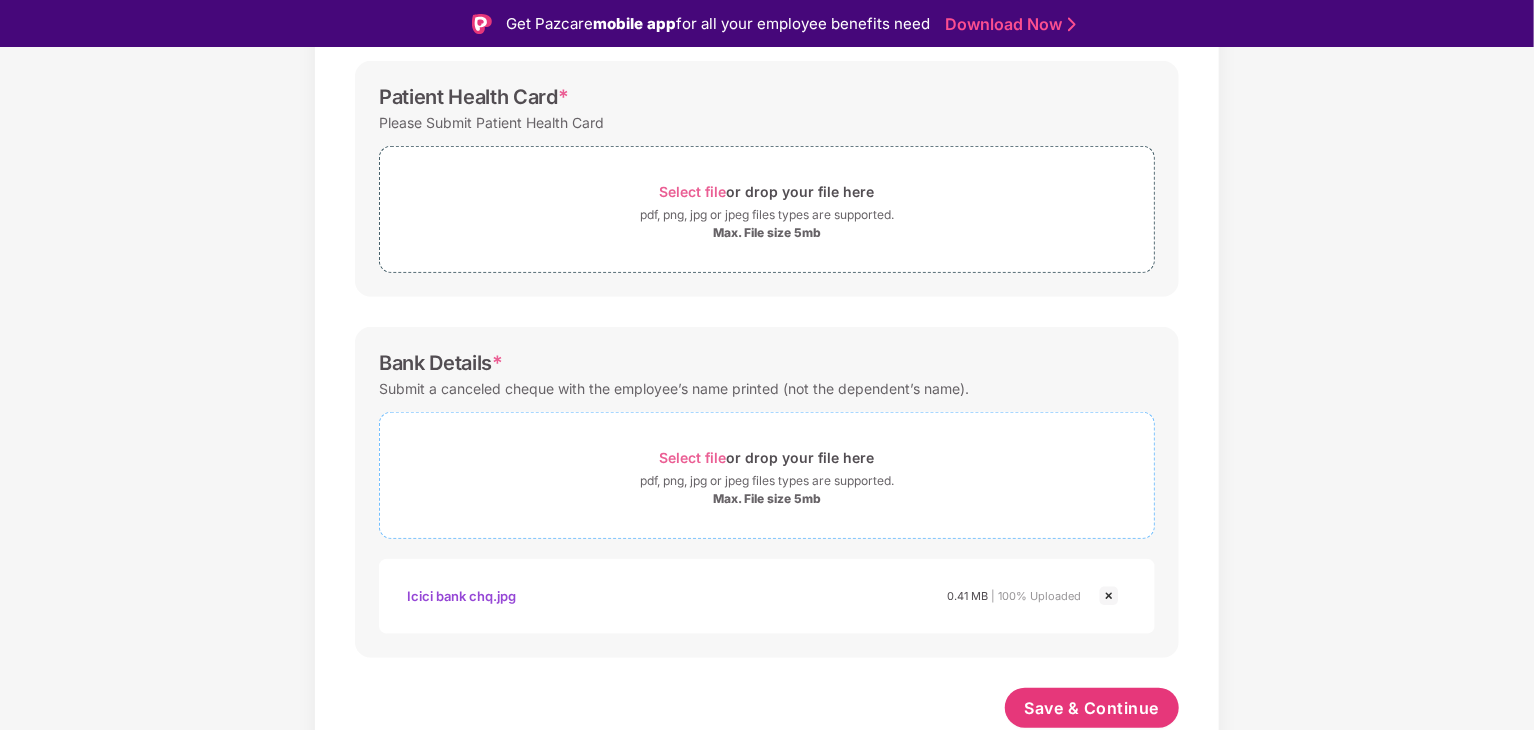 scroll, scrollTop: 460, scrollLeft: 0, axis: vertical 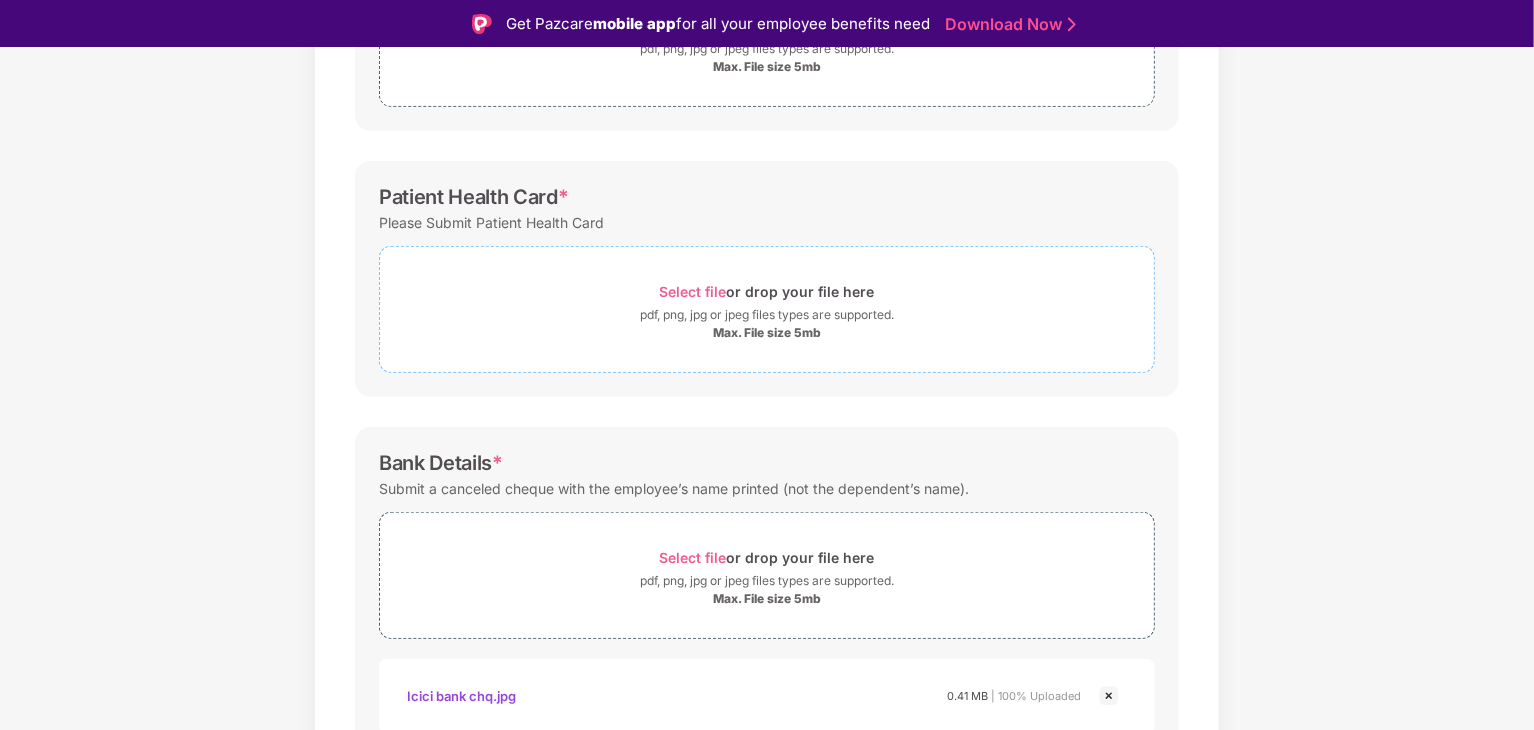 click on "Select file" at bounding box center (693, 291) 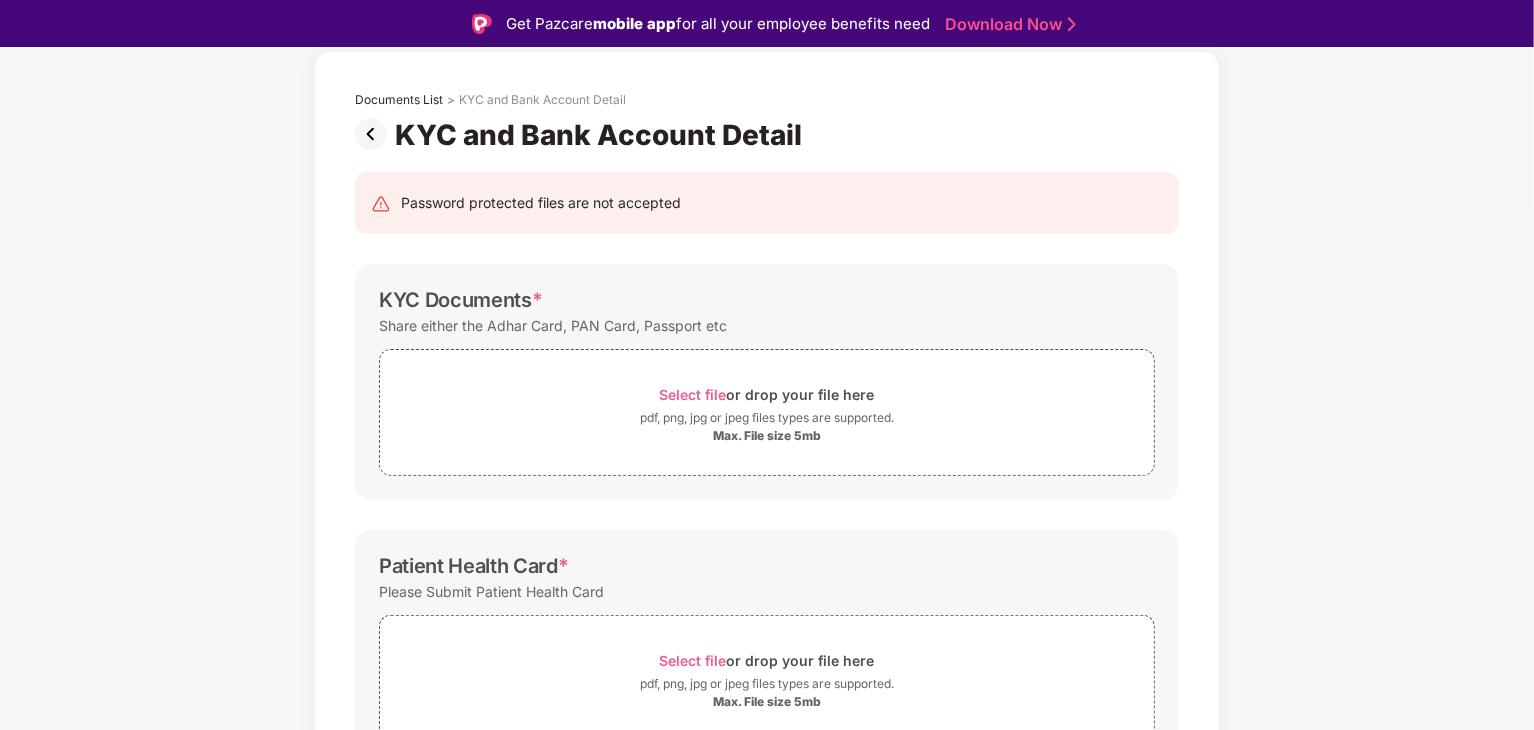 scroll, scrollTop: 200, scrollLeft: 0, axis: vertical 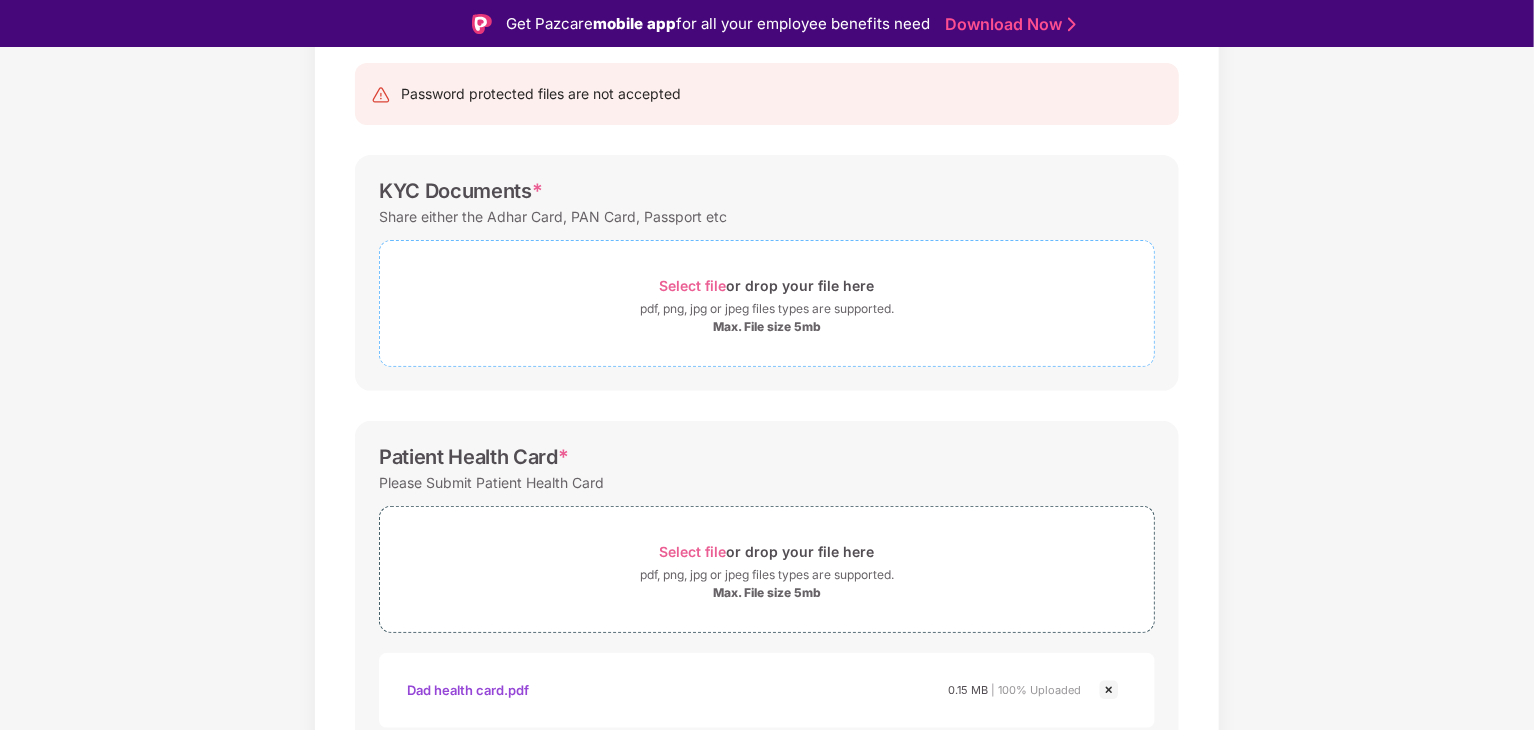 click on "Select file" at bounding box center (693, 285) 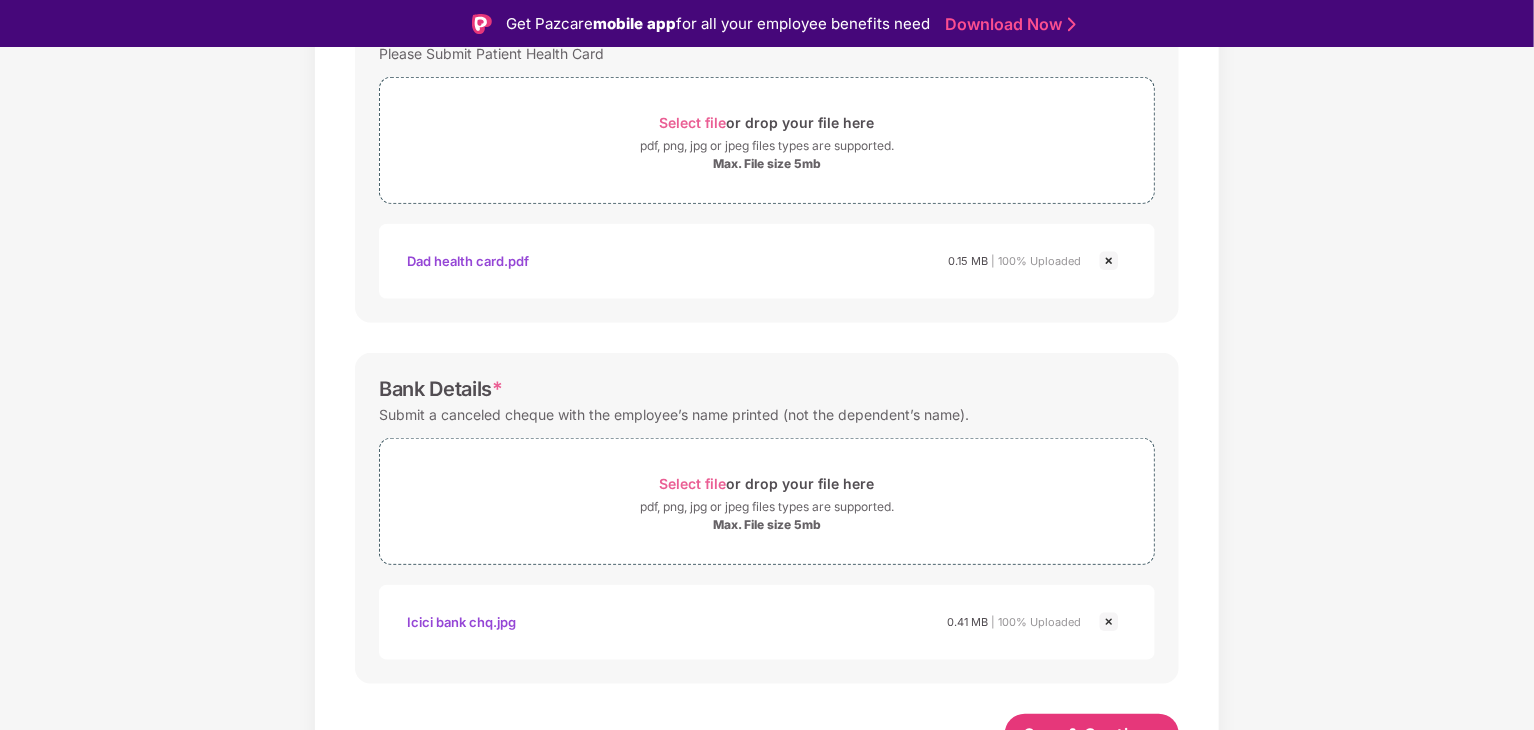 scroll, scrollTop: 749, scrollLeft: 0, axis: vertical 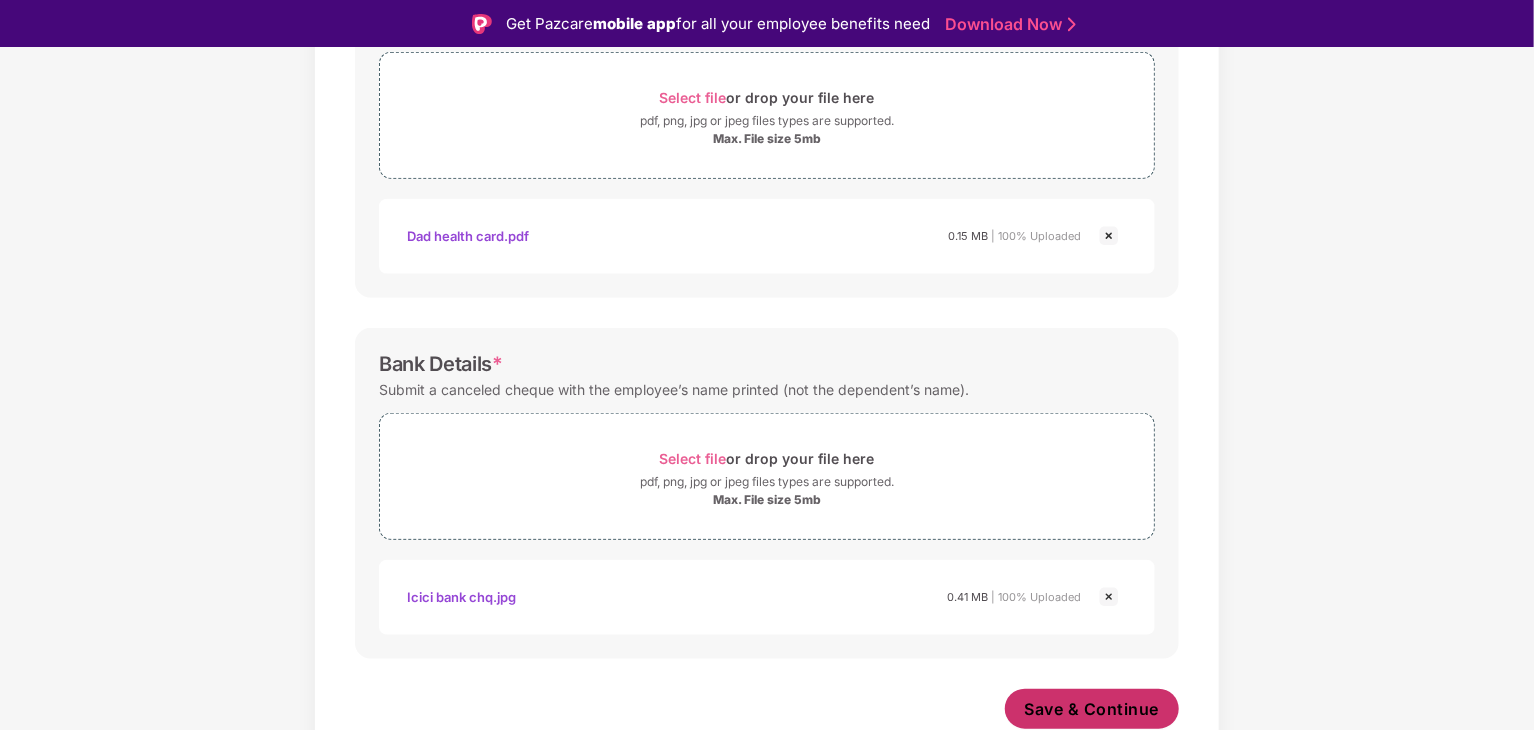 click on "Save & Continue" at bounding box center [1092, 709] 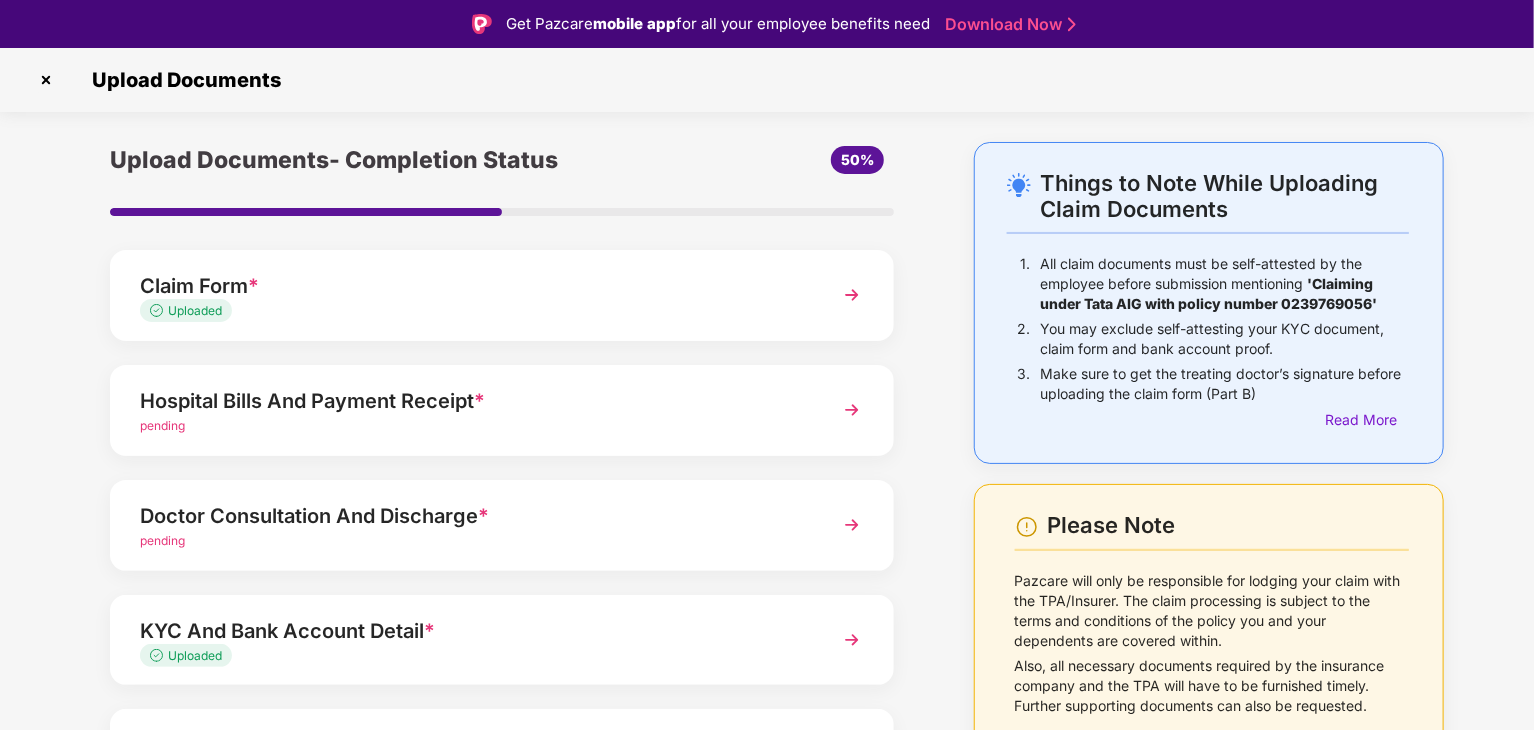 scroll, scrollTop: 154, scrollLeft: 0, axis: vertical 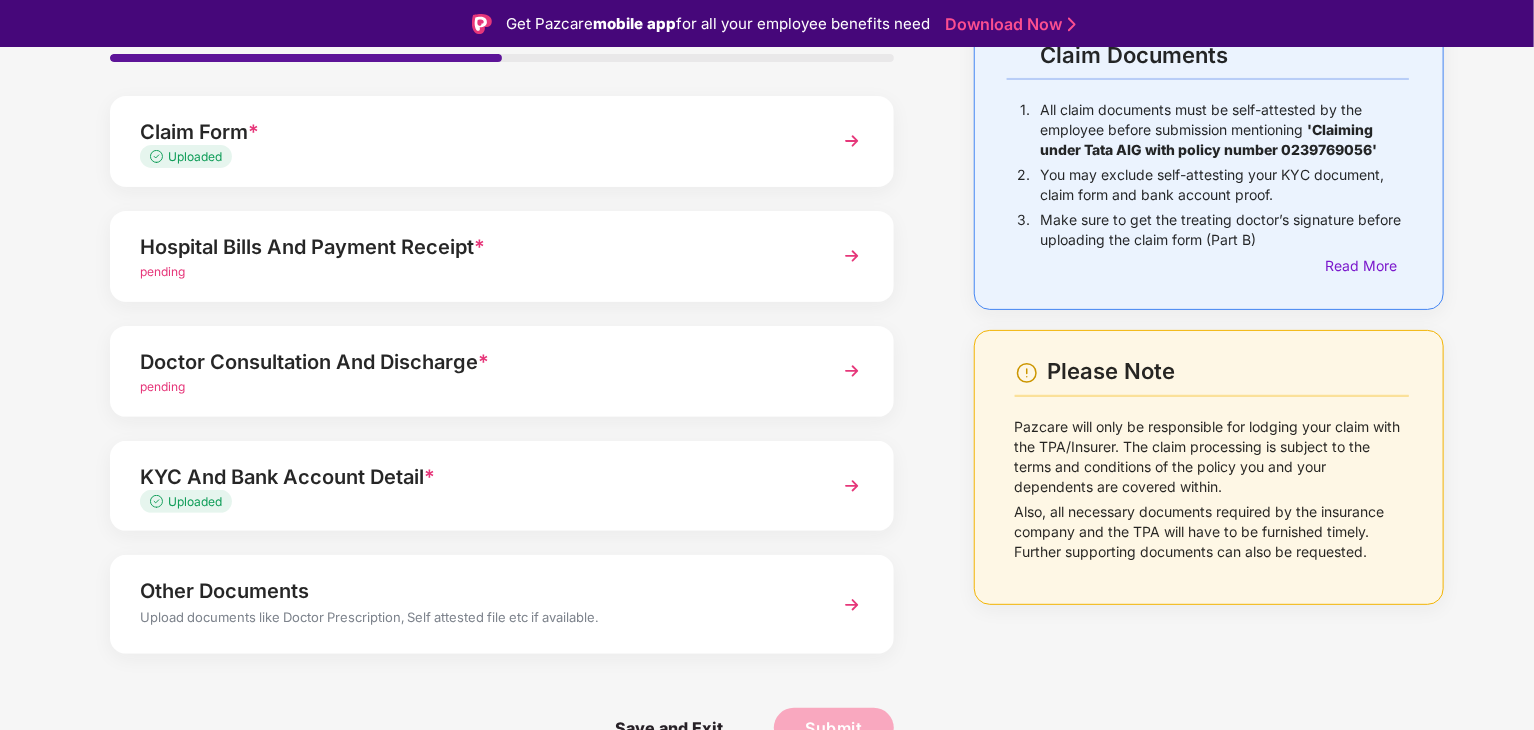 click on "Hospital Bills And Payment Receipt *" at bounding box center (471, 247) 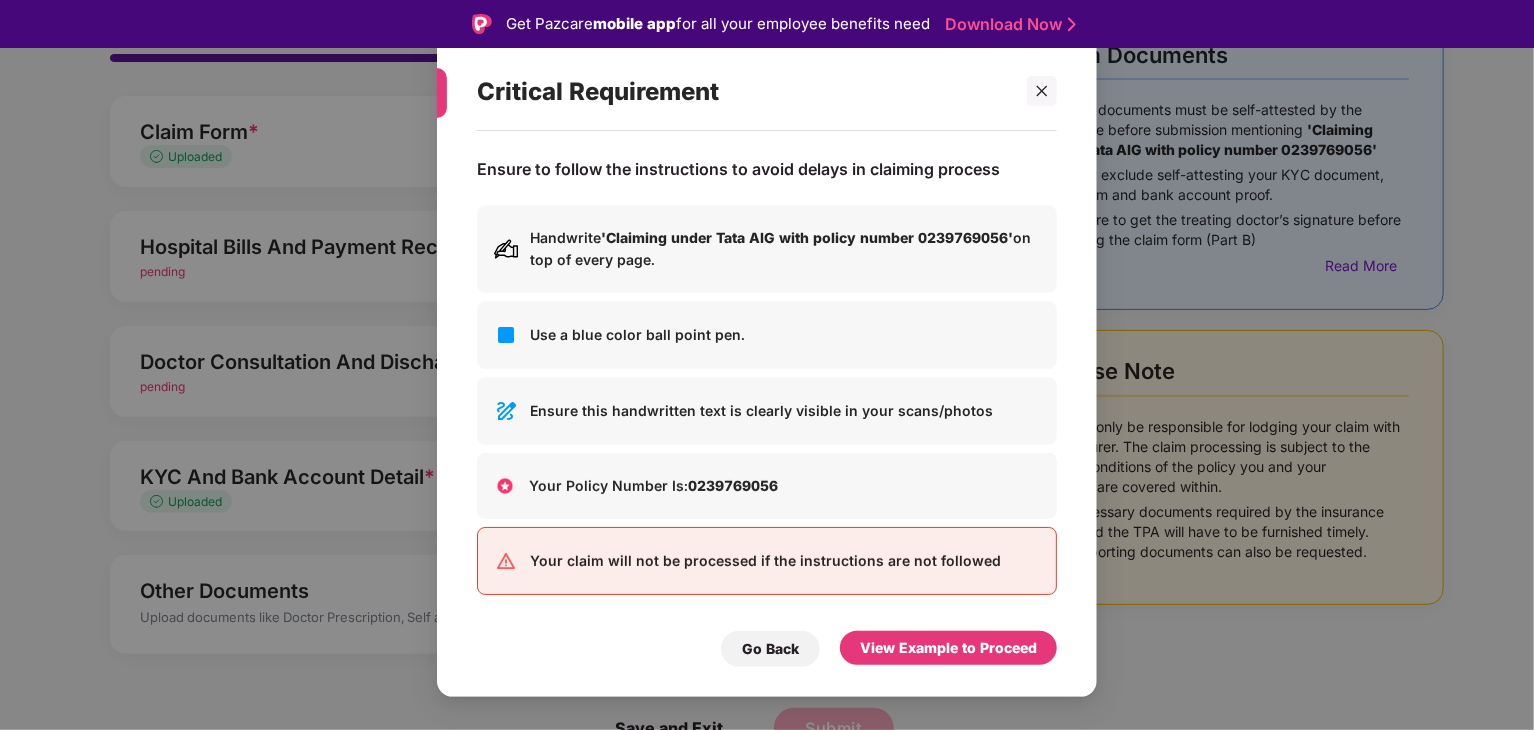 click on "View Example to Proceed" at bounding box center (948, 649) 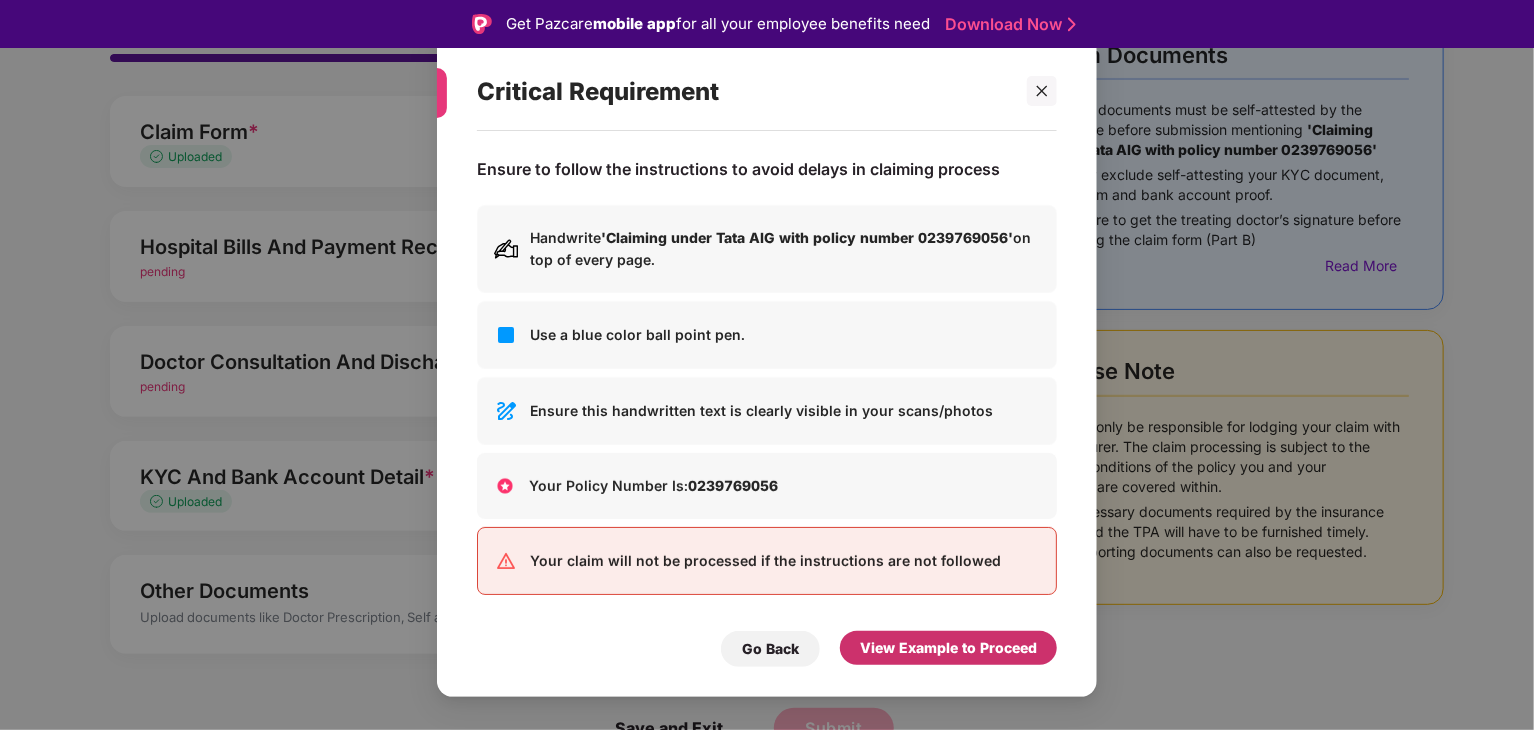 click on "View Example to Proceed" at bounding box center [948, 648] 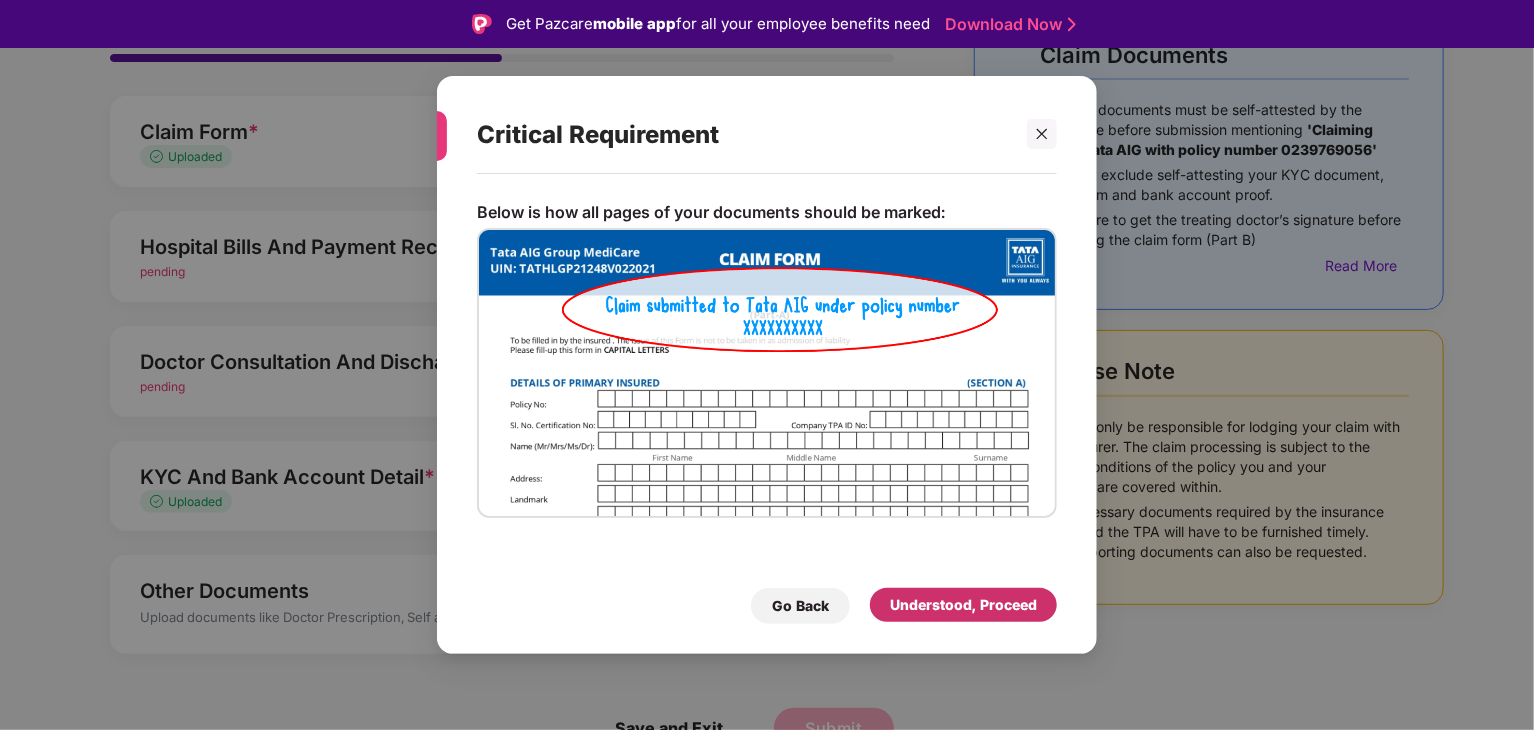 click on "Understood, Proceed" at bounding box center (963, 605) 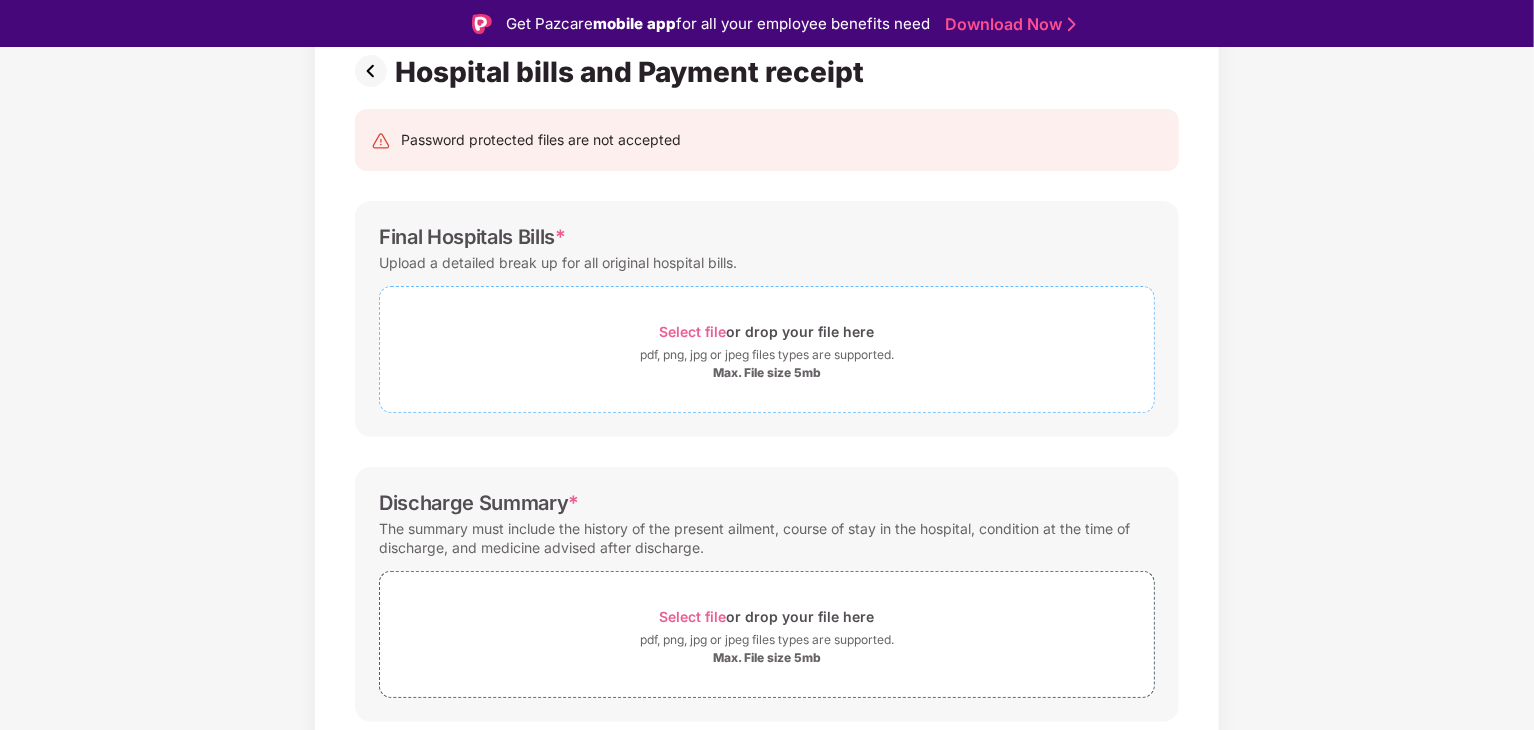 click on "Select file" at bounding box center [693, 331] 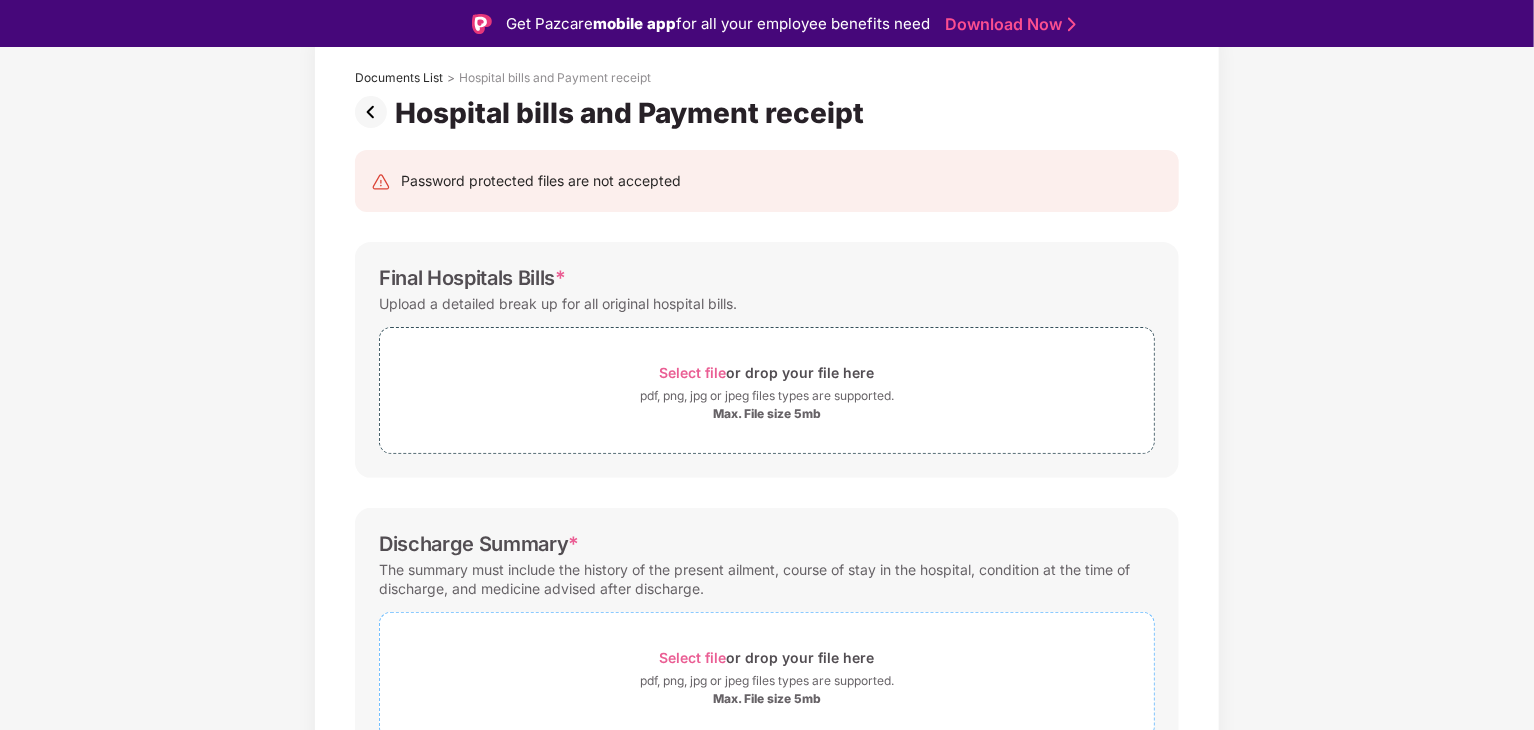 scroll, scrollTop: 84, scrollLeft: 0, axis: vertical 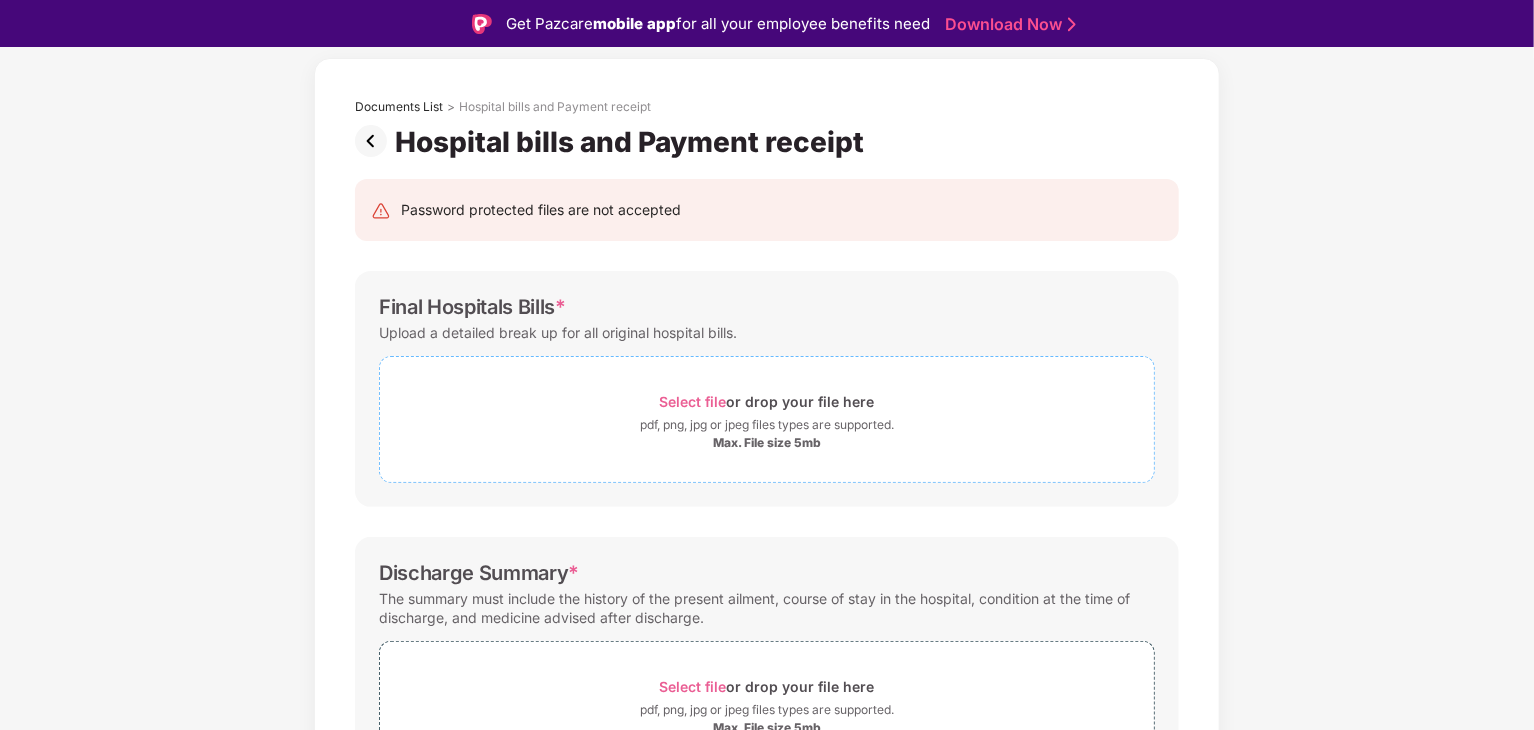 click on "Select file" at bounding box center (693, 401) 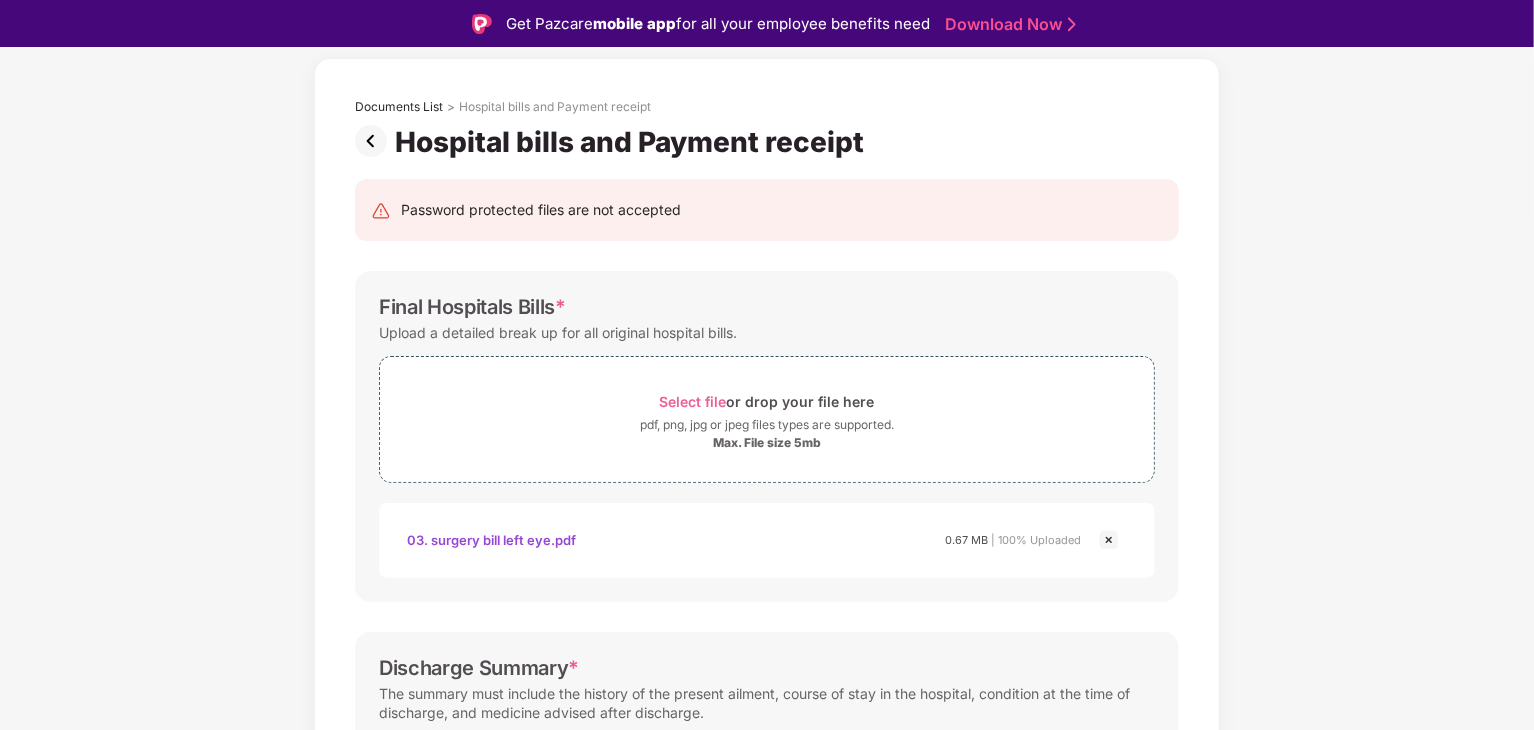 click on "03. surgery bill left eye.pdf" at bounding box center [491, 540] 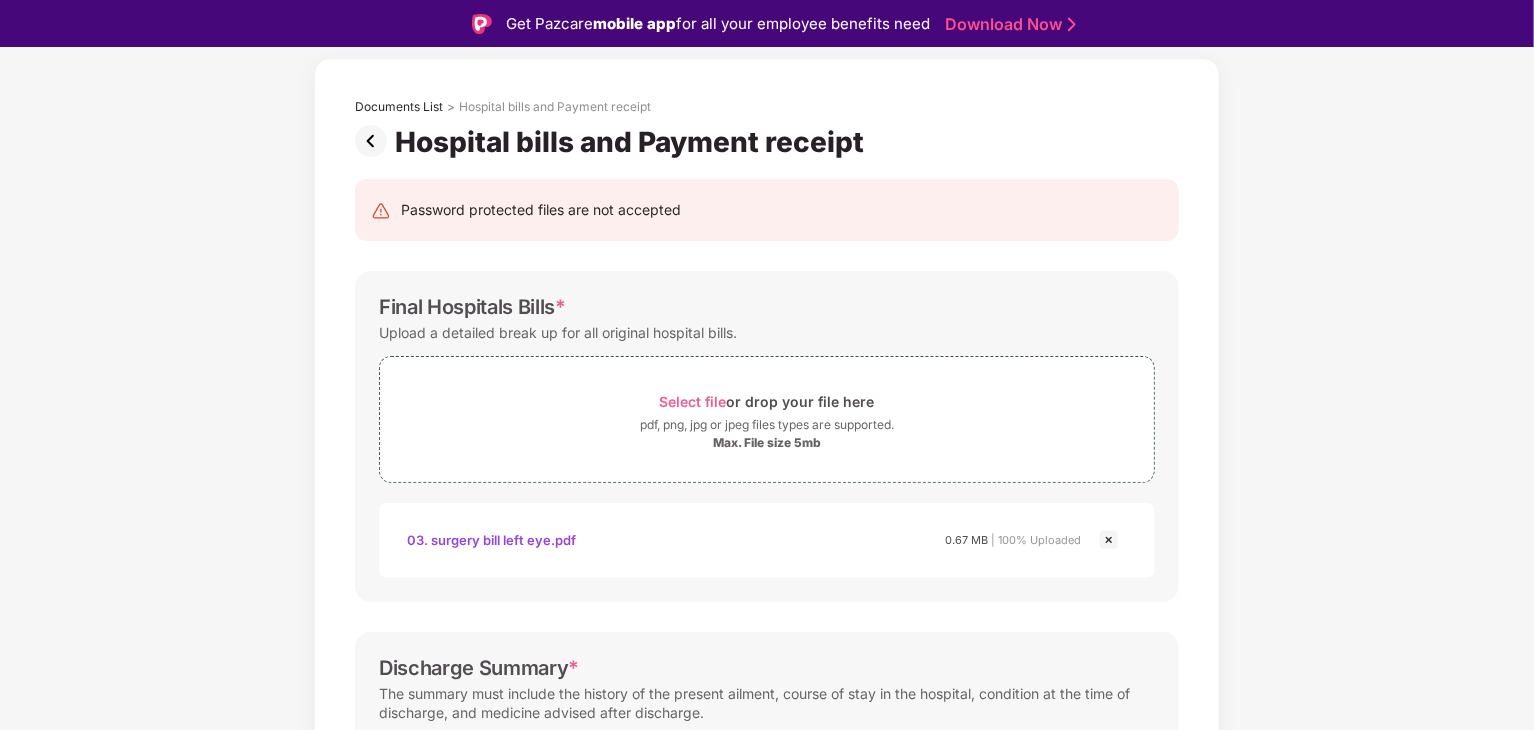 click at bounding box center (1109, 540) 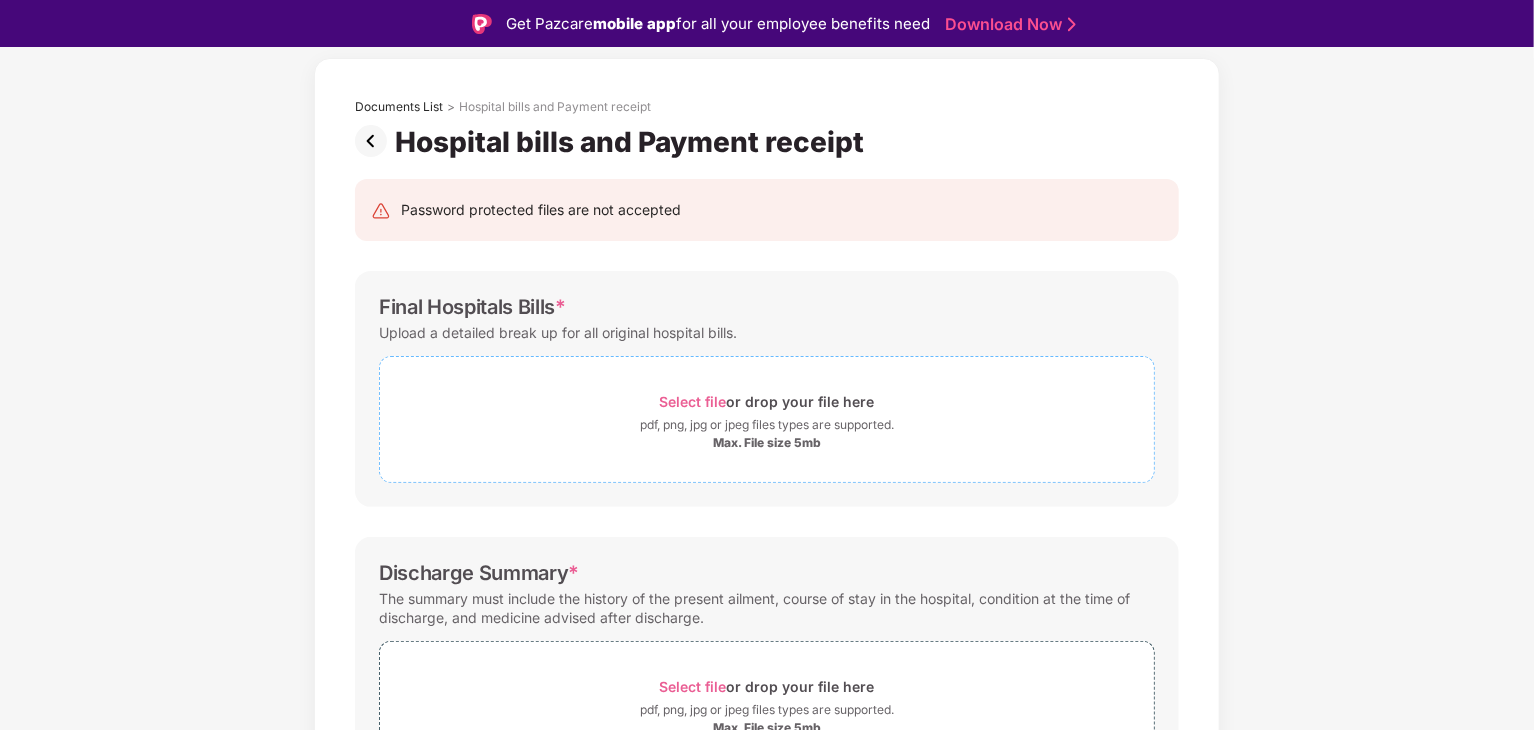 click on "Select file" at bounding box center [693, 401] 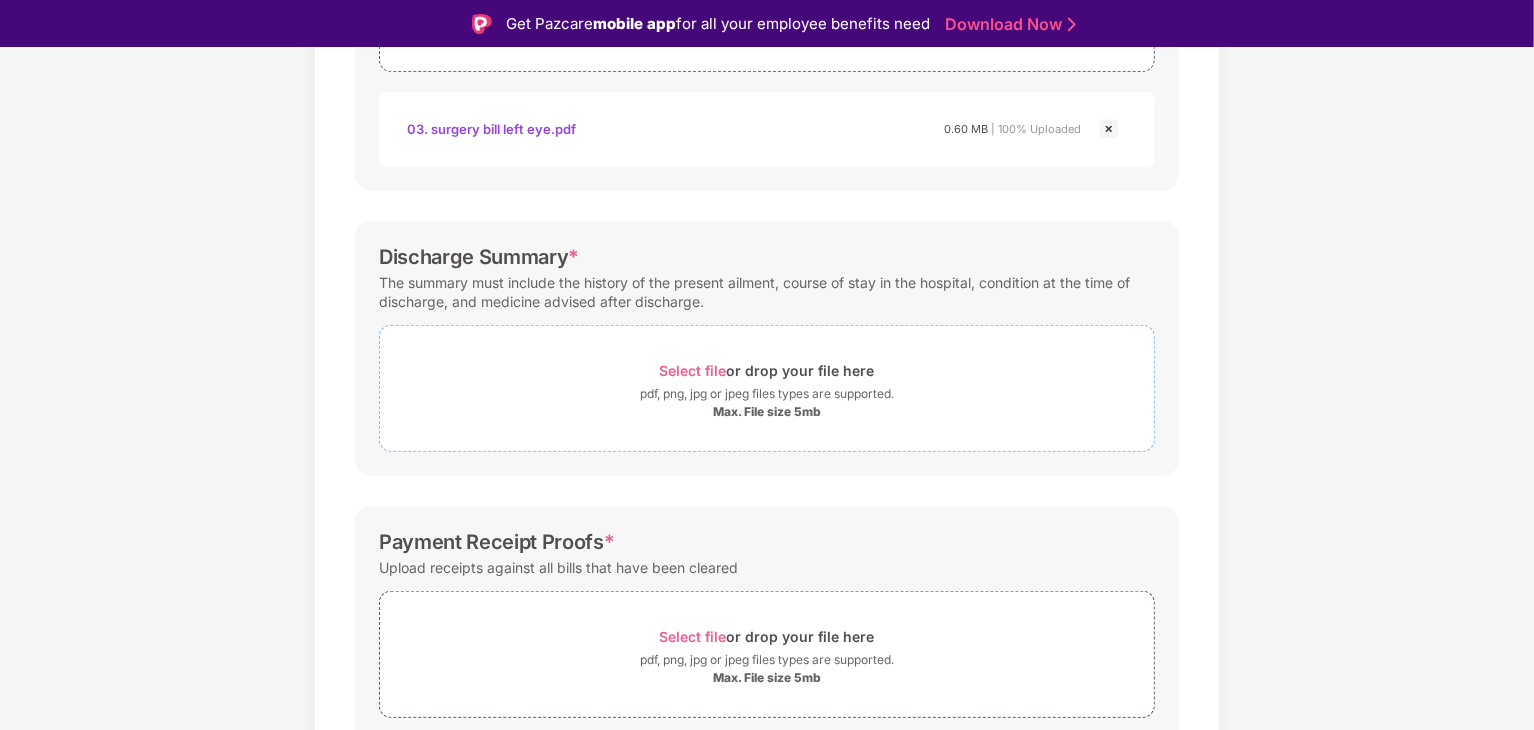 scroll, scrollTop: 579, scrollLeft: 0, axis: vertical 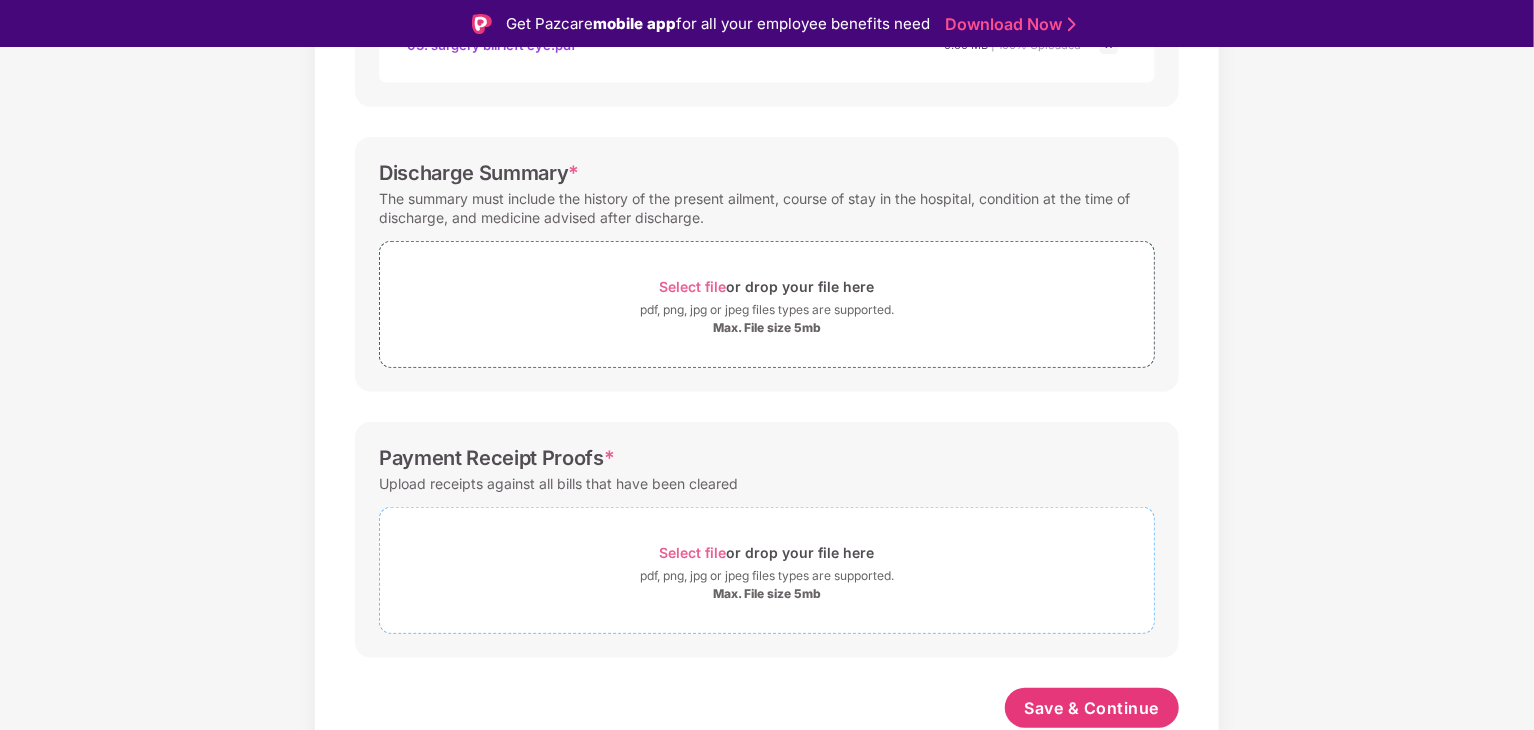 click on "Select file" at bounding box center [693, 552] 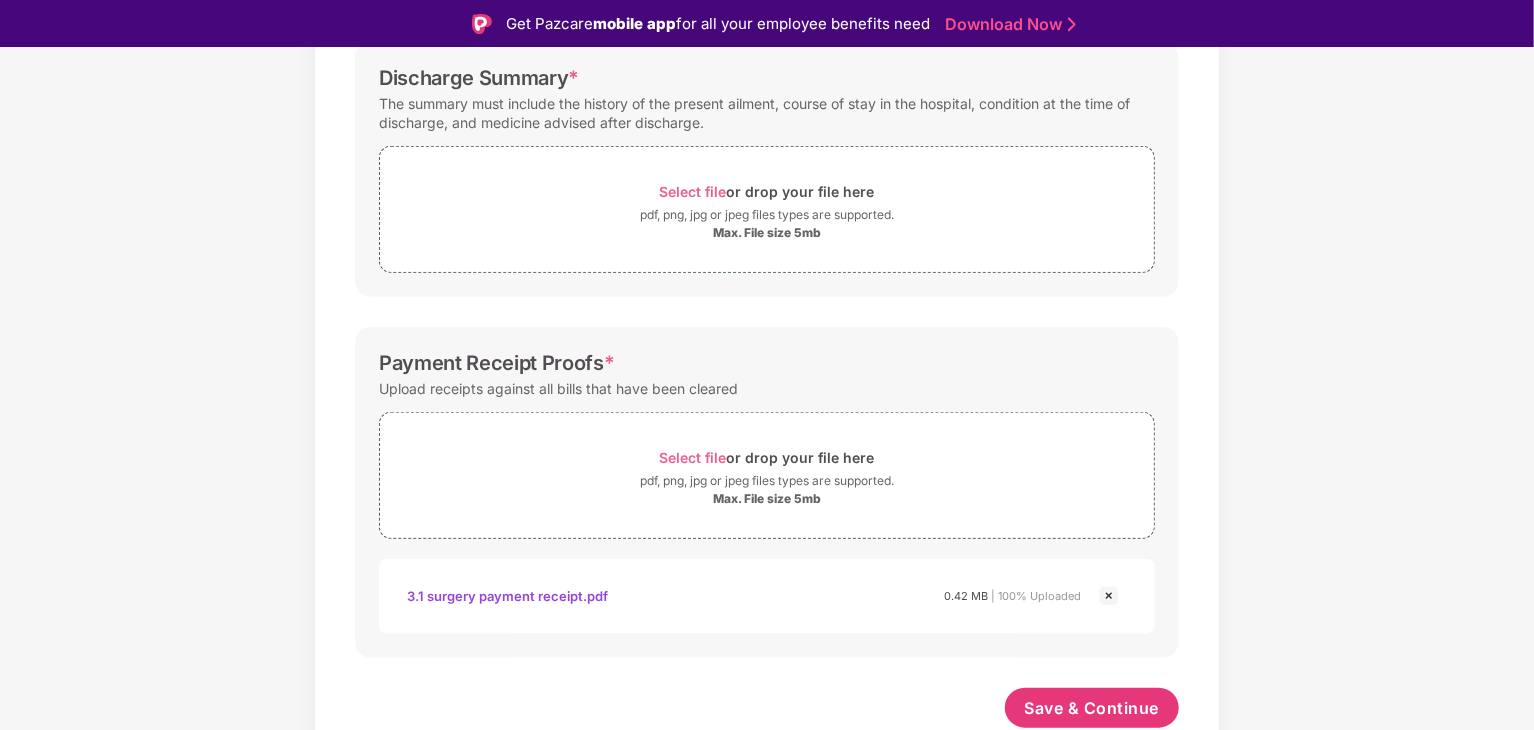 scroll, scrollTop: 673, scrollLeft: 0, axis: vertical 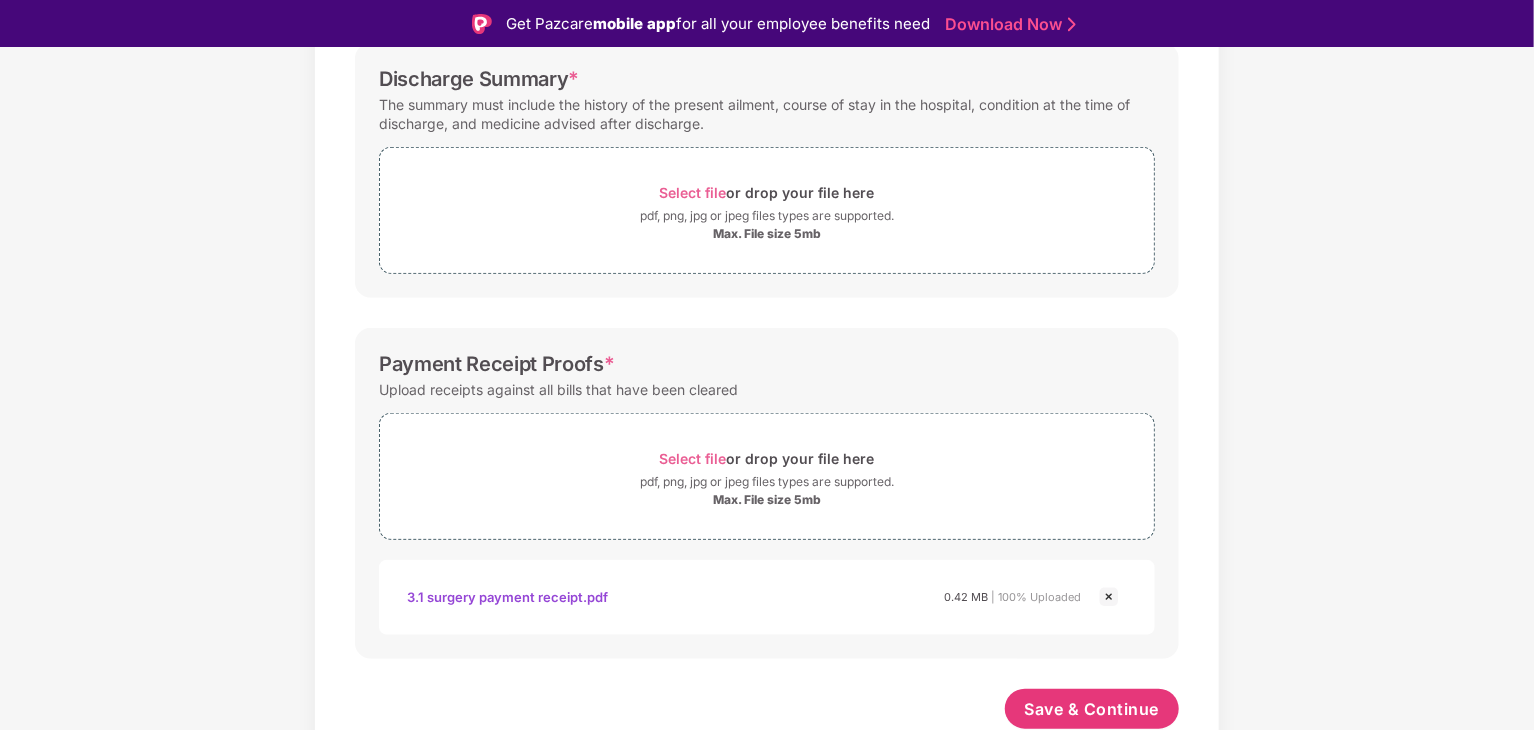 click on "3.1 surgery payment receipt.pdf" at bounding box center [507, 597] 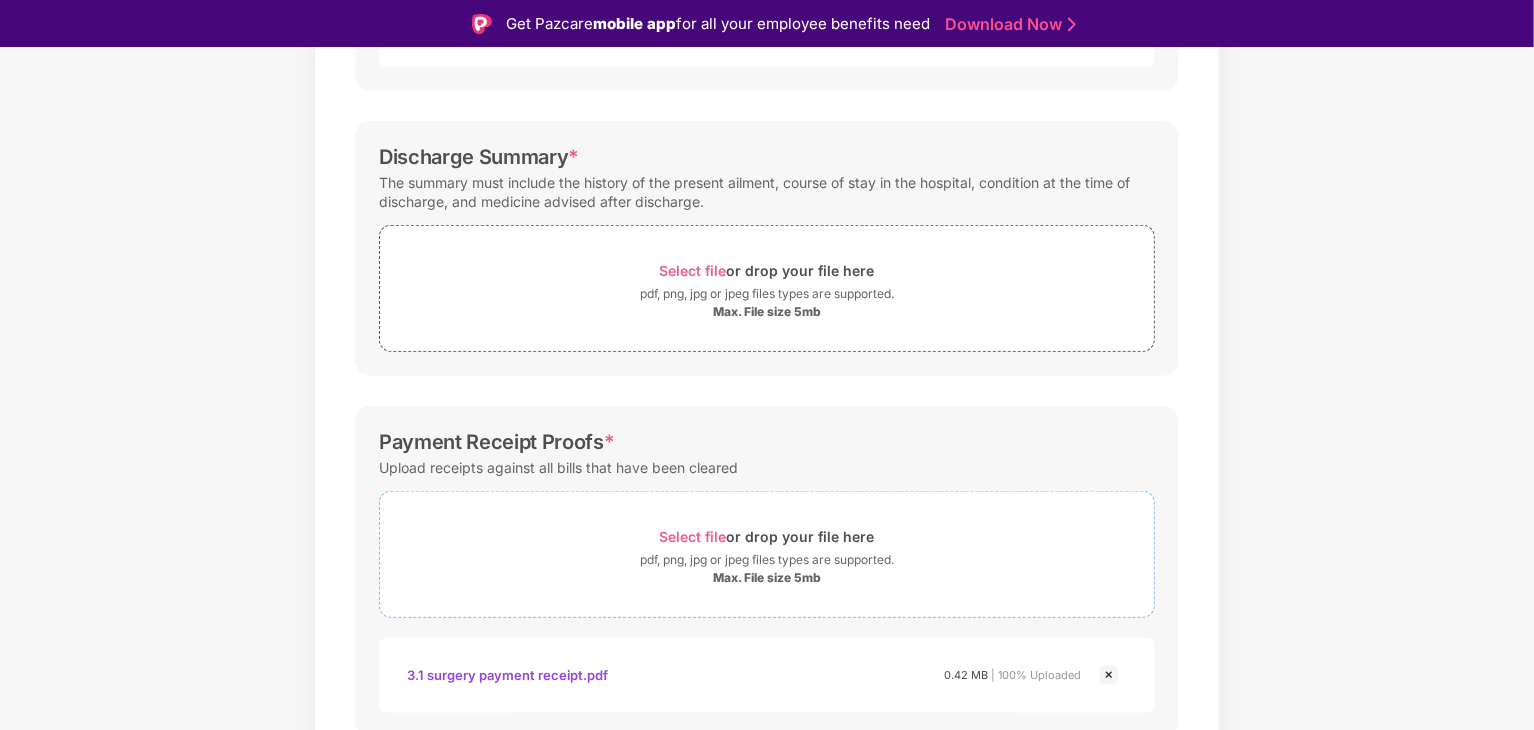 scroll, scrollTop: 473, scrollLeft: 0, axis: vertical 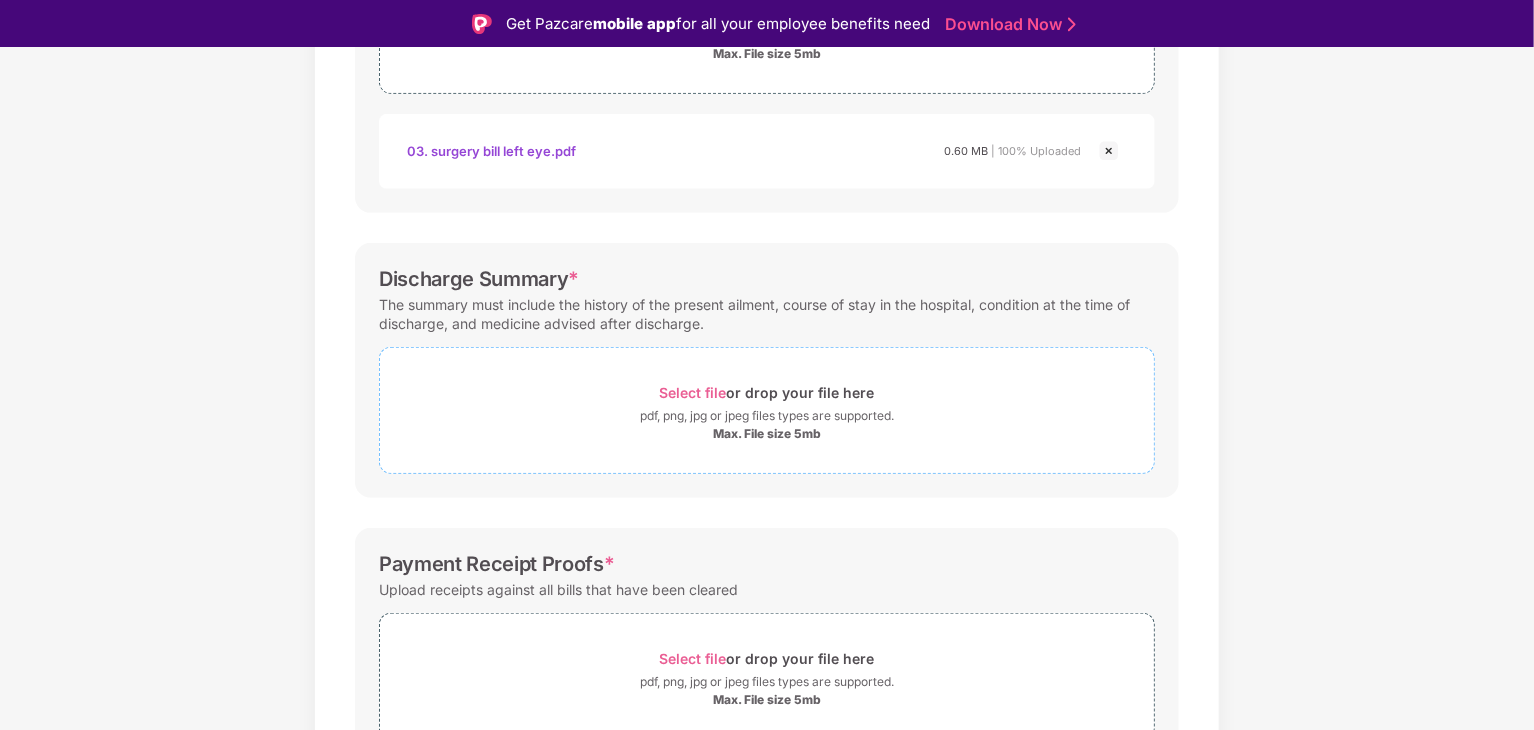 click on "Select file" at bounding box center (693, 392) 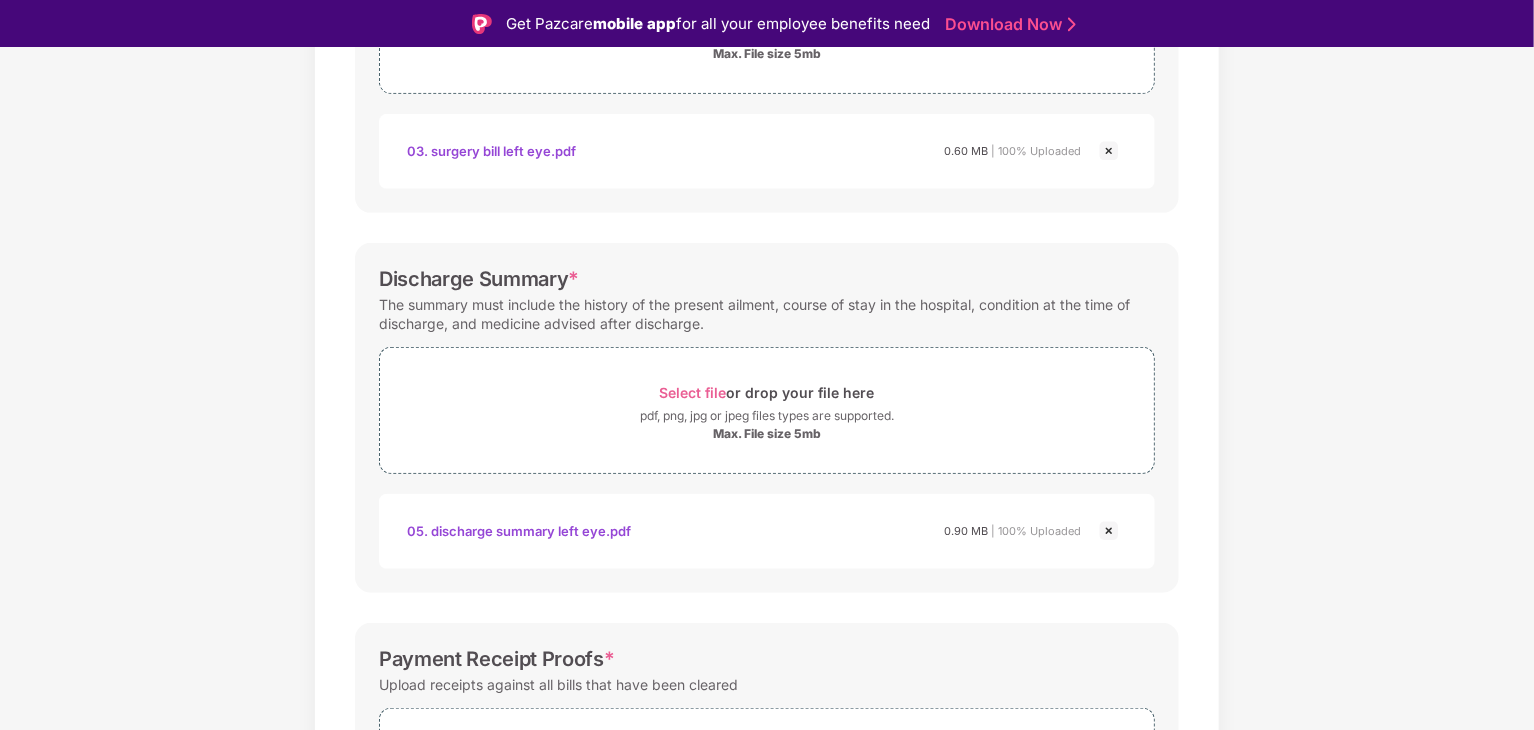 click on "05. discharge summary left eye.pdf" at bounding box center [519, 531] 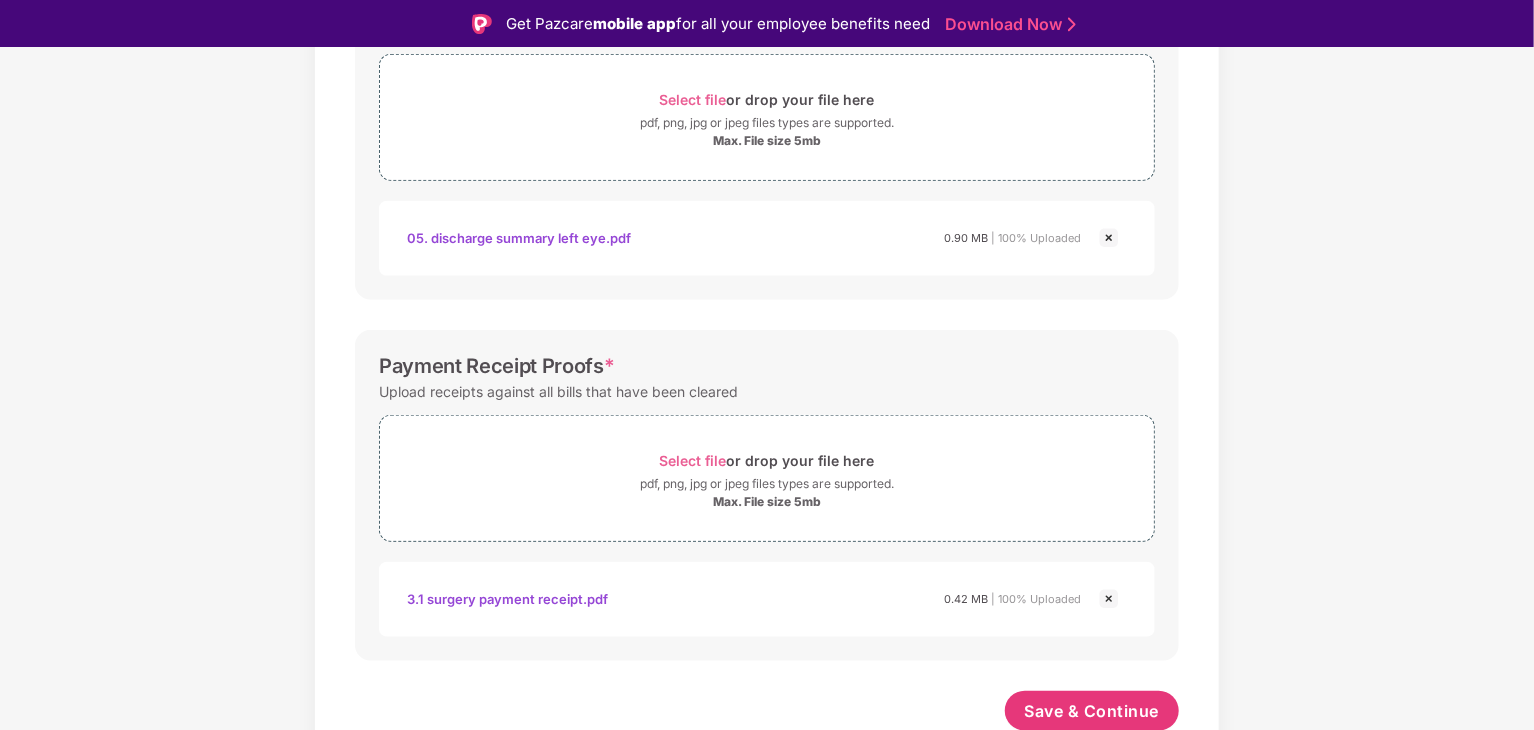 scroll, scrollTop: 768, scrollLeft: 0, axis: vertical 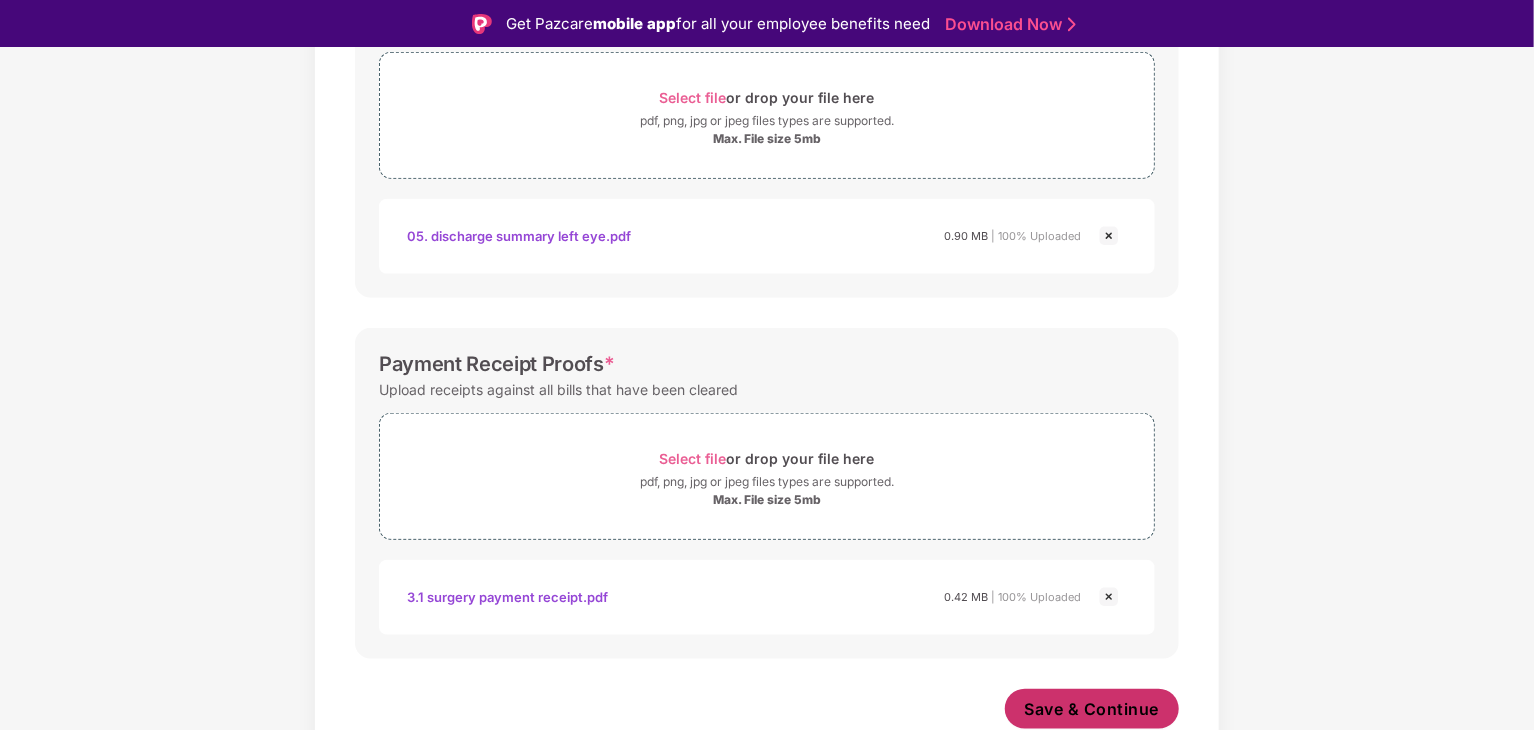 click on "Save & Continue" at bounding box center [1092, 709] 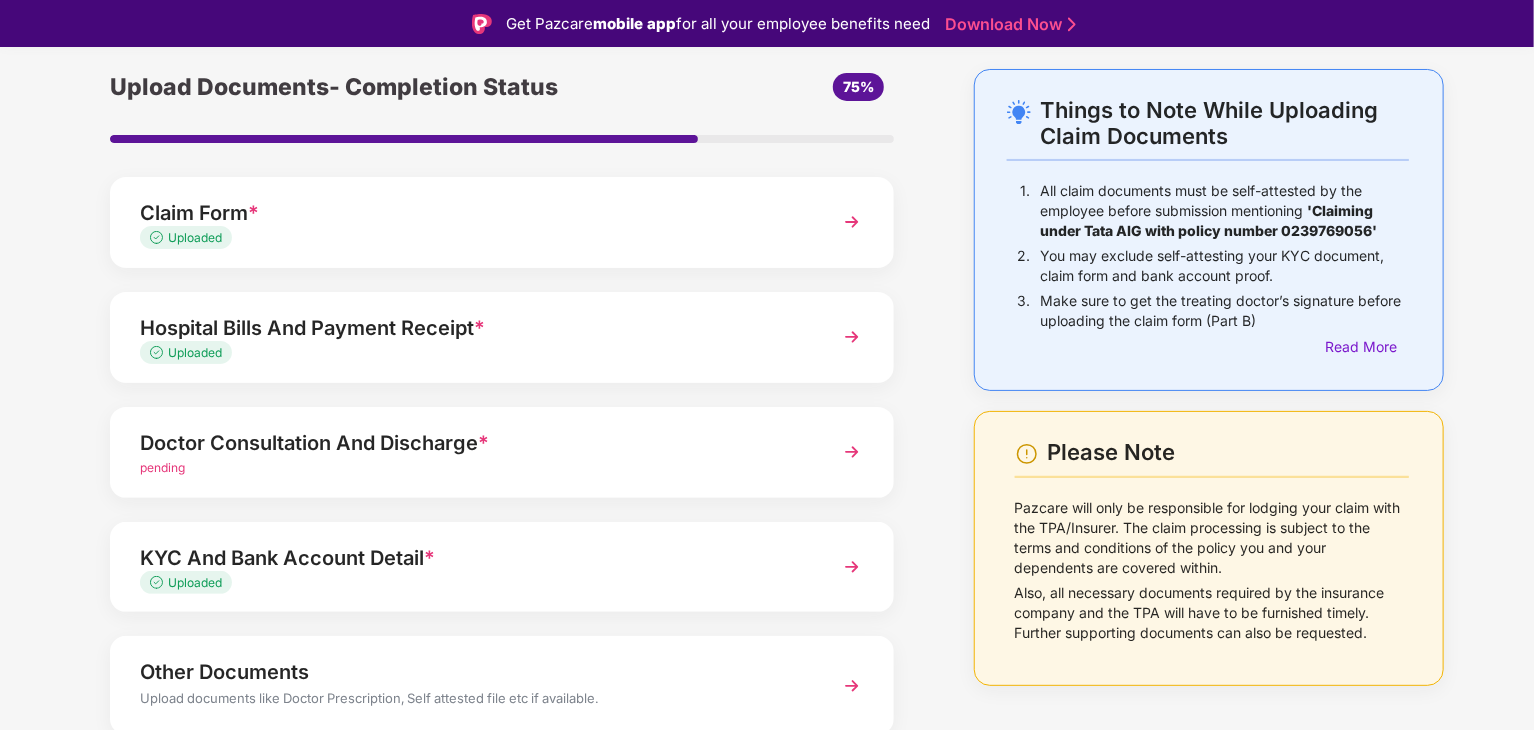 scroll, scrollTop: 154, scrollLeft: 0, axis: vertical 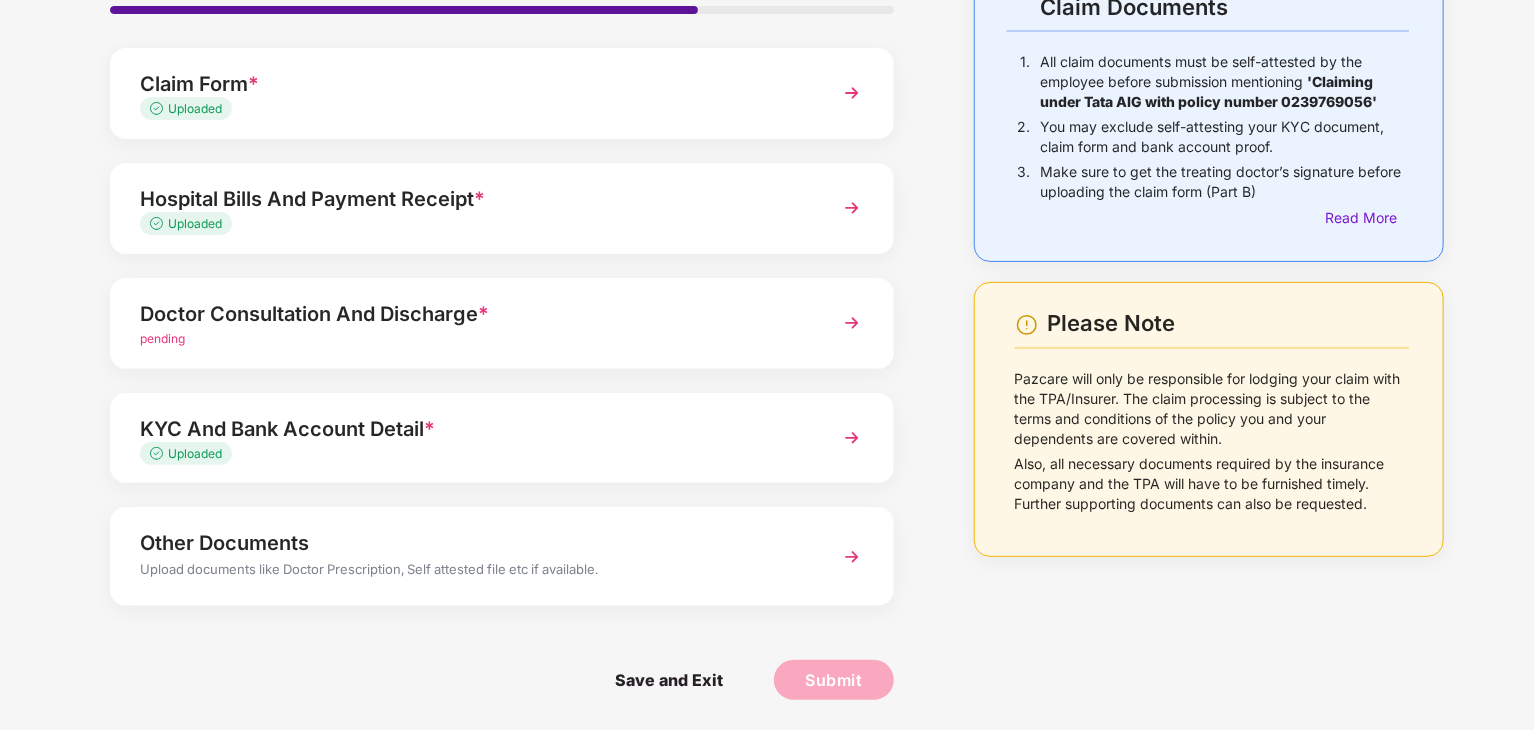 click on "pending" at bounding box center [471, 339] 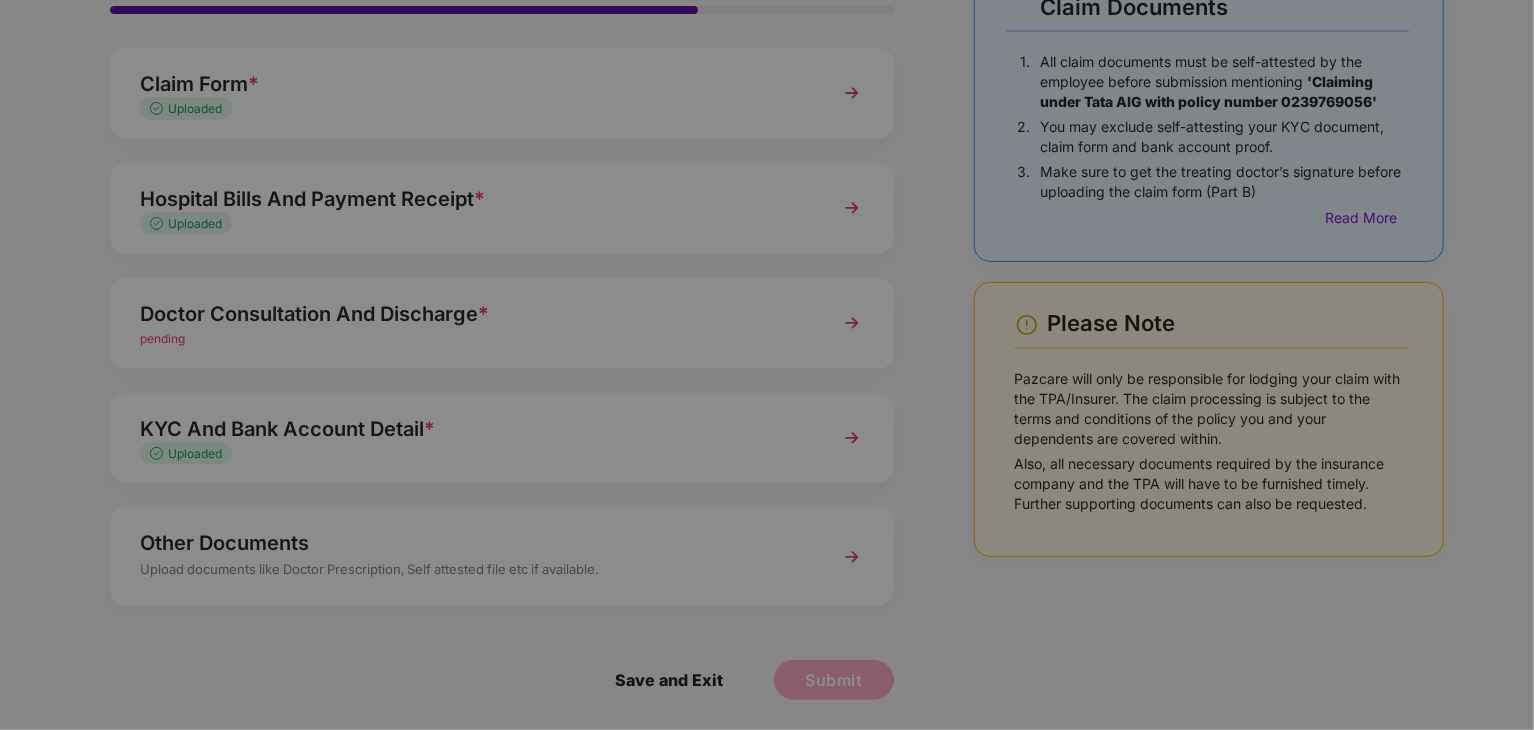 scroll, scrollTop: 0, scrollLeft: 0, axis: both 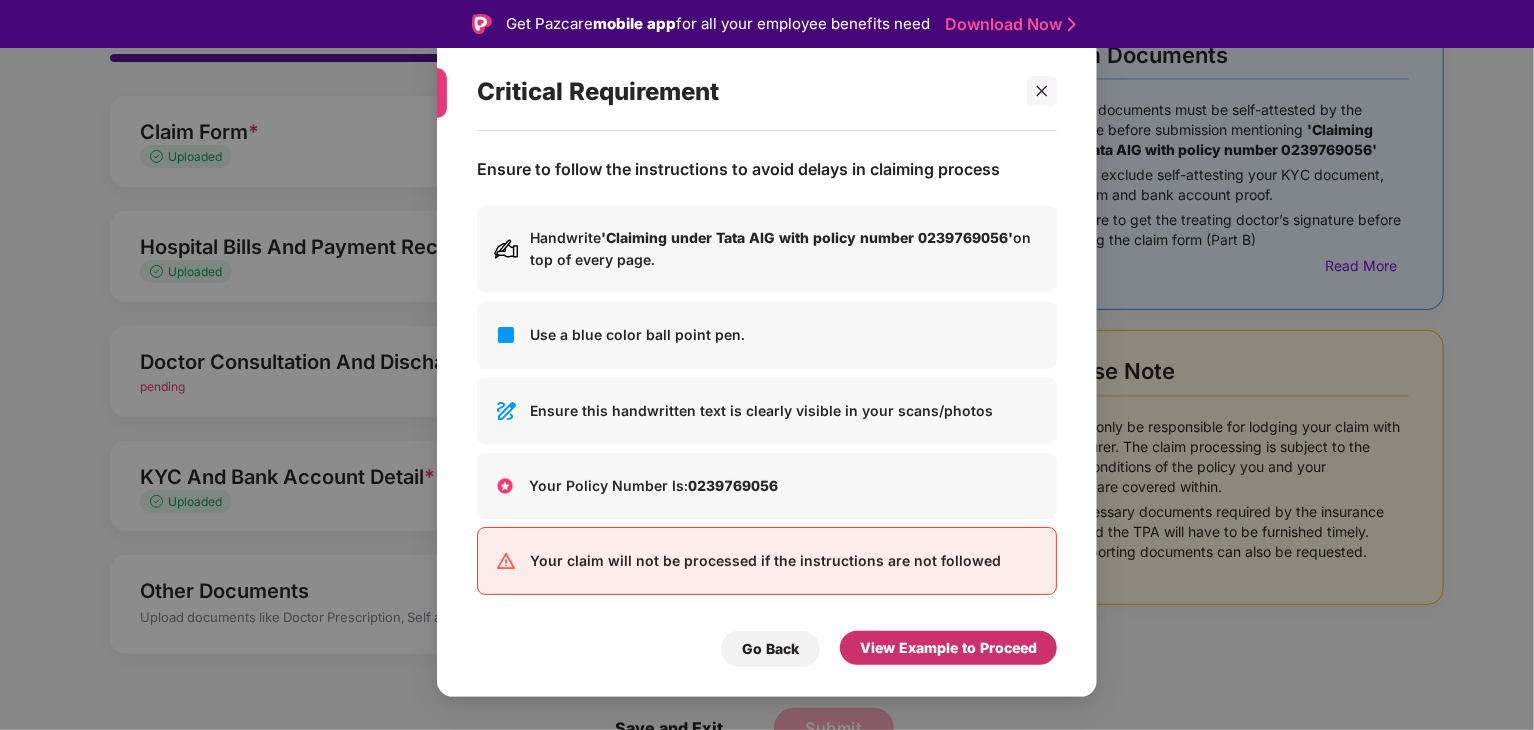 click on "View Example to Proceed" at bounding box center [948, 648] 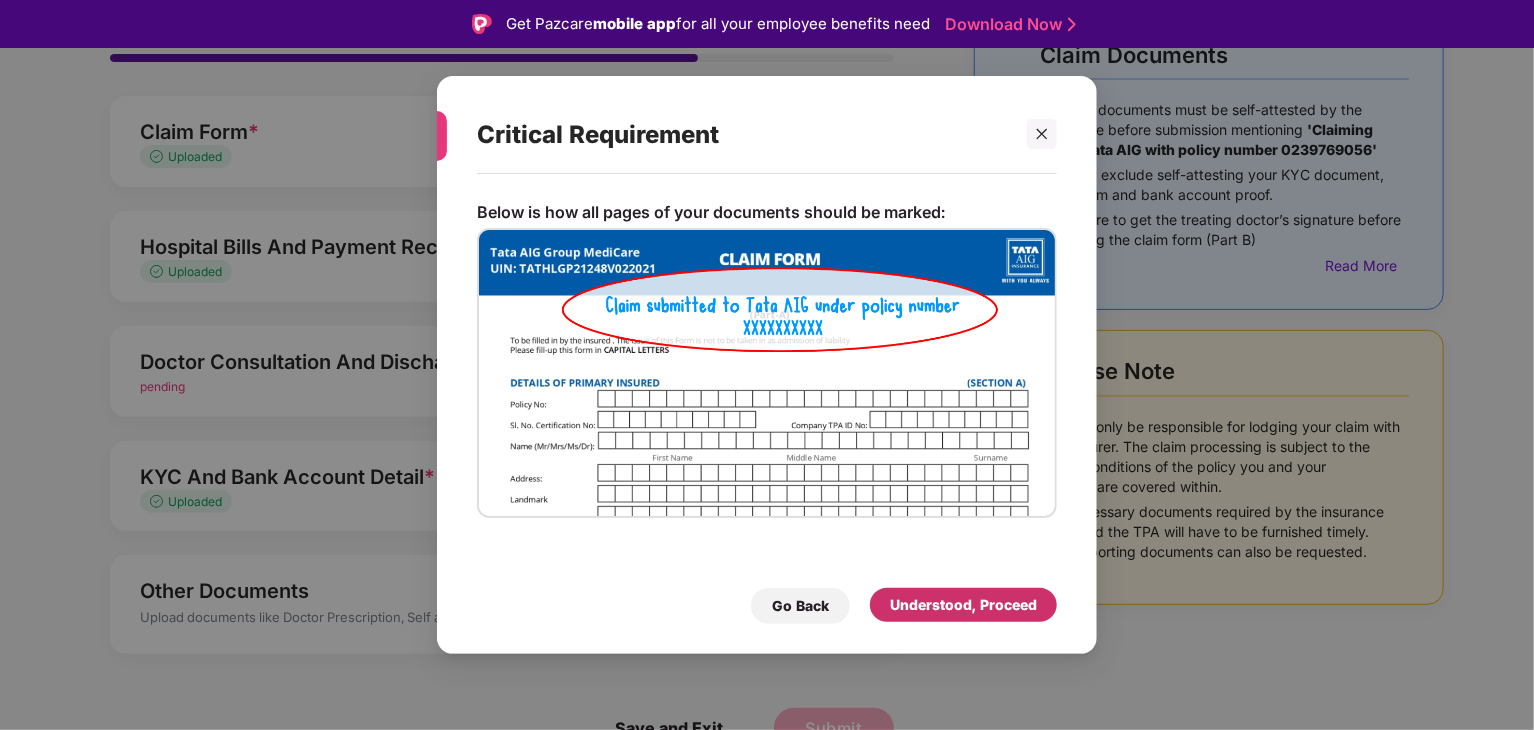 click on "Understood, Proceed" at bounding box center [963, 605] 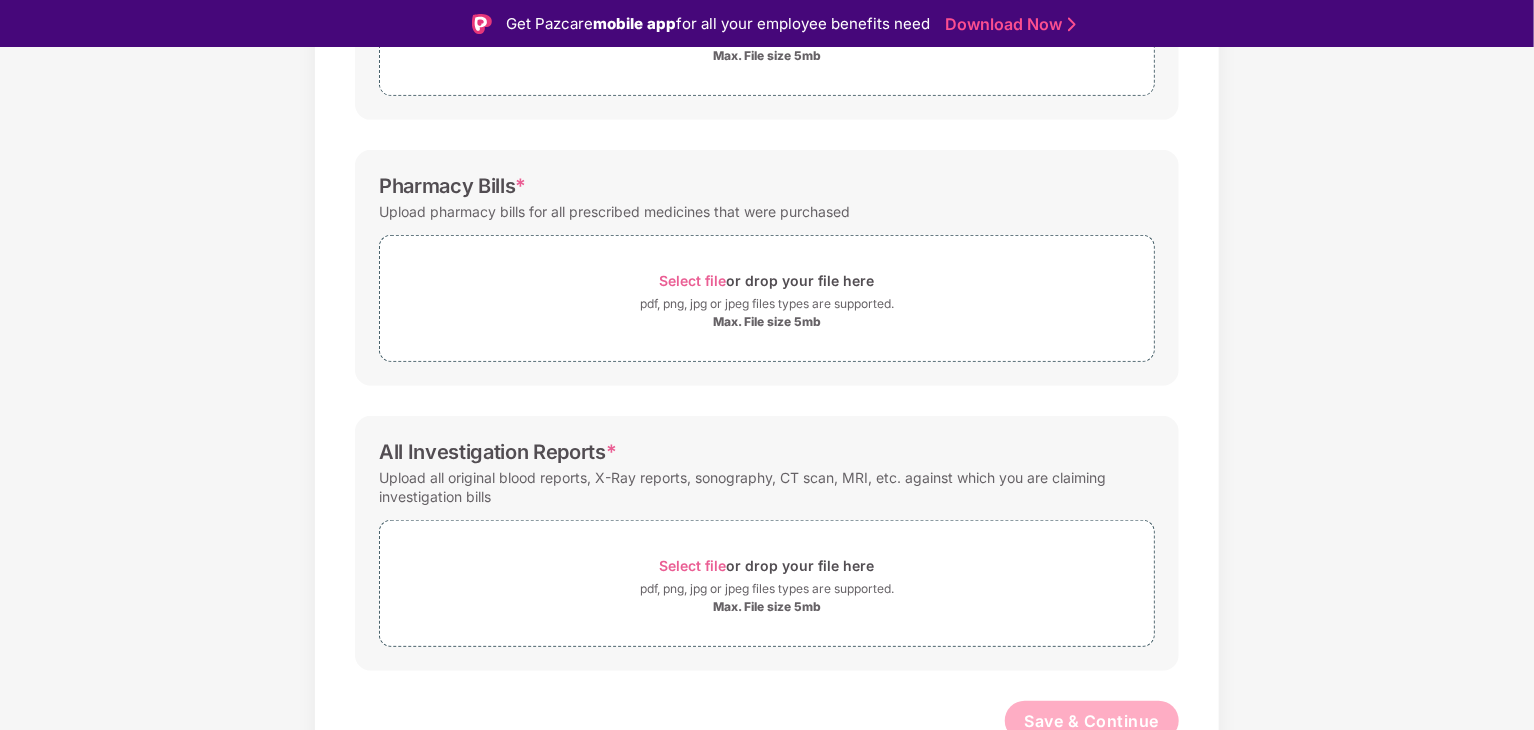 scroll, scrollTop: 484, scrollLeft: 0, axis: vertical 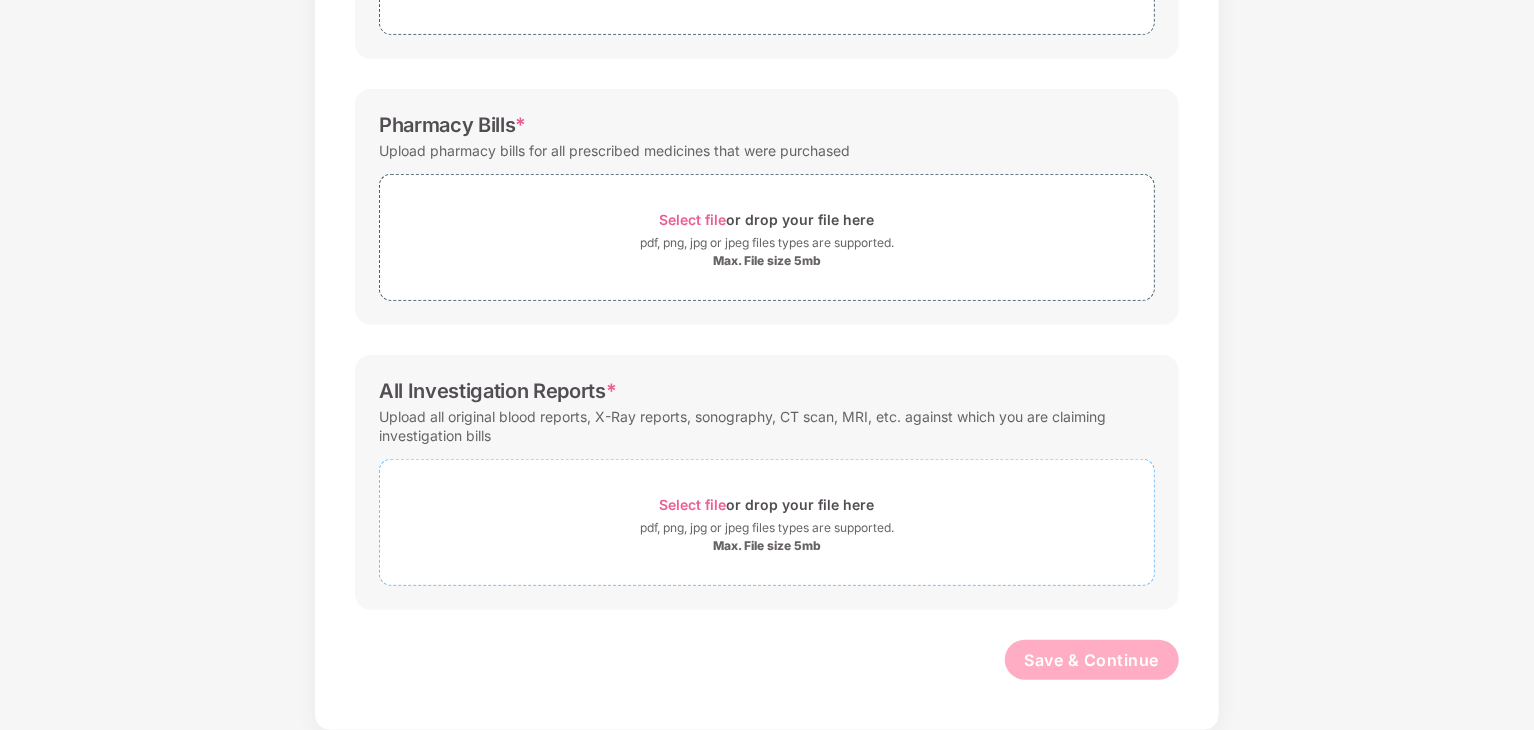 click on "Select file" at bounding box center (693, 504) 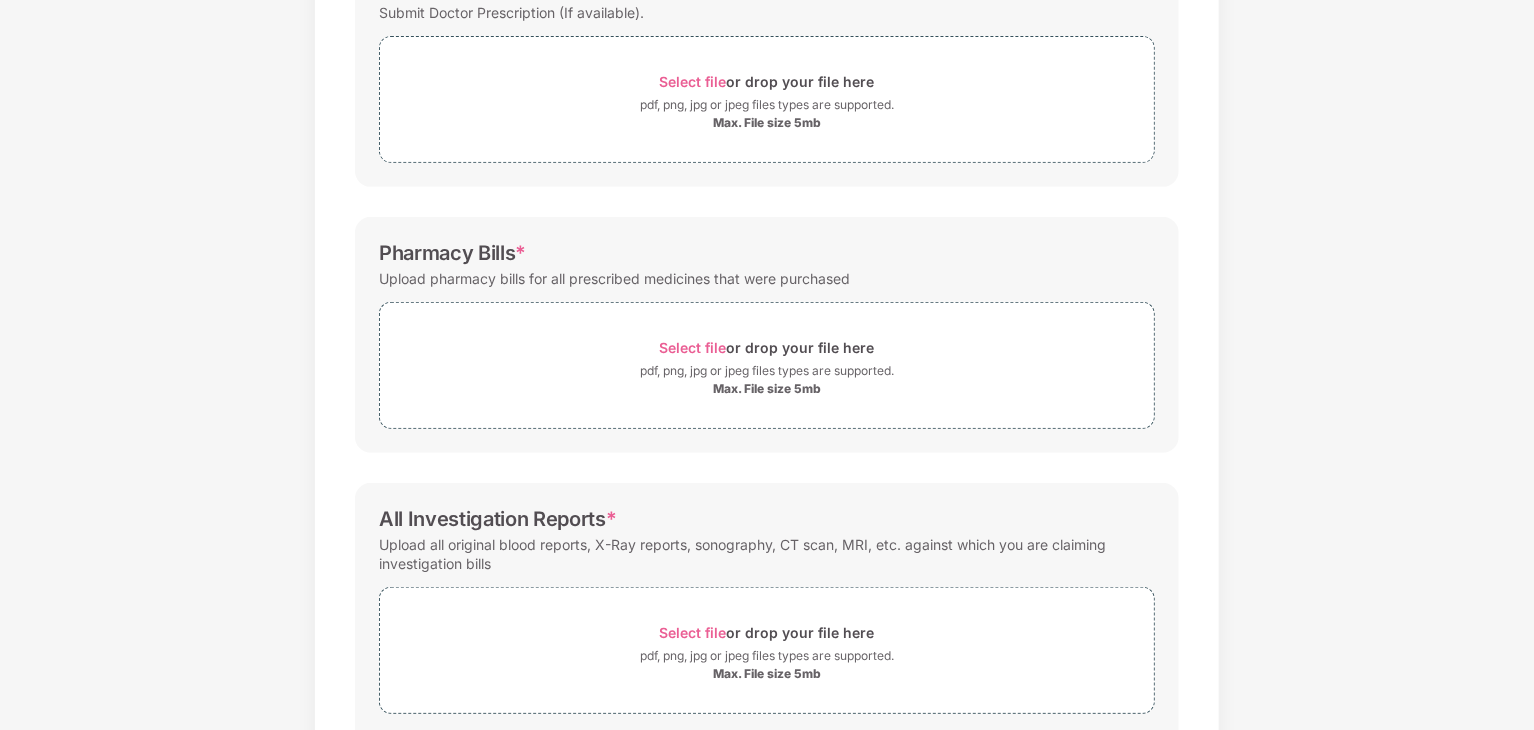 scroll, scrollTop: 364, scrollLeft: 0, axis: vertical 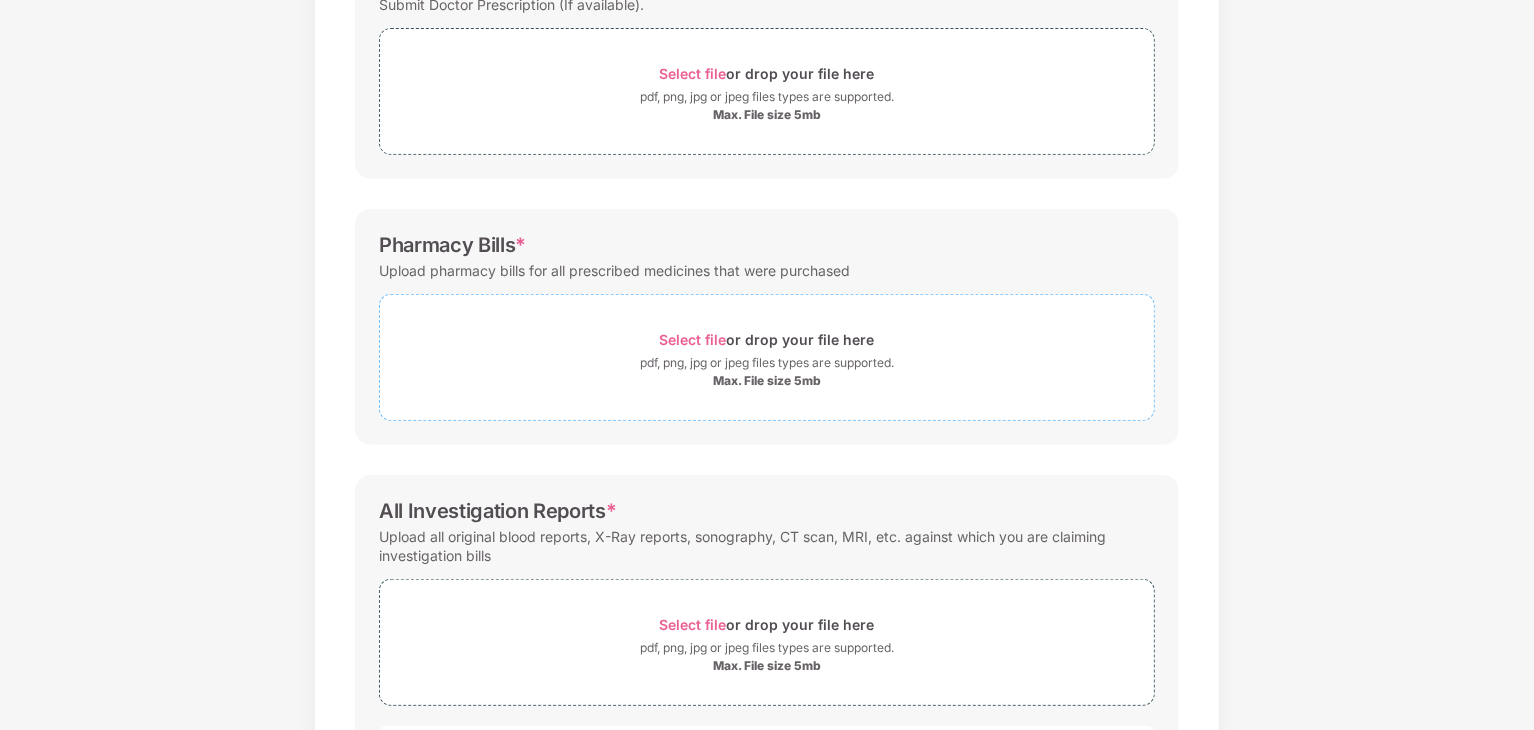 click on "Select file" at bounding box center (693, 339) 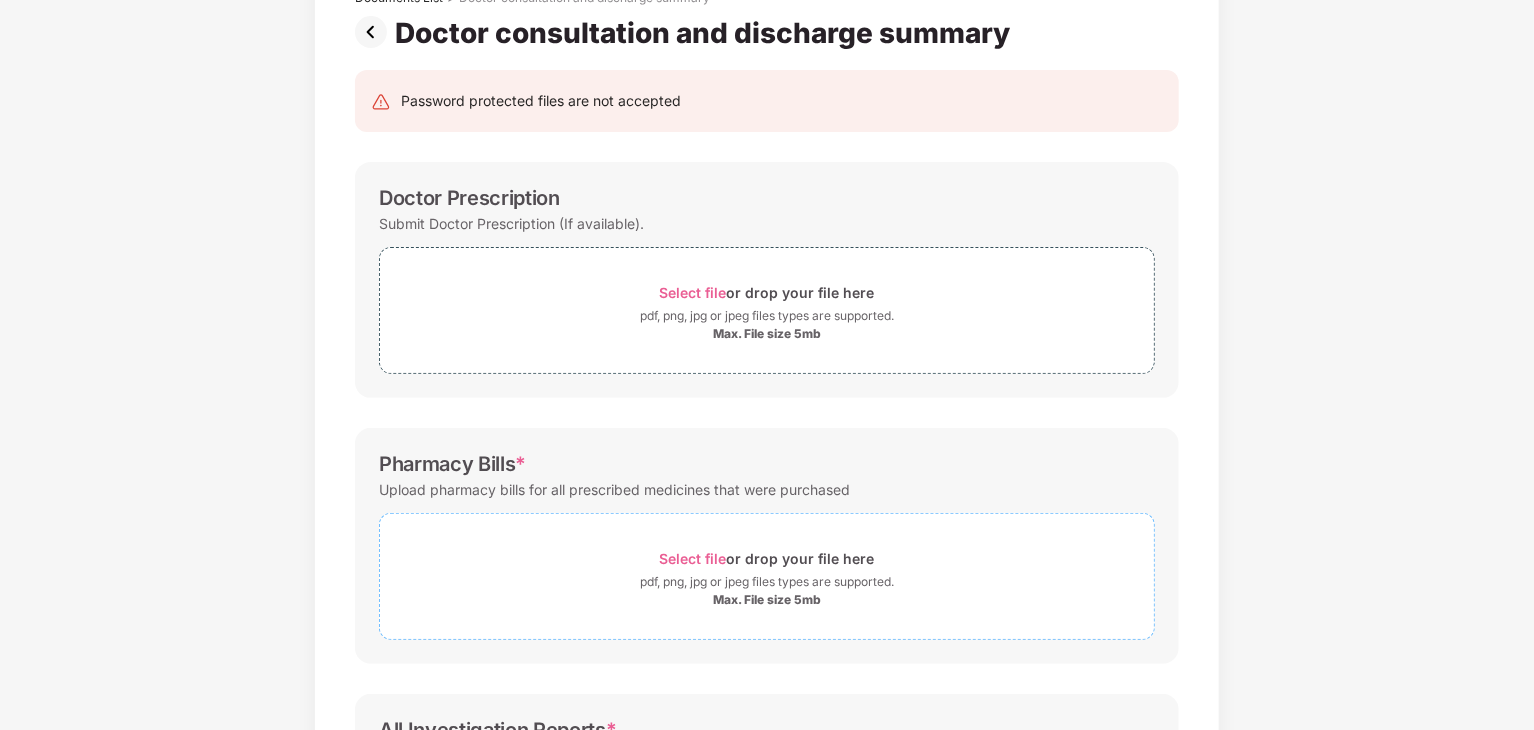 scroll, scrollTop: 0, scrollLeft: 0, axis: both 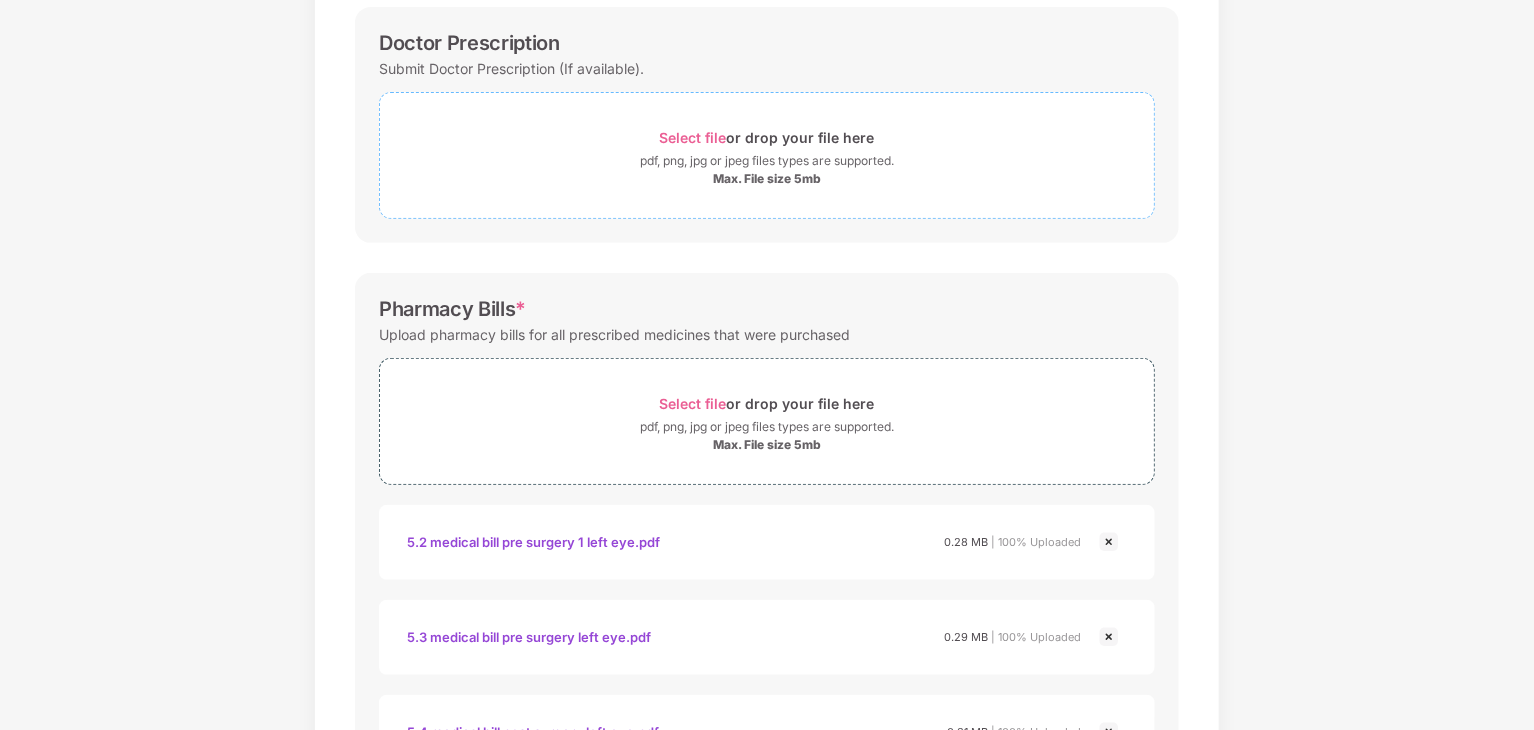 click on "Select file" at bounding box center [693, 137] 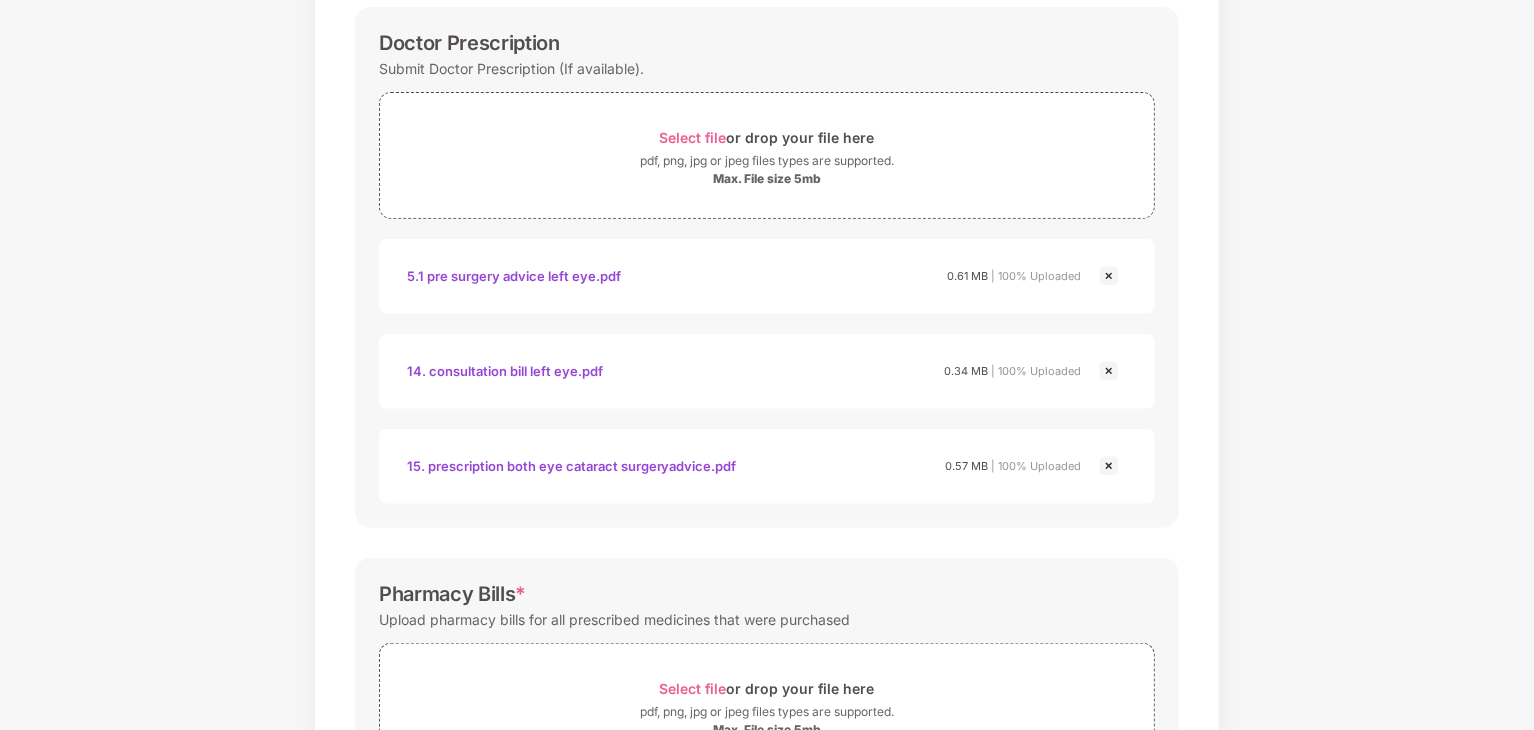 click on "14. consultation bill left eye.pdf" at bounding box center [505, 371] 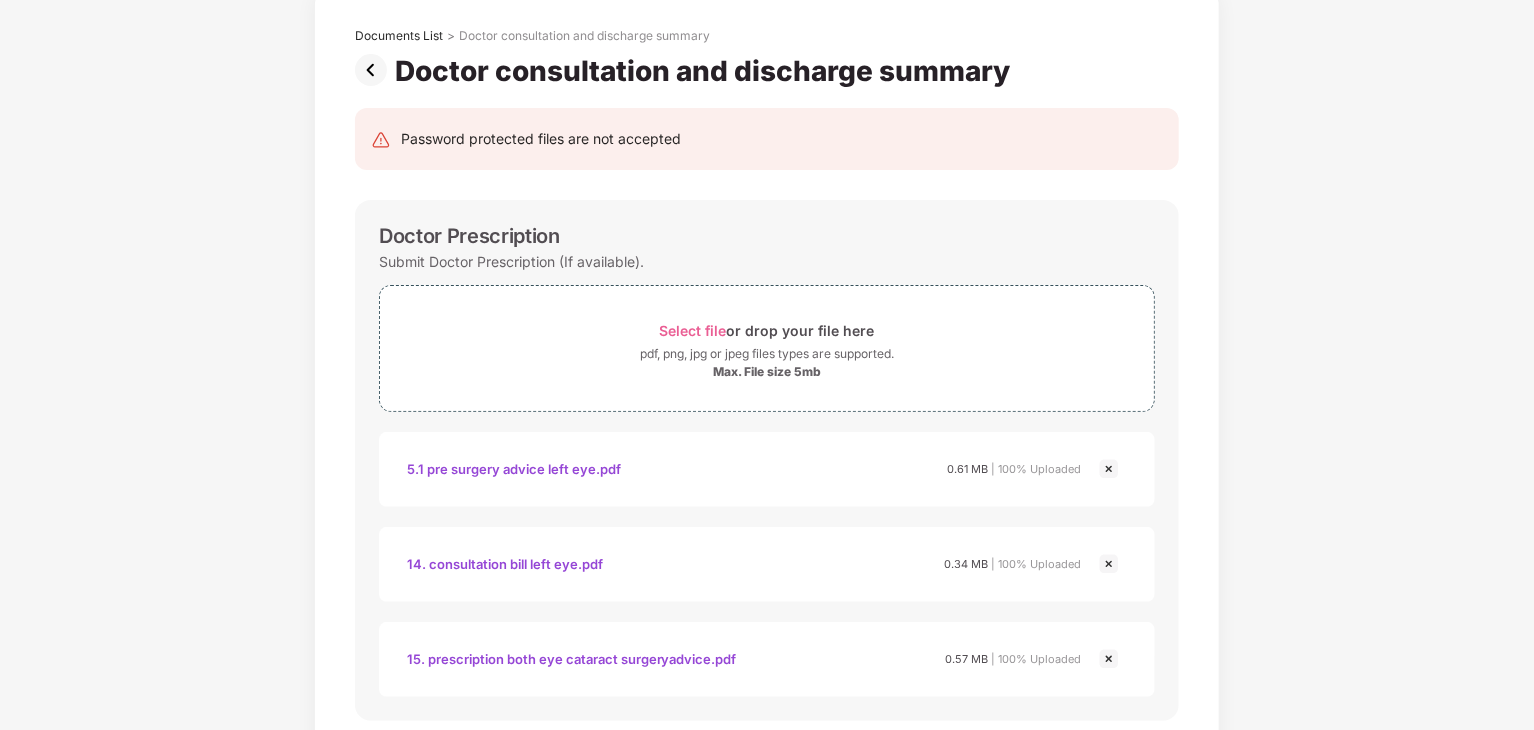 scroll, scrollTop: 100, scrollLeft: 0, axis: vertical 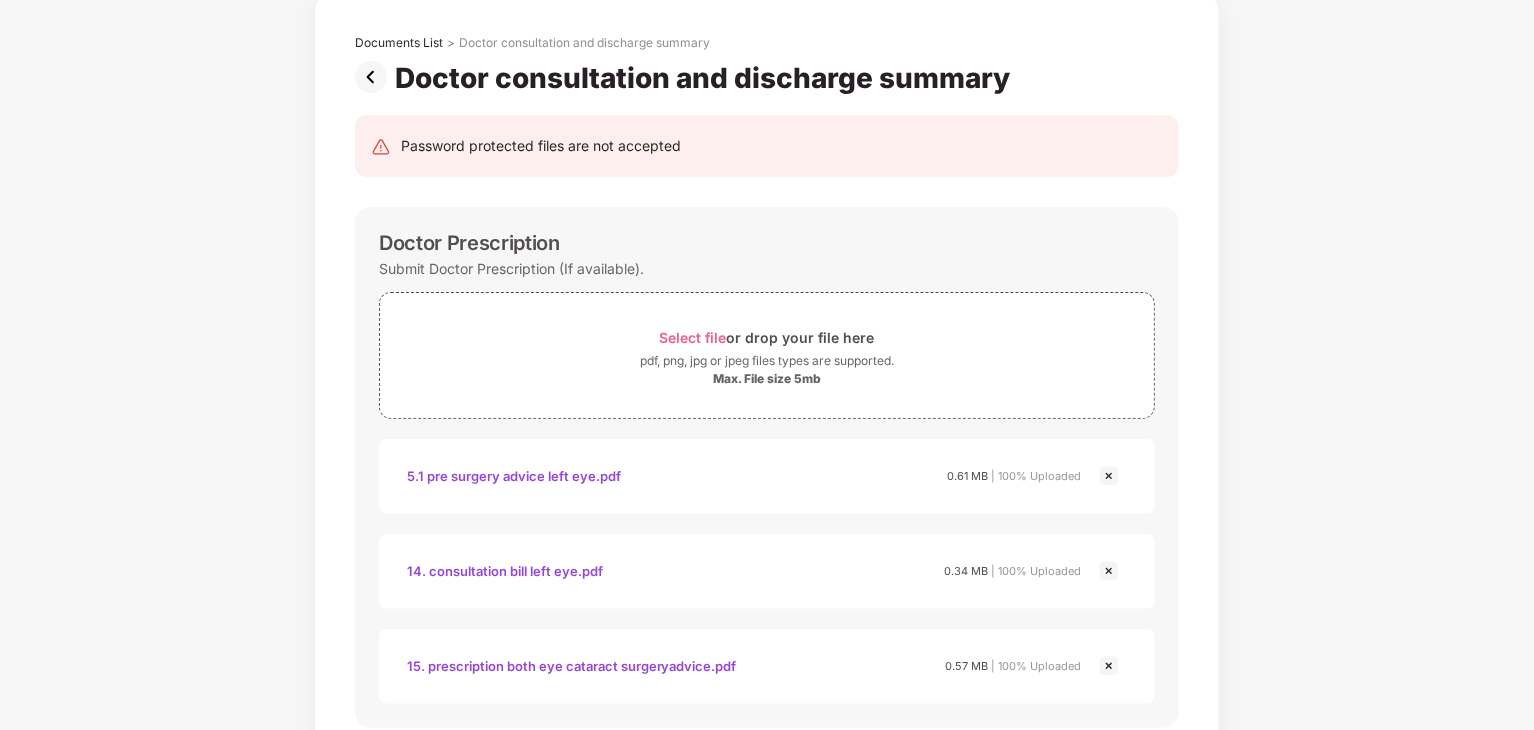 click on "Documents List > Doctor consultation and discharge summary   Doctor consultation and discharge summary Password protected files are not accepted Doctor Prescription Submit Doctor Prescription (If available).   Select file  or drop your file here pdf, png, jpg or jpeg files types are supported. Max. File size 5mb 5.1 Pre Surgery advice Left eye.pdf 14. Consultation Bill Left Eye.pdf 15. Prescription both eye Cataract surgeryadvice.pdf   5.1 pre surgery advice left eye.pdf 0.61 MB    | 100% Uploaded 14. consultation bill left eye.pdf 0.34 MB    | 100% Uploaded 15. prescription both eye cataract surgeryadvice.pdf 0.57 MB    | 100% Uploaded Pharmacy Bills * Upload pharmacy bills for all prescribed medicines that were purchased   Select file  or drop your file here pdf, png, jpg or jpeg files types are supported. Max. File size 5mb 5.2 Medical Bill Pre surgery 1 Left eye.pdf 5.3 Medical Bill Pre surgery left eye.pdf 5.4 Medical Bill Post surgery Left eye.pdf 16. Medical Bill 28.07 Left eye.pdf   0.28 MB   0.29 MB" at bounding box center (767, 1077) 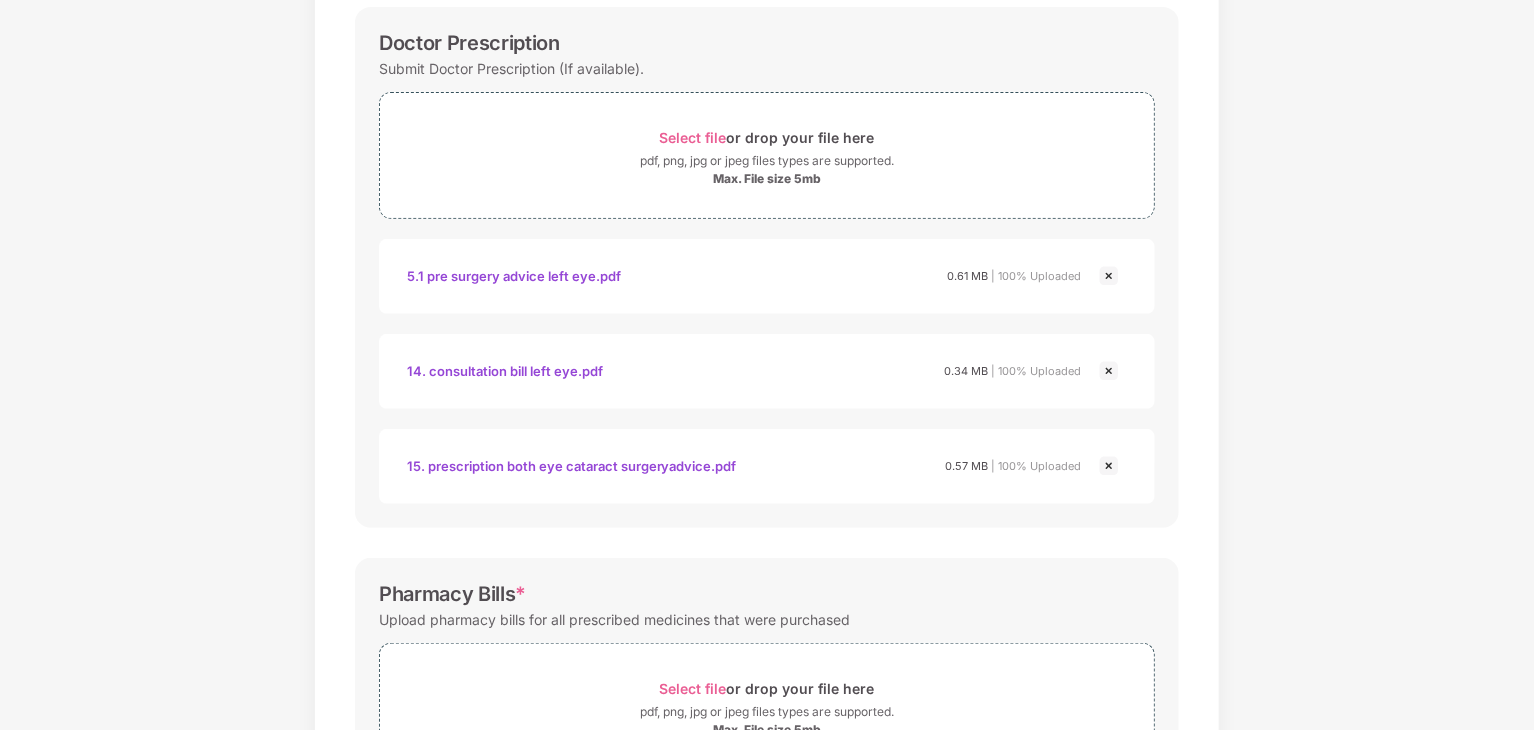 click on "15. prescription both eye cataract surgeryadvice.pdf" at bounding box center [572, 466] 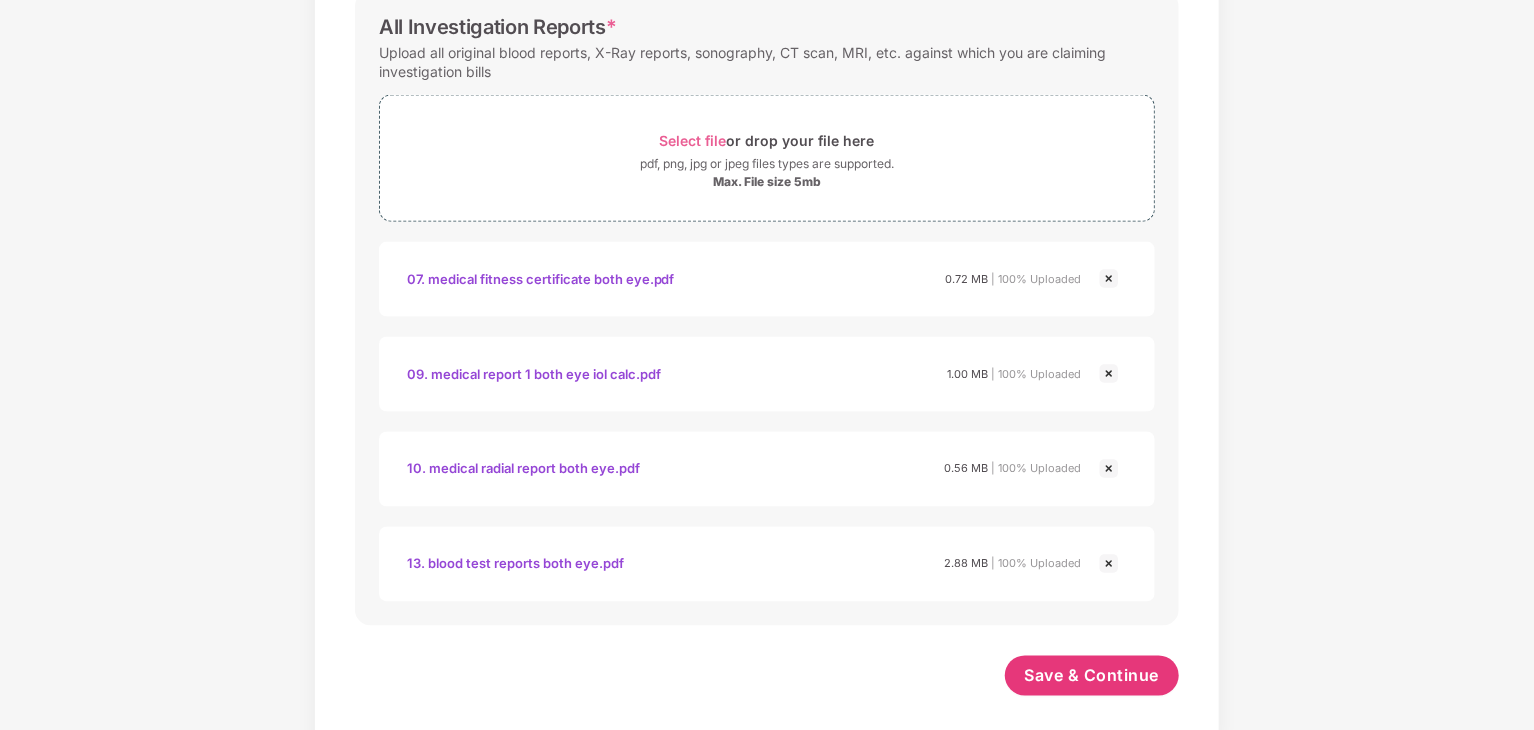 scroll, scrollTop: 1528, scrollLeft: 0, axis: vertical 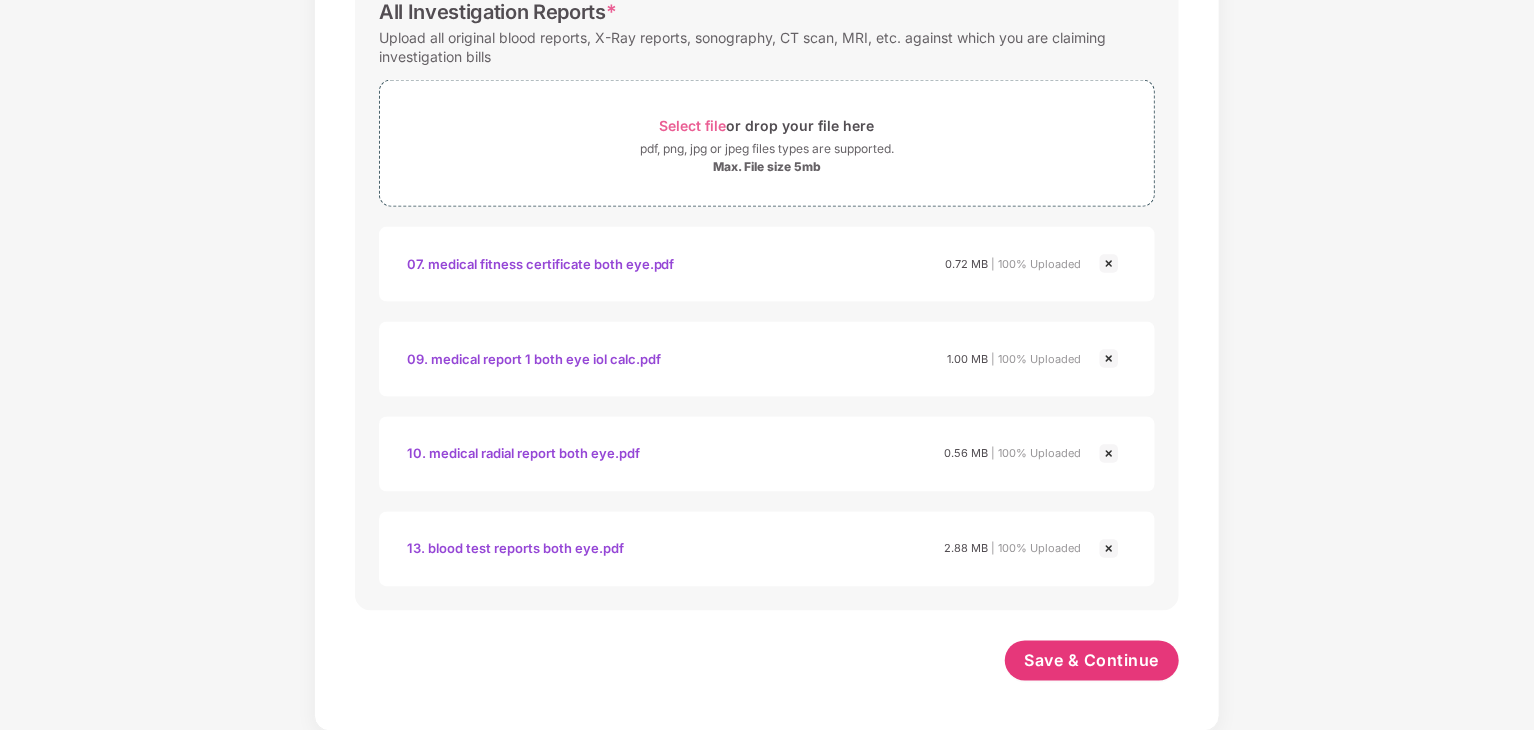 click on "Documents List > Doctor consultation and discharge summary   Doctor consultation and discharge summary Password protected files are not accepted Doctor Prescription Submit Doctor Prescription (If available).   Select file  or drop your file here pdf, png, jpg or jpeg files types are supported. Max. File size 5mb 5.1 Pre Surgery advice Left eye.pdf 14. Consultation Bill Left Eye.pdf 15. Prescription both eye Cataract surgeryadvice.pdf   5.1 pre surgery advice left eye.pdf 0.61 MB    | 100% Uploaded 14. consultation bill left eye.pdf 0.34 MB    | 100% Uploaded 15. prescription both eye cataract surgeryadvice.pdf 0.57 MB    | 100% Uploaded Pharmacy Bills * Upload pharmacy bills for all prescribed medicines that were purchased   Select file  or drop your file here pdf, png, jpg or jpeg files types are supported. Max. File size 5mb 5.2 Medical Bill Pre surgery 1 Left eye.pdf 5.3 Medical Bill Pre surgery left eye.pdf 5.4 Medical Bill Post surgery Left eye.pdf 16. Medical Bill 28.07 Left eye.pdf   0.28 MB   0.29 MB" at bounding box center [767, -351] 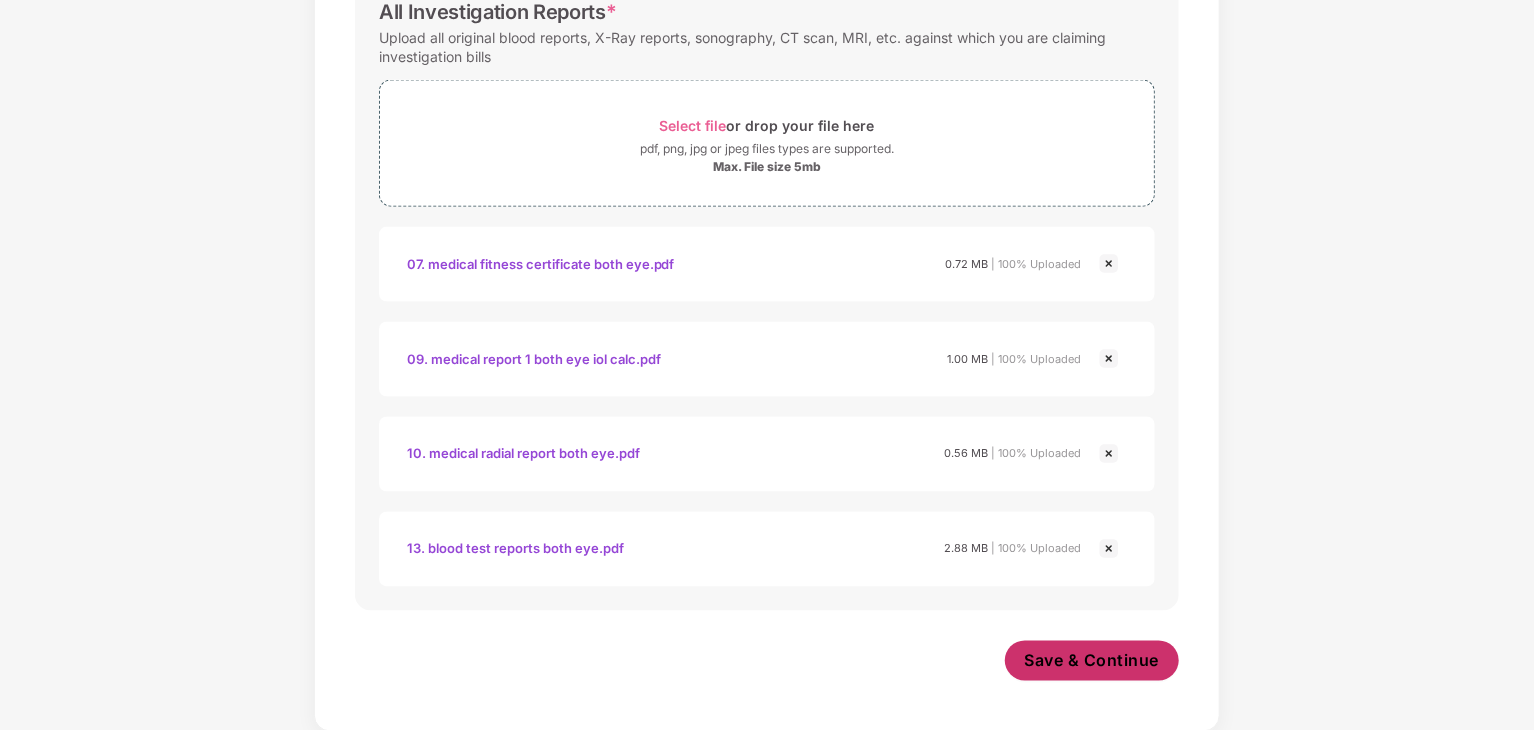 click on "Save & Continue" at bounding box center [1092, 661] 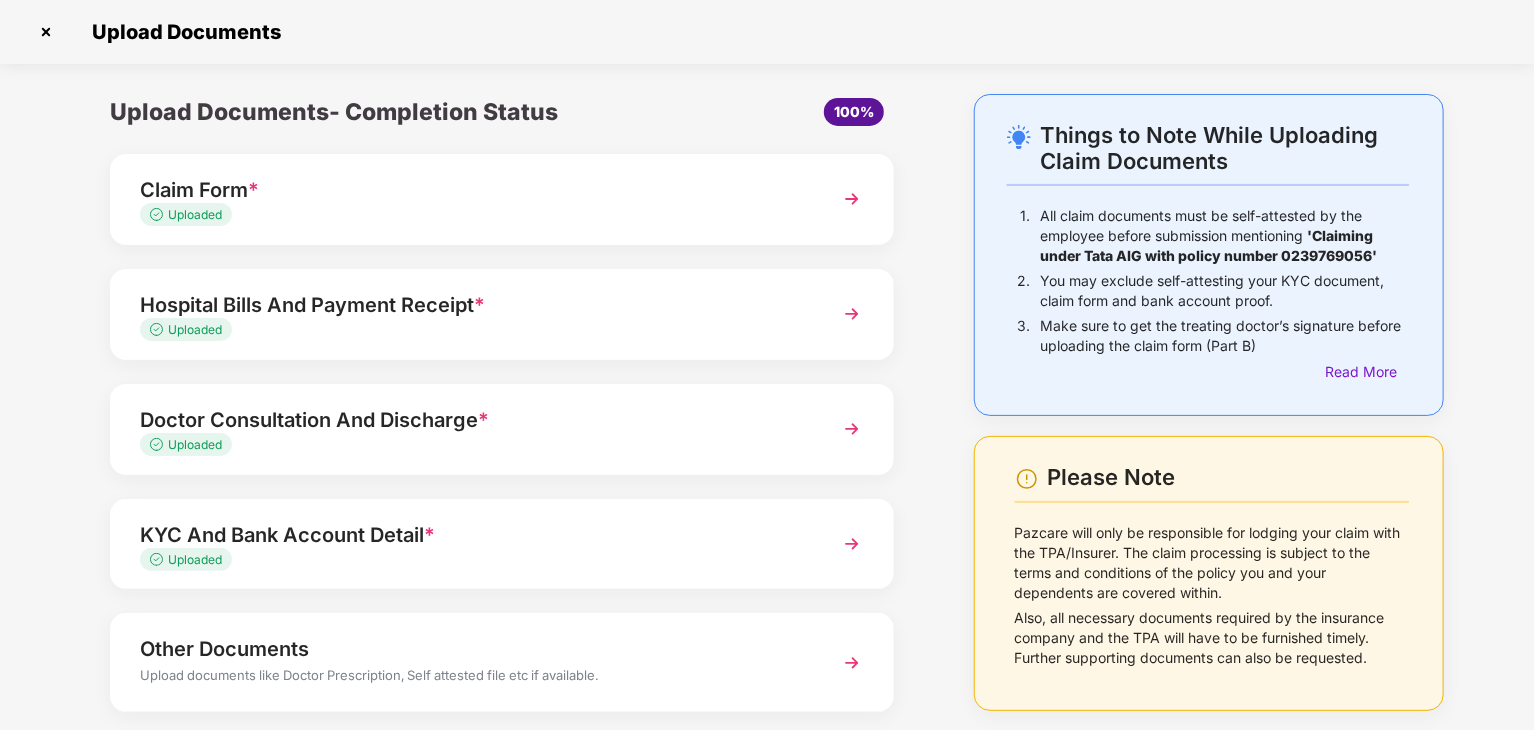 scroll, scrollTop: 0, scrollLeft: 0, axis: both 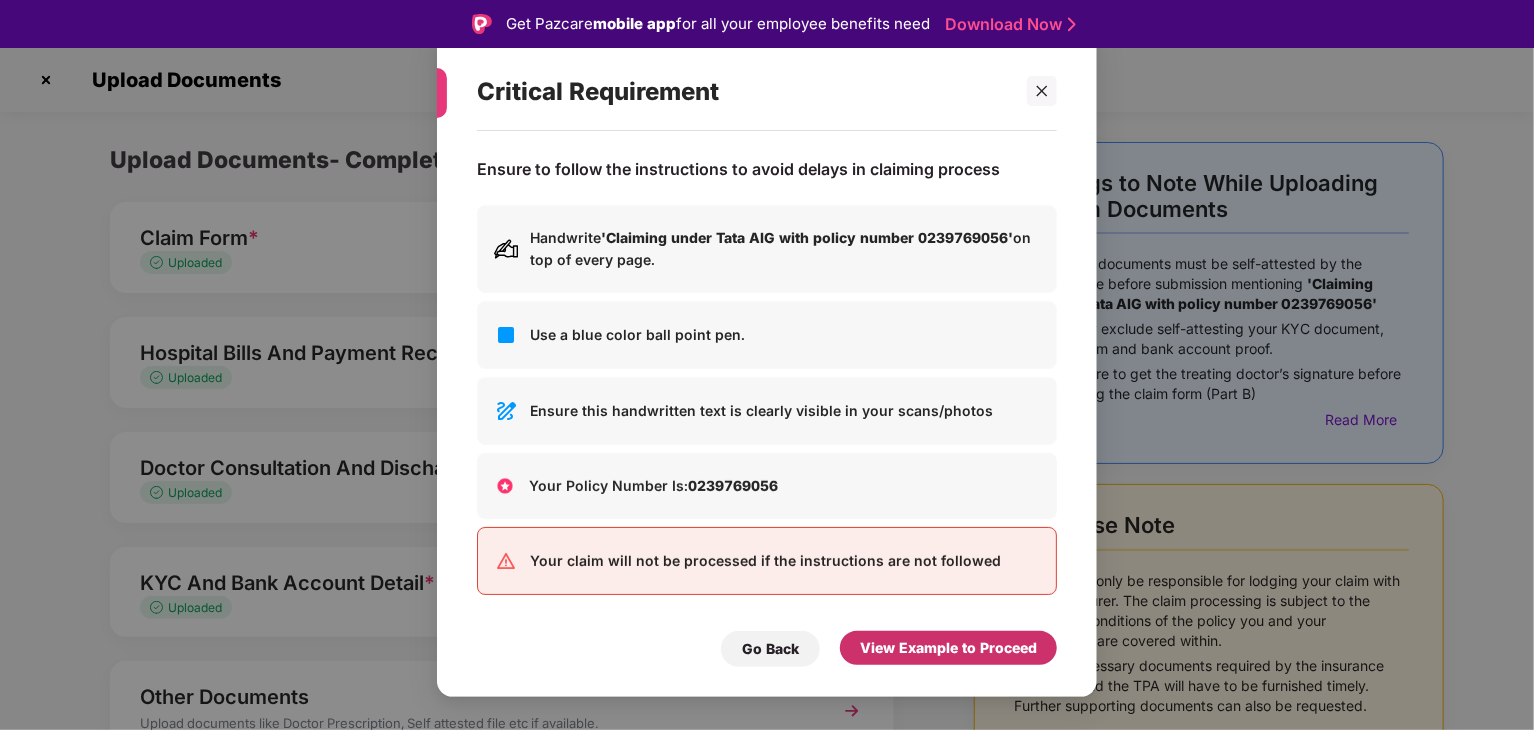click on "View Example to Proceed" at bounding box center (948, 648) 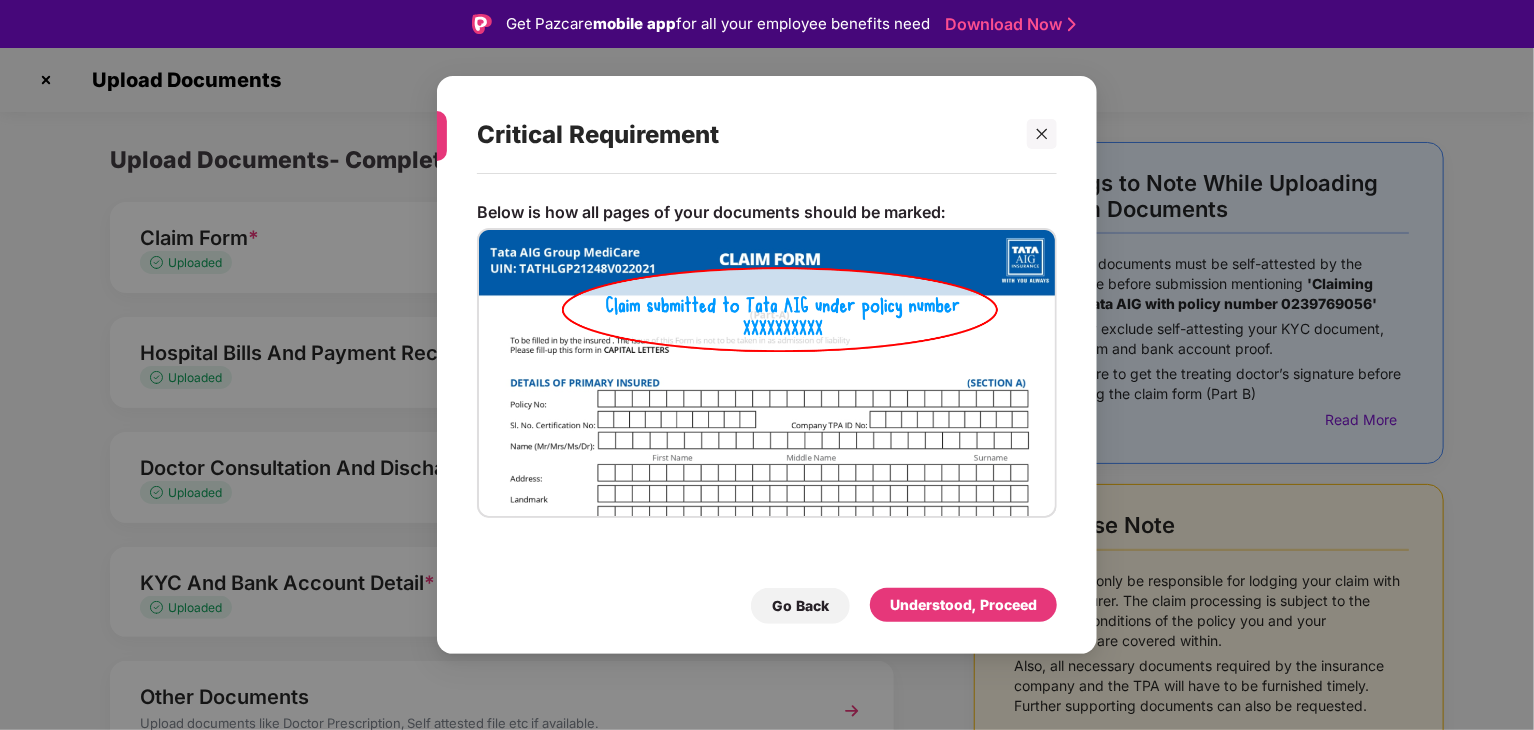 click on "Understood, Proceed" at bounding box center [963, 605] 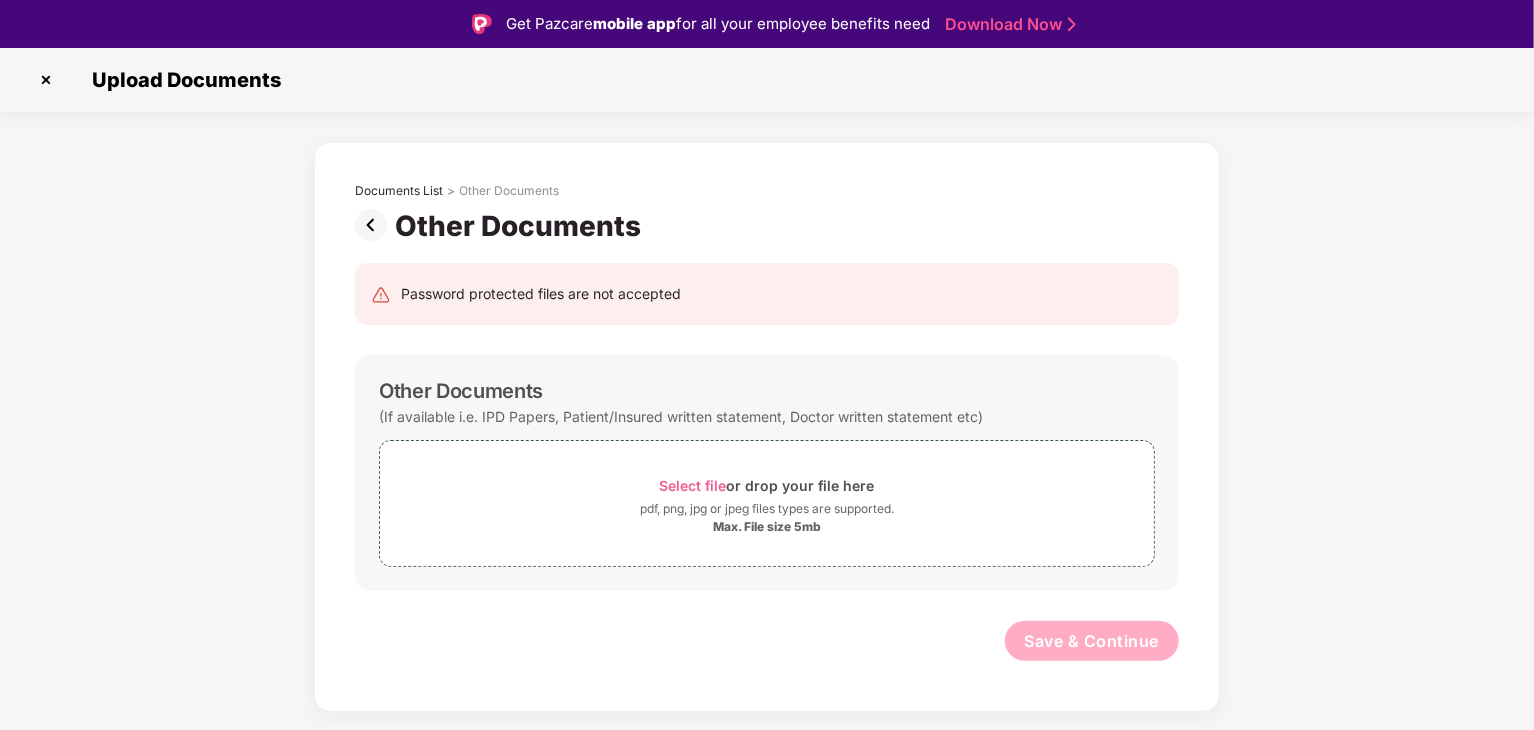 click at bounding box center (375, 225) 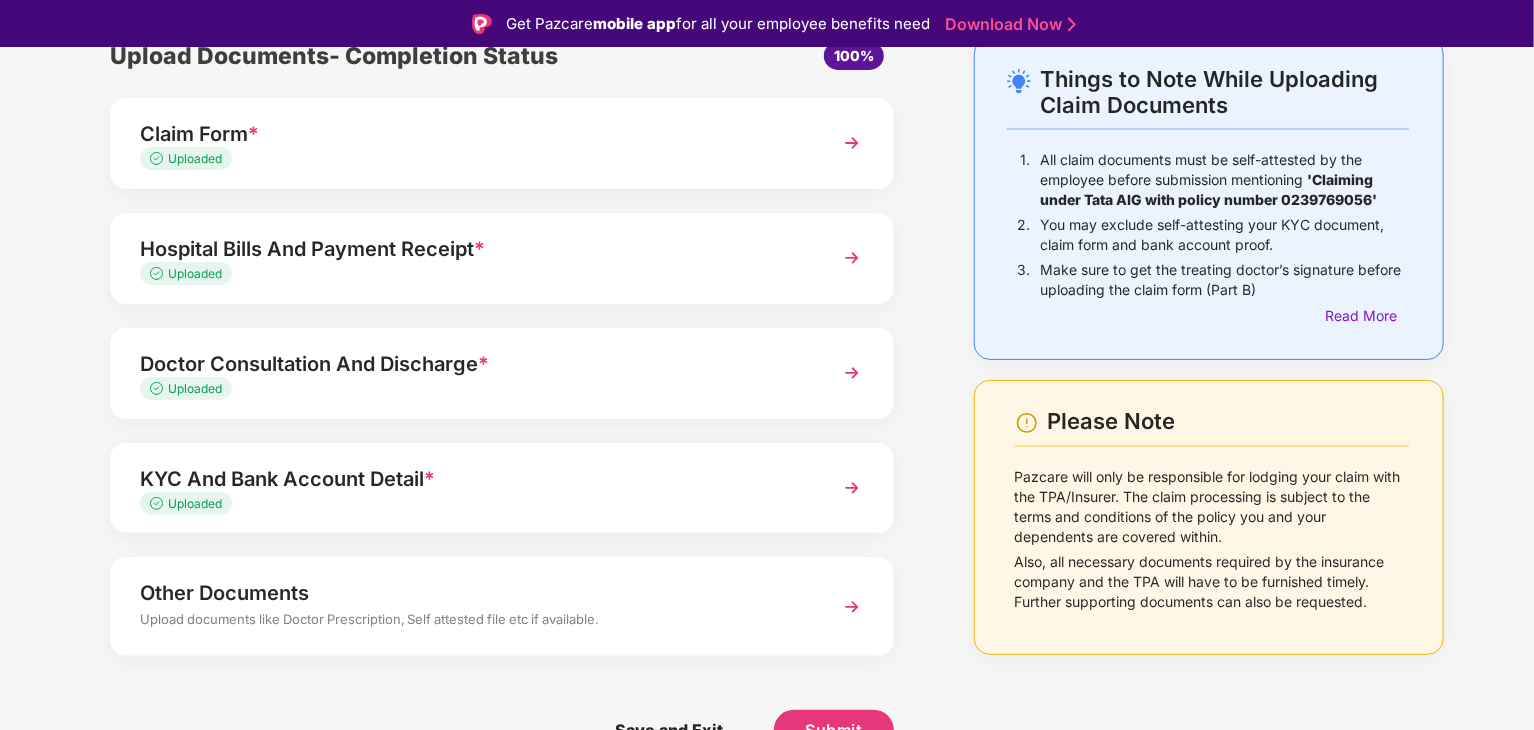 scroll, scrollTop: 106, scrollLeft: 0, axis: vertical 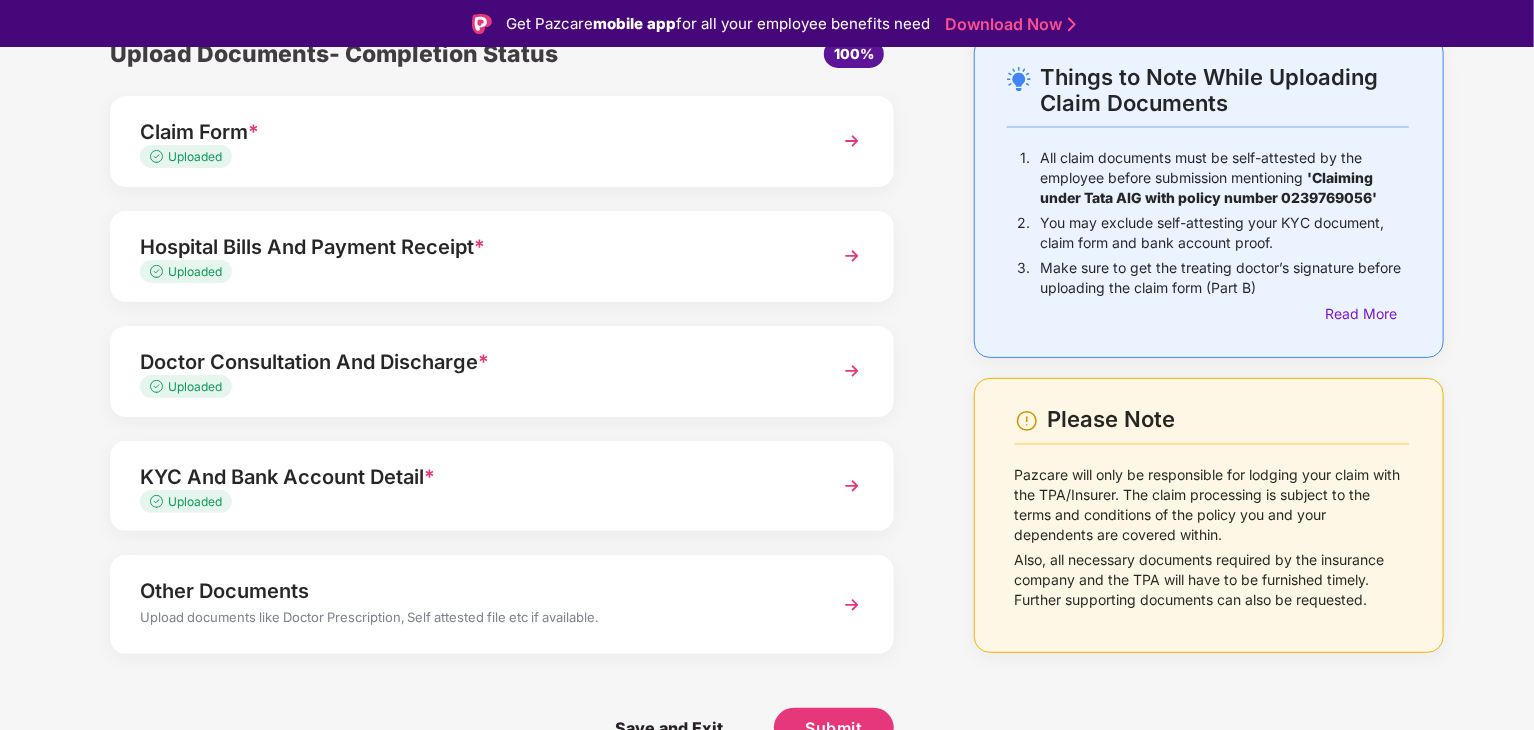 click on "Uploaded" at bounding box center (471, 272) 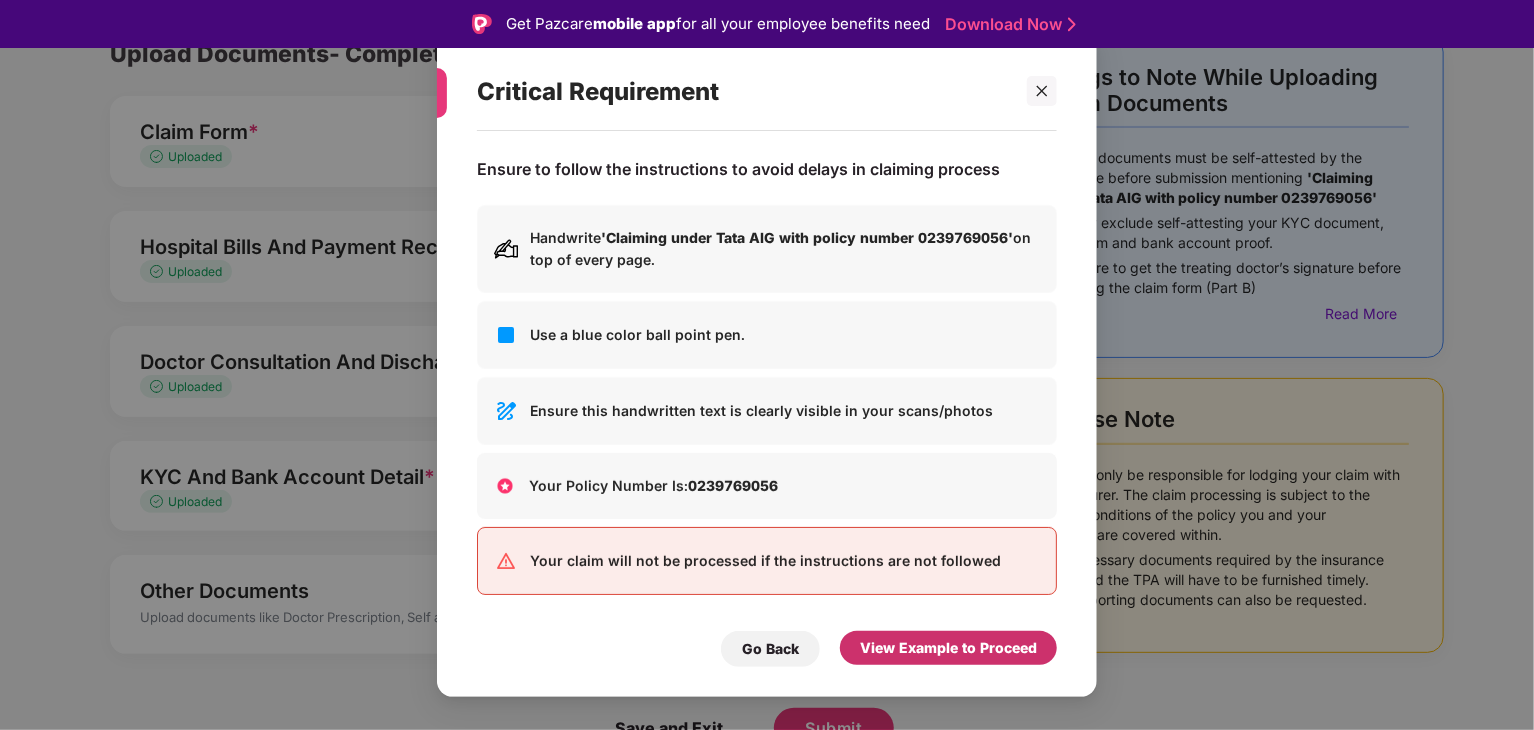 click on "View Example to Proceed" at bounding box center (948, 648) 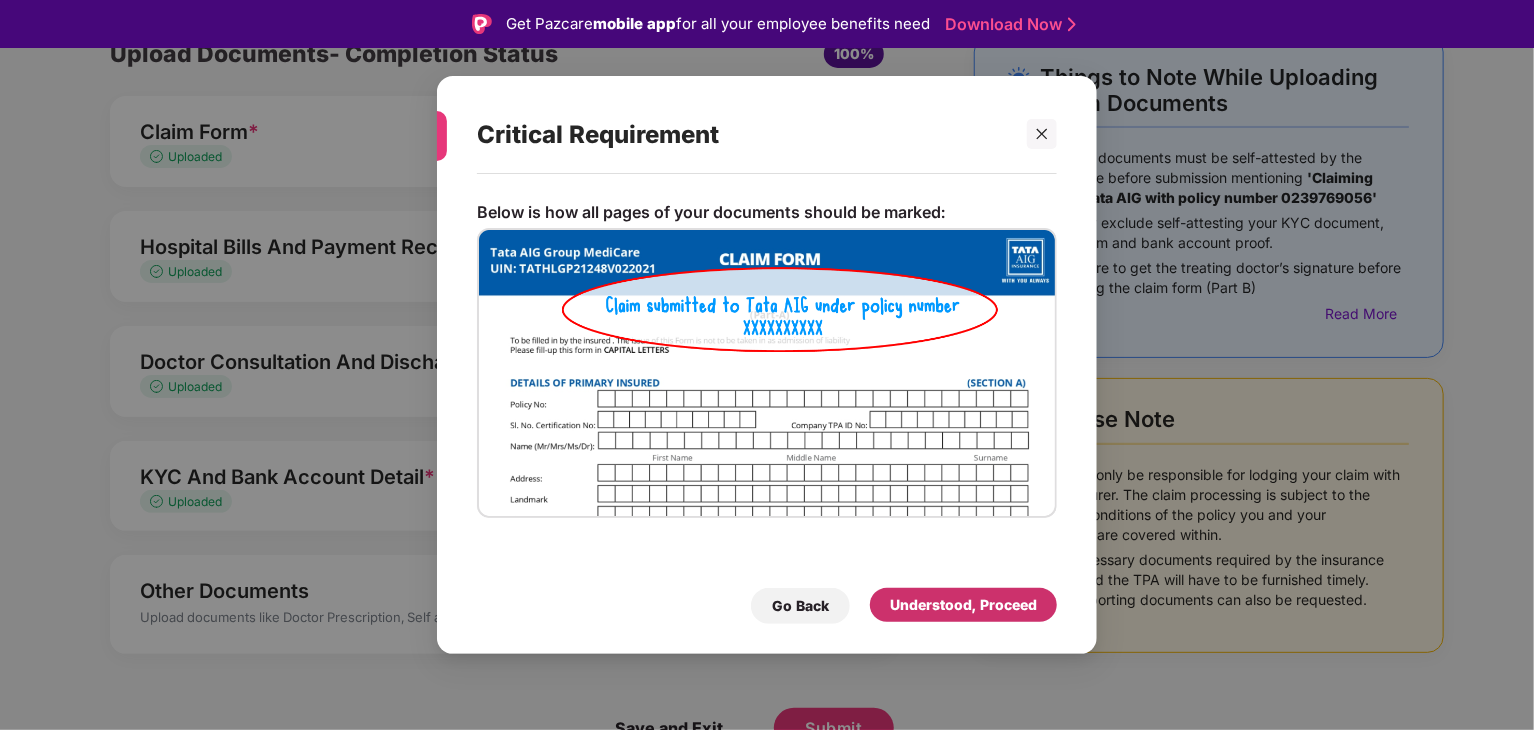 click on "Understood, Proceed" at bounding box center (963, 605) 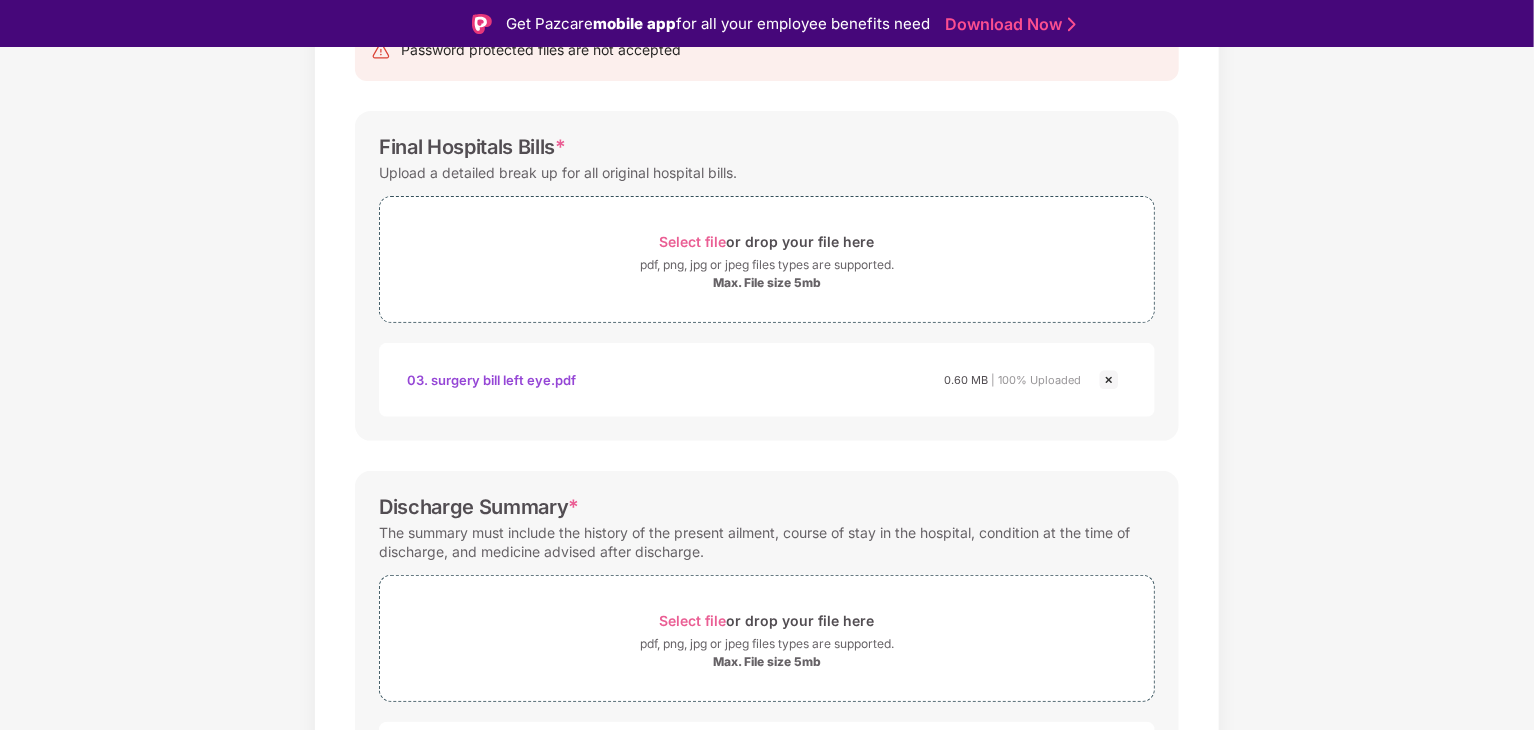 scroll, scrollTop: 106, scrollLeft: 0, axis: vertical 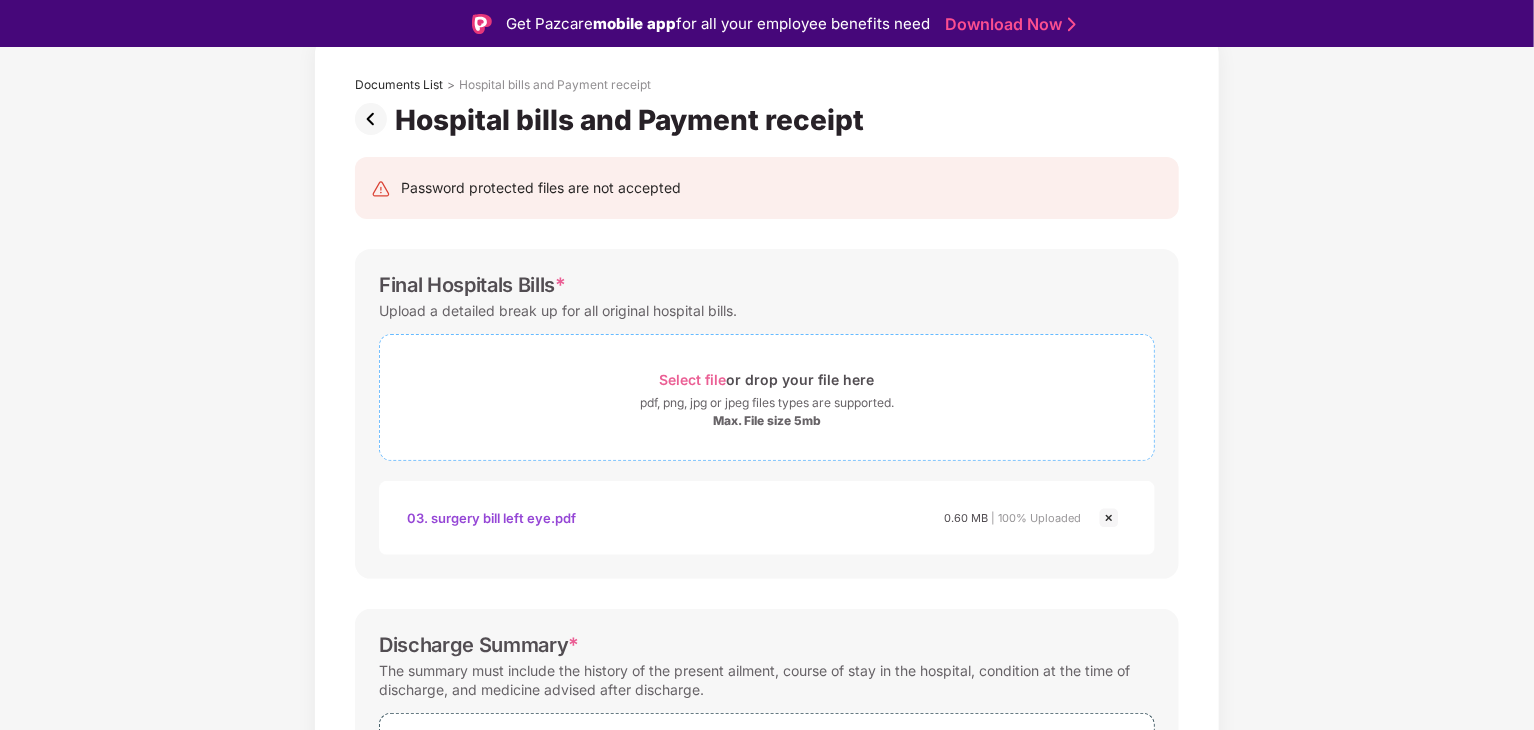 click on "pdf, png, jpg or jpeg files types are supported." at bounding box center (767, 403) 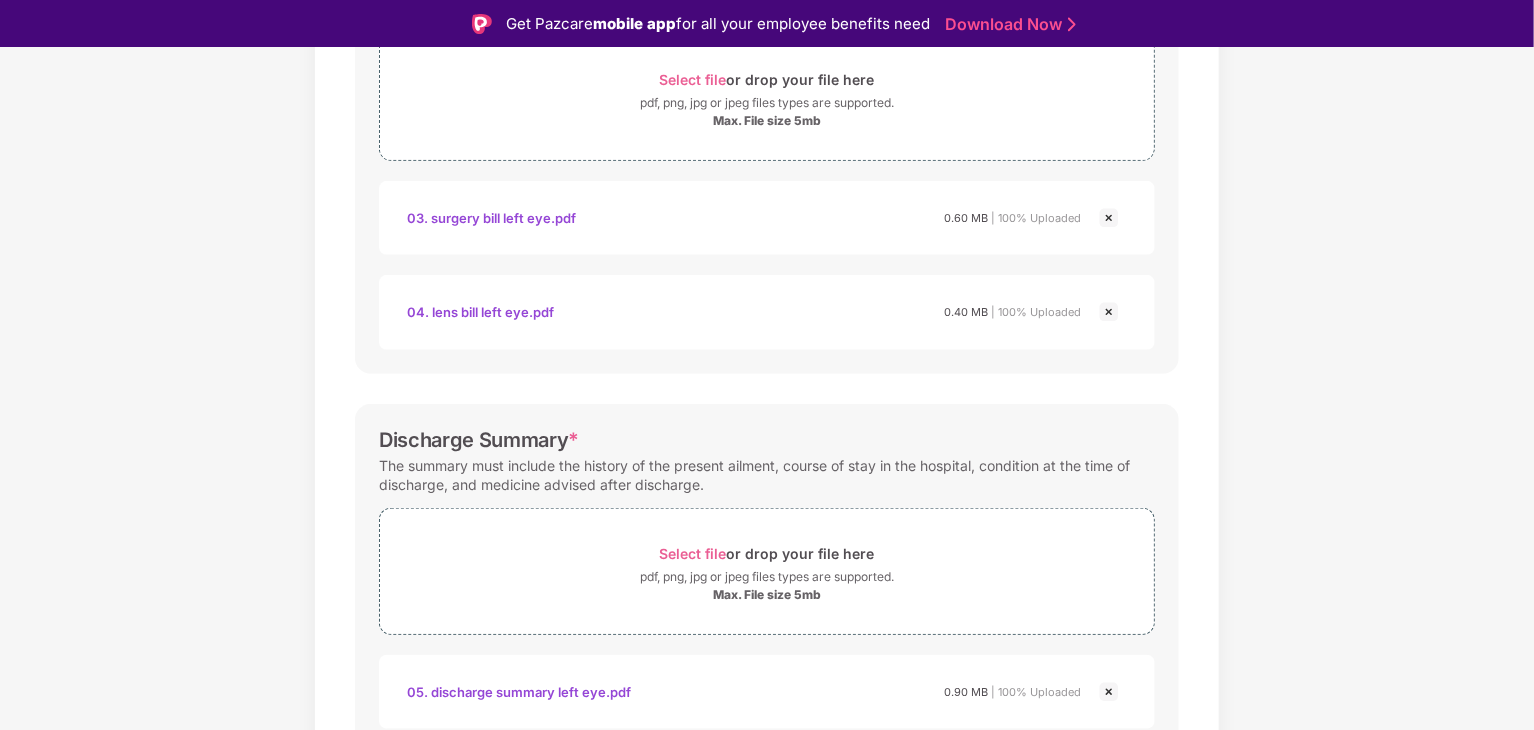 scroll, scrollTop: 306, scrollLeft: 0, axis: vertical 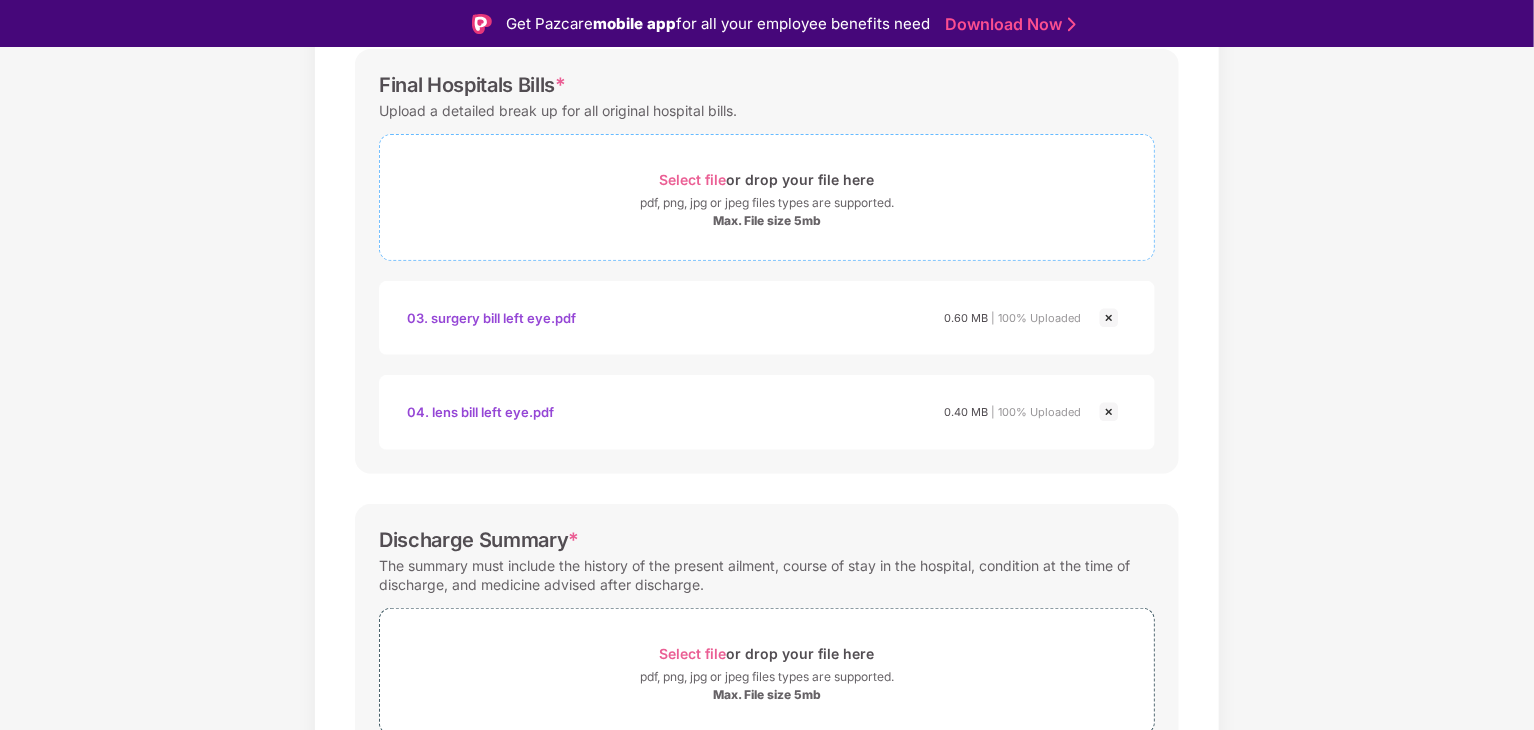 click on "Select file" at bounding box center (693, 179) 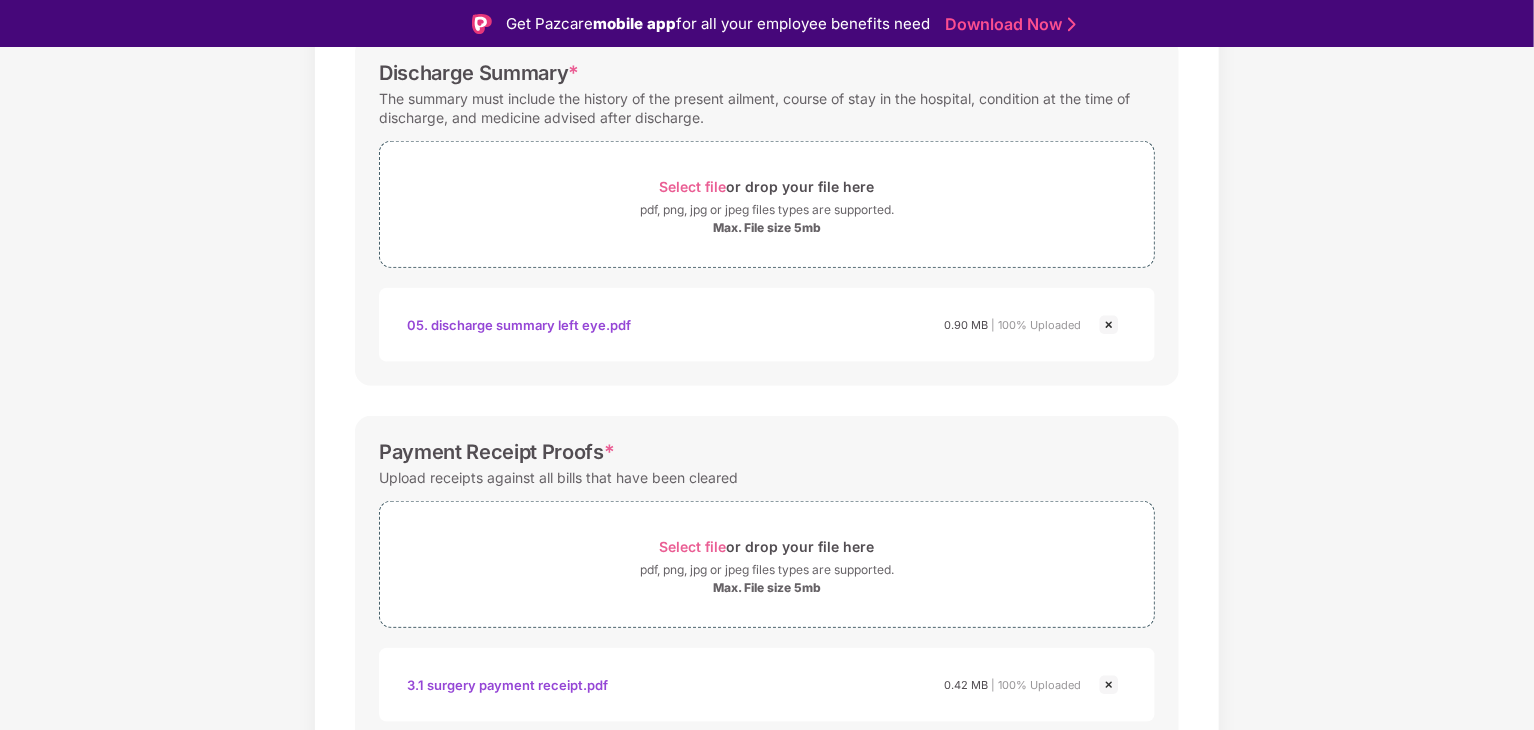 scroll, scrollTop: 860, scrollLeft: 0, axis: vertical 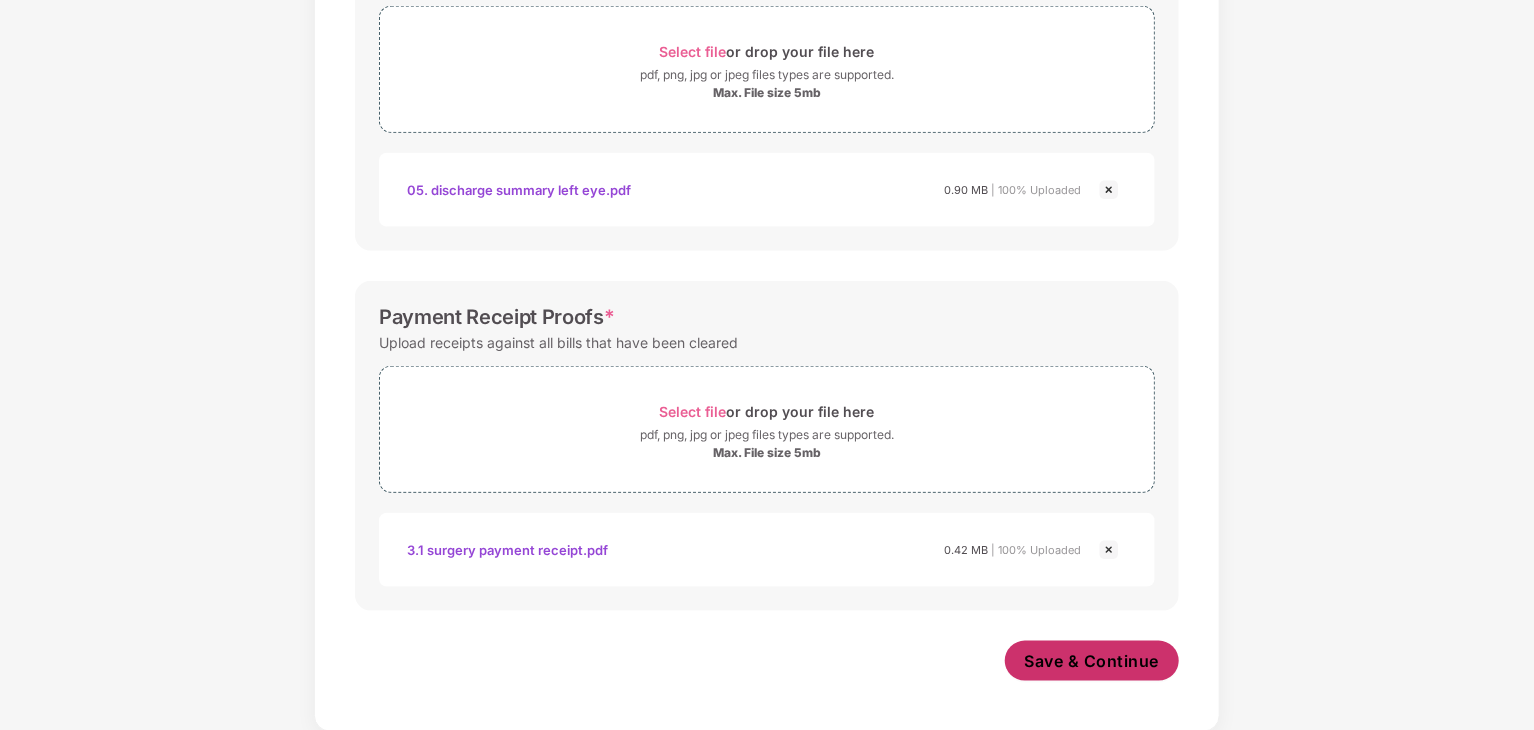 click on "Save & Continue" at bounding box center (1092, 661) 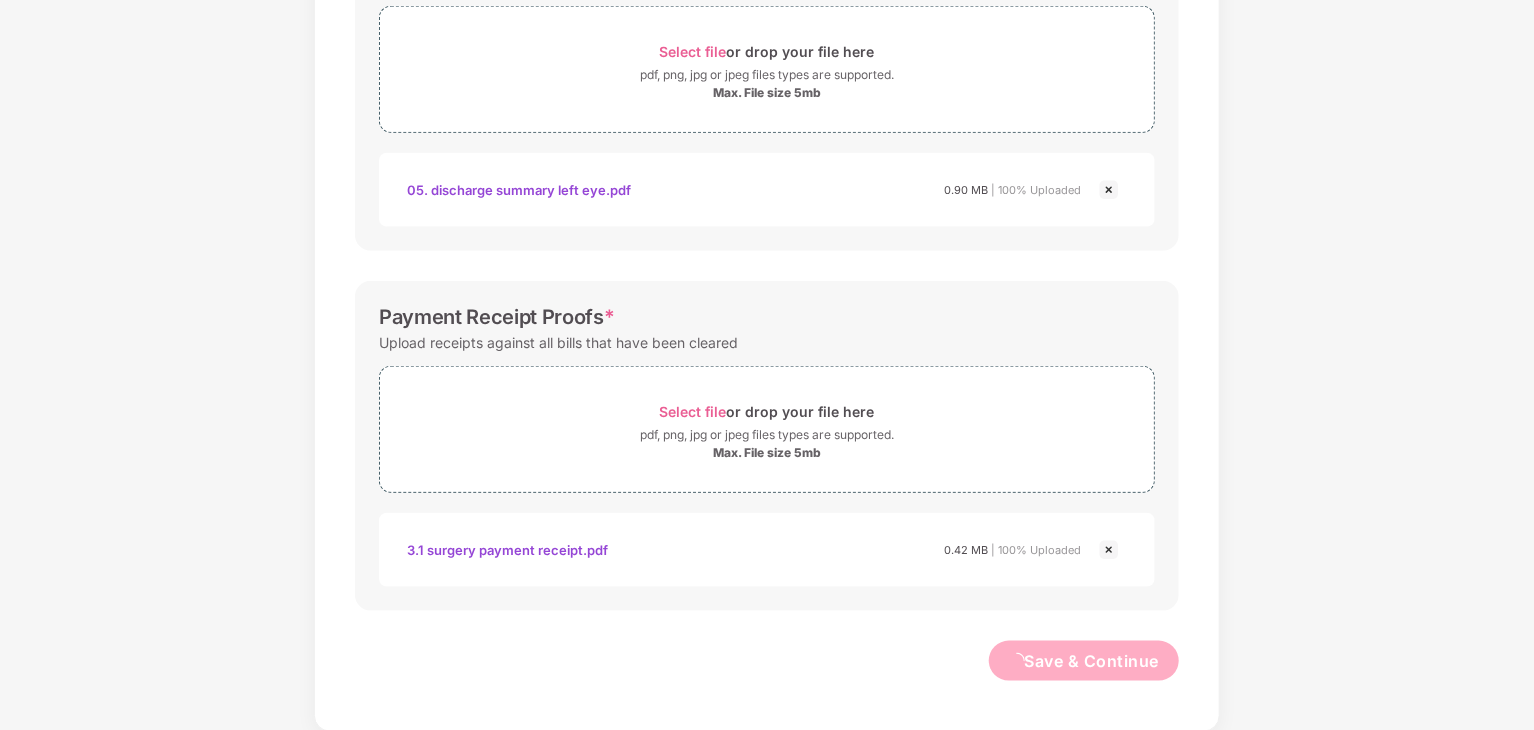 scroll, scrollTop: 0, scrollLeft: 0, axis: both 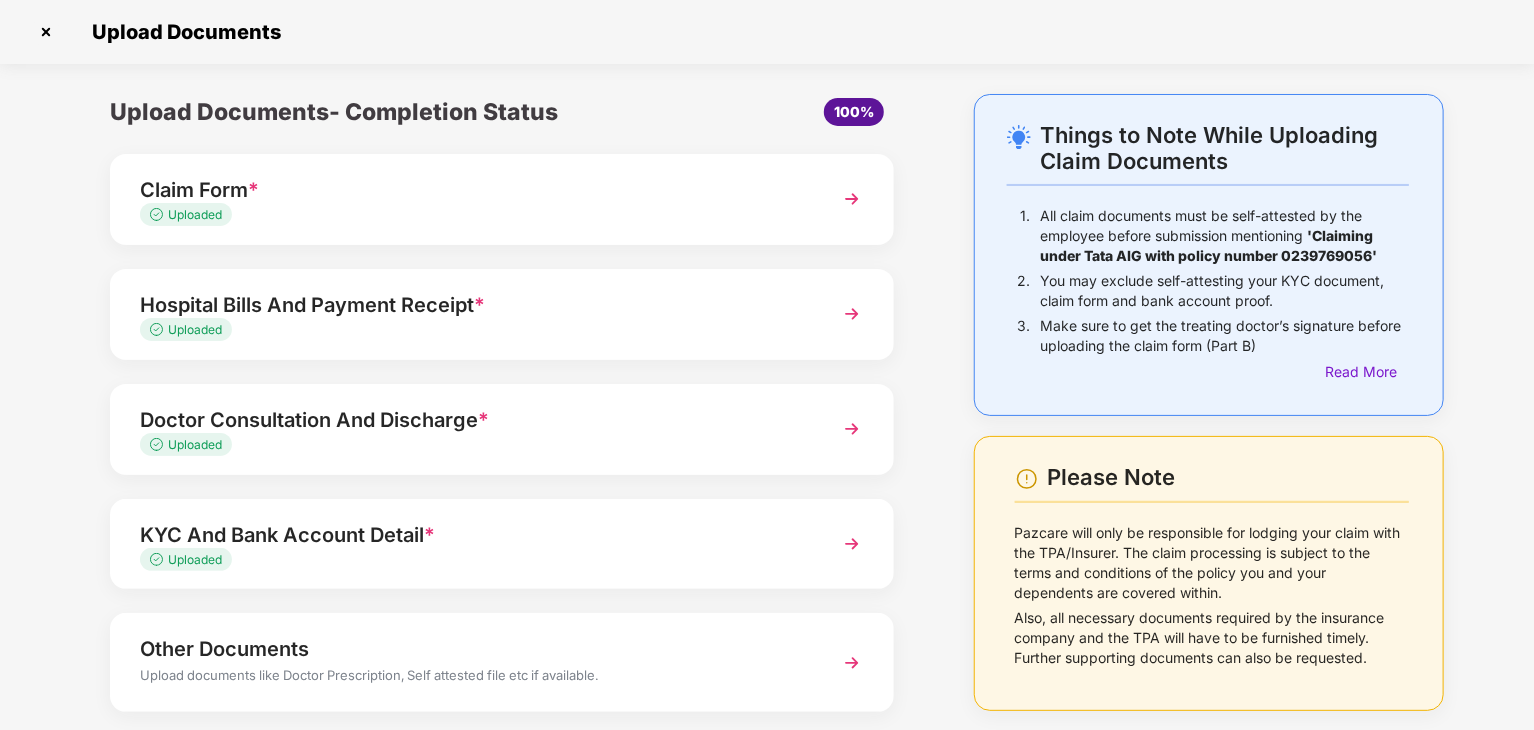 click on "Doctor Consultation And Discharge *" at bounding box center (471, 420) 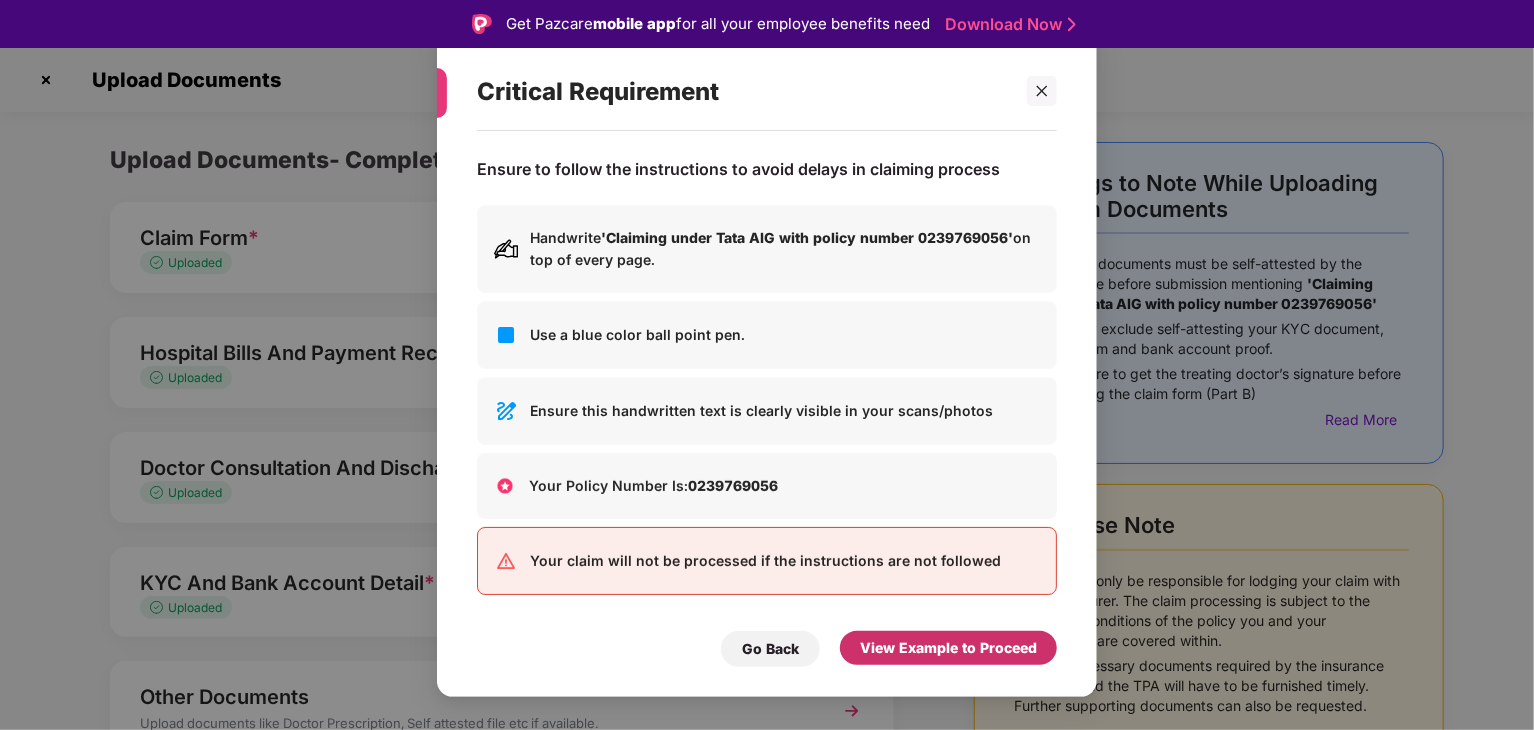click on "View Example to Proceed" at bounding box center [948, 648] 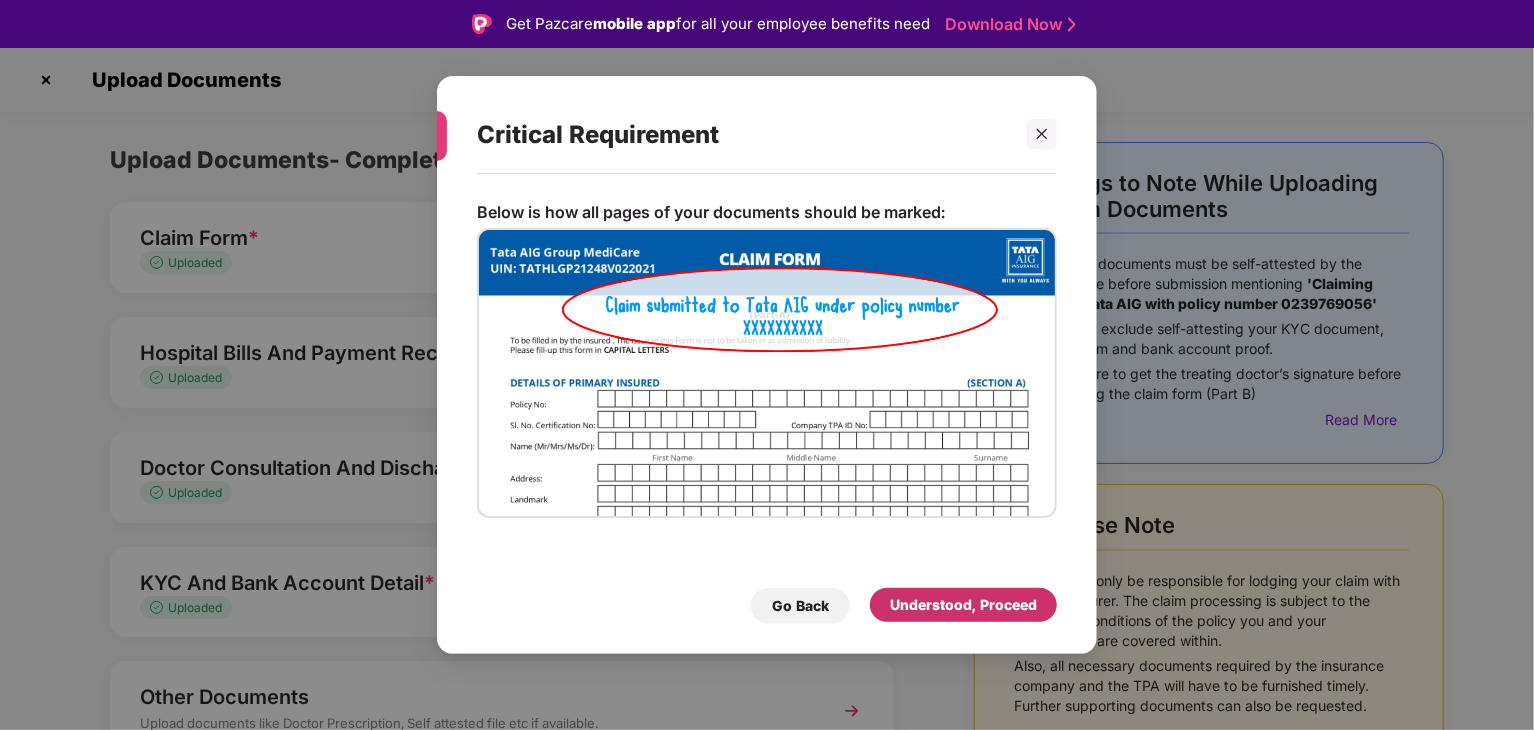 click on "Understood, Proceed" at bounding box center [963, 605] 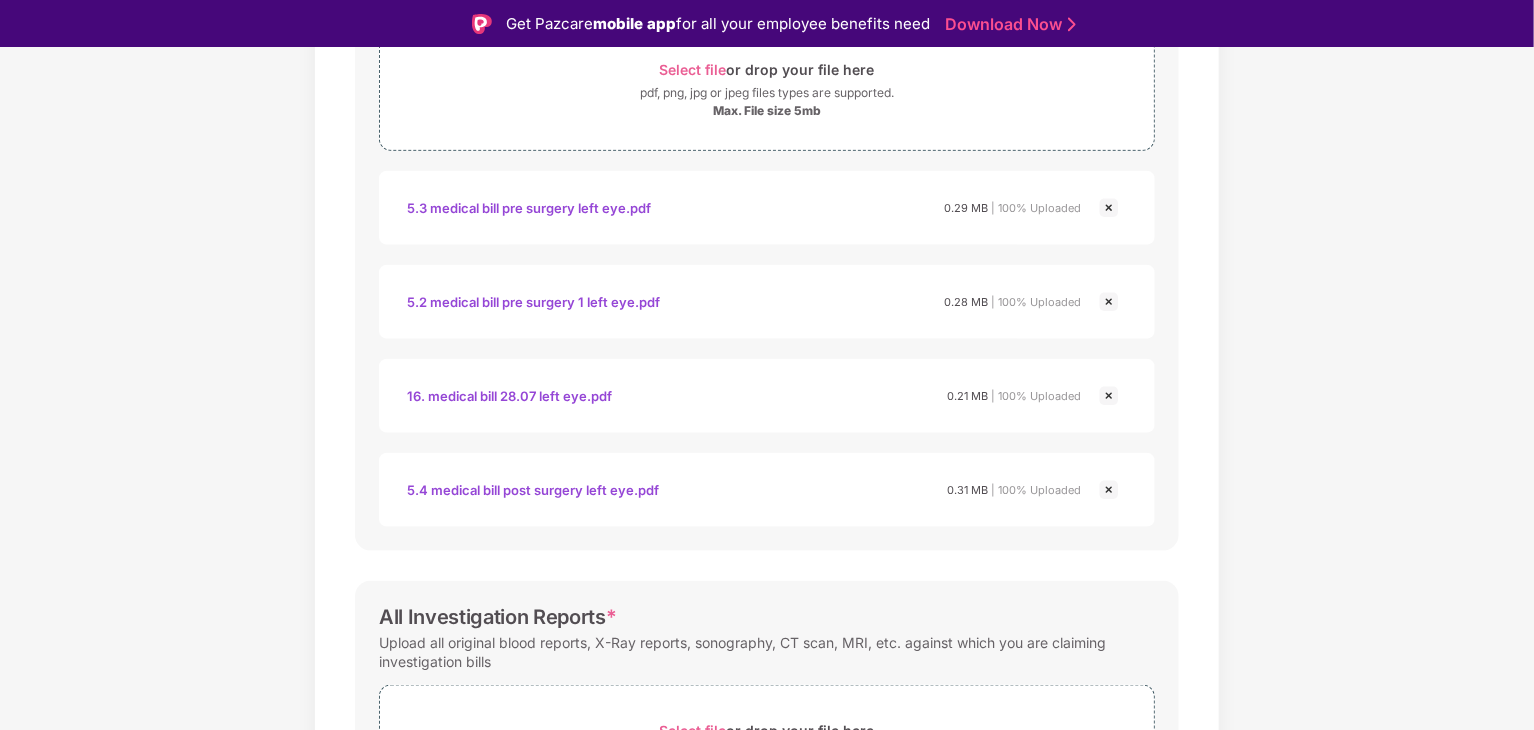 scroll, scrollTop: 800, scrollLeft: 0, axis: vertical 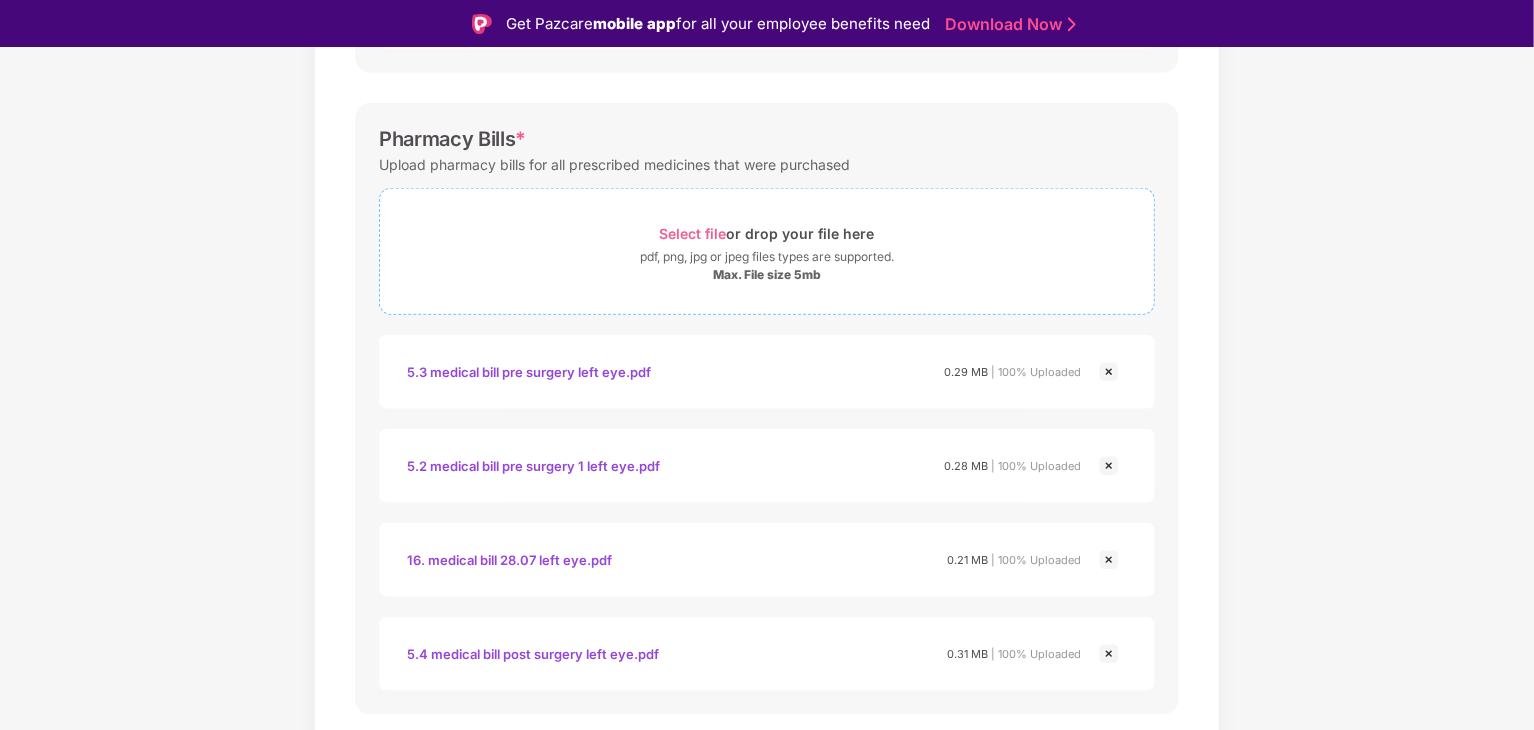 click on "pdf, png, jpg or jpeg files types are supported." at bounding box center [767, 257] 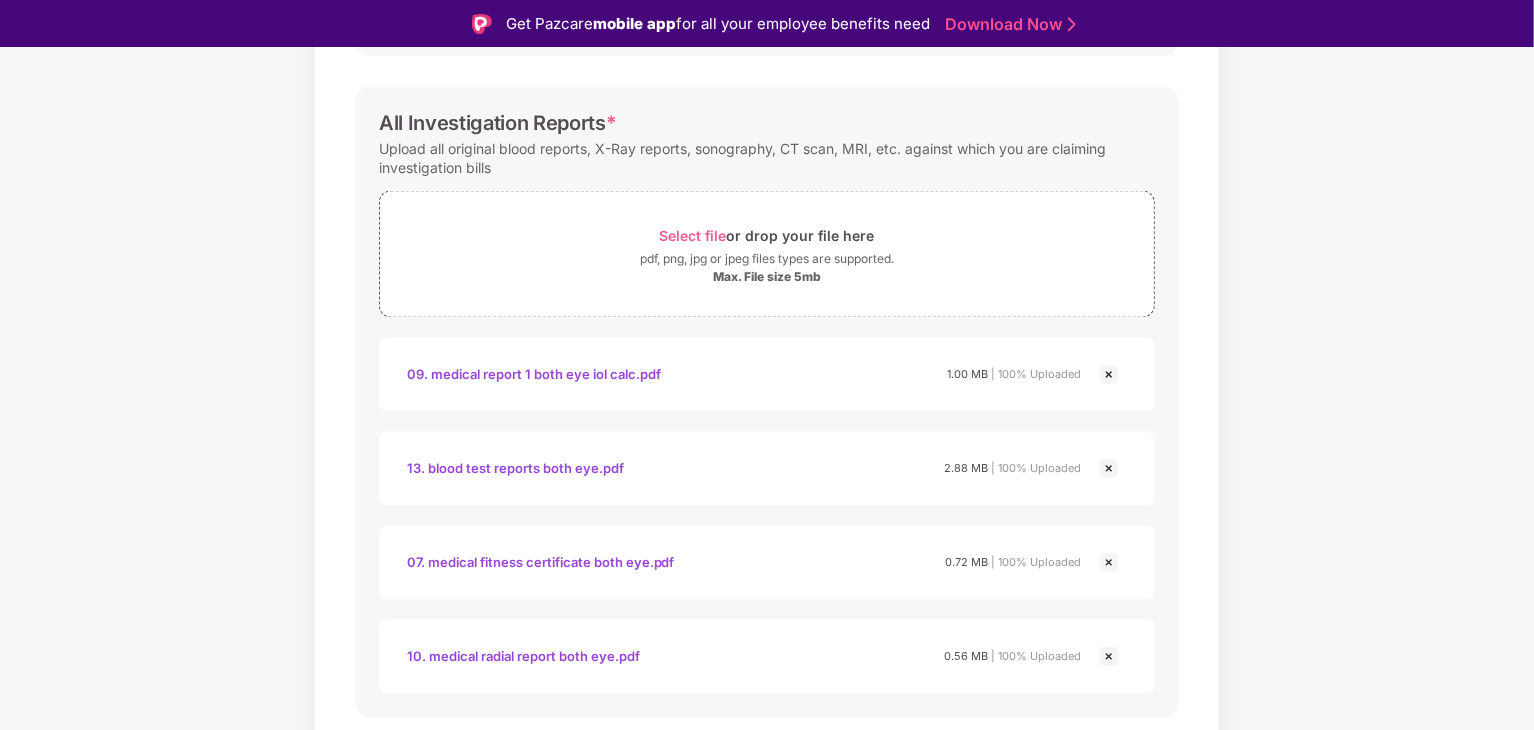 scroll, scrollTop: 1803, scrollLeft: 0, axis: vertical 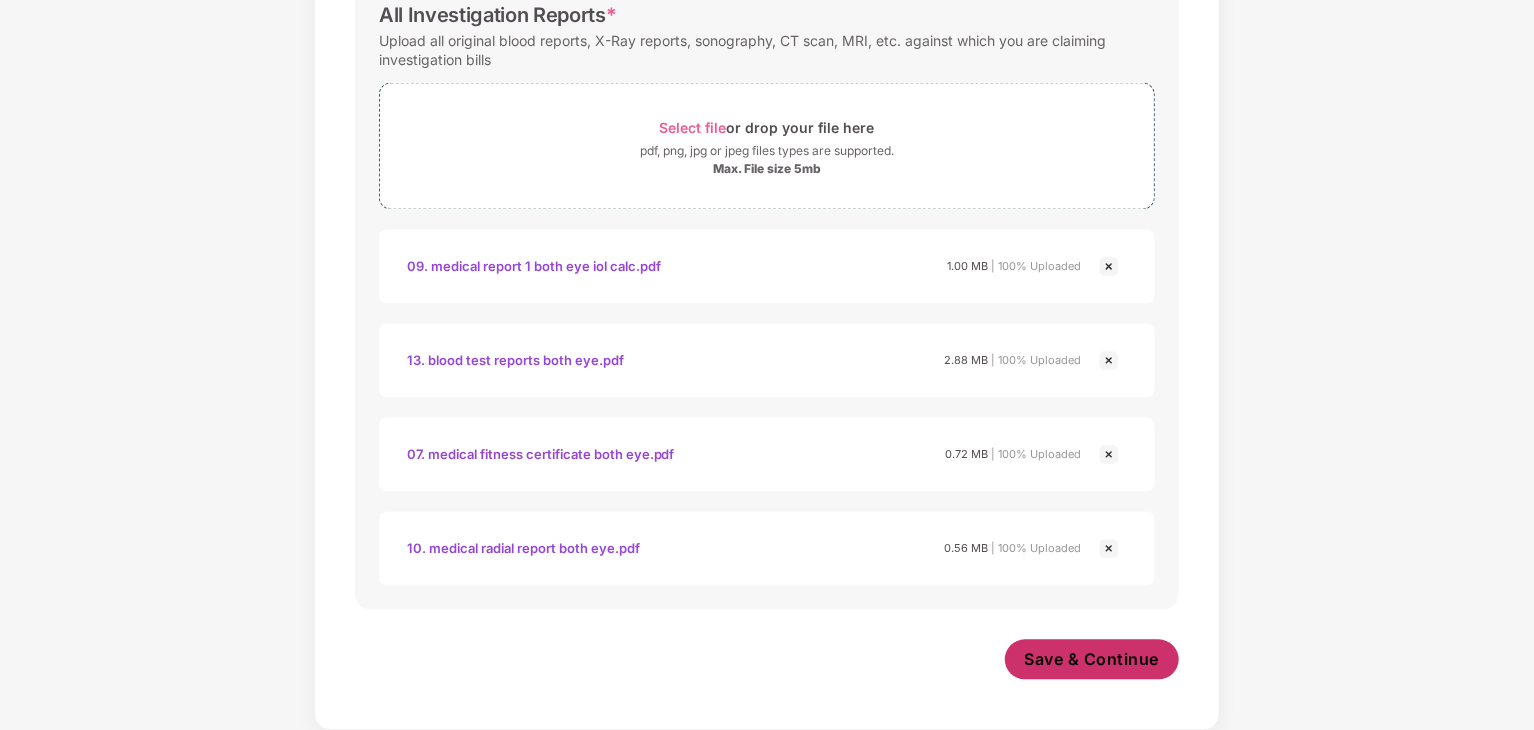 click on "Save & Continue" at bounding box center [1092, 660] 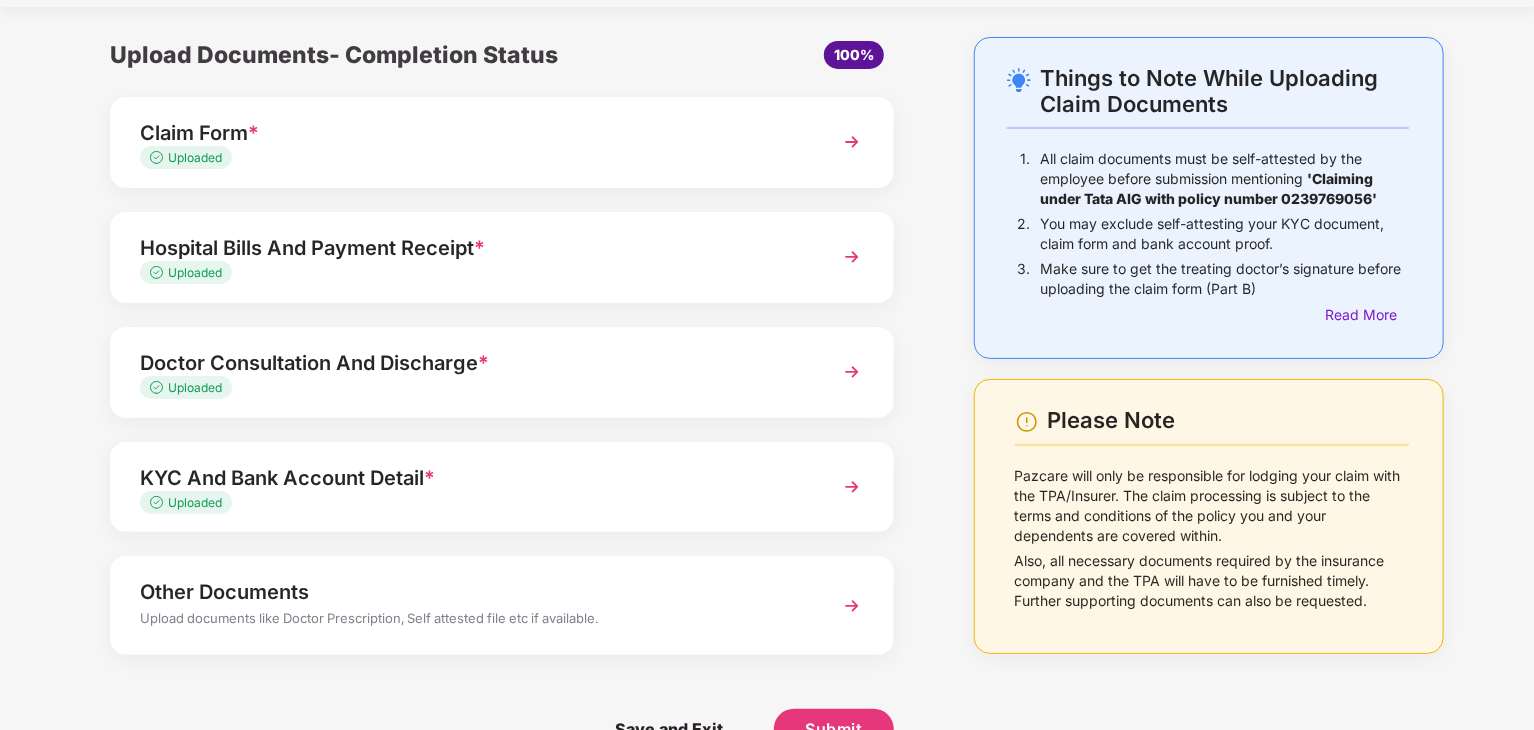 scroll, scrollTop: 106, scrollLeft: 0, axis: vertical 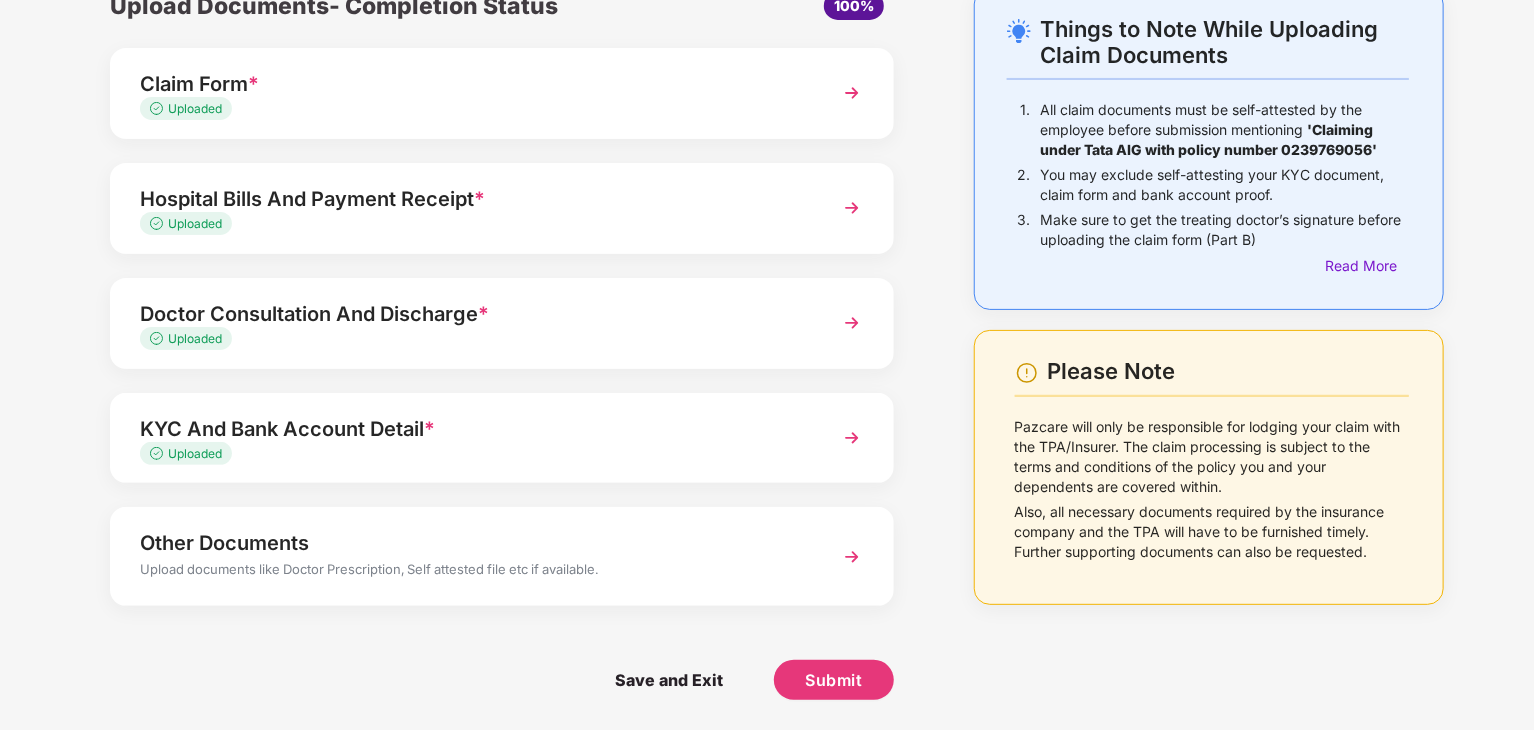 click on "Upload documents like Doctor Prescription, Self attested file etc if available." at bounding box center [471, 572] 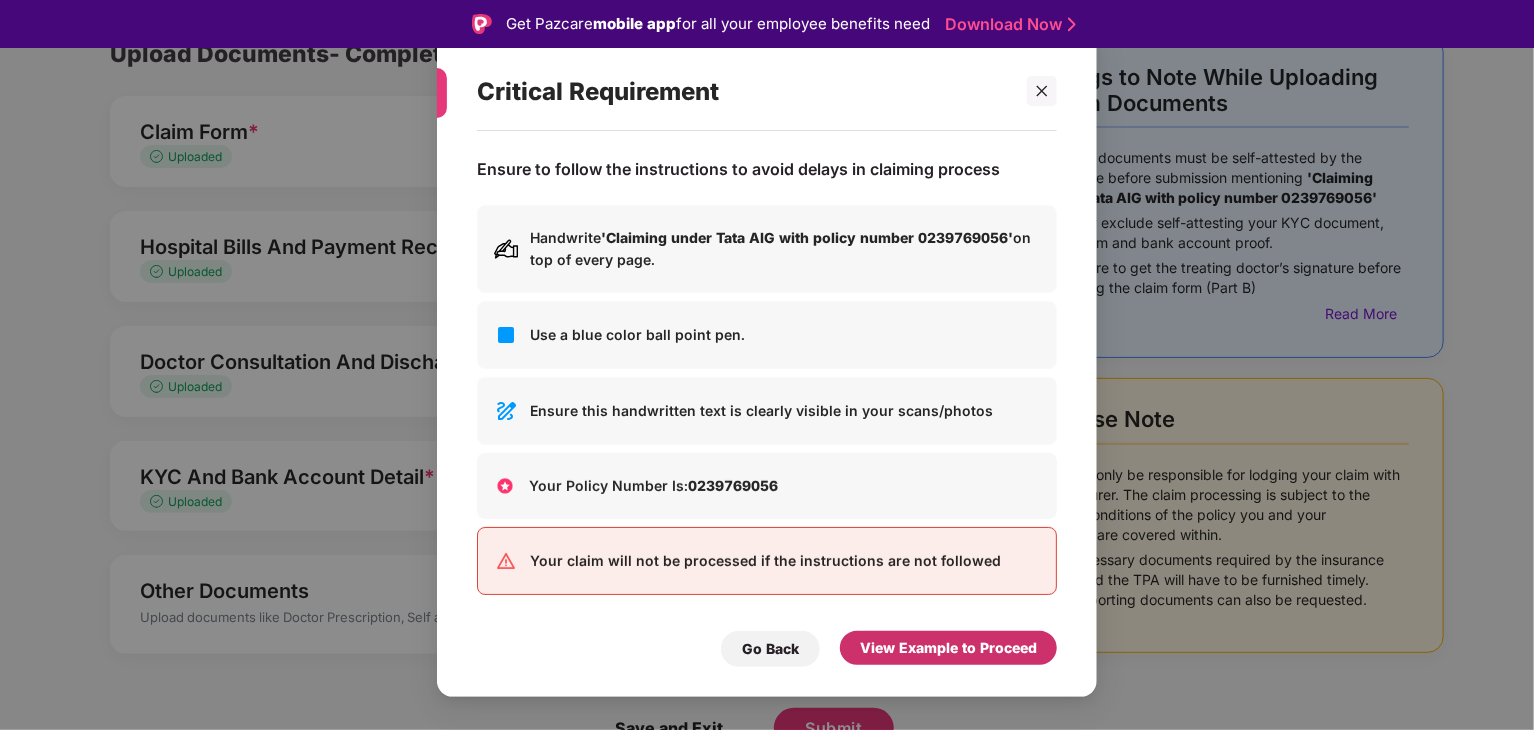 click on "View Example to Proceed" at bounding box center (948, 648) 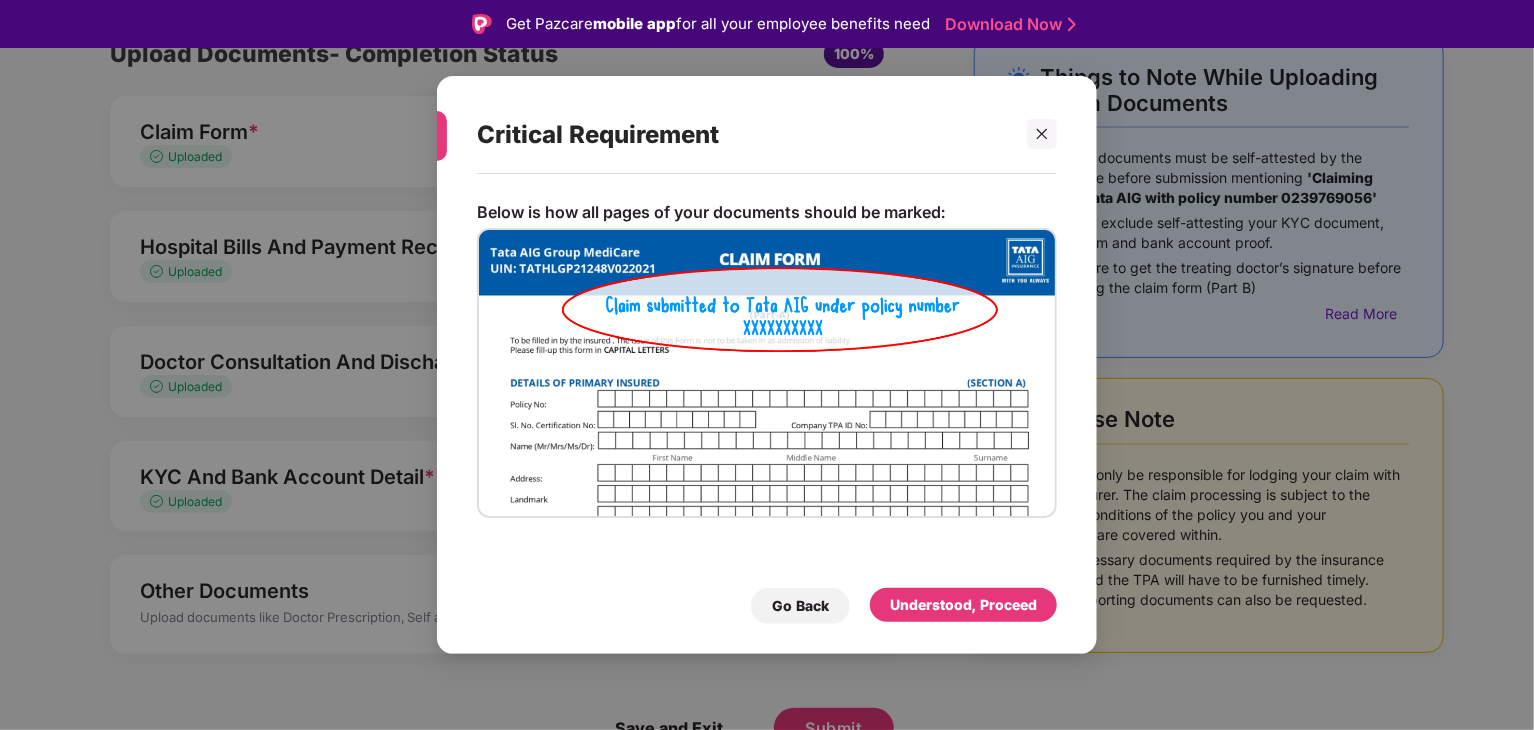 click on "Understood, Proceed" at bounding box center [963, 605] 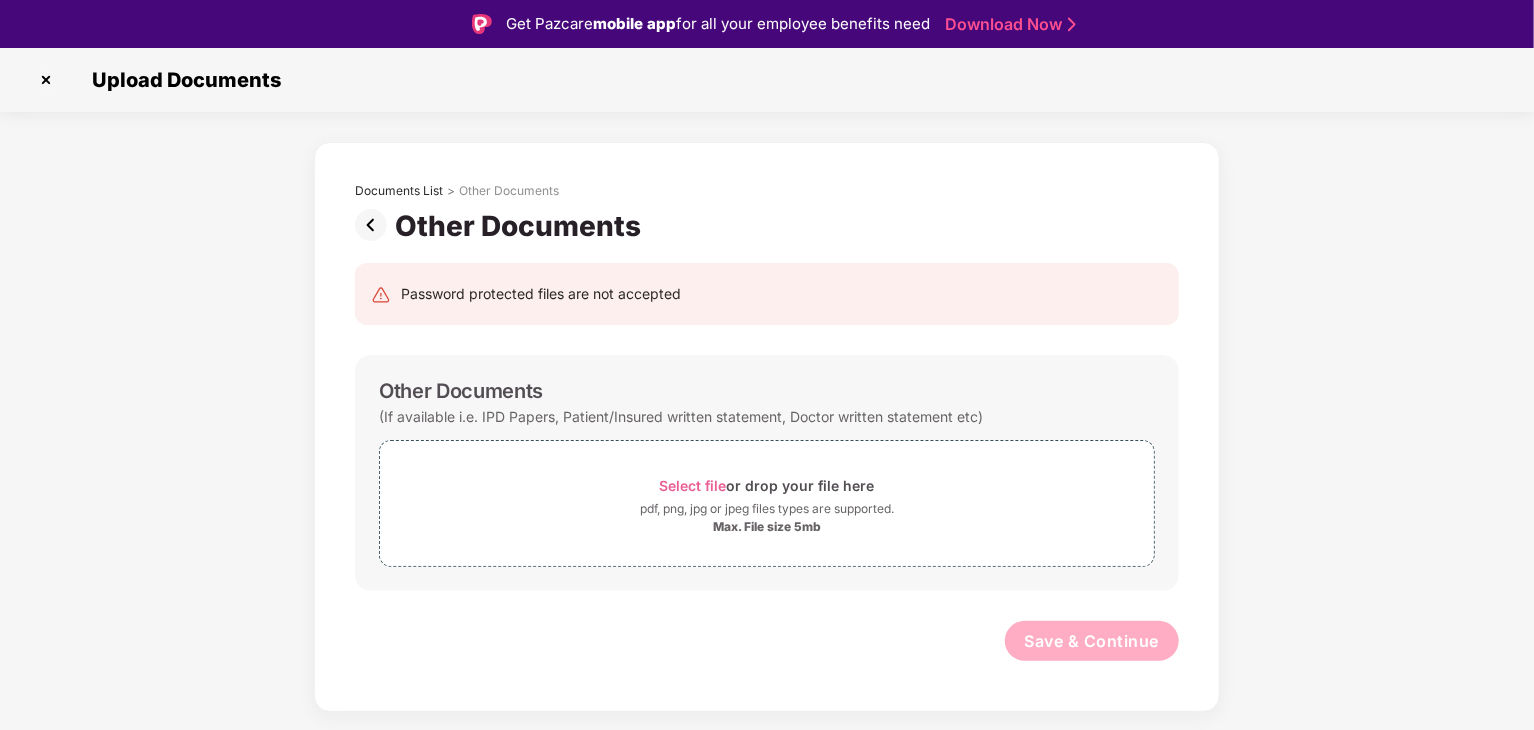 scroll, scrollTop: 0, scrollLeft: 0, axis: both 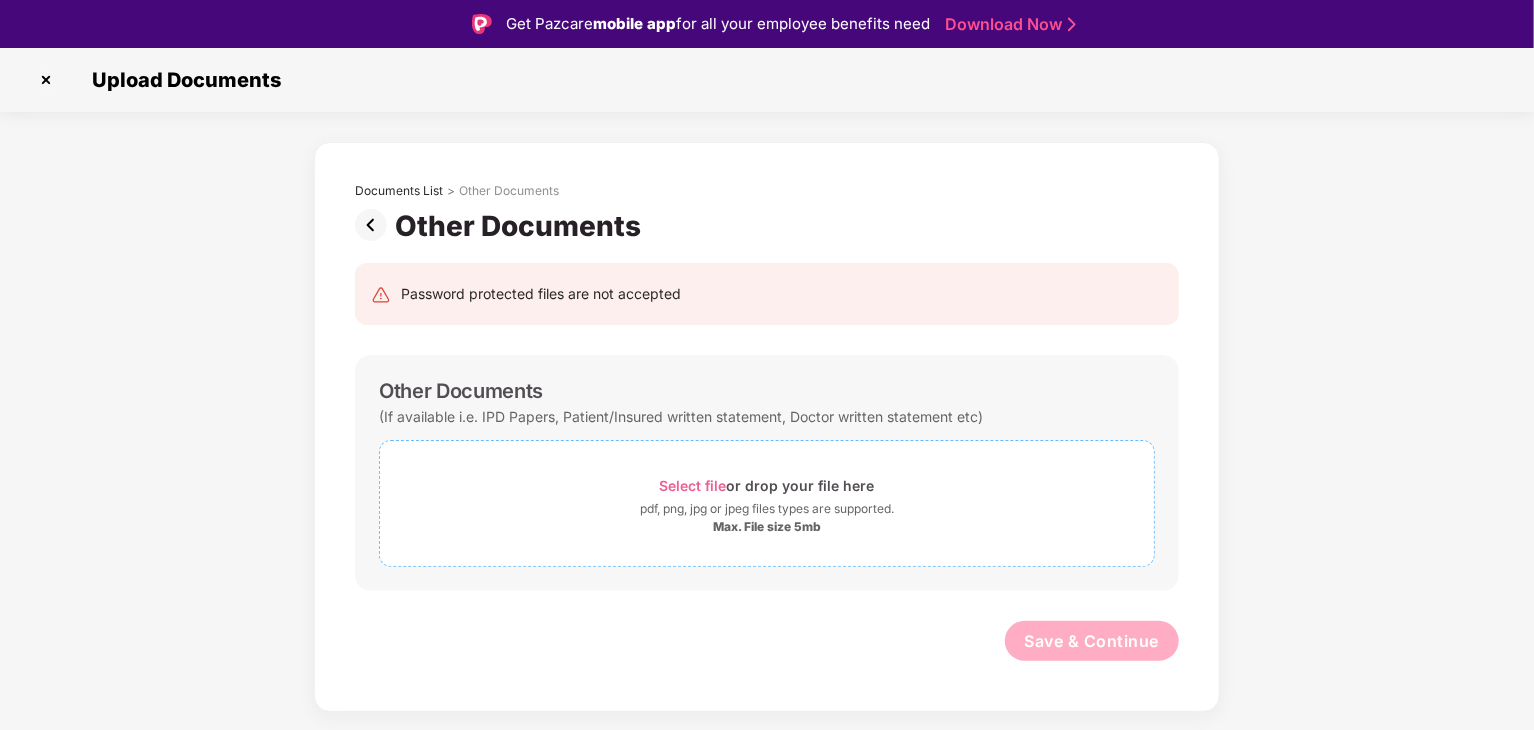 click on "Select file" at bounding box center [693, 485] 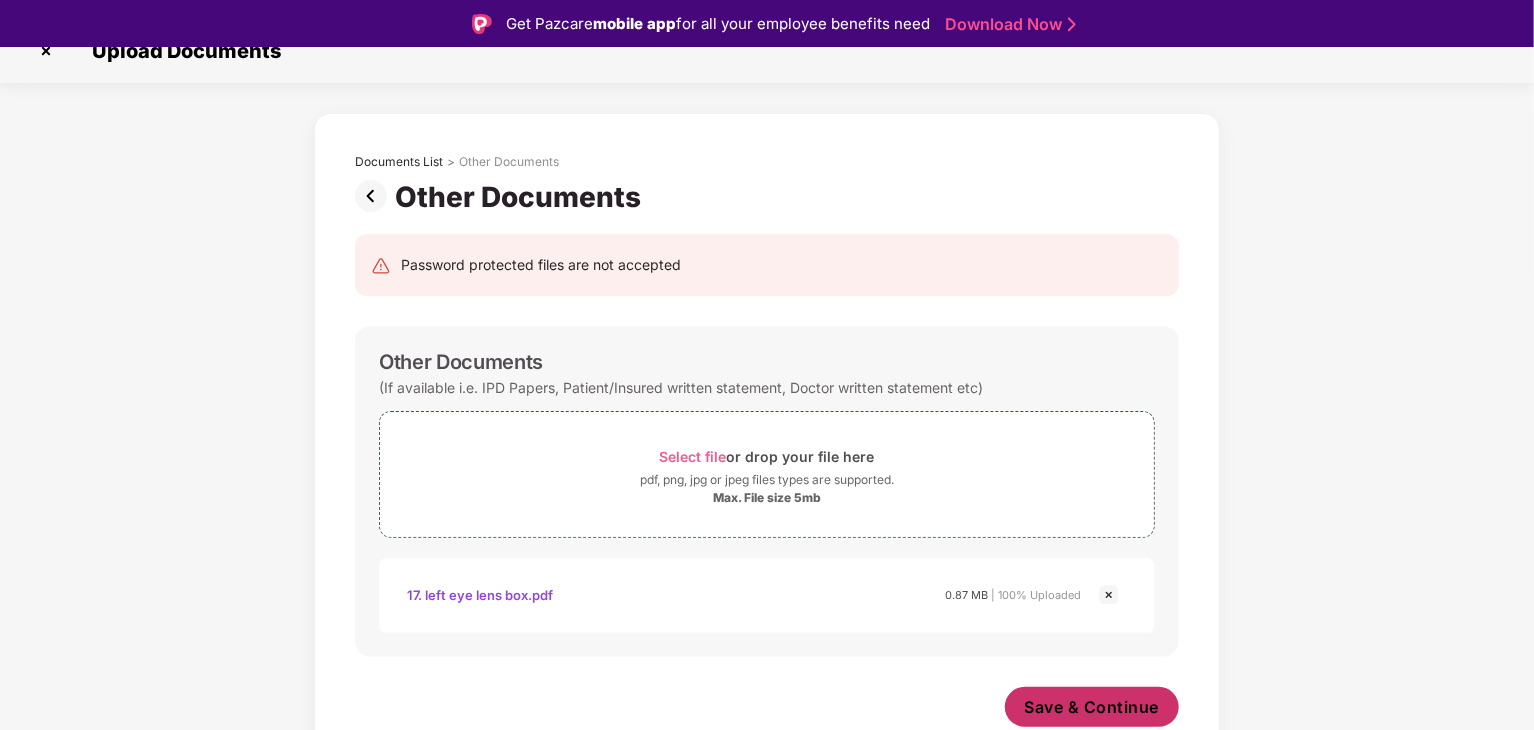scroll, scrollTop: 28, scrollLeft: 0, axis: vertical 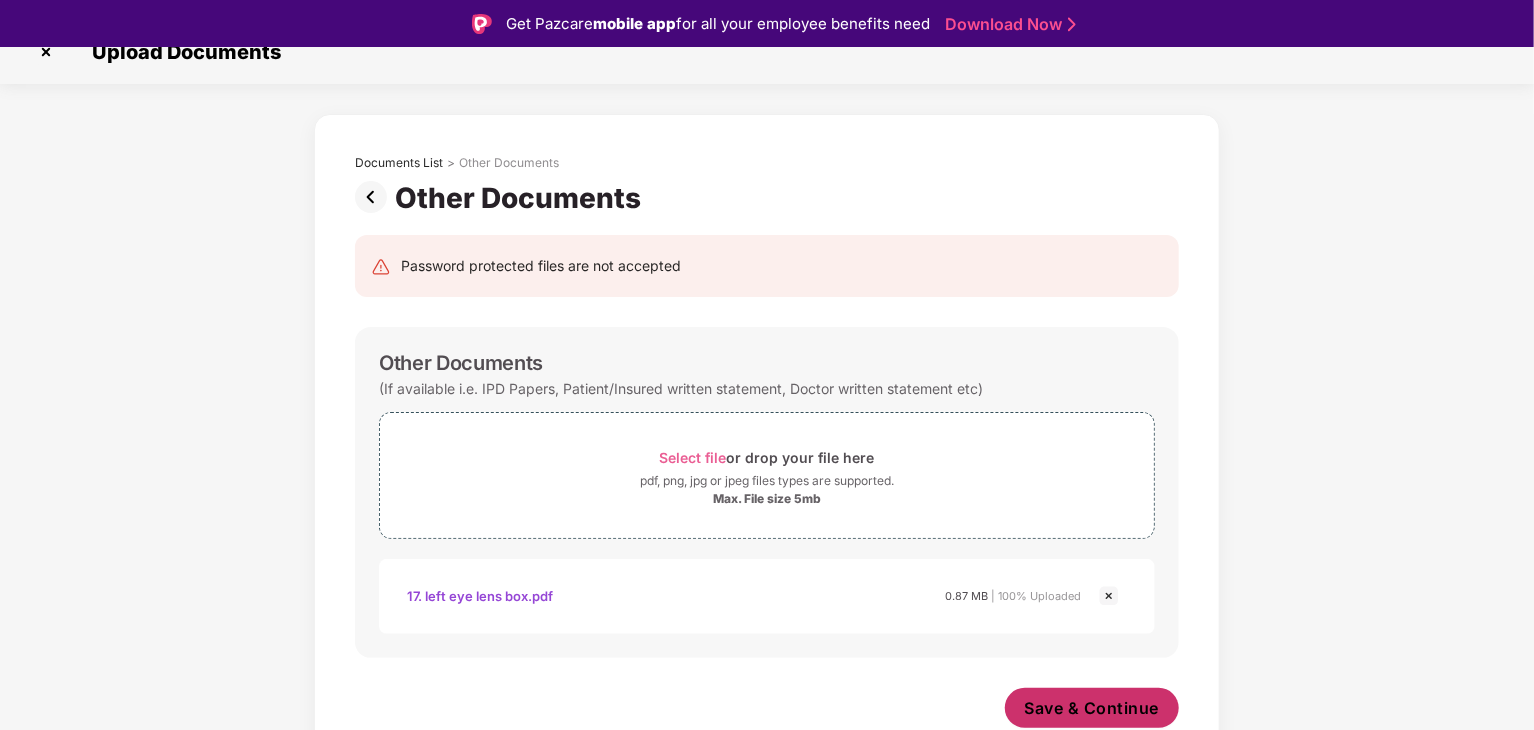 click on "Save & Continue" at bounding box center (1092, 708) 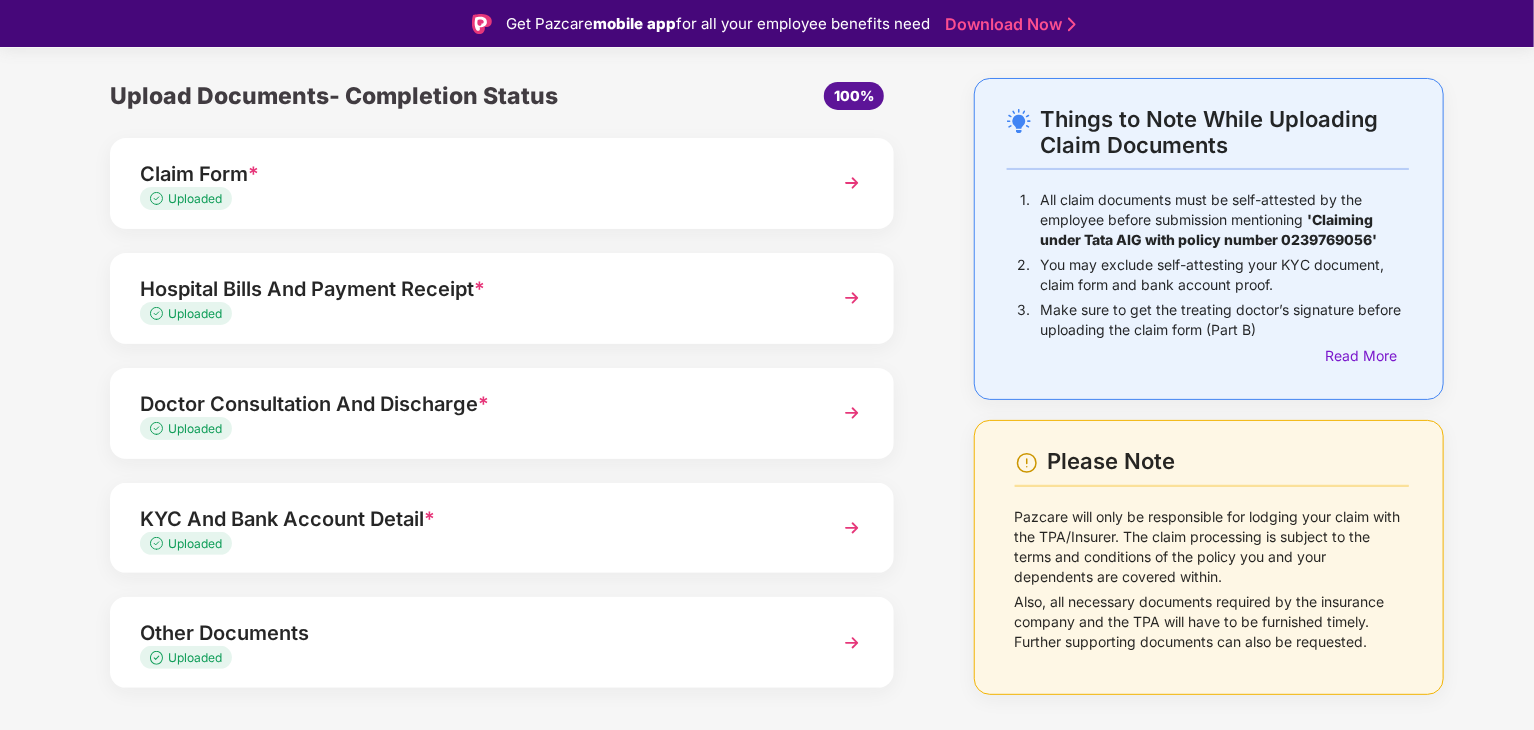 scroll, scrollTop: 98, scrollLeft: 0, axis: vertical 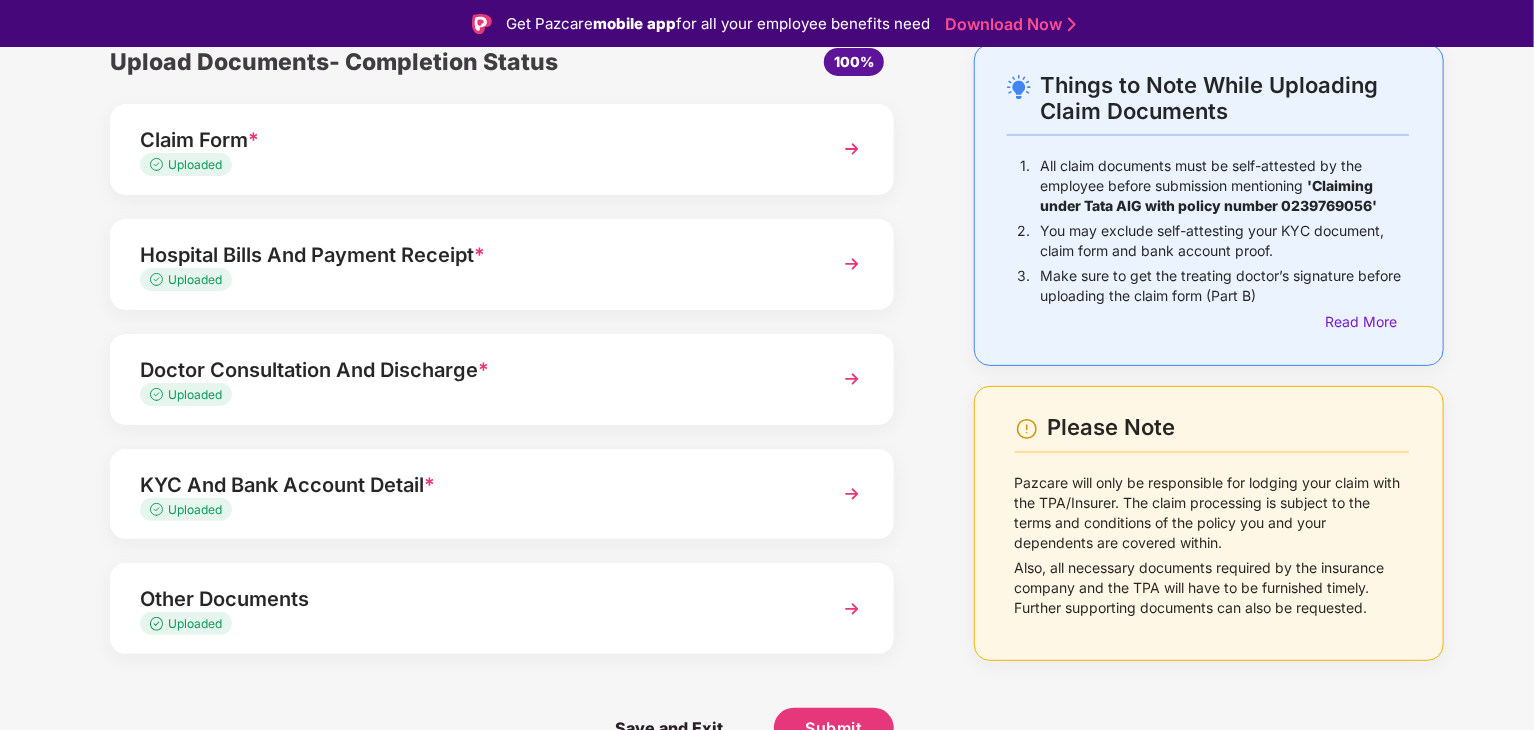 click on "Other Documents" at bounding box center [471, 599] 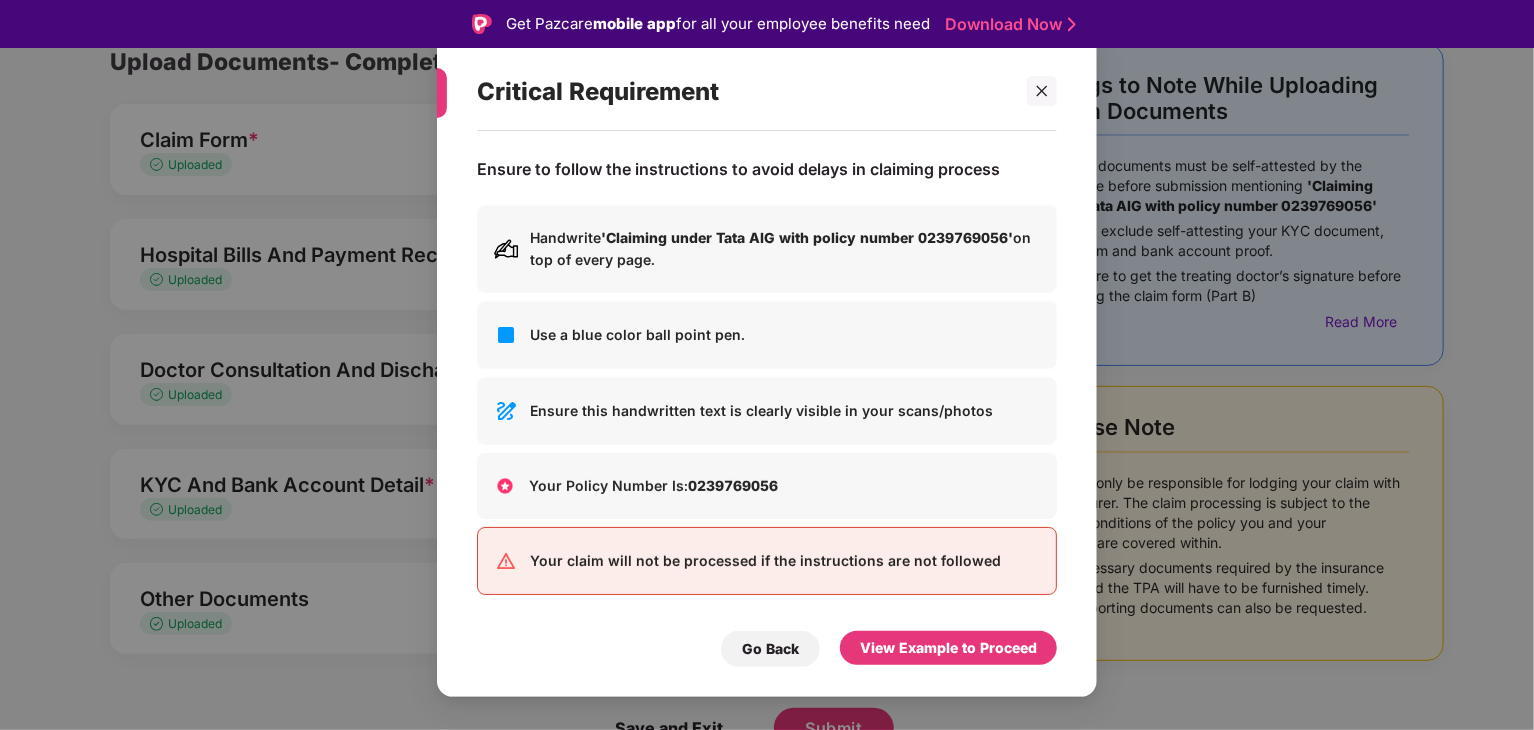 click on "View Example to Proceed" at bounding box center [948, 648] 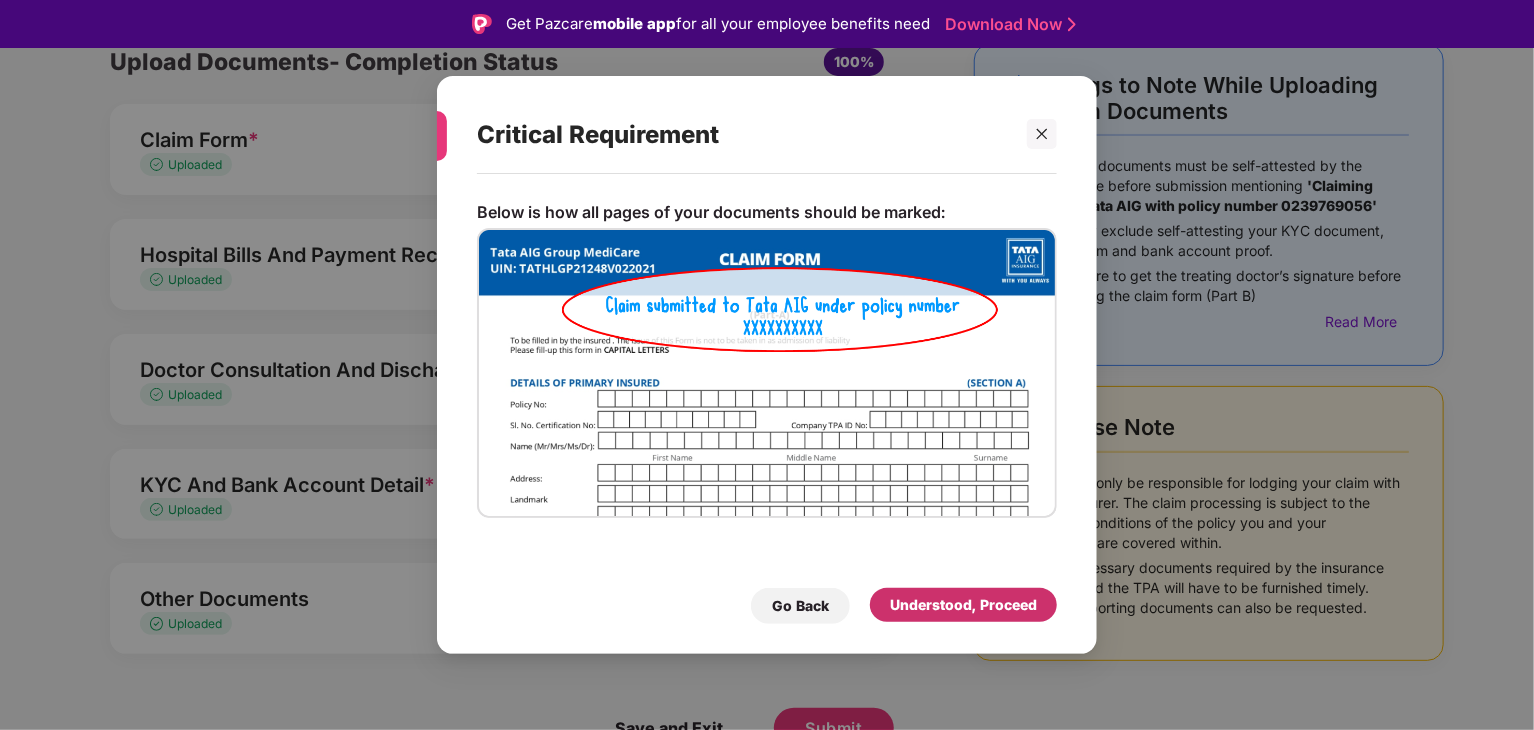 click on "Understood, Proceed" at bounding box center (963, 605) 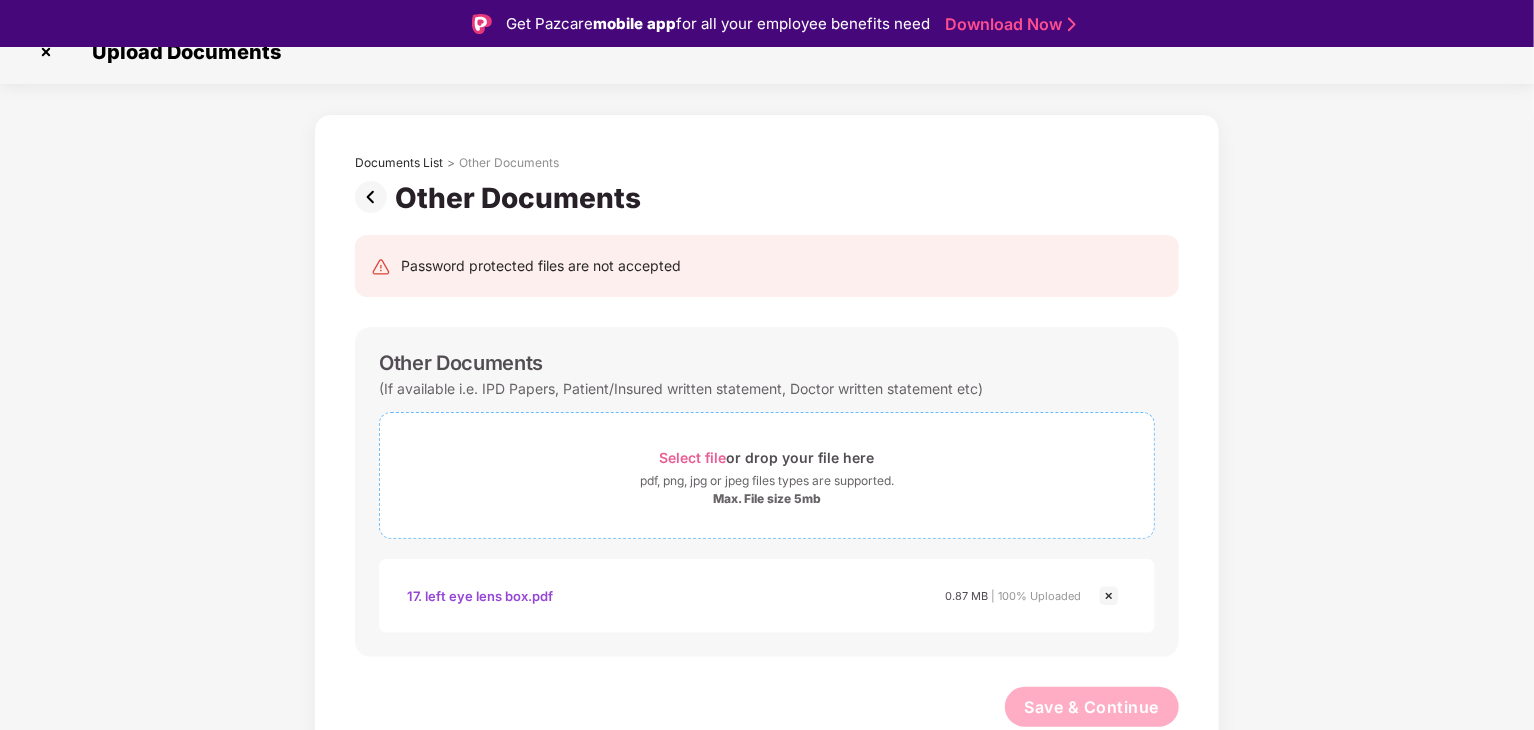 click on "Select file  or drop your file here" at bounding box center (767, 457) 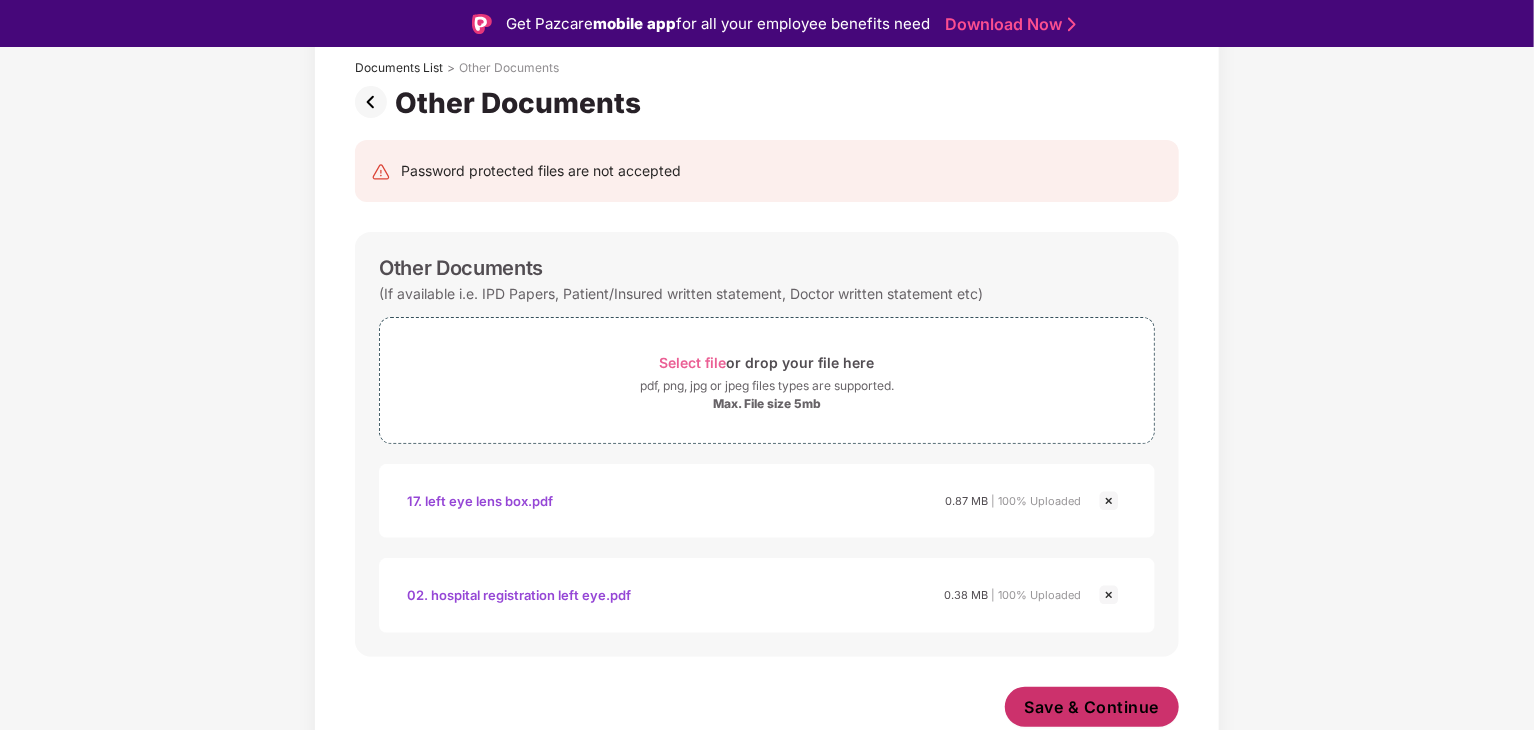 click on "Save & Continue" at bounding box center (1092, 707) 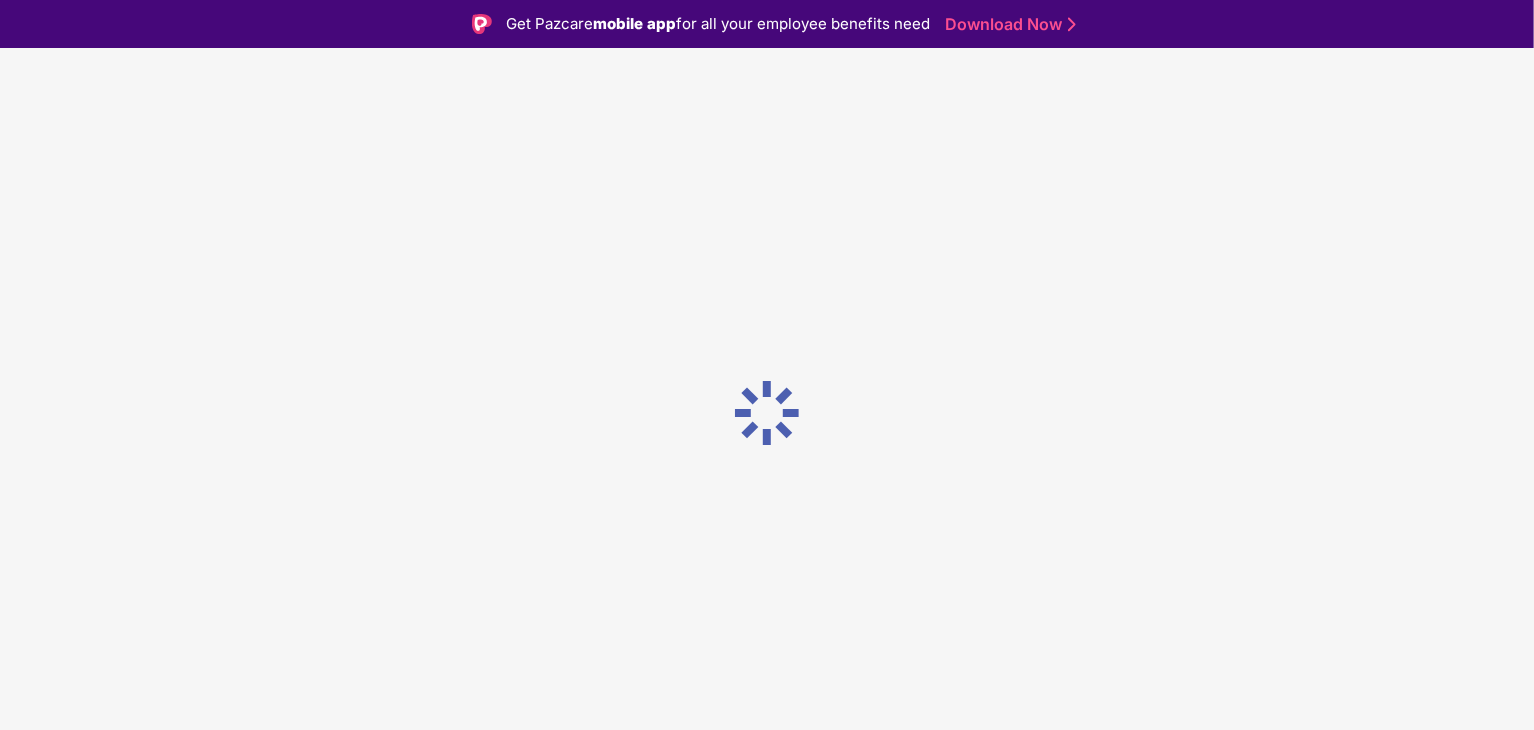 scroll, scrollTop: 0, scrollLeft: 0, axis: both 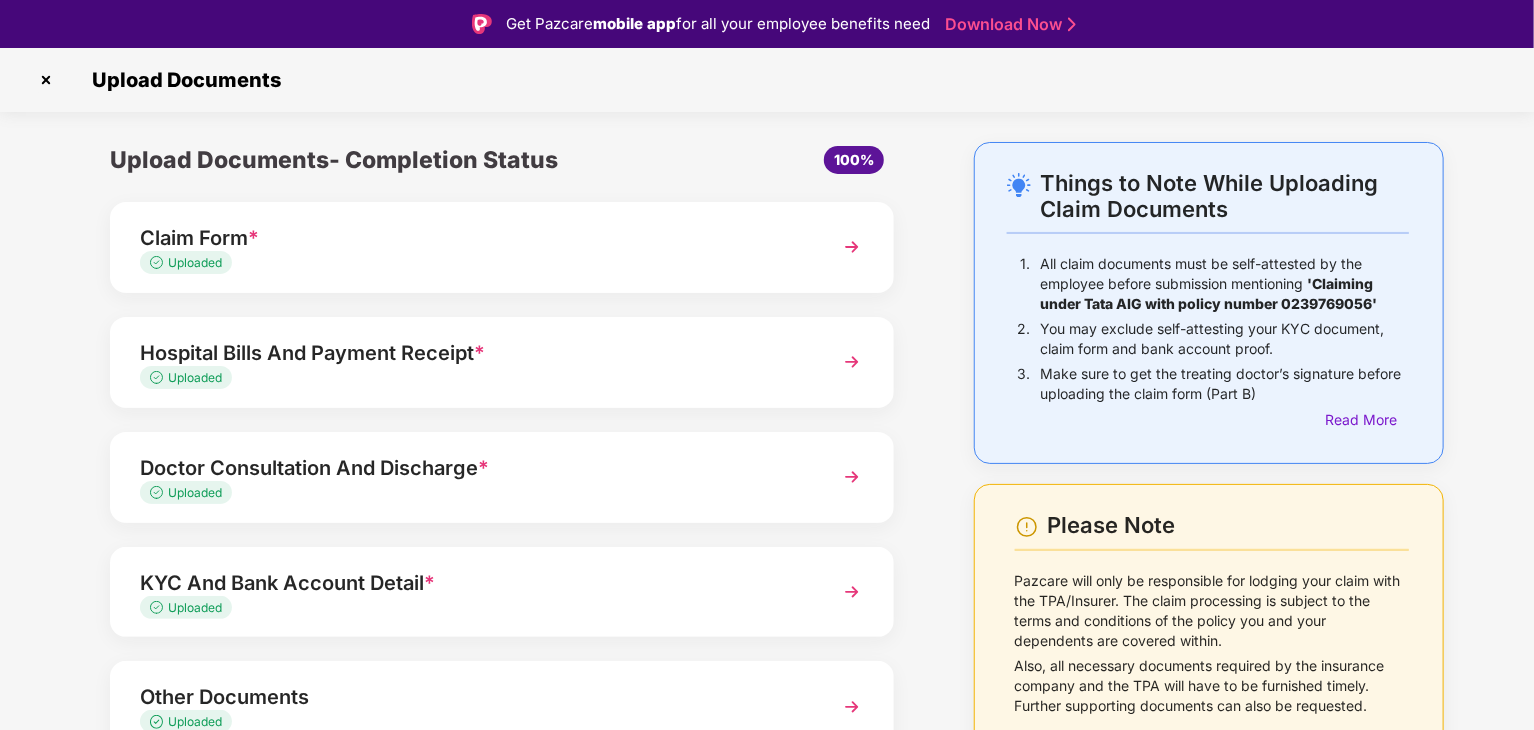 click on "Hospital Bills And Payment Receipt *" at bounding box center [471, 353] 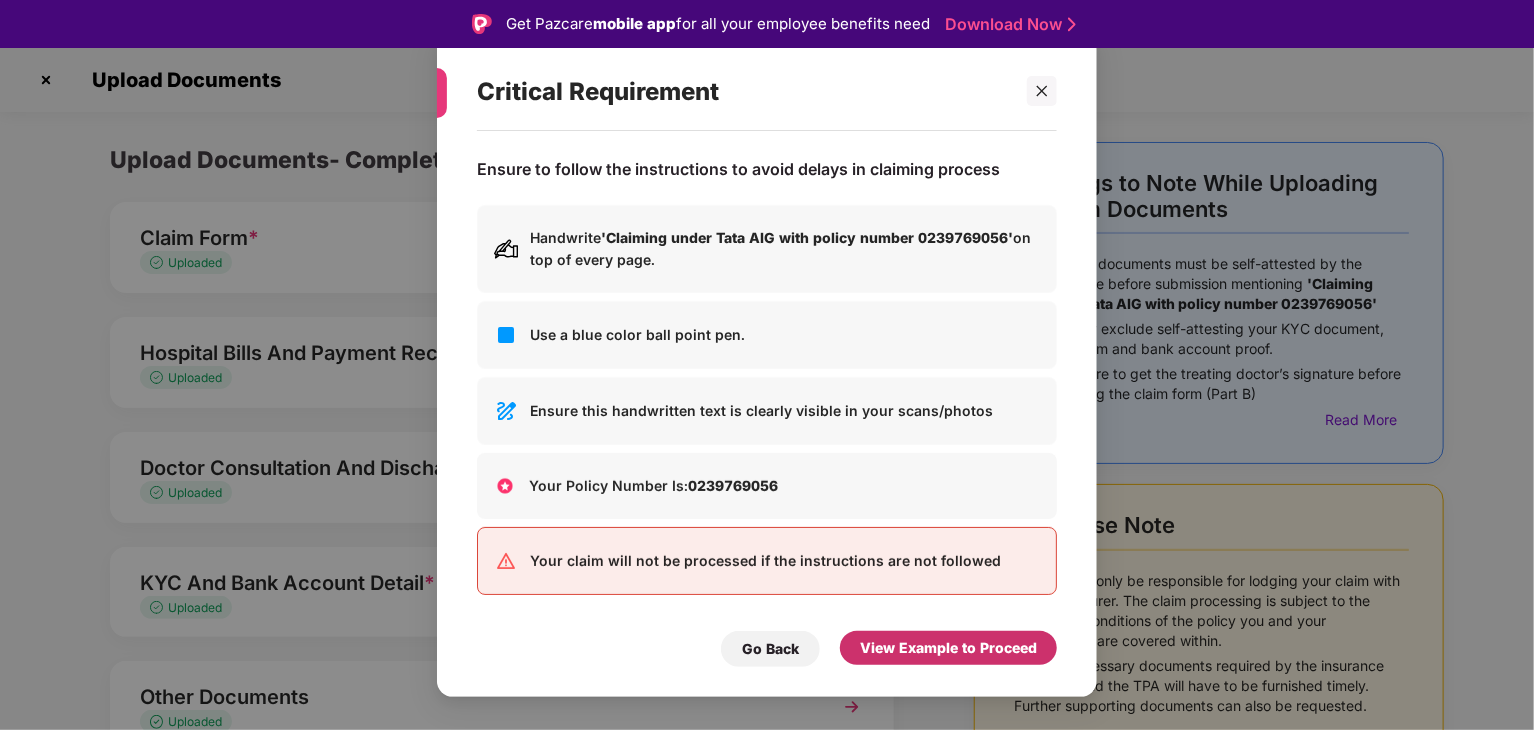 click on "View Example to Proceed" at bounding box center (948, 648) 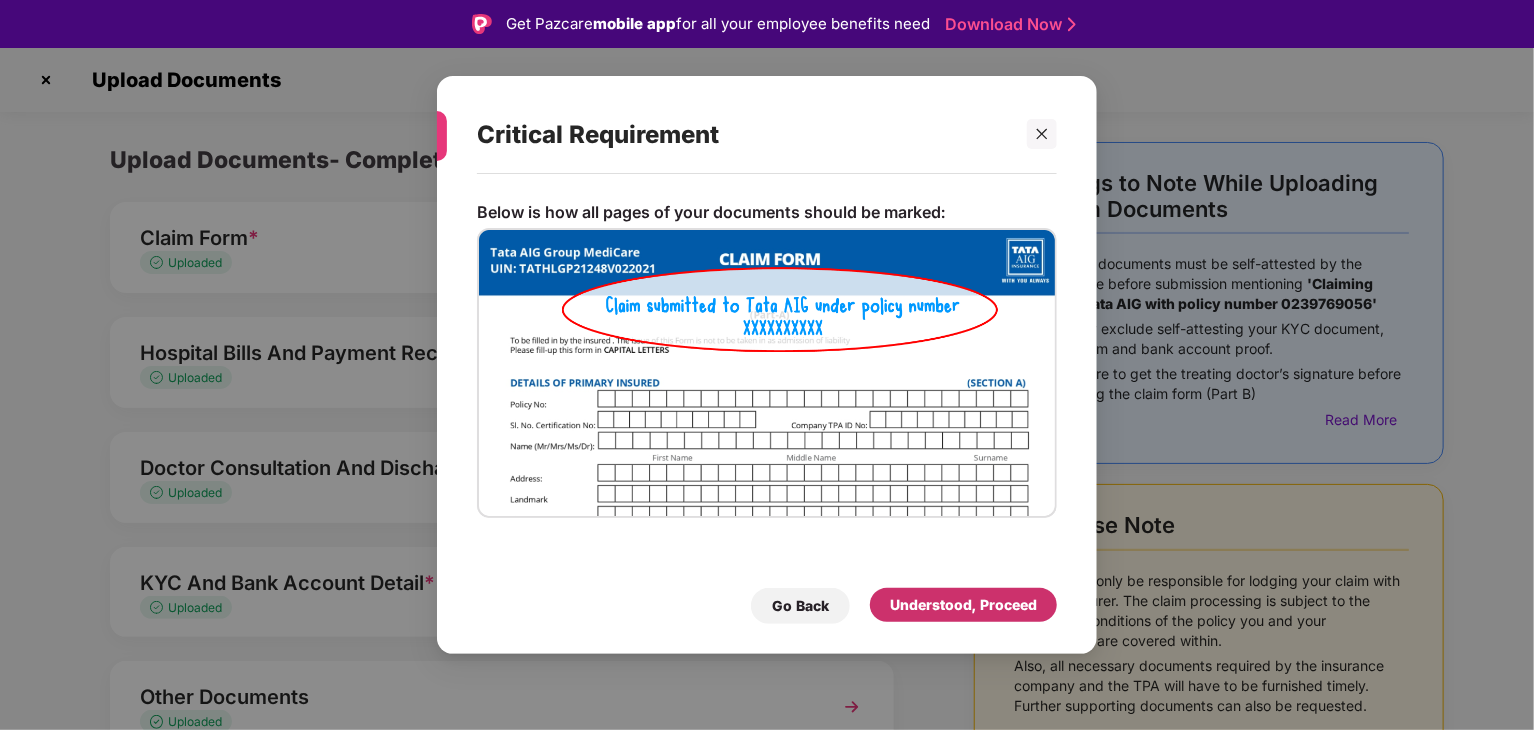 click on "Understood, Proceed" at bounding box center (963, 605) 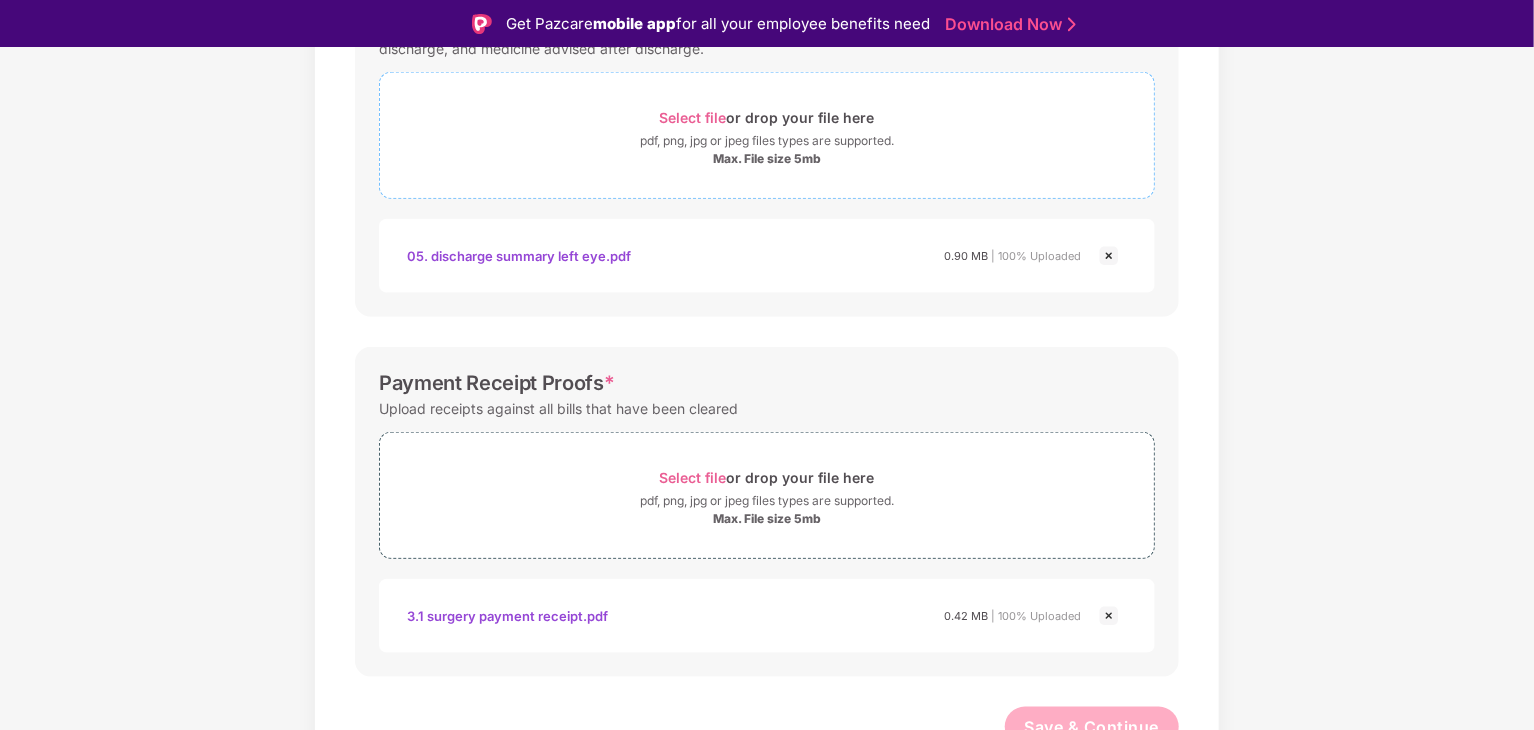 scroll, scrollTop: 860, scrollLeft: 0, axis: vertical 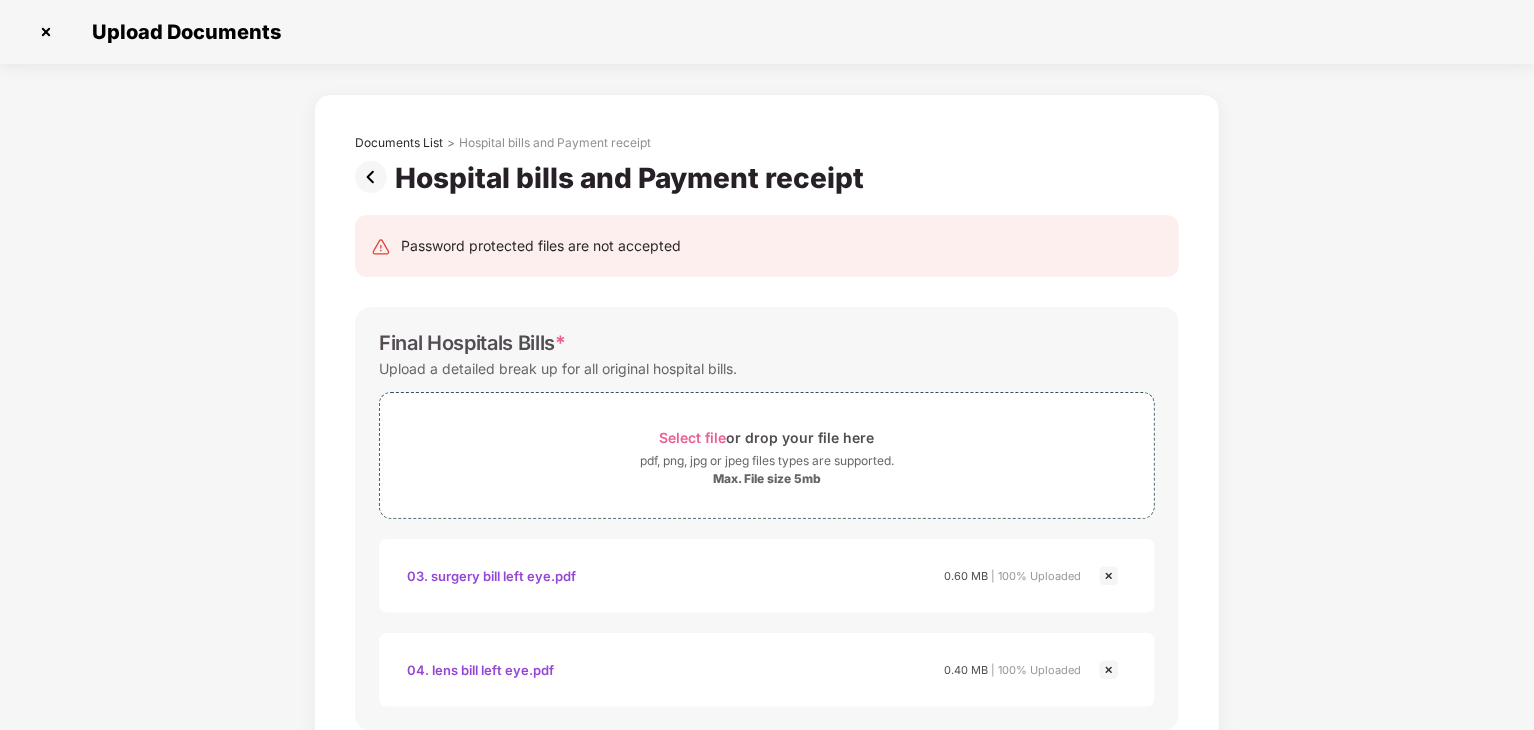 click at bounding box center [375, 177] 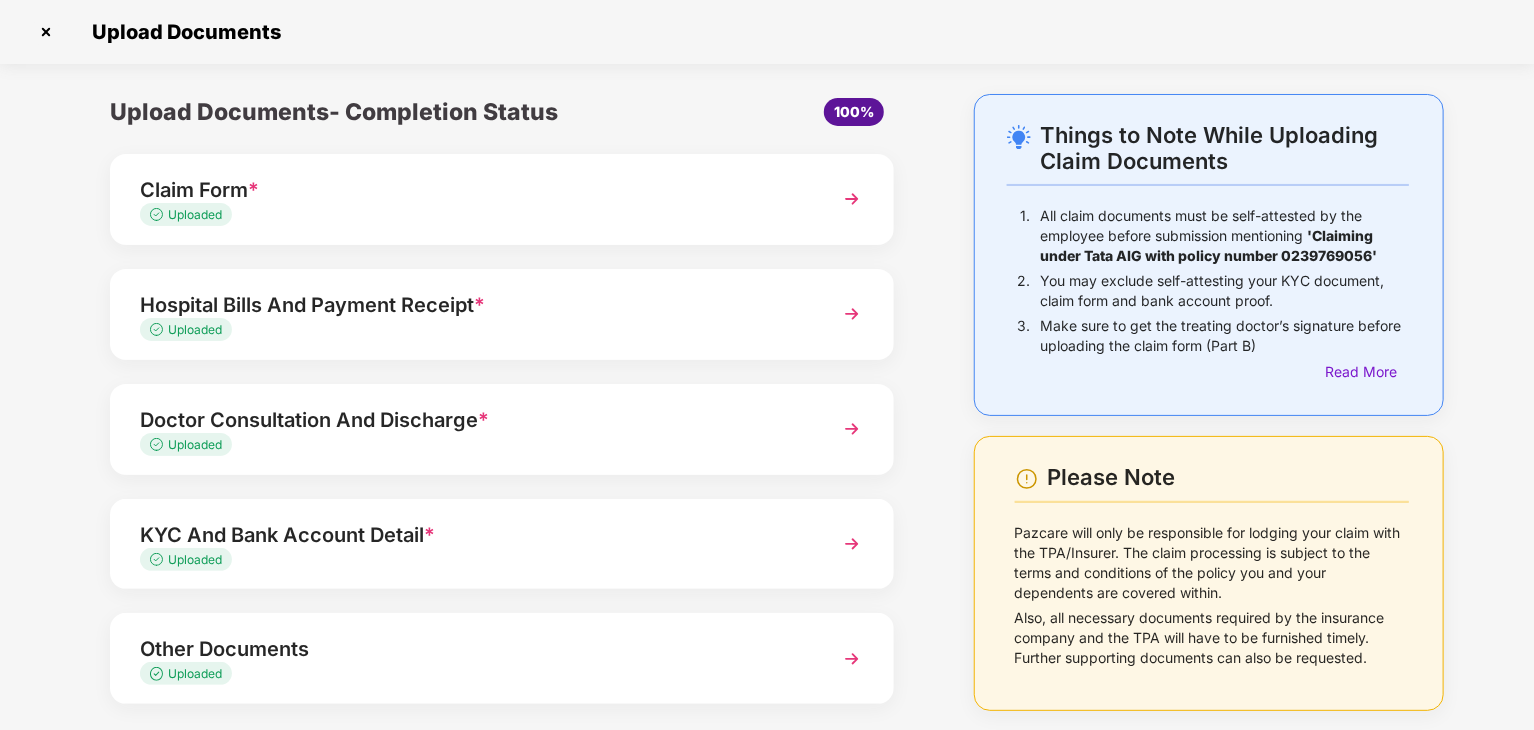 click on "Doctor Consultation And Discharge *" at bounding box center [471, 420] 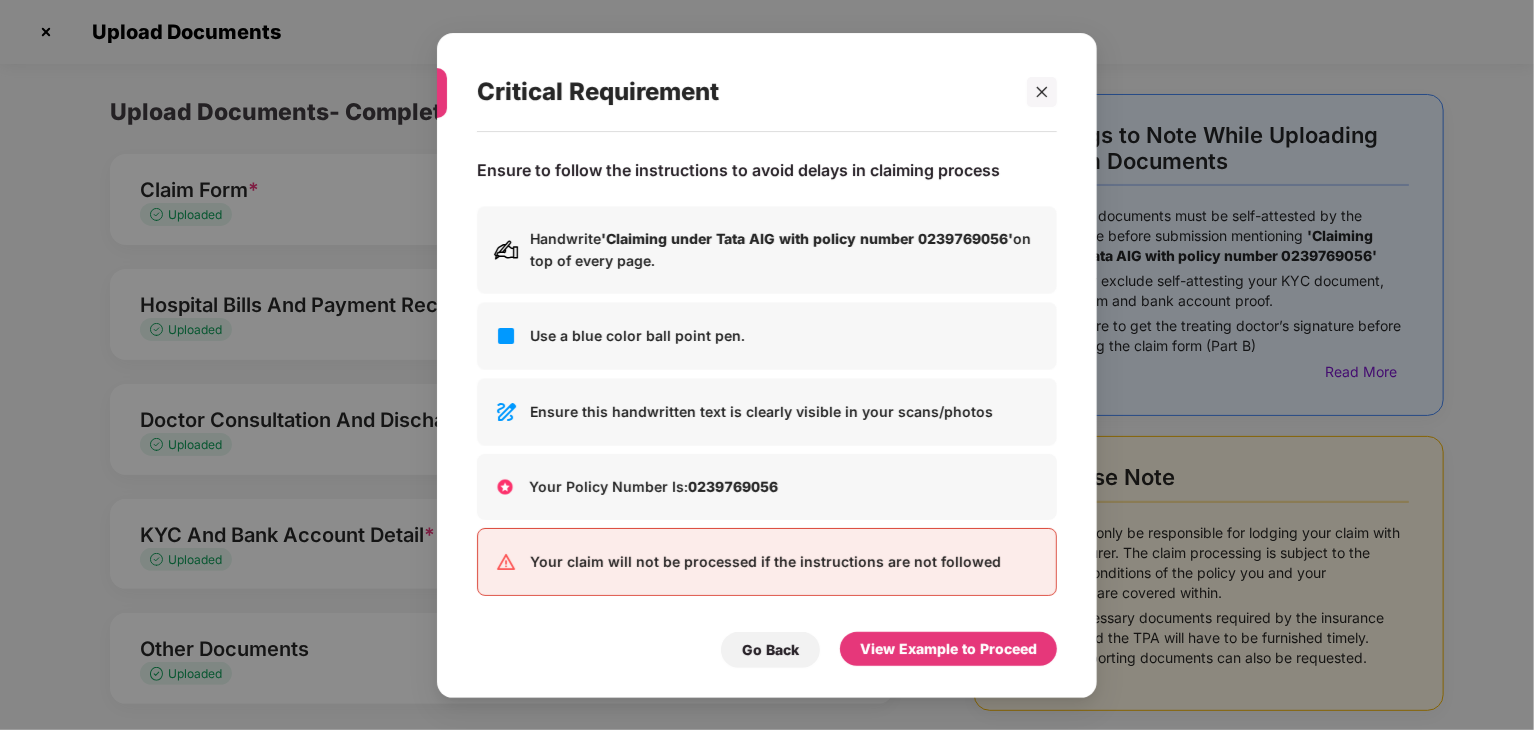 scroll, scrollTop: 0, scrollLeft: 0, axis: both 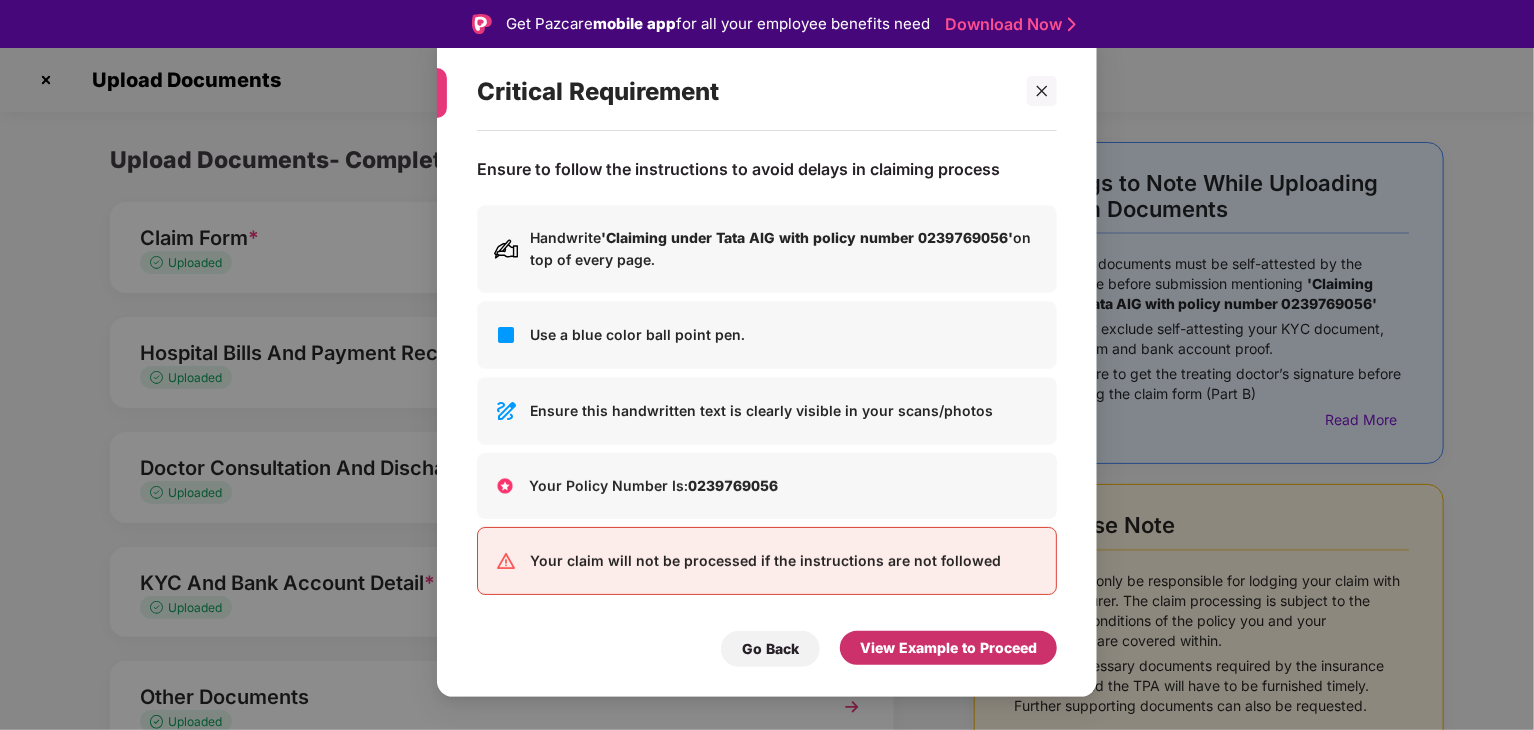 click on "View Example to Proceed" at bounding box center (948, 648) 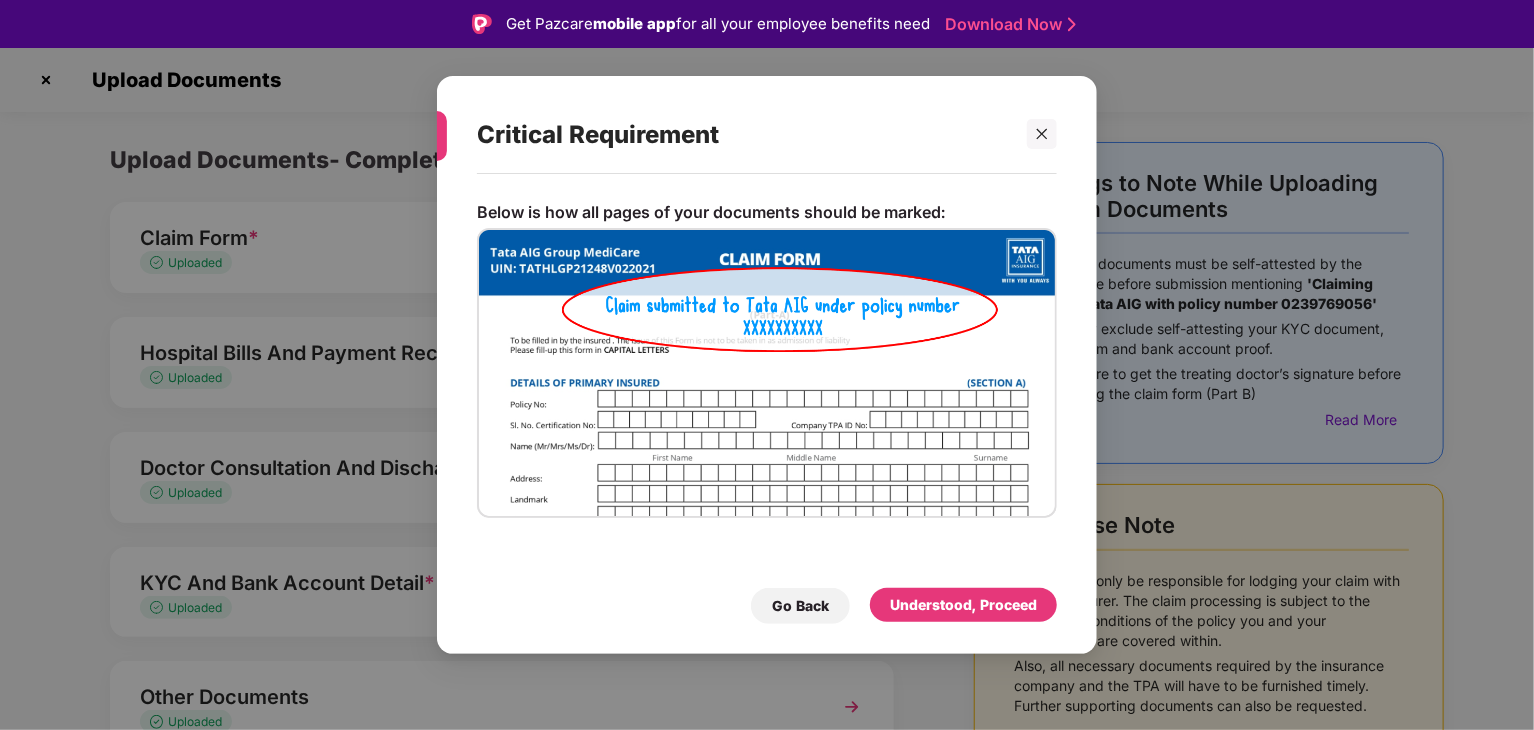 click on "Go Back Understood, Proceed" at bounding box center [767, 601] 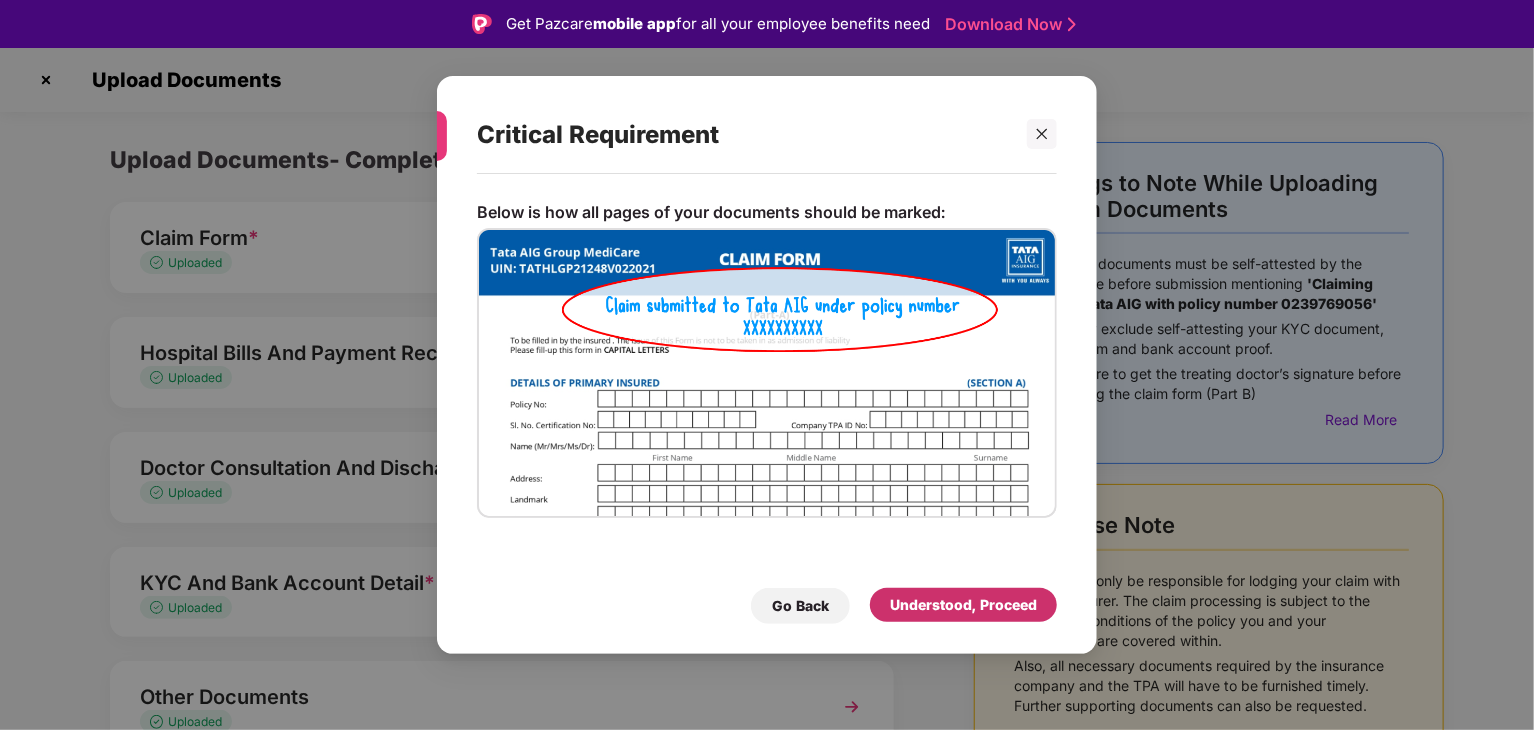 click on "Understood, Proceed" at bounding box center [963, 605] 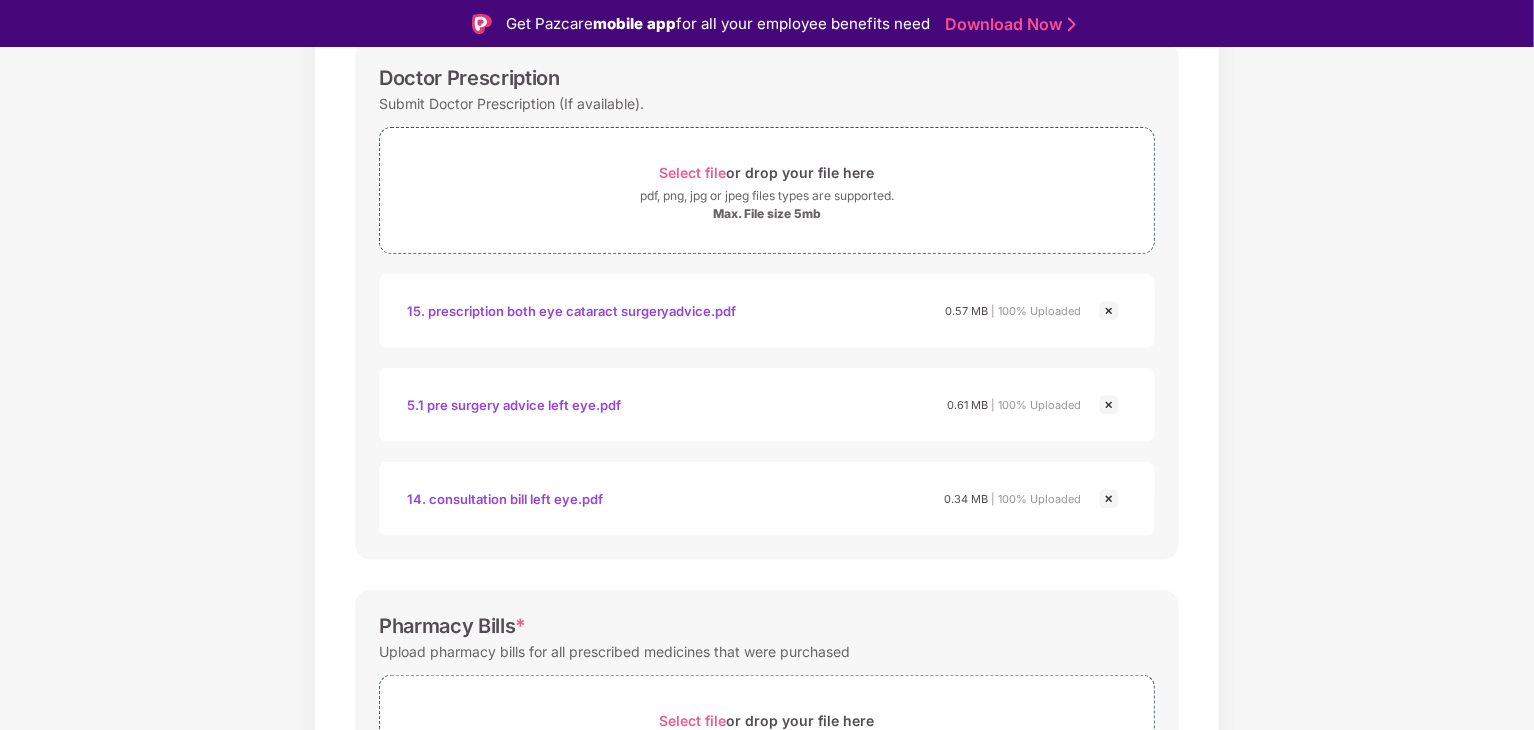 scroll, scrollTop: 400, scrollLeft: 0, axis: vertical 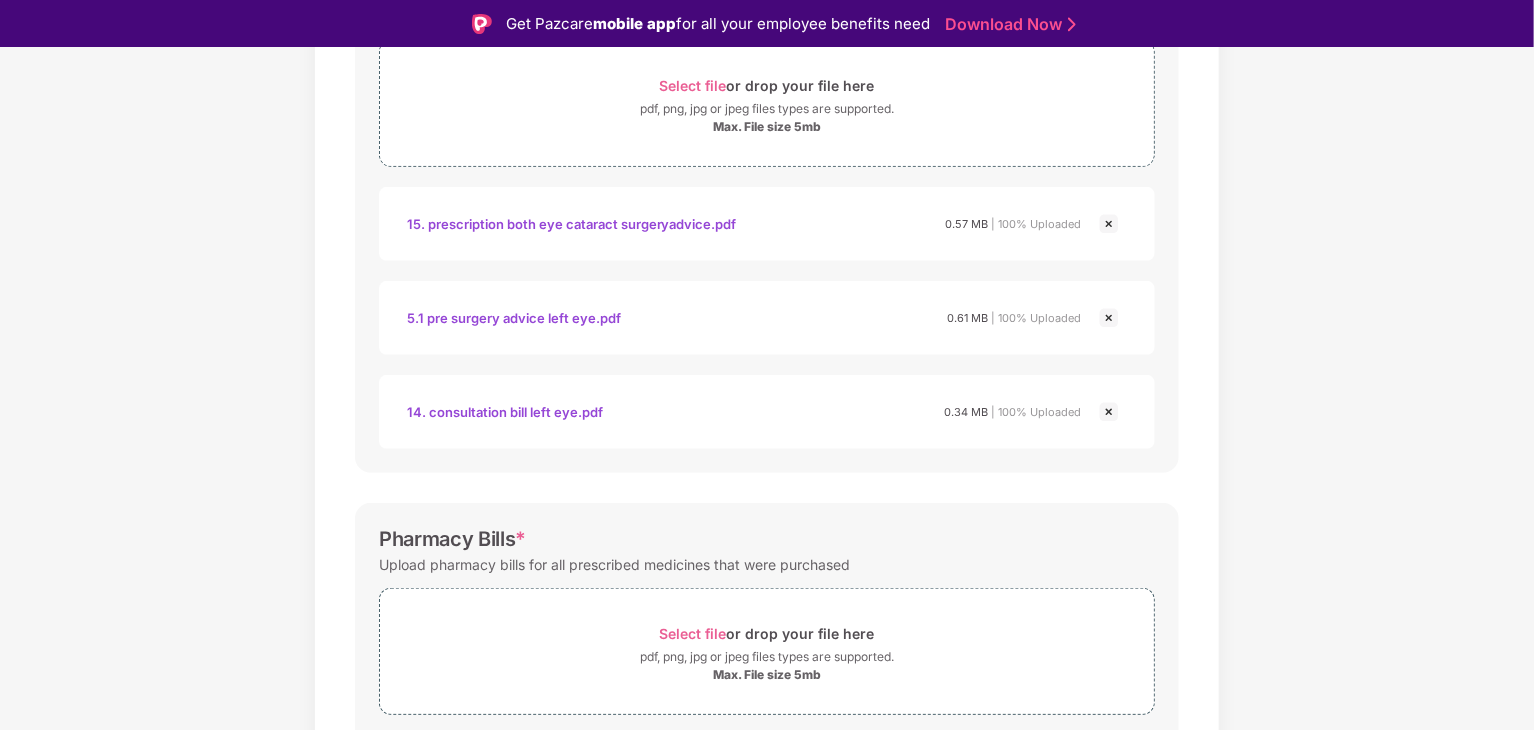 click on "14. consultation bill left eye.pdf" at bounding box center [505, 412] 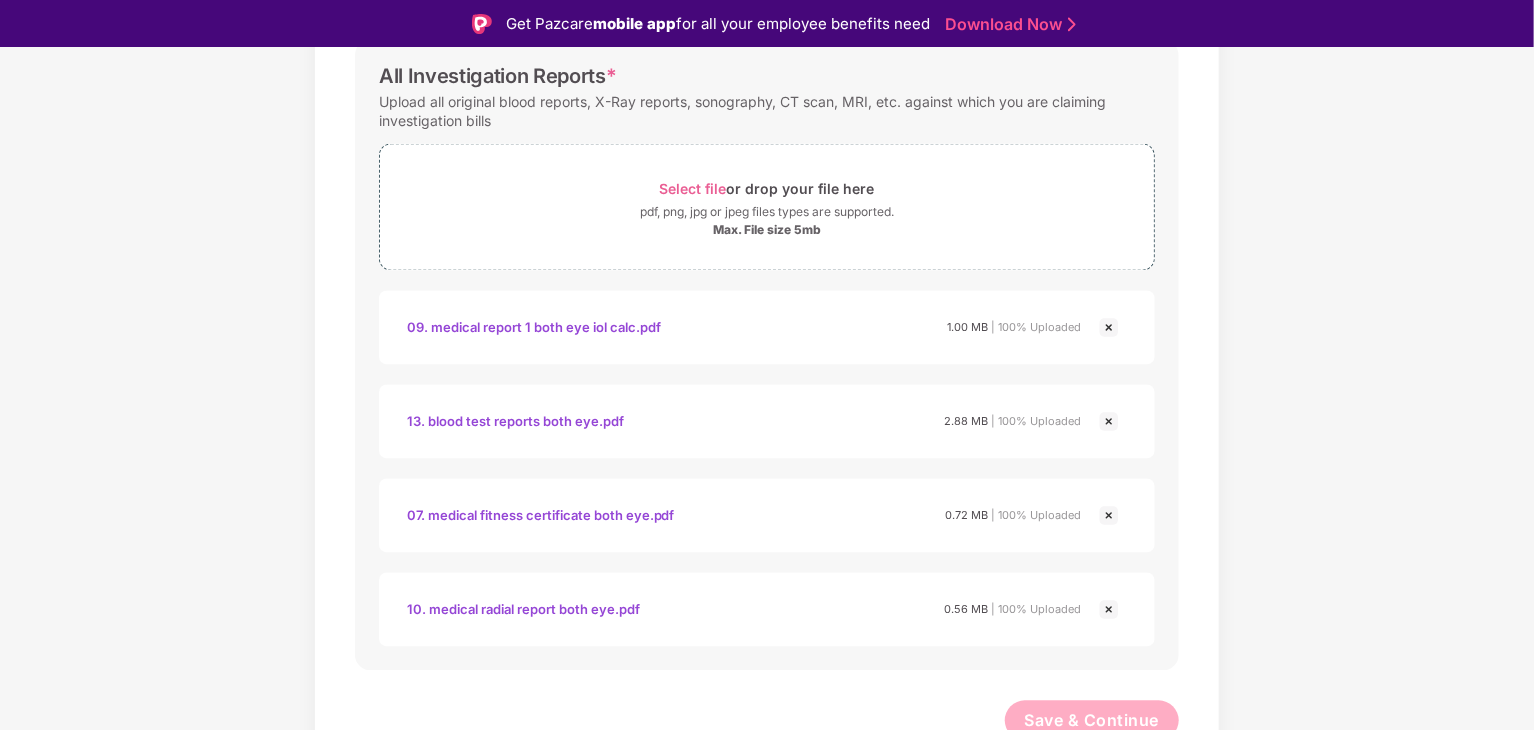 scroll, scrollTop: 1800, scrollLeft: 0, axis: vertical 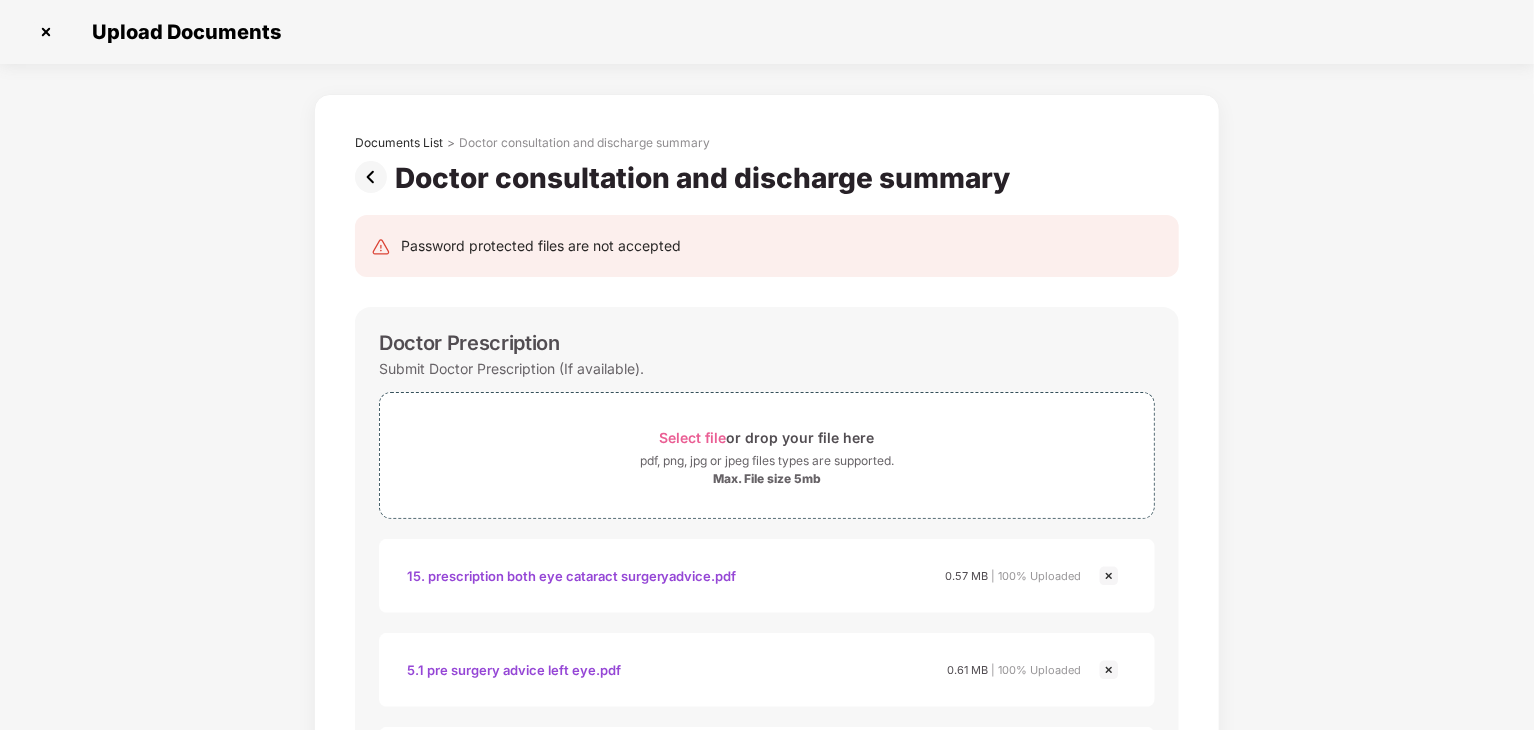 click at bounding box center [375, 177] 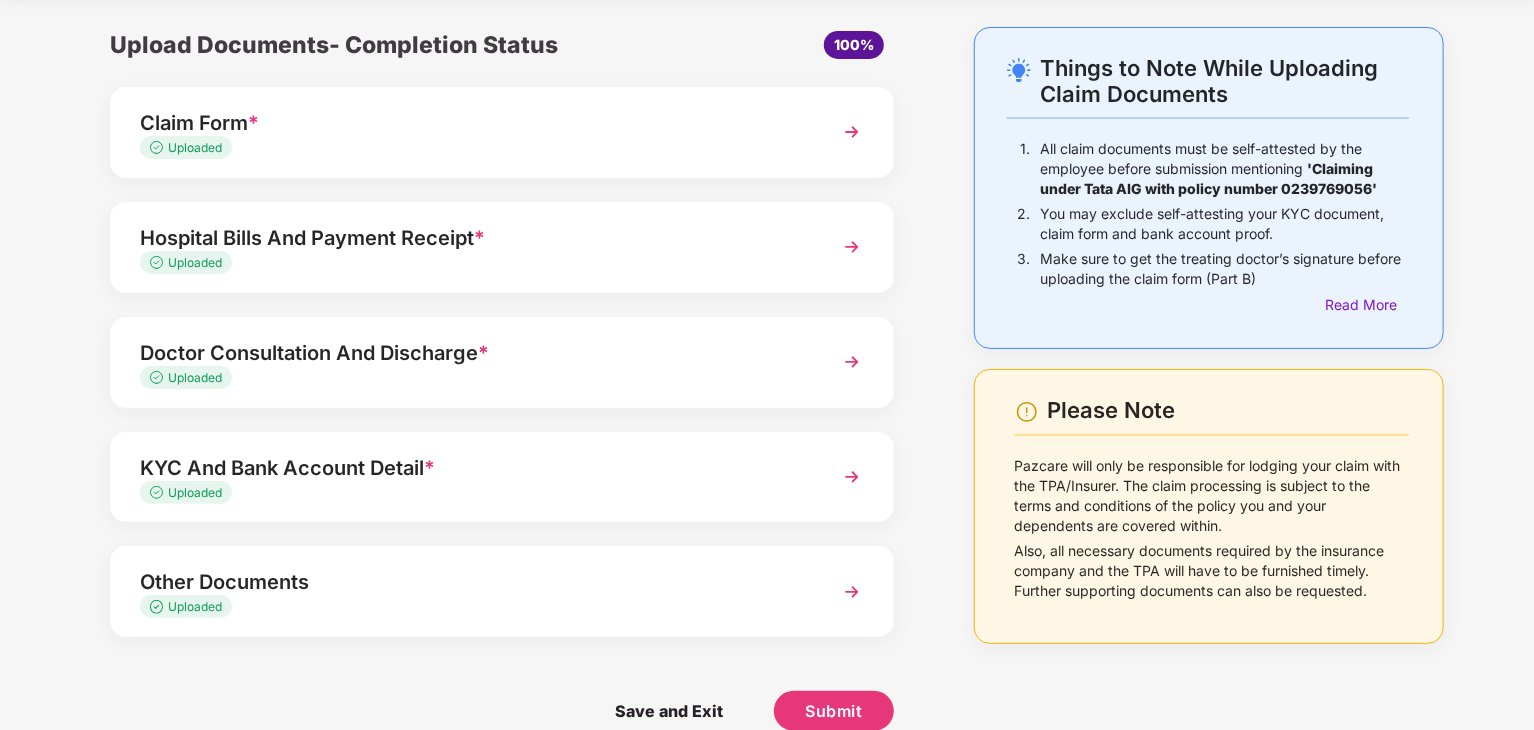 scroll, scrollTop: 98, scrollLeft: 0, axis: vertical 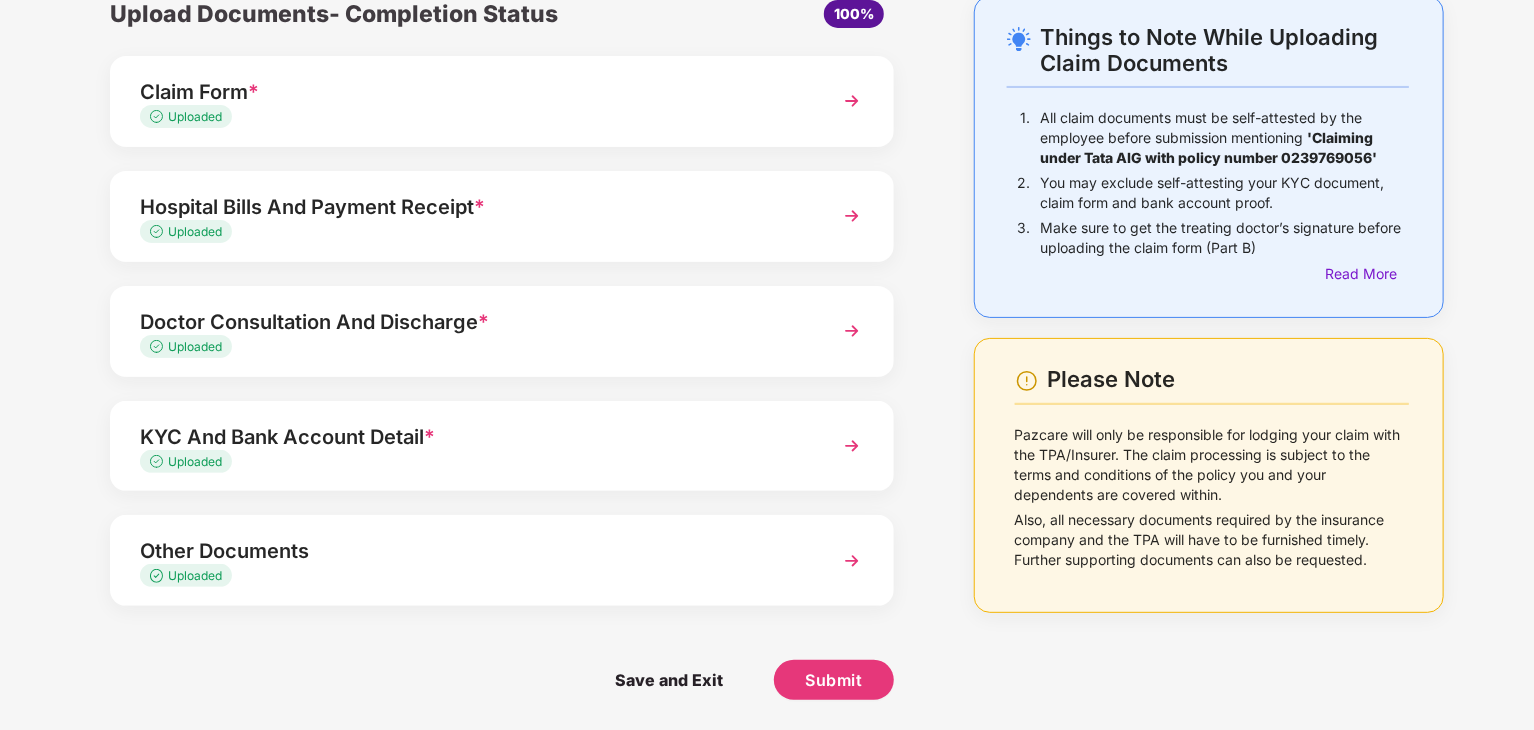 click on "Other Documents" at bounding box center [471, 551] 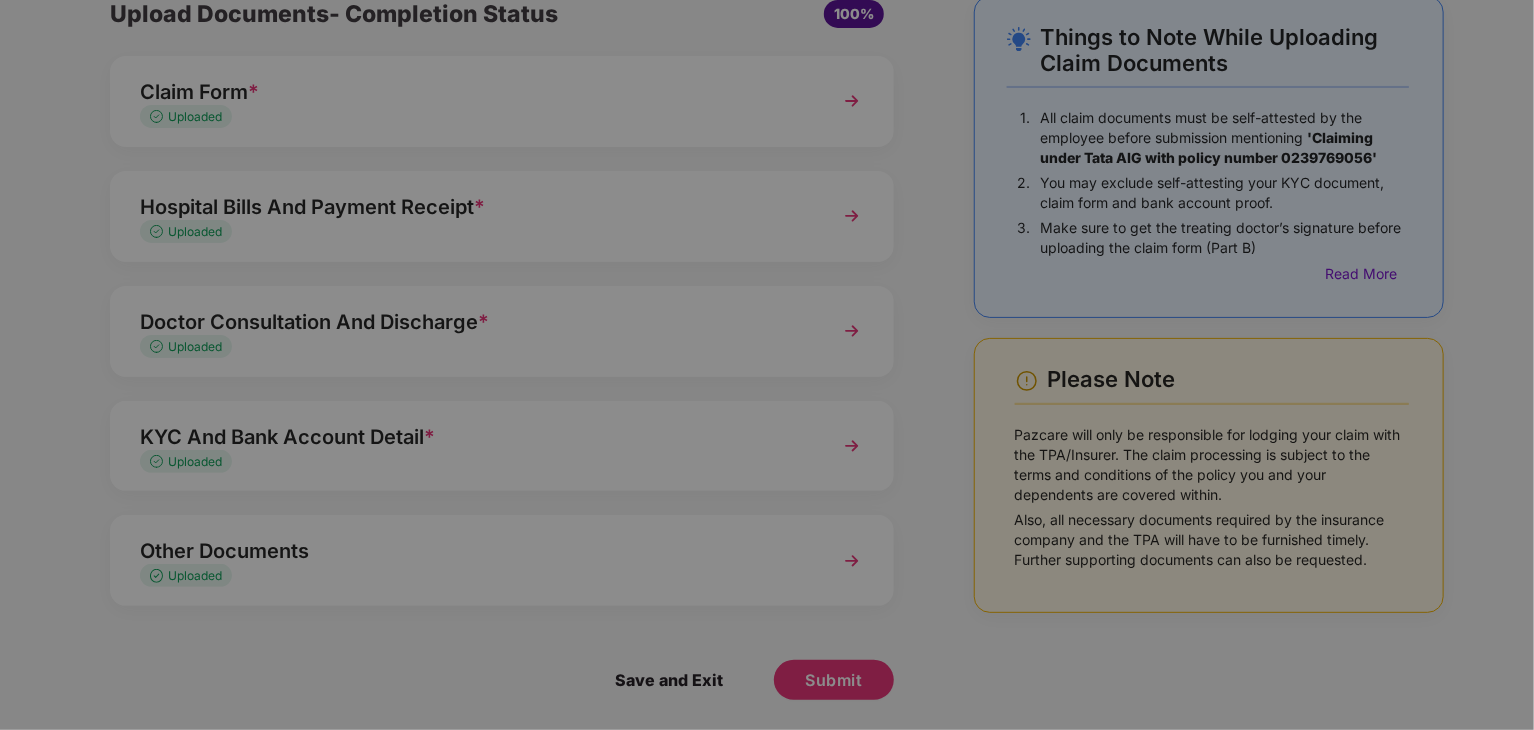 scroll, scrollTop: 0, scrollLeft: 0, axis: both 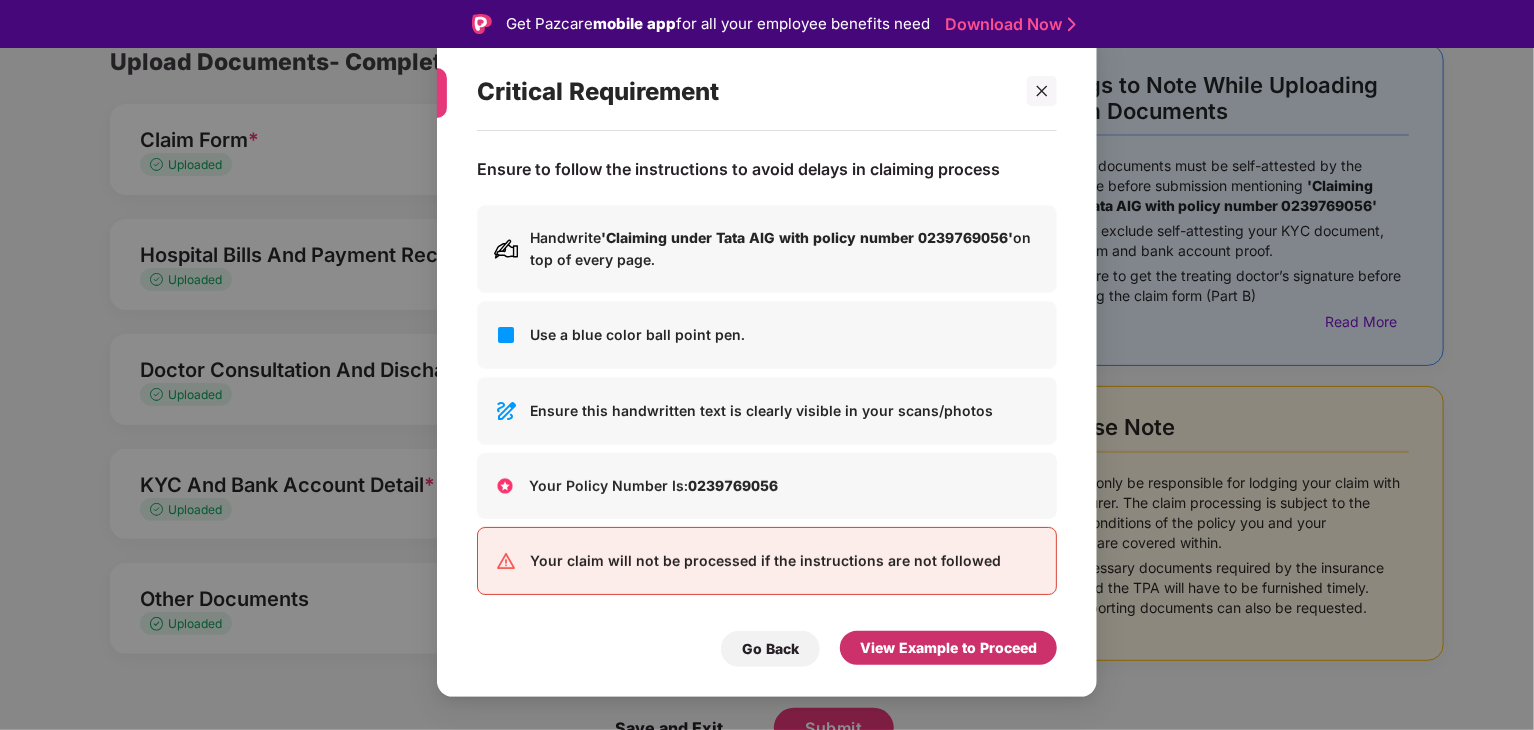 click on "View Example to Proceed" at bounding box center (948, 648) 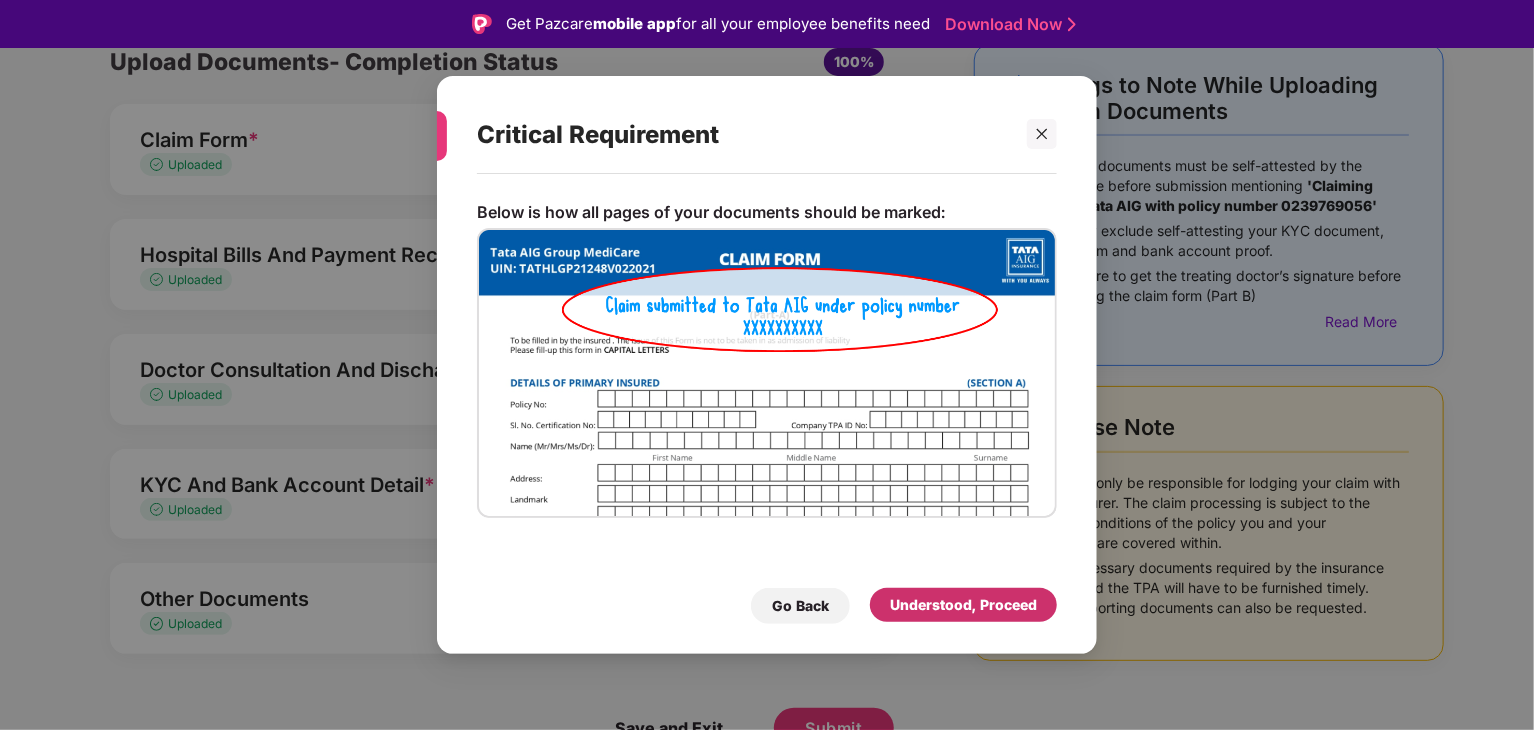 click on "Understood, Proceed" at bounding box center [963, 605] 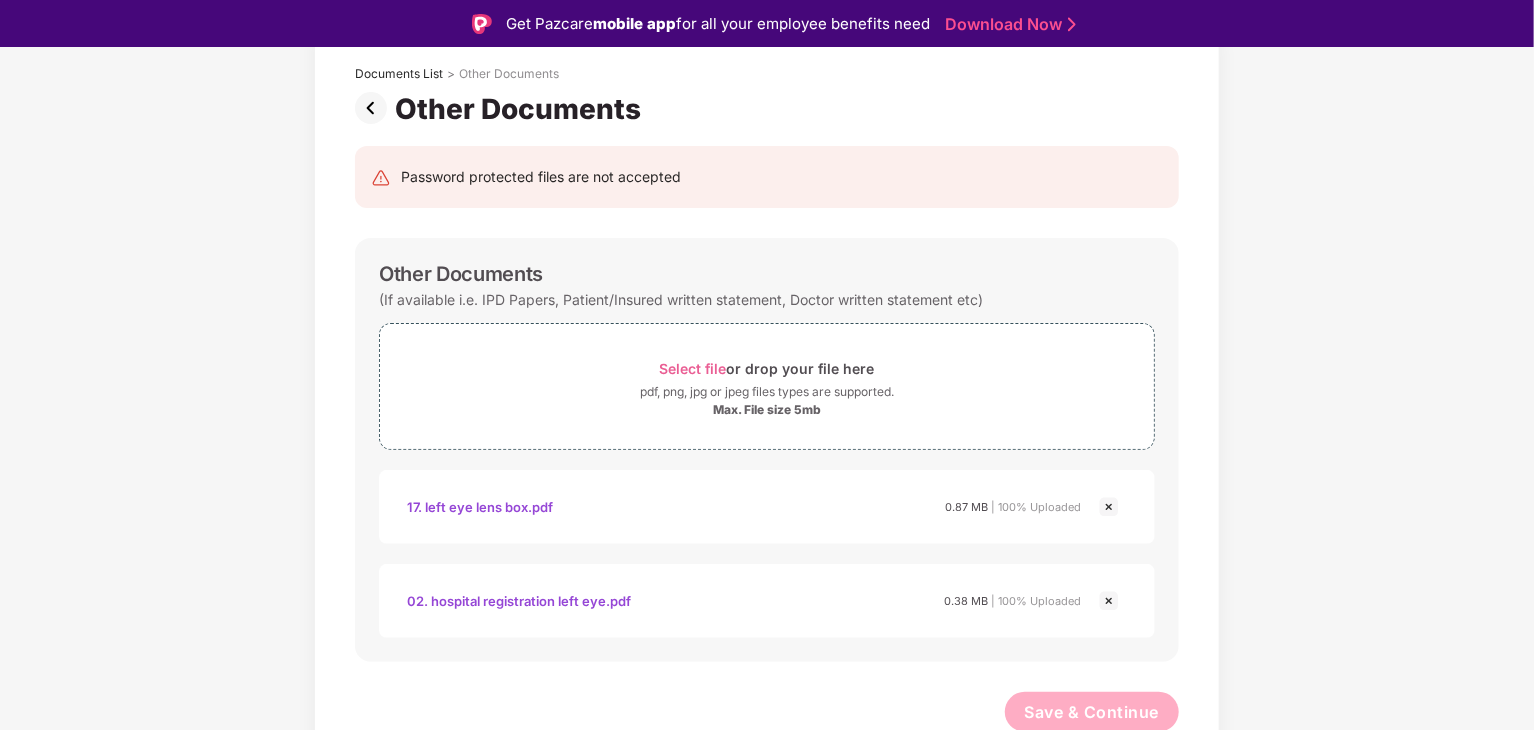 scroll, scrollTop: 121, scrollLeft: 0, axis: vertical 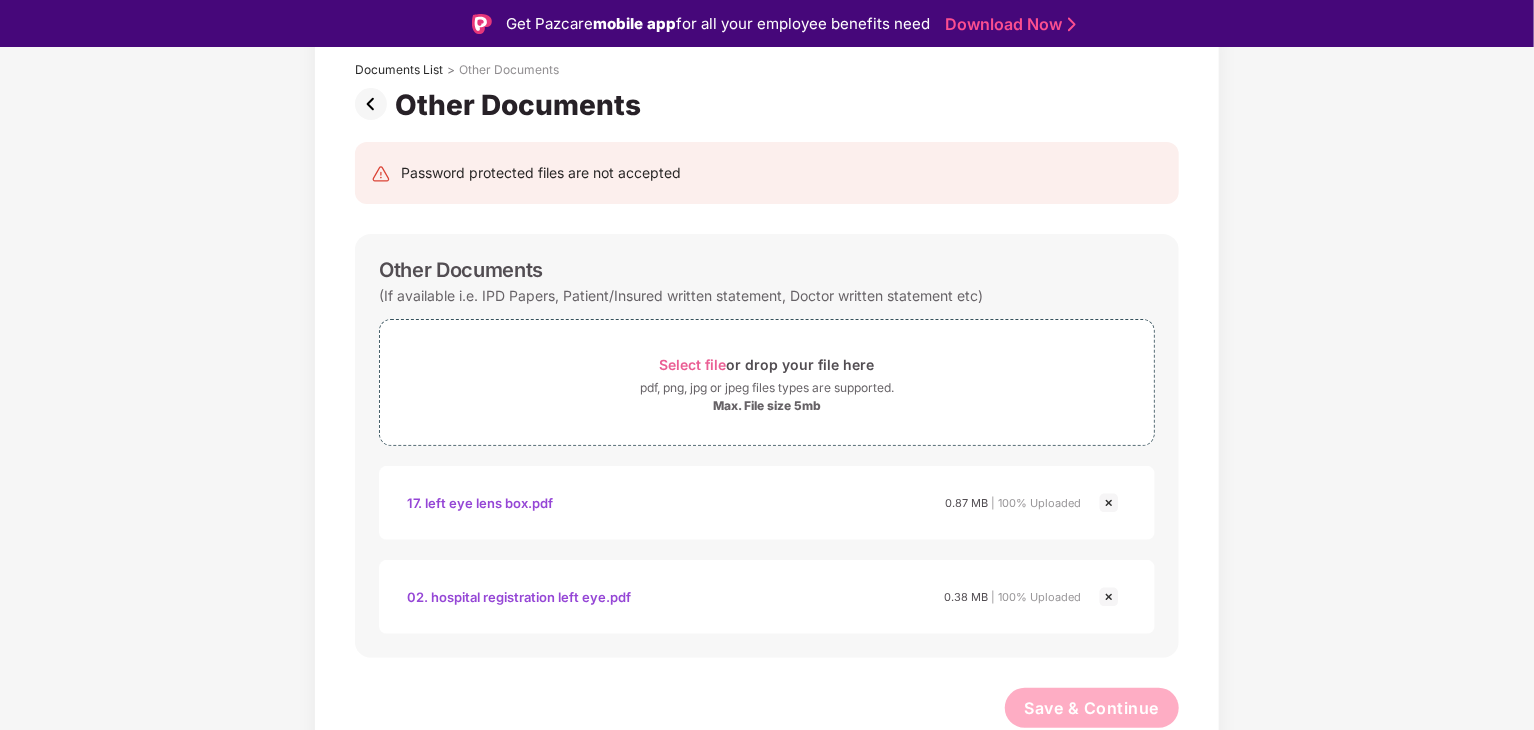 click on "Documents List > Other Documents   Other Documents" at bounding box center [767, 77] 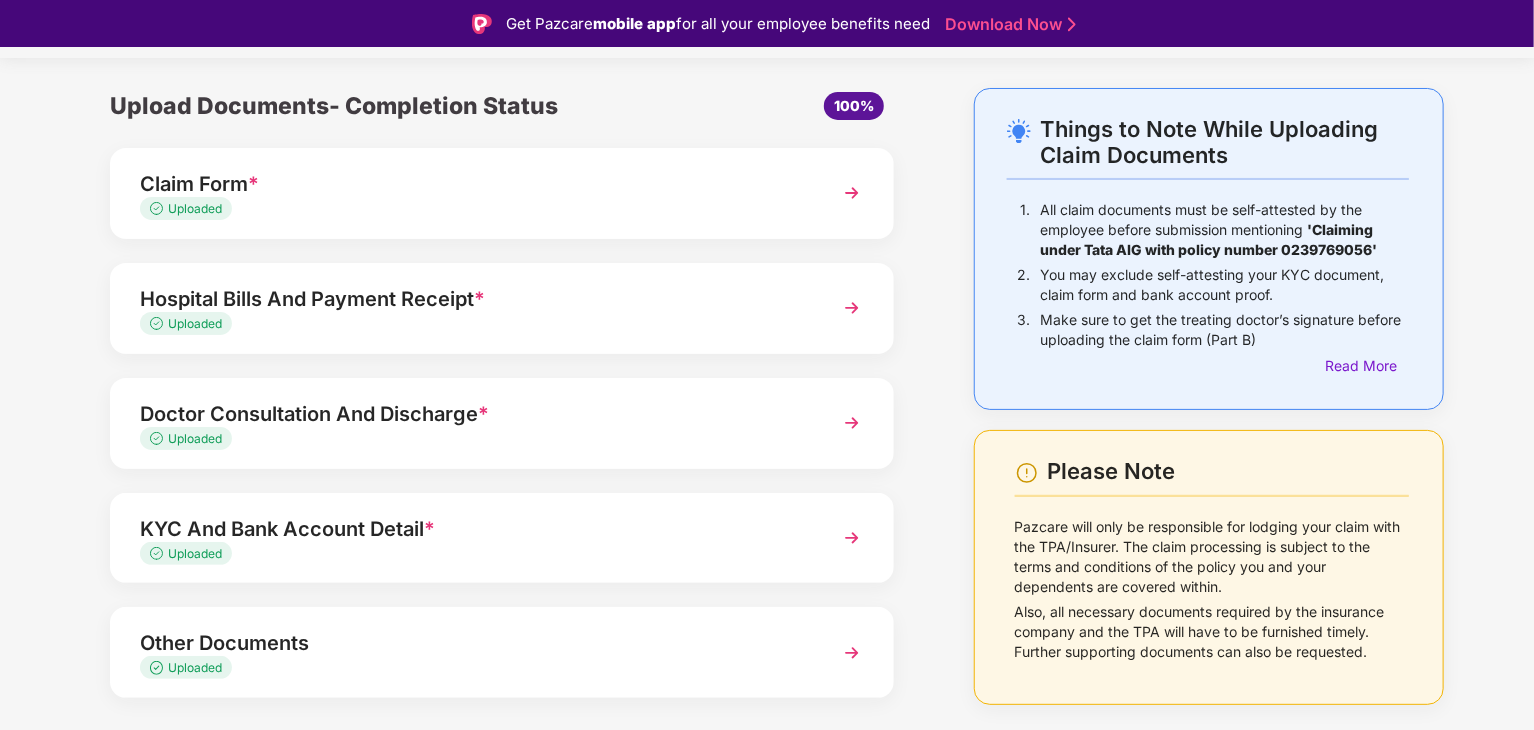 scroll, scrollTop: 98, scrollLeft: 0, axis: vertical 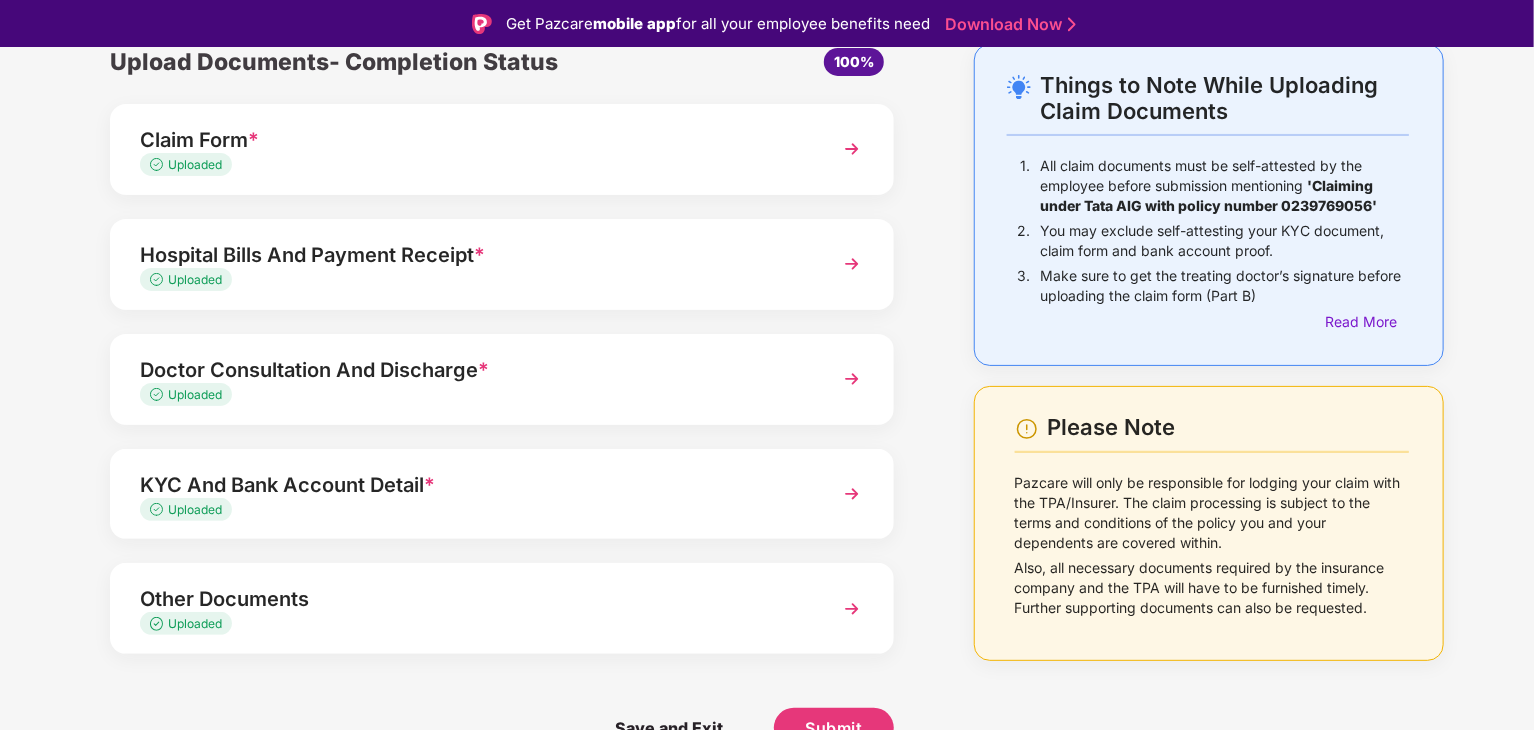 click on "Uploaded" at bounding box center (471, 165) 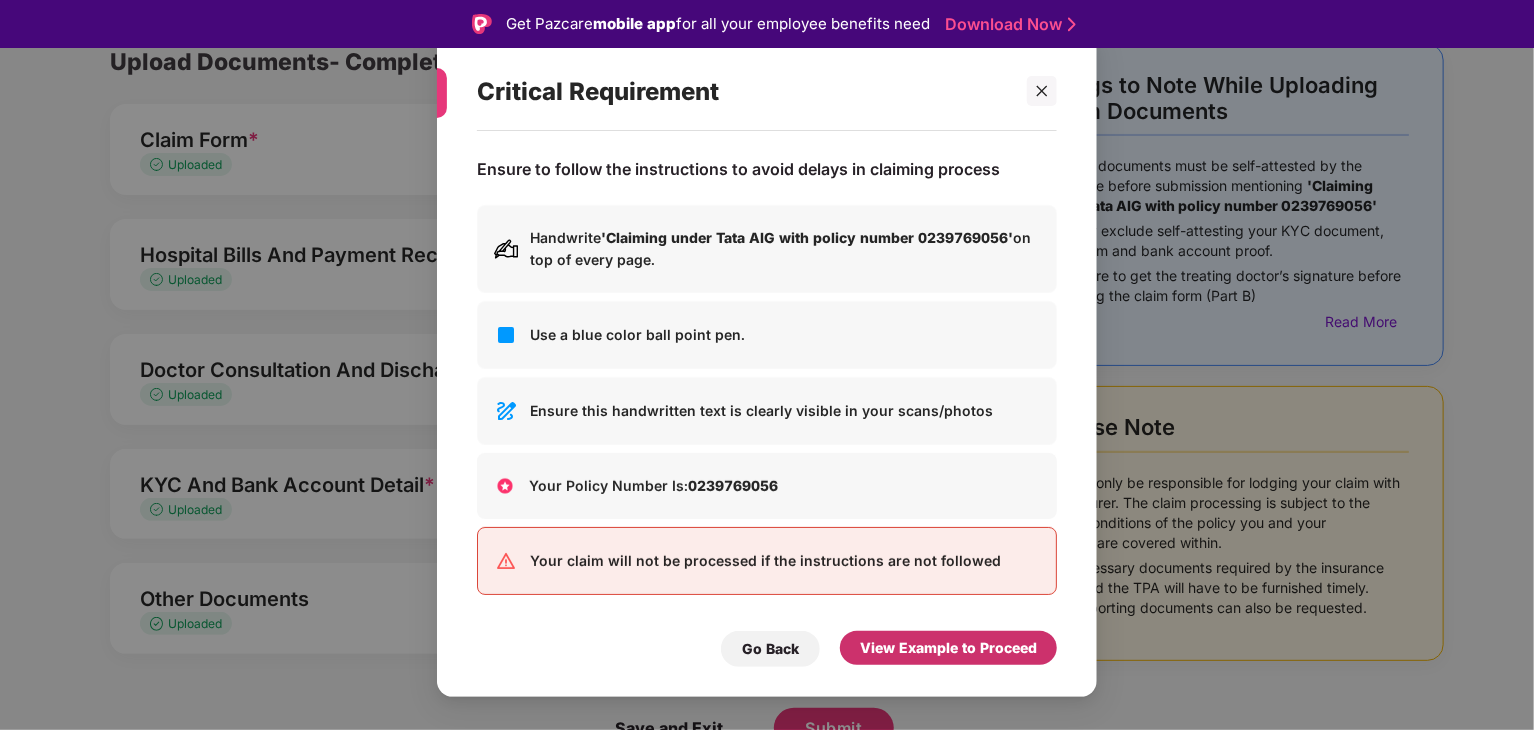 click on "View Example to Proceed" at bounding box center [948, 648] 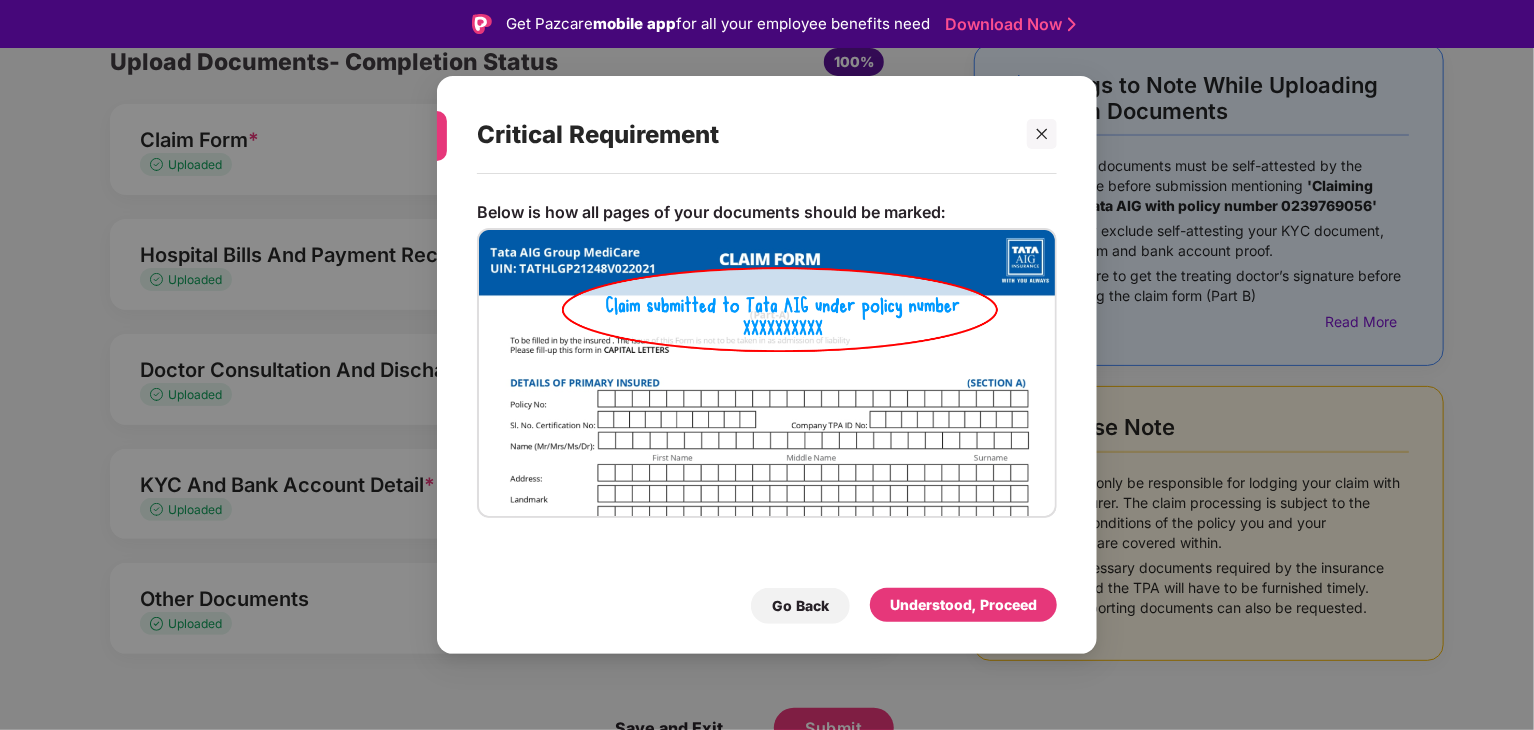 click on "Go Back Understood, Proceed" at bounding box center [767, 601] 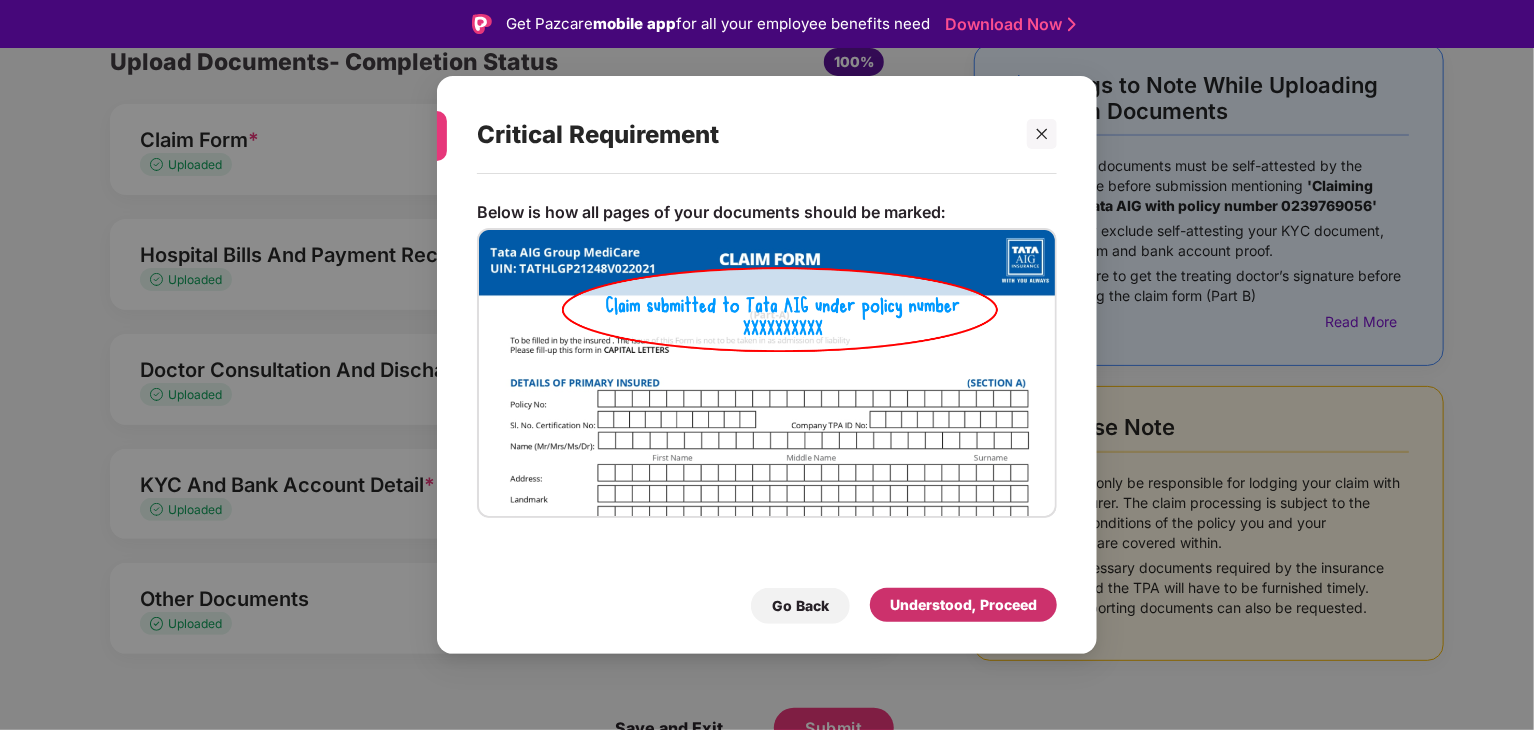 click on "Understood, Proceed" at bounding box center (963, 605) 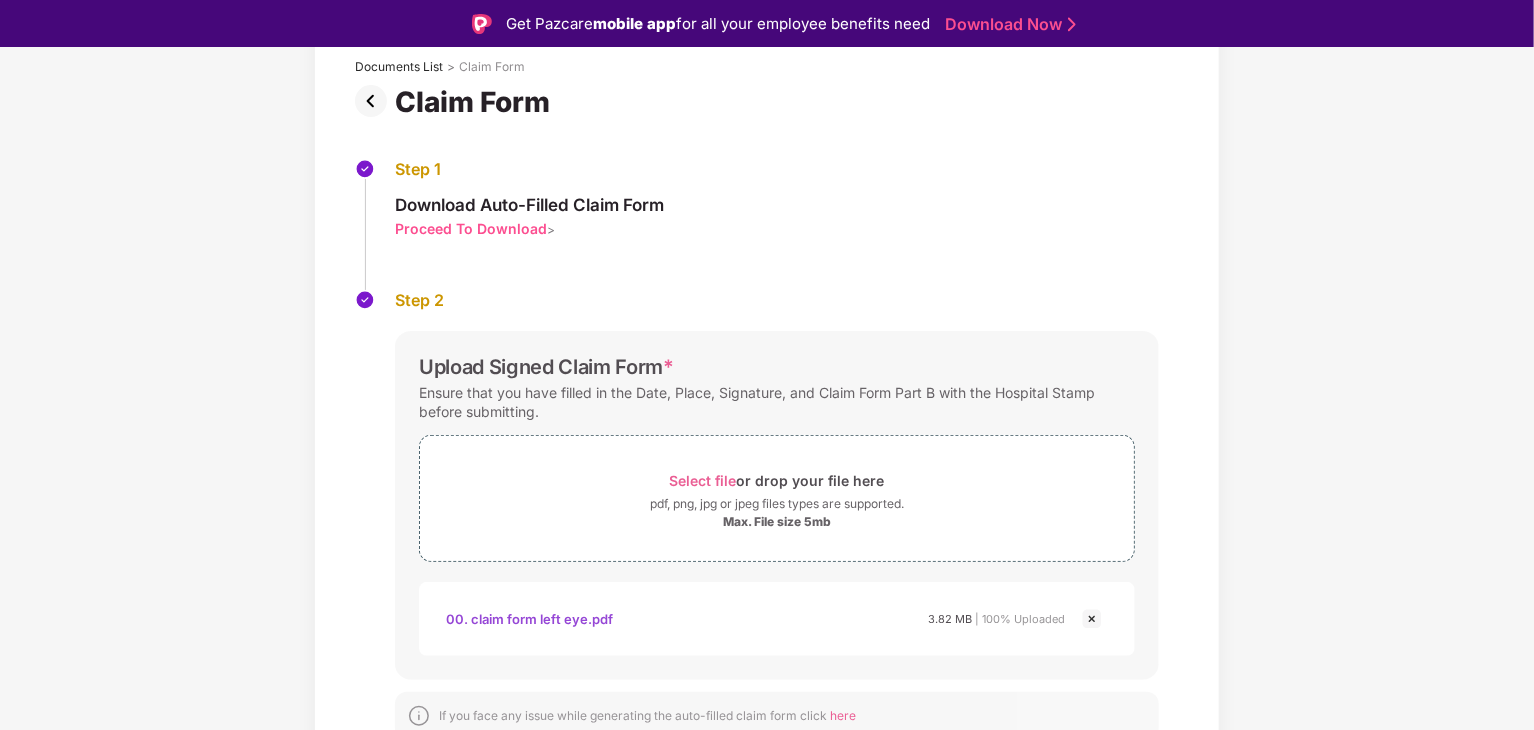 scroll, scrollTop: 136, scrollLeft: 0, axis: vertical 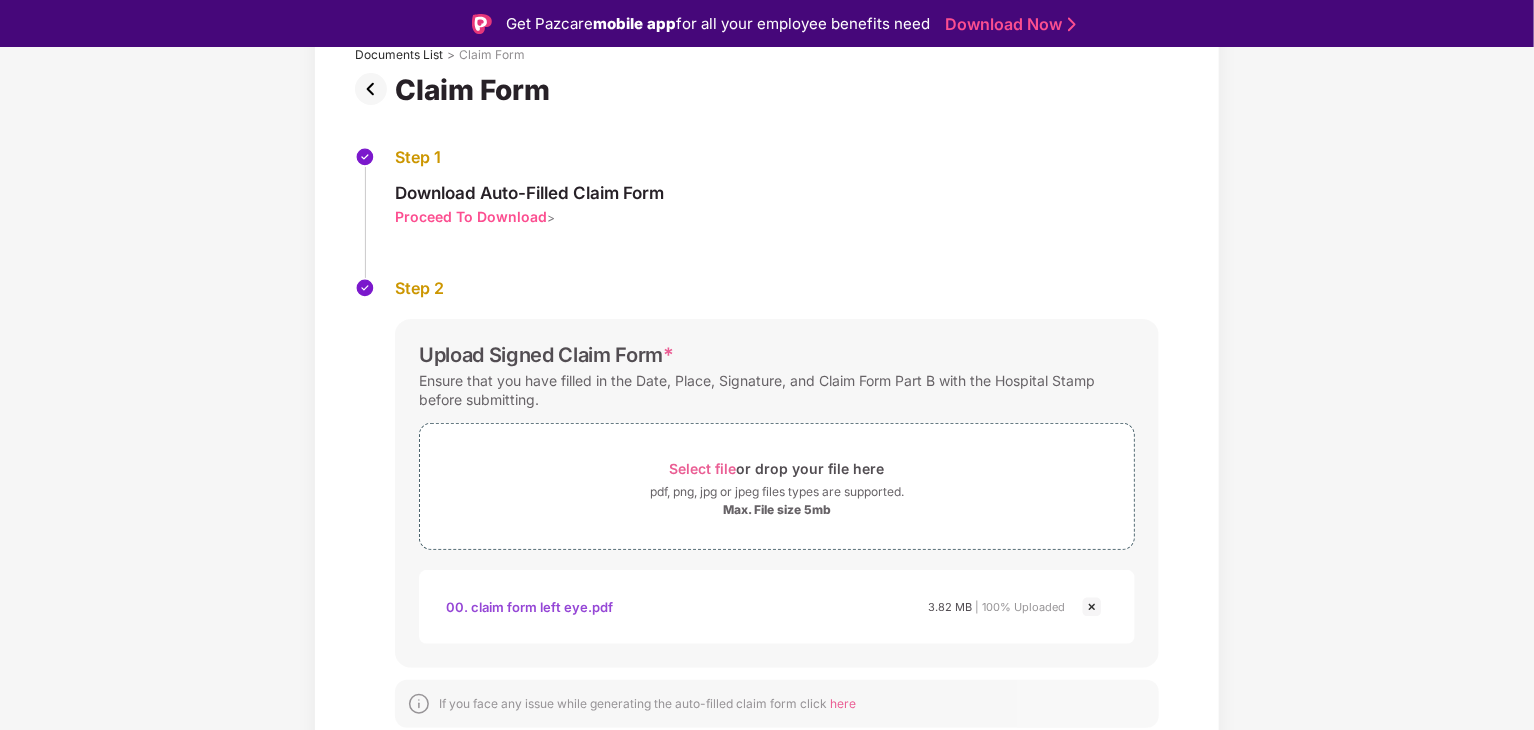 click on "00. claim form left eye.pdf" at bounding box center (529, 607) 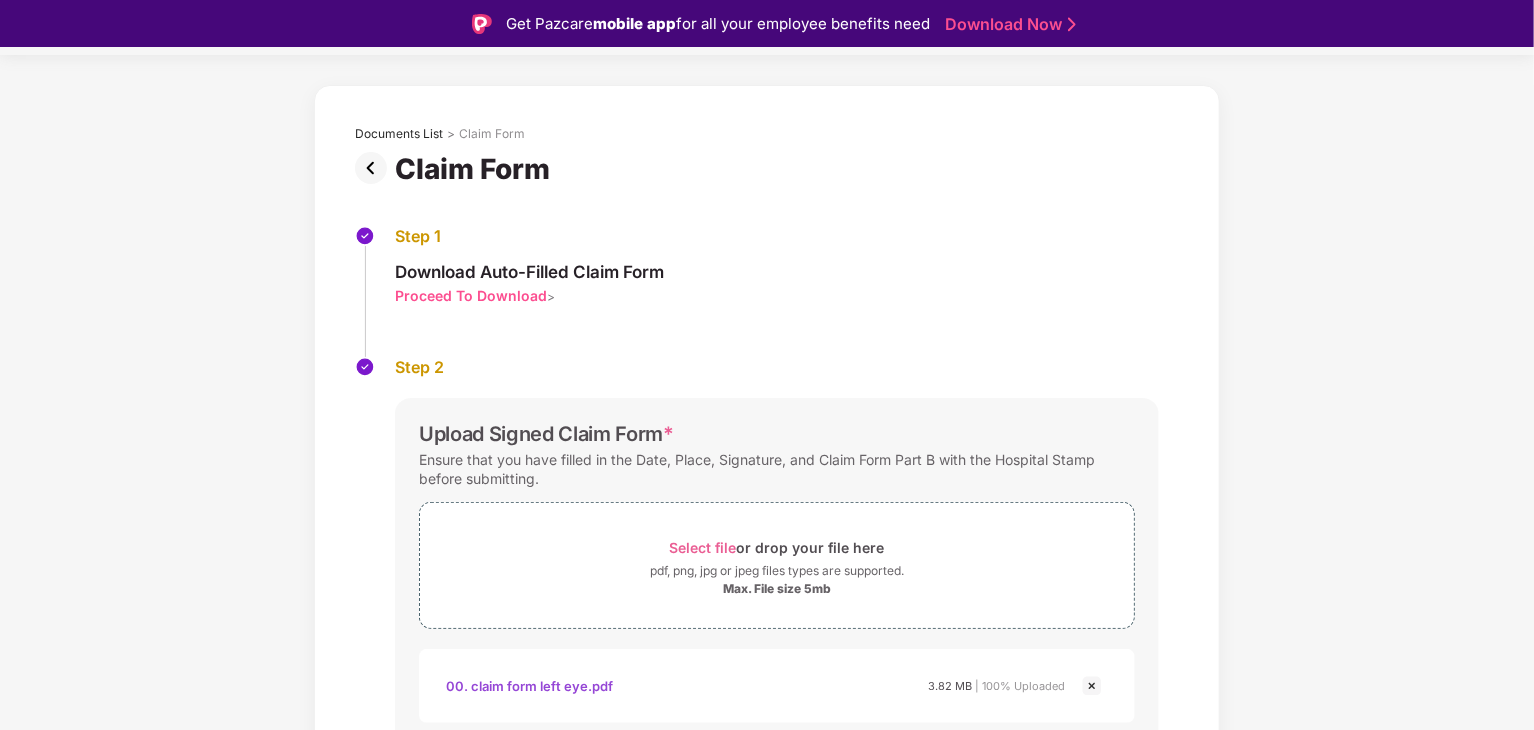 scroll, scrollTop: 0, scrollLeft: 0, axis: both 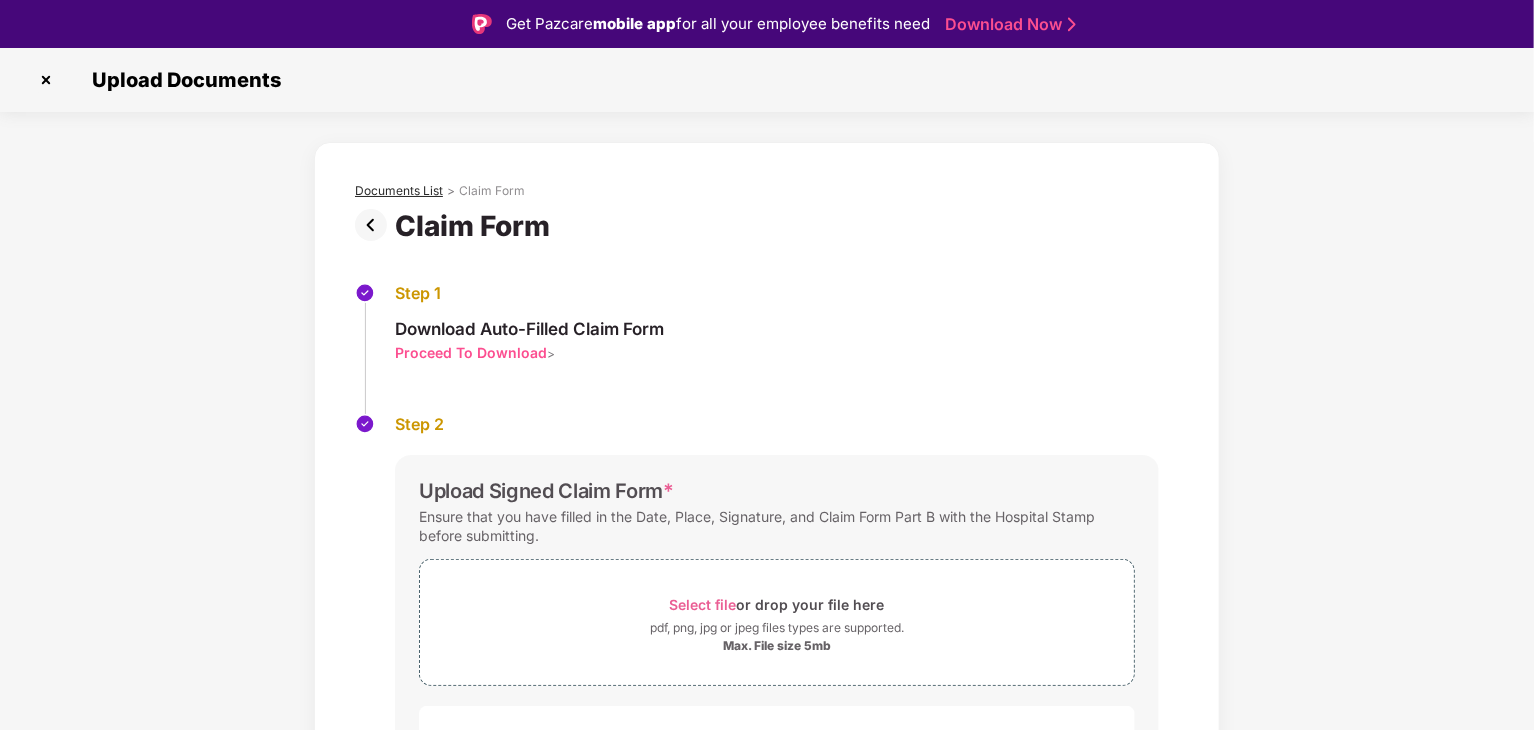 click on "Documents List" at bounding box center (399, 191) 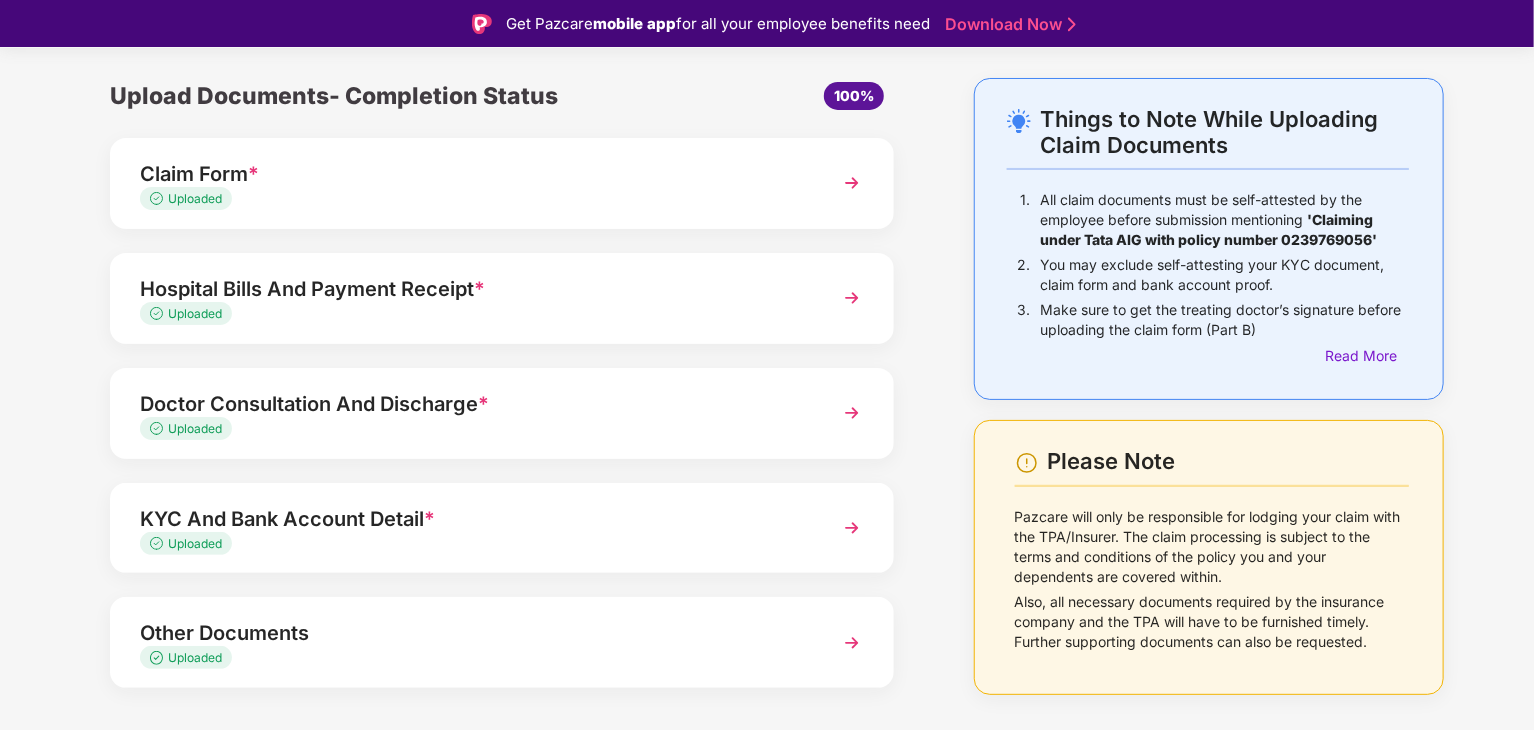 scroll, scrollTop: 98, scrollLeft: 0, axis: vertical 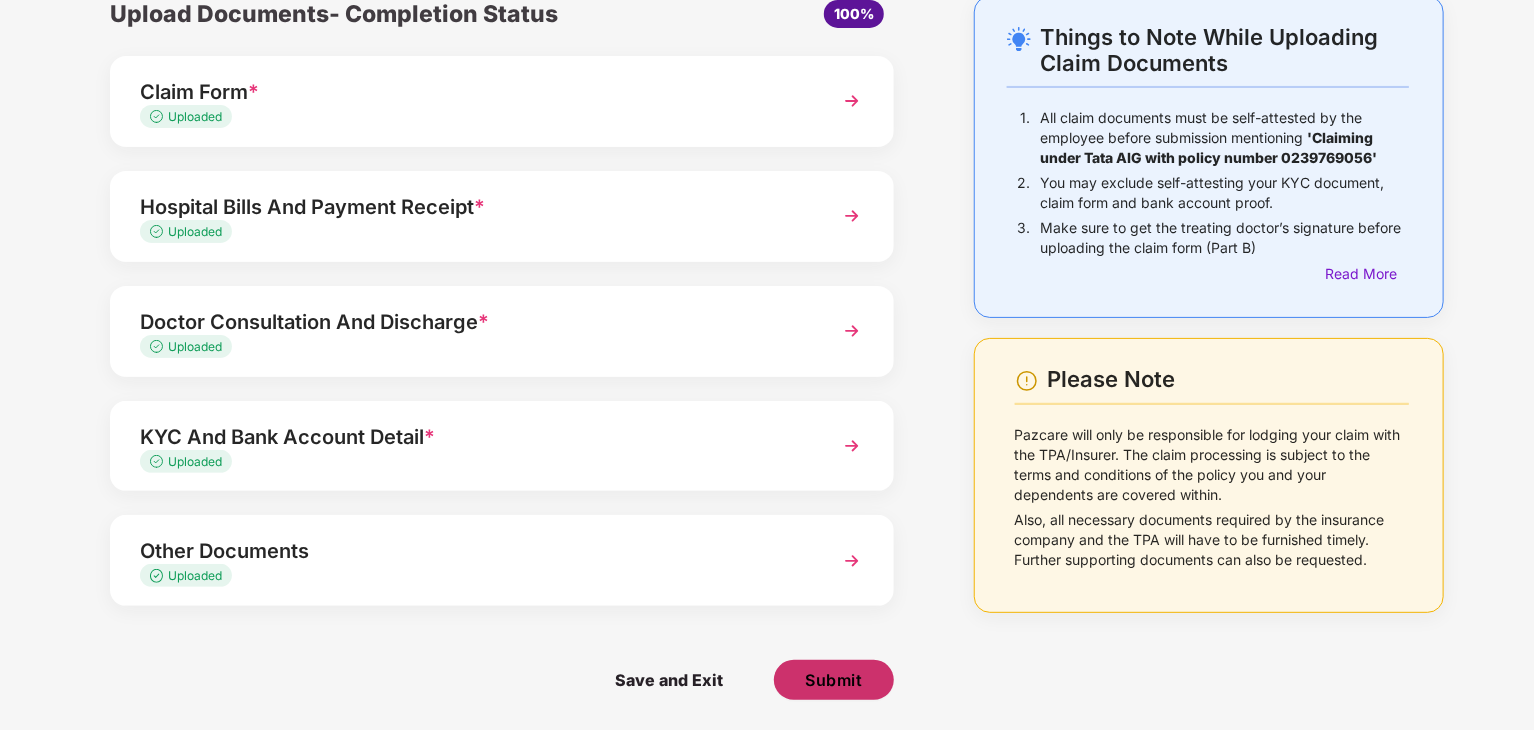 click on "Submit" at bounding box center [833, 680] 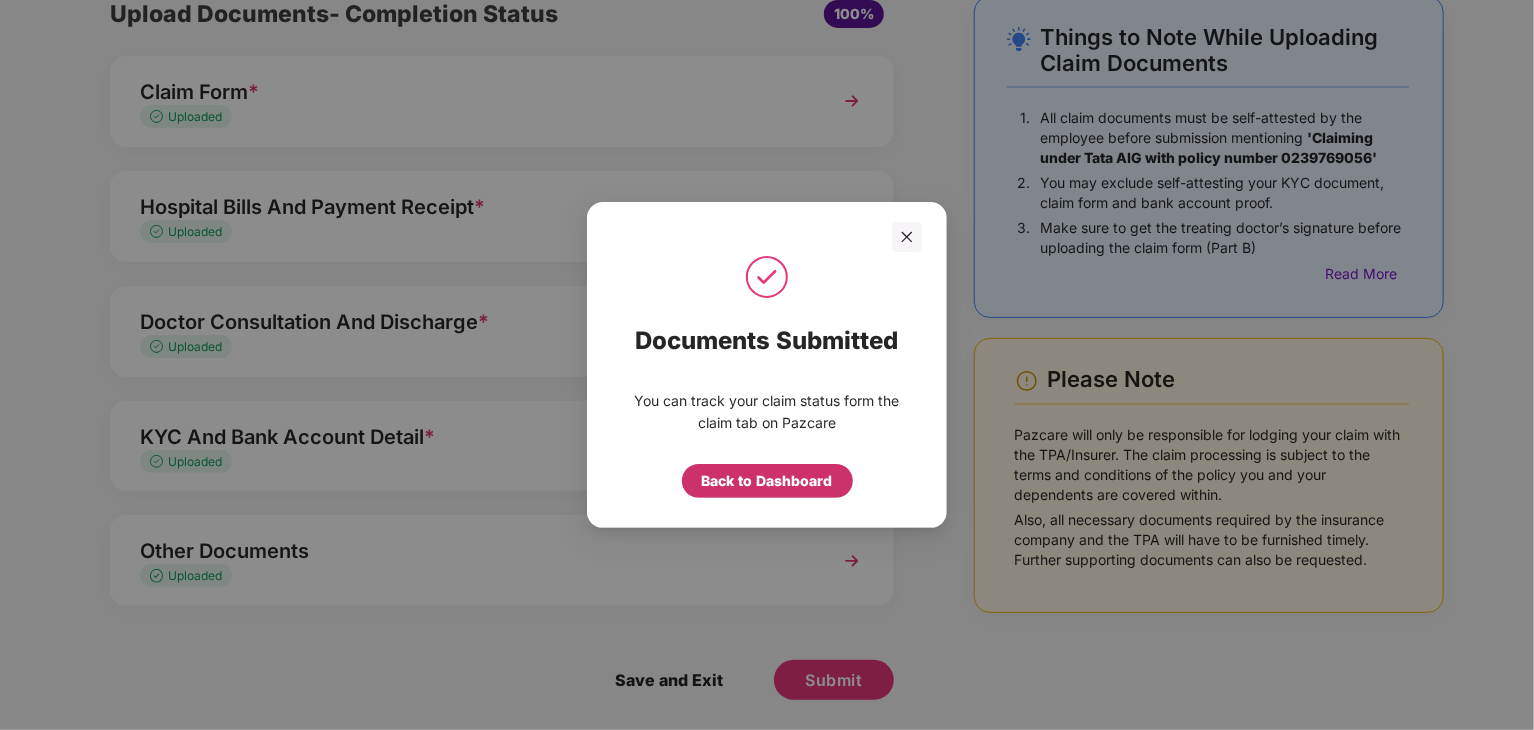 click on "Back to Dashboard" at bounding box center [767, 481] 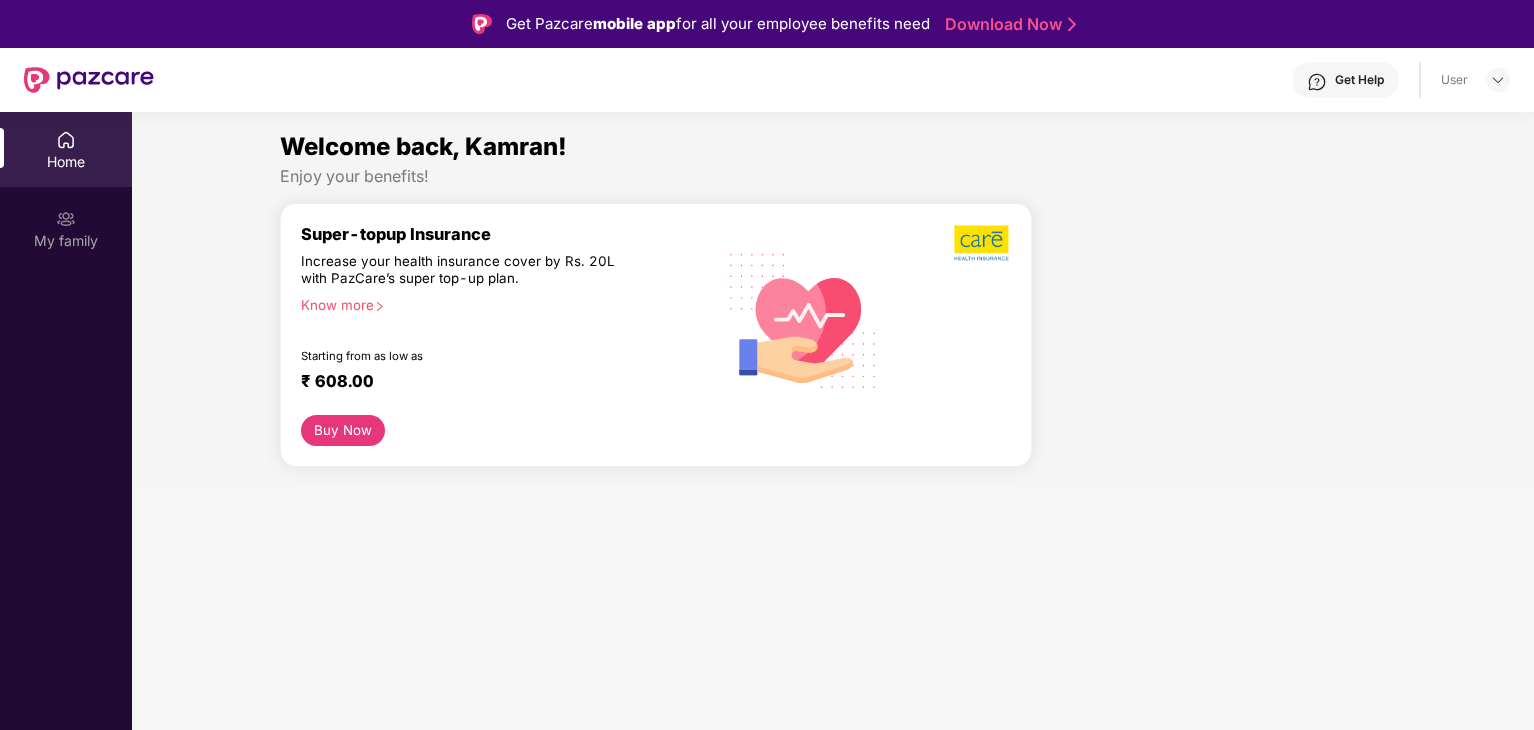scroll, scrollTop: 0, scrollLeft: 0, axis: both 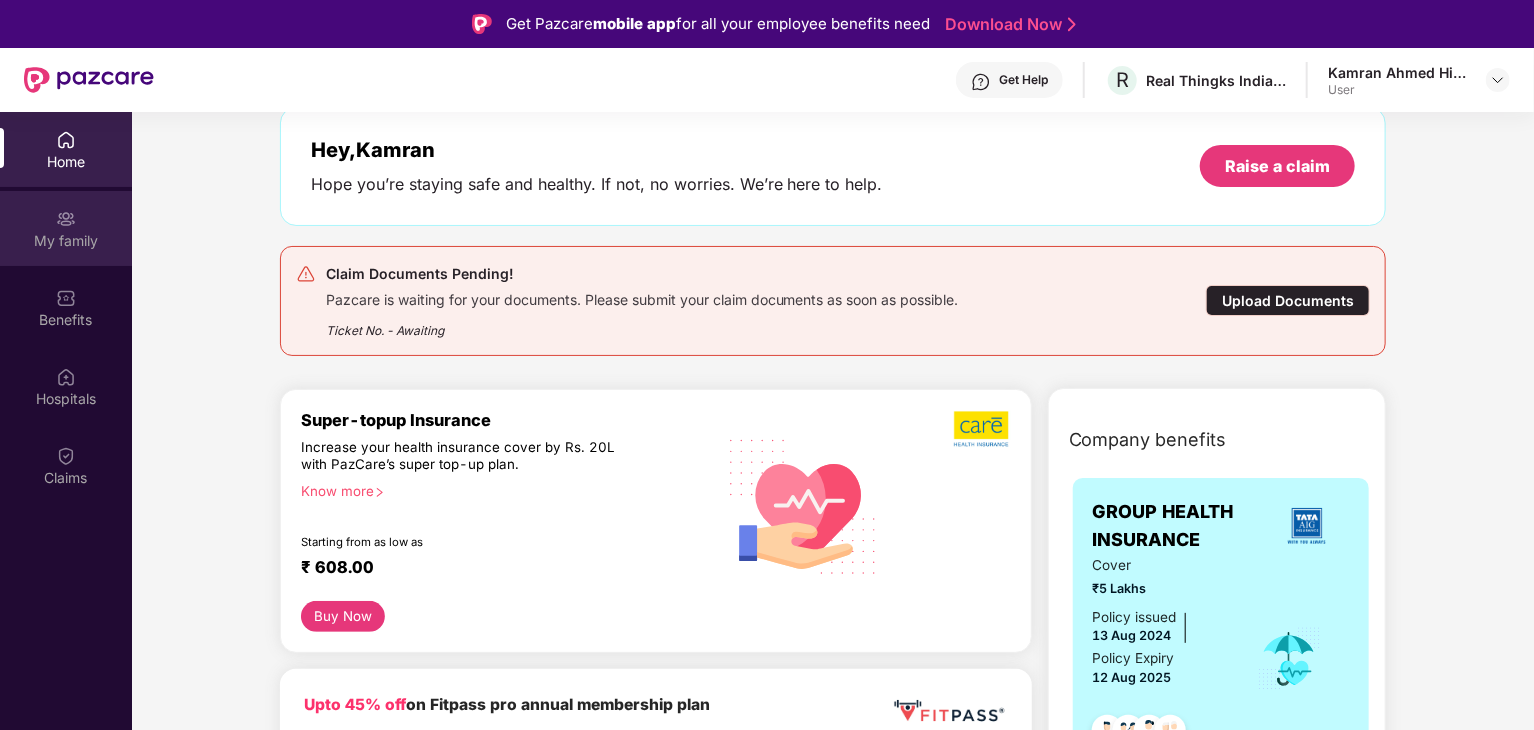 click on "My family" at bounding box center (66, 241) 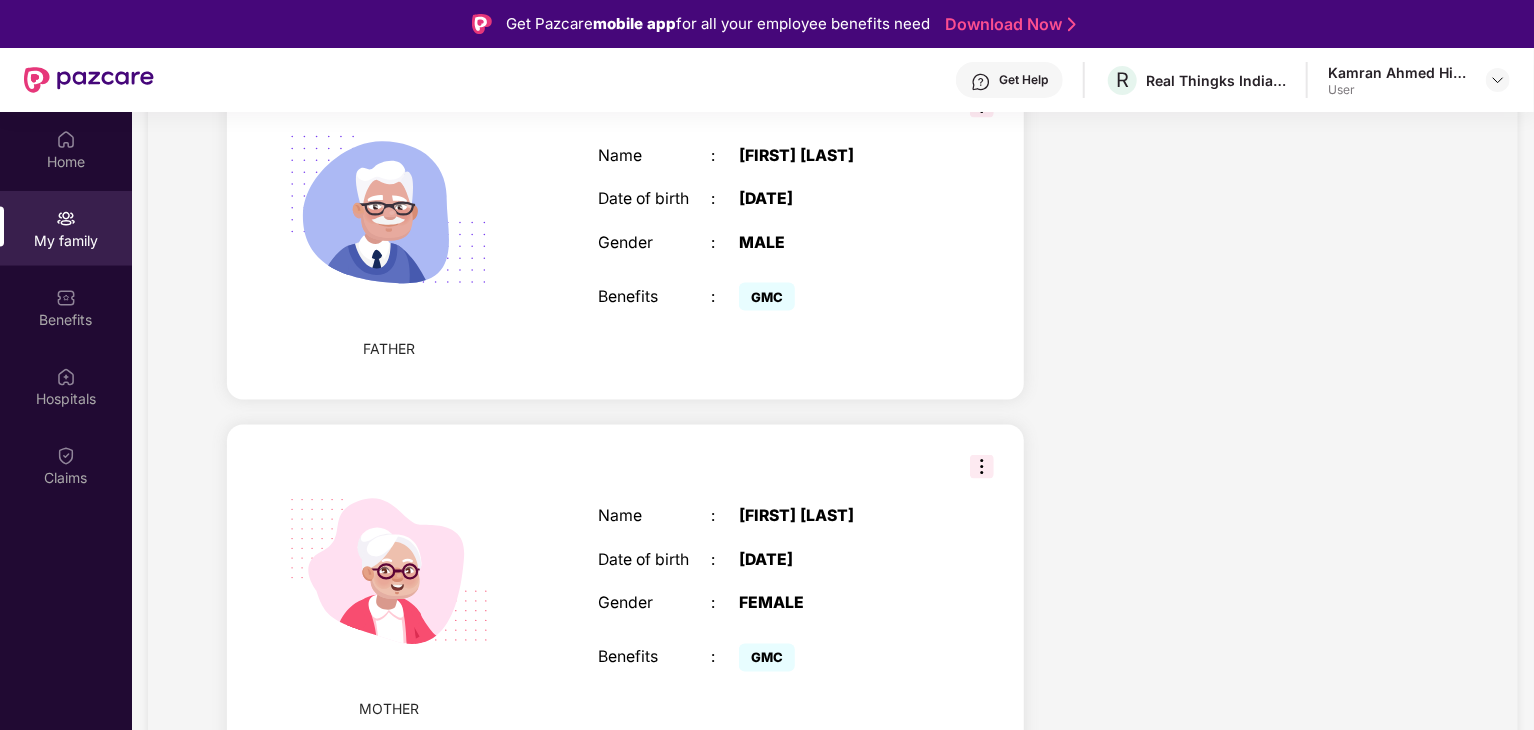 scroll, scrollTop: 1436, scrollLeft: 0, axis: vertical 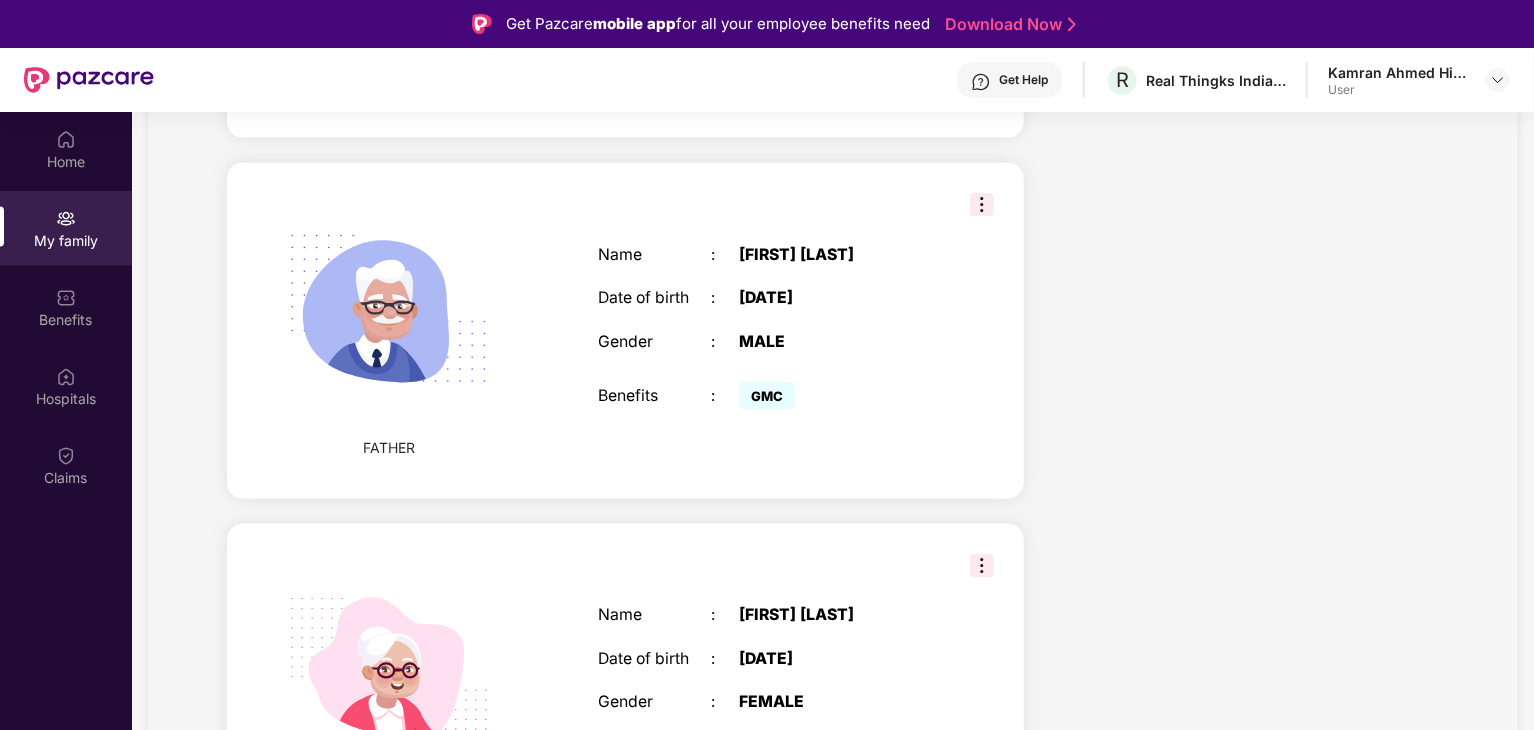 click at bounding box center [982, 205] 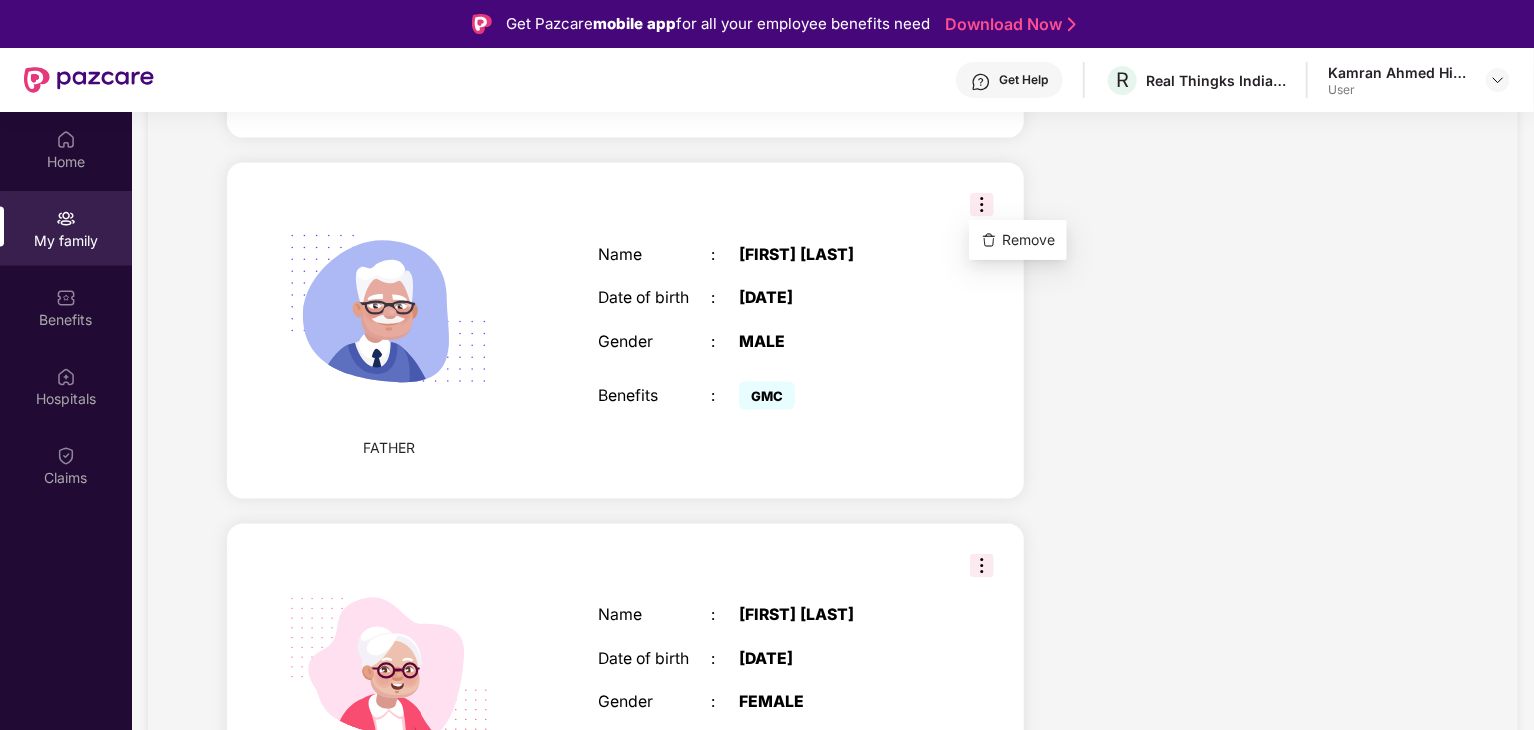 click on "Name : Hissan Ahmed Pathan Date of birth : 01 June 1960 Gender : MALE Benefits : GMC" at bounding box center [767, 331] 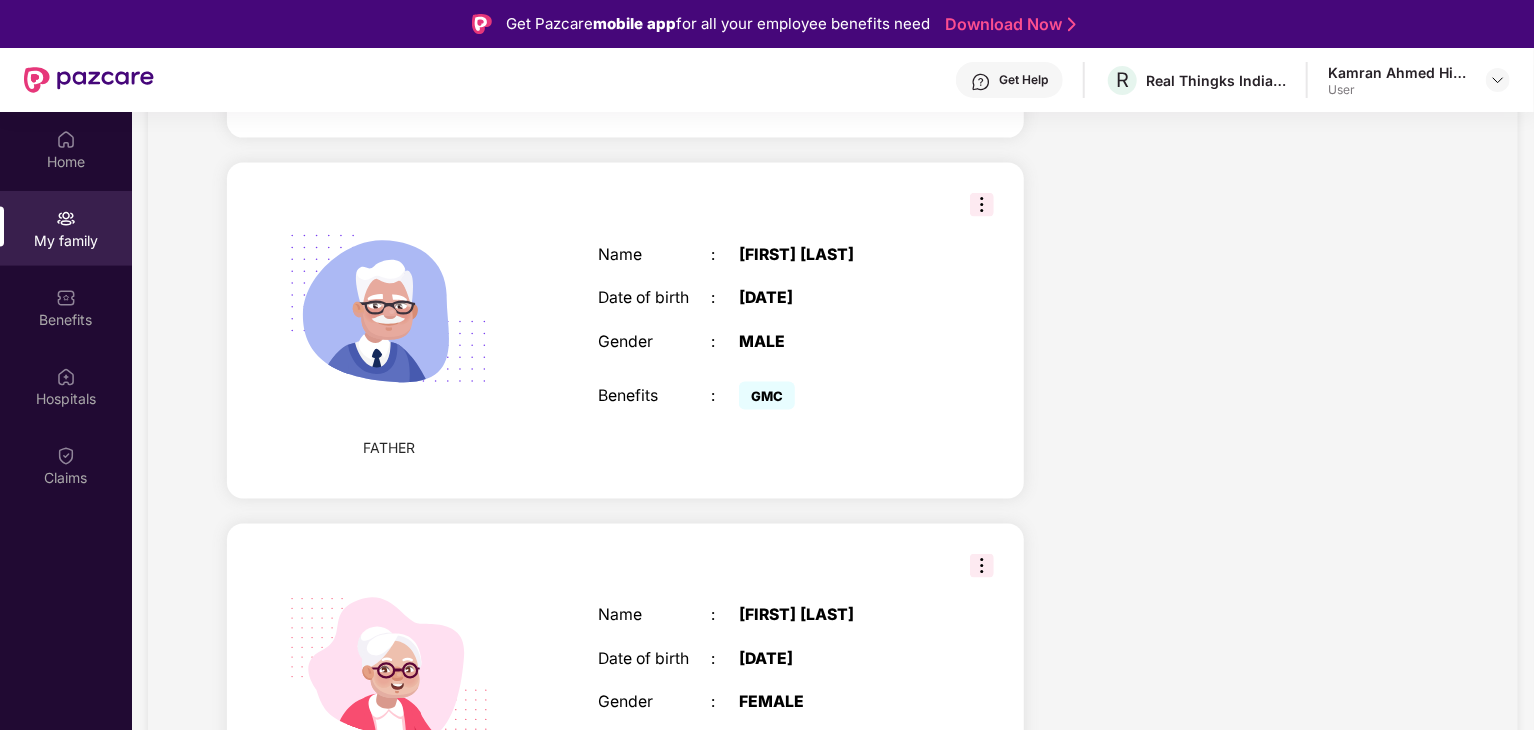 click on "01 June 1960" at bounding box center [838, 298] 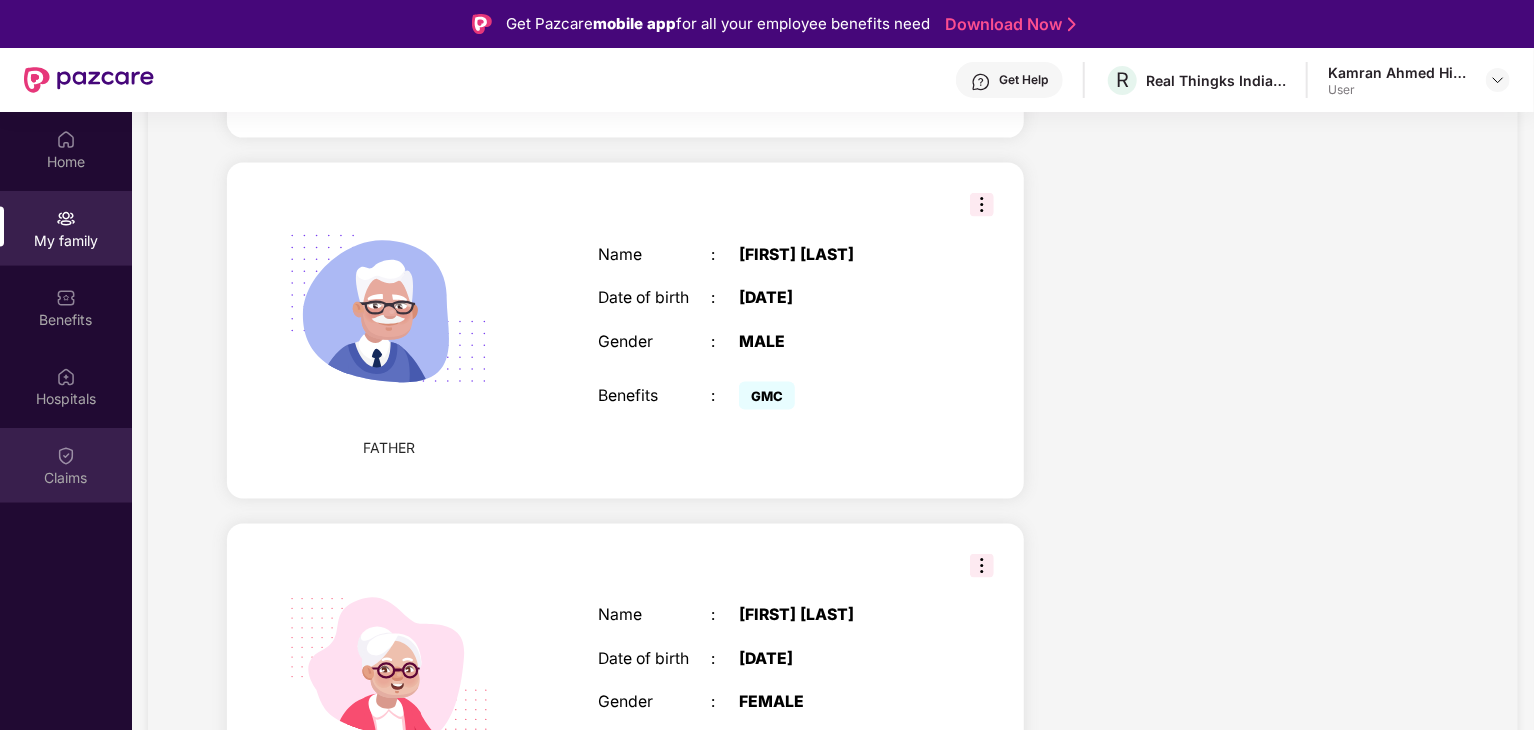 click on "Claims" at bounding box center (66, 478) 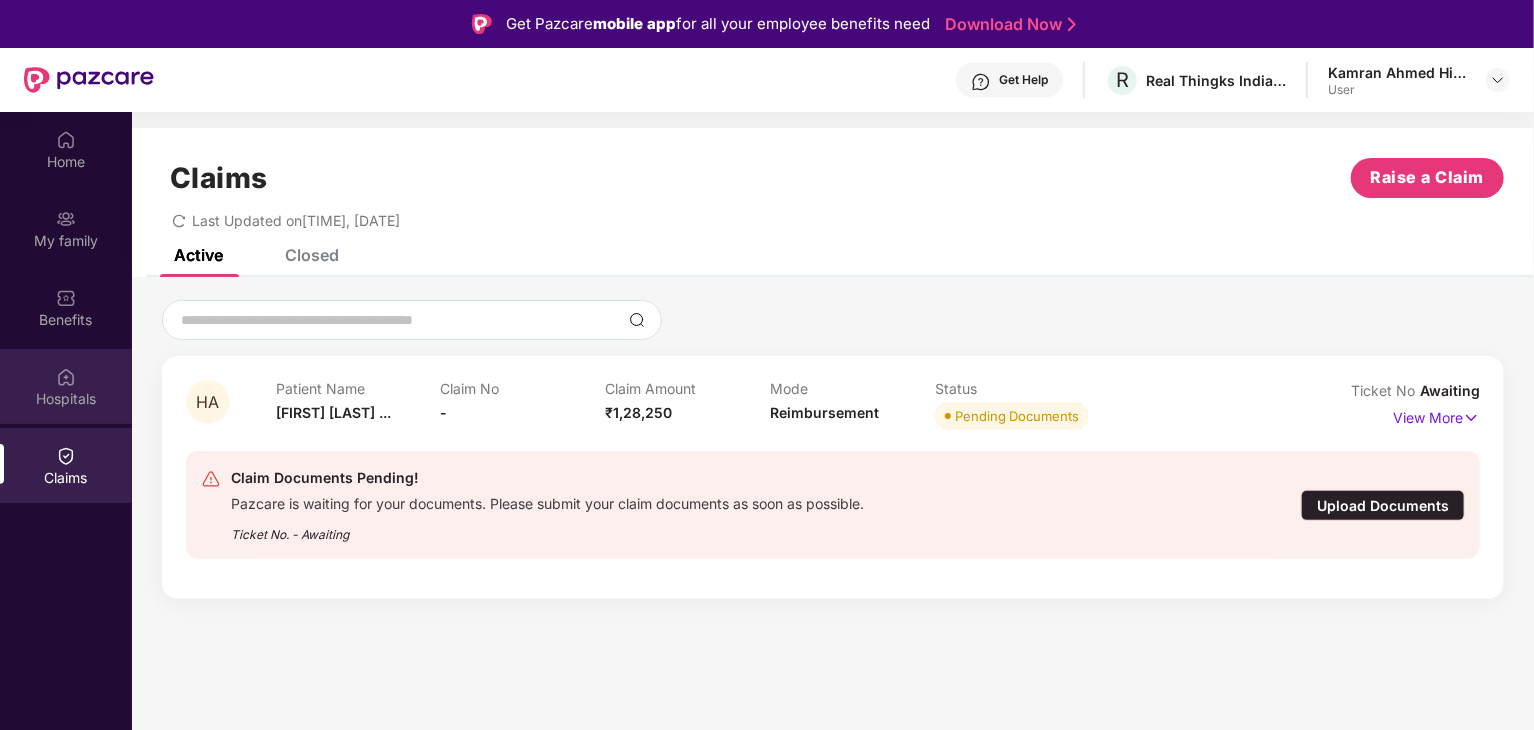 click at bounding box center [66, 377] 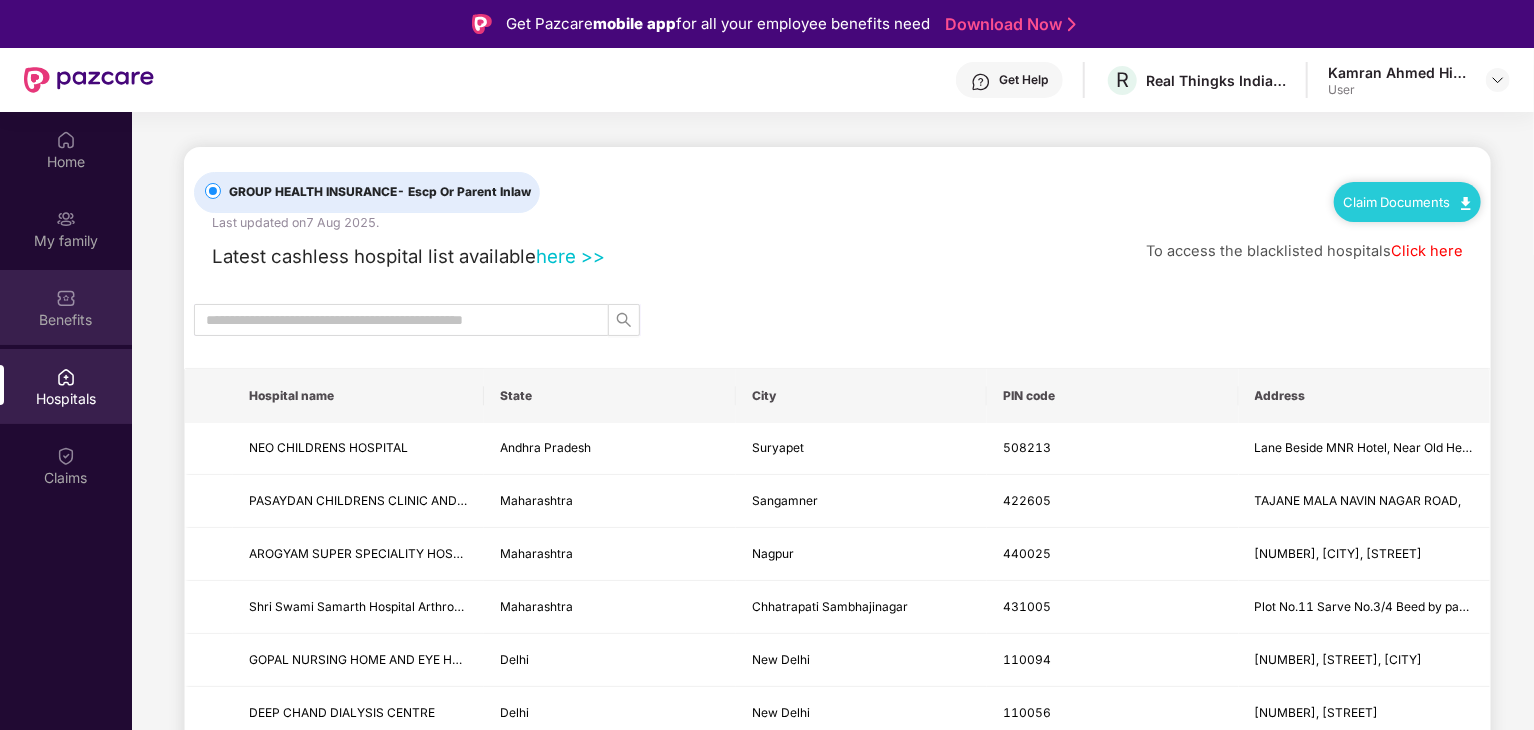 click on "Benefits" at bounding box center [66, 320] 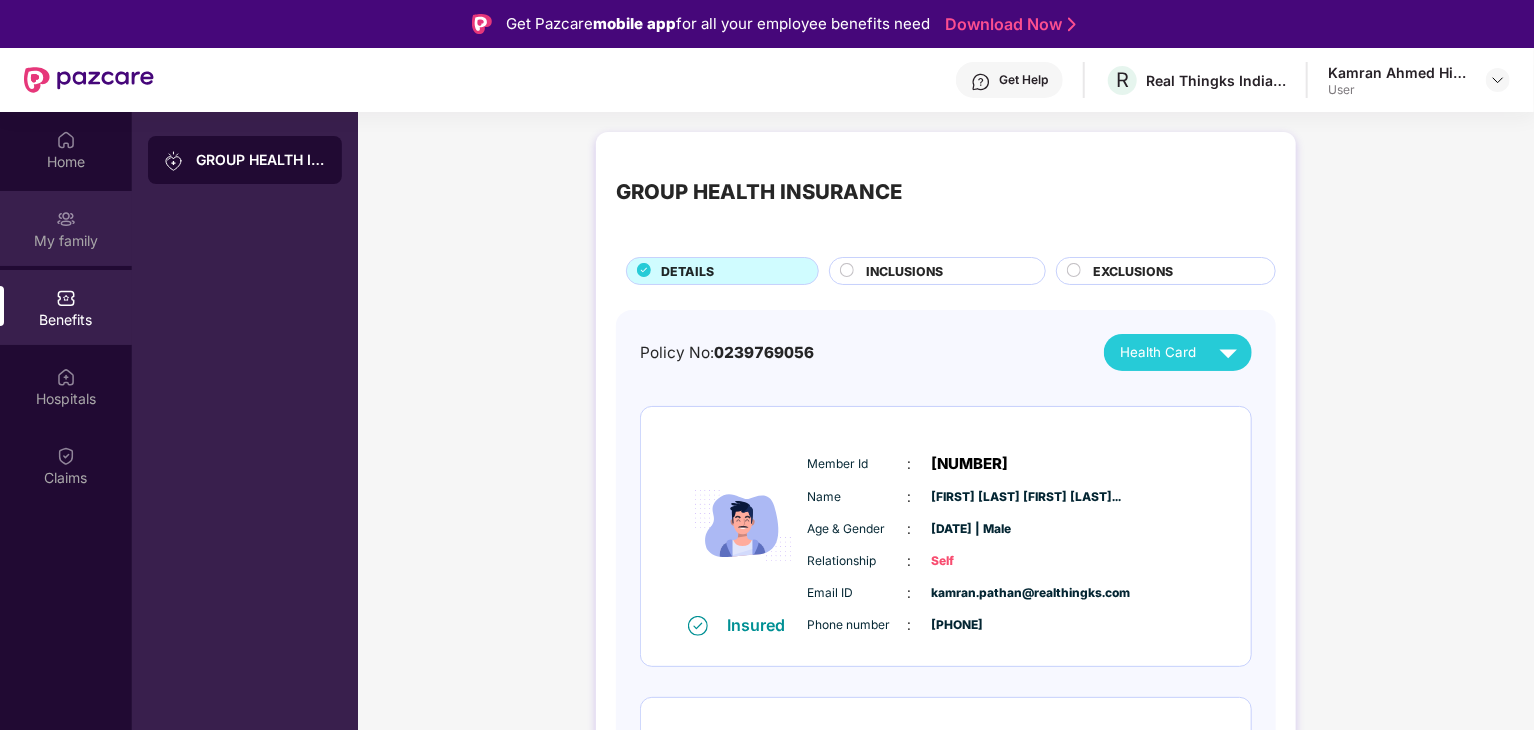 click on "My family" at bounding box center (66, 241) 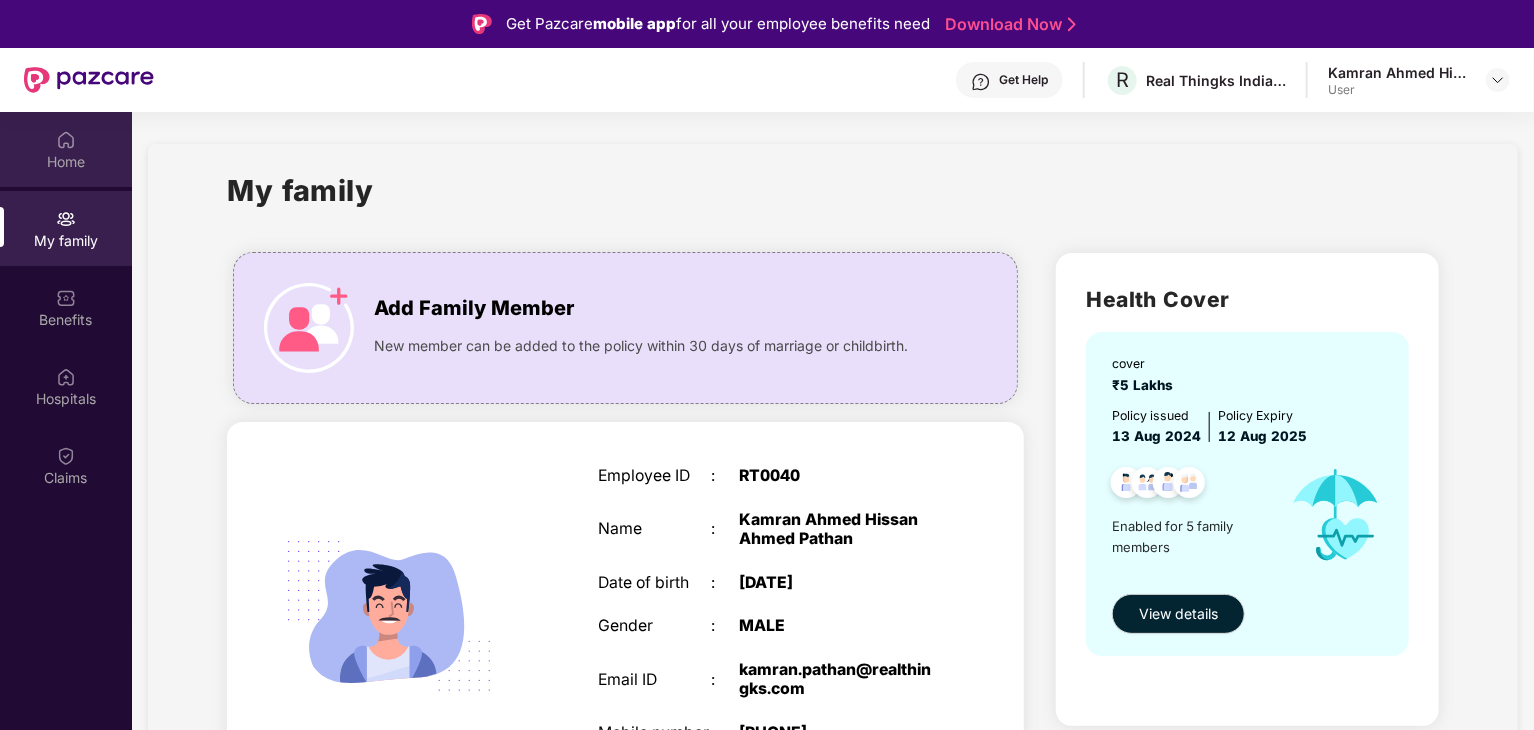 click on "Home" at bounding box center [66, 162] 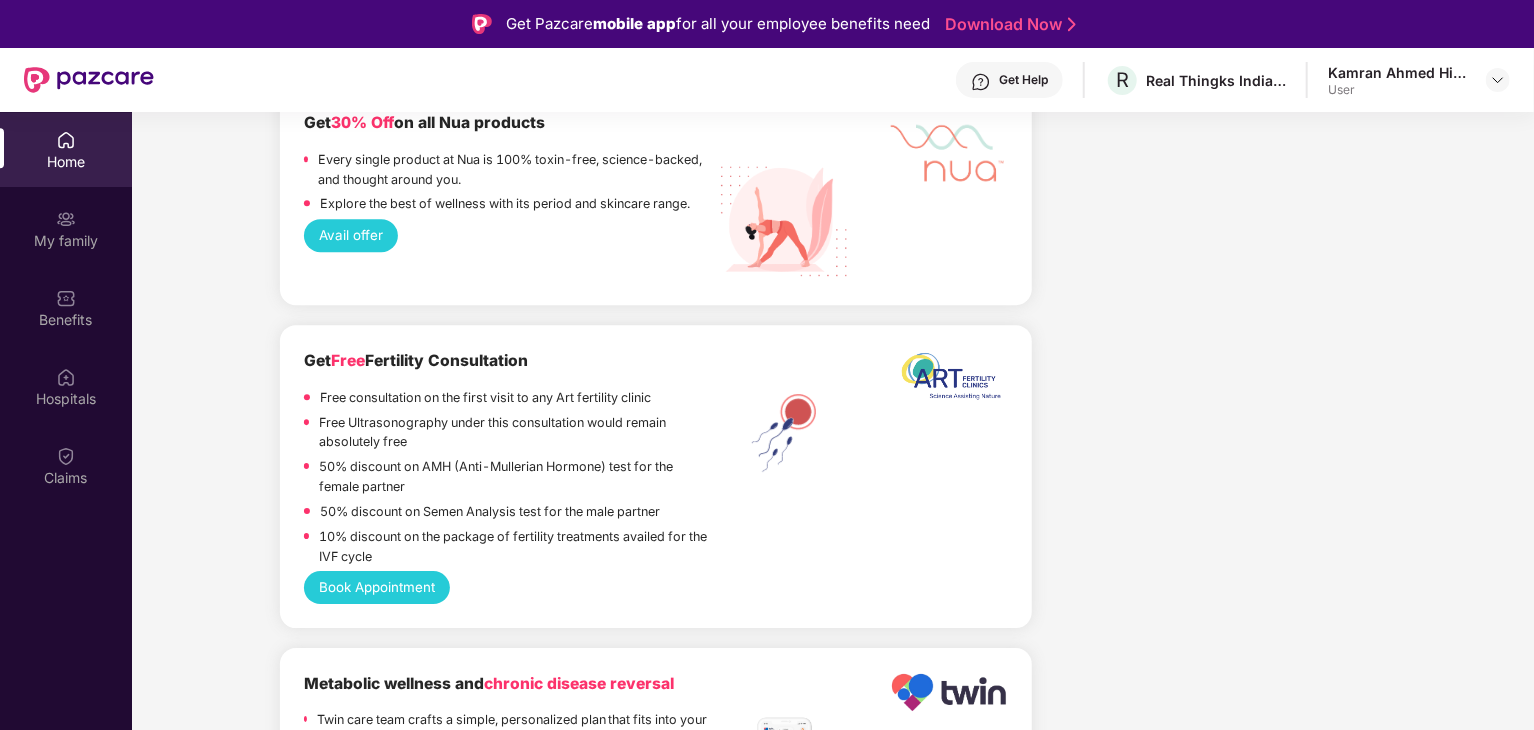 scroll, scrollTop: 2925, scrollLeft: 0, axis: vertical 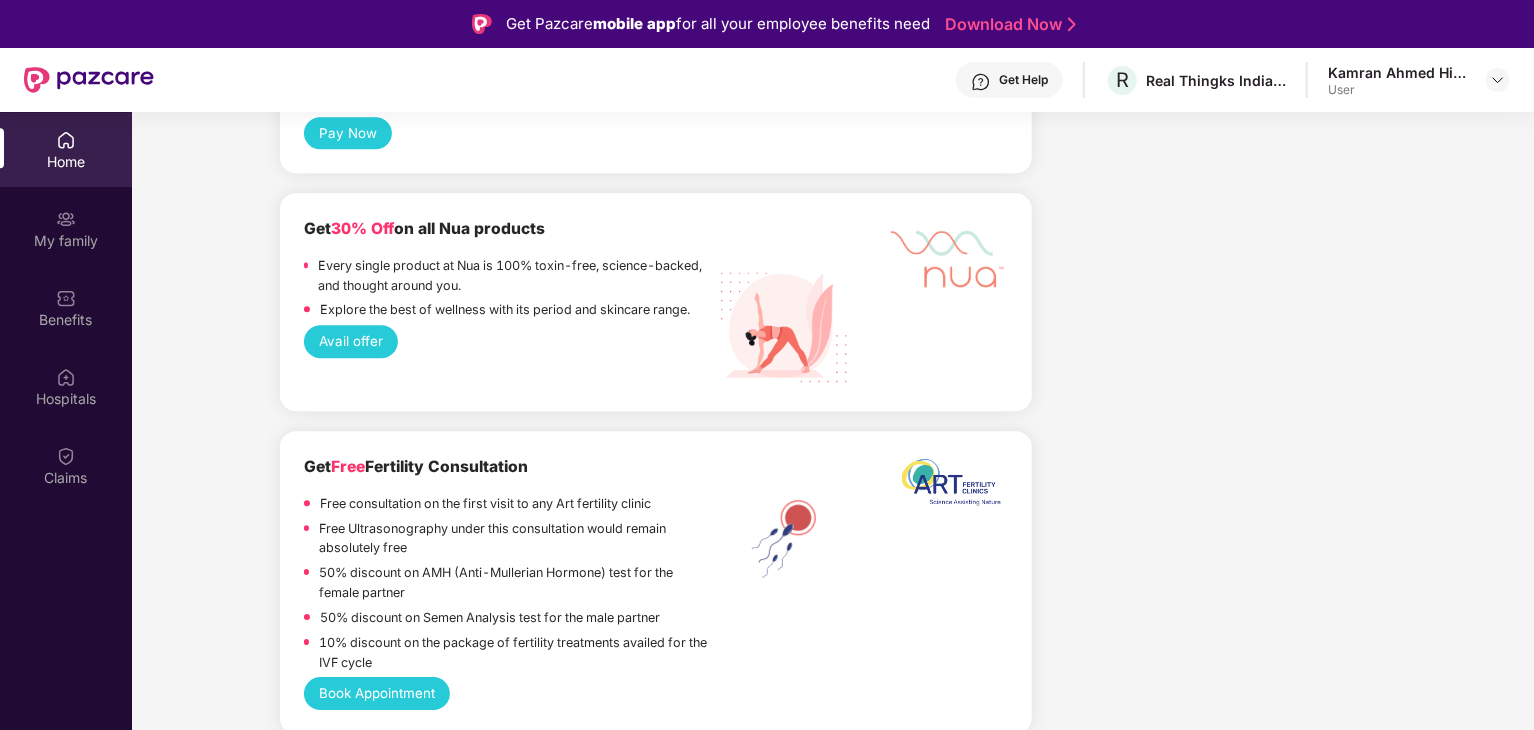 click on "User" at bounding box center [1398, 90] 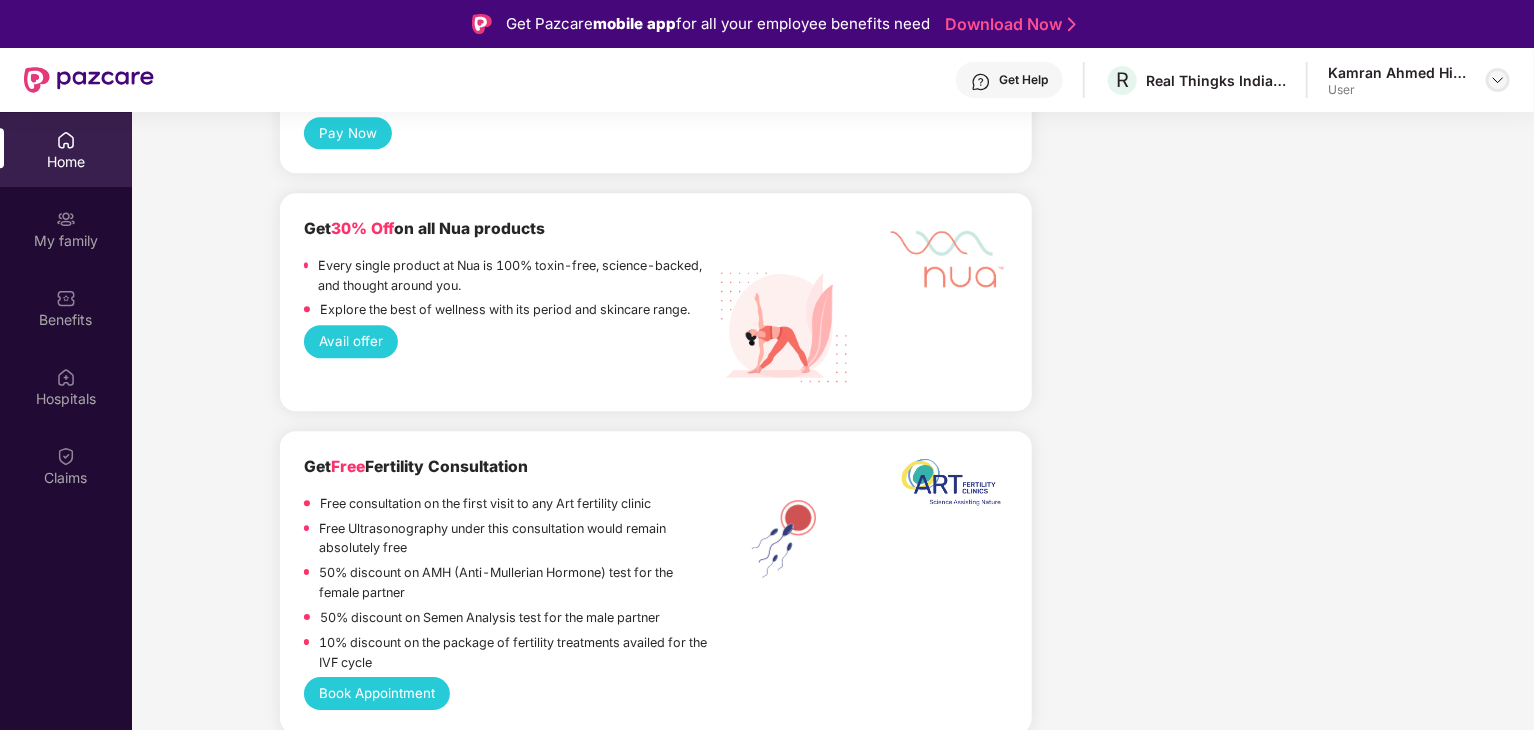 click at bounding box center (1498, 80) 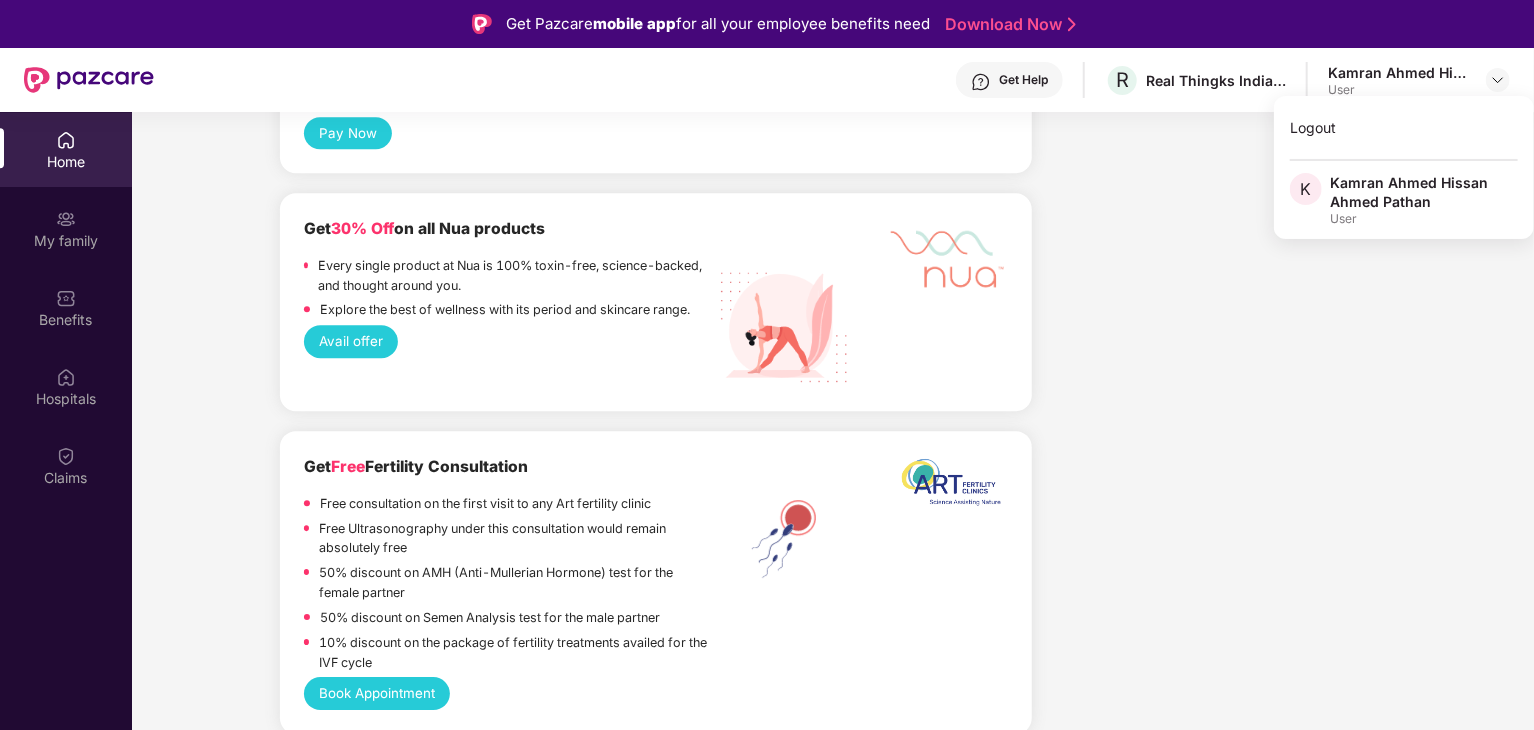 click on "Company benefits GROUP HEALTH INSURANCE Cover ₹5 Lakhs    Policy issued 13 Aug 2024 Policy Expiry 12 Aug 2025 View details" at bounding box center (1217, 36) 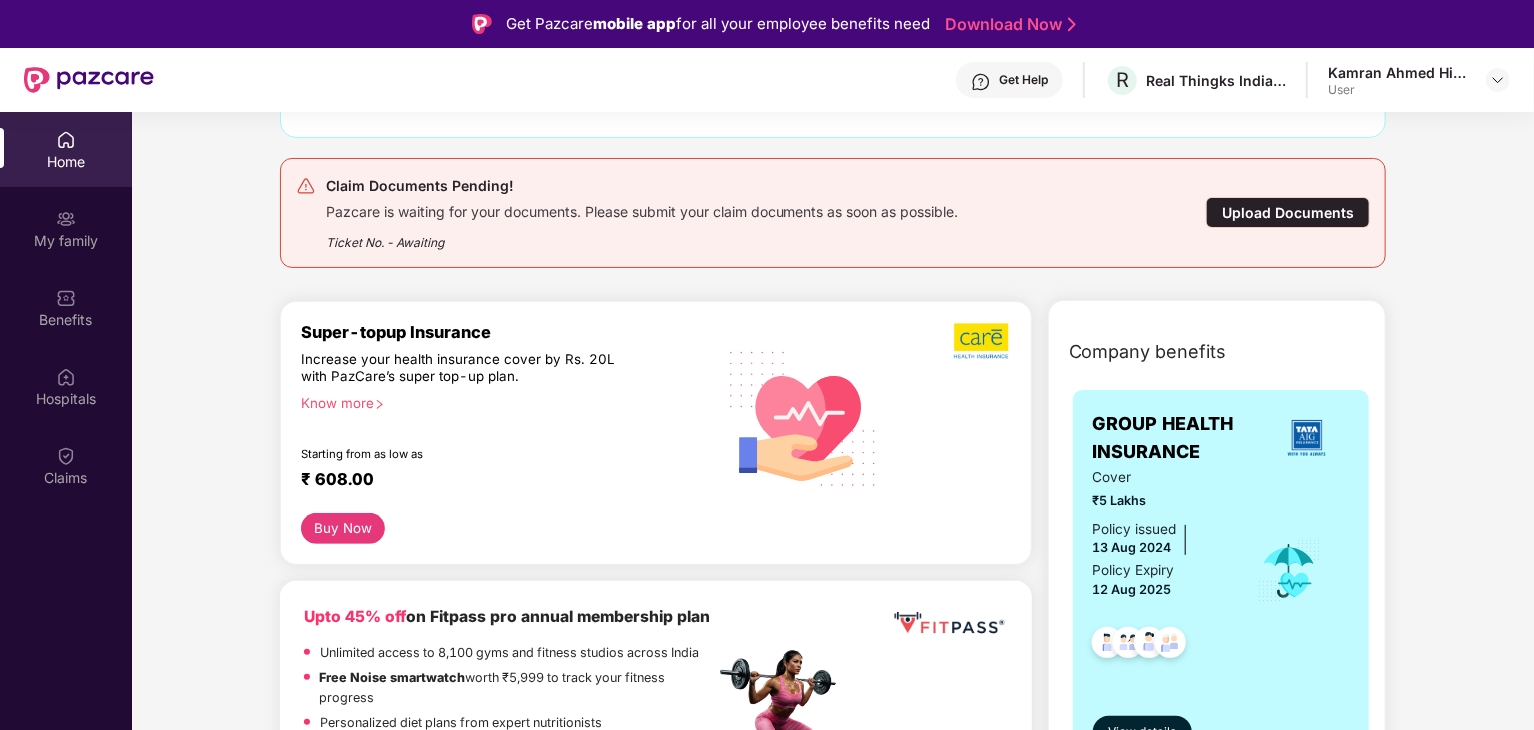 scroll, scrollTop: 0, scrollLeft: 0, axis: both 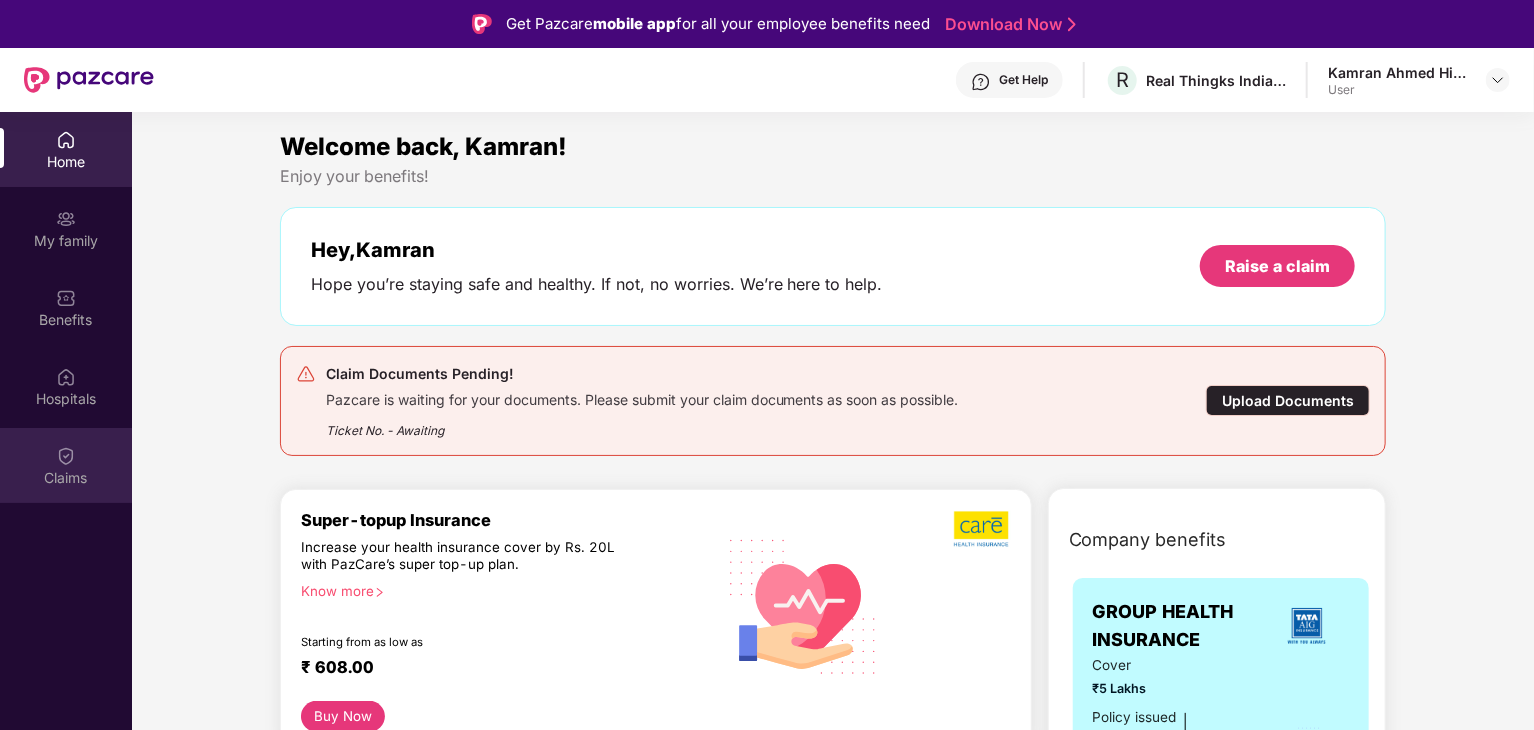 click on "Claims" at bounding box center [66, 465] 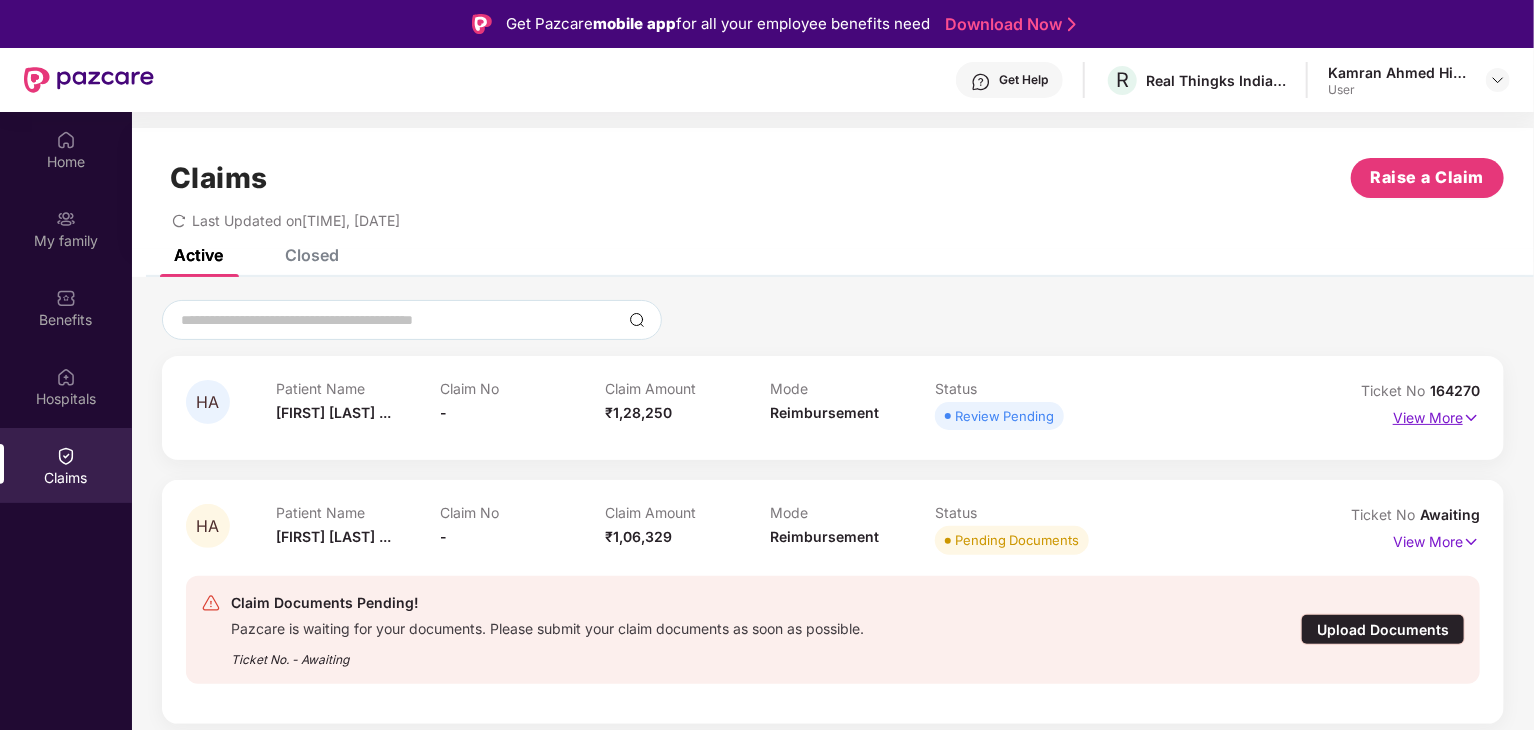 click on "View More" at bounding box center (1436, 415) 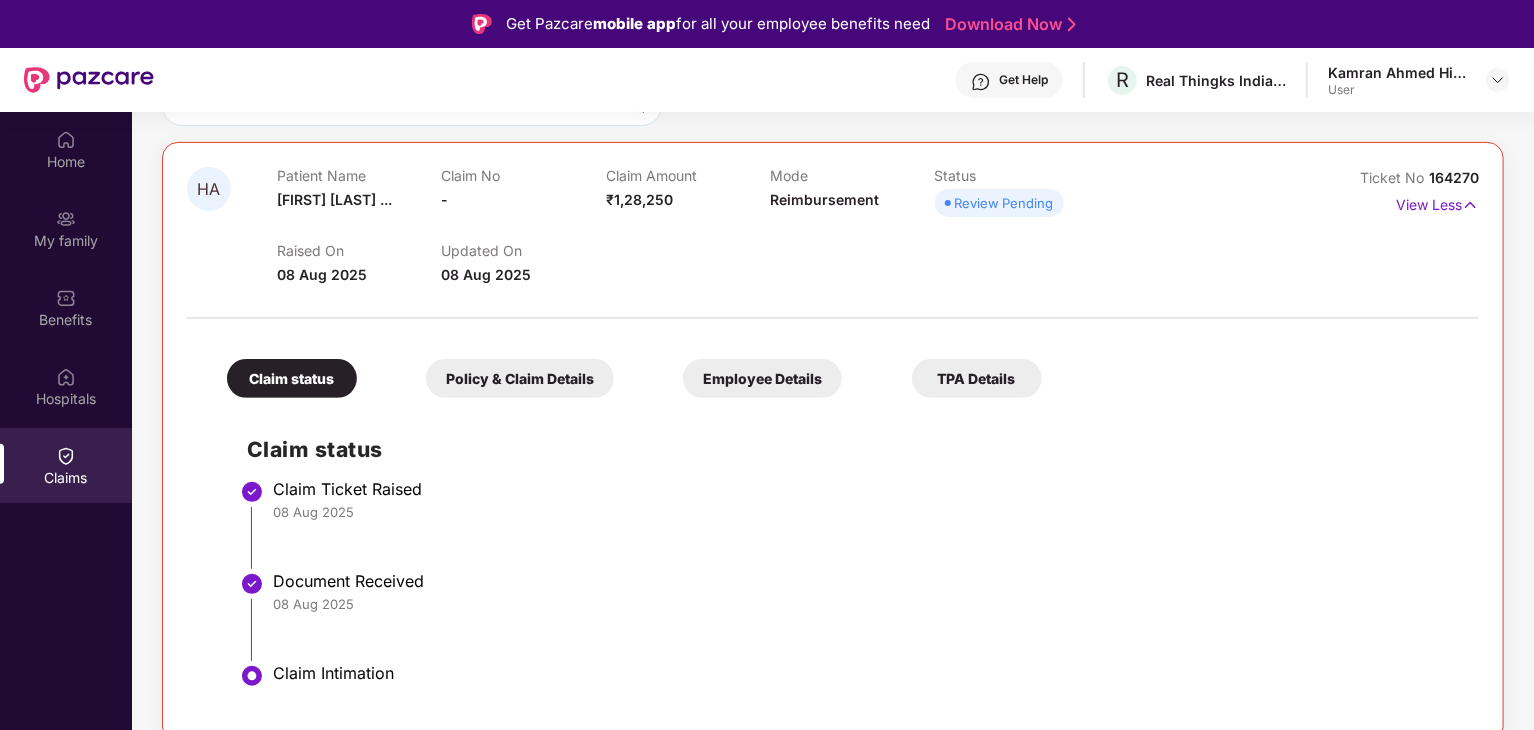 scroll, scrollTop: 100, scrollLeft: 0, axis: vertical 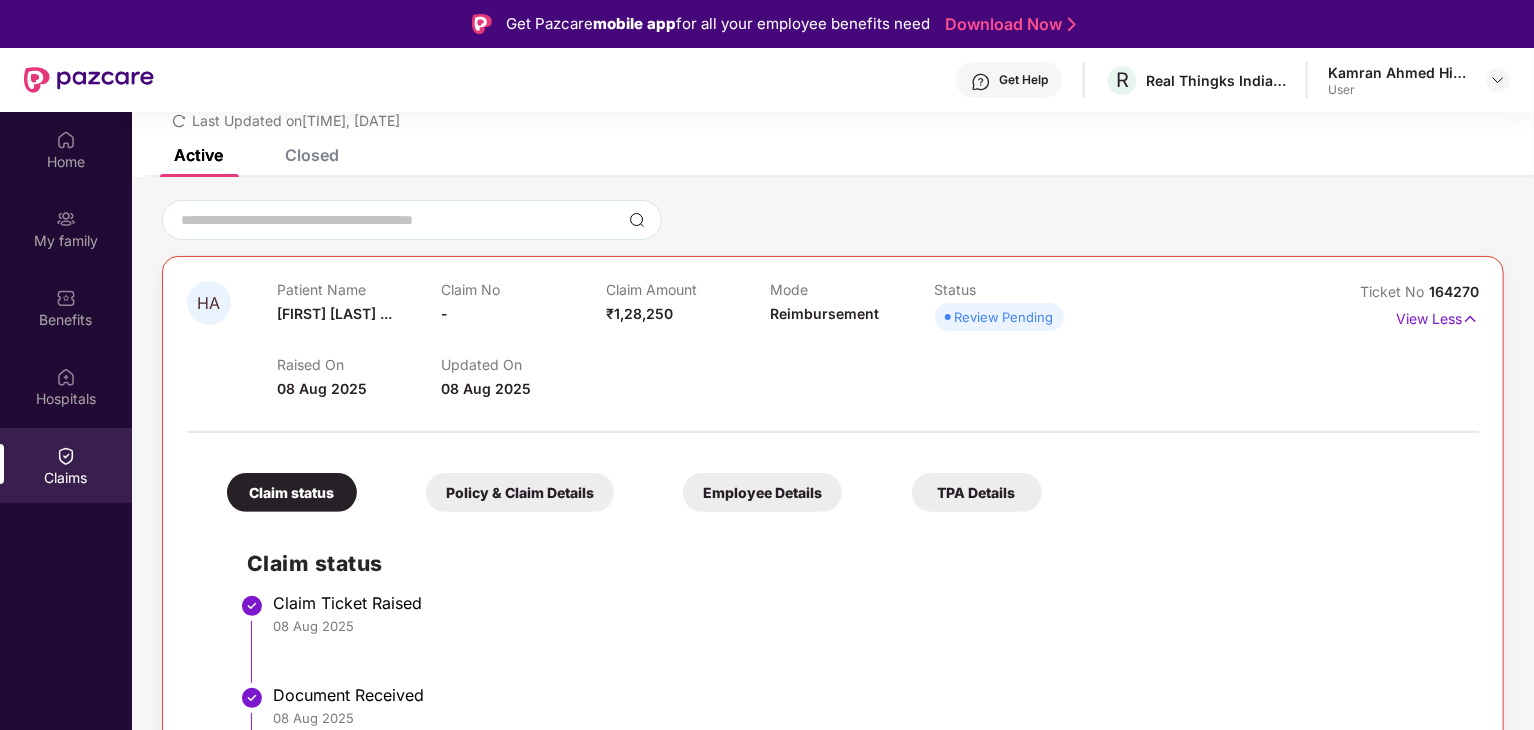 click on "View Less" at bounding box center (1437, 319) 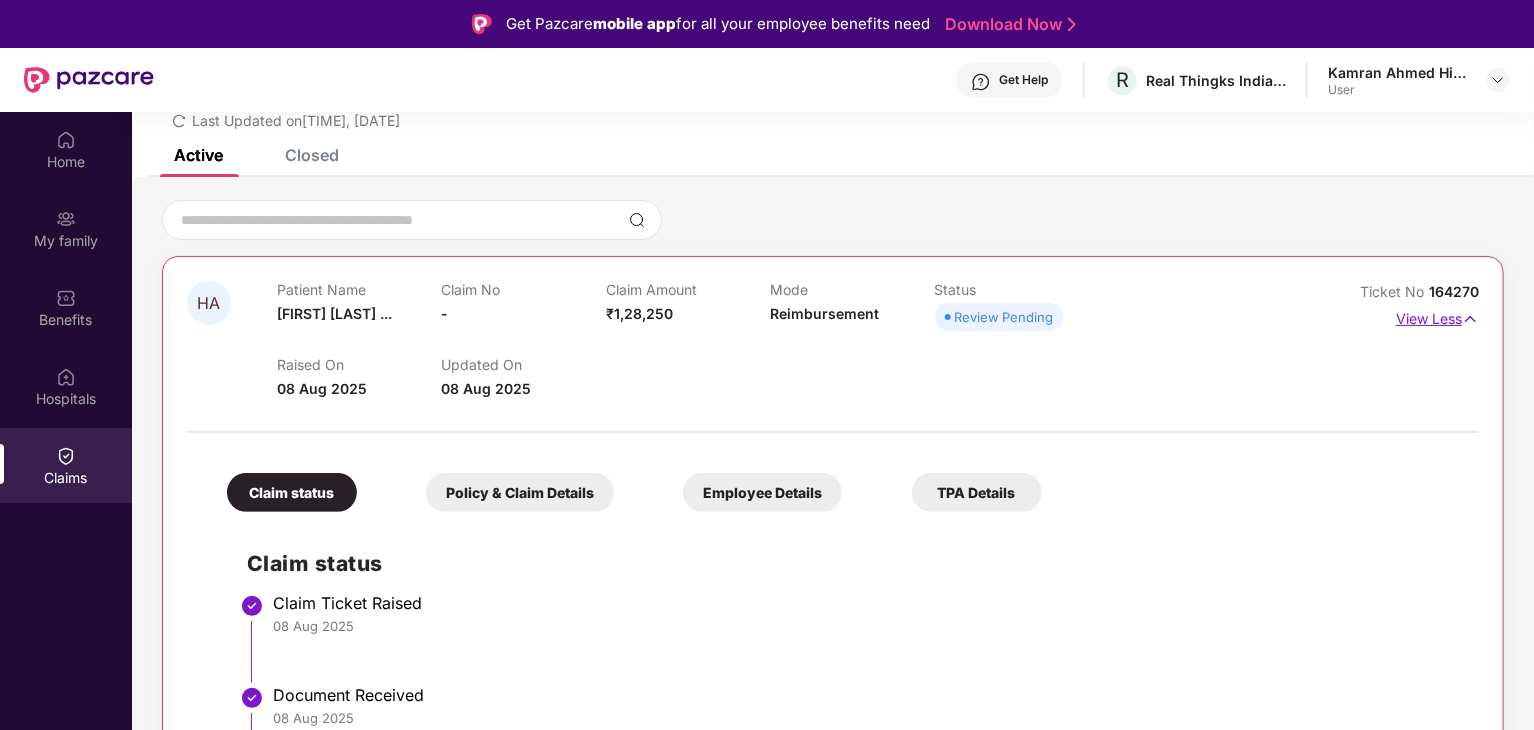 click on "View Less" at bounding box center (1437, 316) 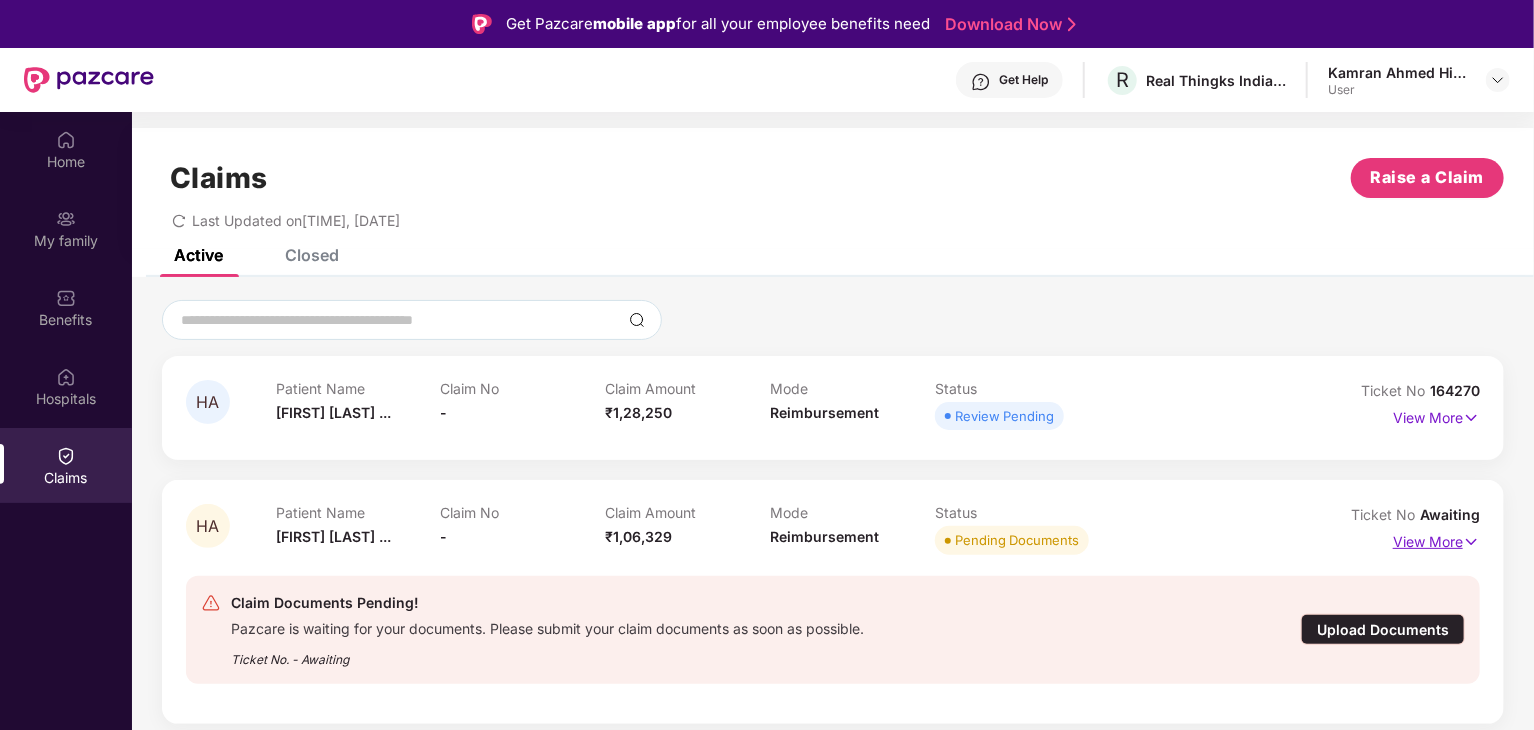 click on "View More" at bounding box center (1436, 539) 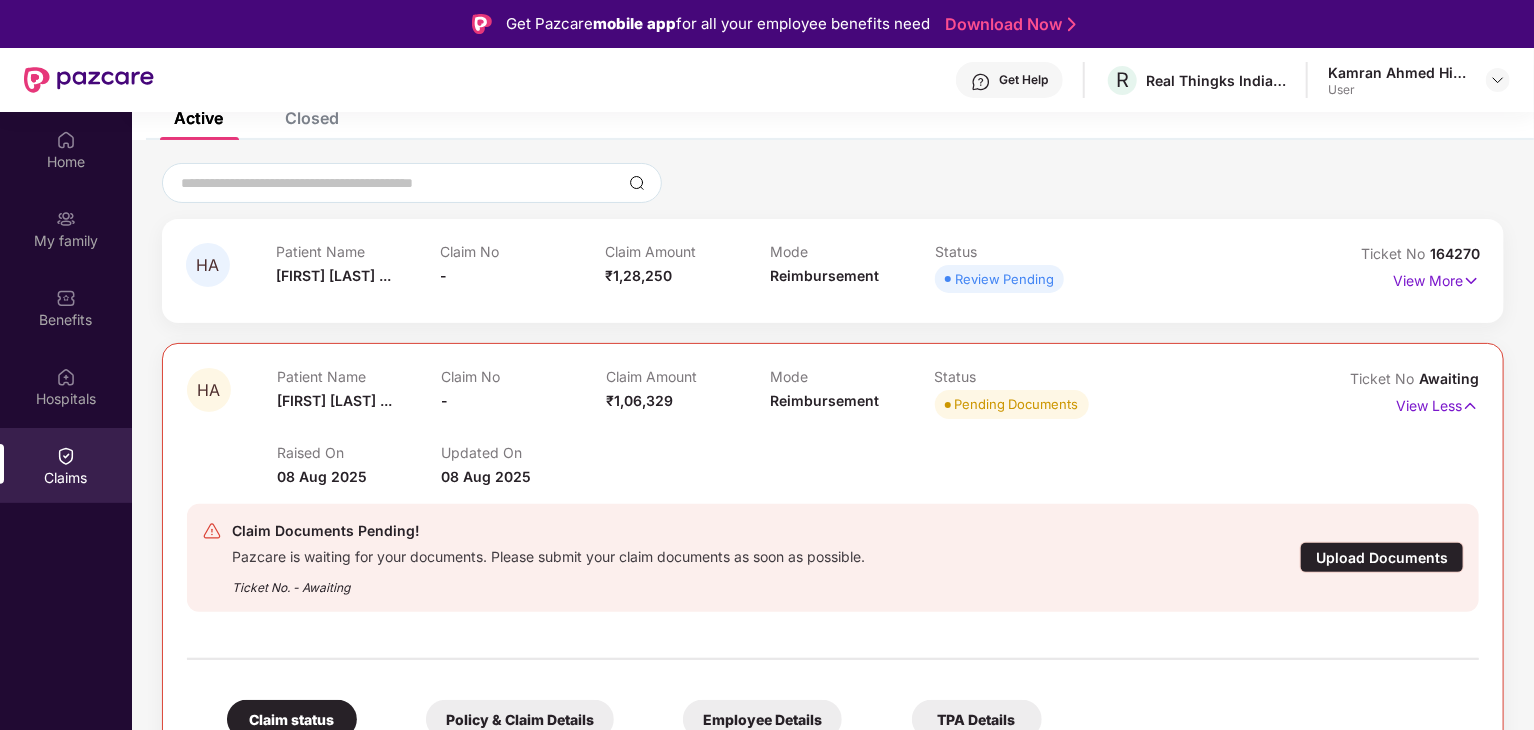 scroll, scrollTop: 306, scrollLeft: 0, axis: vertical 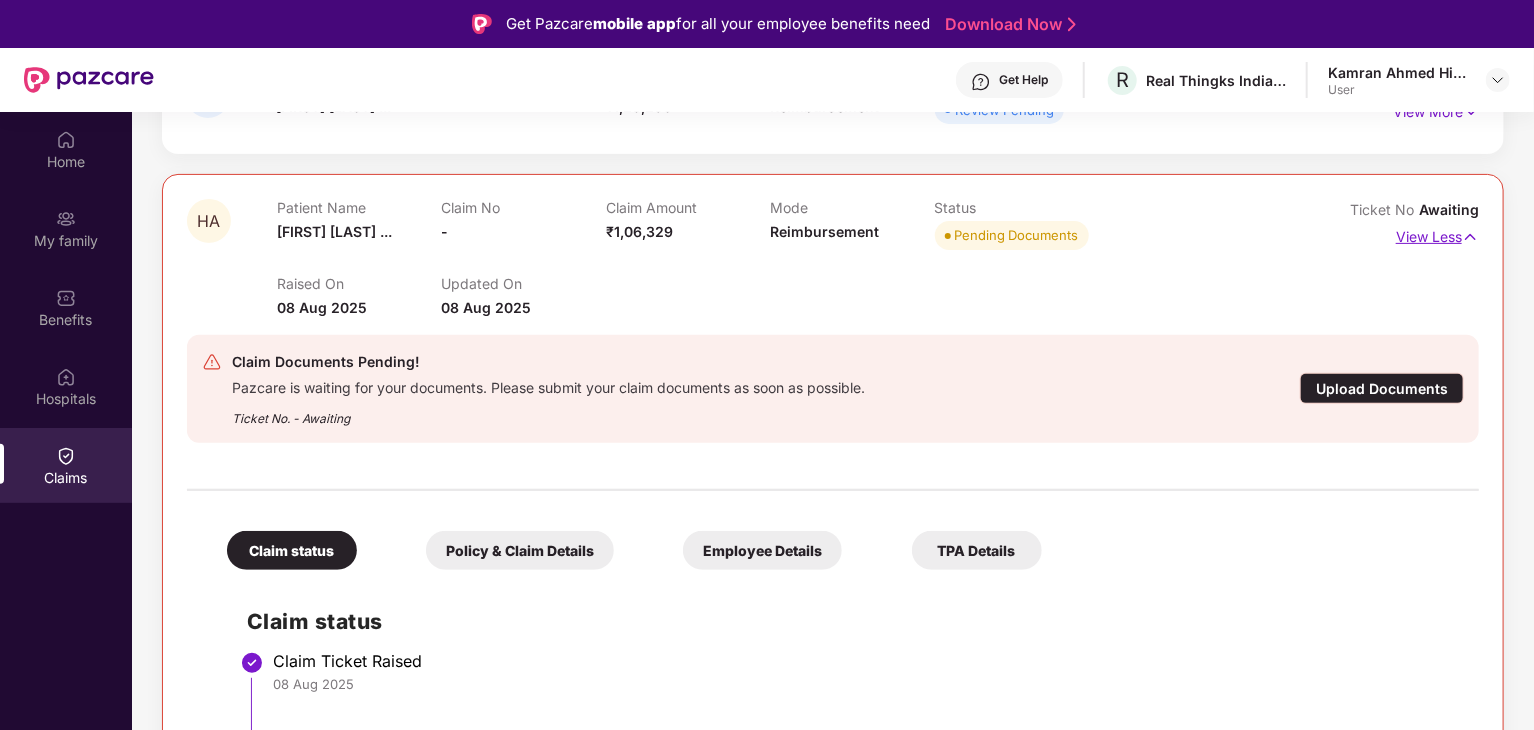 click on "View Less" at bounding box center (1437, 234) 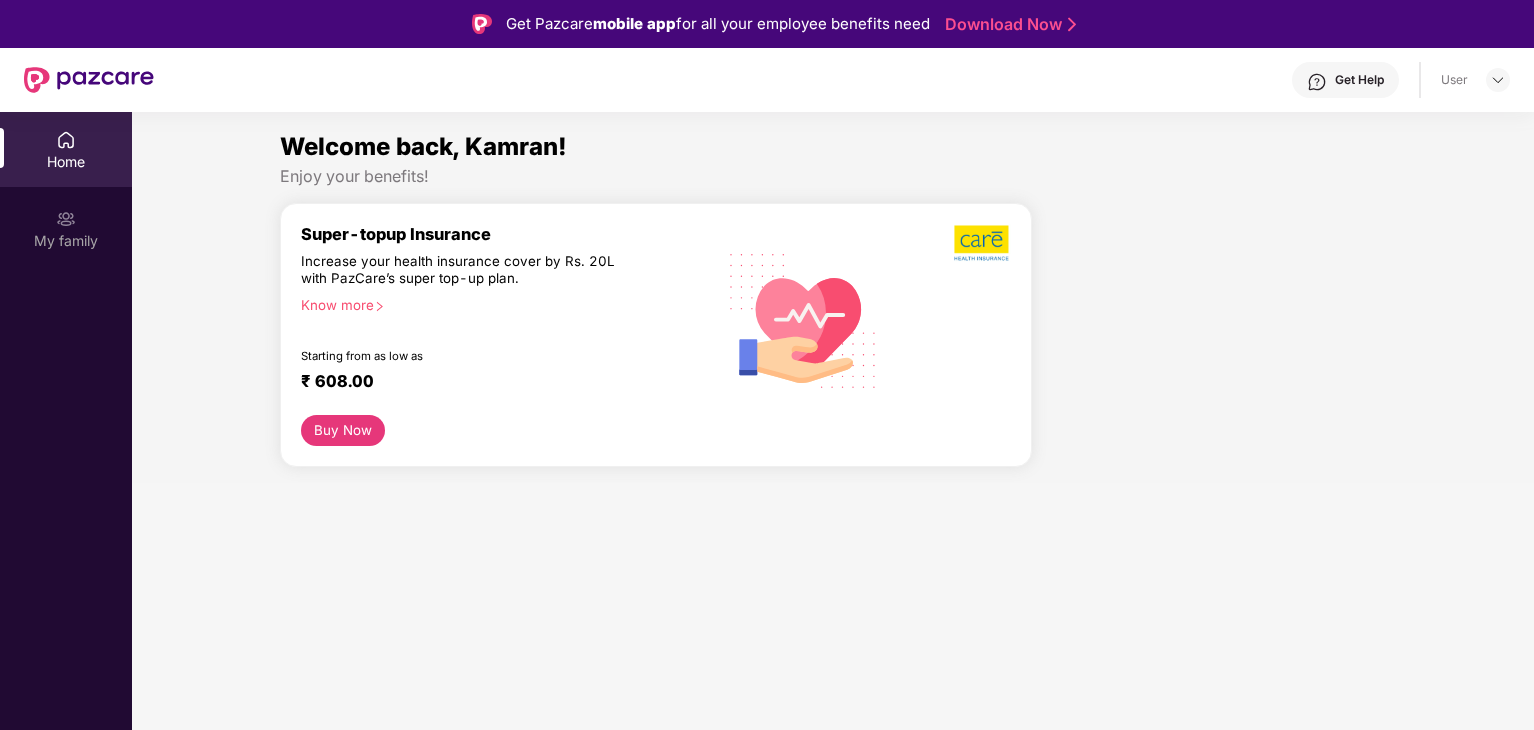 scroll, scrollTop: 0, scrollLeft: 0, axis: both 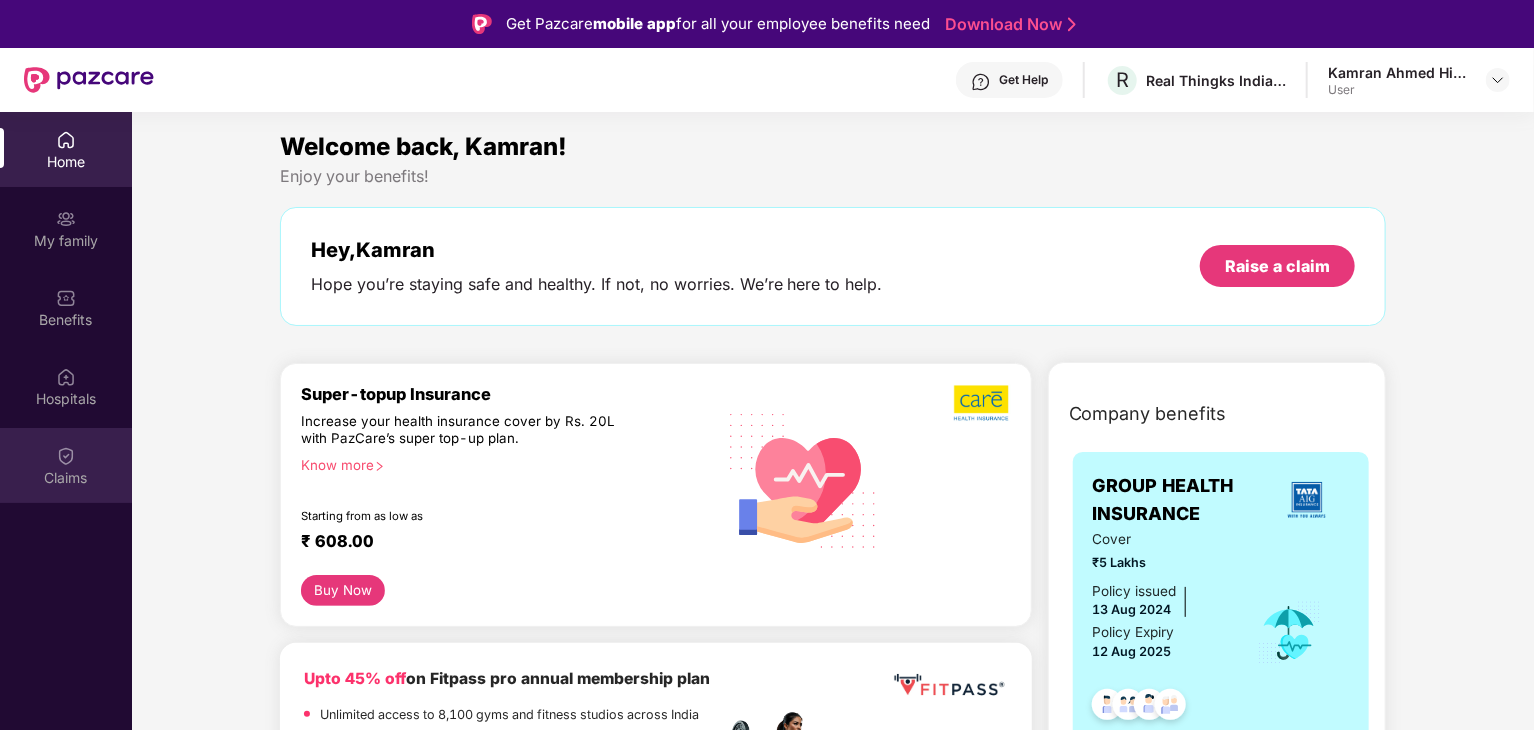 click at bounding box center [66, 456] 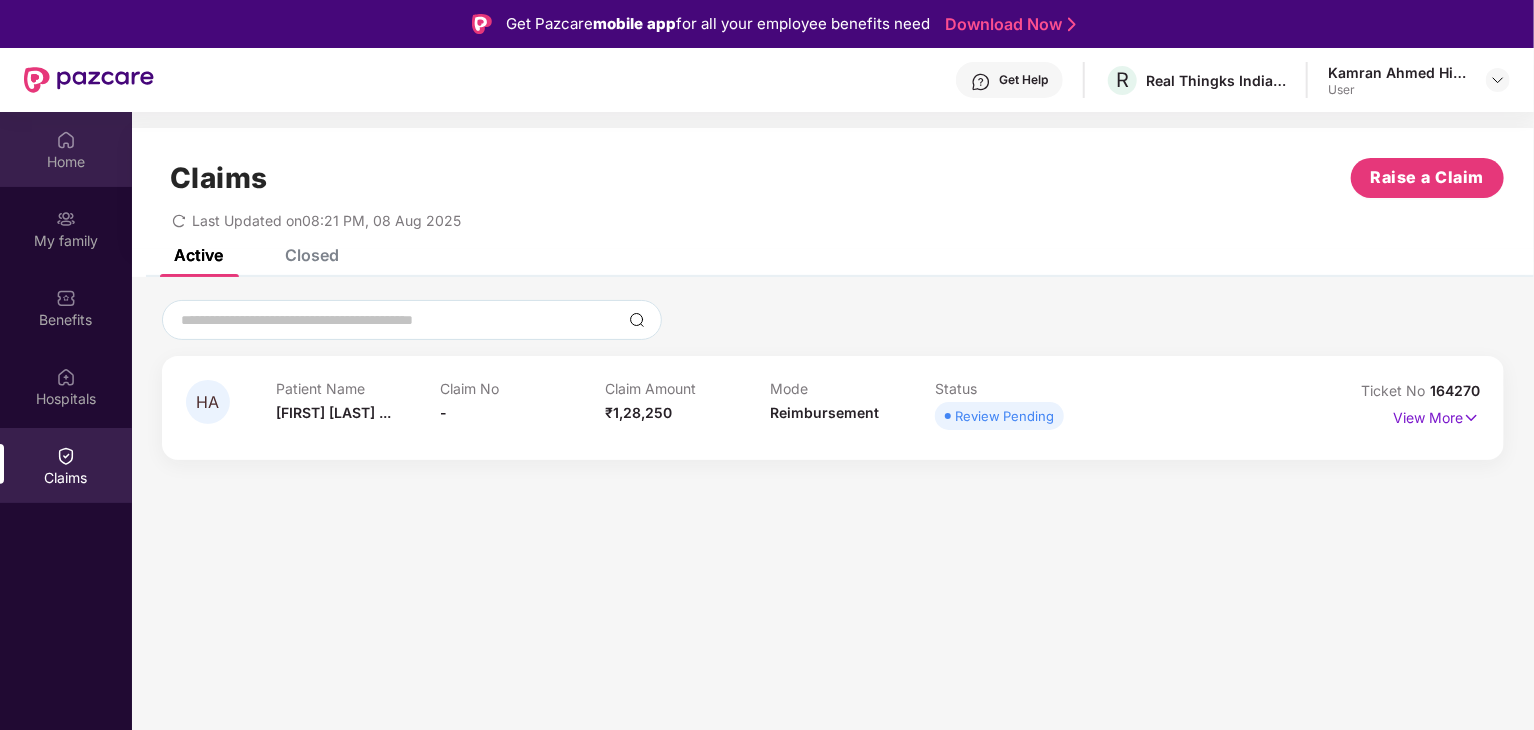 click on "Home" at bounding box center (66, 149) 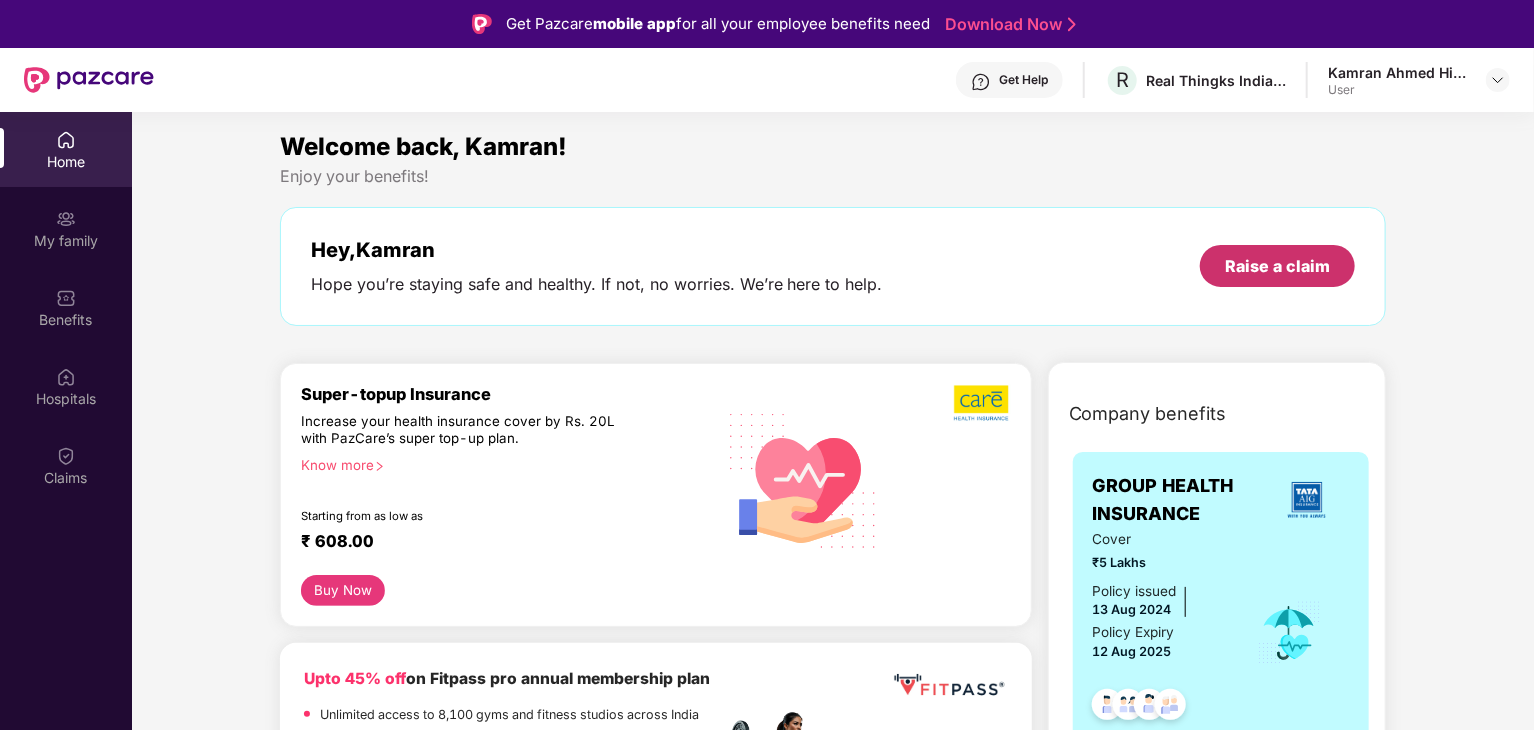 click on "Raise a claim" at bounding box center (1277, 266) 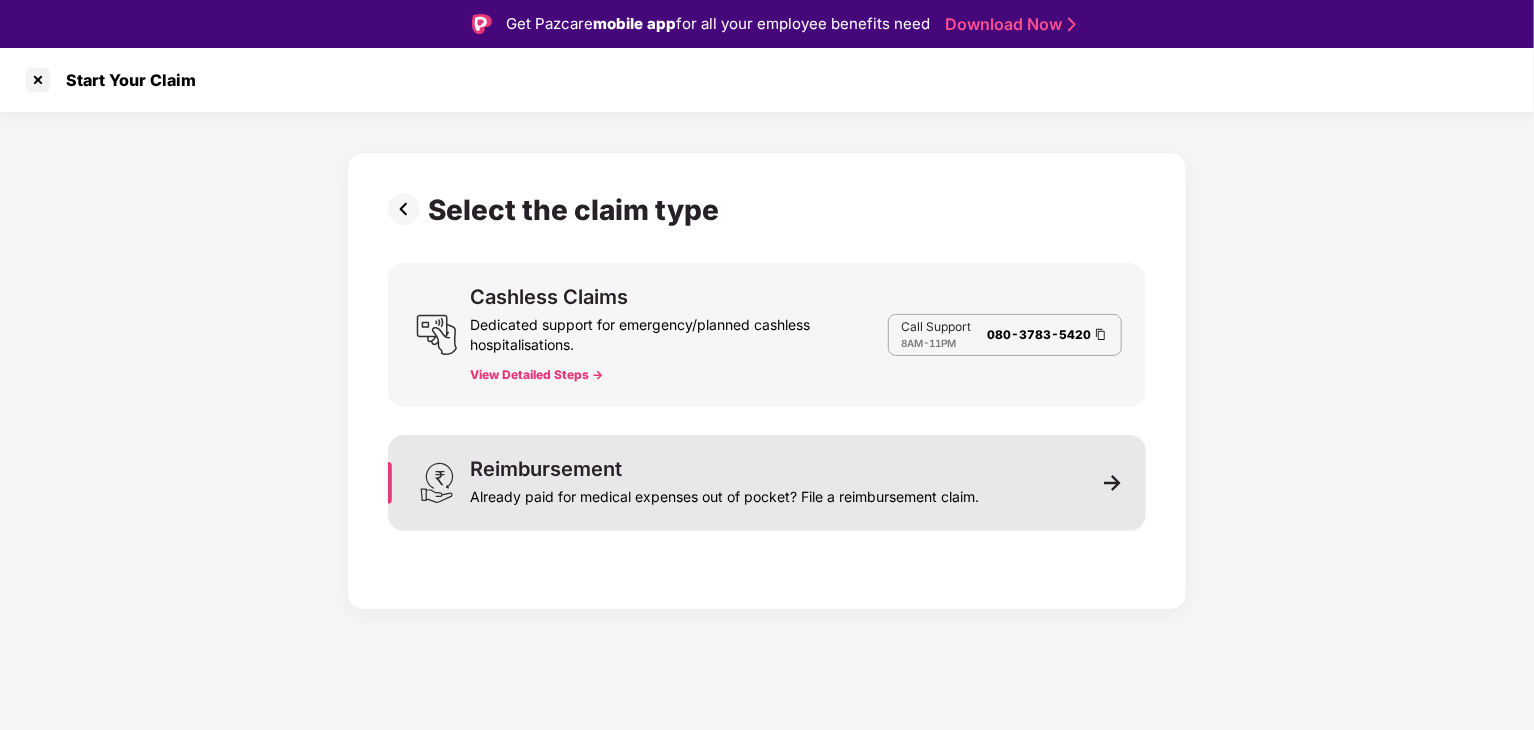 click on "Already paid for medical expenses out of pocket? File a reimbursement claim." at bounding box center [724, 493] 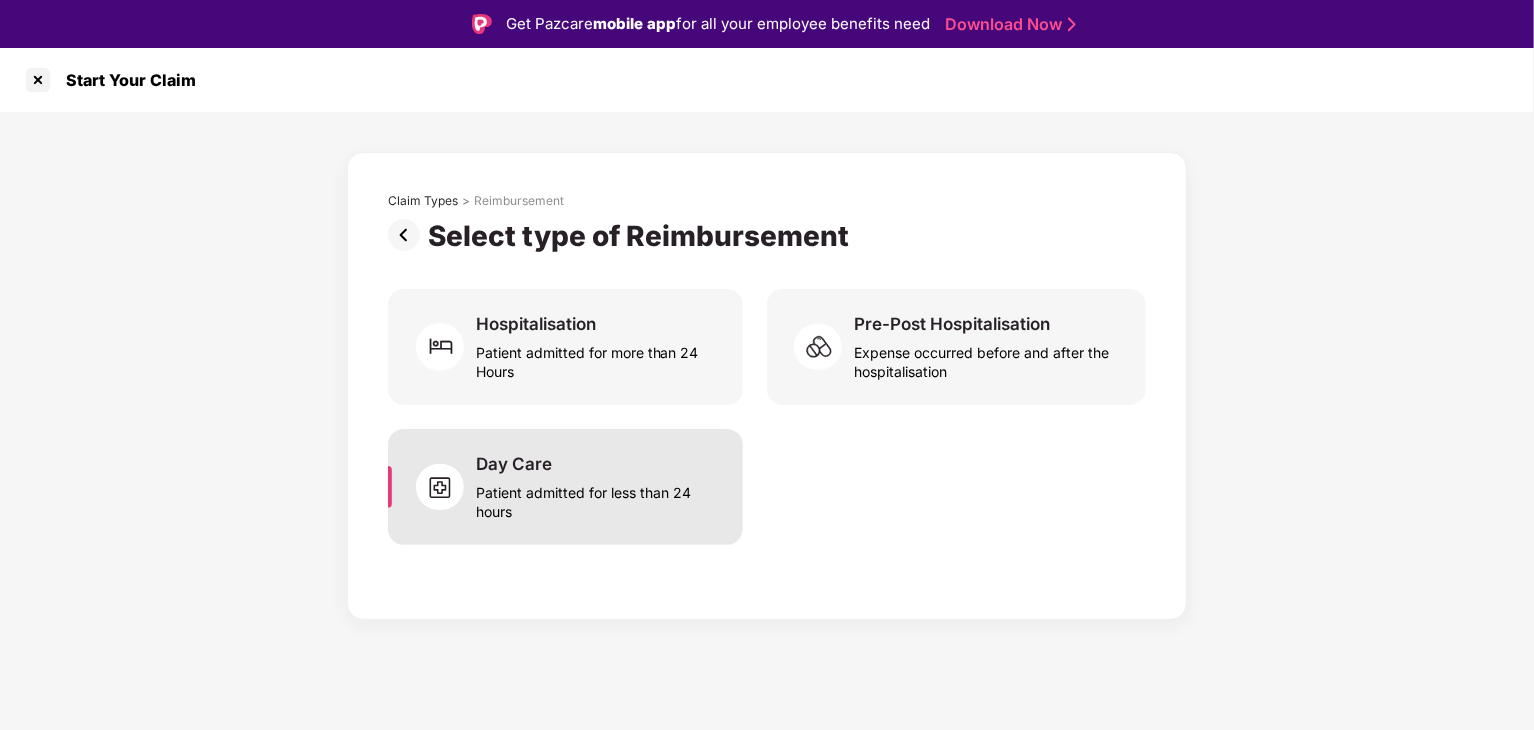 click on "Patient admitted for less than 24 hours" at bounding box center [597, 498] 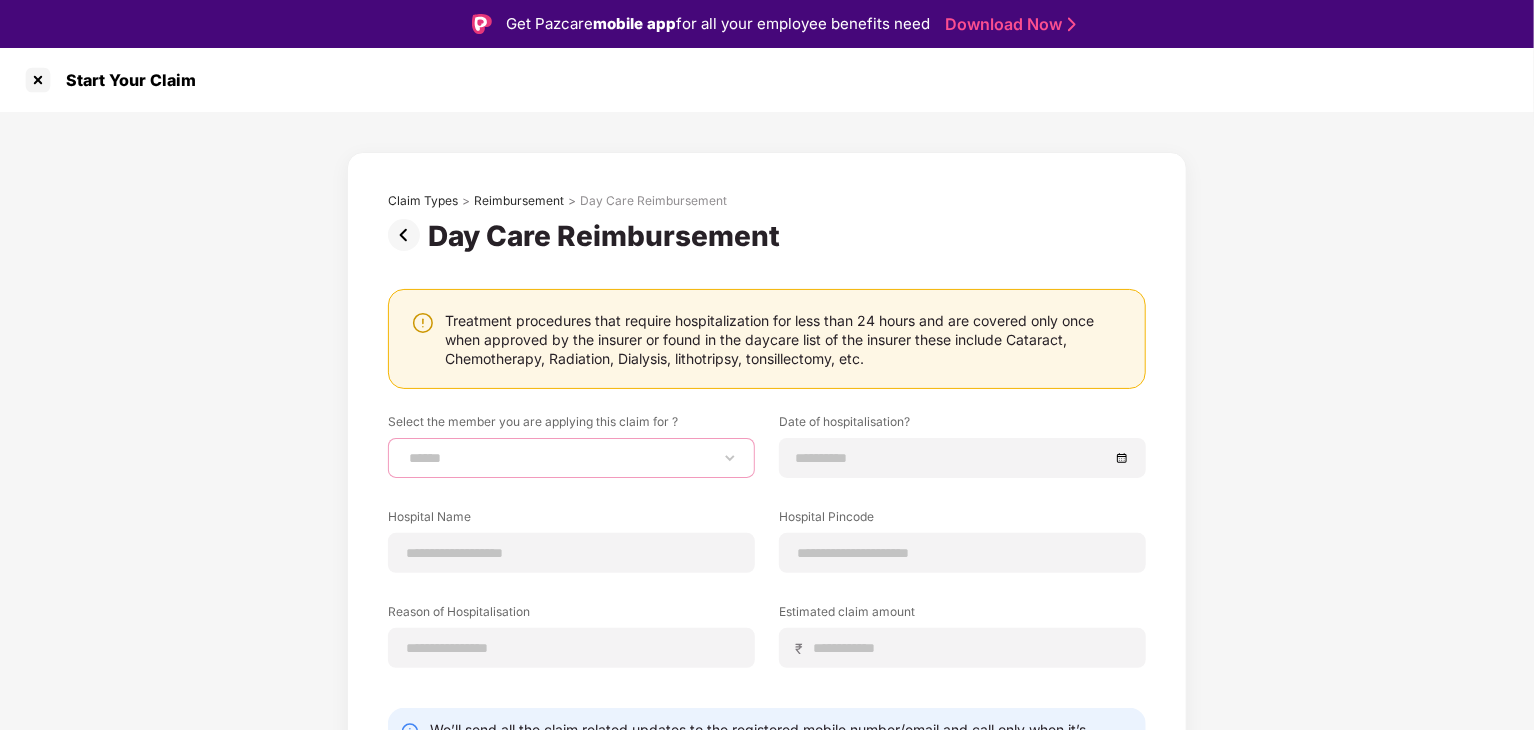 click on "**********" at bounding box center (571, 458) 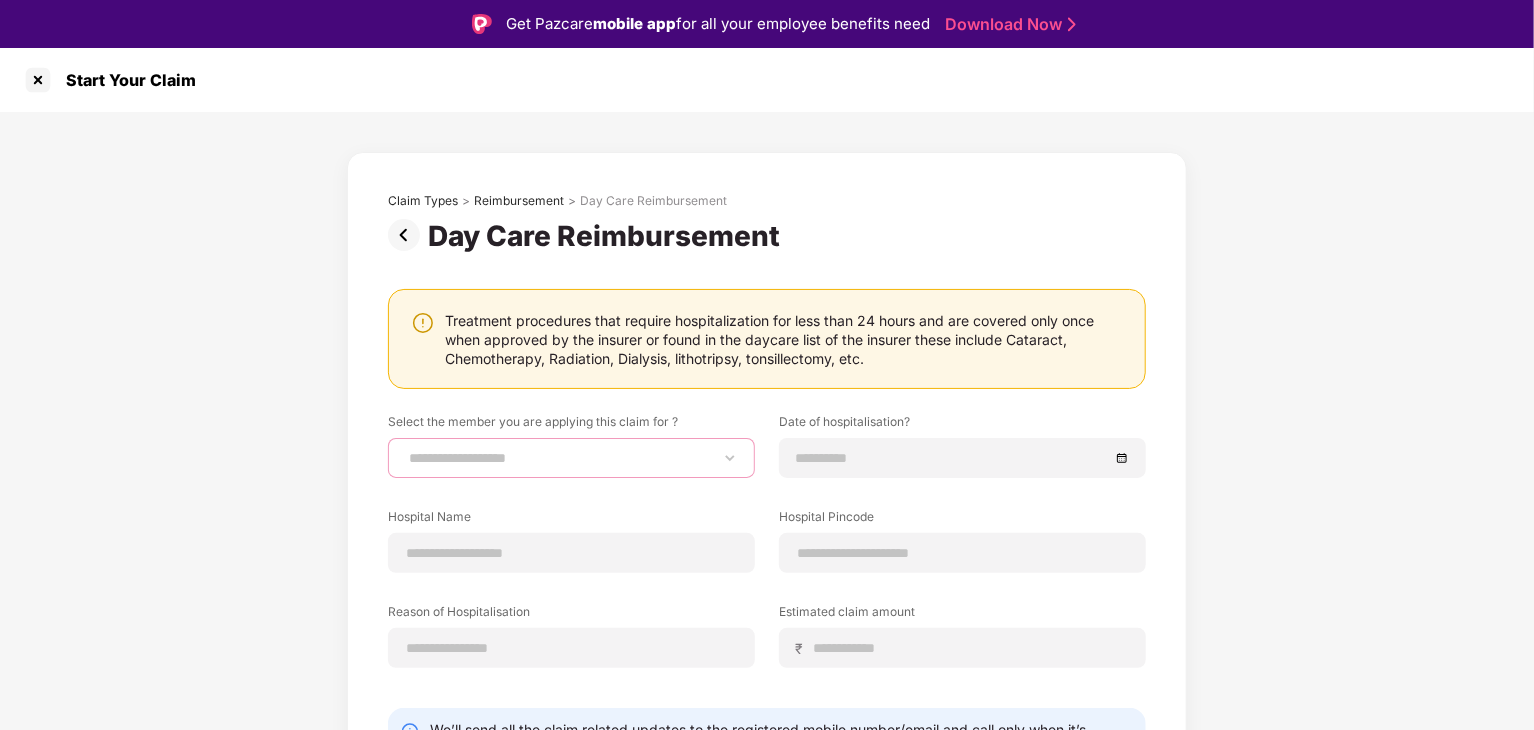 click on "**********" at bounding box center [571, 458] 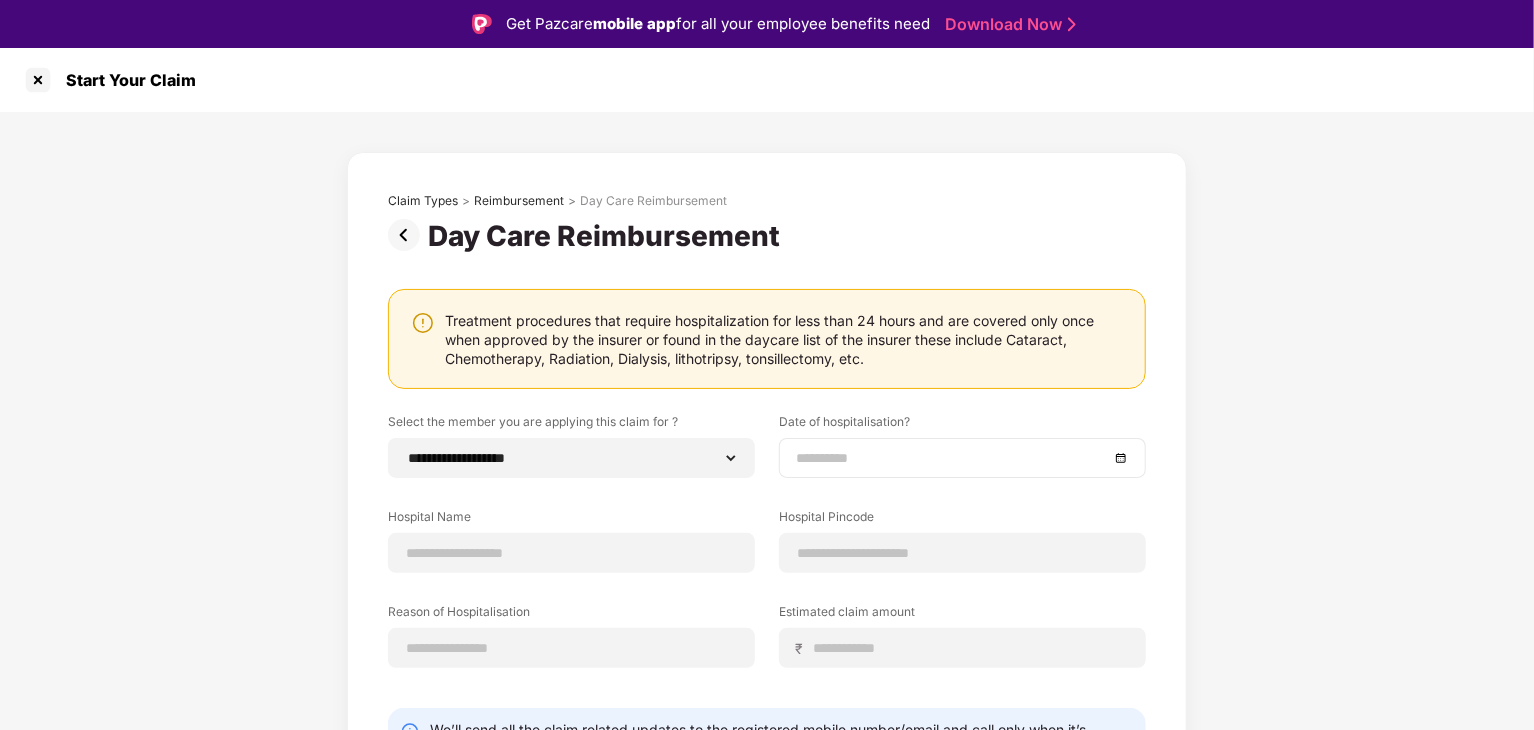click at bounding box center [962, 458] 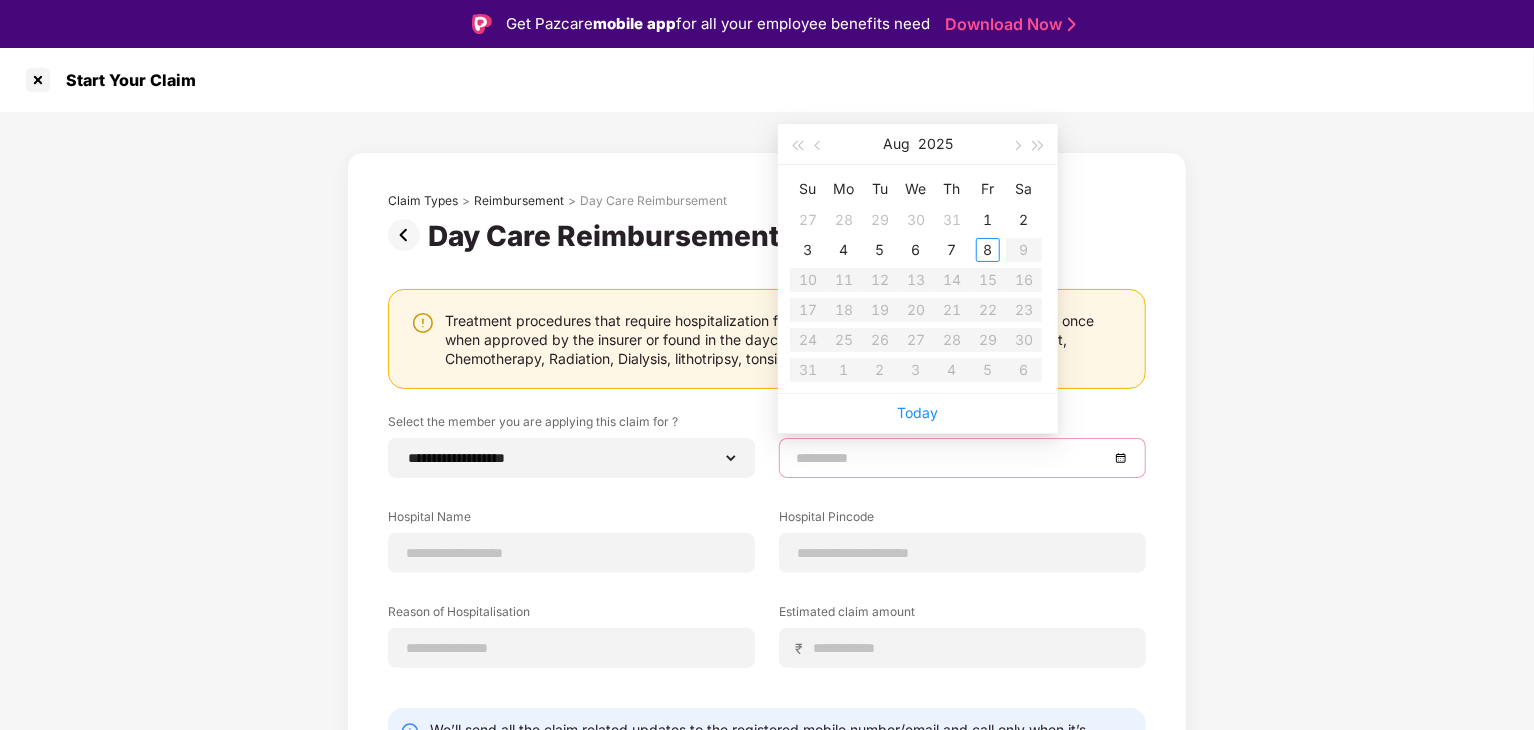 click at bounding box center (952, 458) 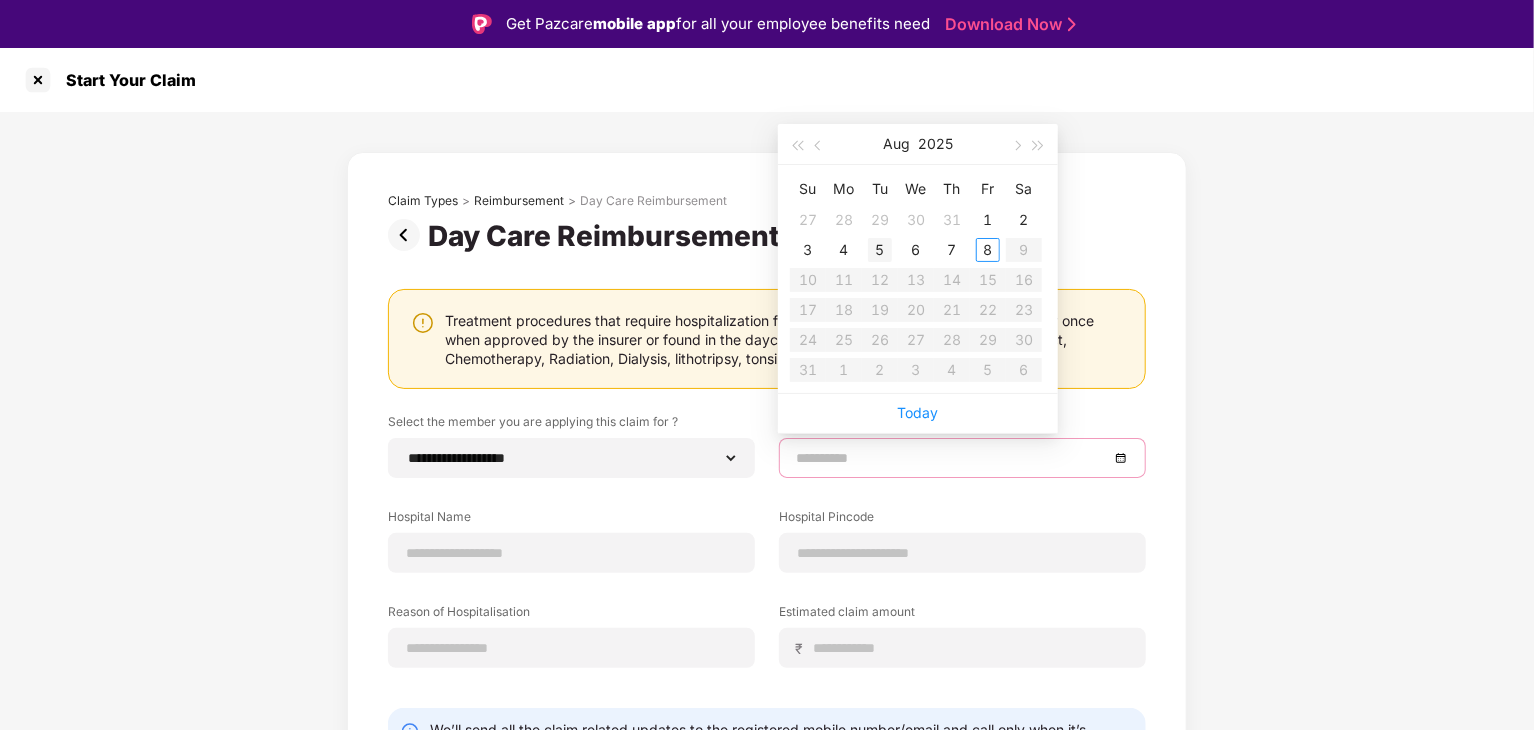 type on "**********" 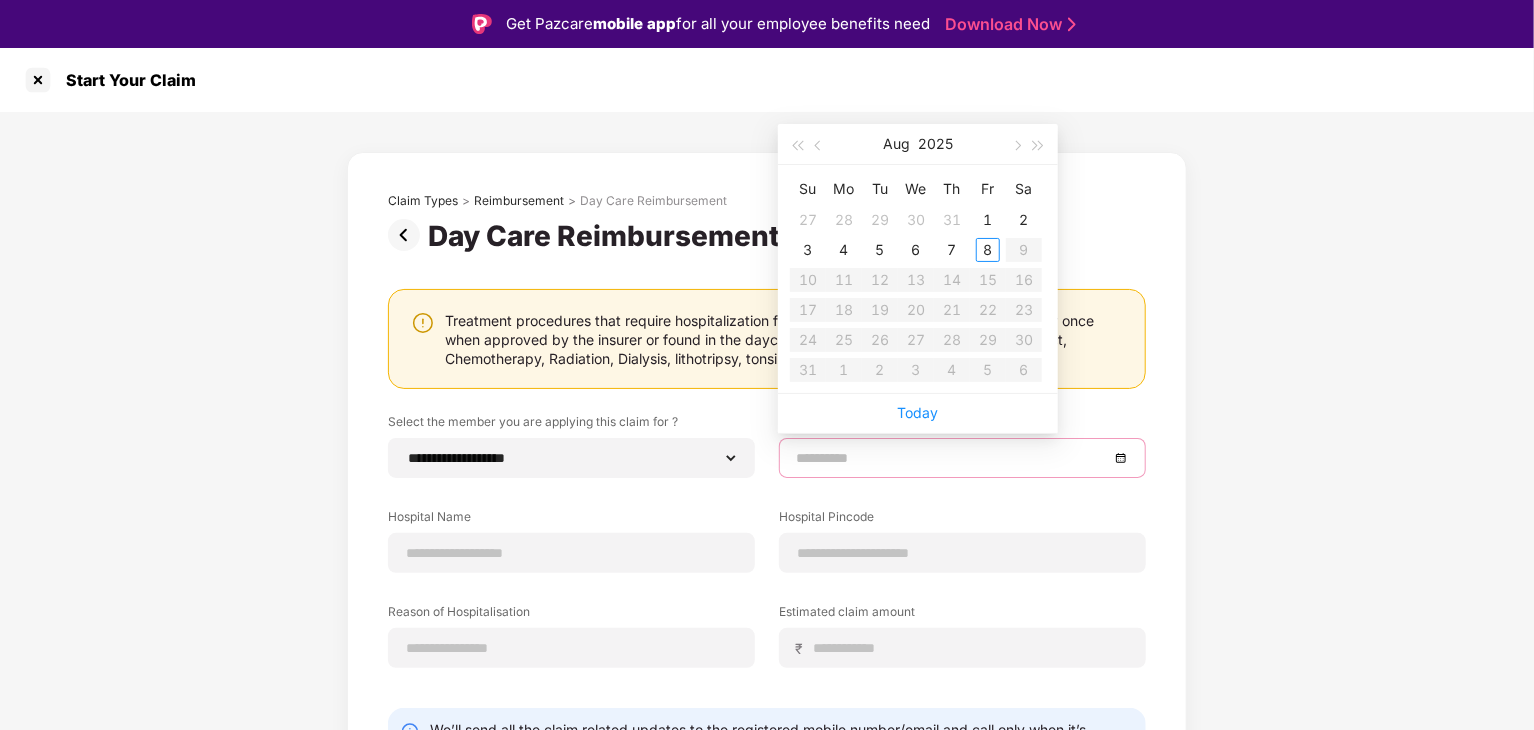 click on "5" at bounding box center [880, 250] 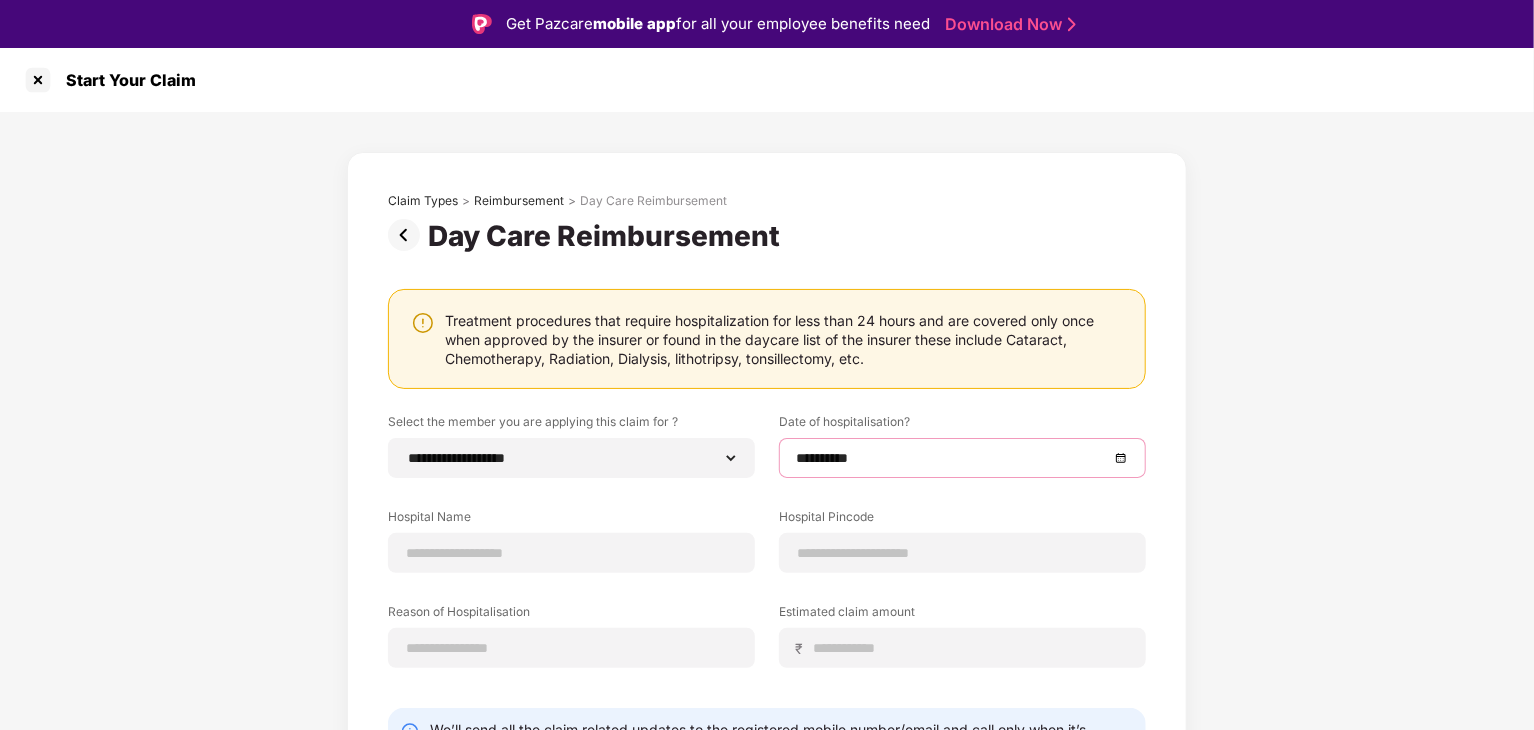 click on "**********" at bounding box center (767, 555) 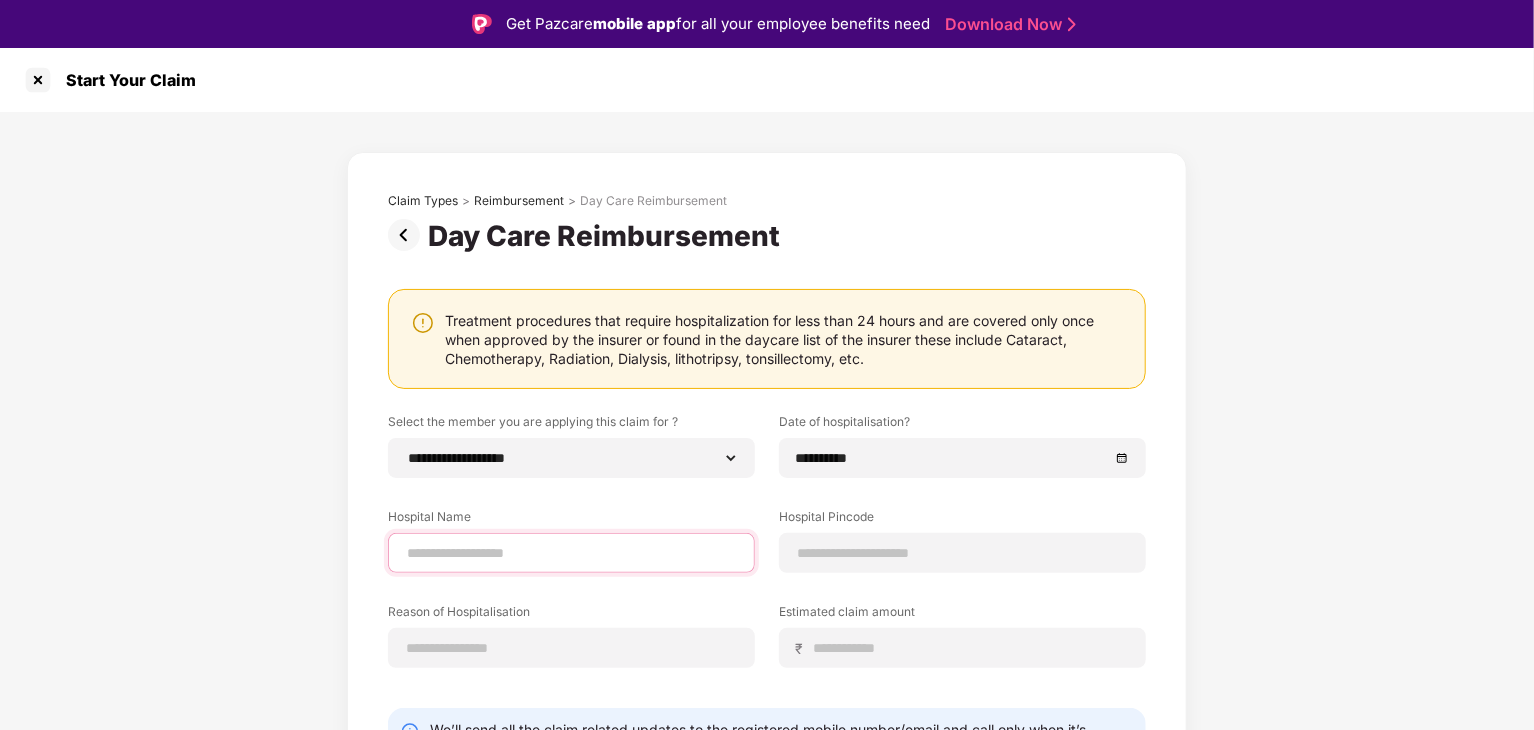 click at bounding box center [571, 553] 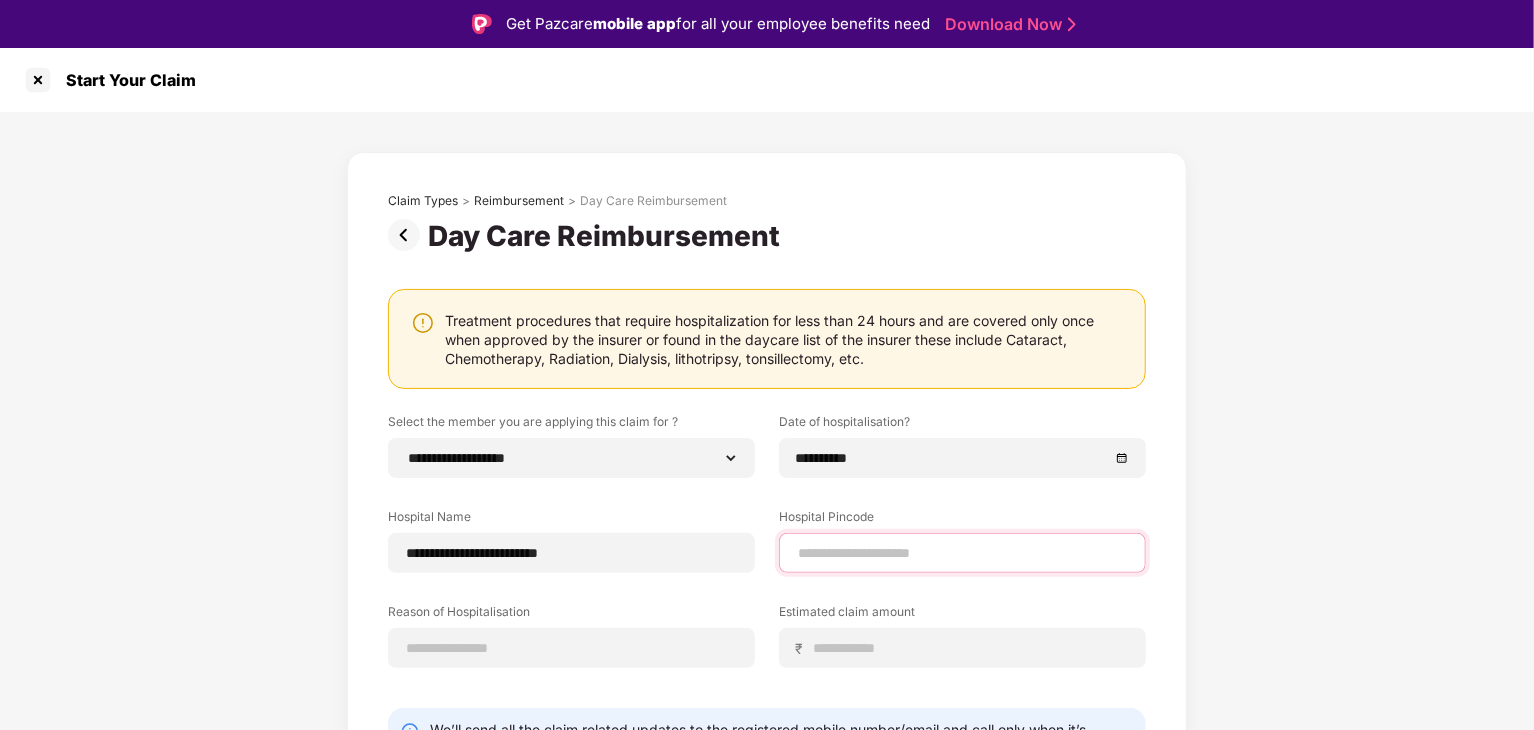 click at bounding box center [962, 553] 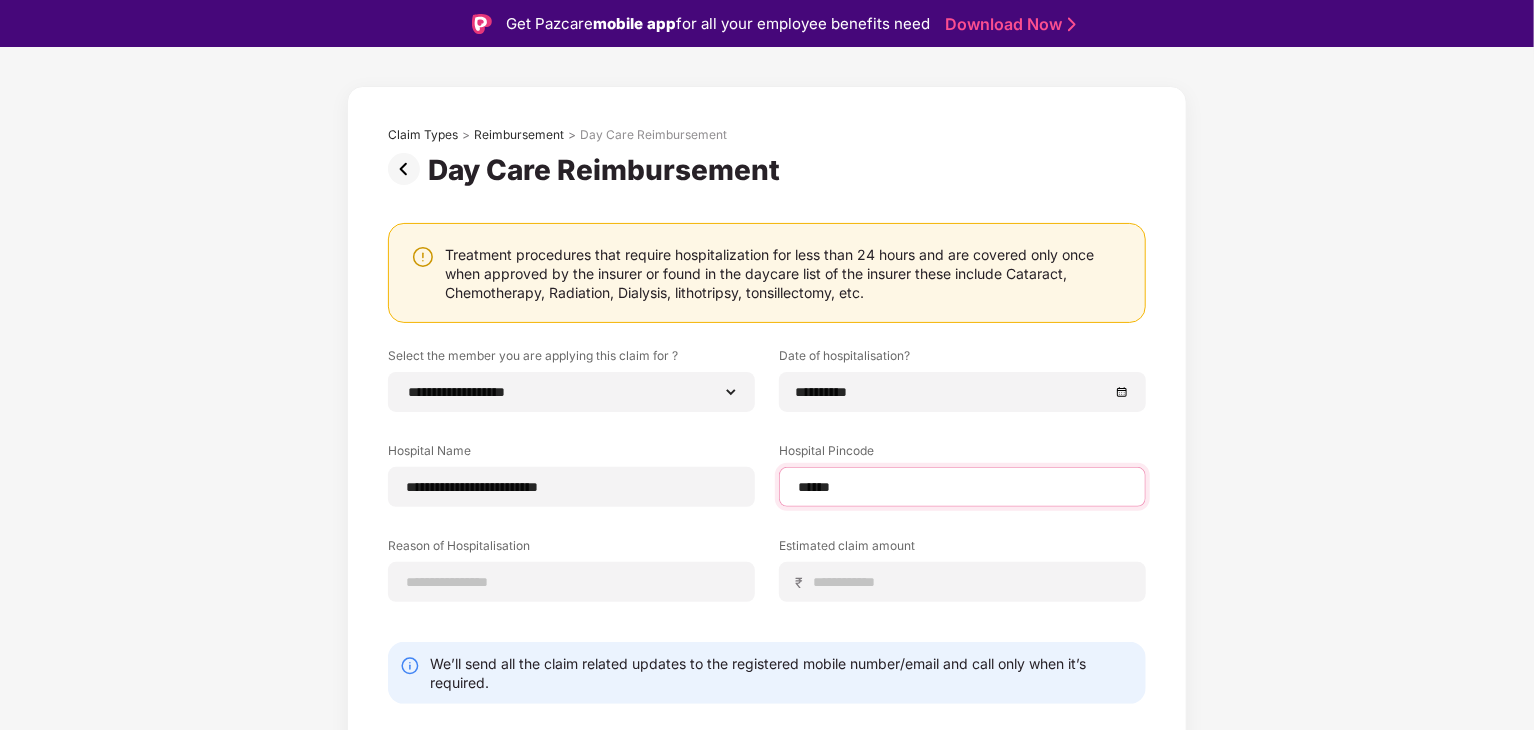 select on "****" 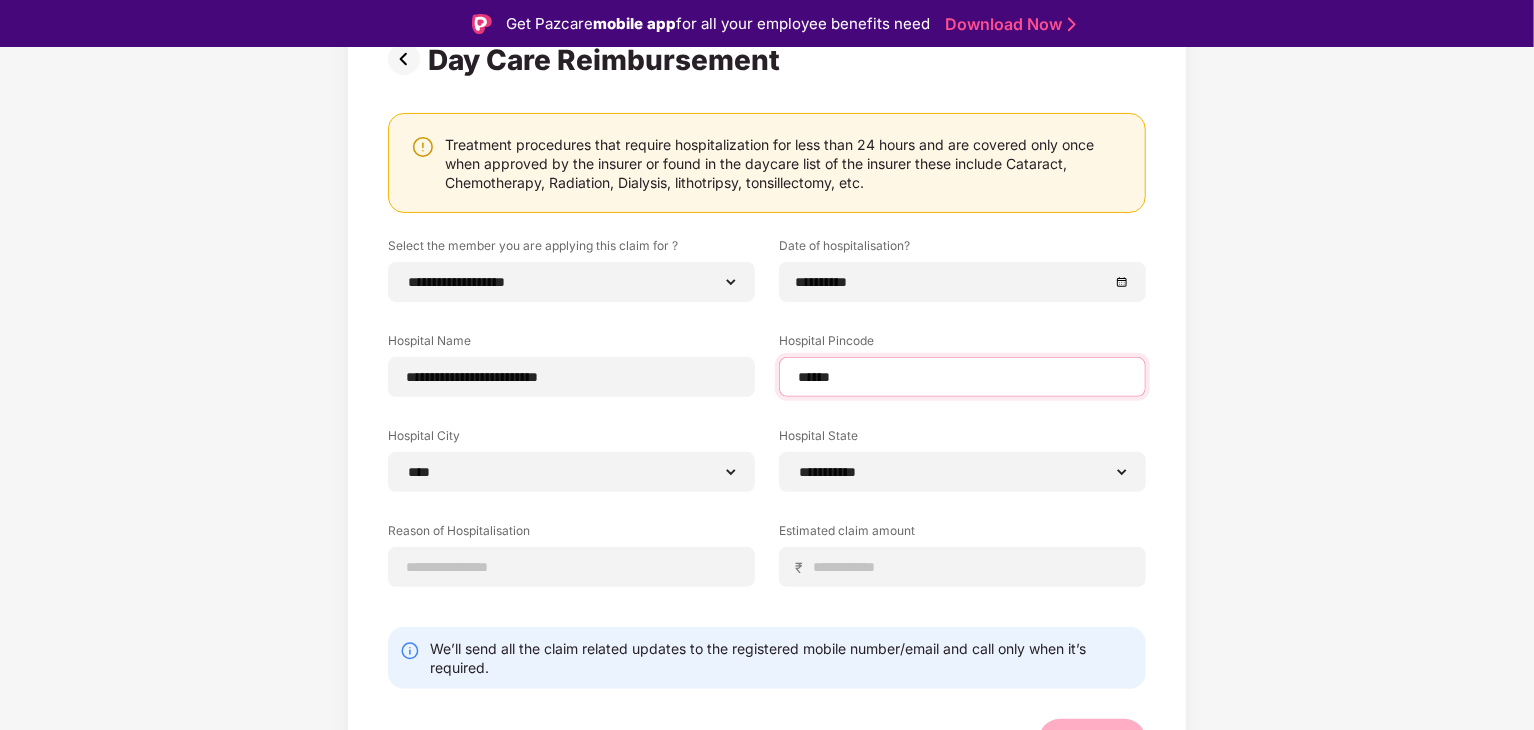 scroll, scrollTop: 209, scrollLeft: 0, axis: vertical 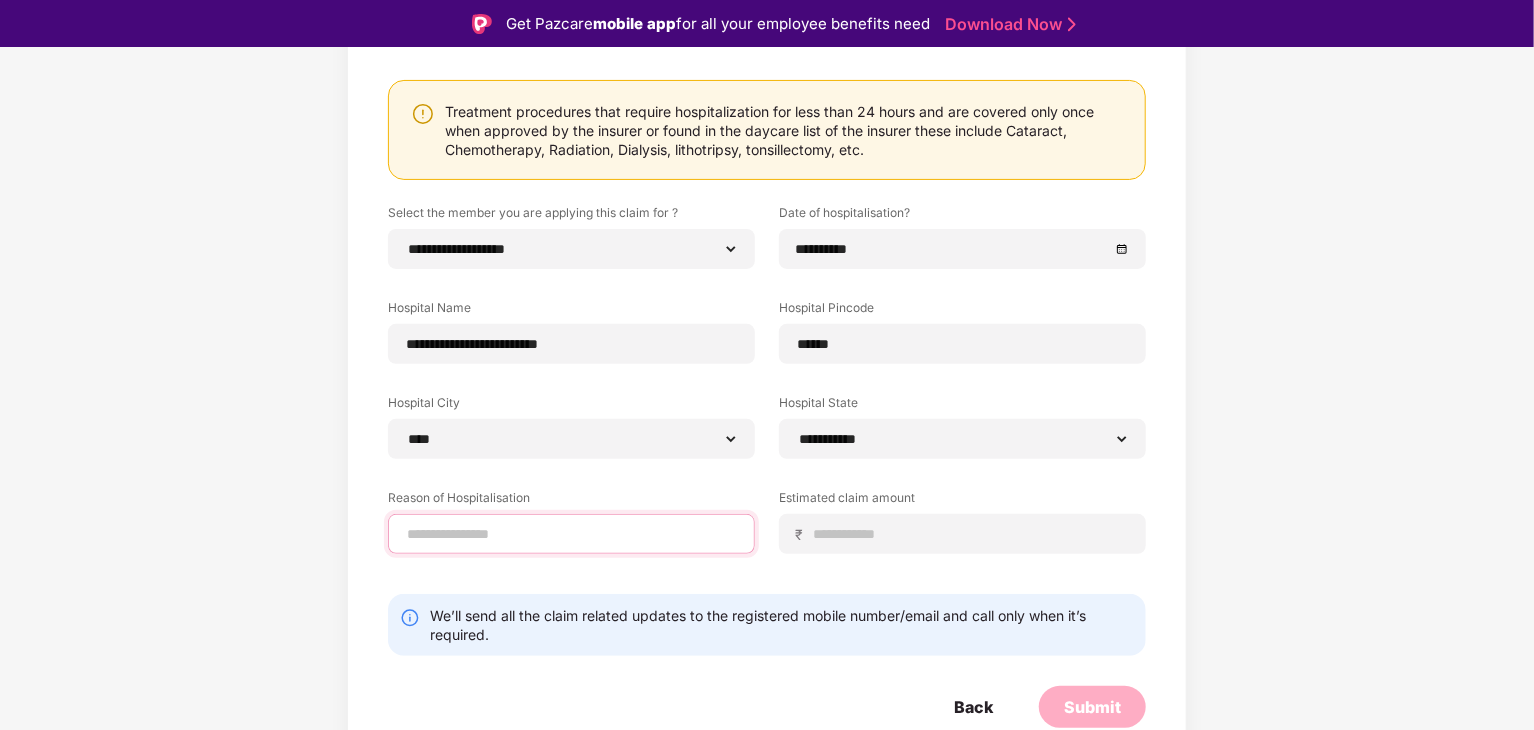 click at bounding box center [571, 534] 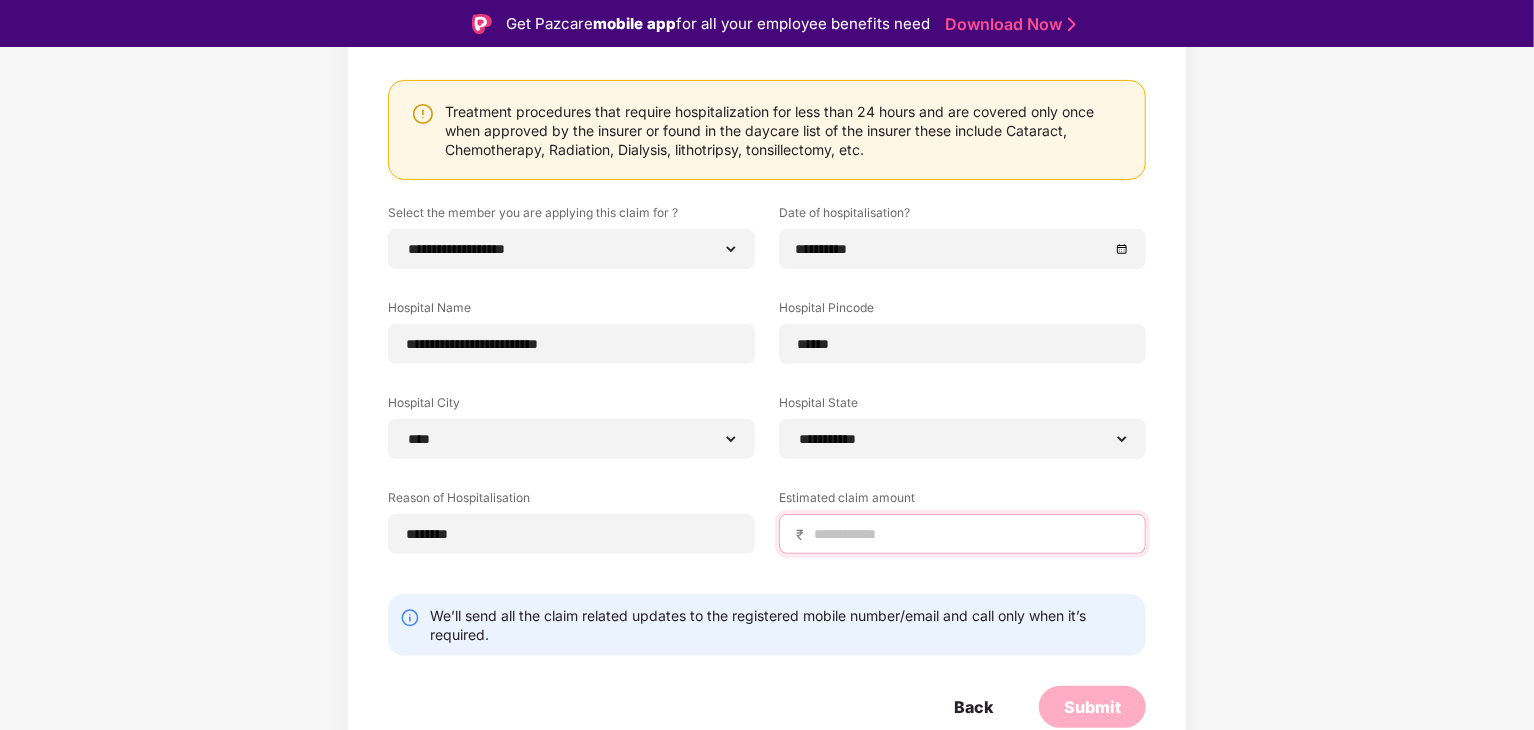 click at bounding box center (970, 534) 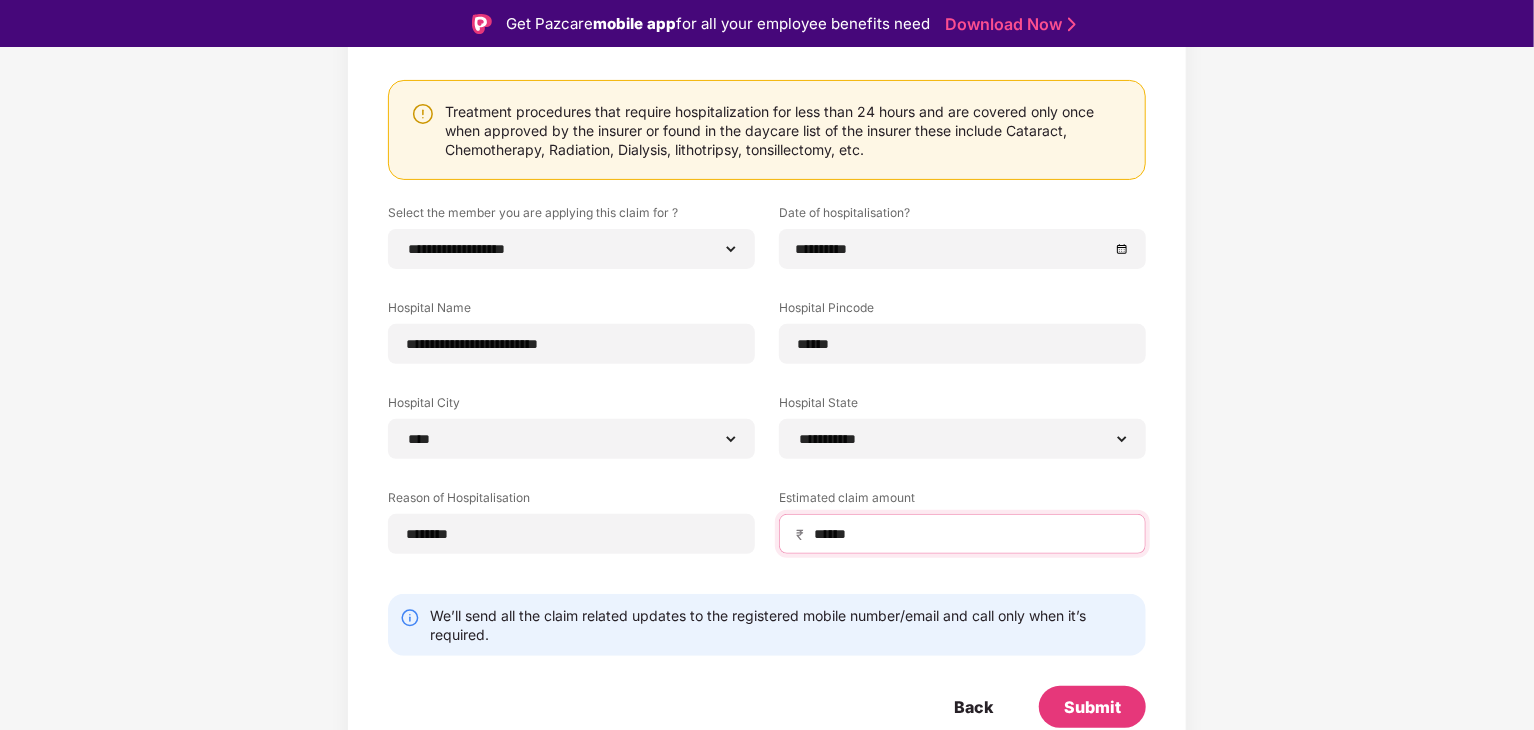 scroll, scrollTop: 48, scrollLeft: 0, axis: vertical 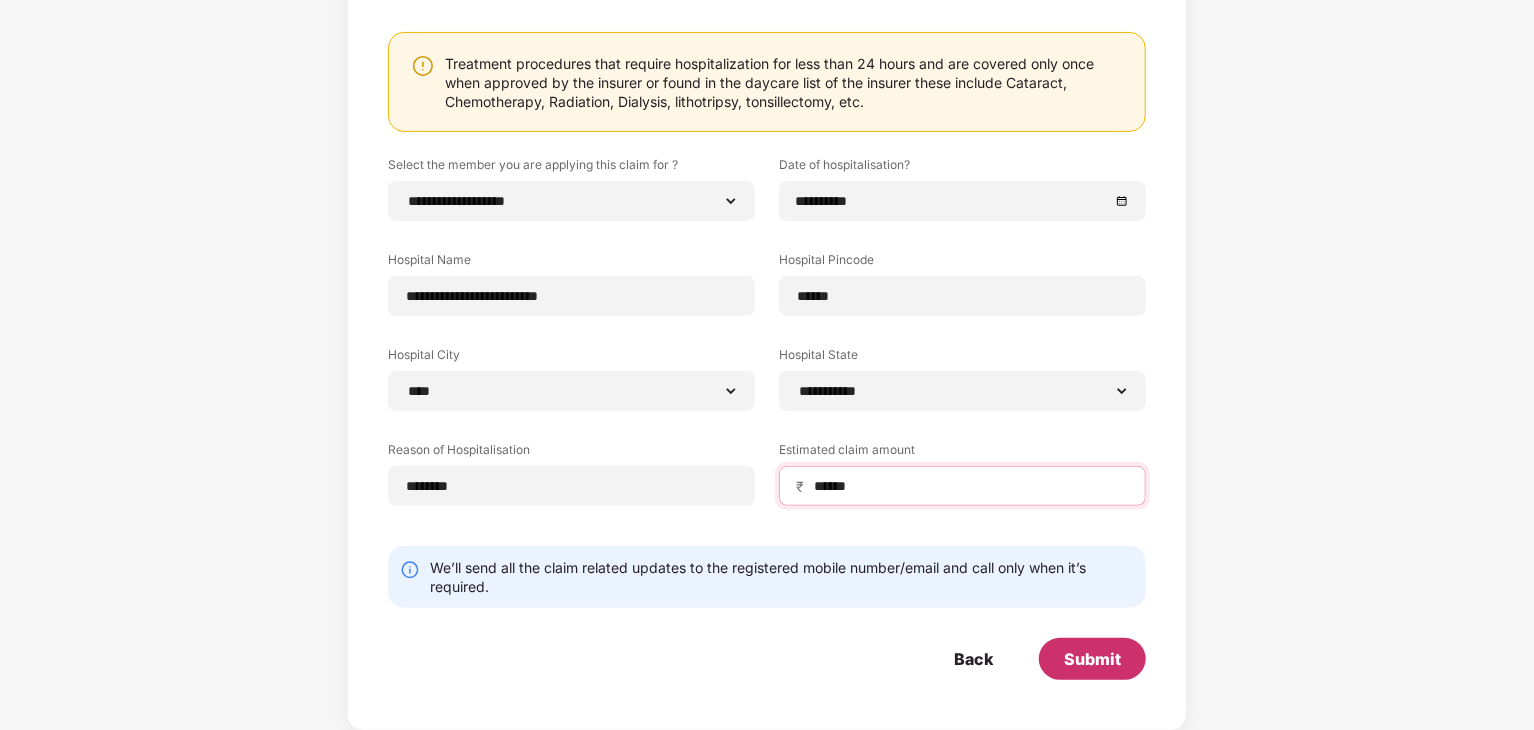 type on "******" 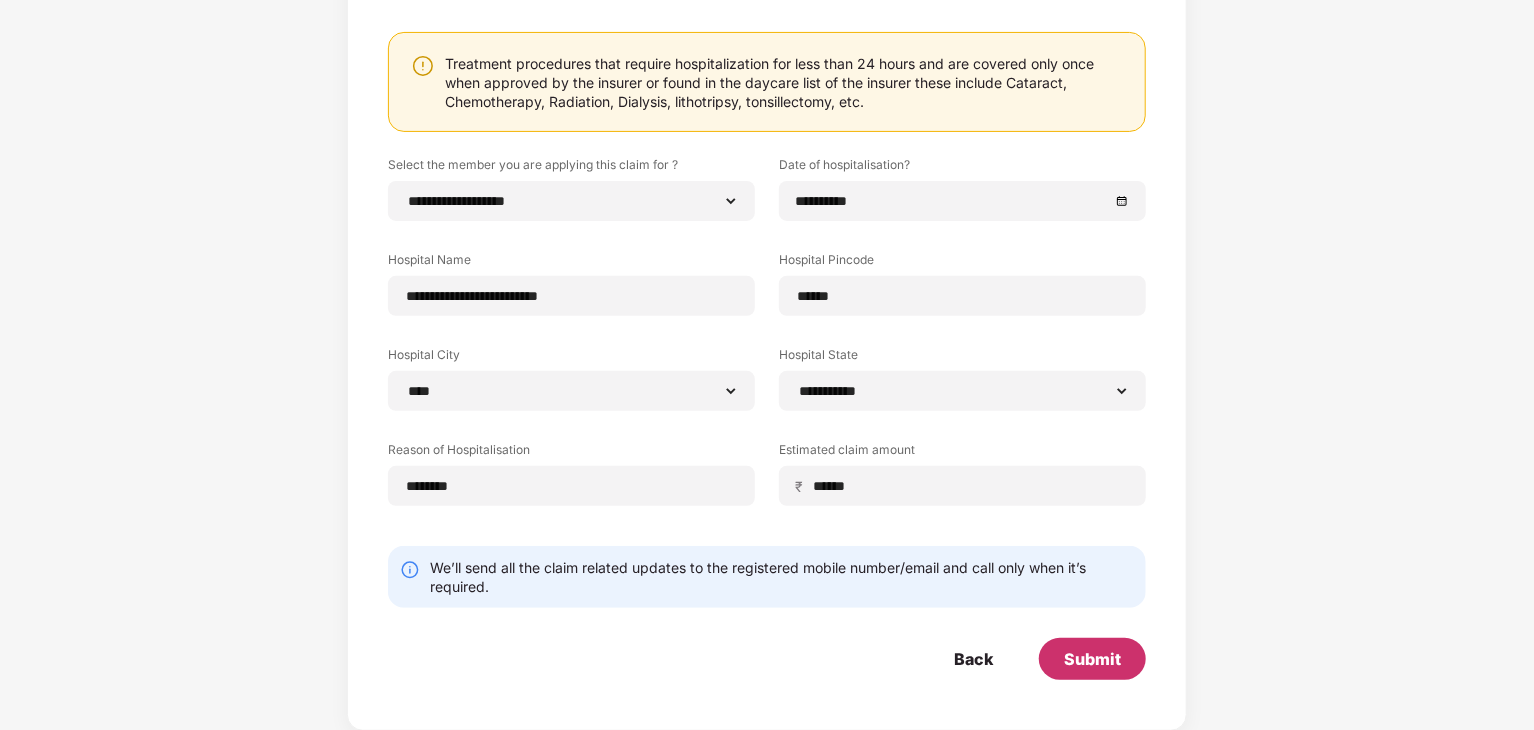 click on "Submit" at bounding box center [1092, 659] 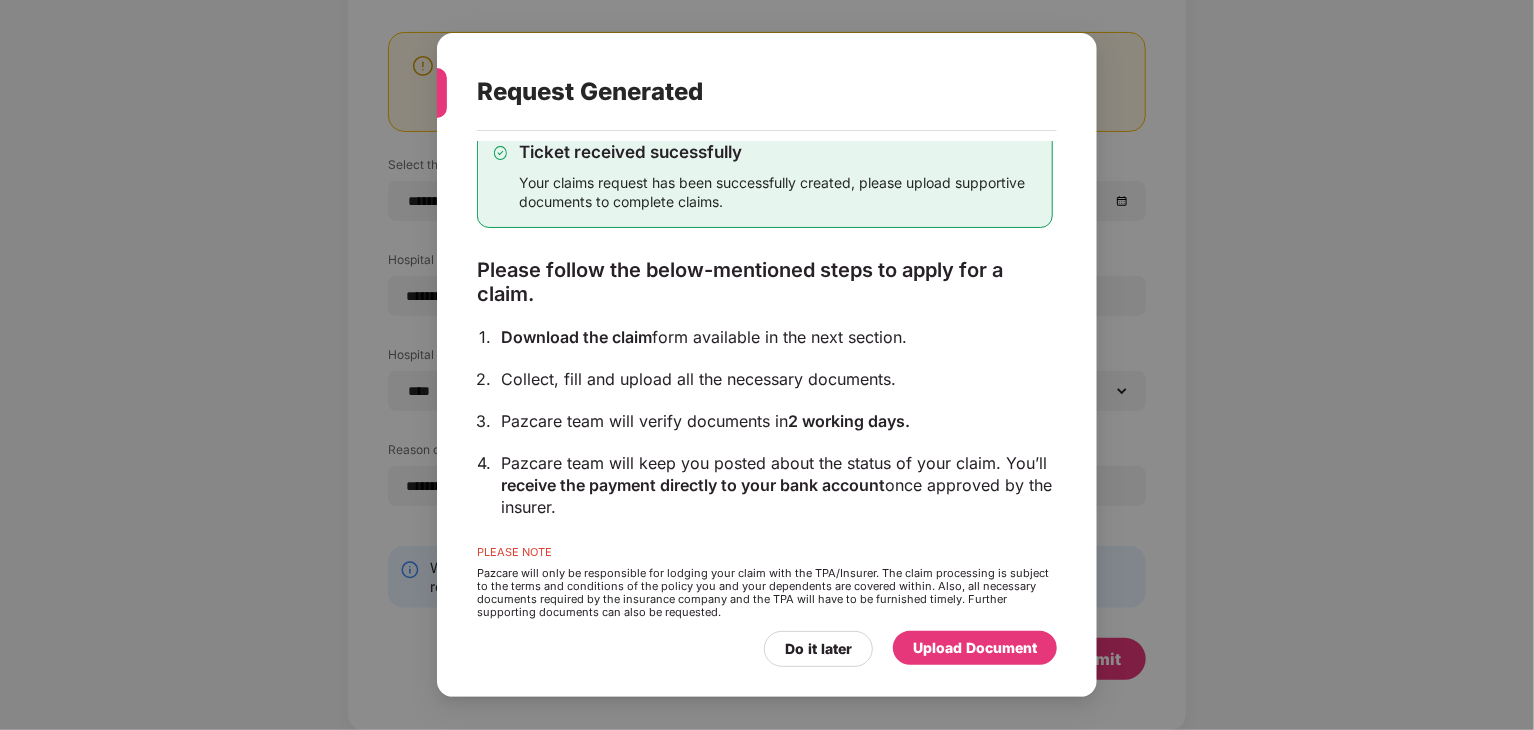 scroll, scrollTop: 72, scrollLeft: 0, axis: vertical 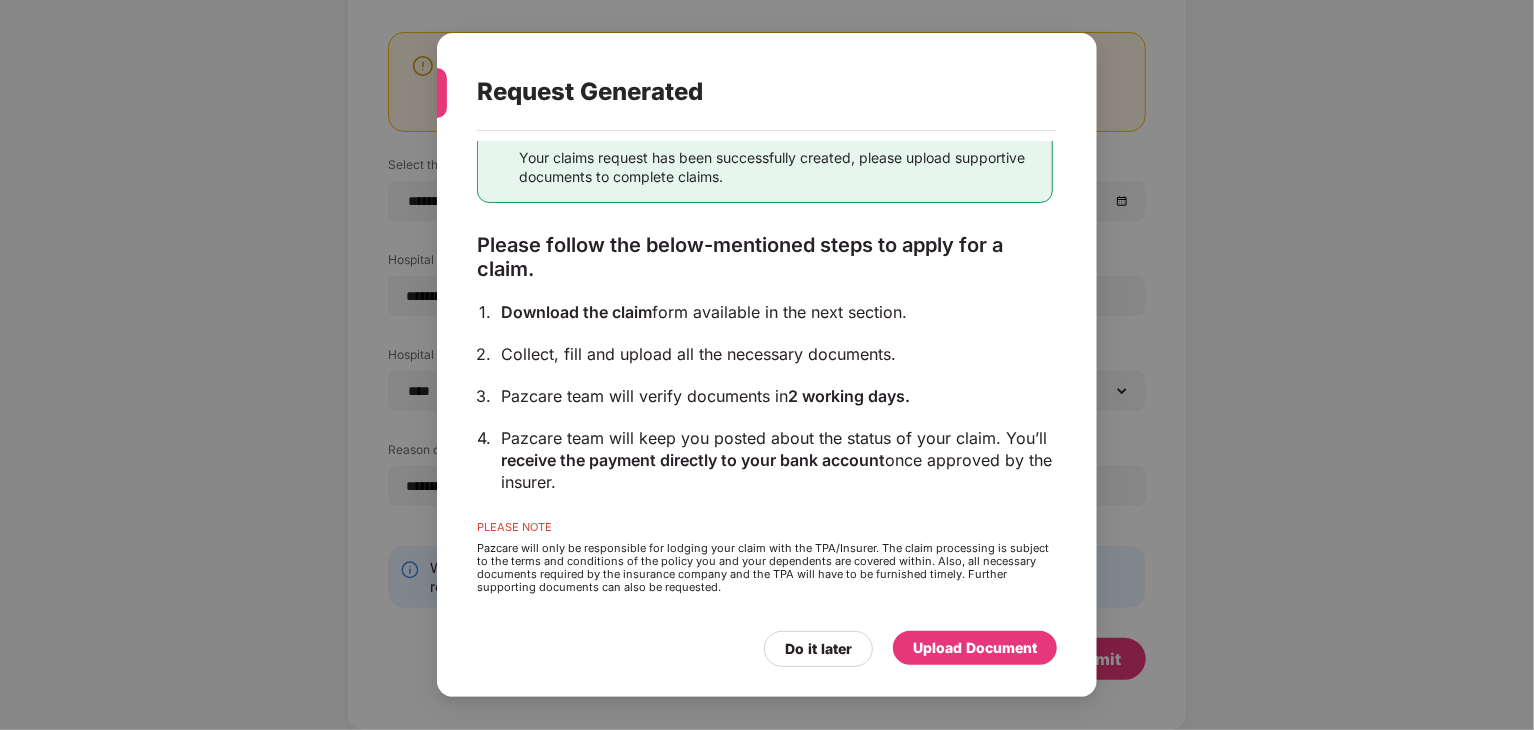 click on "Upload Document" at bounding box center [975, 648] 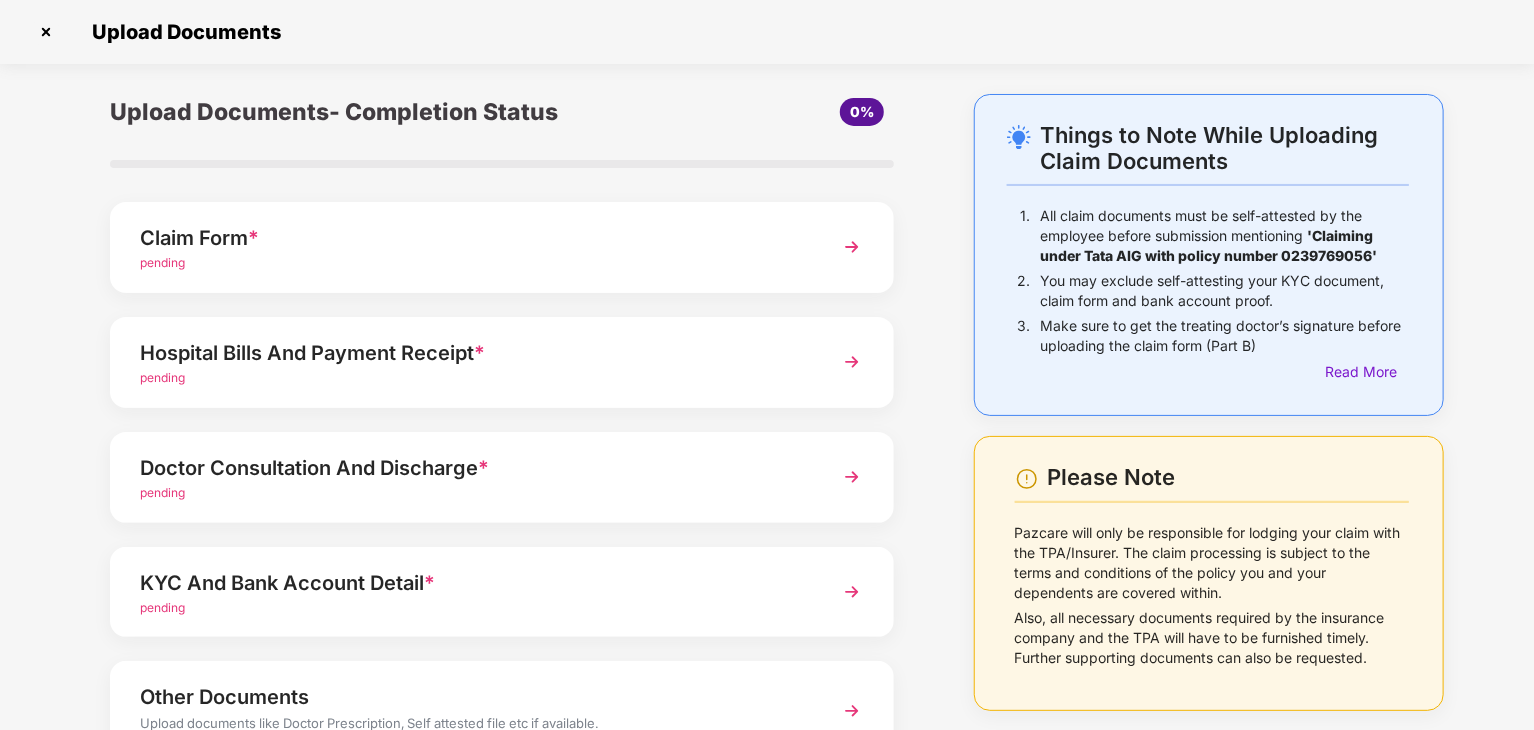 click on "pending" at bounding box center [471, 263] 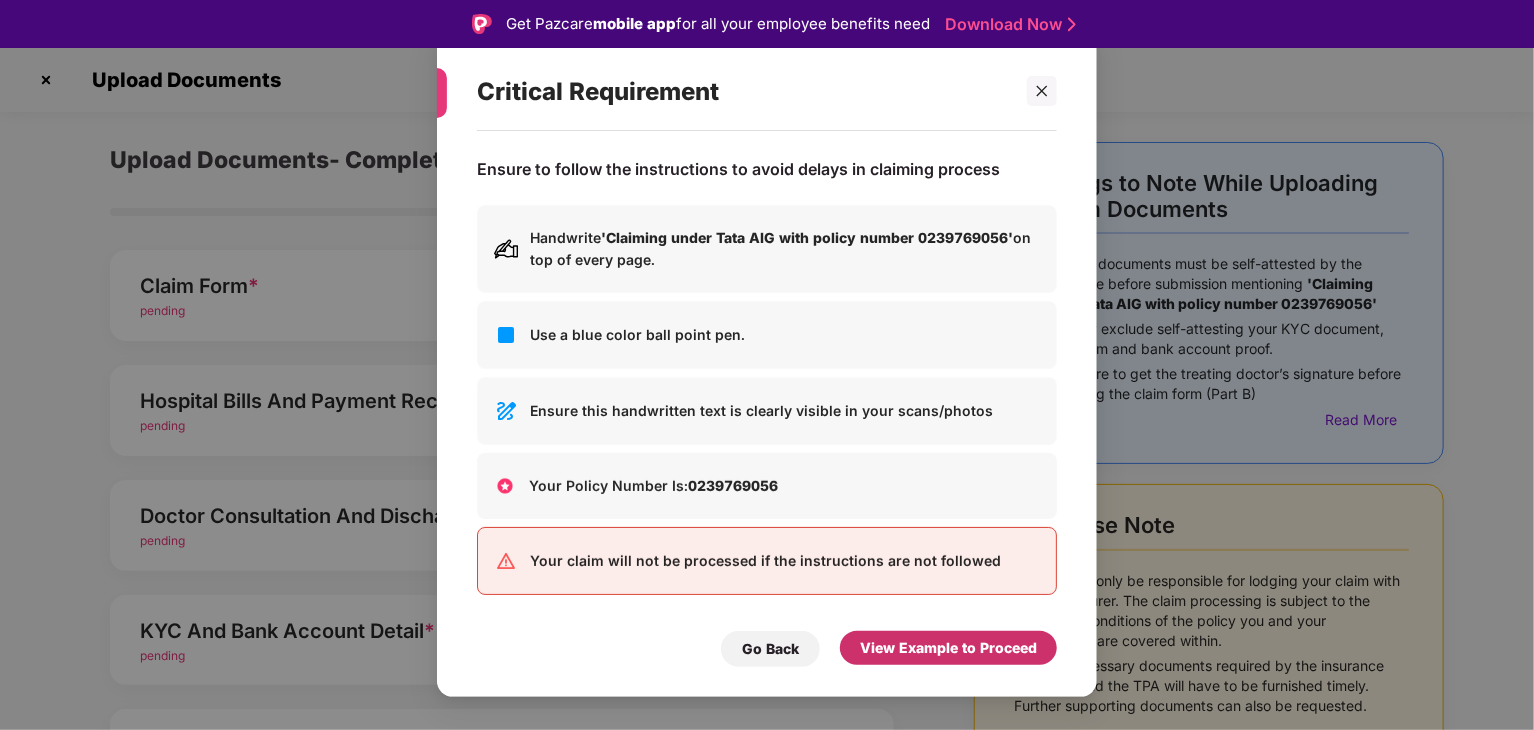 click on "View Example to Proceed" at bounding box center (948, 648) 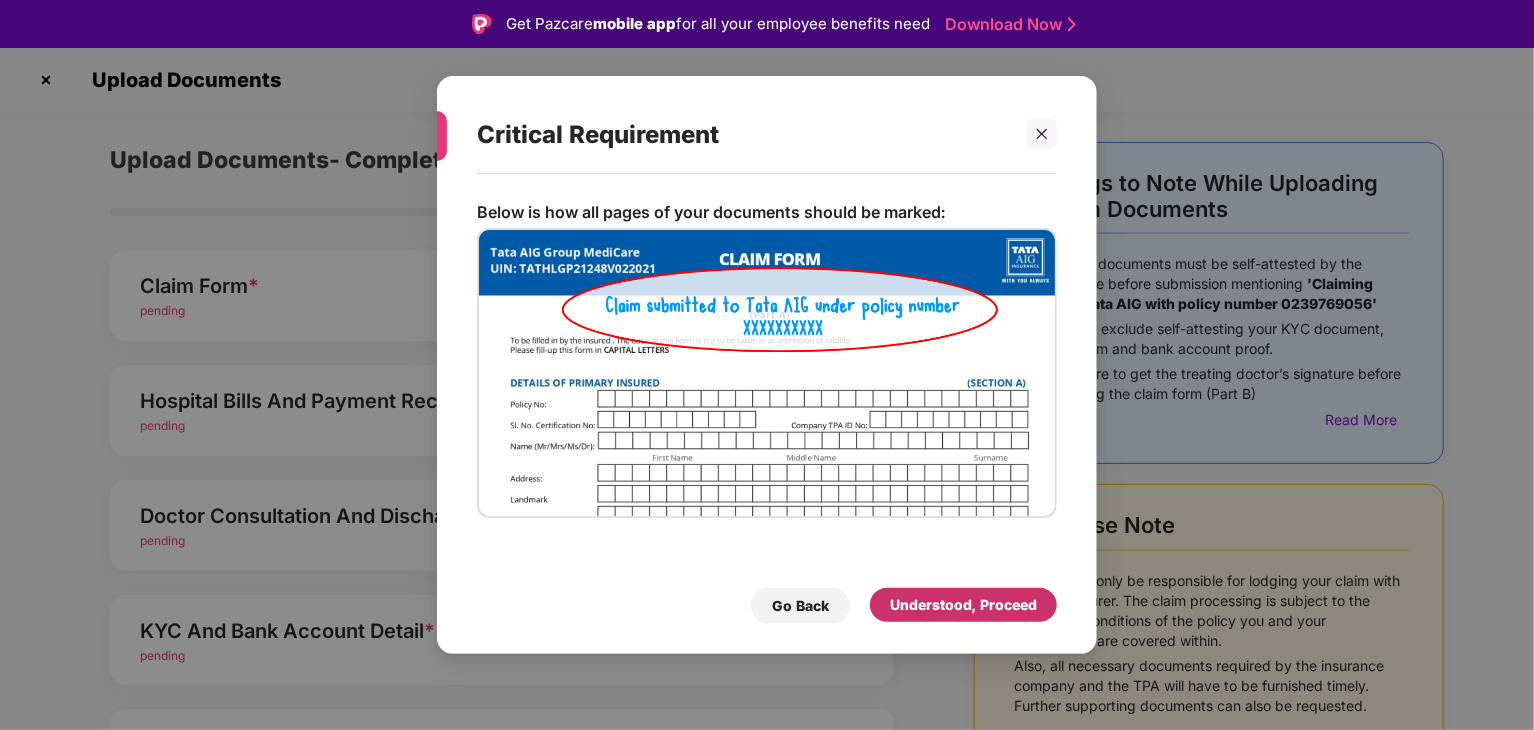 click on "Understood, Proceed" at bounding box center (963, 605) 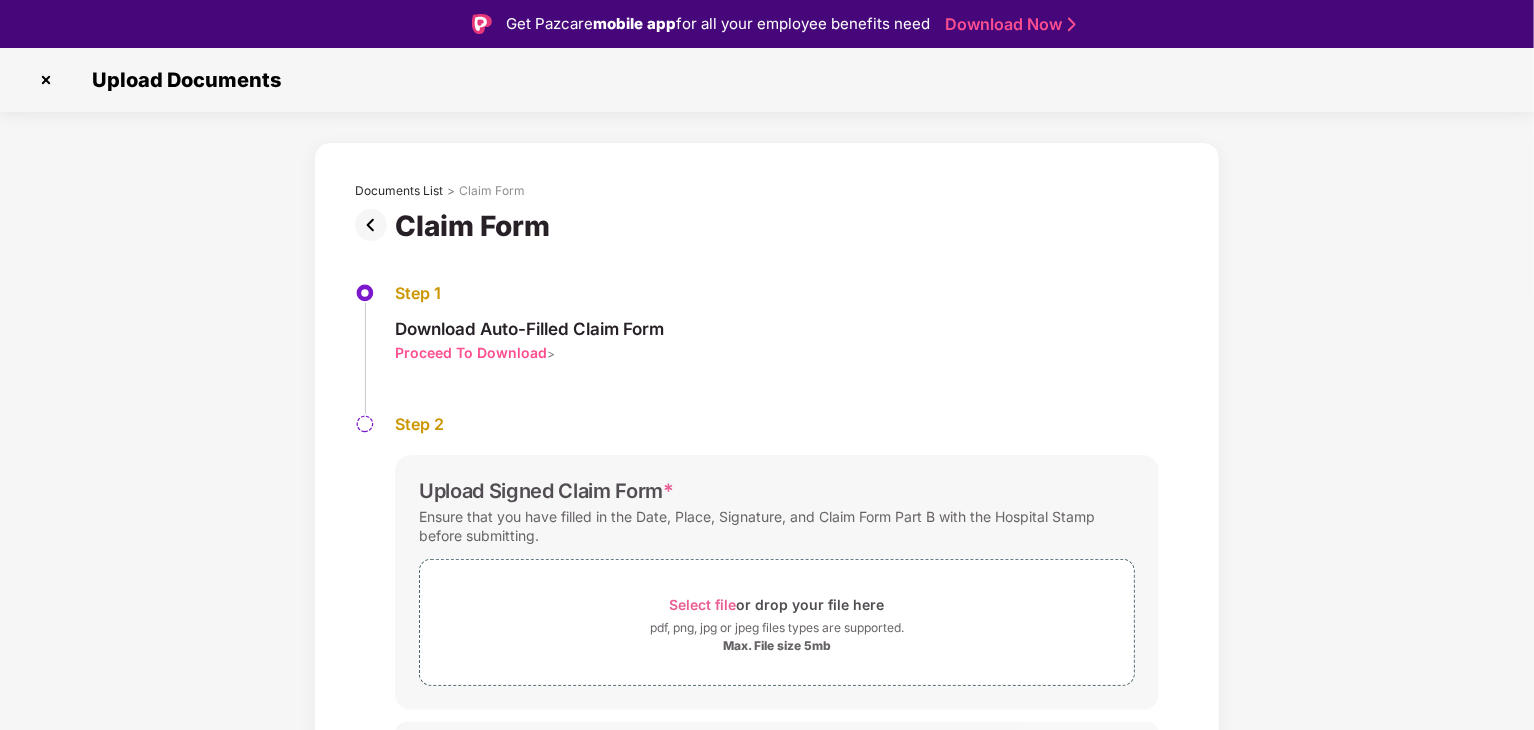 click on "Proceed To Download" at bounding box center (471, 352) 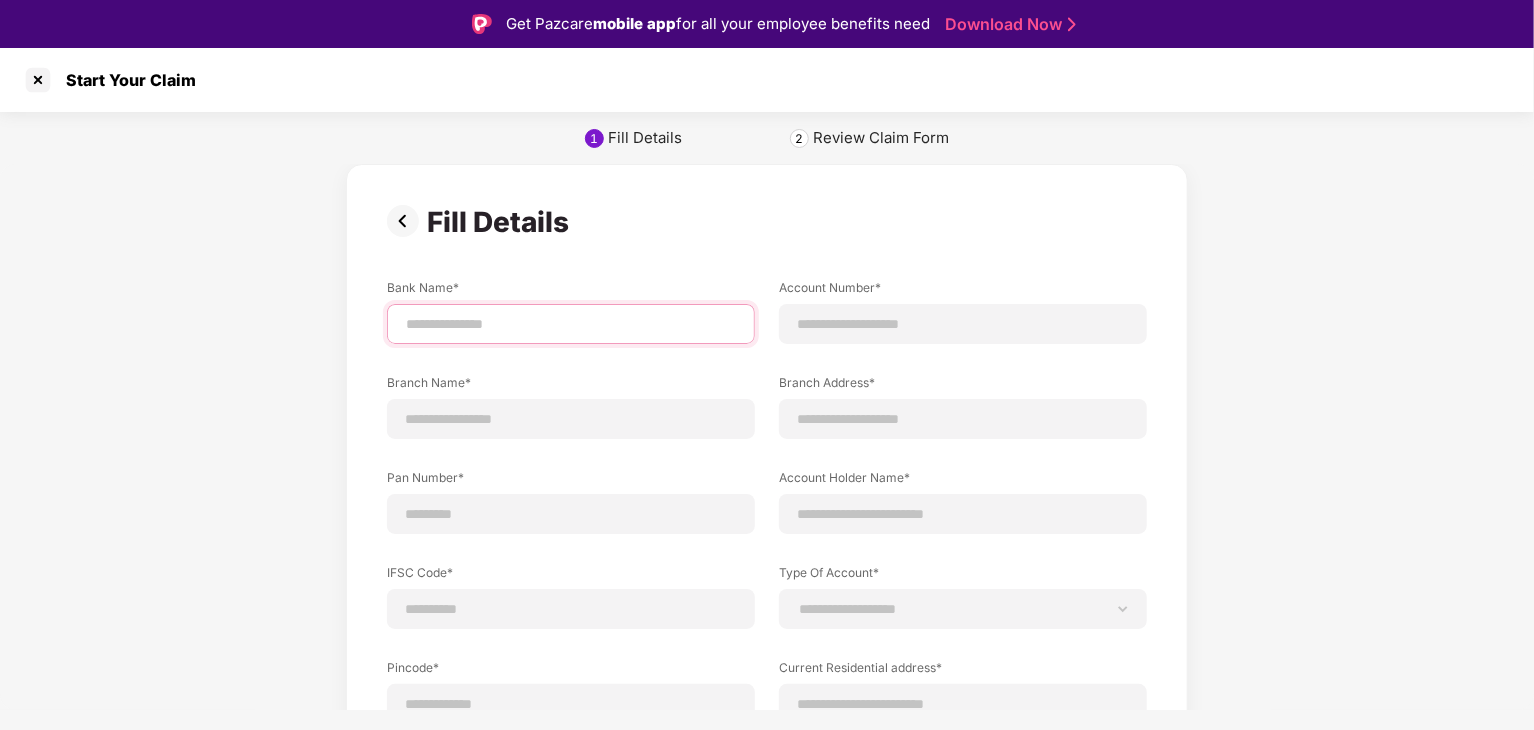 click at bounding box center [571, 324] 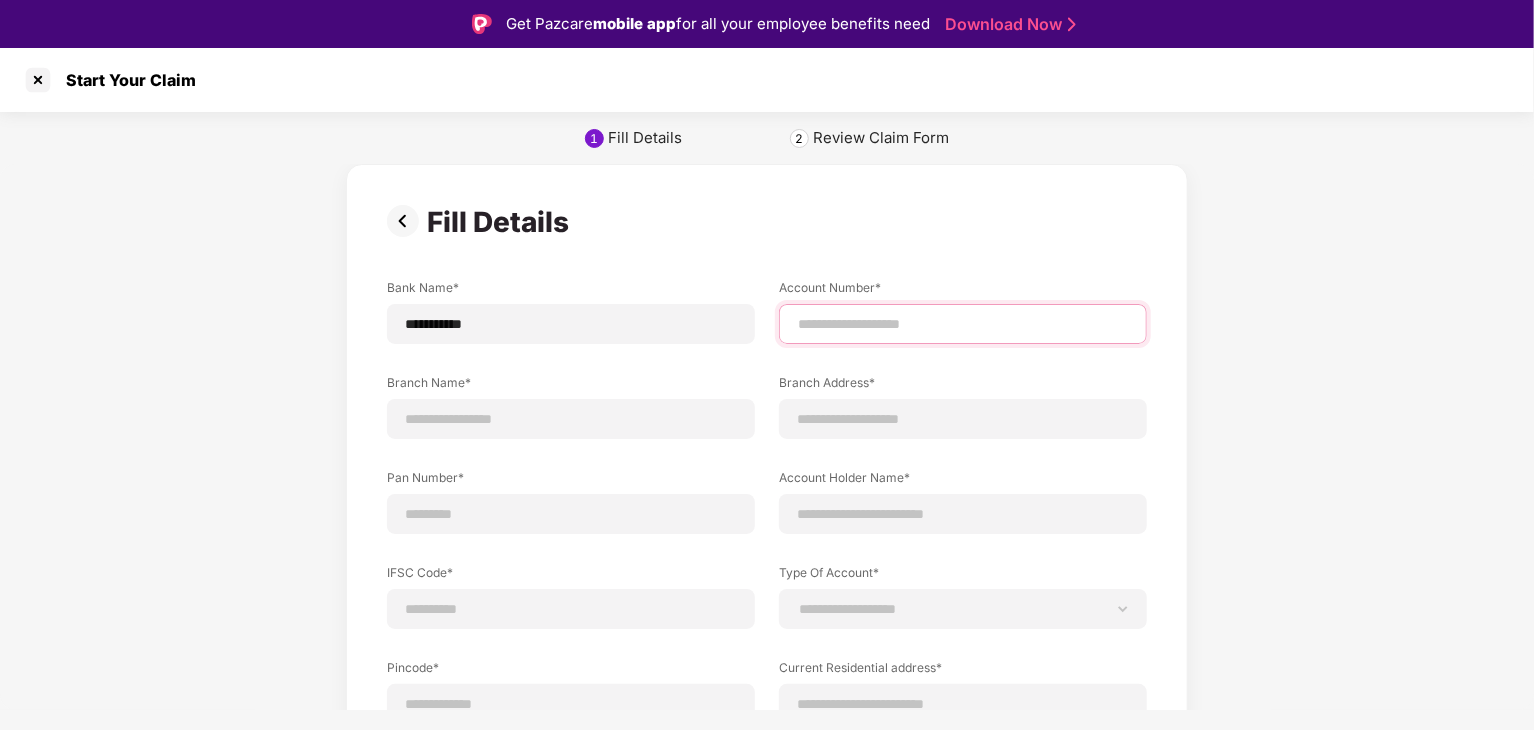 click at bounding box center [963, 324] 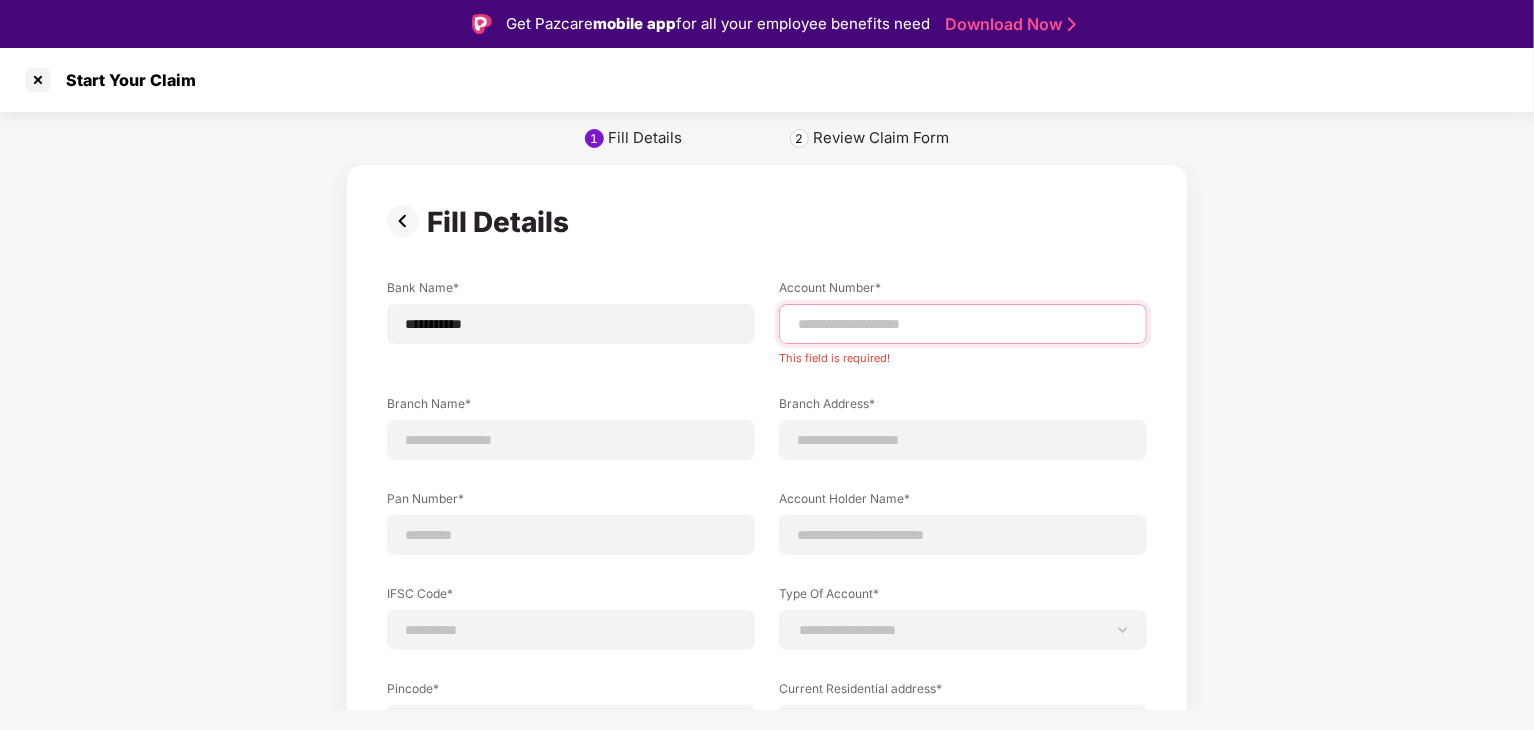 paste on "**********" 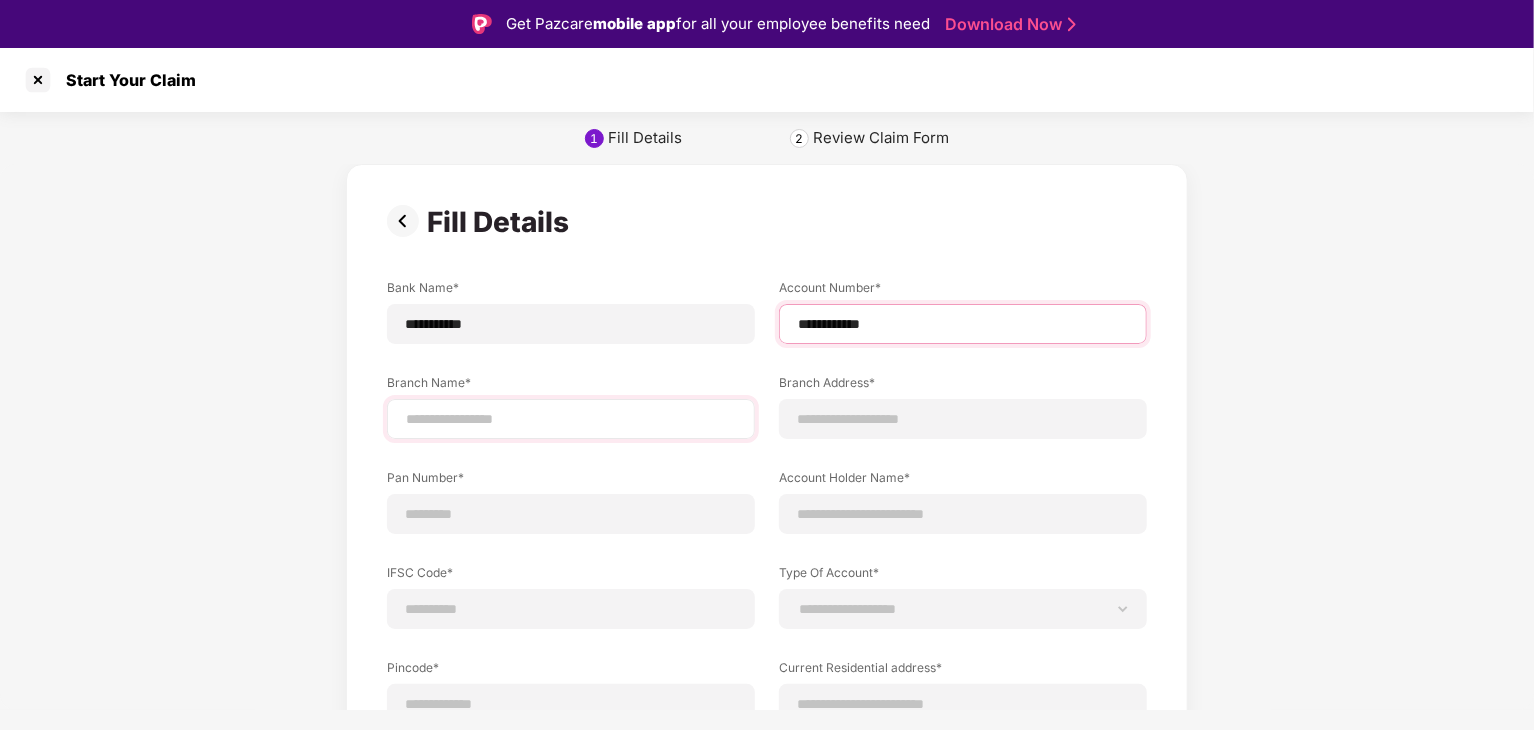 type on "**********" 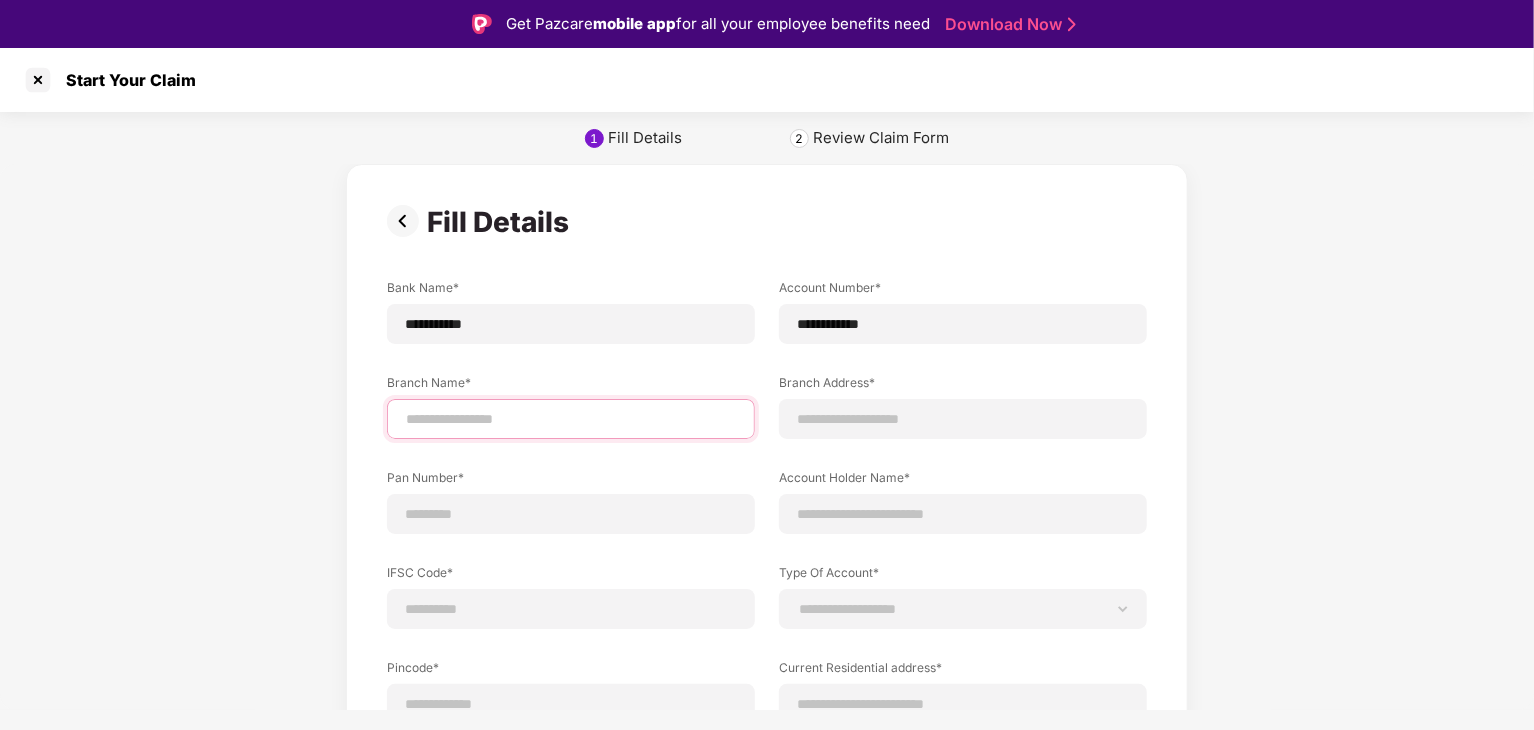 click at bounding box center (571, 419) 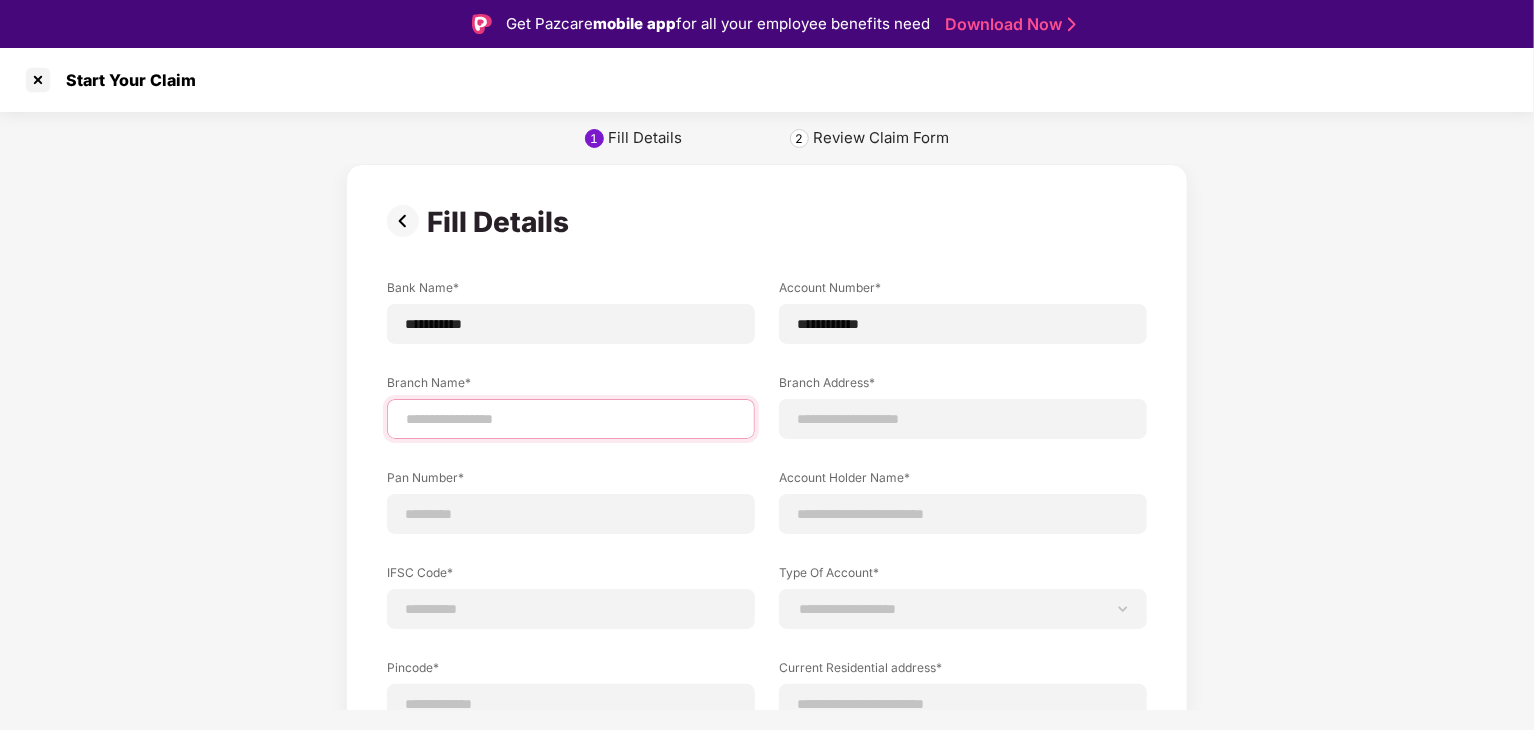 type on "**********" 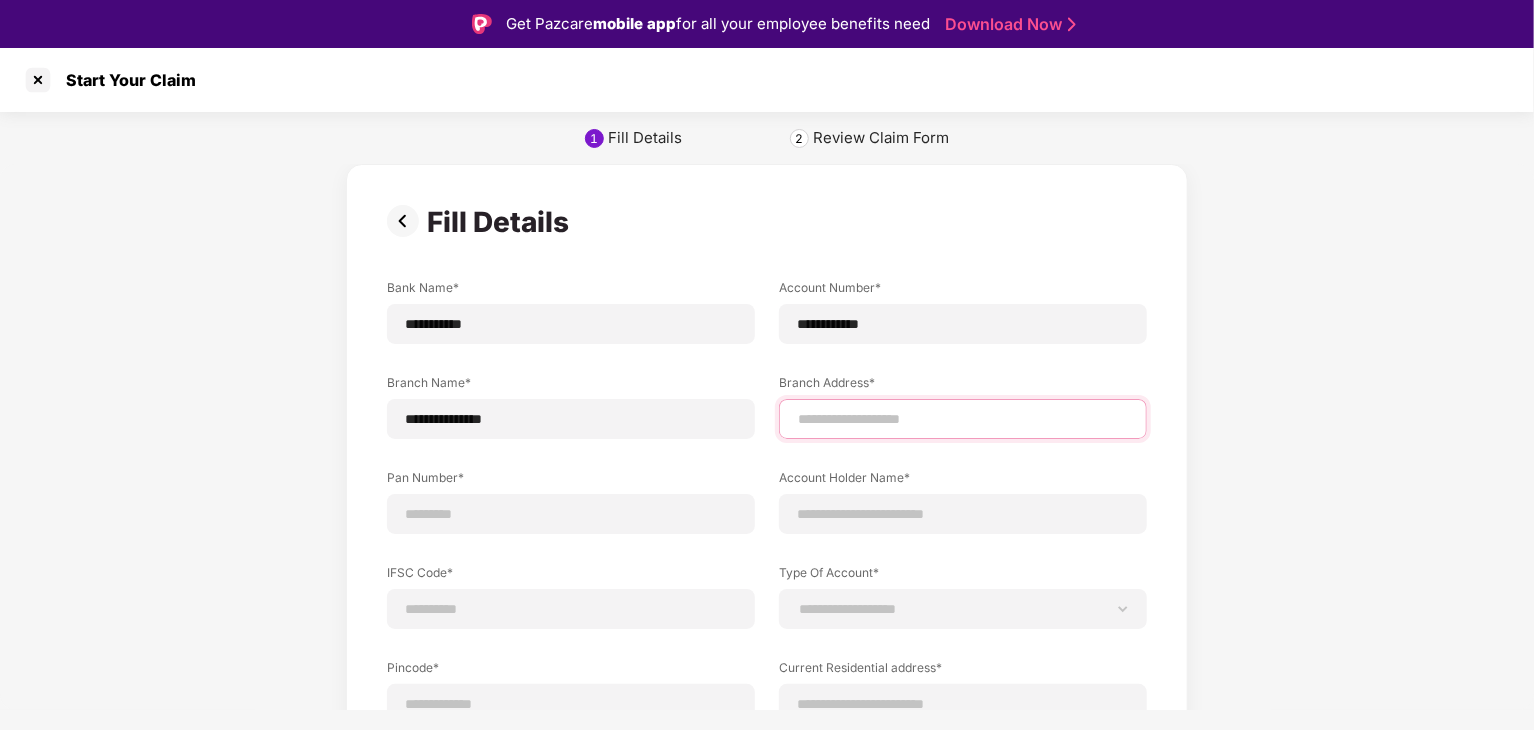 click at bounding box center [963, 419] 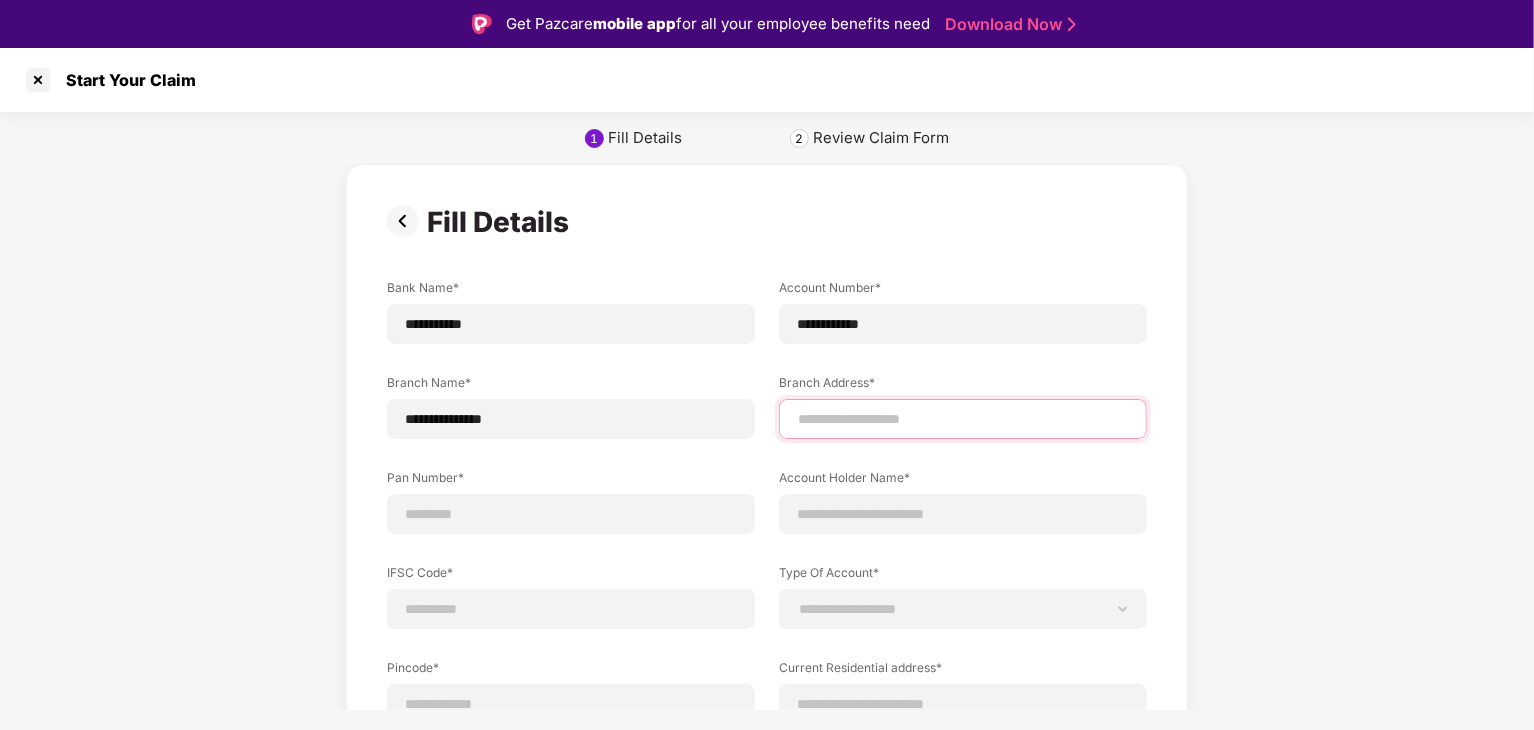 type on "**********" 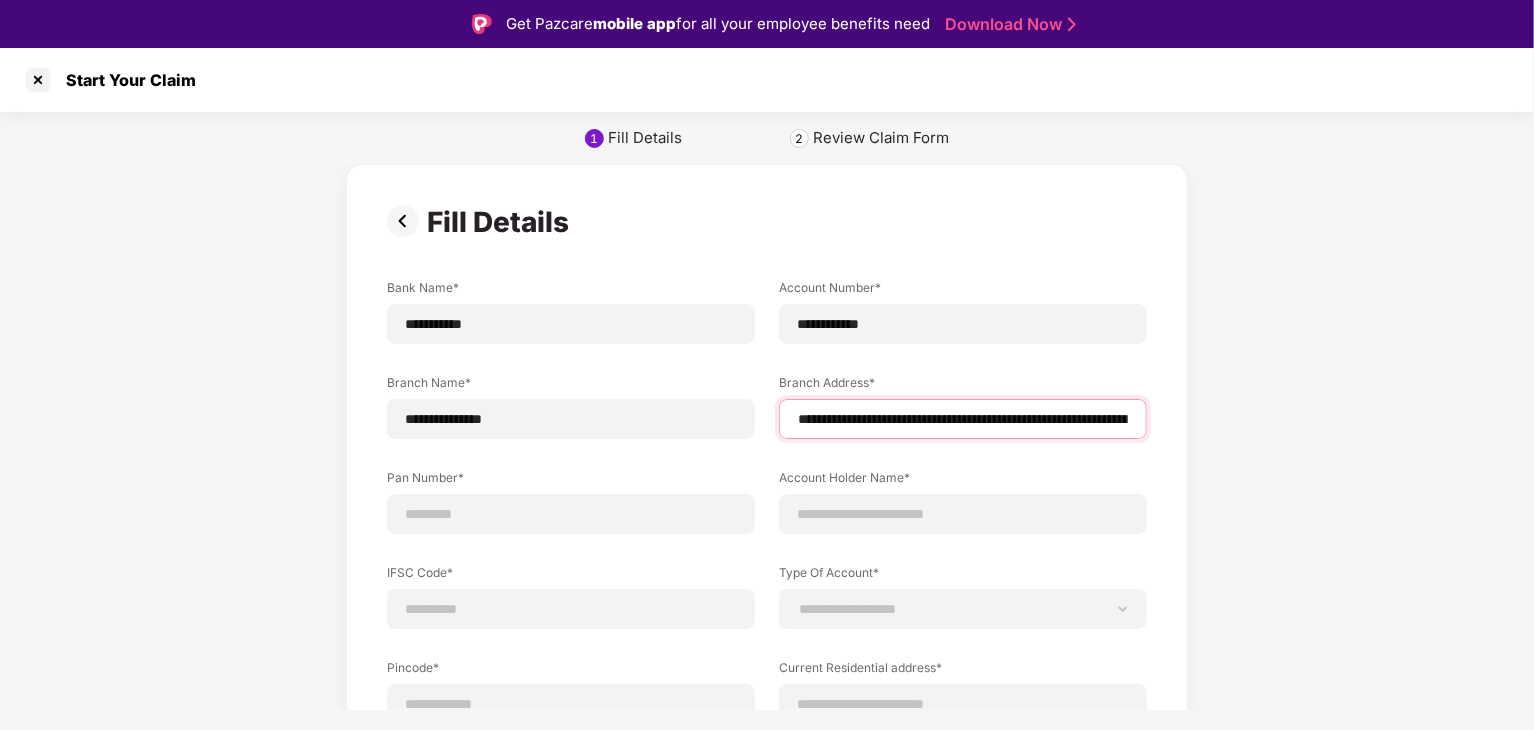 scroll, scrollTop: 0, scrollLeft: 144, axis: horizontal 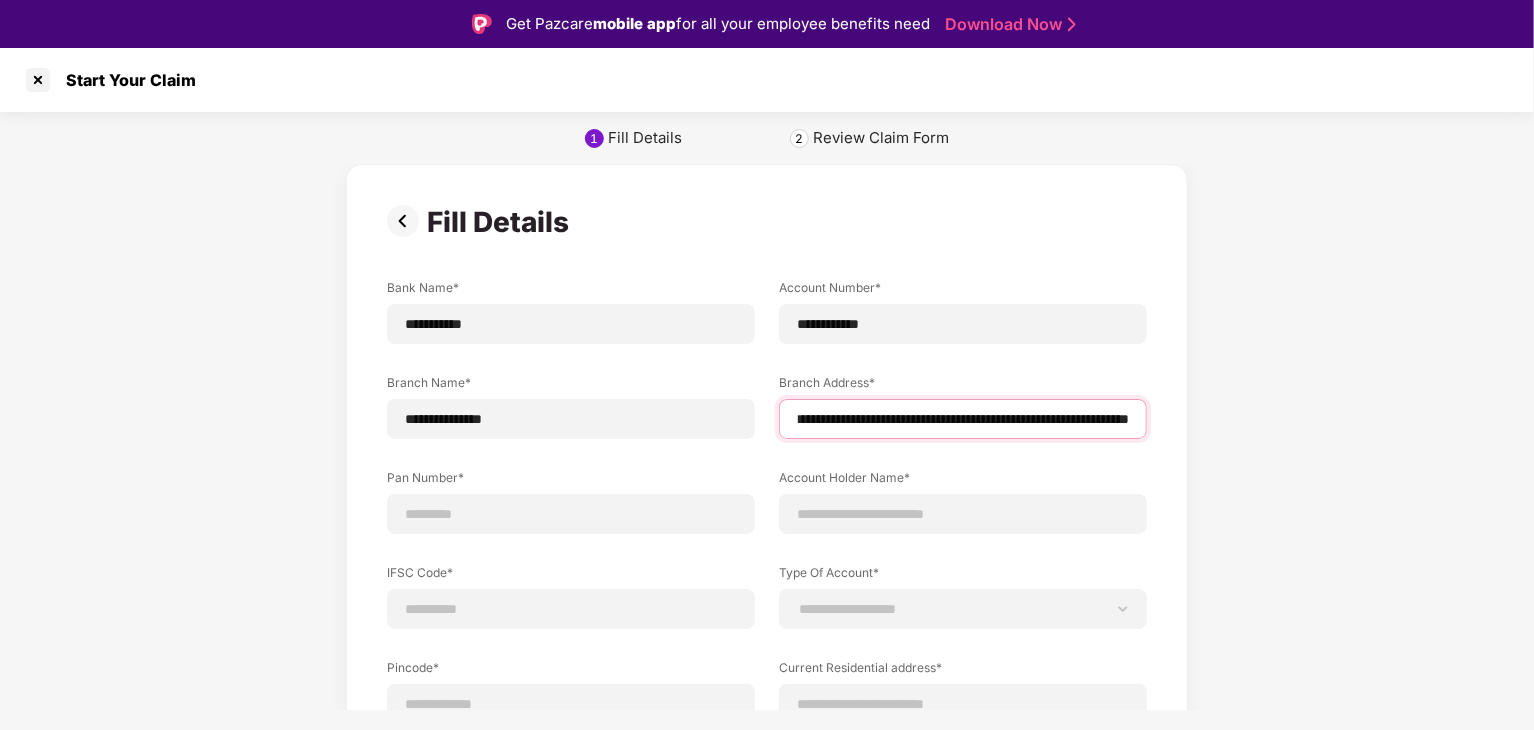 drag, startPoint x: 1139, startPoint y: 419, endPoint x: 1170, endPoint y: 419, distance: 31 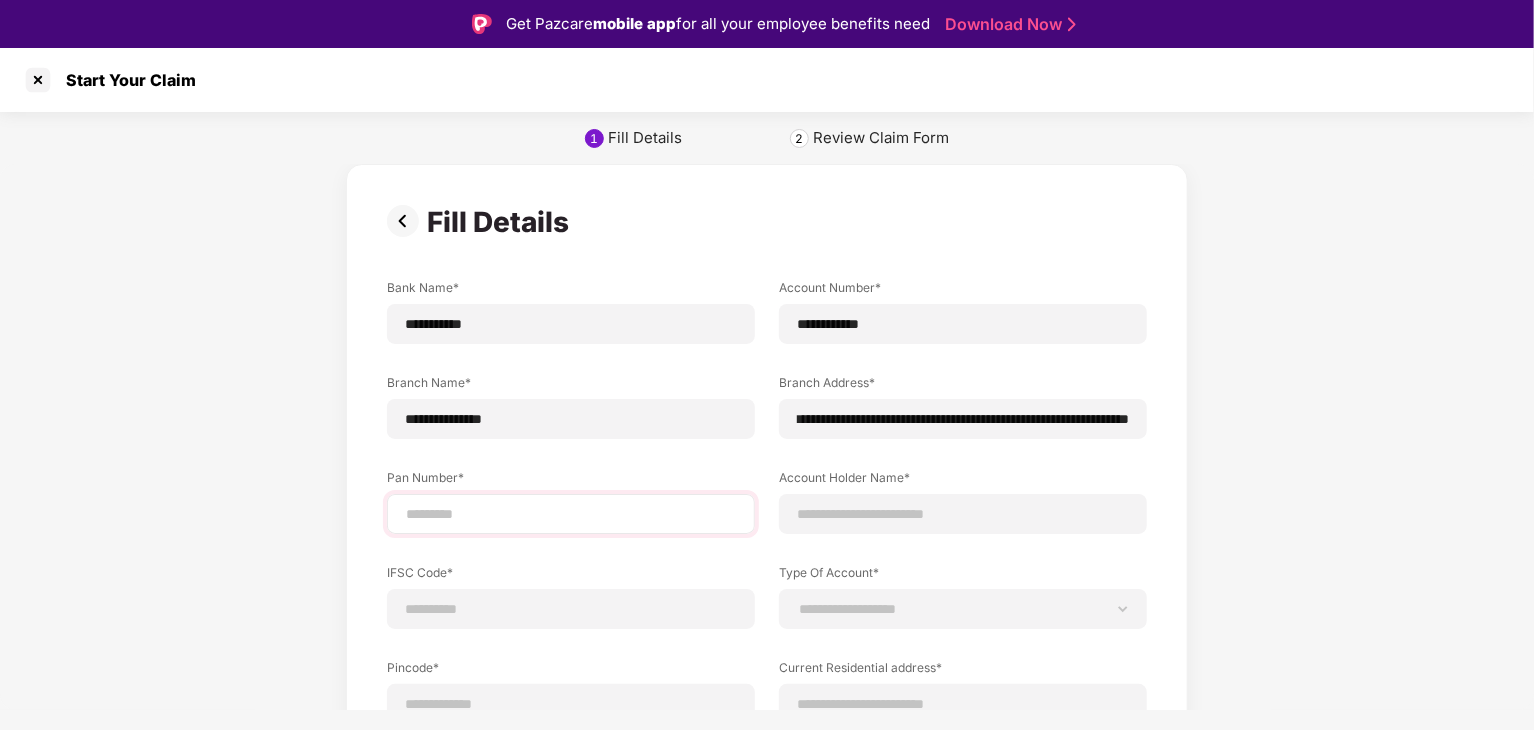 click at bounding box center [571, 514] 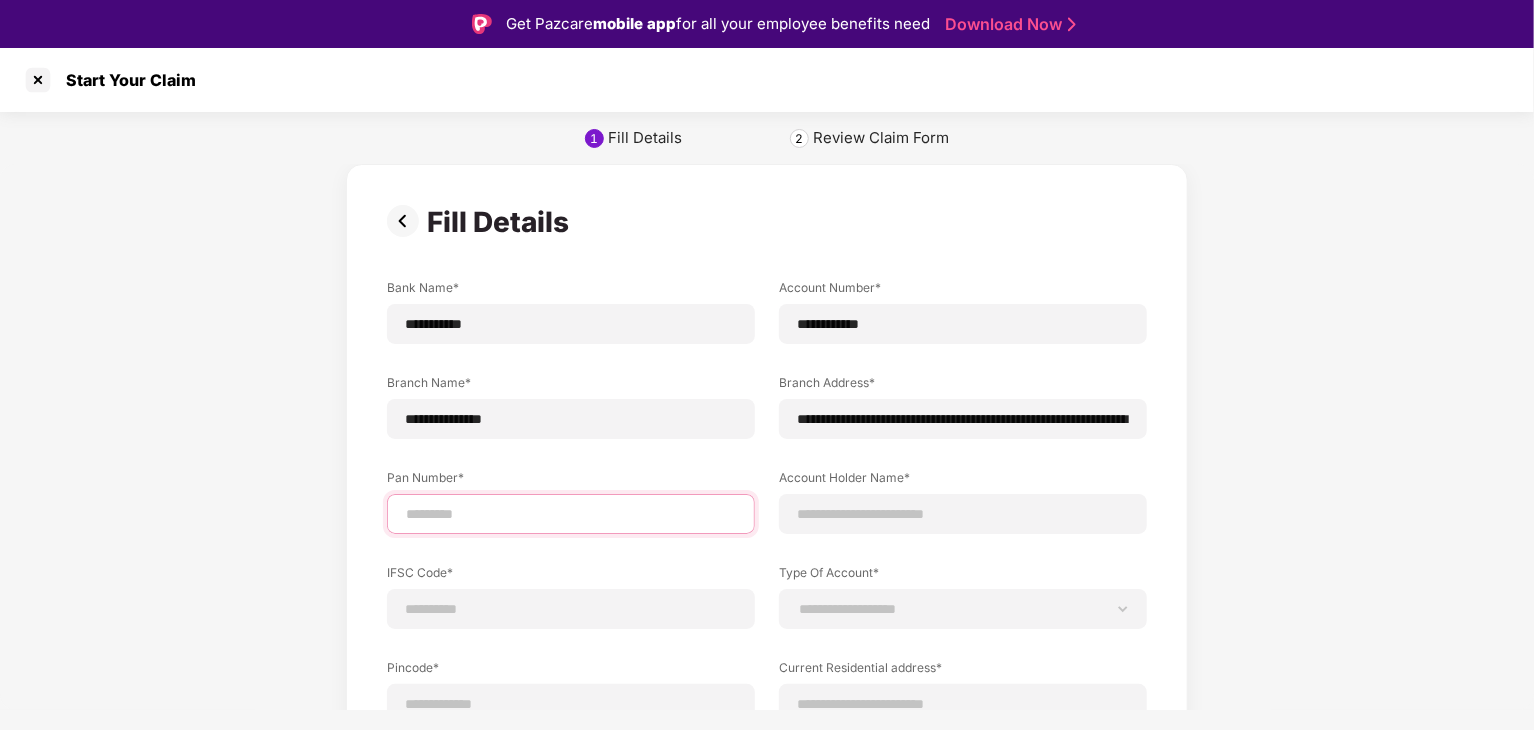 click at bounding box center [571, 514] 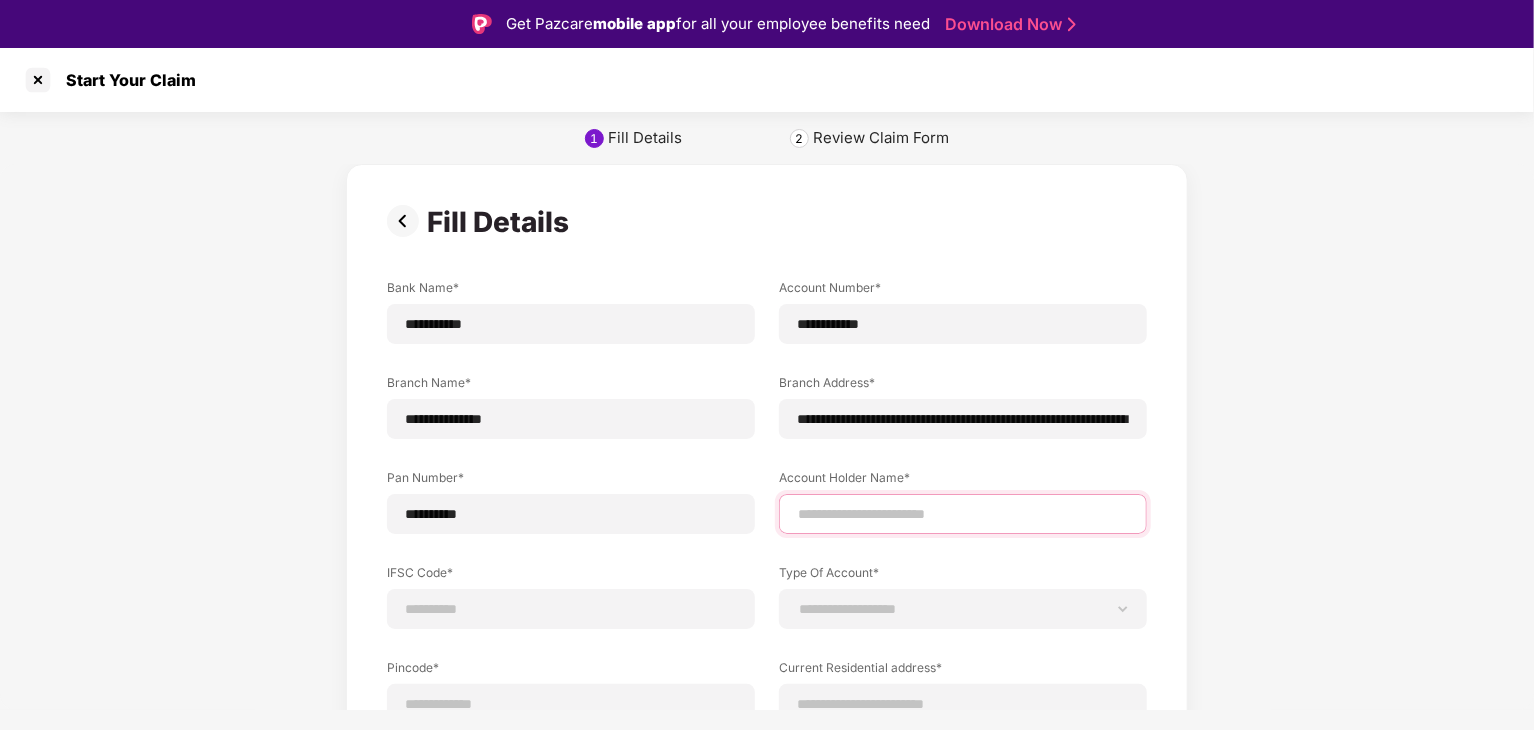 click at bounding box center [963, 514] 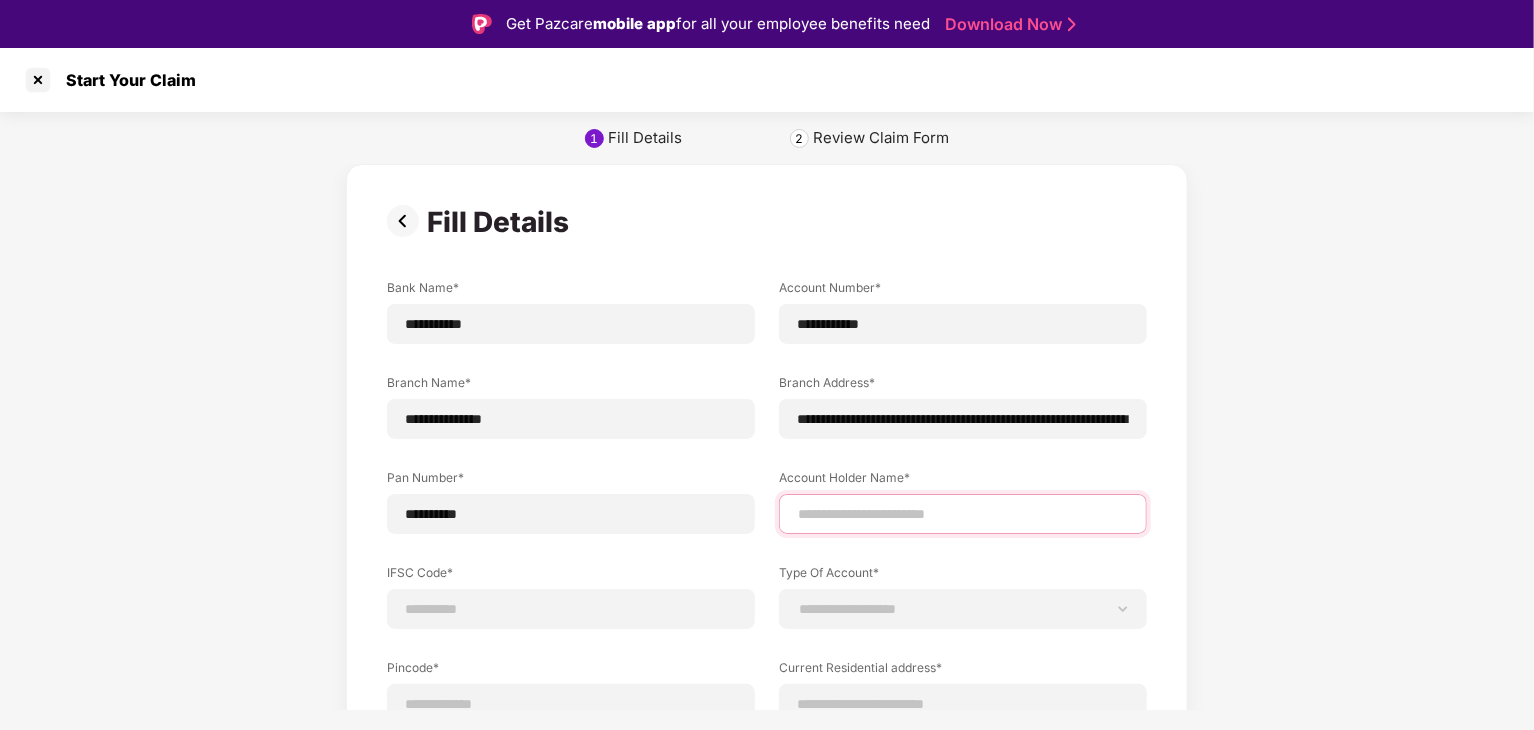 type on "**********" 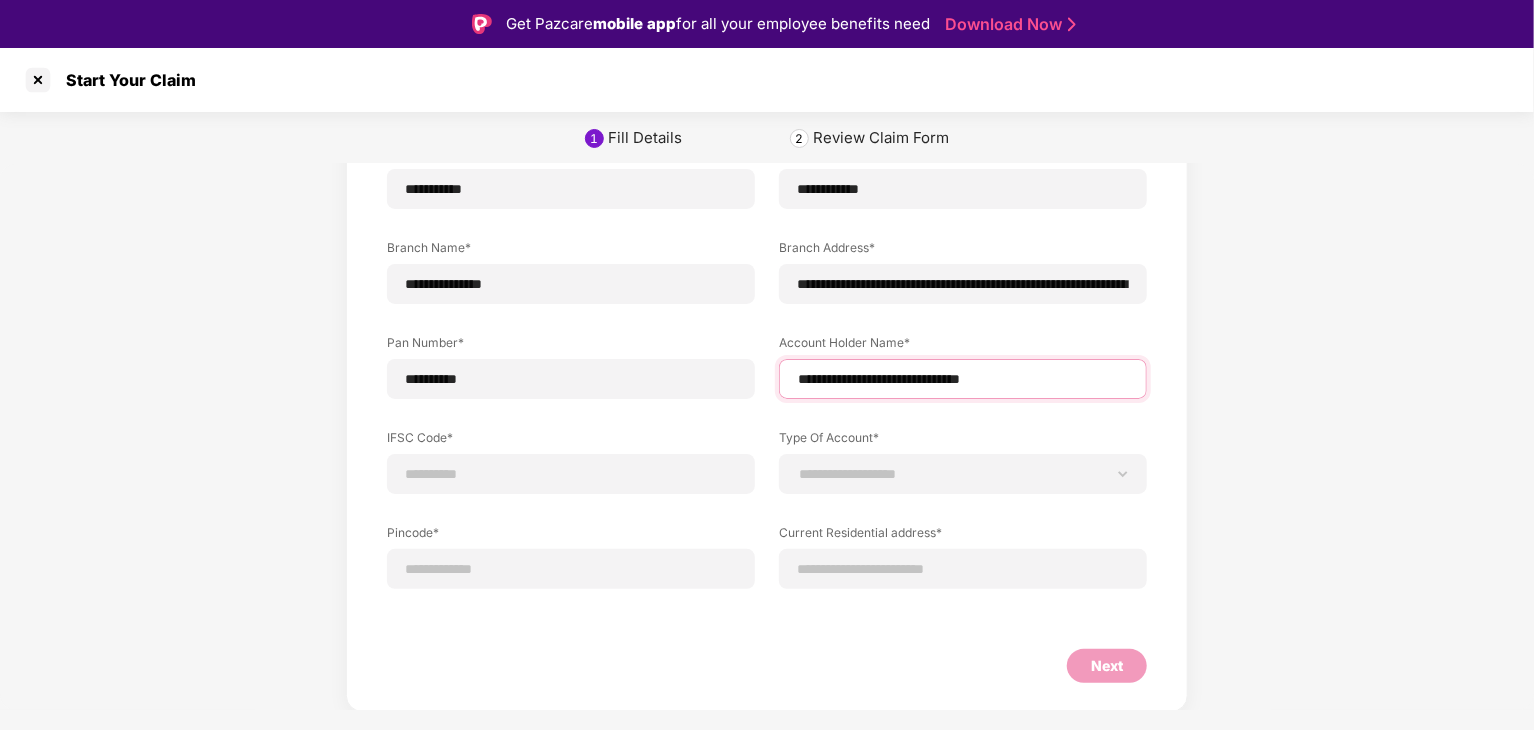 scroll, scrollTop: 136, scrollLeft: 0, axis: vertical 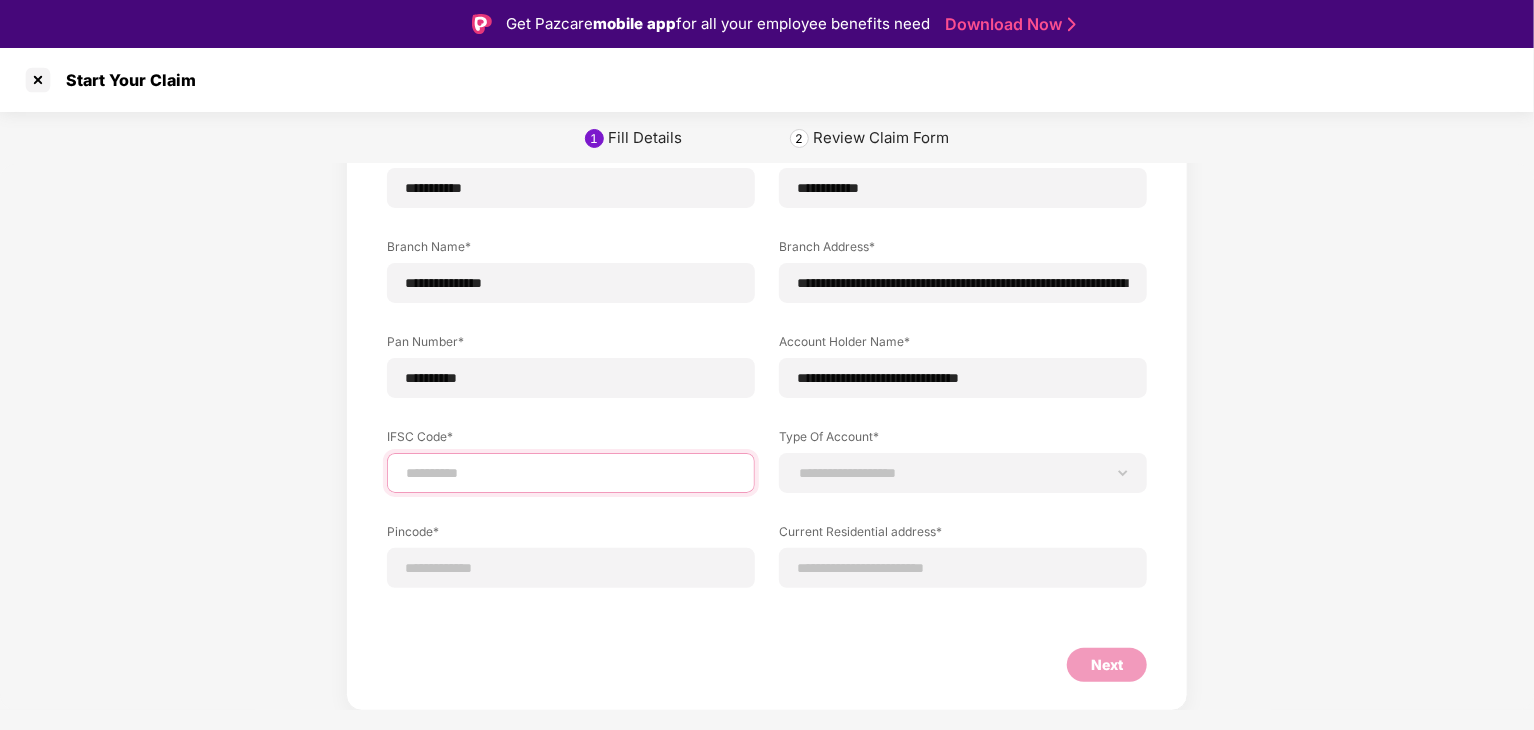 click at bounding box center [571, 473] 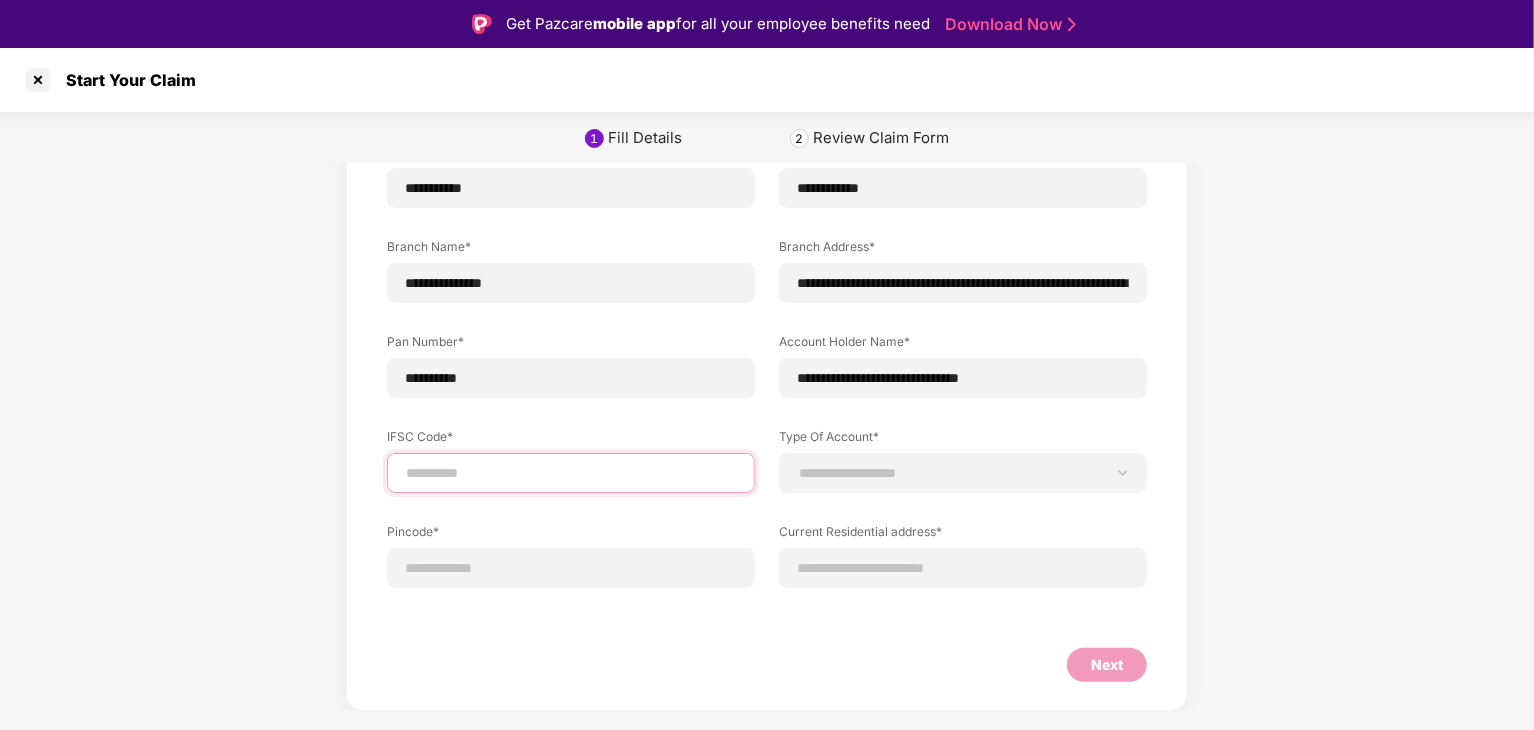 type on "**********" 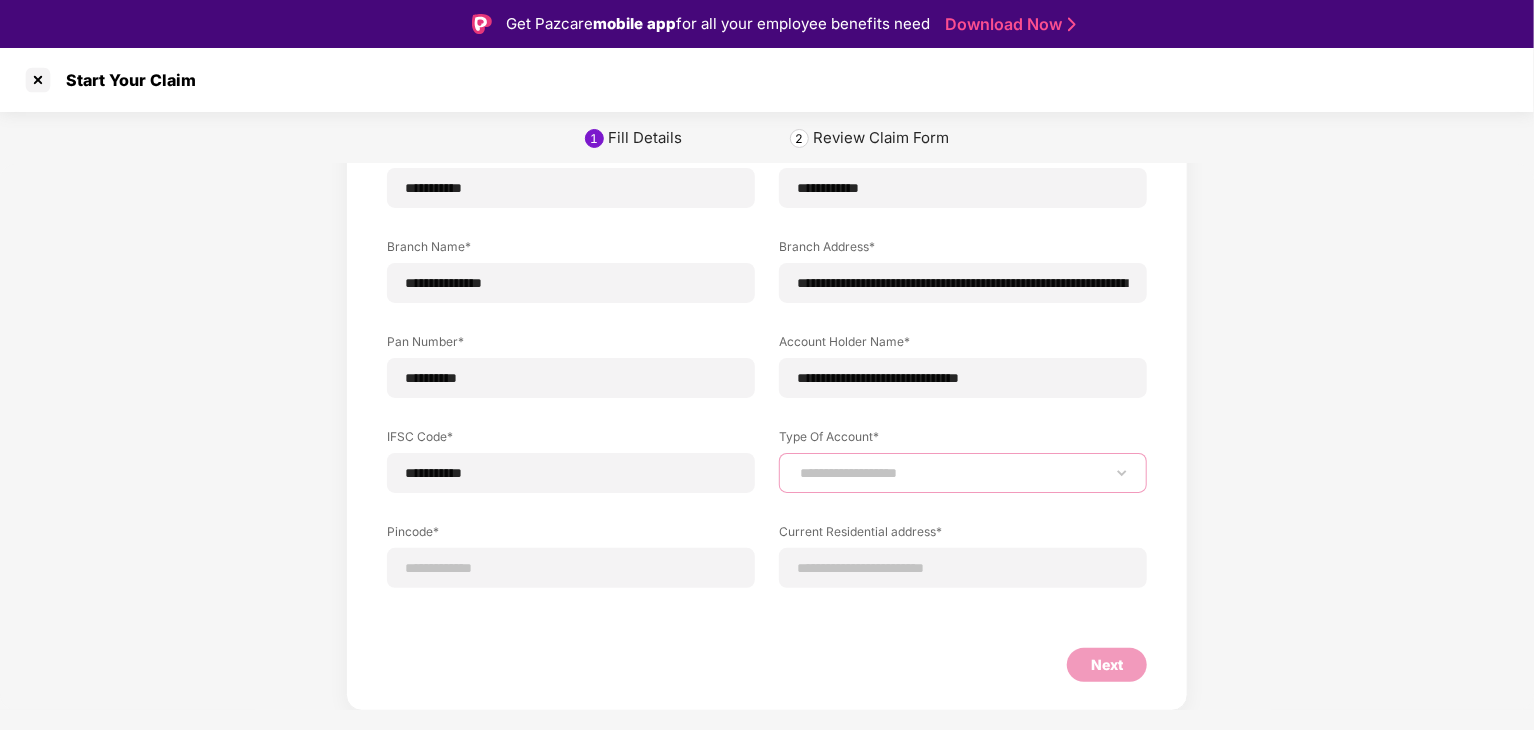 click on "**********" at bounding box center [963, 473] 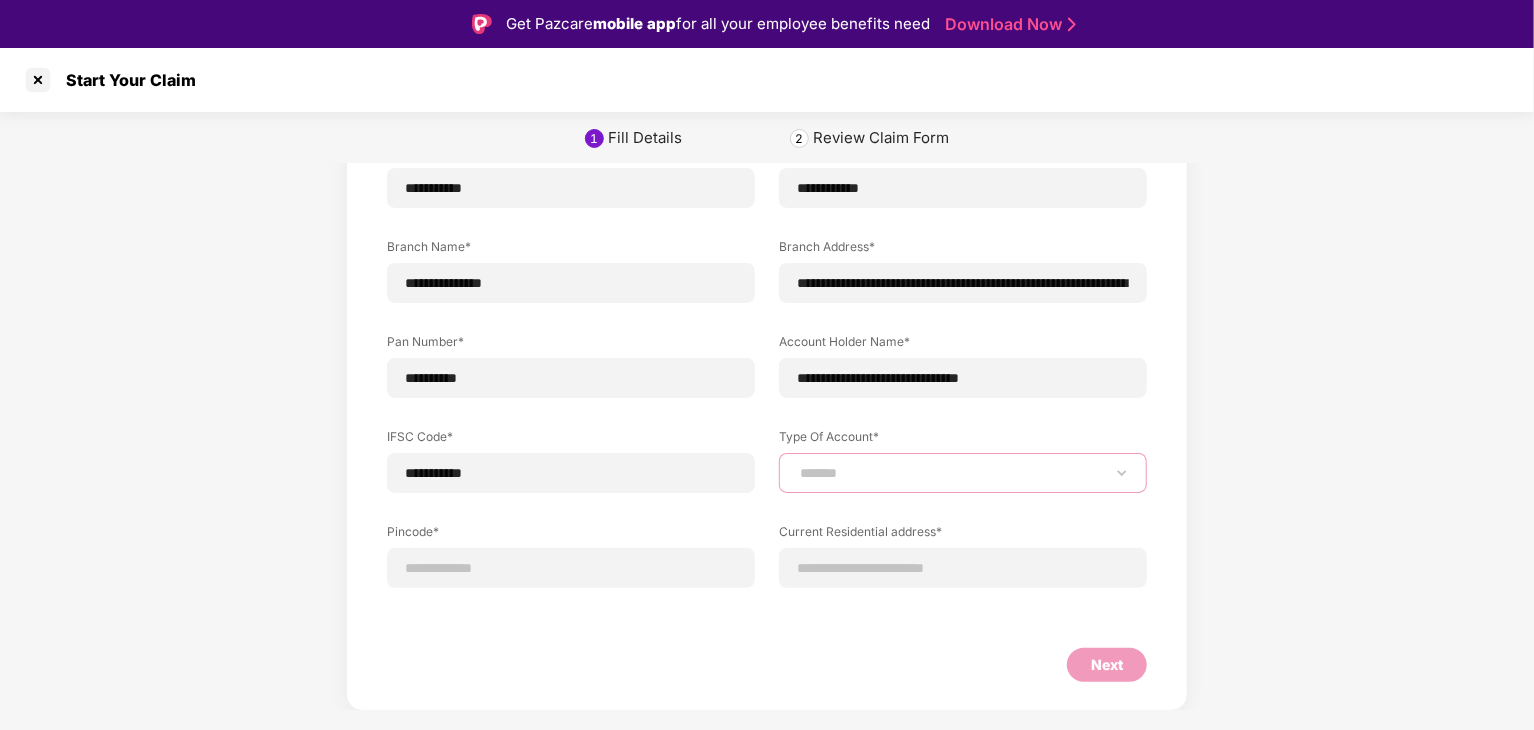 click on "**********" at bounding box center [963, 473] 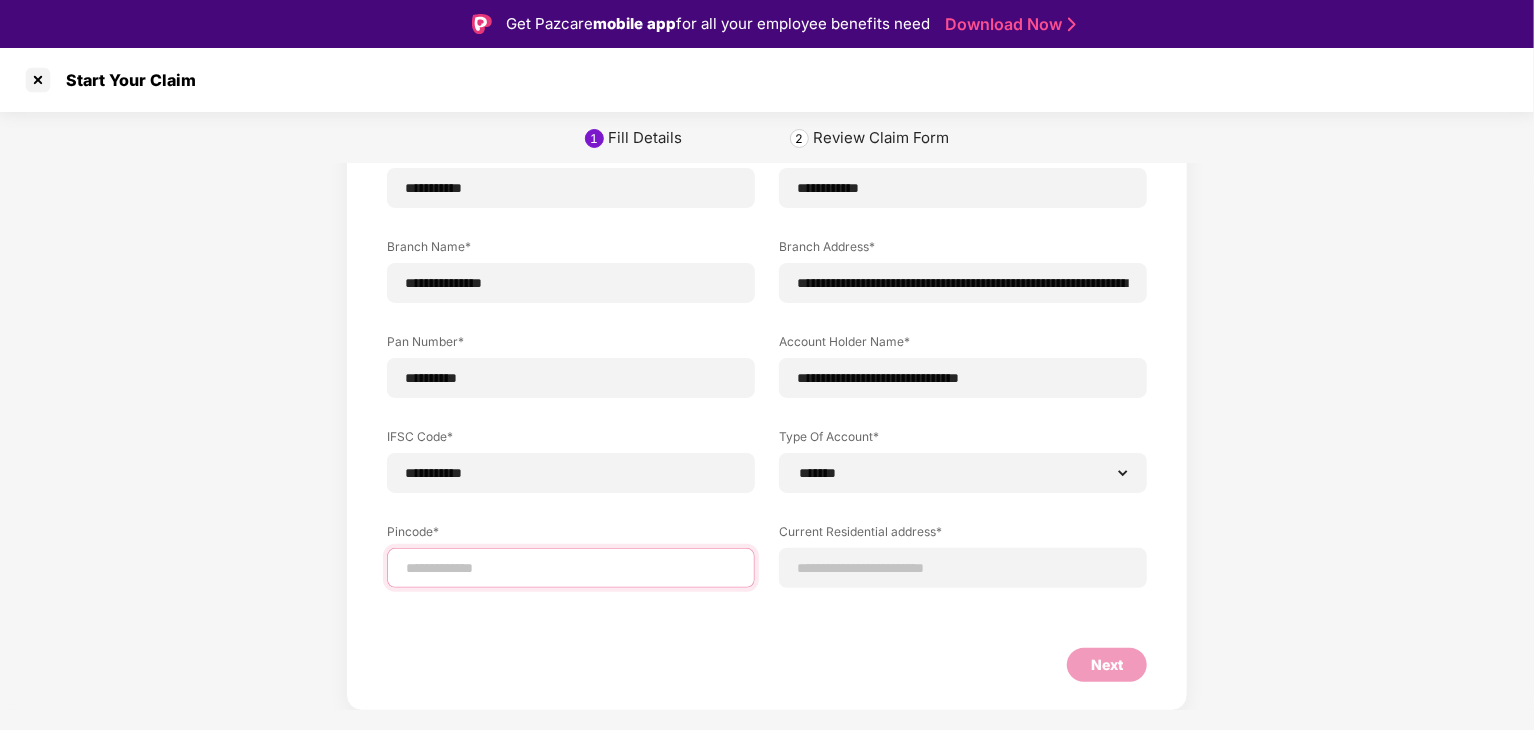 click at bounding box center (571, 568) 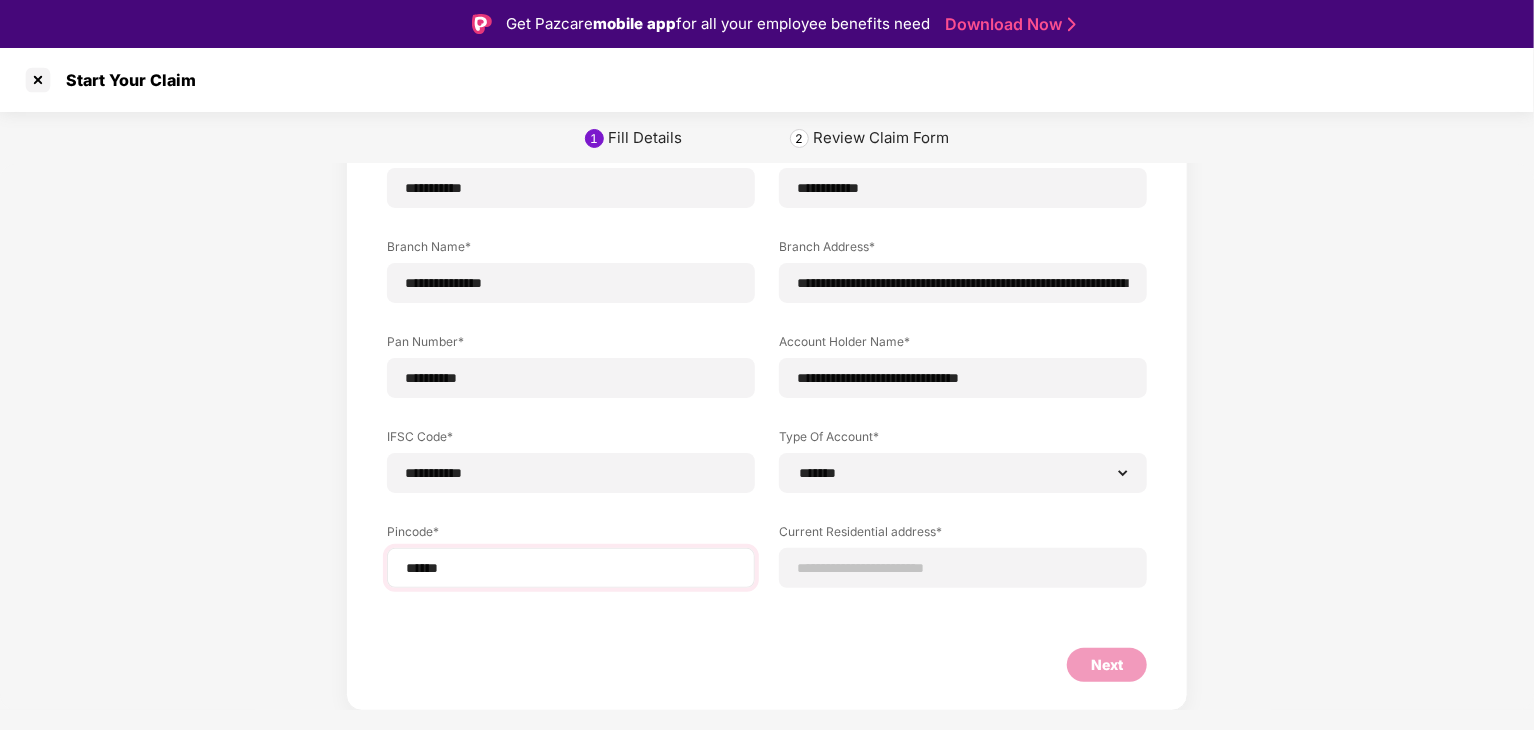 select on "*******" 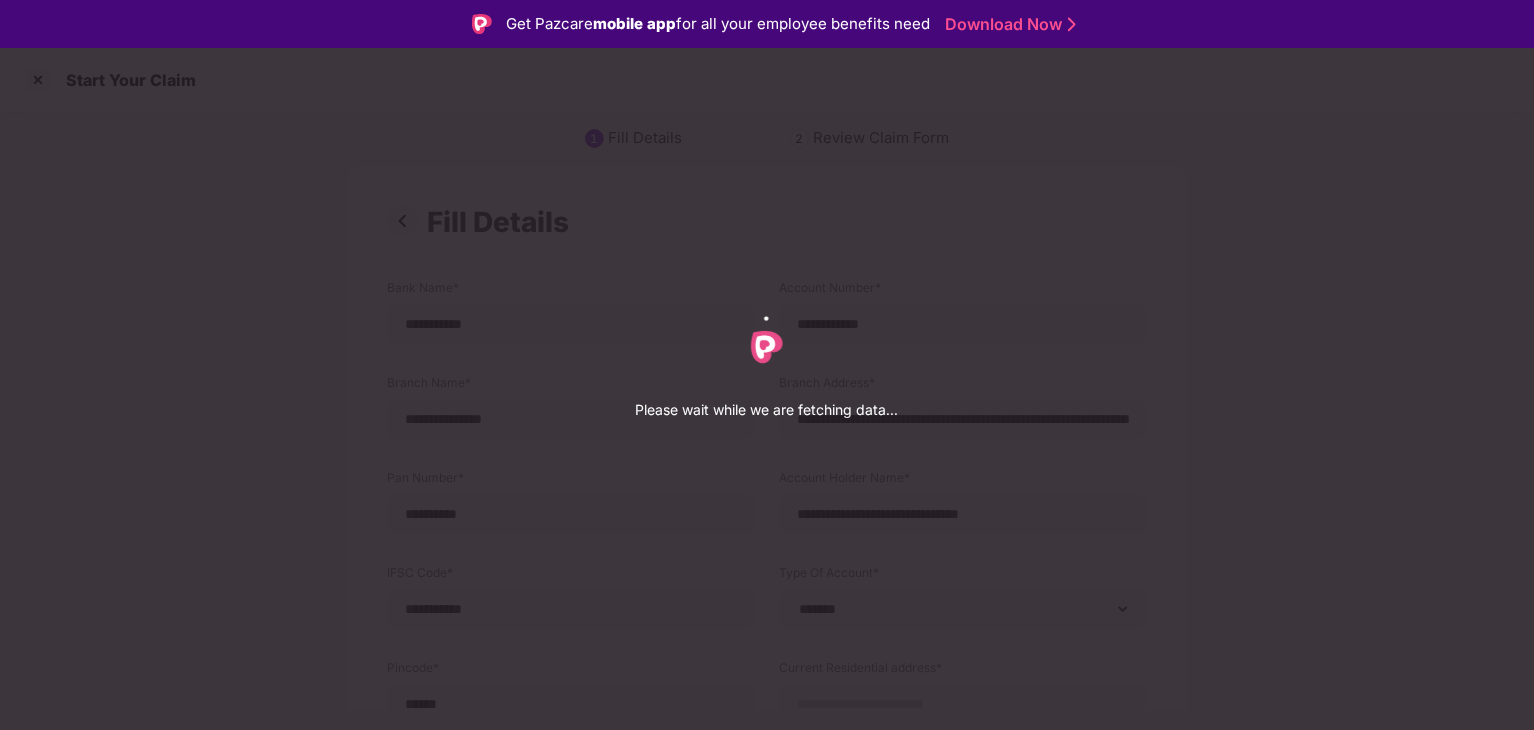 select on "*******" 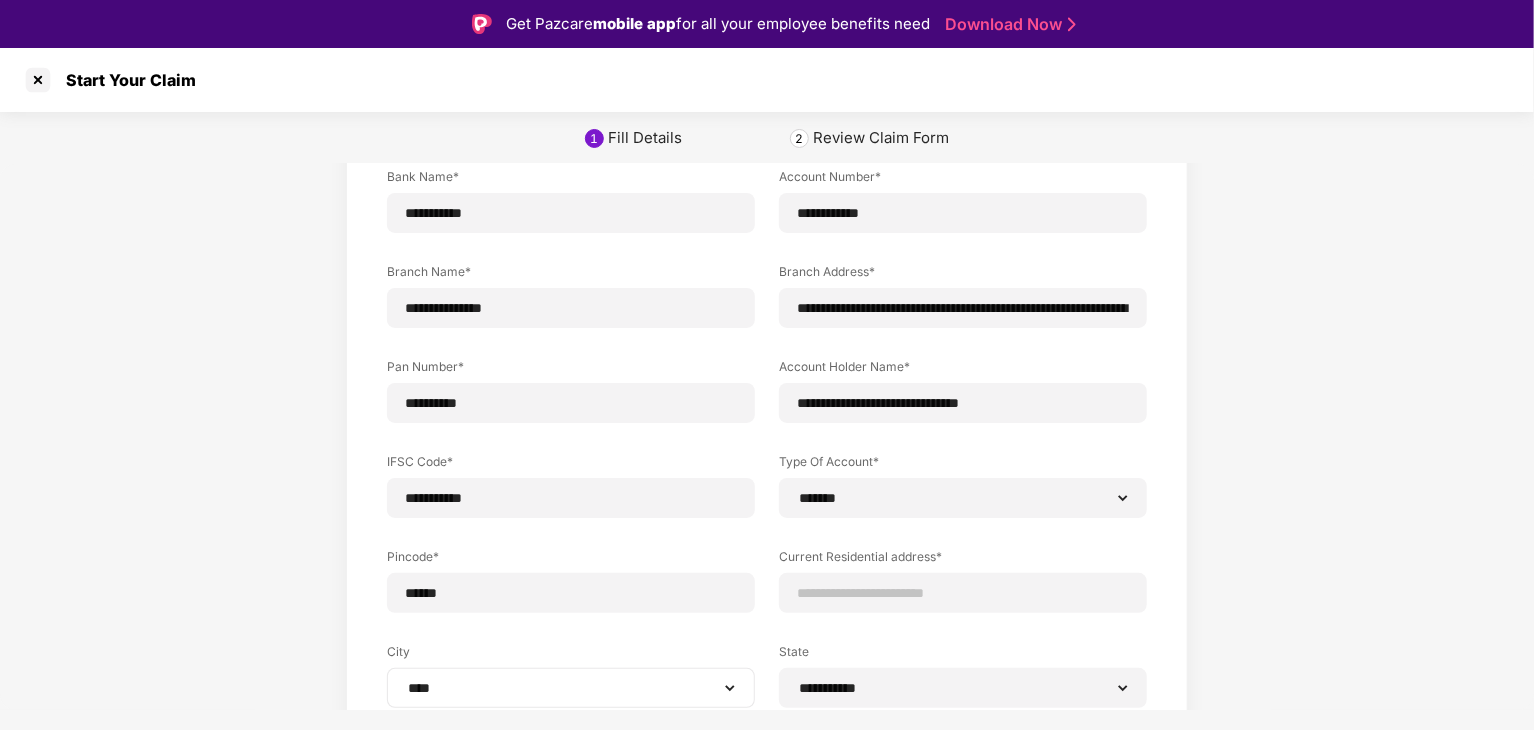 scroll, scrollTop: 232, scrollLeft: 0, axis: vertical 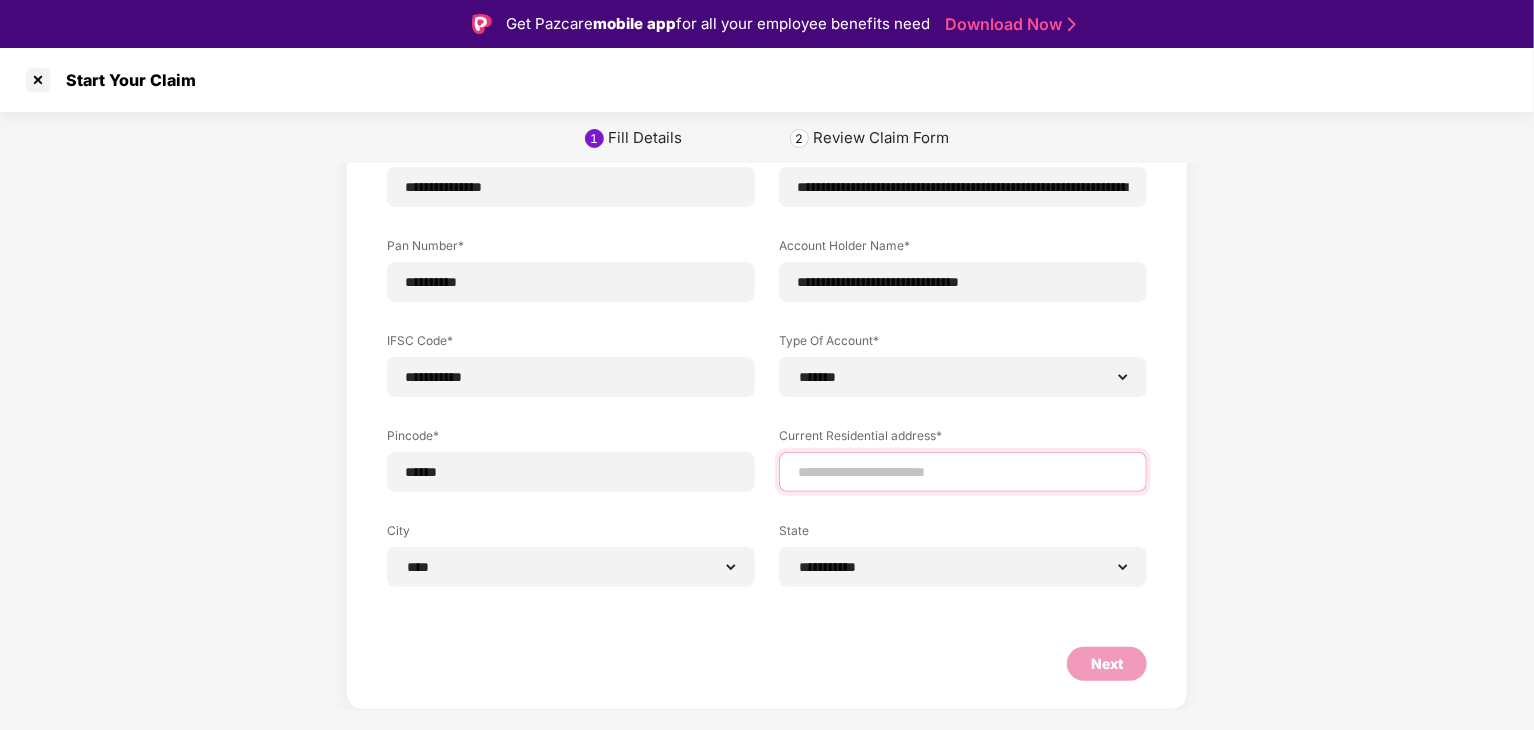 click at bounding box center [963, 472] 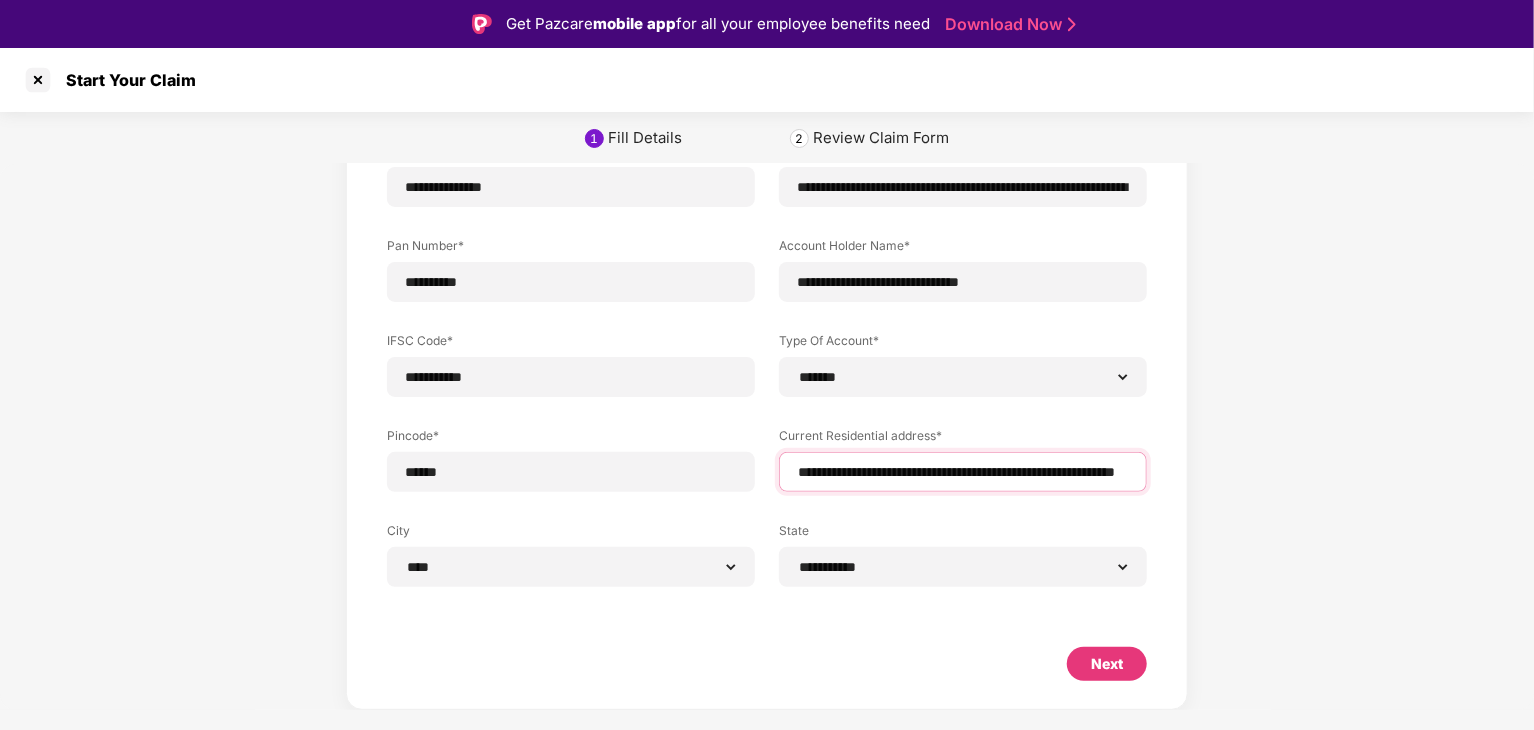 scroll, scrollTop: 0, scrollLeft: 141, axis: horizontal 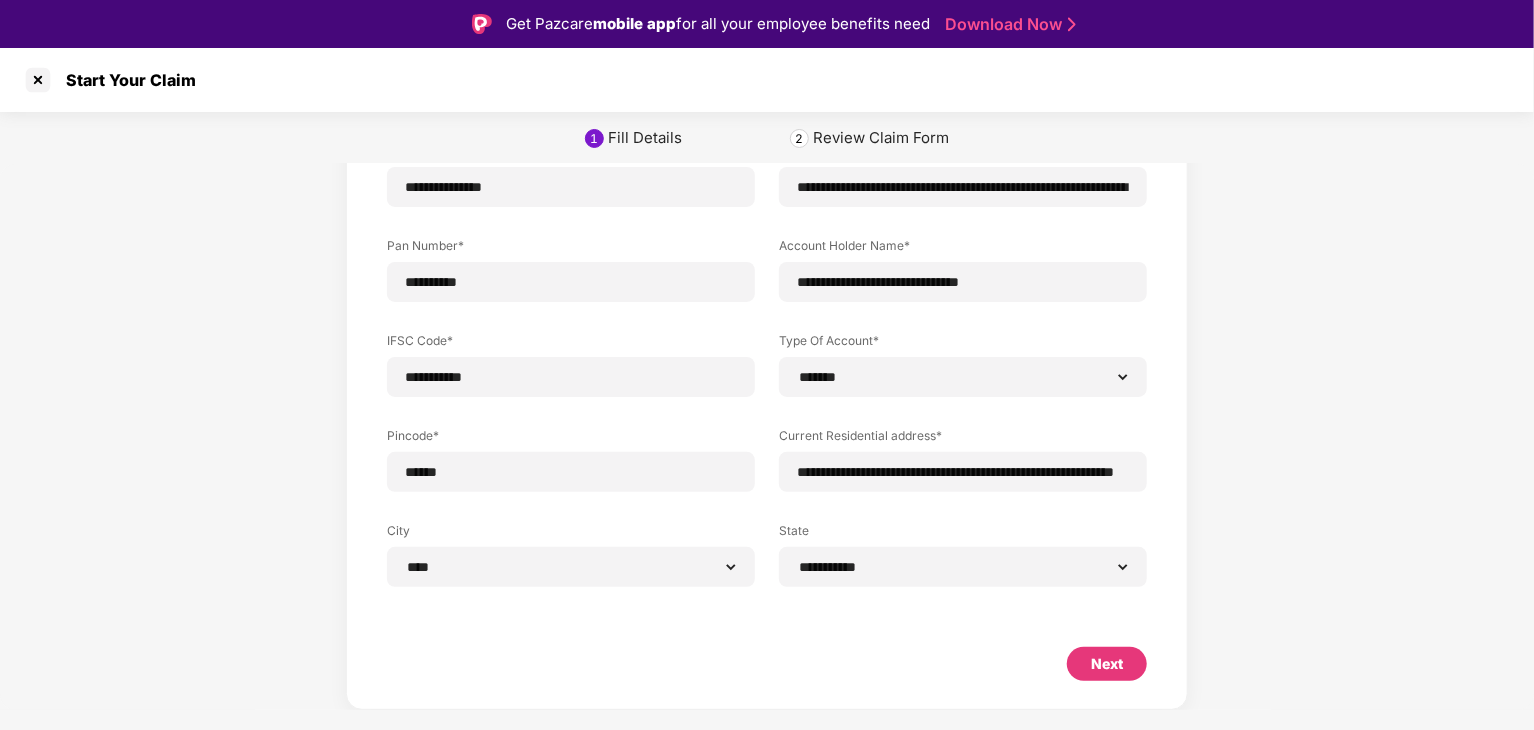 click on "**********" at bounding box center [767, 321] 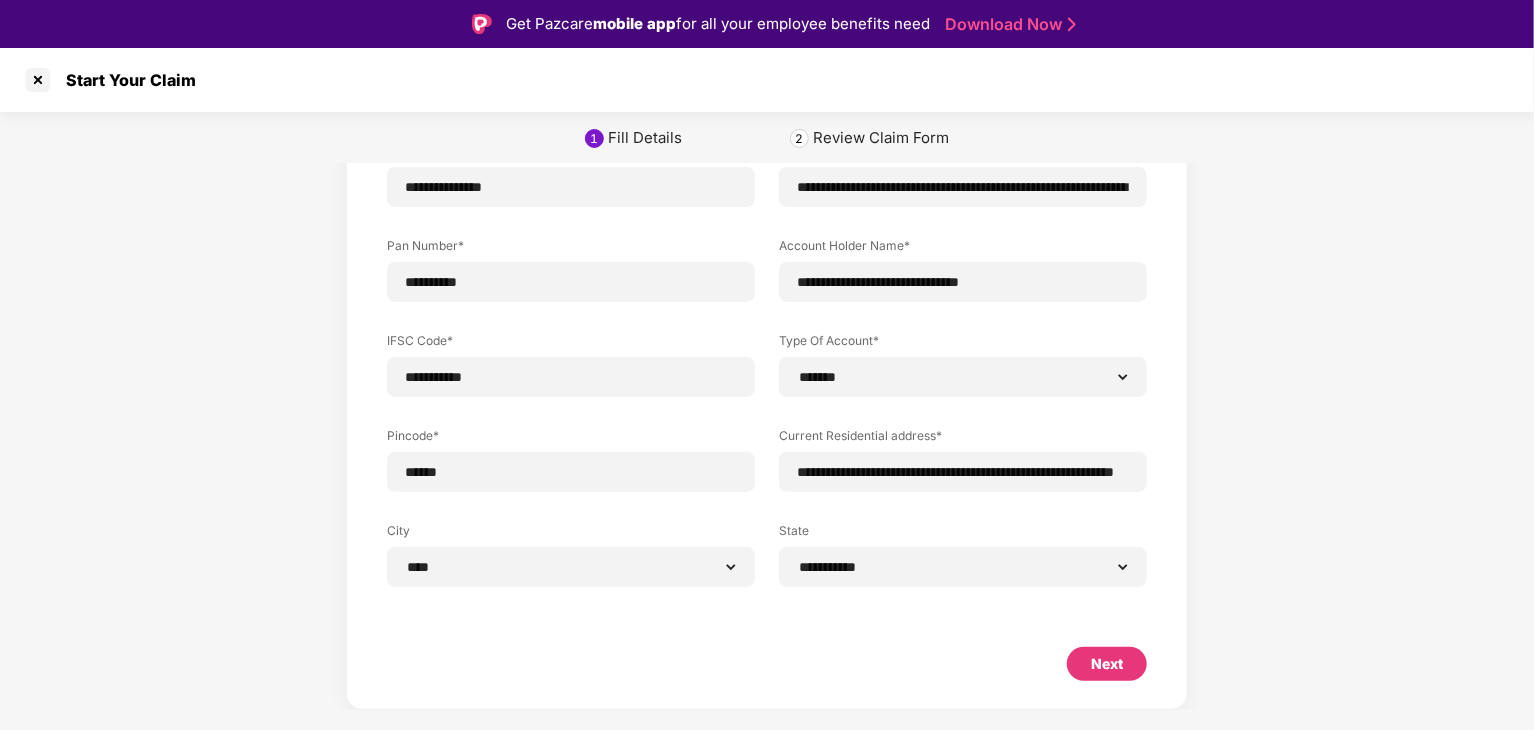 click on "Next" at bounding box center (1107, 664) 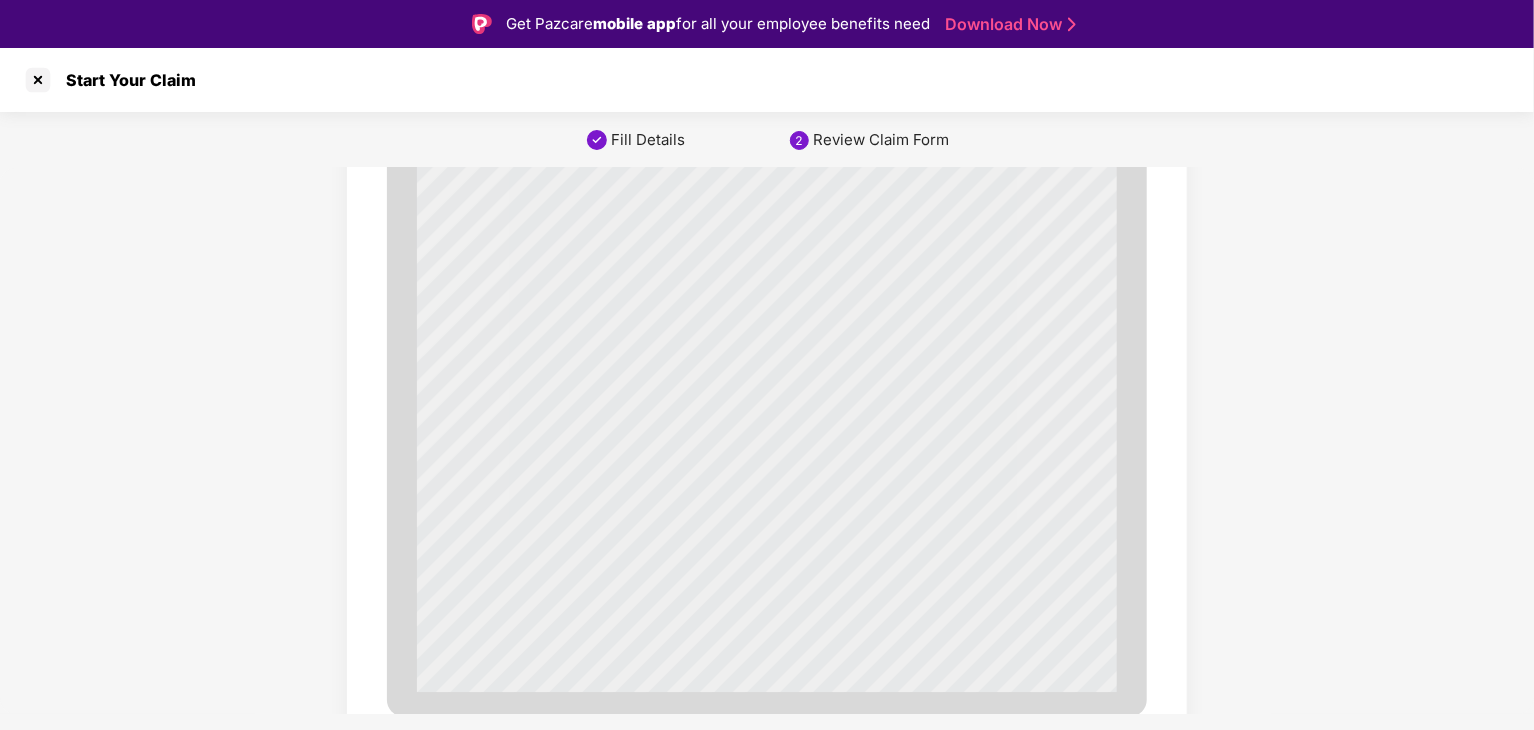 scroll, scrollTop: 6848, scrollLeft: 0, axis: vertical 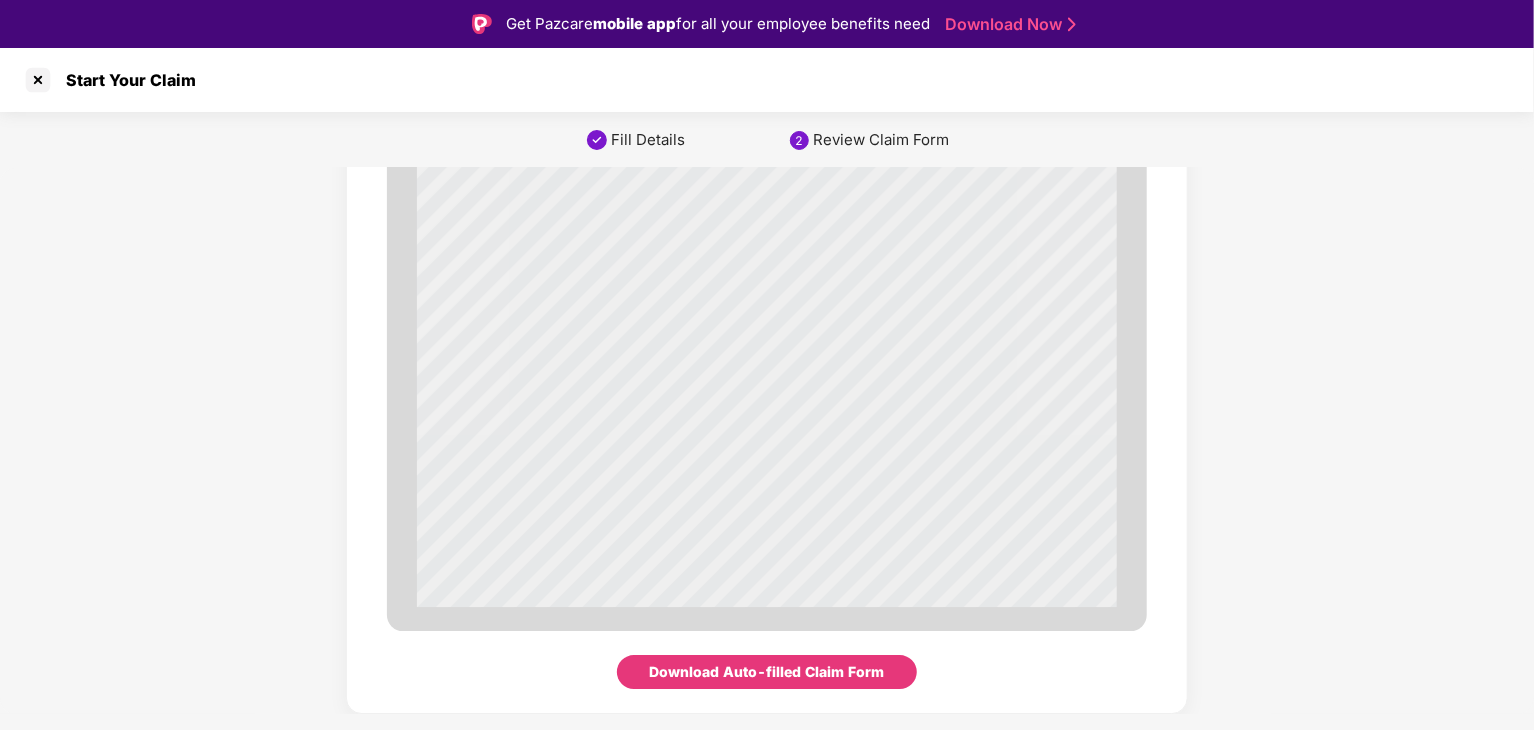 click on "Download Auto-filled Claim Form" at bounding box center [767, 672] 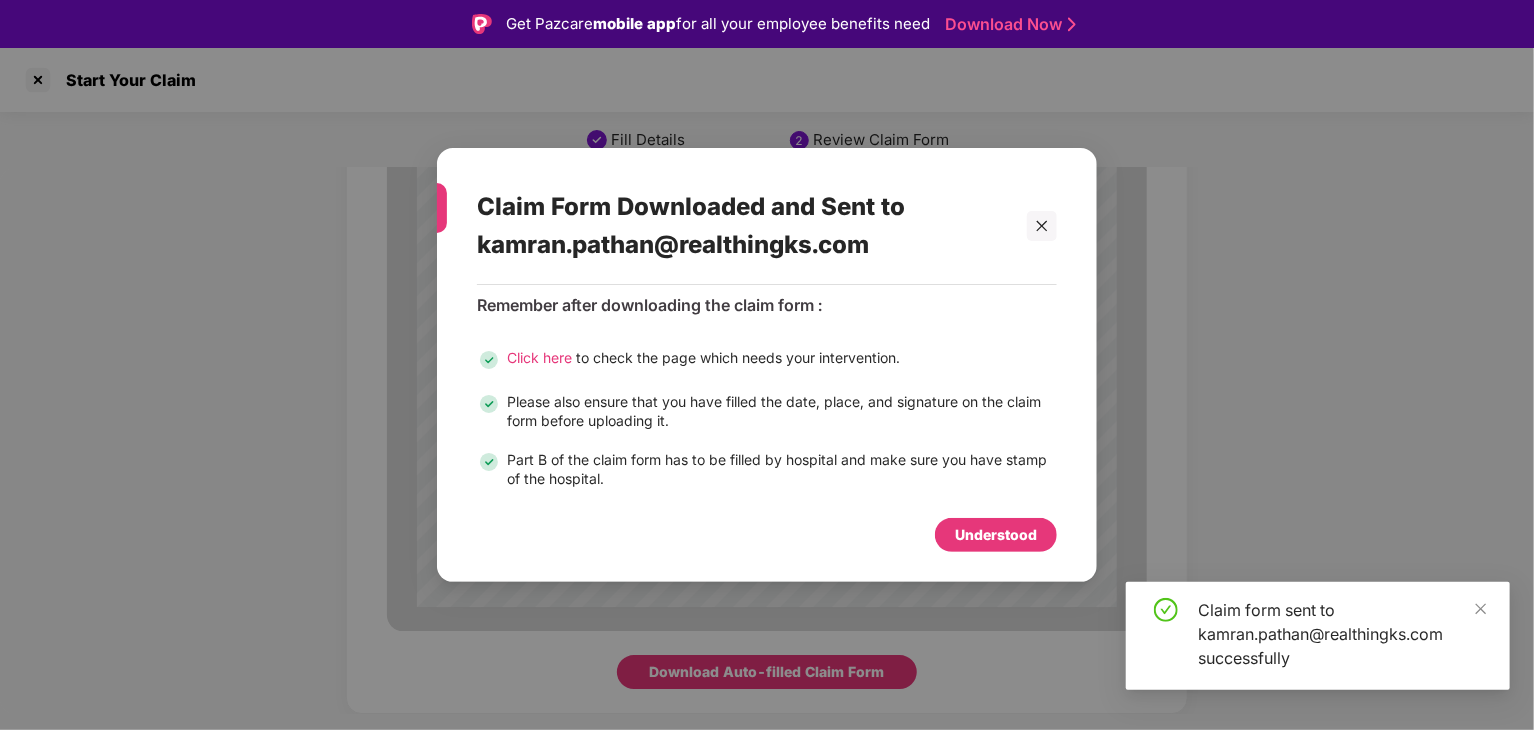 click on "Understood" at bounding box center (996, 535) 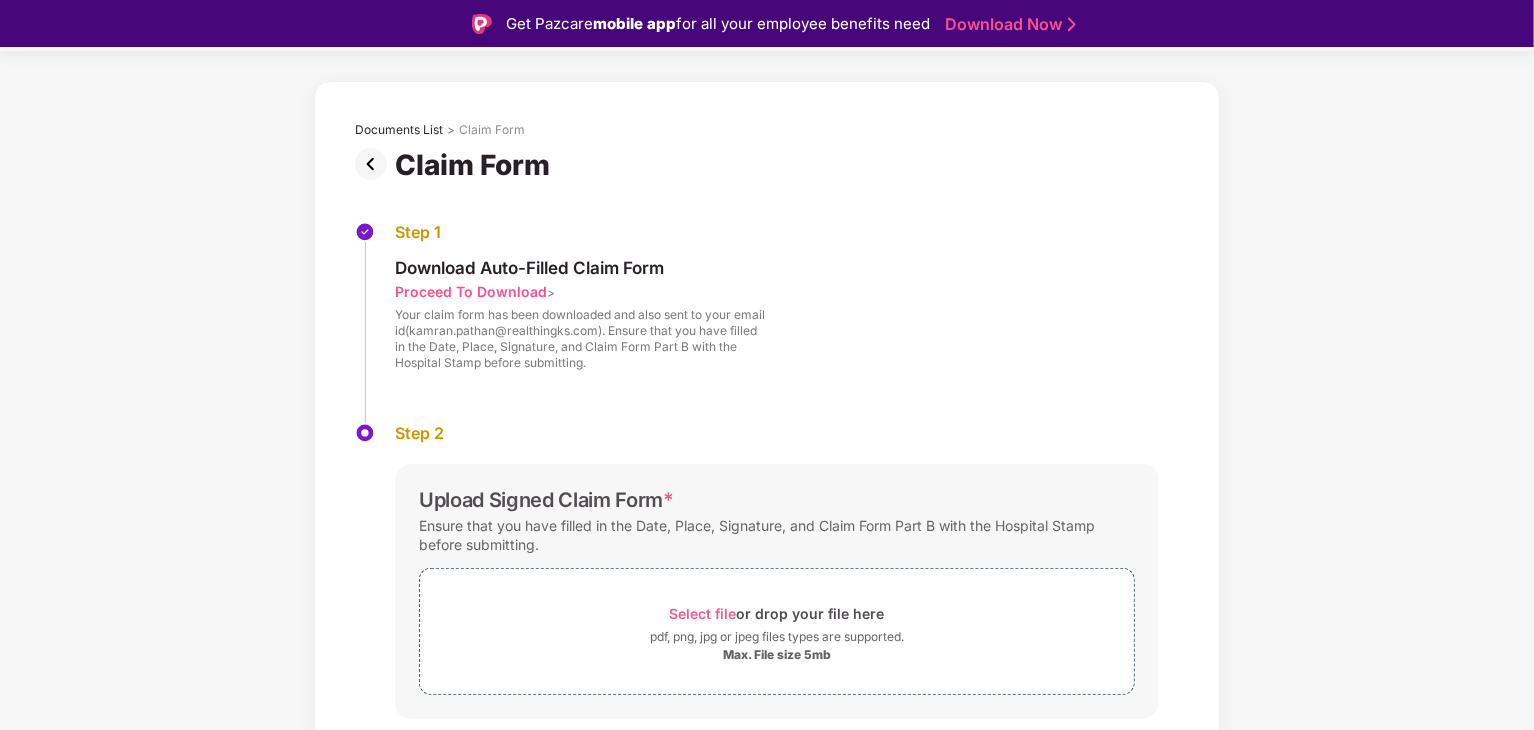 scroll, scrollTop: 112, scrollLeft: 0, axis: vertical 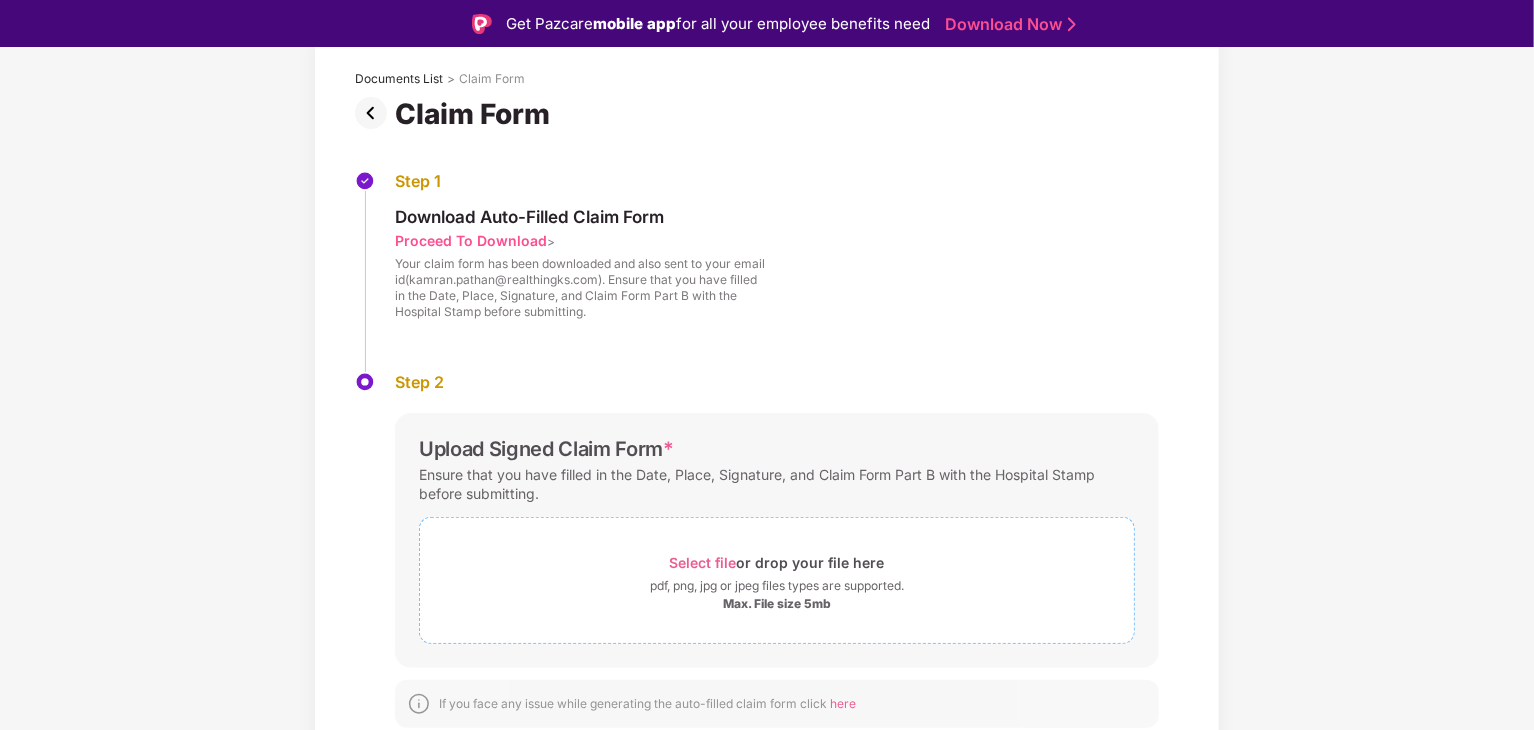 click on "Select file" at bounding box center (703, 562) 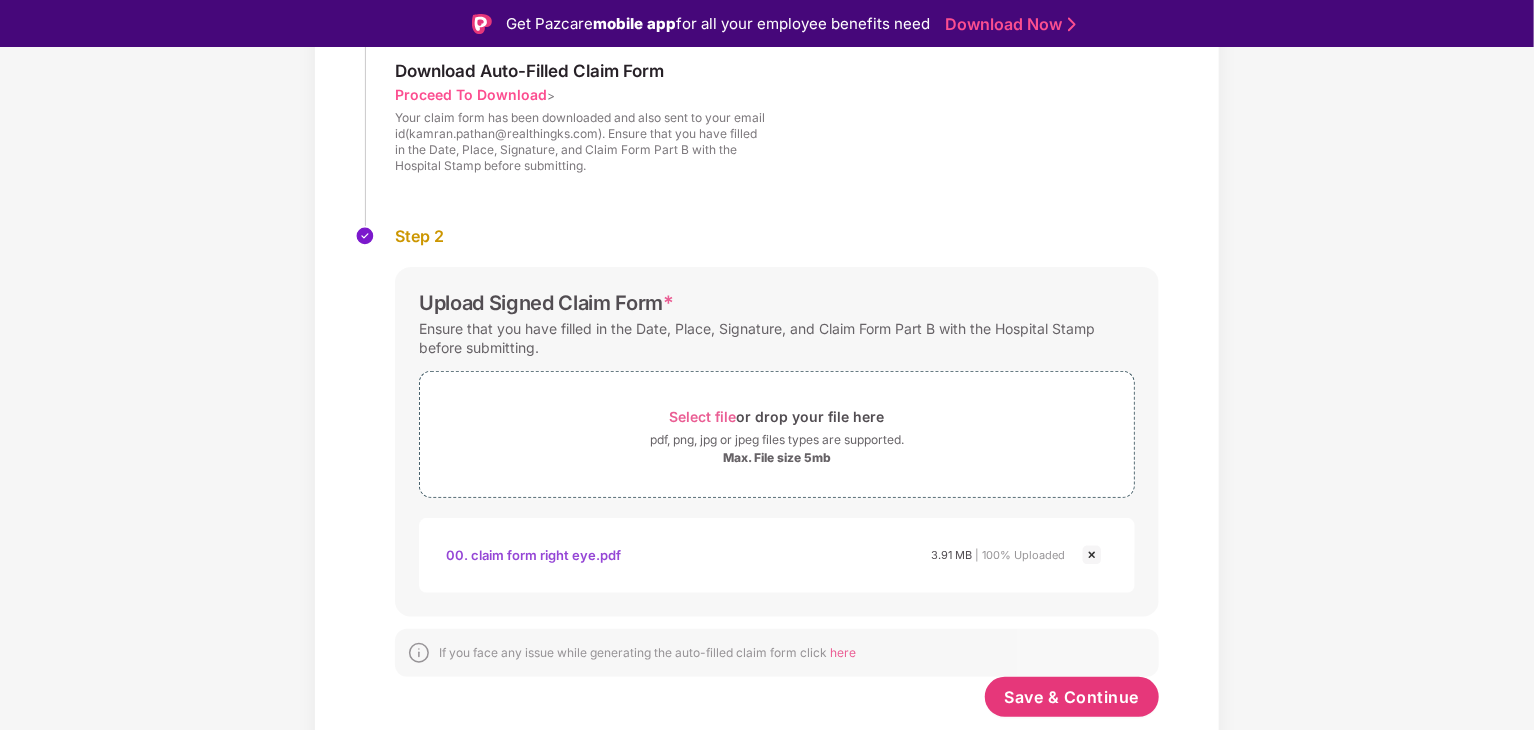 scroll, scrollTop: 257, scrollLeft: 0, axis: vertical 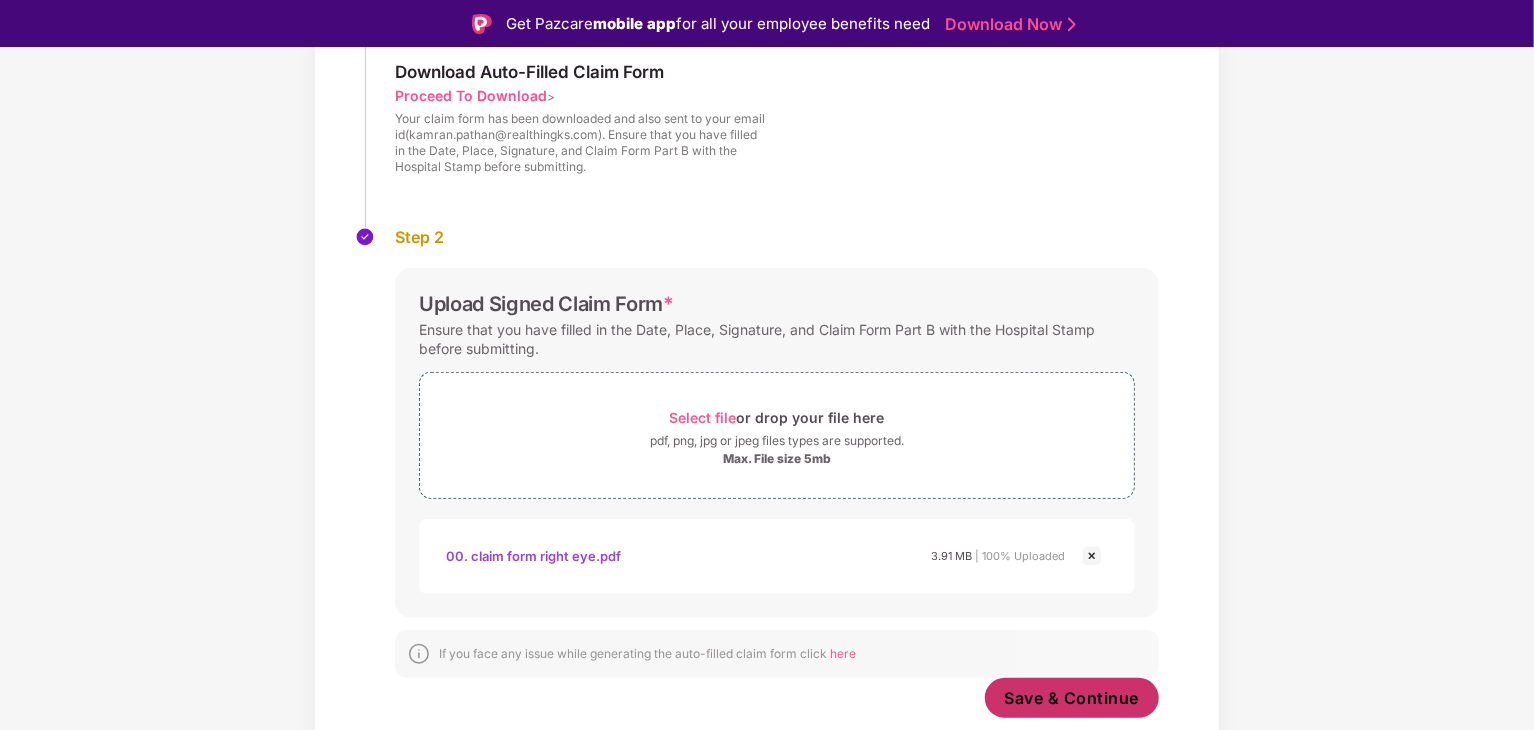 click on "Save & Continue" at bounding box center [1072, 698] 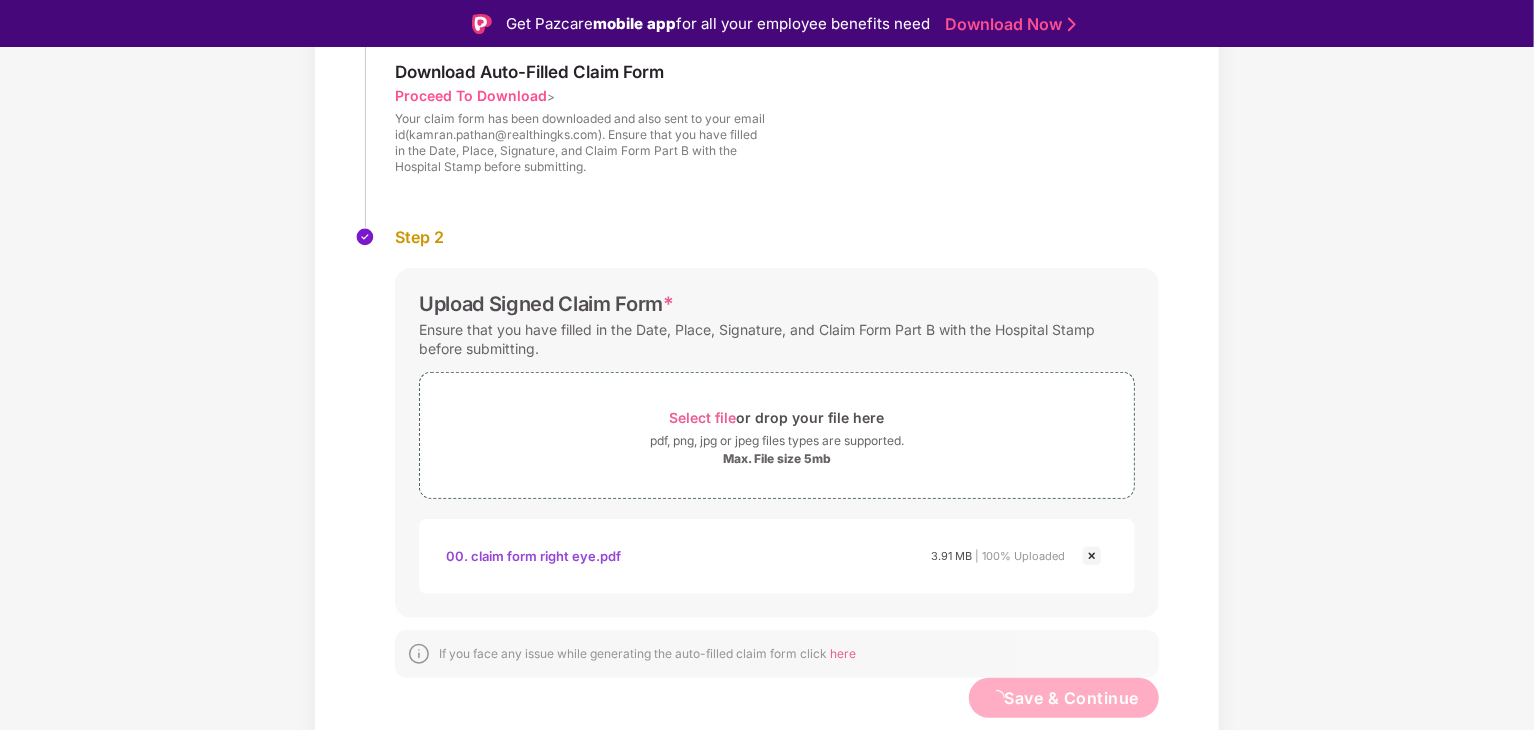 scroll, scrollTop: 0, scrollLeft: 0, axis: both 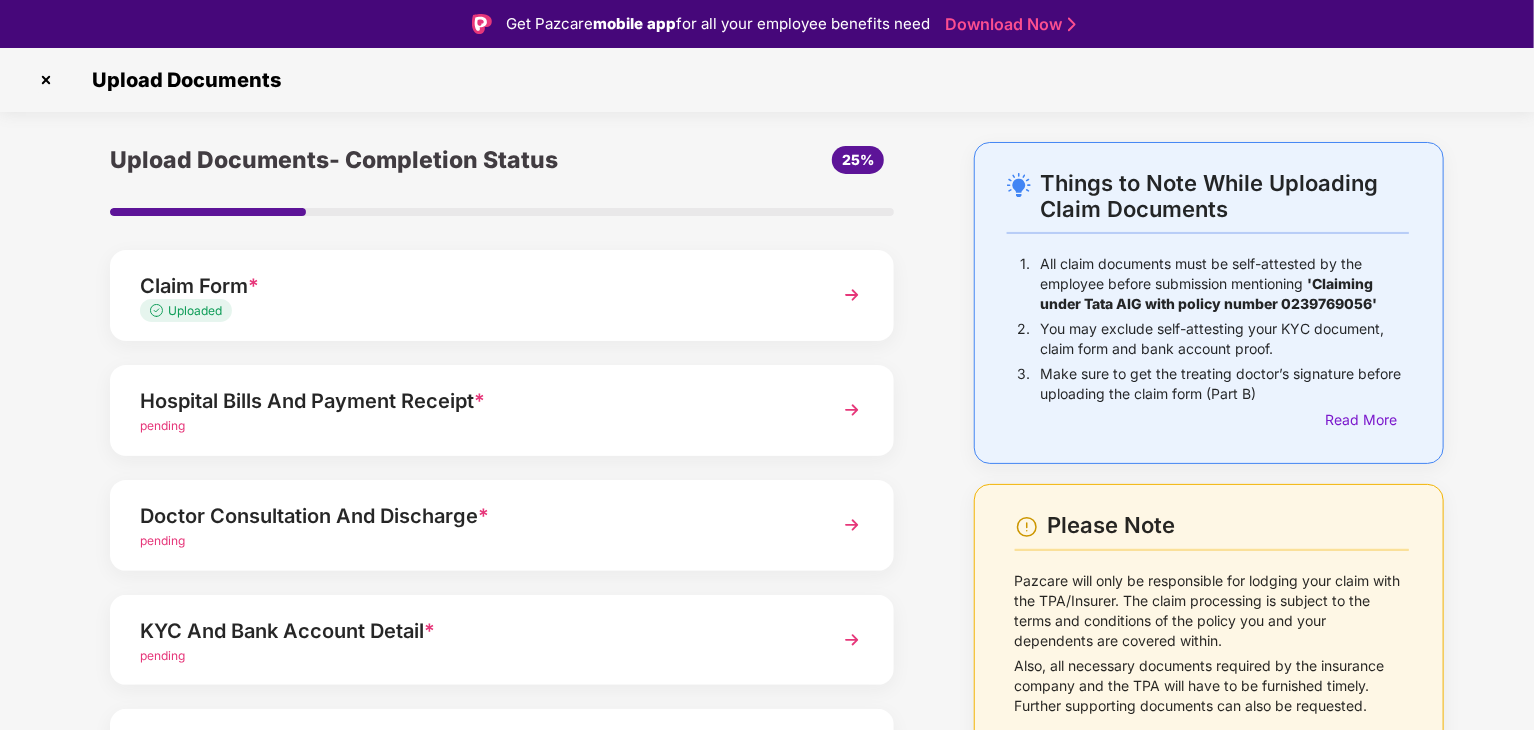 click on "Hospital Bills And Payment Receipt *" at bounding box center [471, 401] 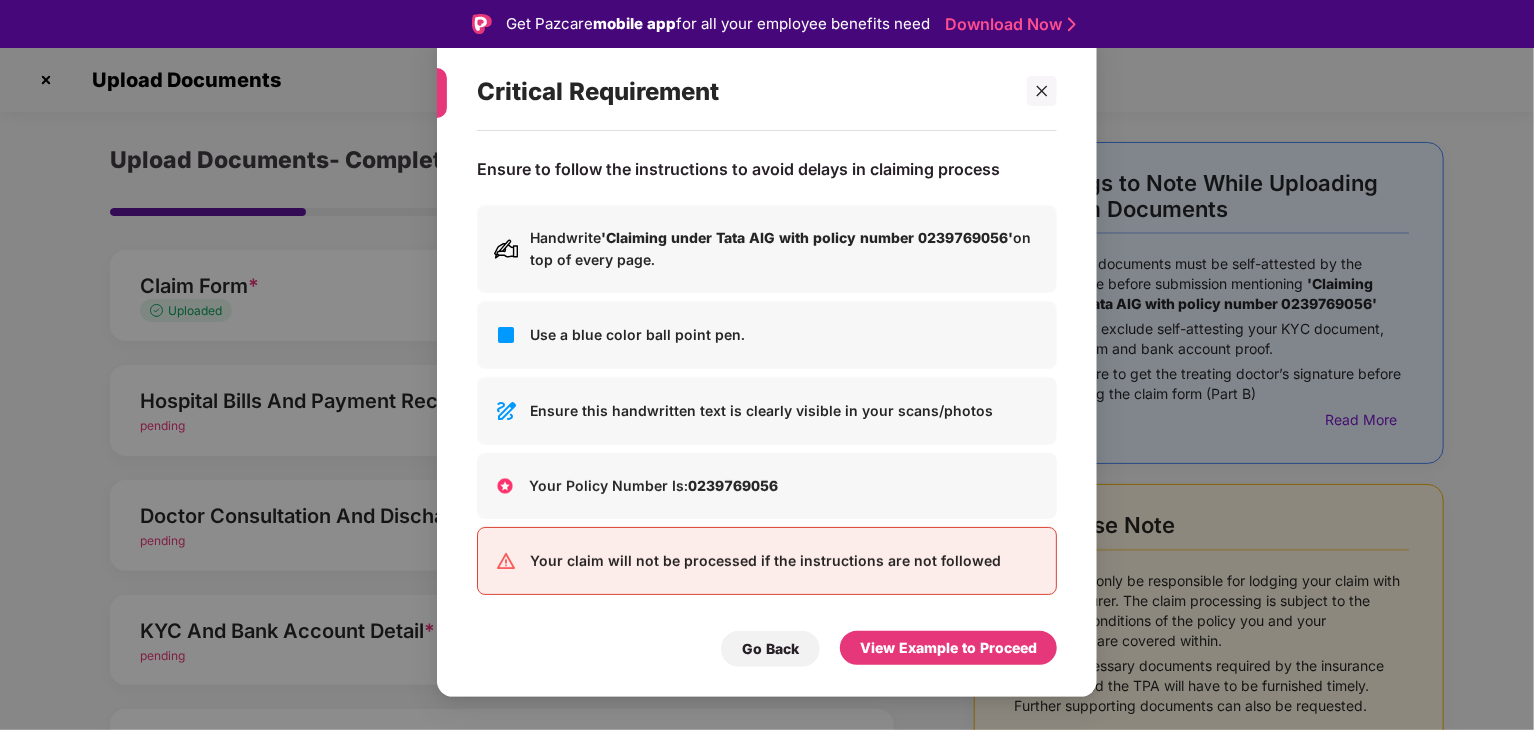 click on "Critical Requirement Ensure to follow the instructions to avoid delays in claiming process Handwrite  'Claiming under Tata AIG with policy number 0239769056'  on top of every page. Use a blue color ball point pen. Ensure this handwritten text is clearly visible in your scans/photos Your Policy Number Is:  0239769056 Your claim will not be processed if the instructions are not followed Go Back View Example to Proceed" at bounding box center (767, 365) 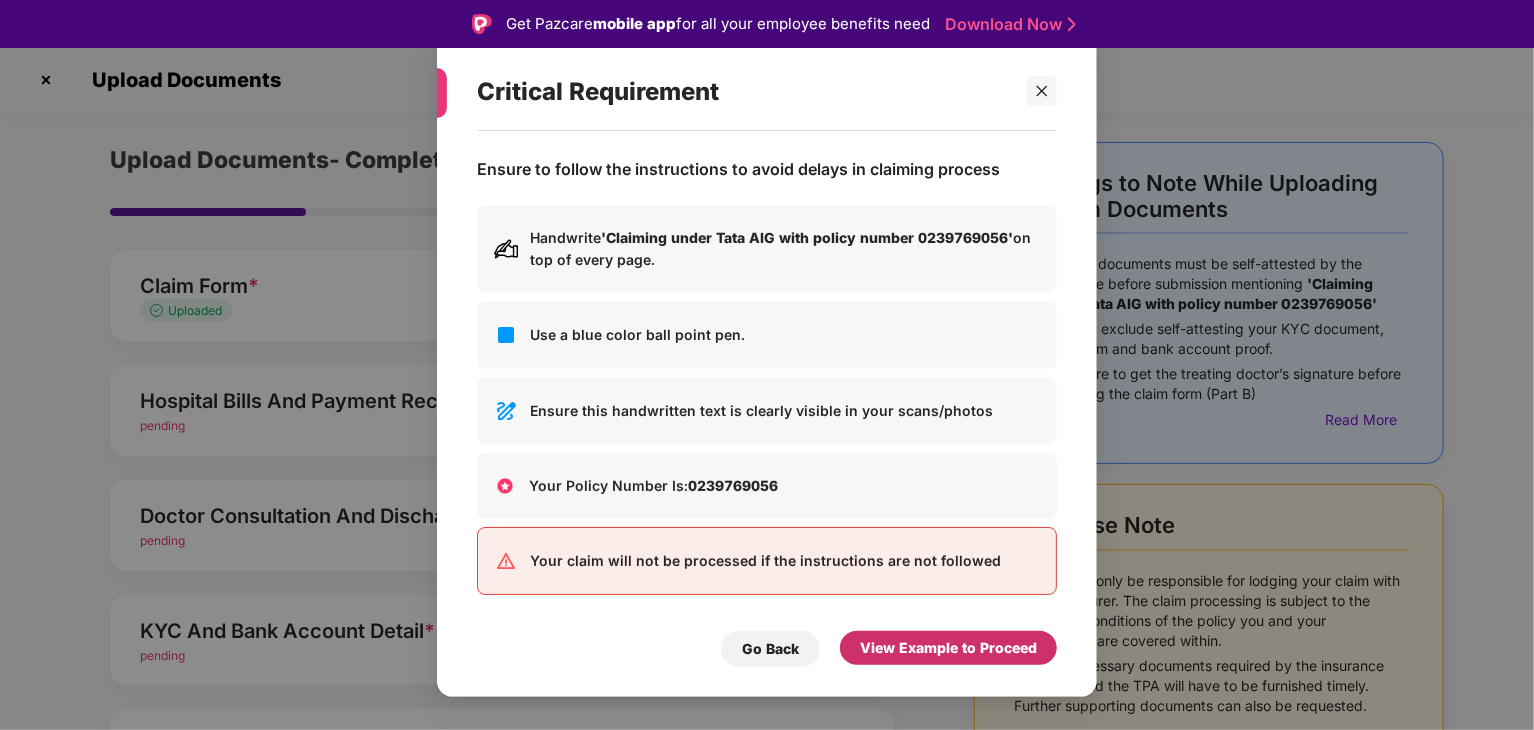 click on "View Example to Proceed" at bounding box center (948, 648) 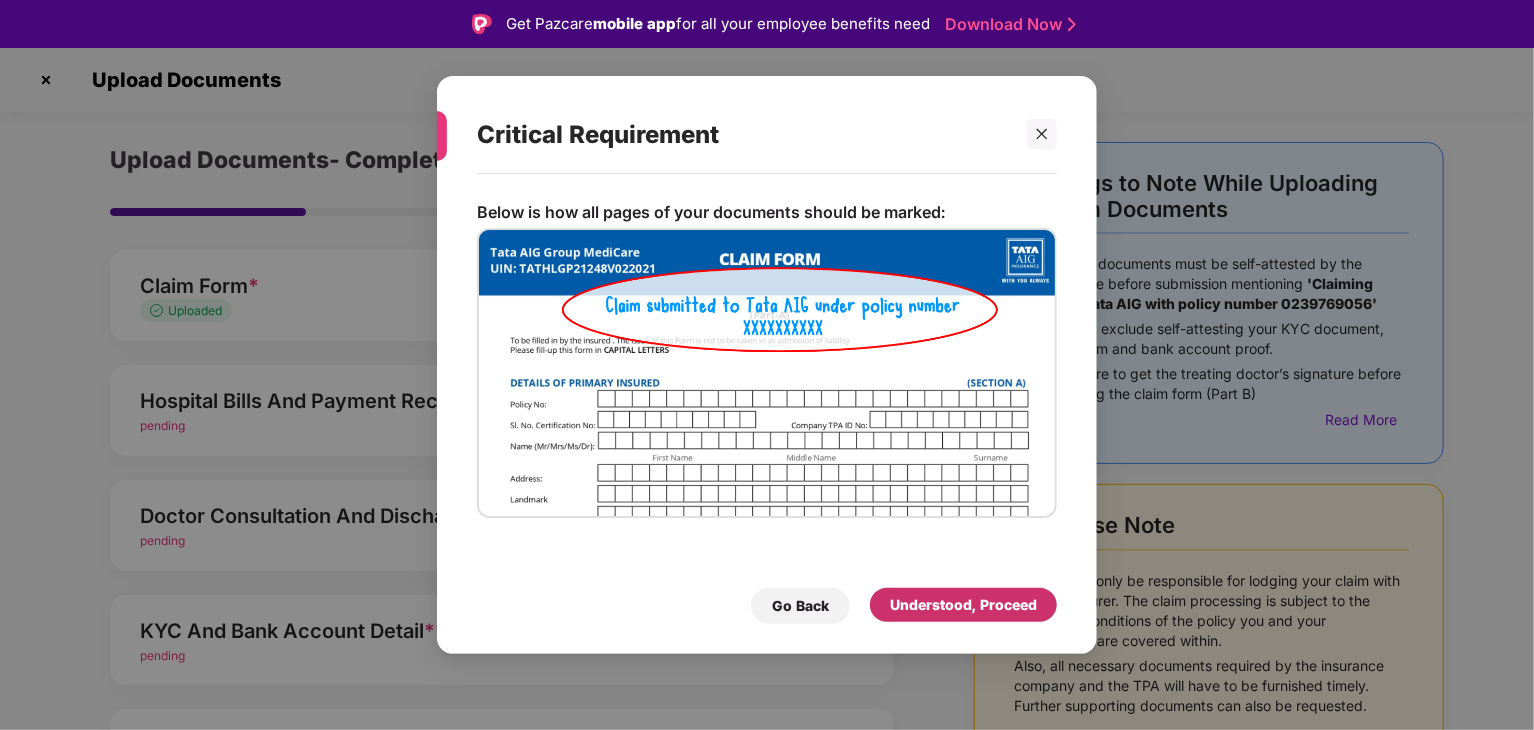 click on "Below is how all pages of your documents should be marked: Go Back Understood, Proceed" at bounding box center (767, 404) 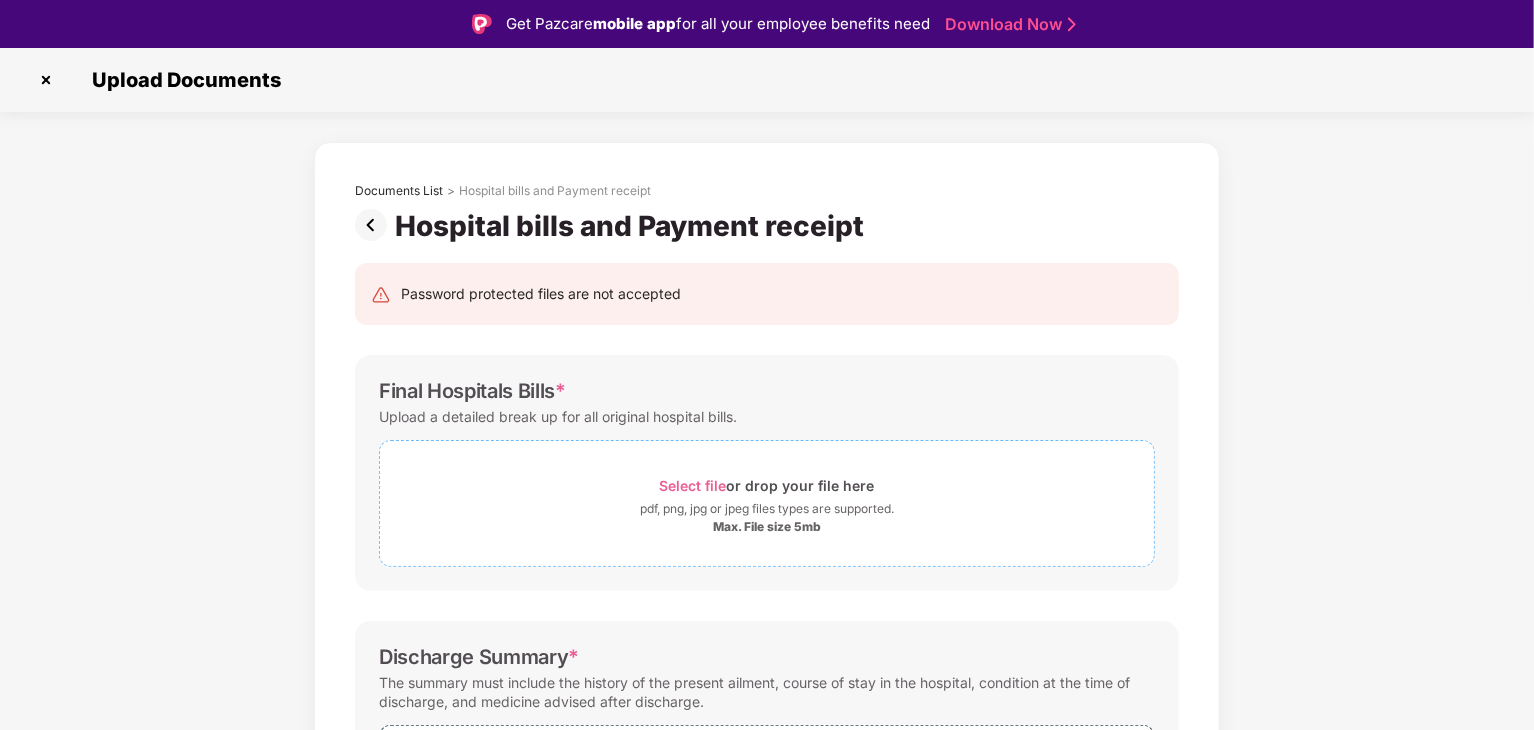 scroll, scrollTop: 200, scrollLeft: 0, axis: vertical 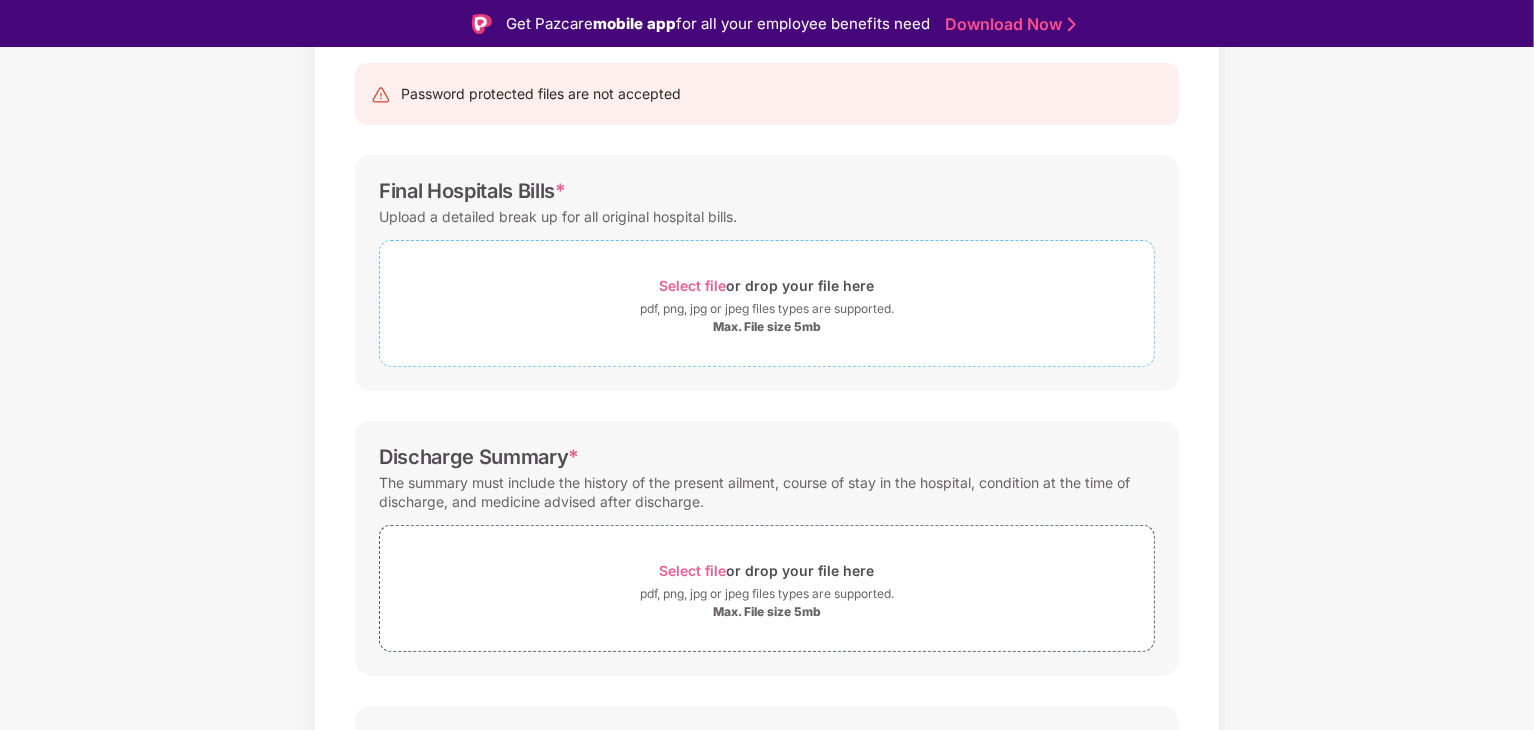 click on "Select file" at bounding box center [693, 285] 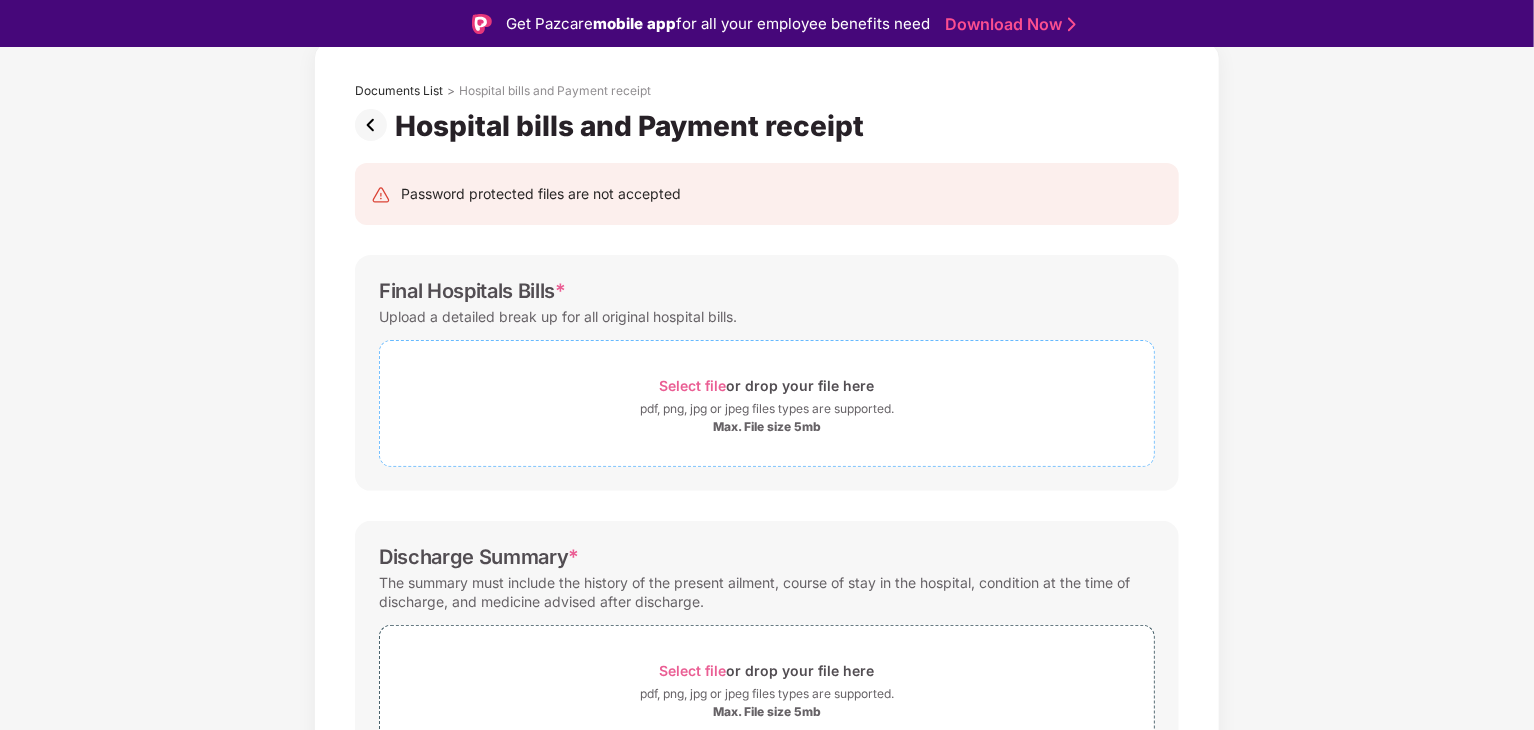 click on "Select file" at bounding box center (693, 385) 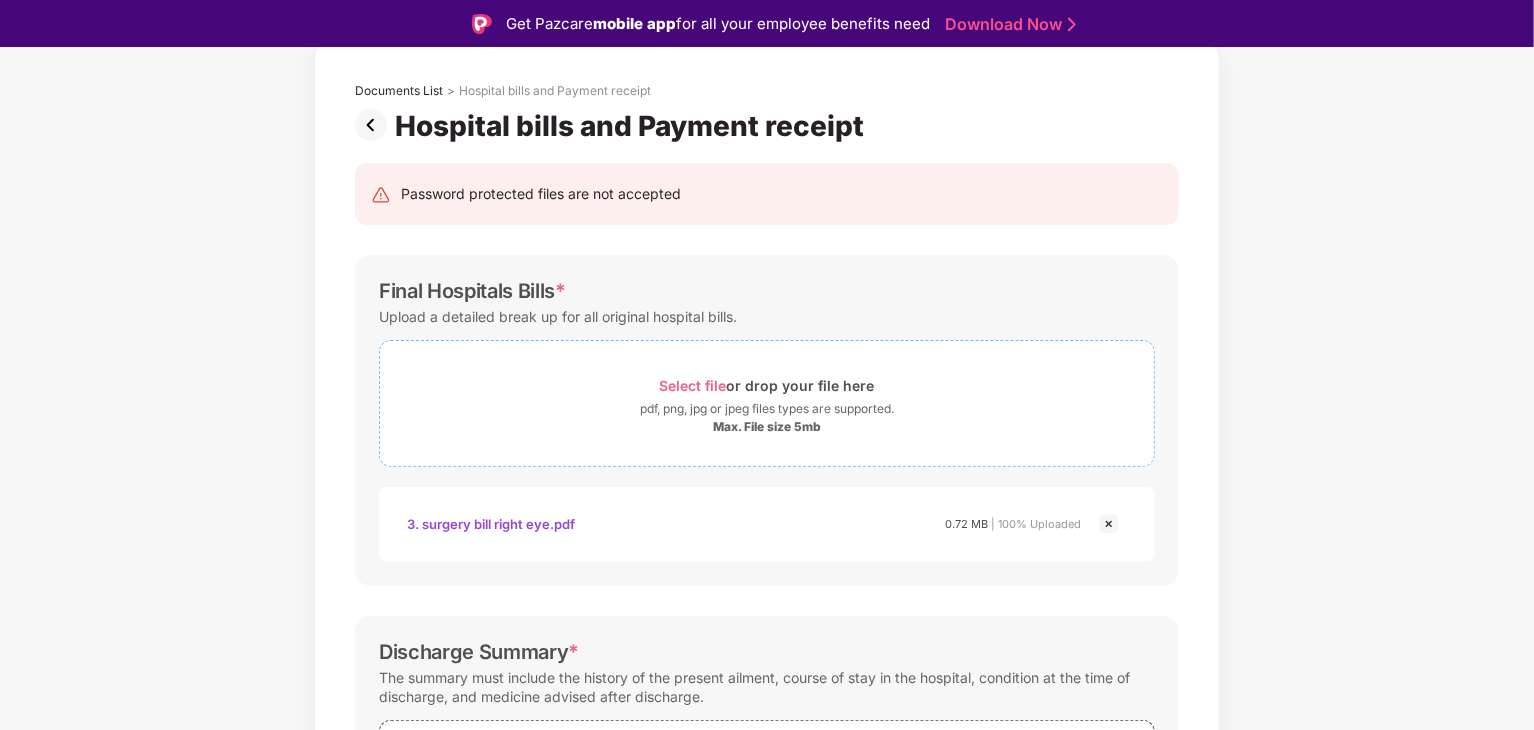 click on "Select file" at bounding box center [693, 385] 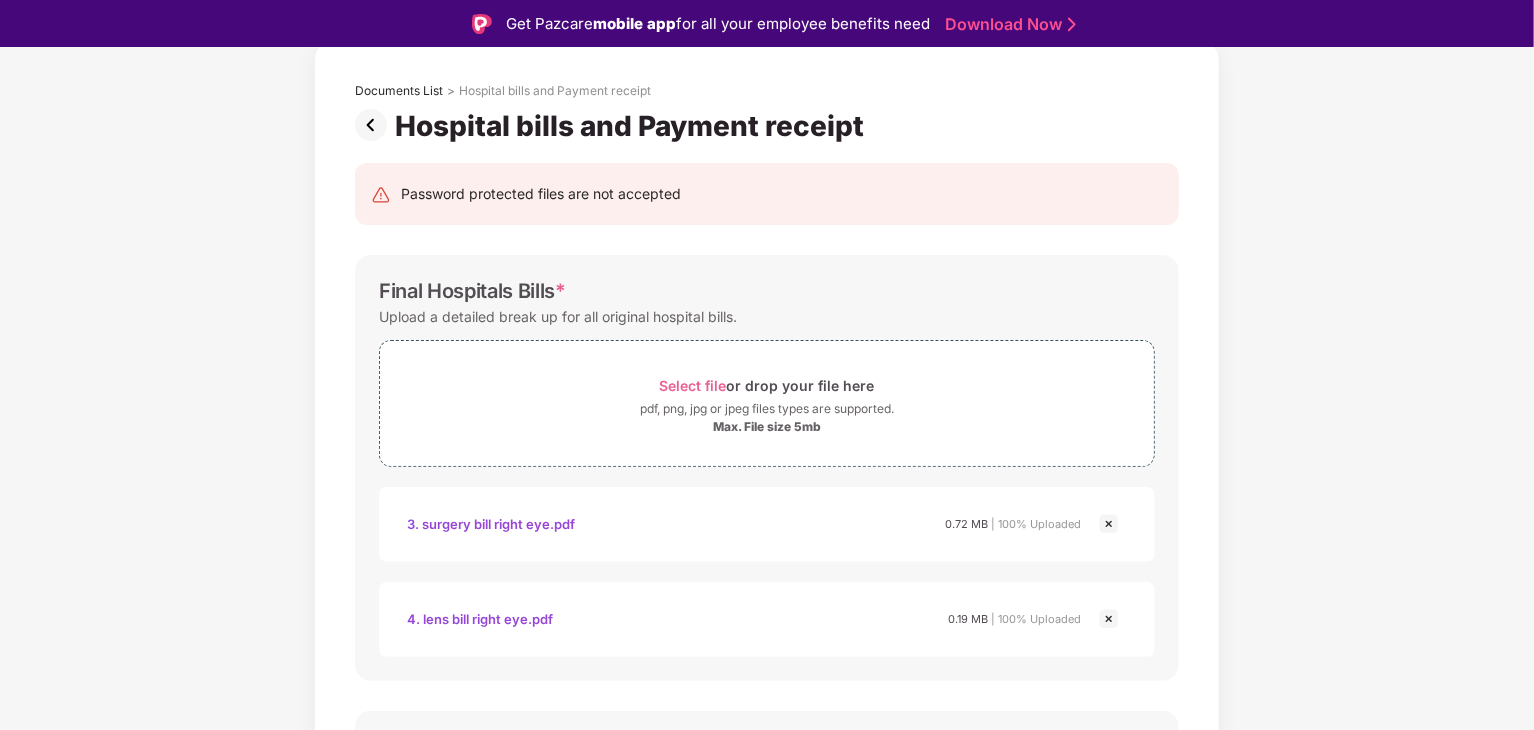 click on "3. surgery bill right eye.pdf" at bounding box center (491, 524) 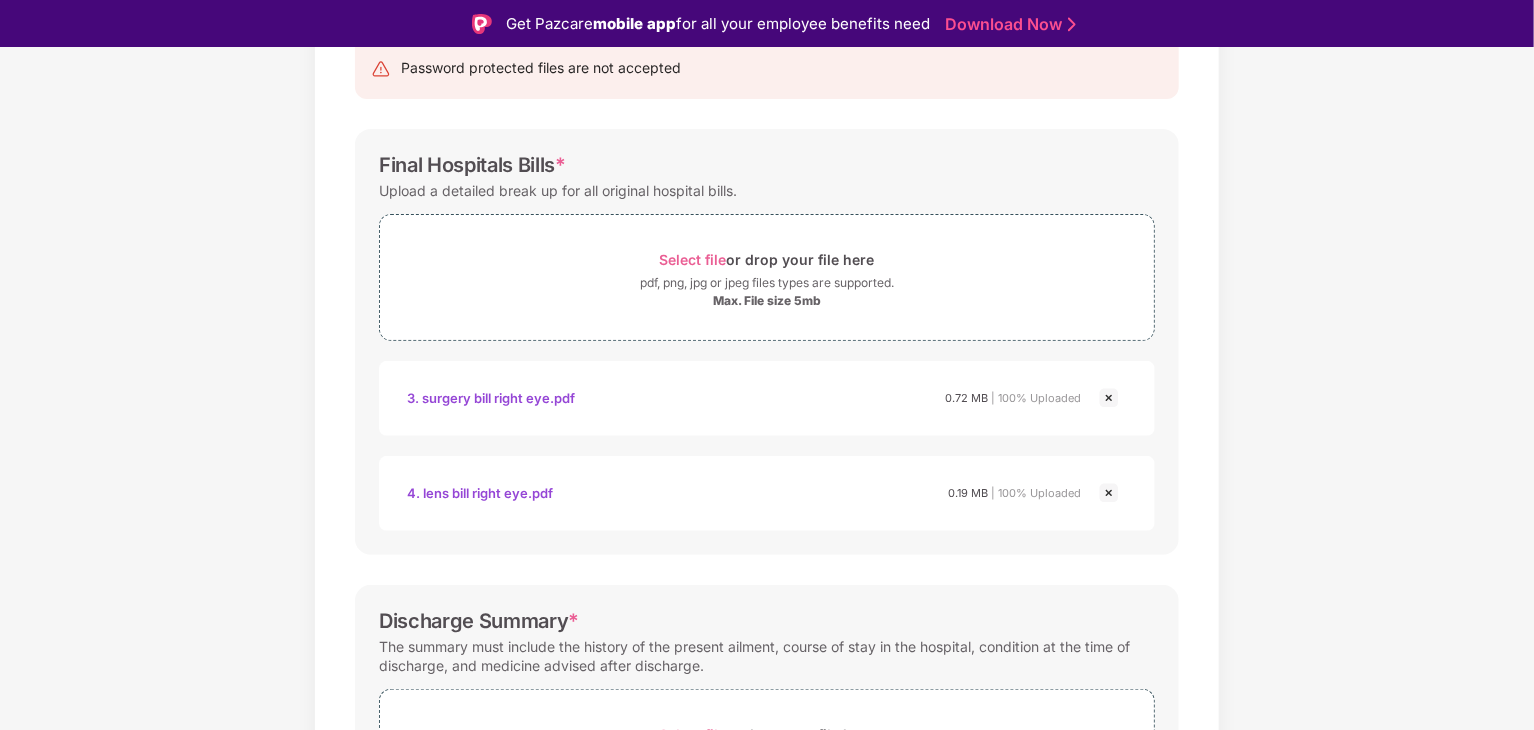 scroll, scrollTop: 600, scrollLeft: 0, axis: vertical 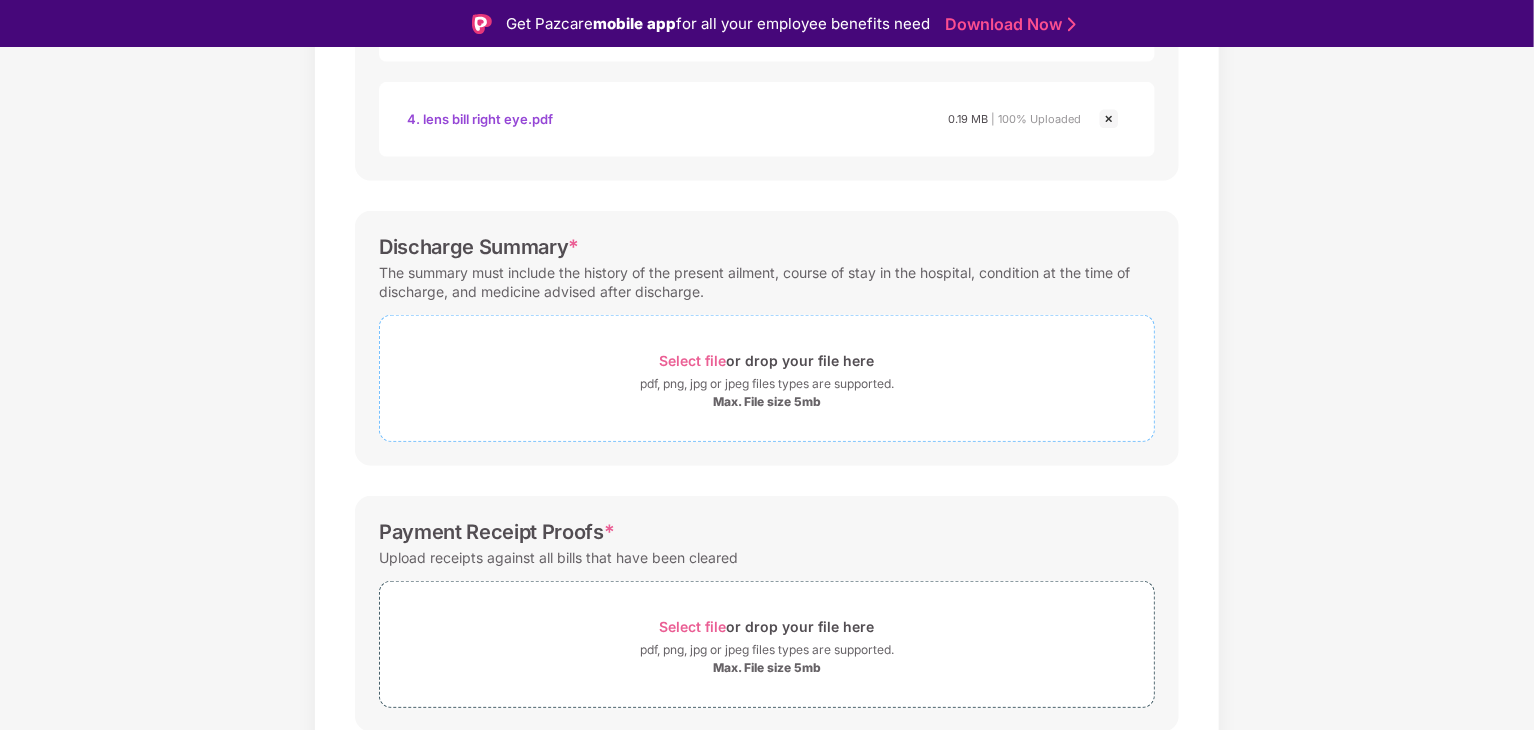 click on "Select file" at bounding box center [693, 360] 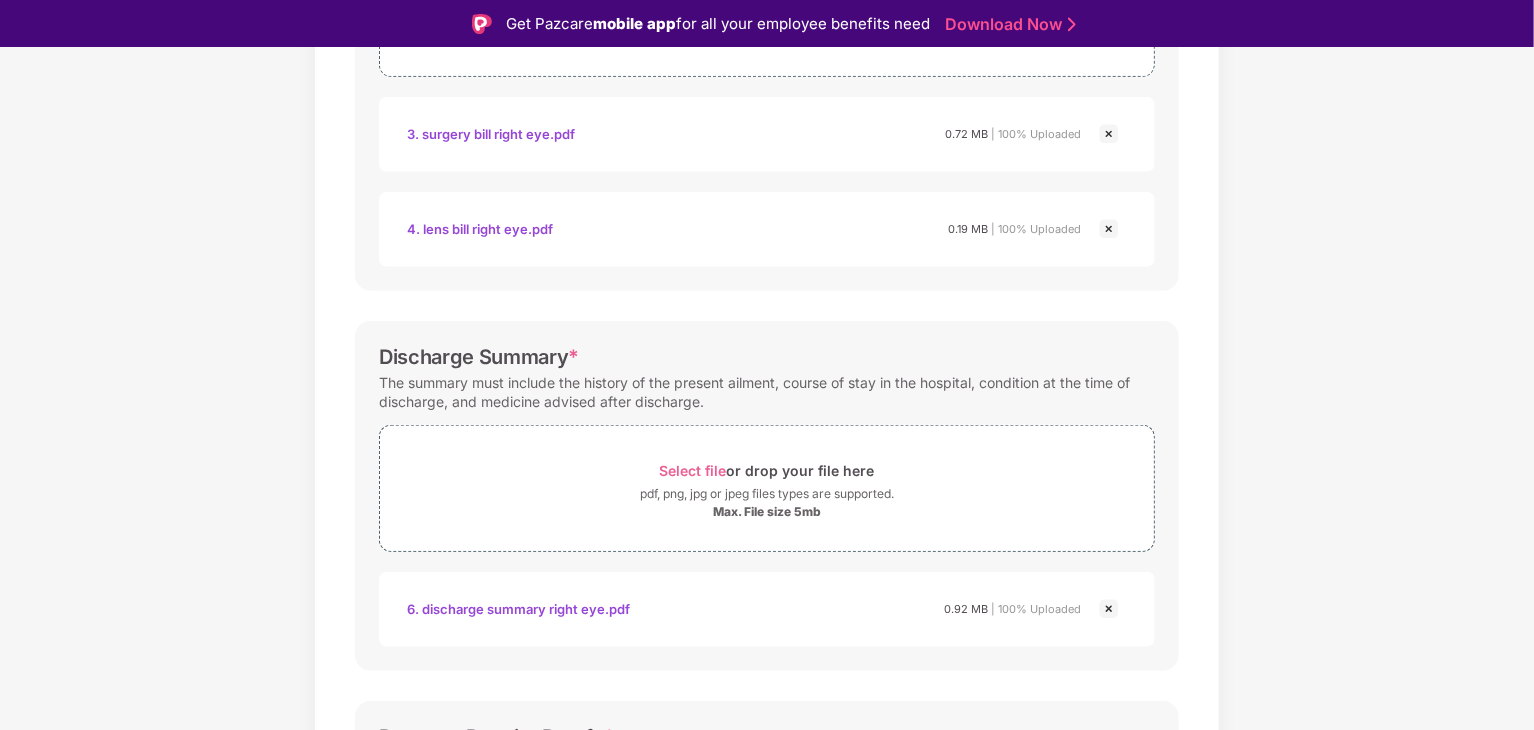 scroll, scrollTop: 768, scrollLeft: 0, axis: vertical 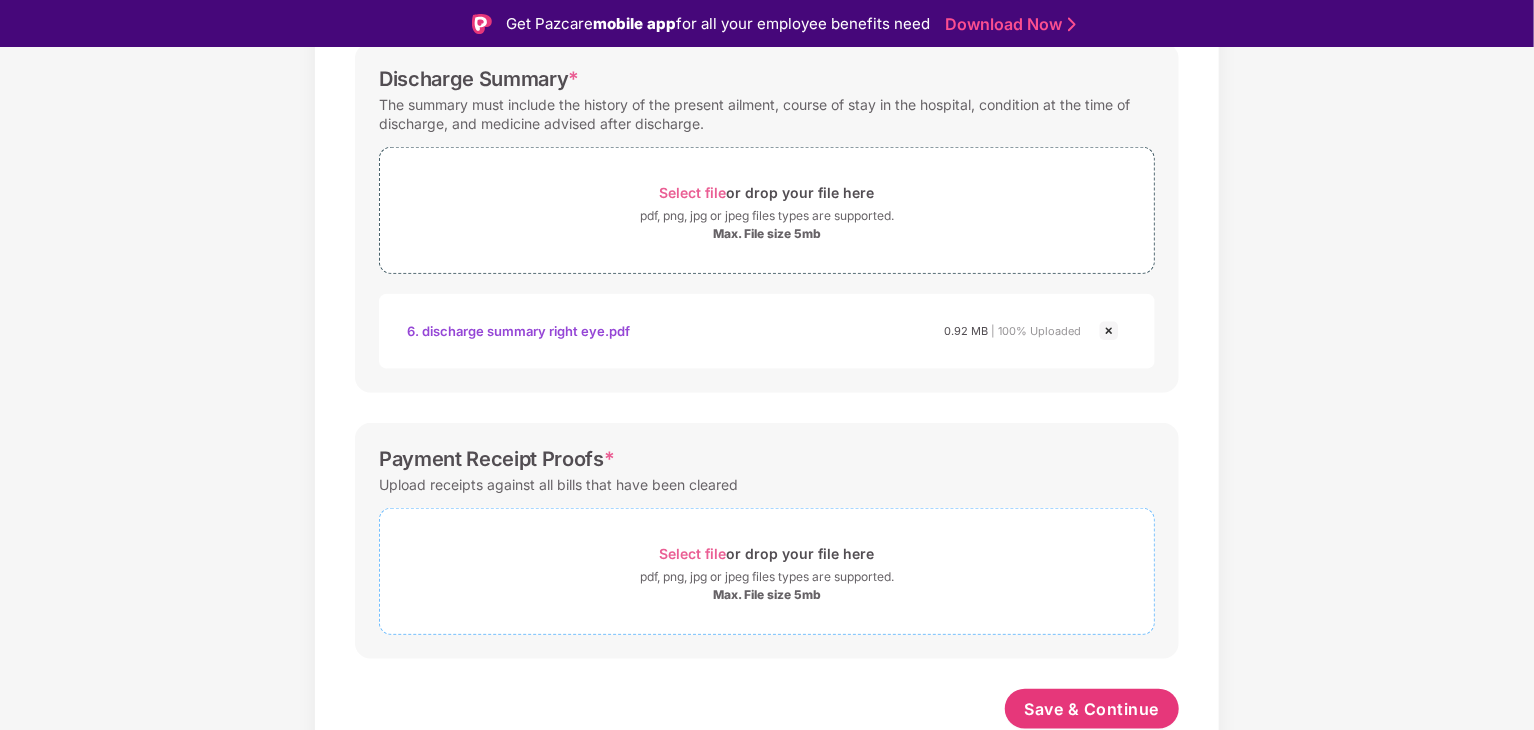 click on "Select file" at bounding box center (693, 553) 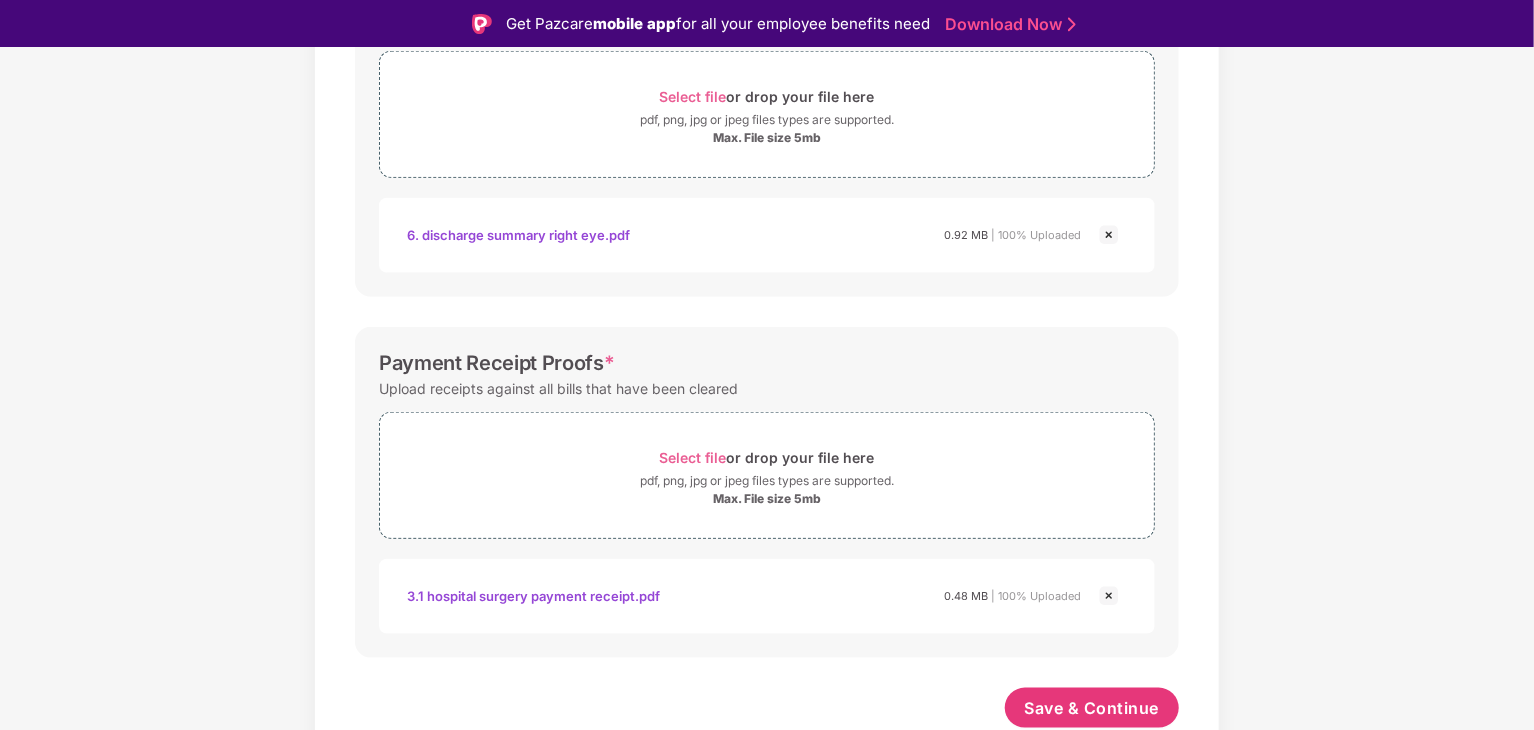 scroll, scrollTop: 864, scrollLeft: 0, axis: vertical 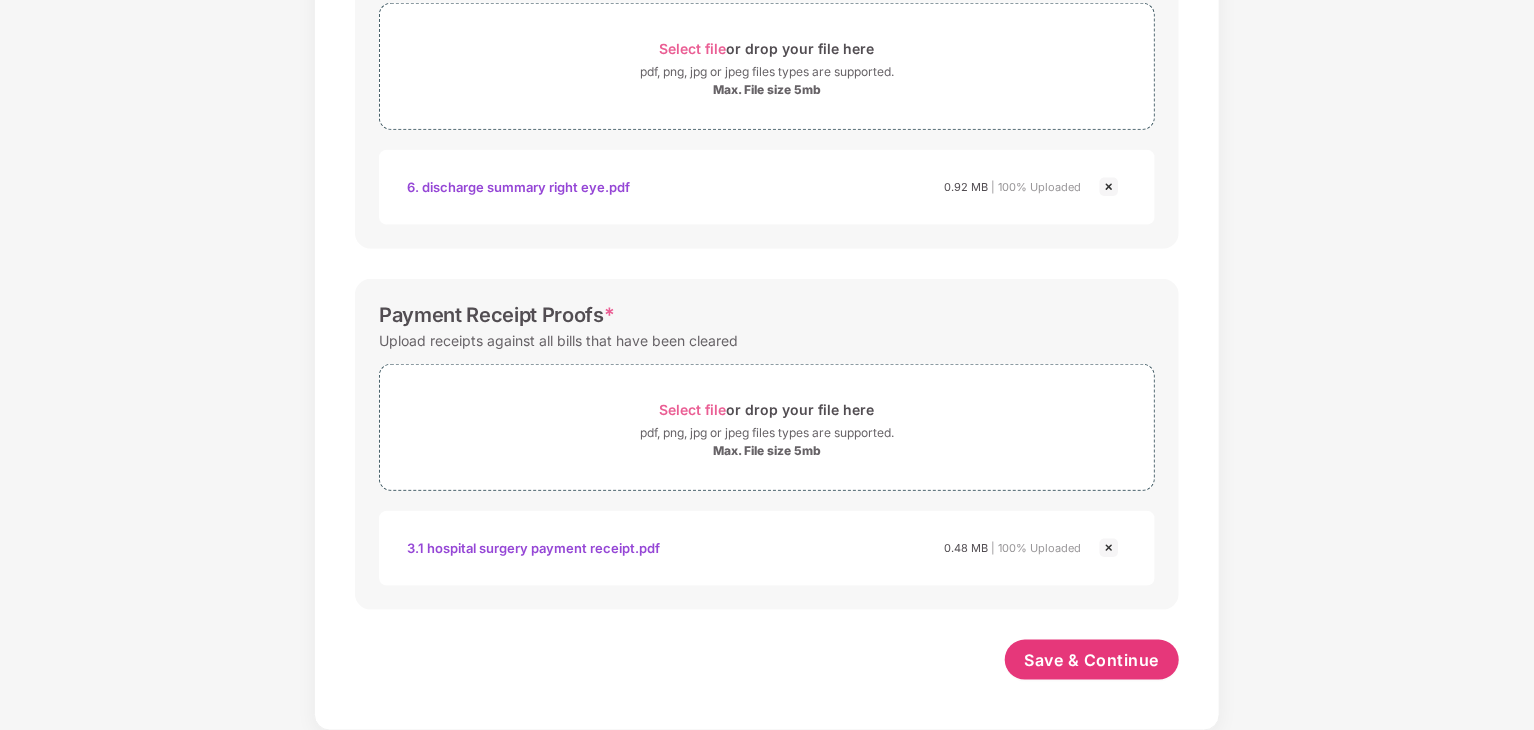 click on "3.1 hospital surgery payment receipt.pdf" at bounding box center [533, 548] 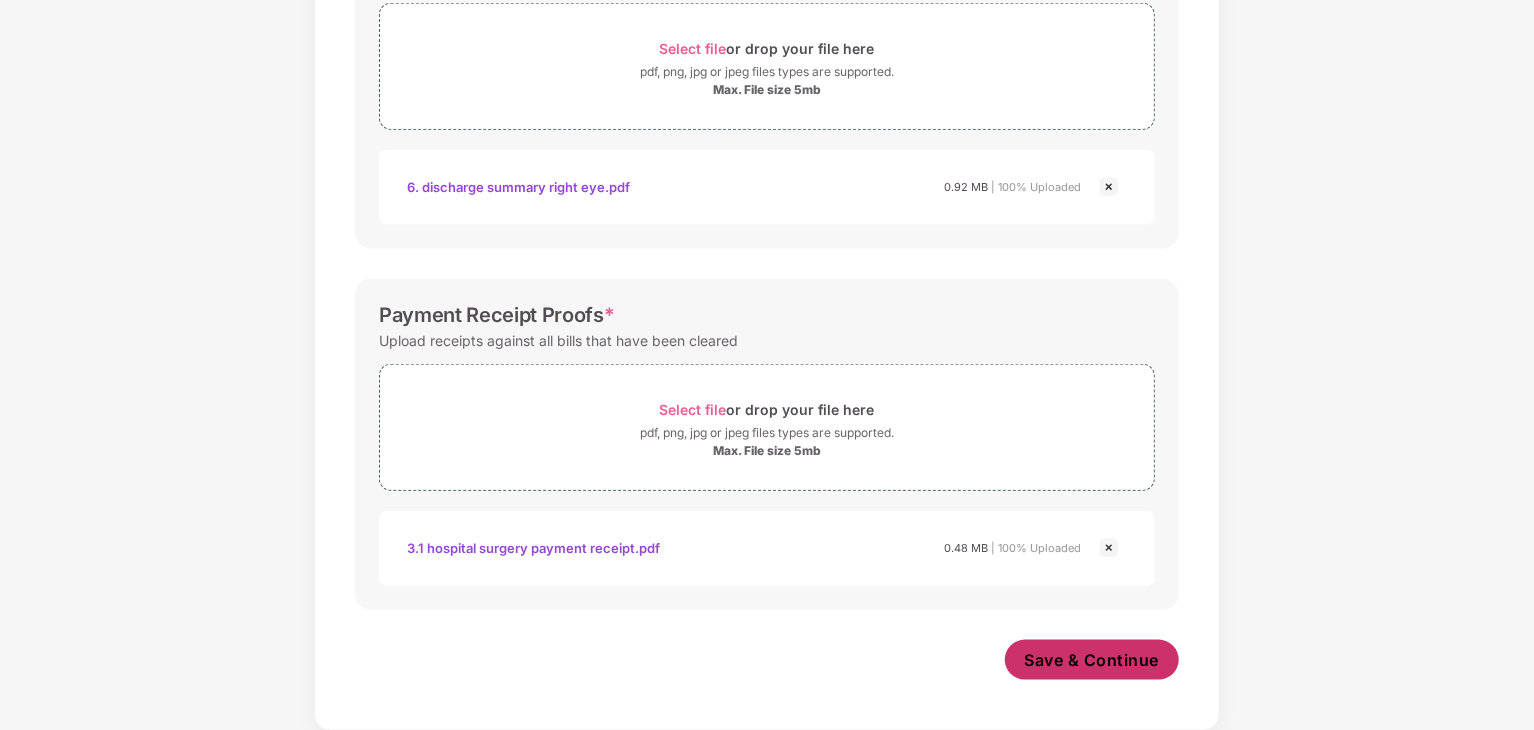 click on "Save & Continue" at bounding box center (1092, 660) 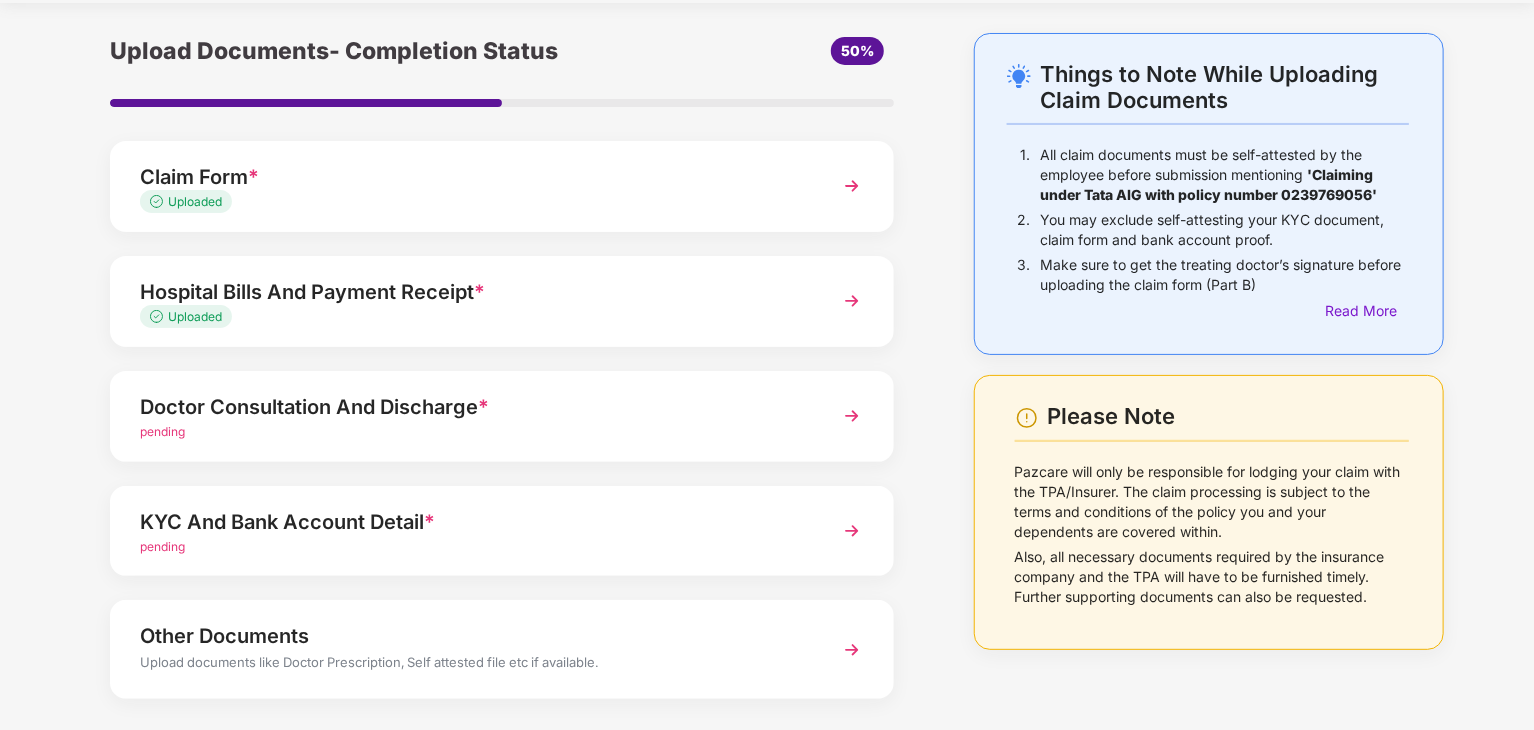 scroll, scrollTop: 154, scrollLeft: 0, axis: vertical 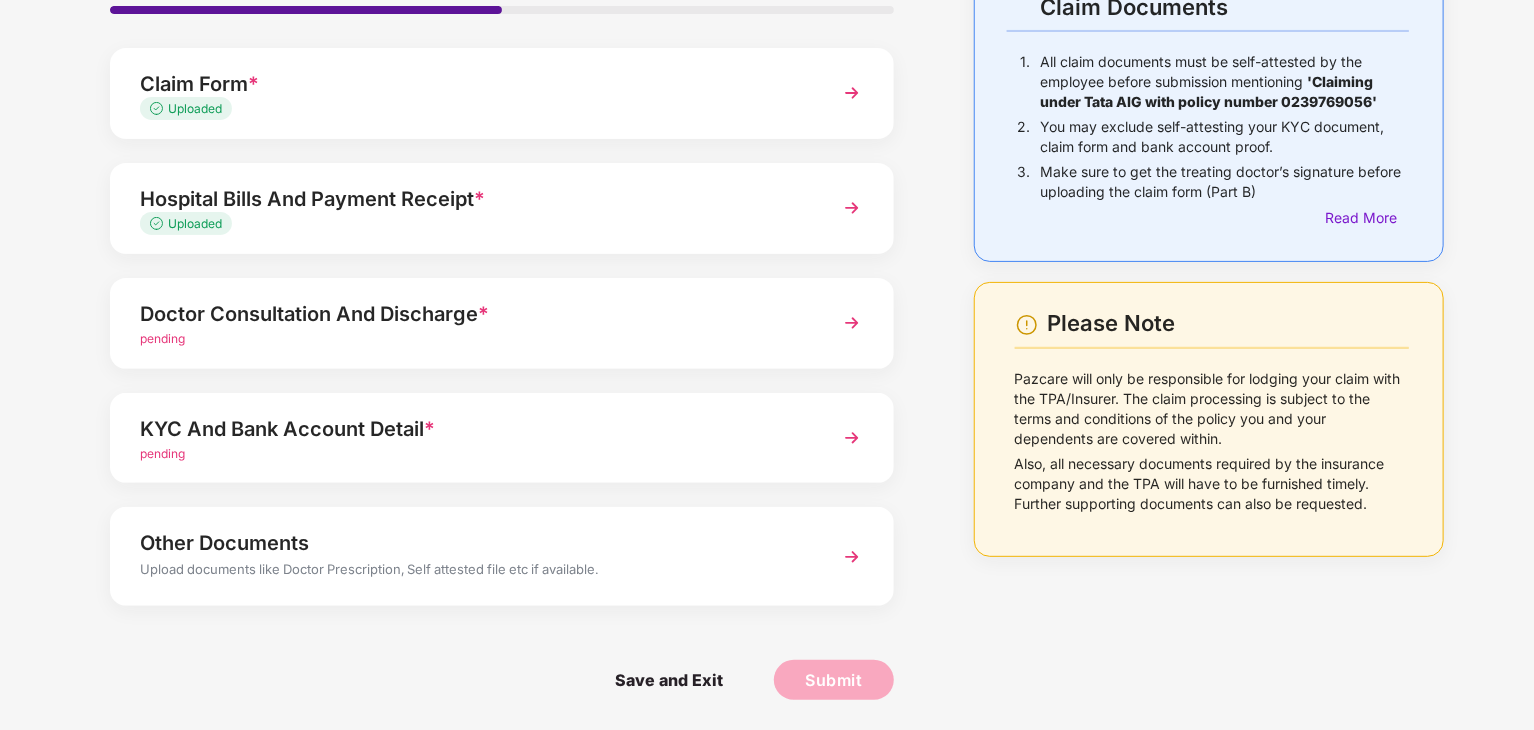 click on "Doctor Consultation And Discharge *" at bounding box center (471, 314) 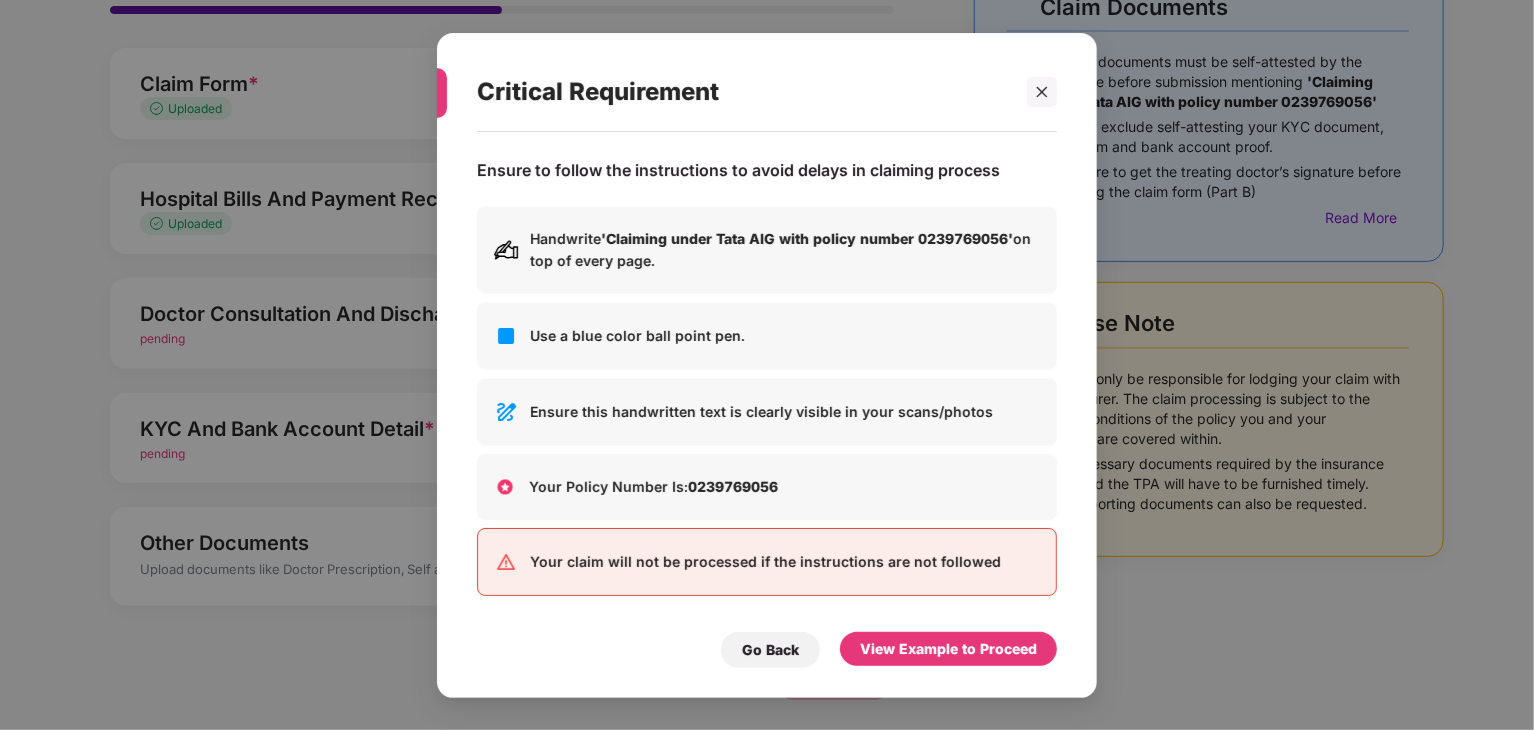 scroll, scrollTop: 0, scrollLeft: 0, axis: both 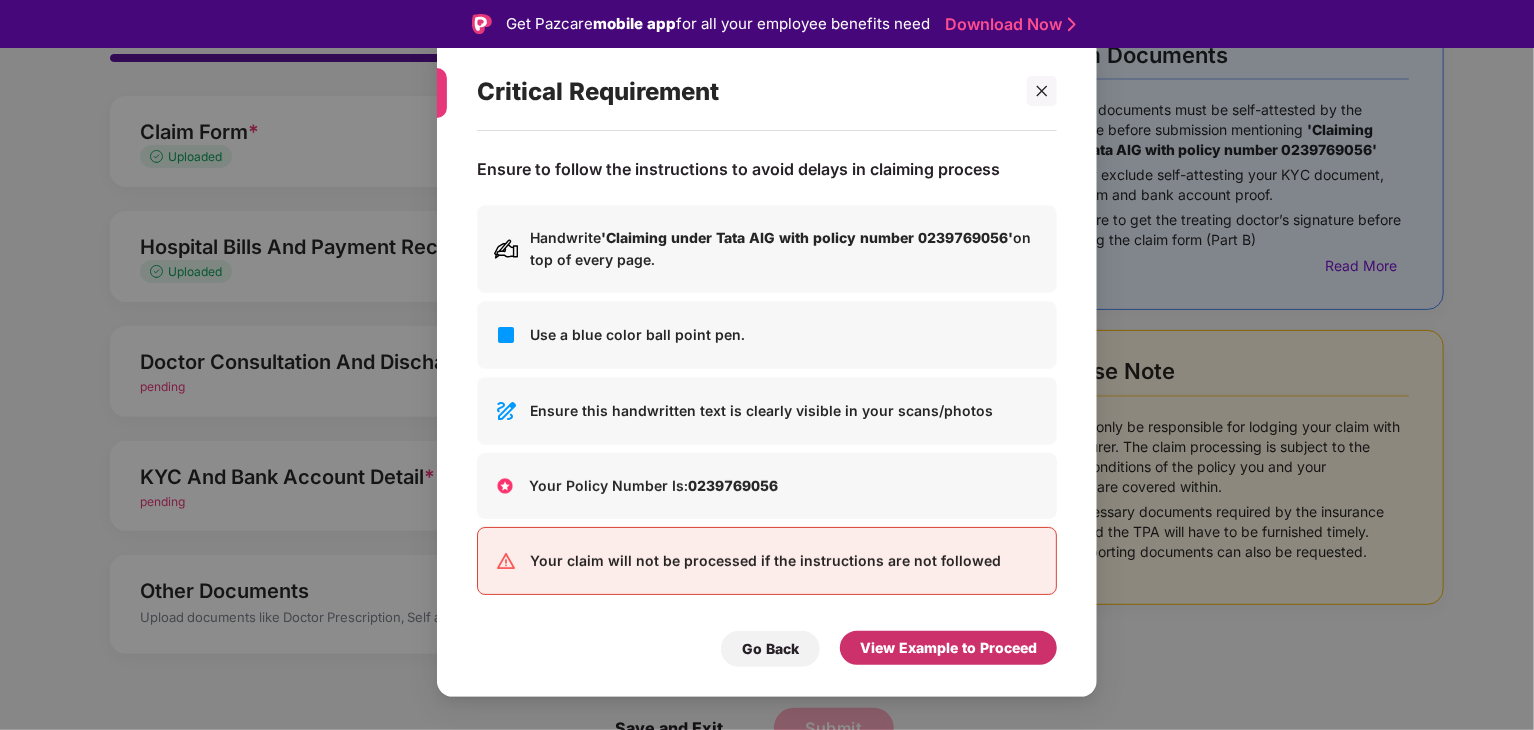 click on "View Example to Proceed" at bounding box center [948, 648] 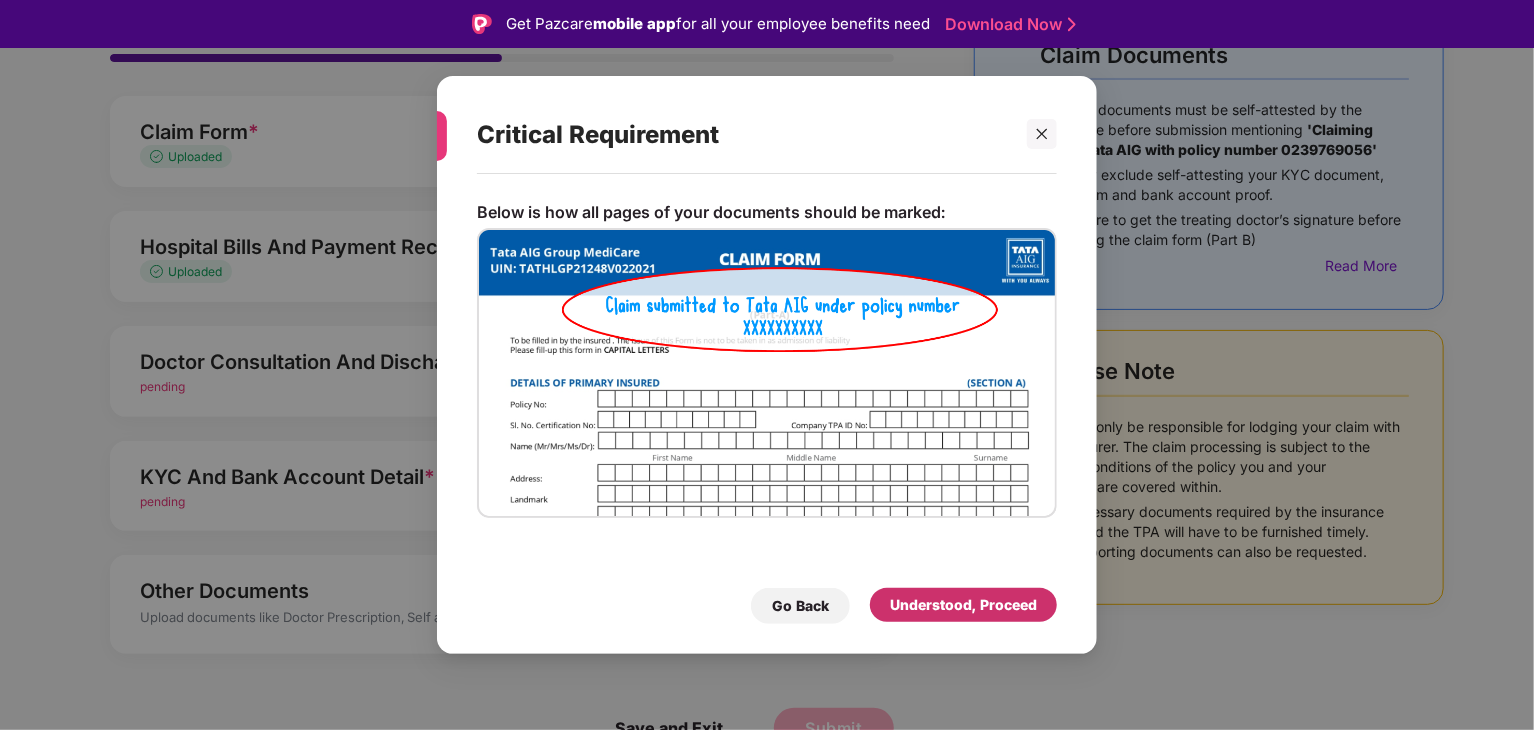 click on "Understood, Proceed" at bounding box center [963, 605] 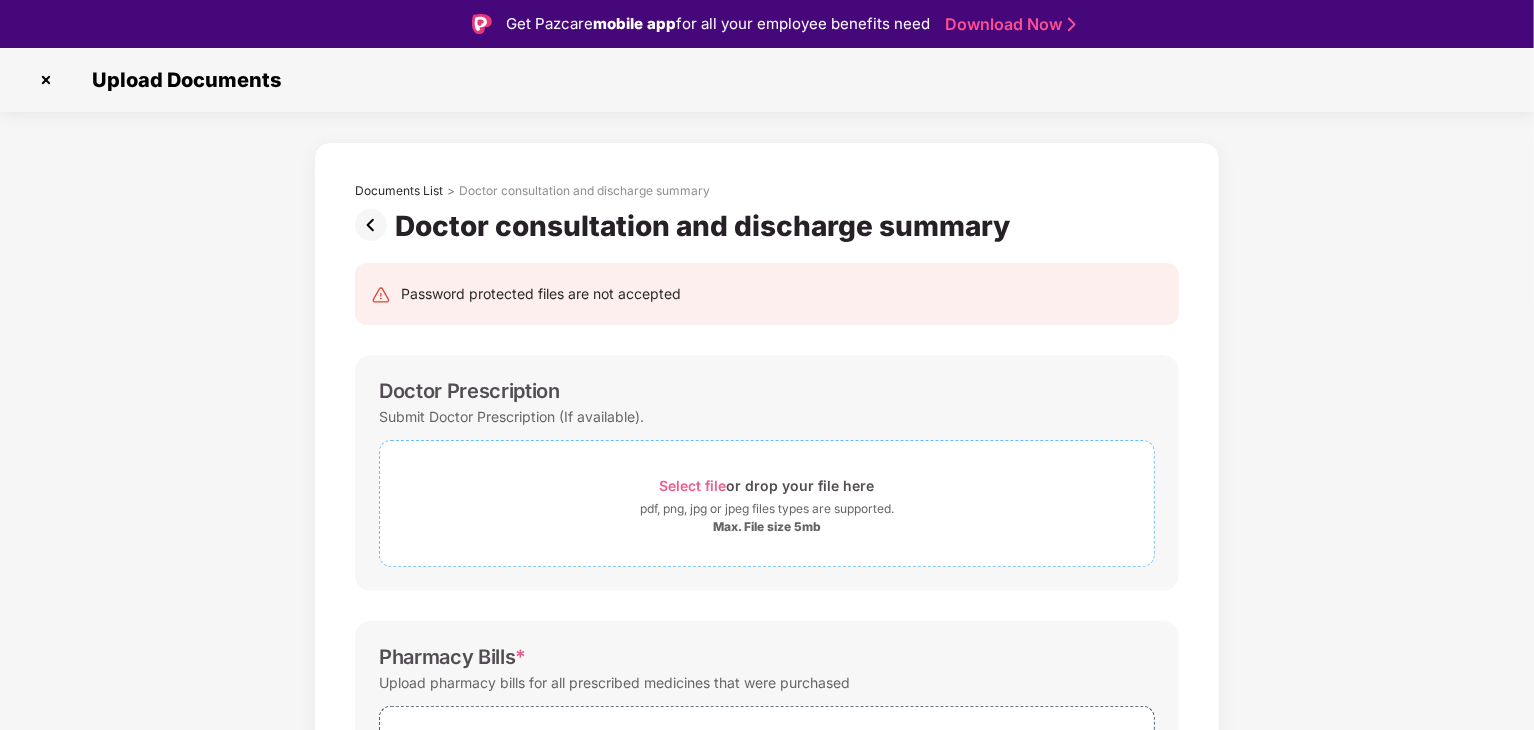 scroll, scrollTop: 100, scrollLeft: 0, axis: vertical 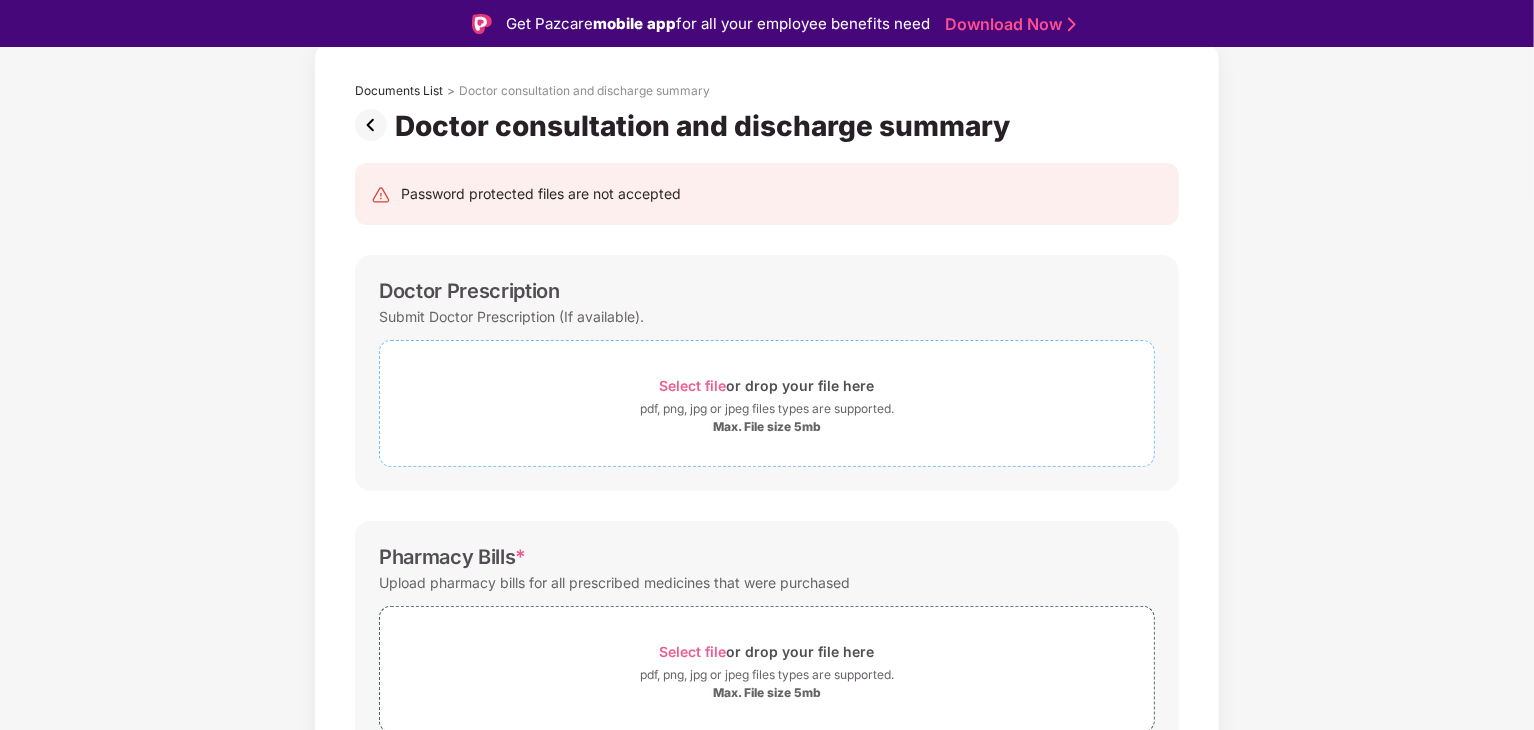 click on "Select file  or drop your file here pdf, png, jpg or jpeg files types are supported. Max. File size 5mb" at bounding box center (767, 403) 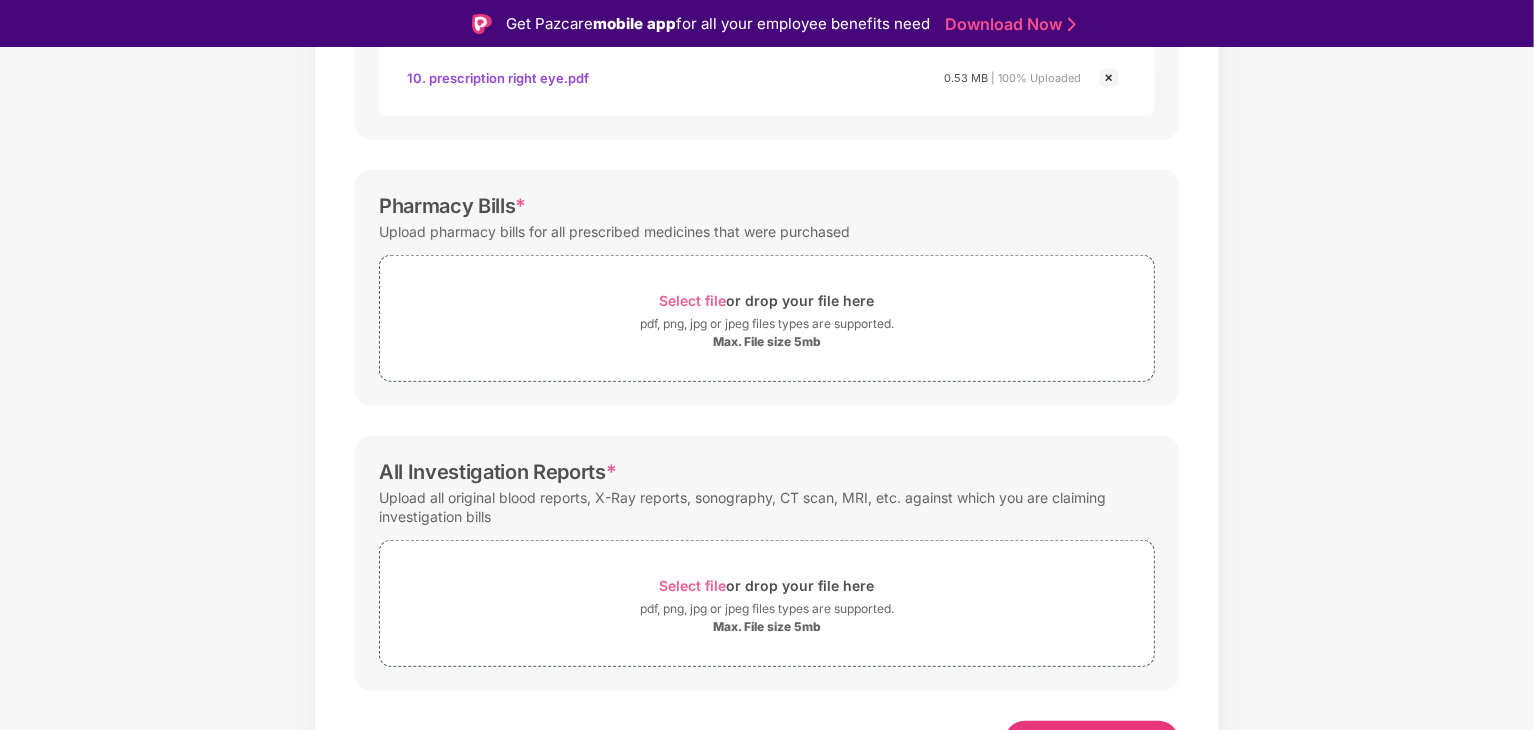 scroll, scrollTop: 768, scrollLeft: 0, axis: vertical 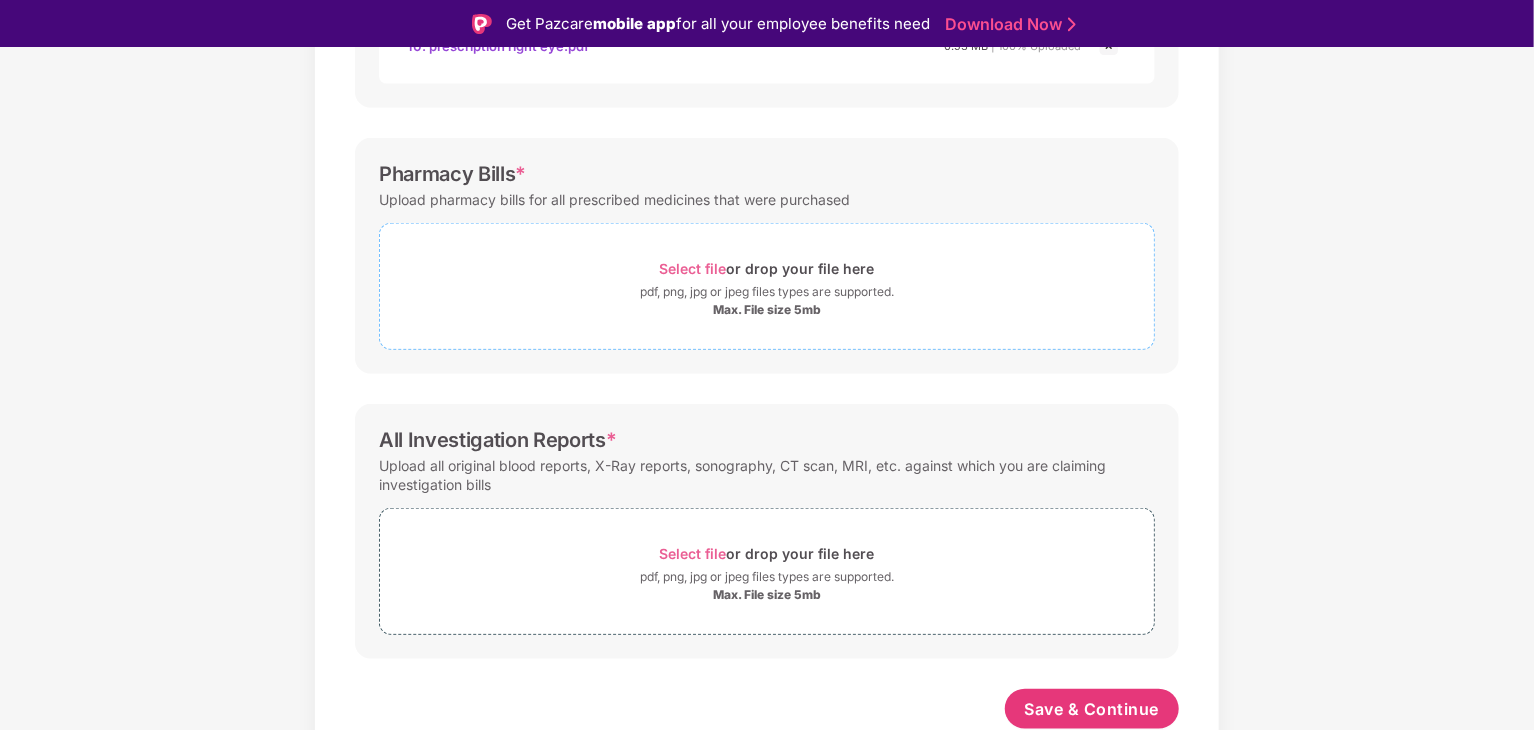 click on "Select file" at bounding box center [693, 268] 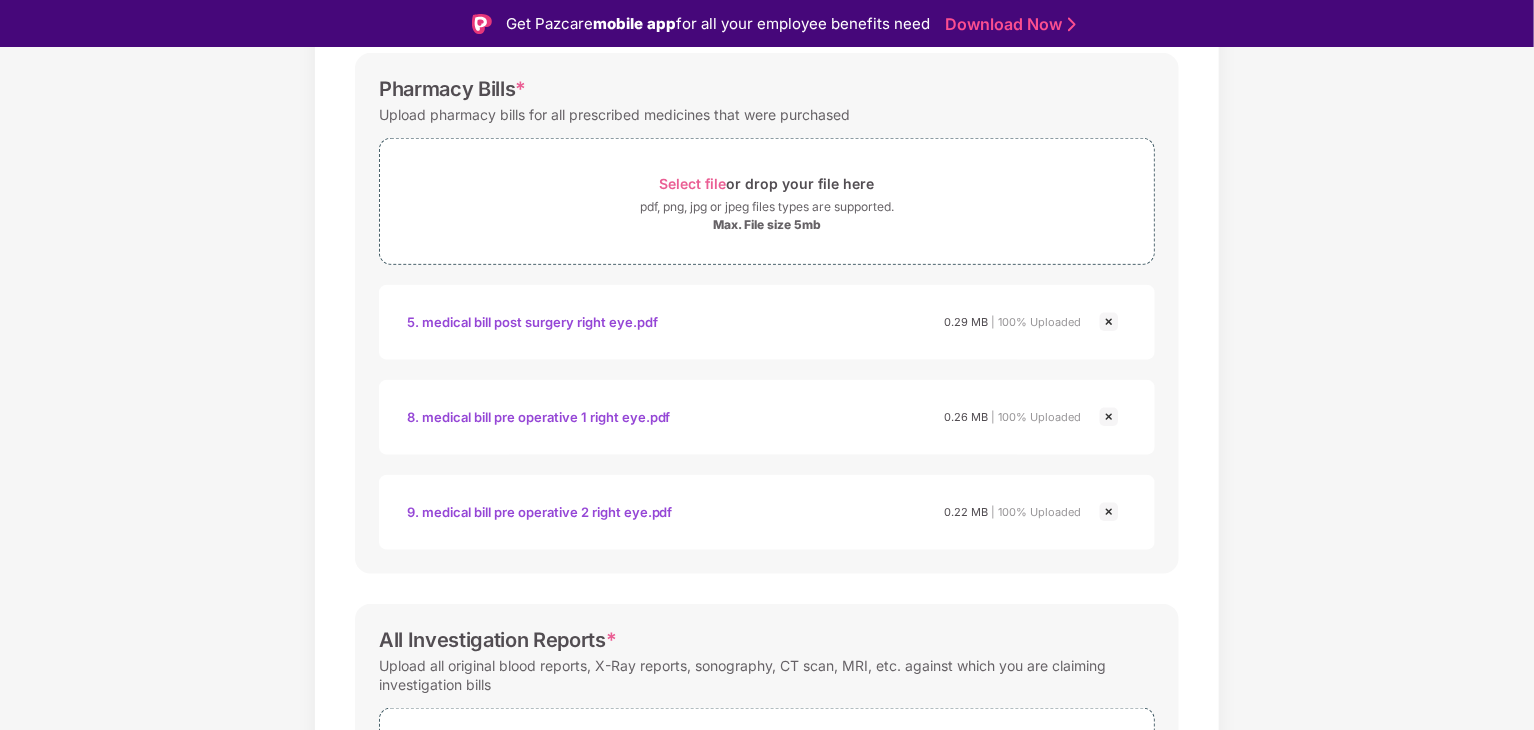 scroll, scrollTop: 1053, scrollLeft: 0, axis: vertical 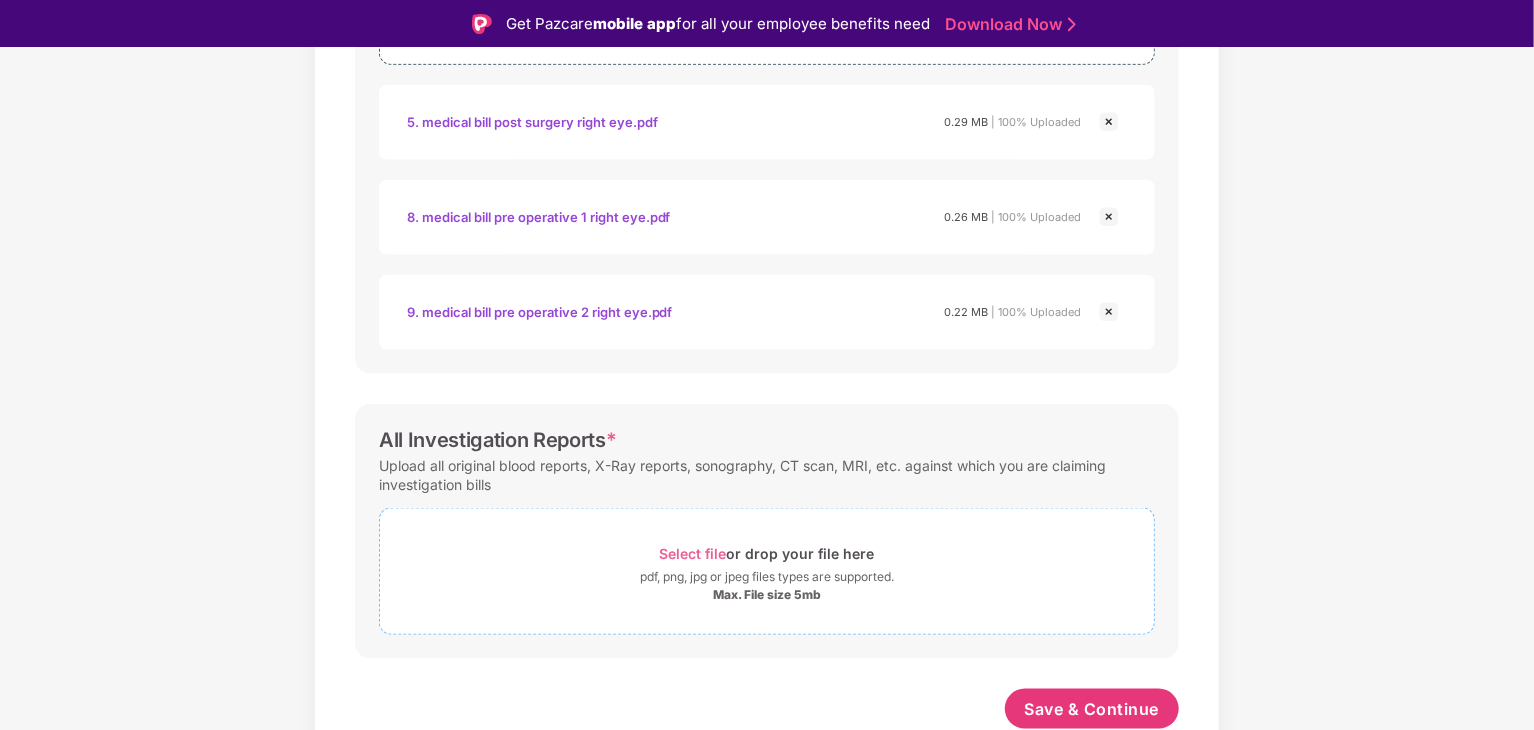 click on "Select file" at bounding box center (693, 553) 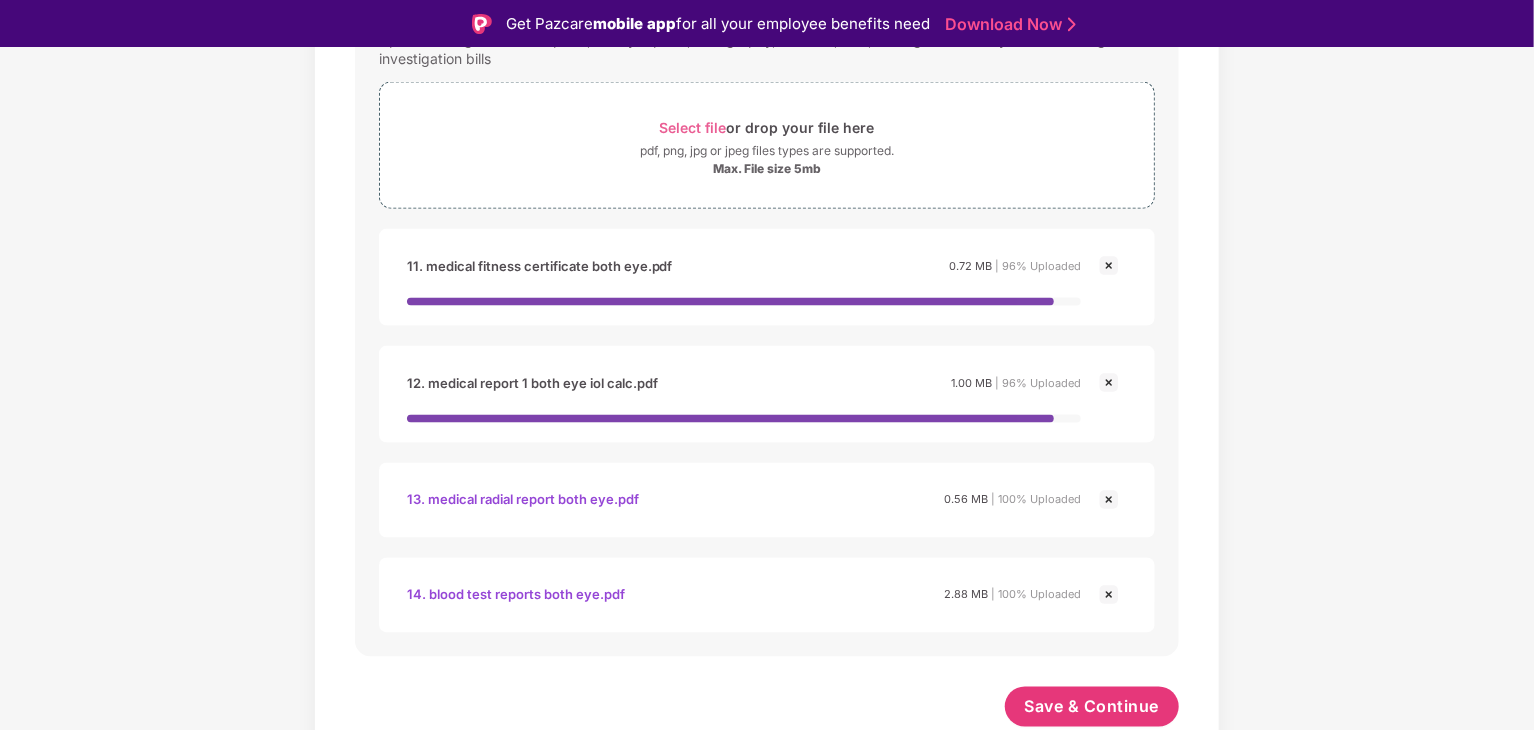 scroll, scrollTop: 1461, scrollLeft: 0, axis: vertical 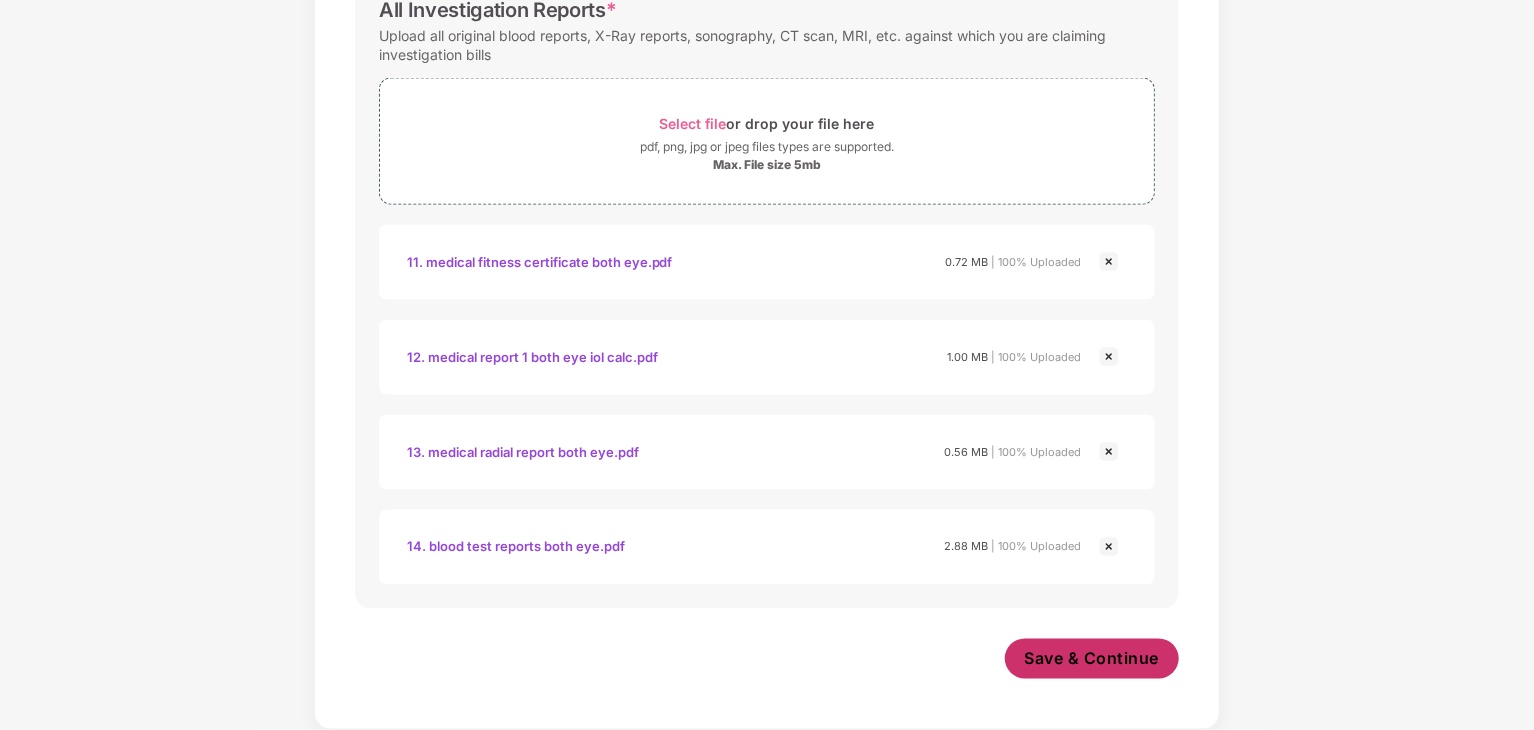 click on "Save & Continue" at bounding box center (1092, 659) 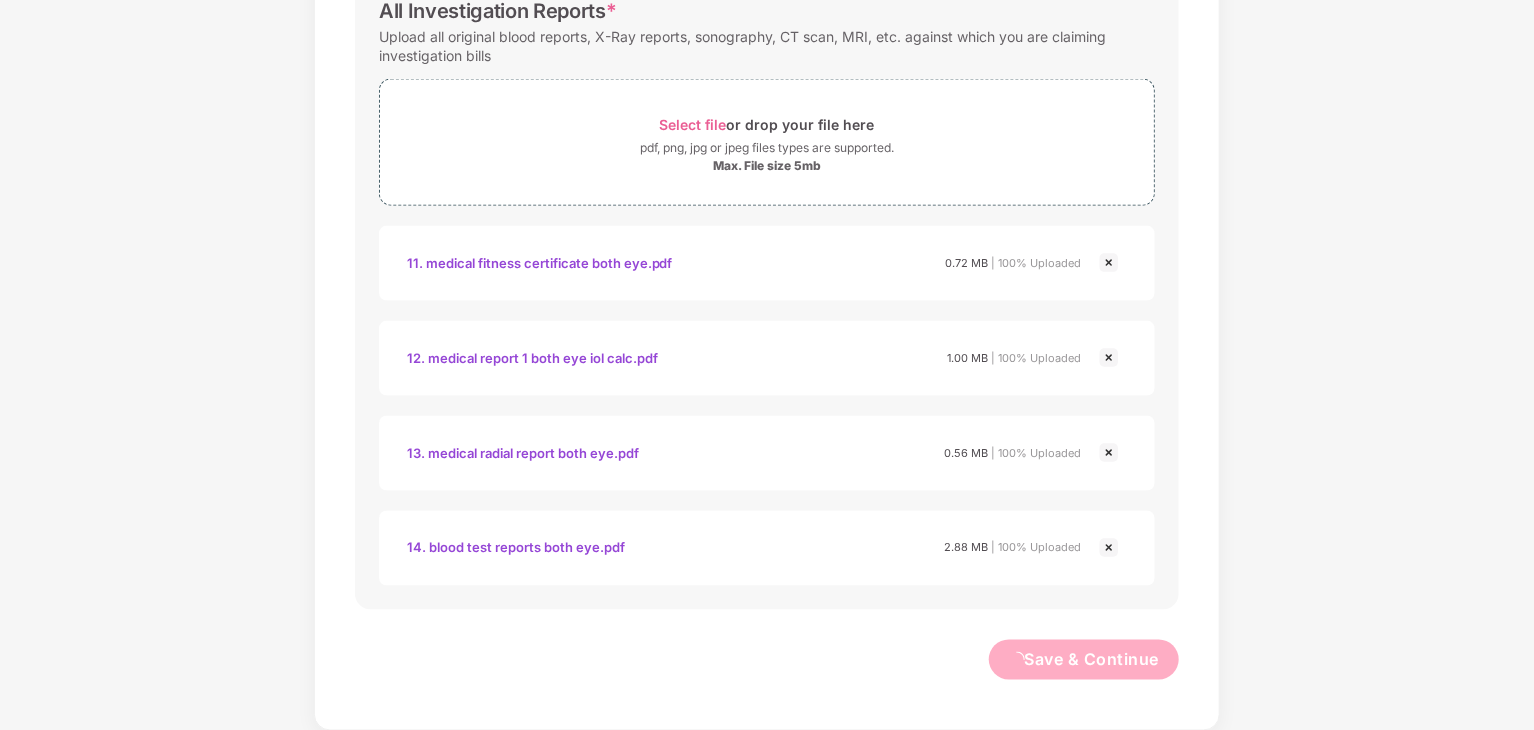 scroll, scrollTop: 1433, scrollLeft: 0, axis: vertical 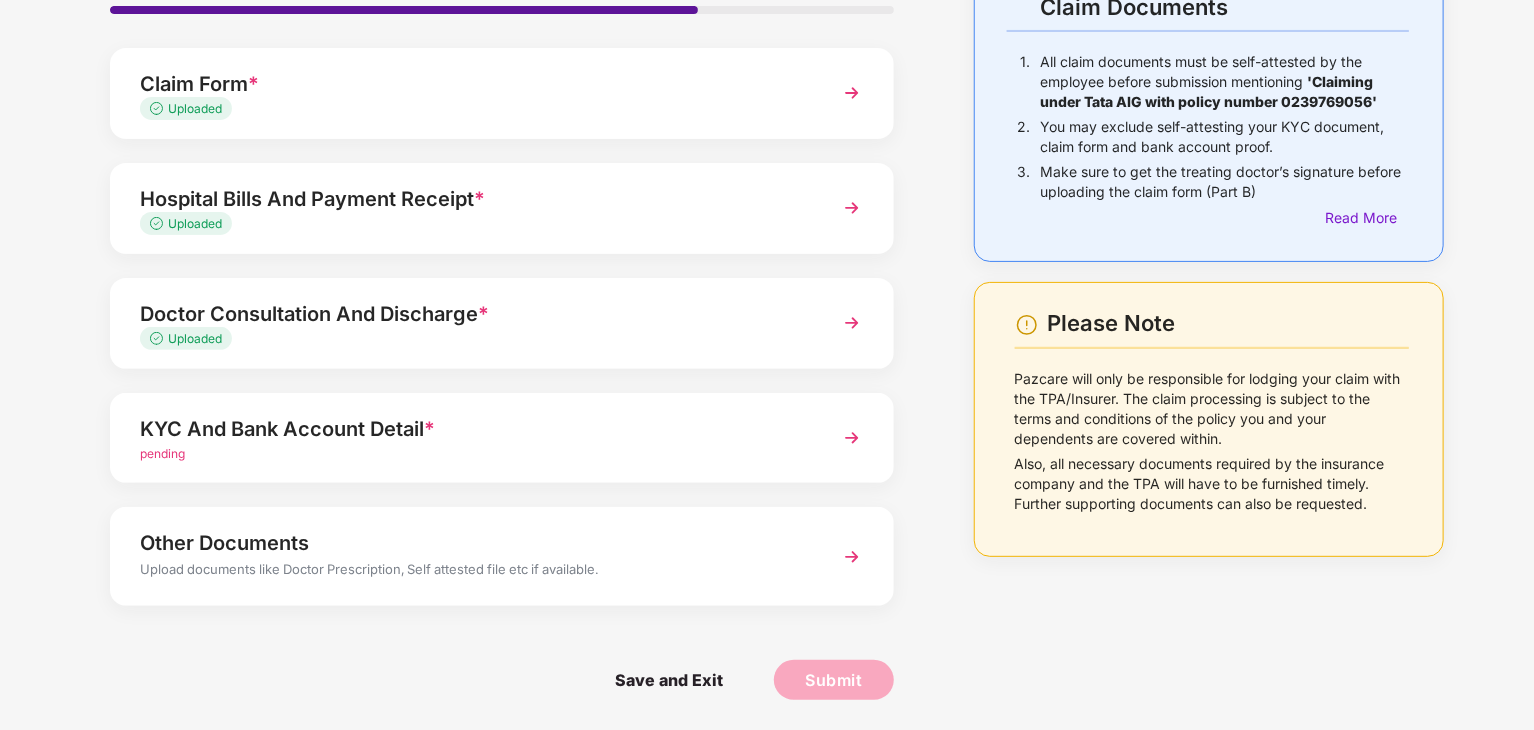 click on "pending" at bounding box center (471, 454) 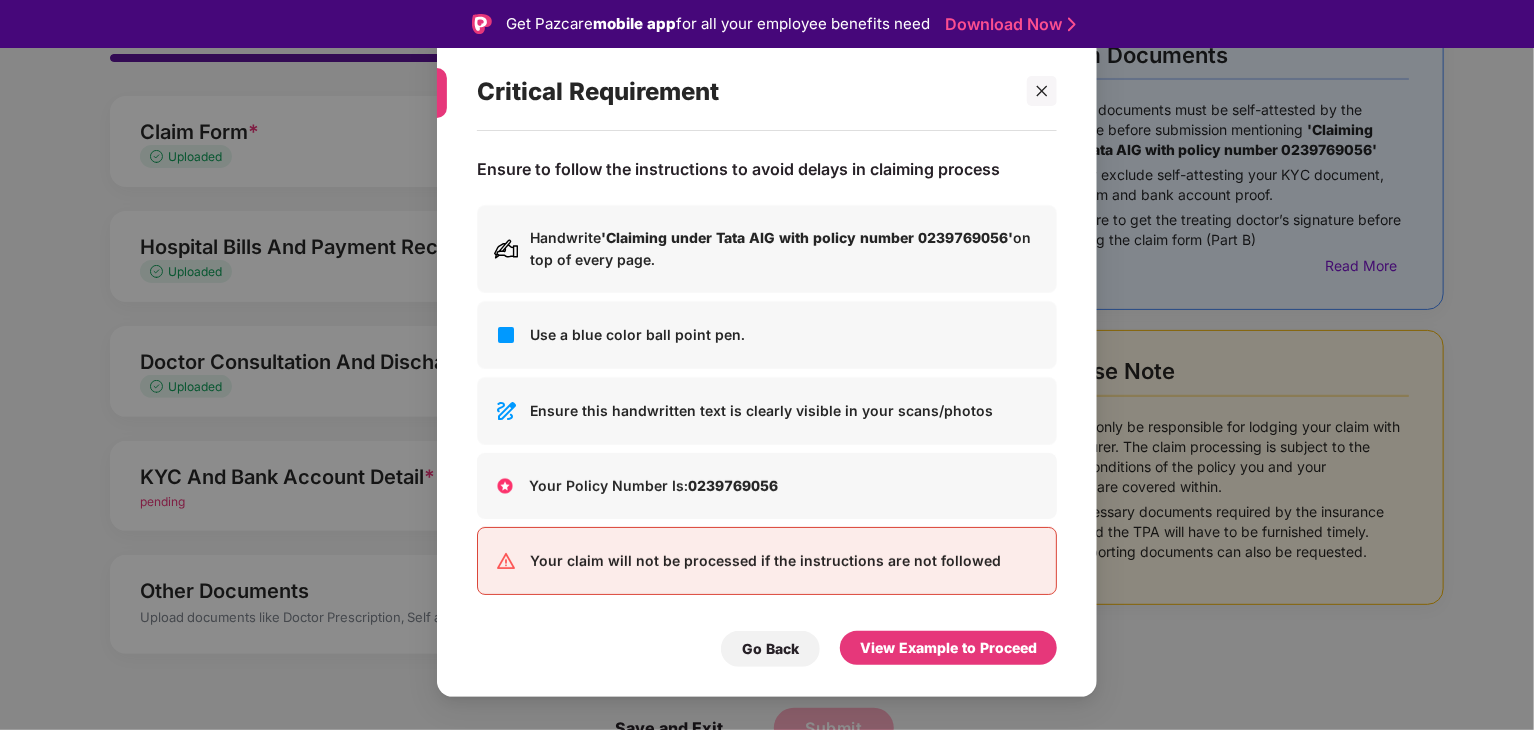click on "View Example to Proceed" at bounding box center (948, 648) 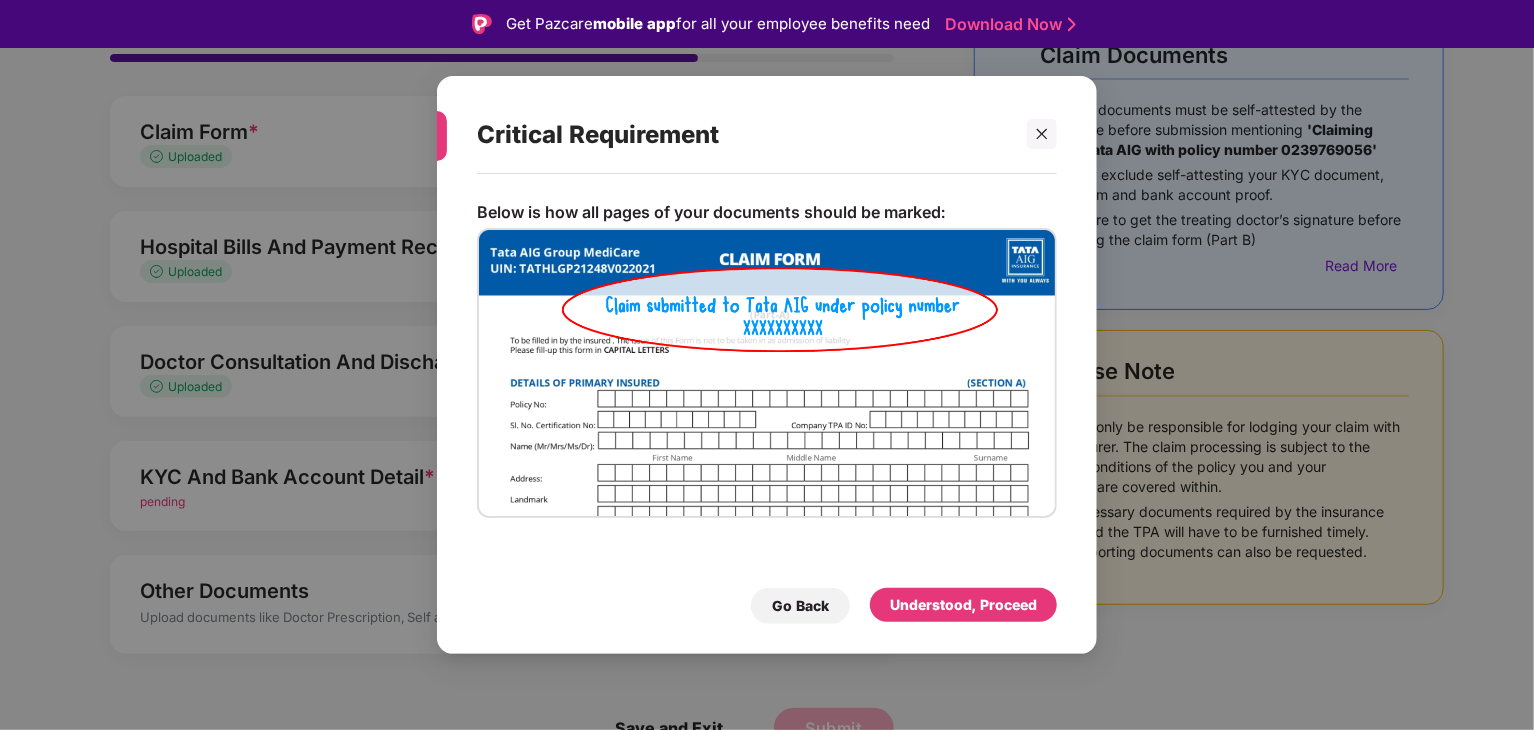 click on "Understood, Proceed" at bounding box center (963, 605) 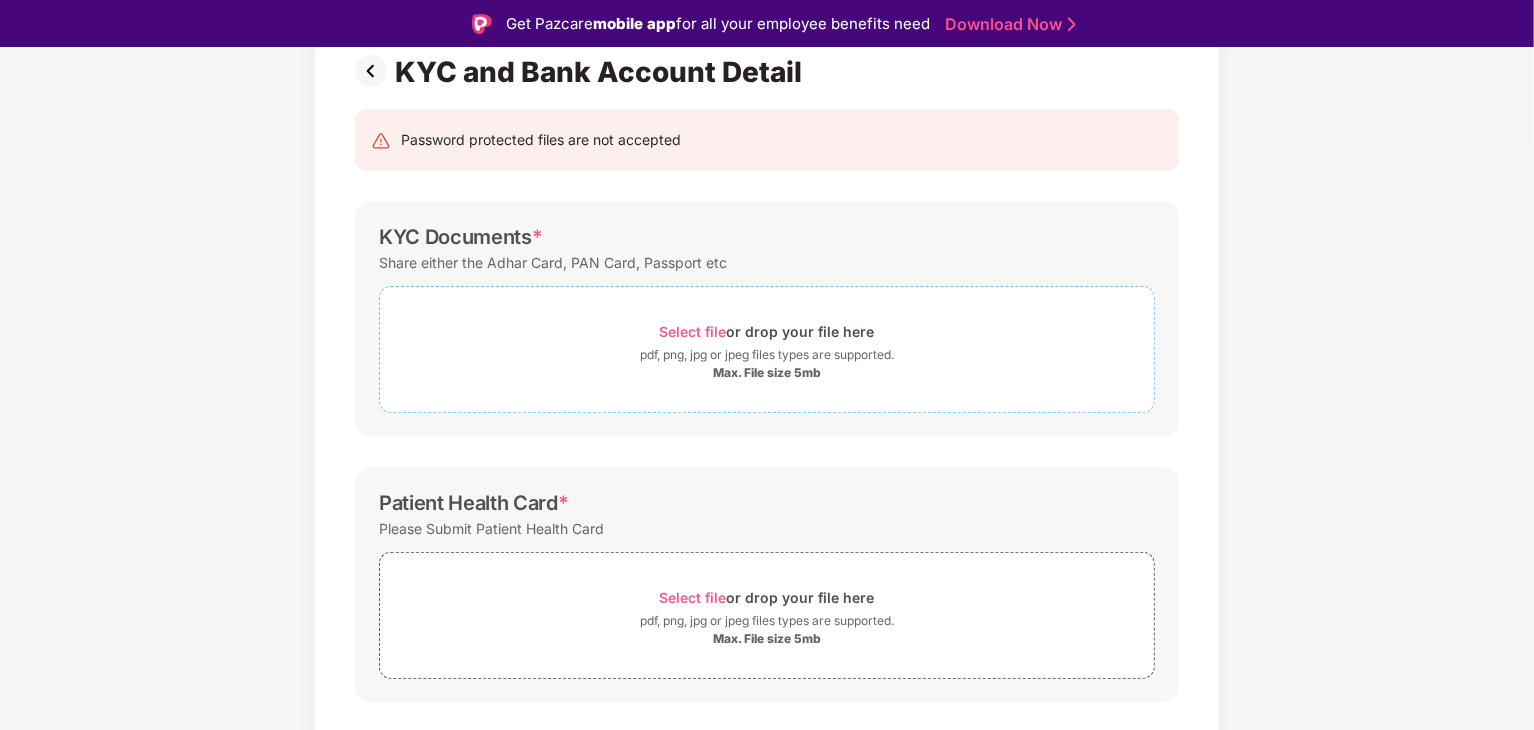click on "pdf, png, jpg or jpeg files types are supported." at bounding box center [767, 355] 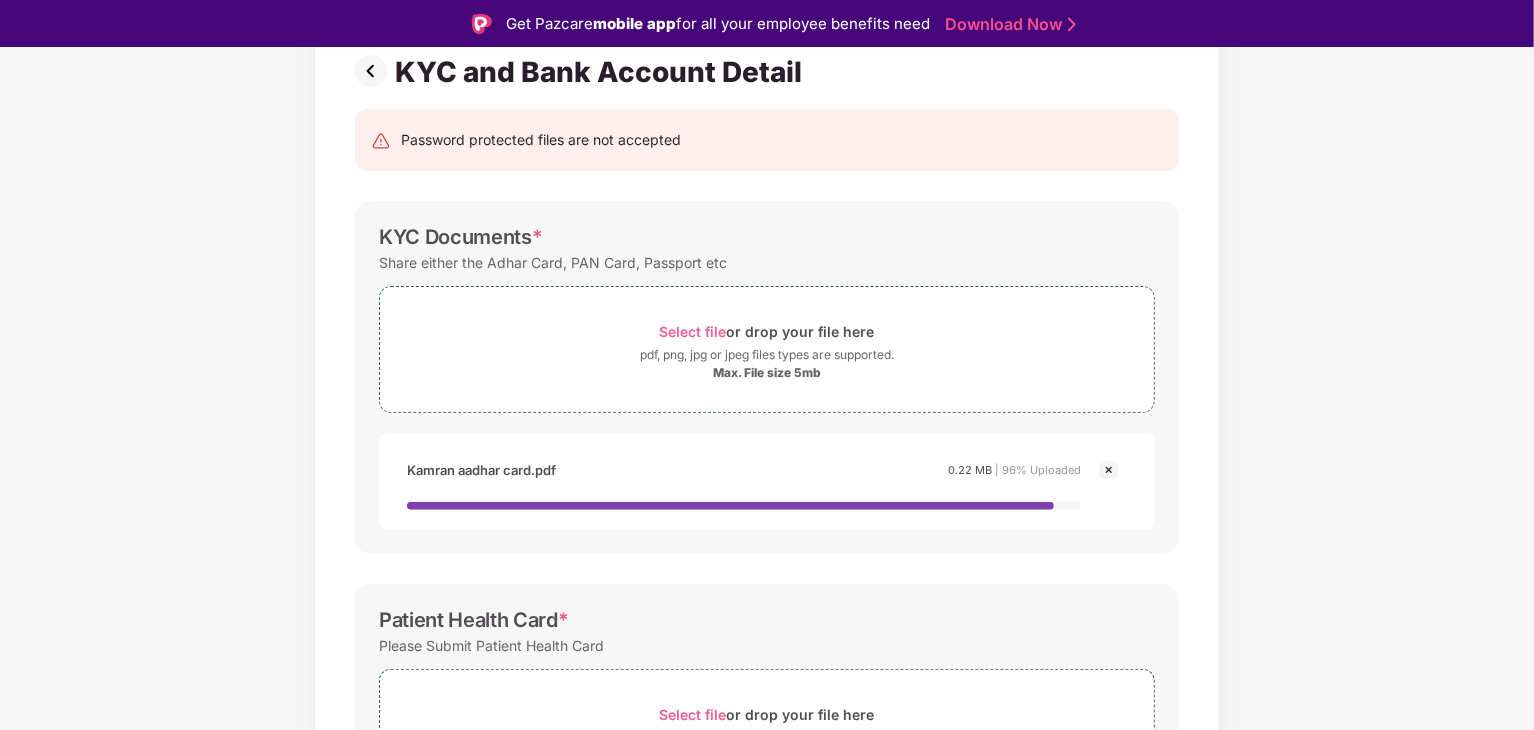 scroll, scrollTop: 554, scrollLeft: 0, axis: vertical 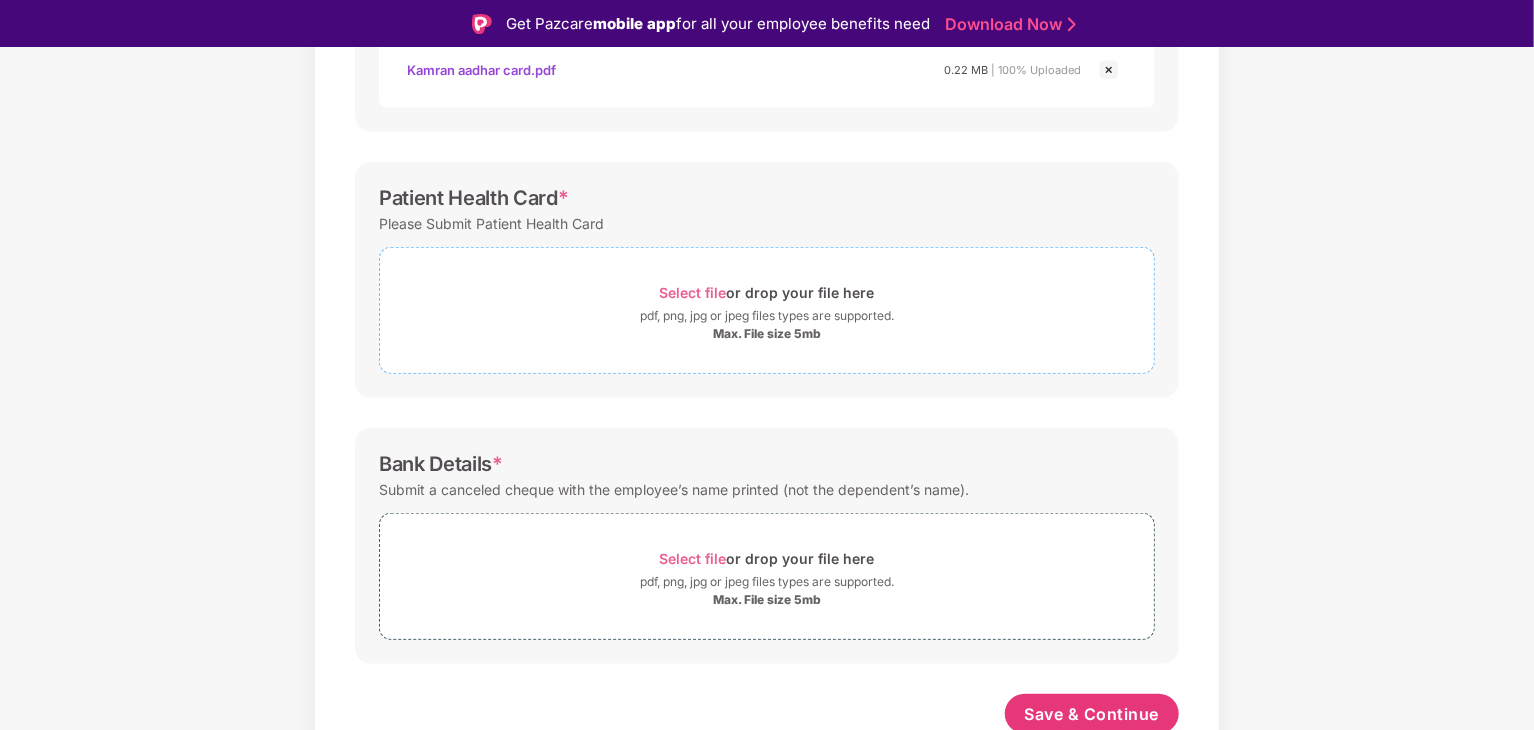 click on "Select file" at bounding box center [693, 292] 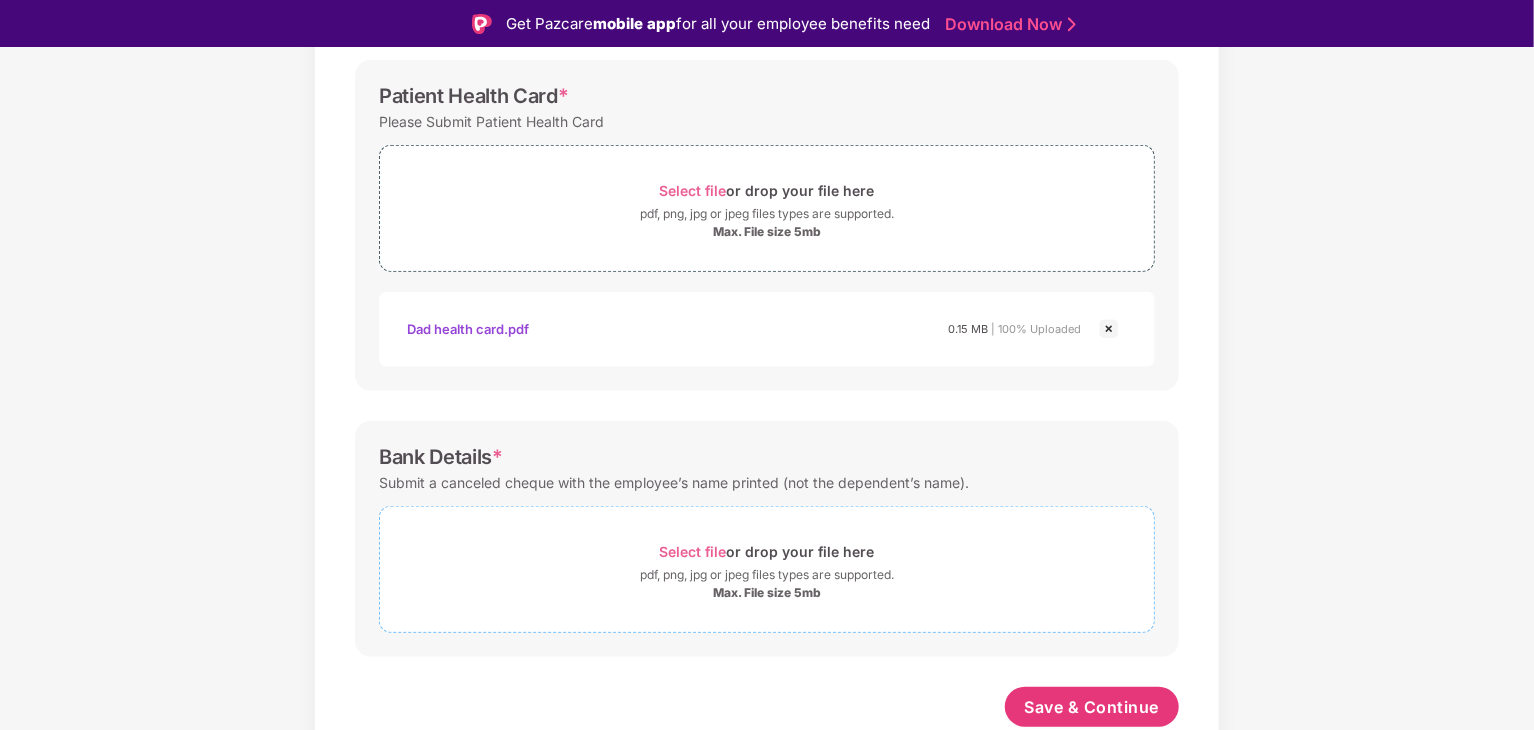 click on "Select file  or drop your file here" at bounding box center (767, 551) 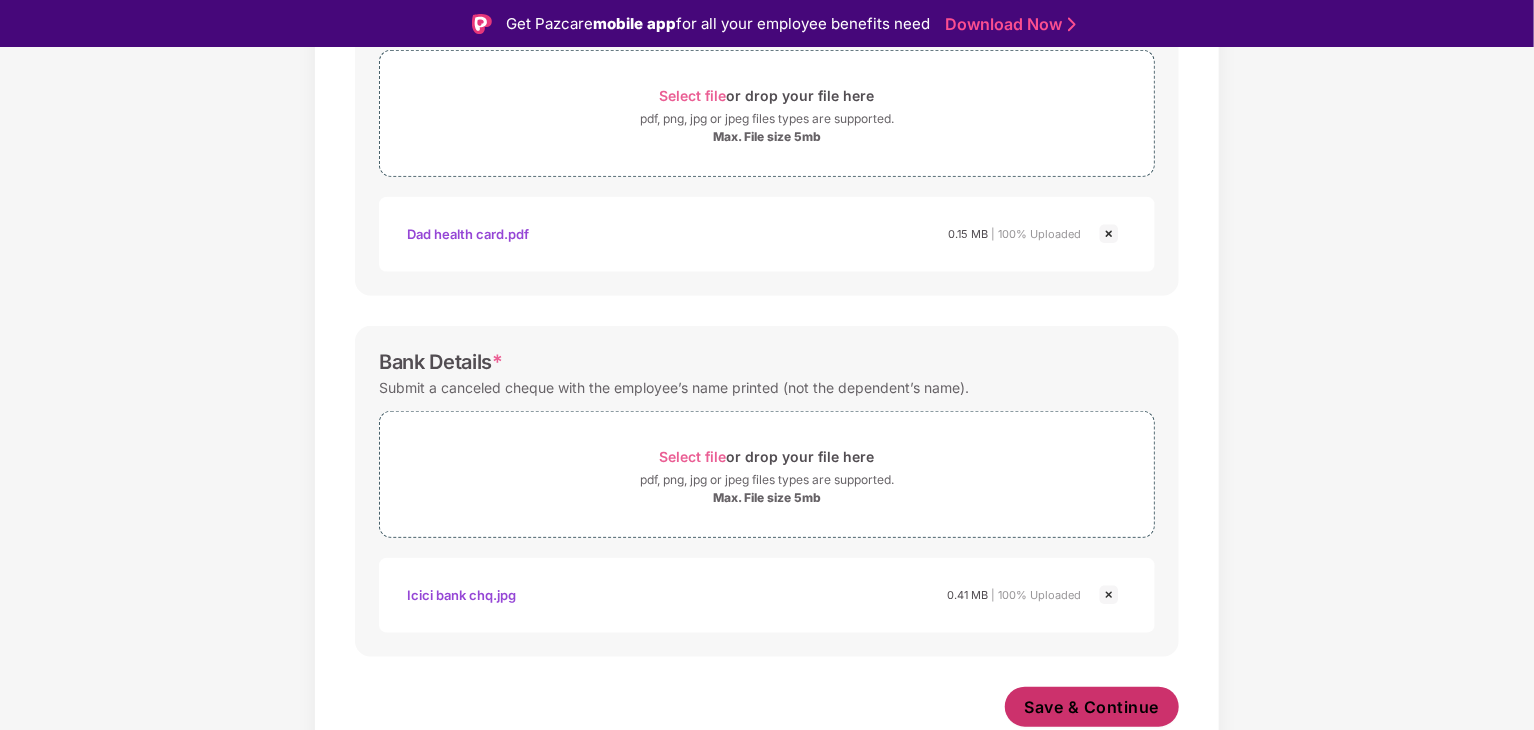 click on "Save & Continue" at bounding box center (1092, 707) 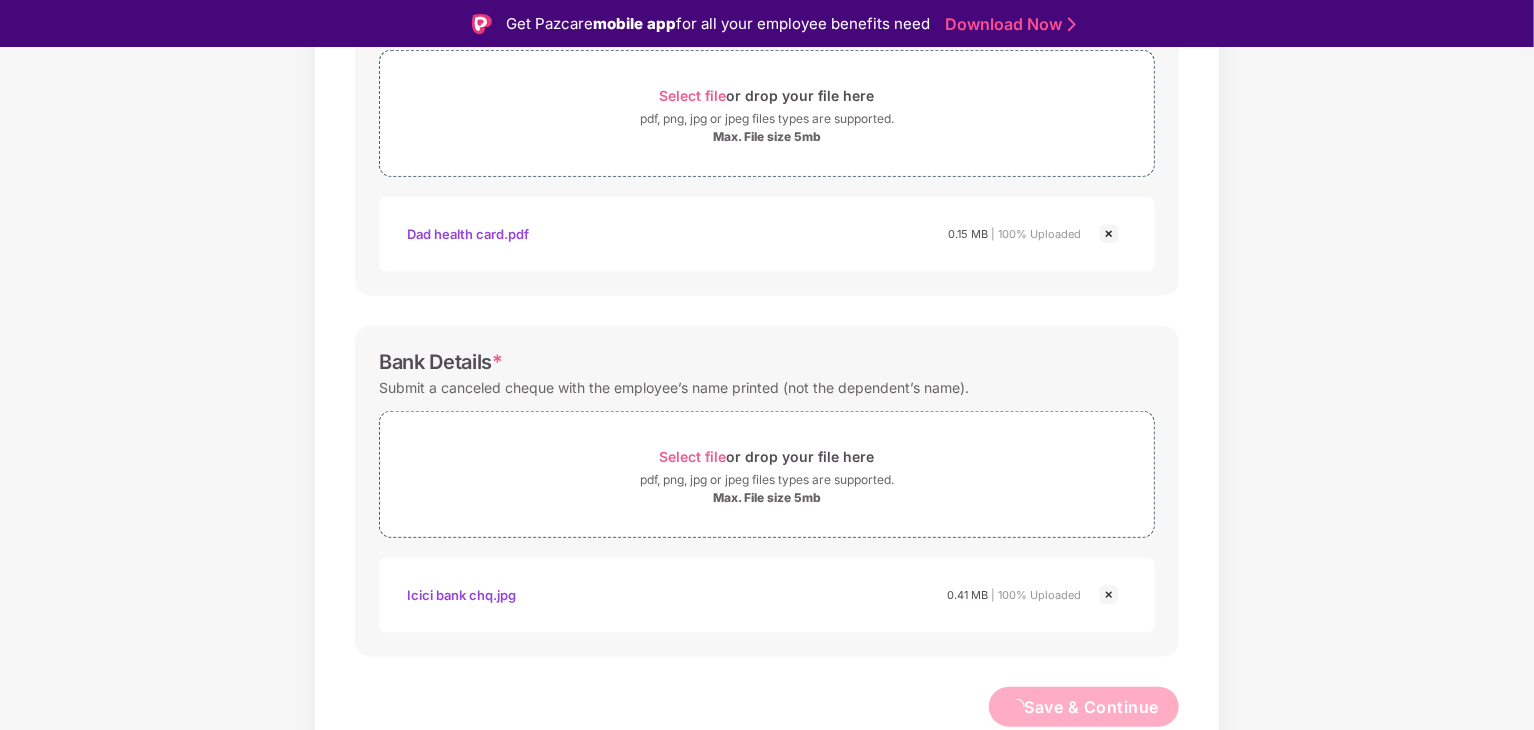 scroll, scrollTop: 752, scrollLeft: 0, axis: vertical 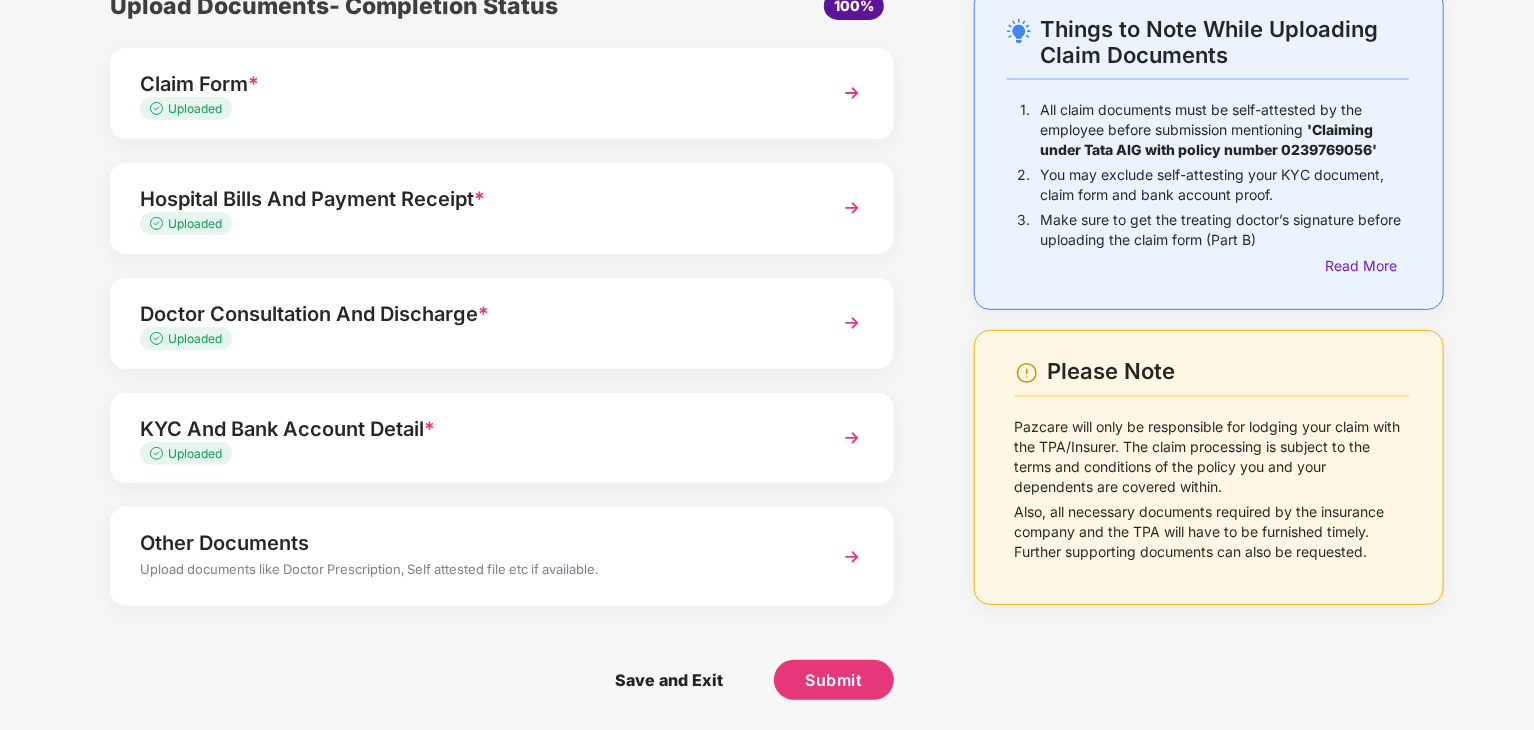 click on "Upload documents like Doctor Prescription, Self attested file etc if available." at bounding box center [471, 572] 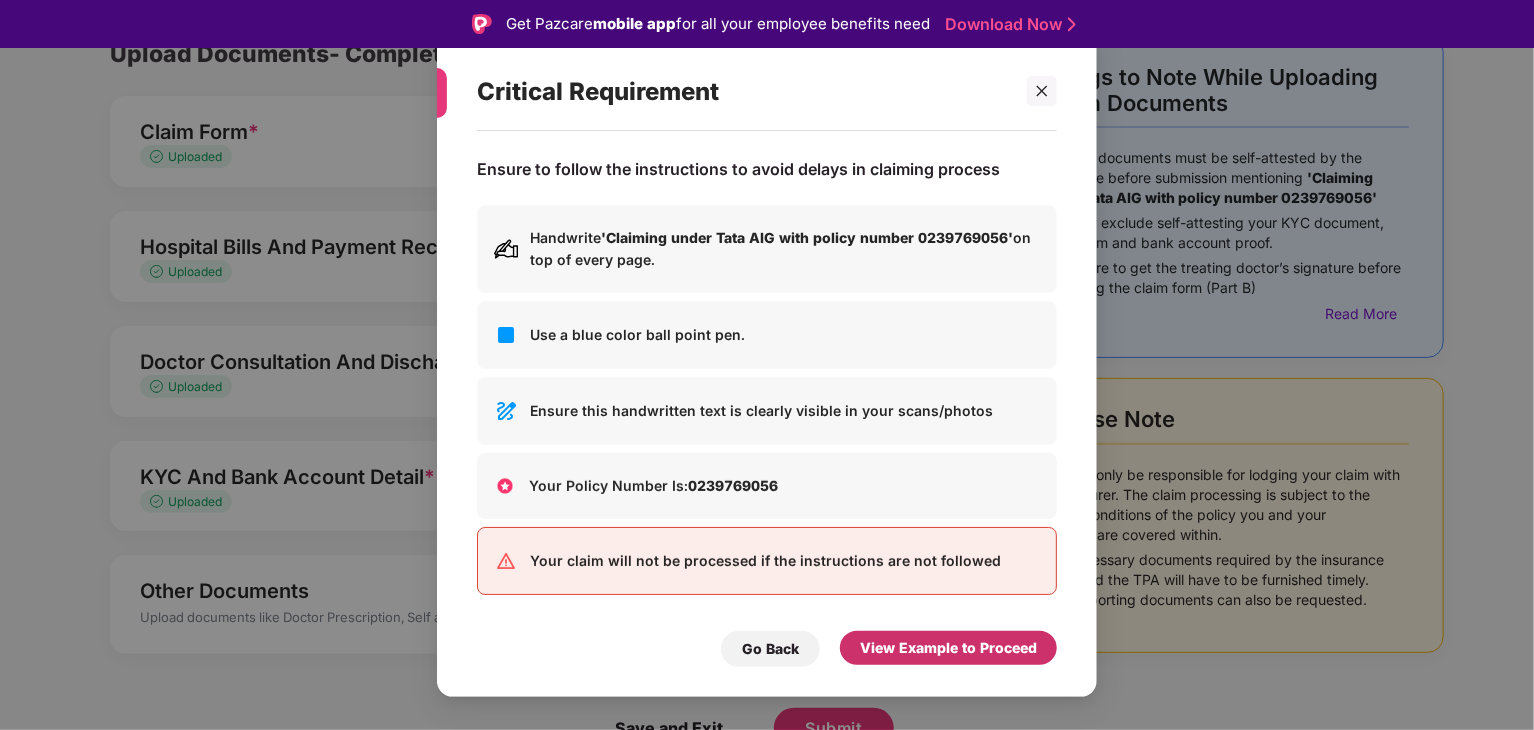 click on "View Example to Proceed" at bounding box center (948, 648) 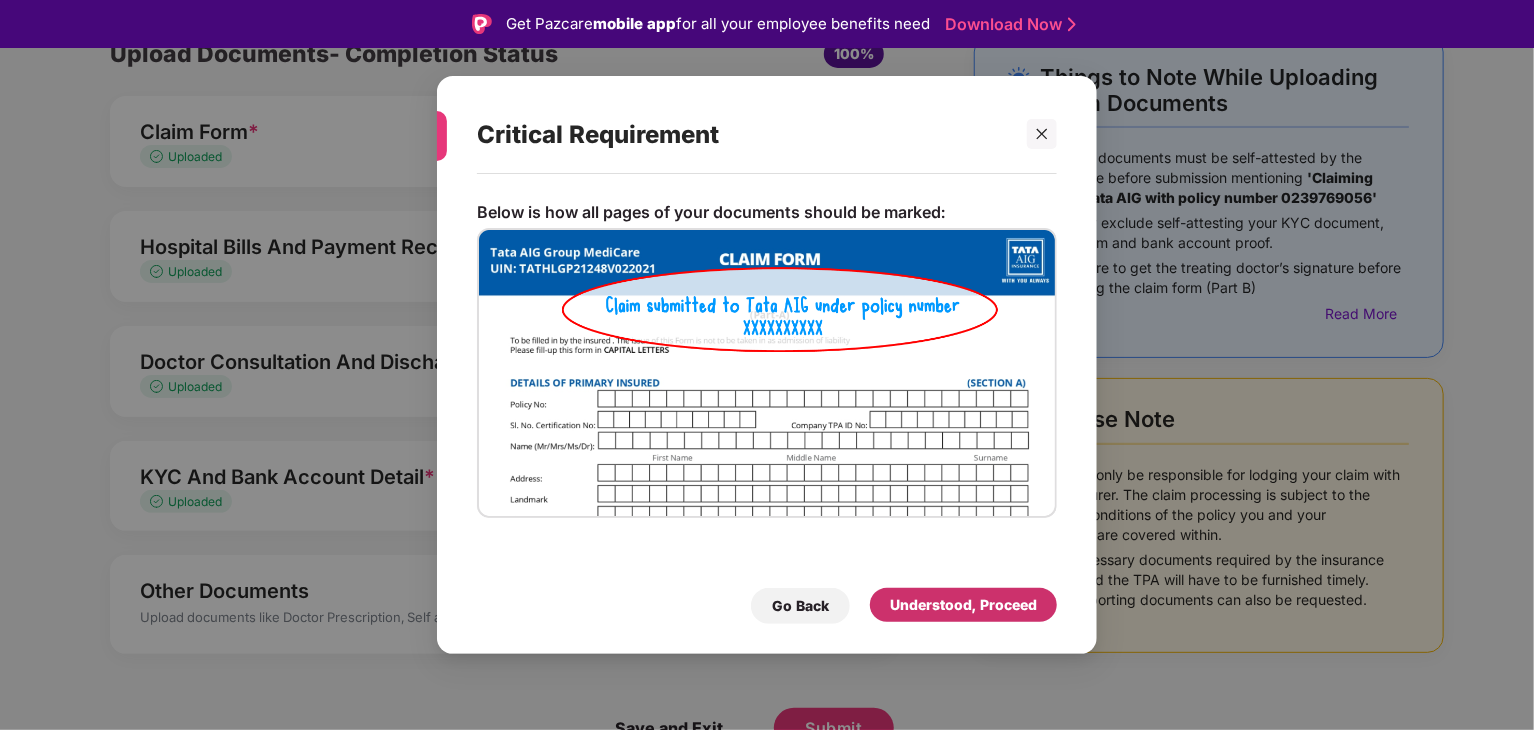 click on "Understood, Proceed" at bounding box center [963, 605] 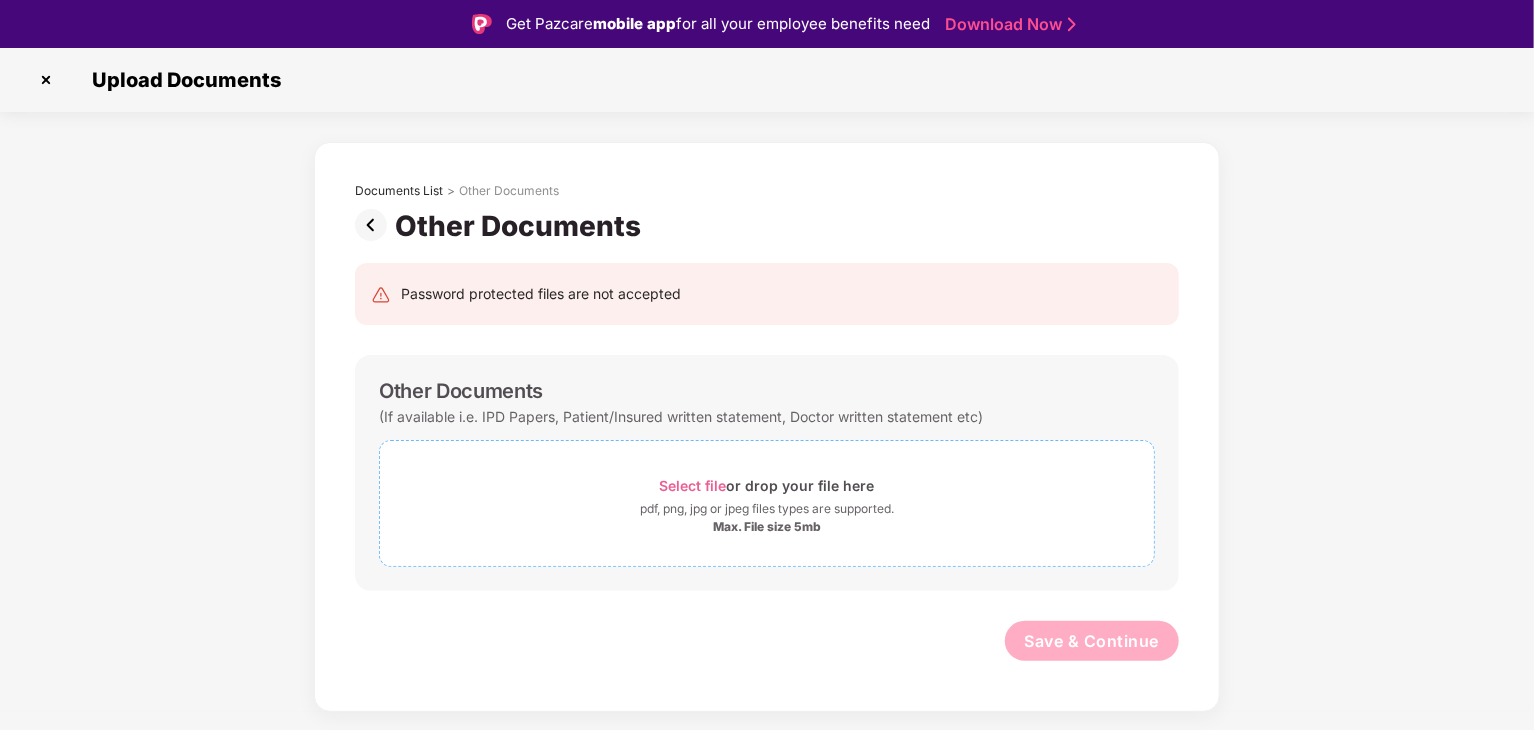 click on "Select file  or drop your file here" at bounding box center [767, 485] 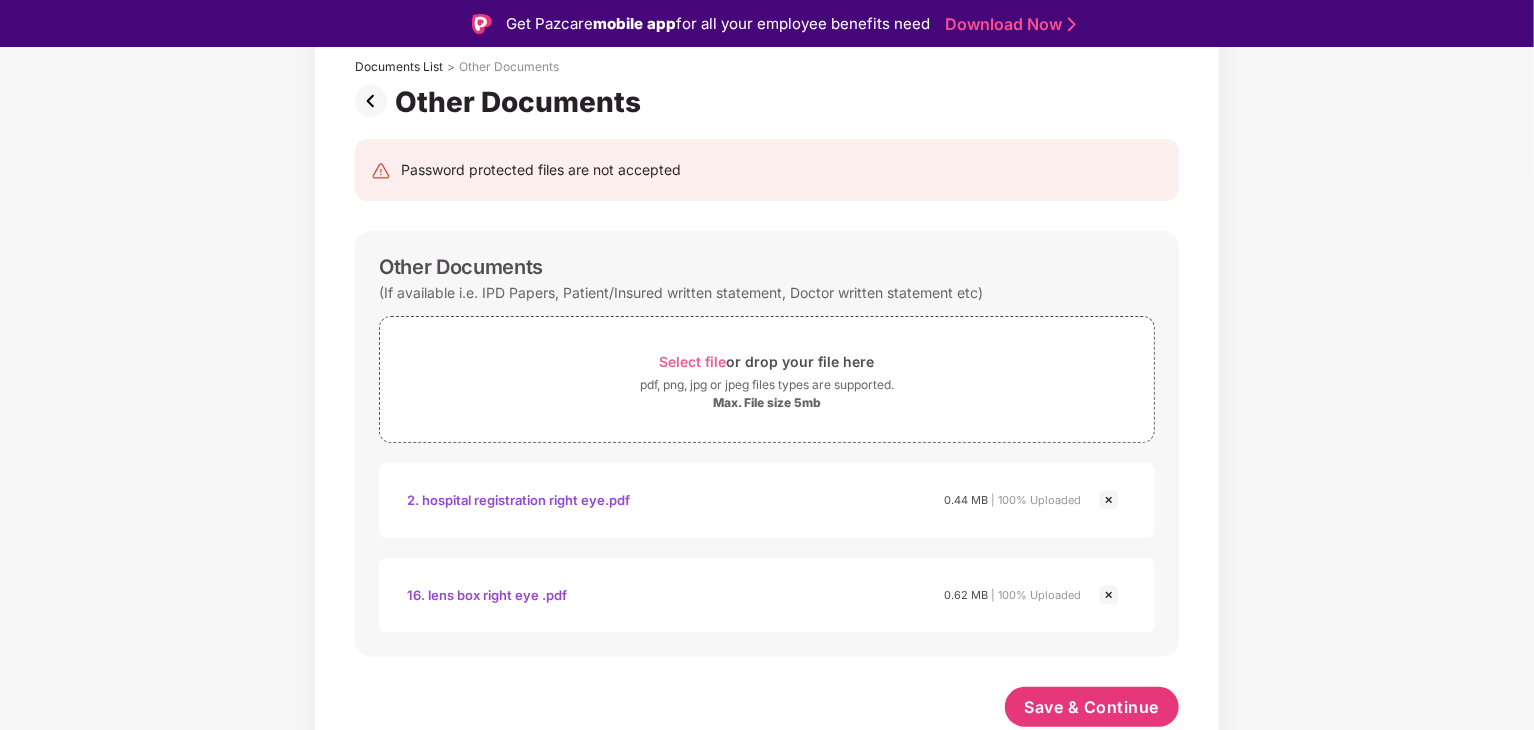 scroll, scrollTop: 124, scrollLeft: 0, axis: vertical 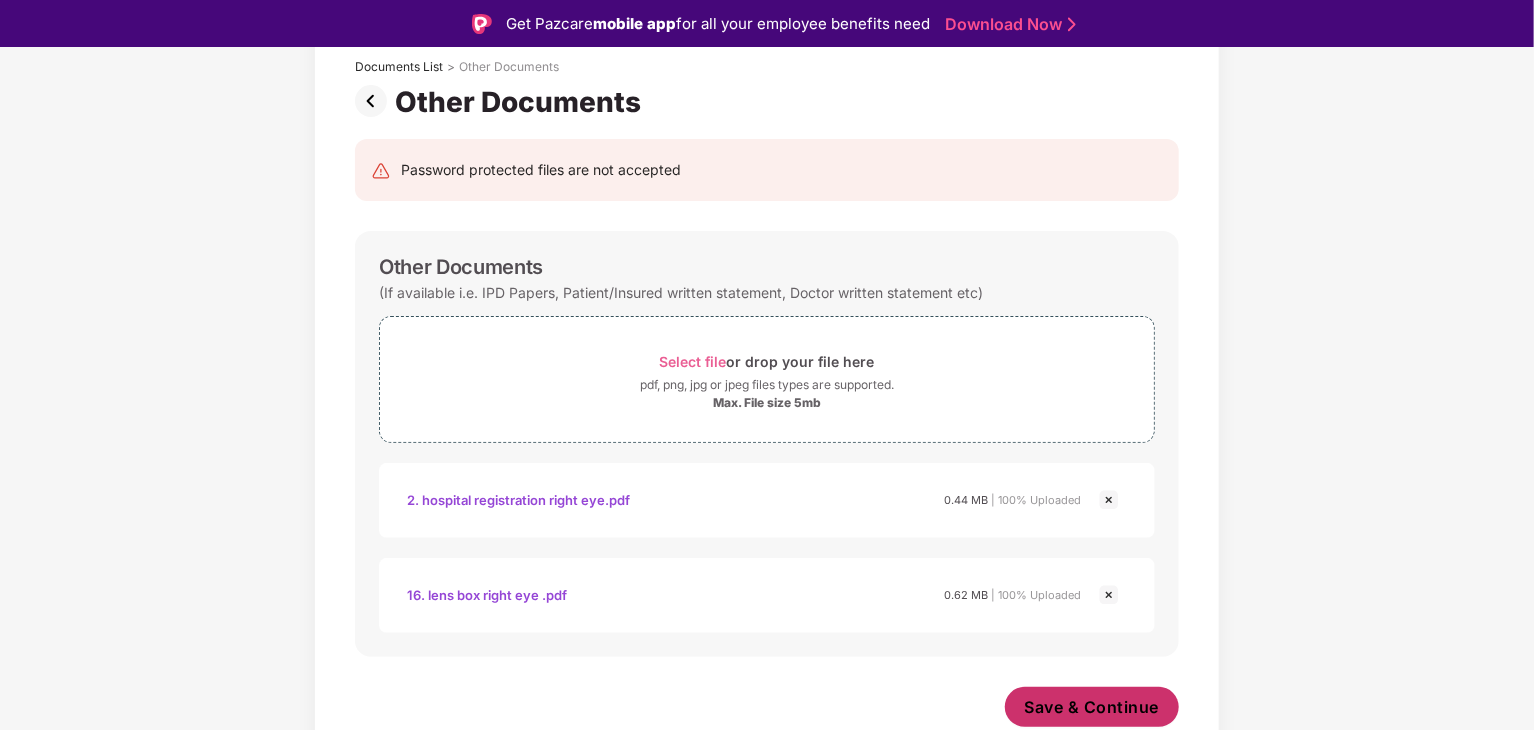 click on "Save & Continue" at bounding box center (1092, 707) 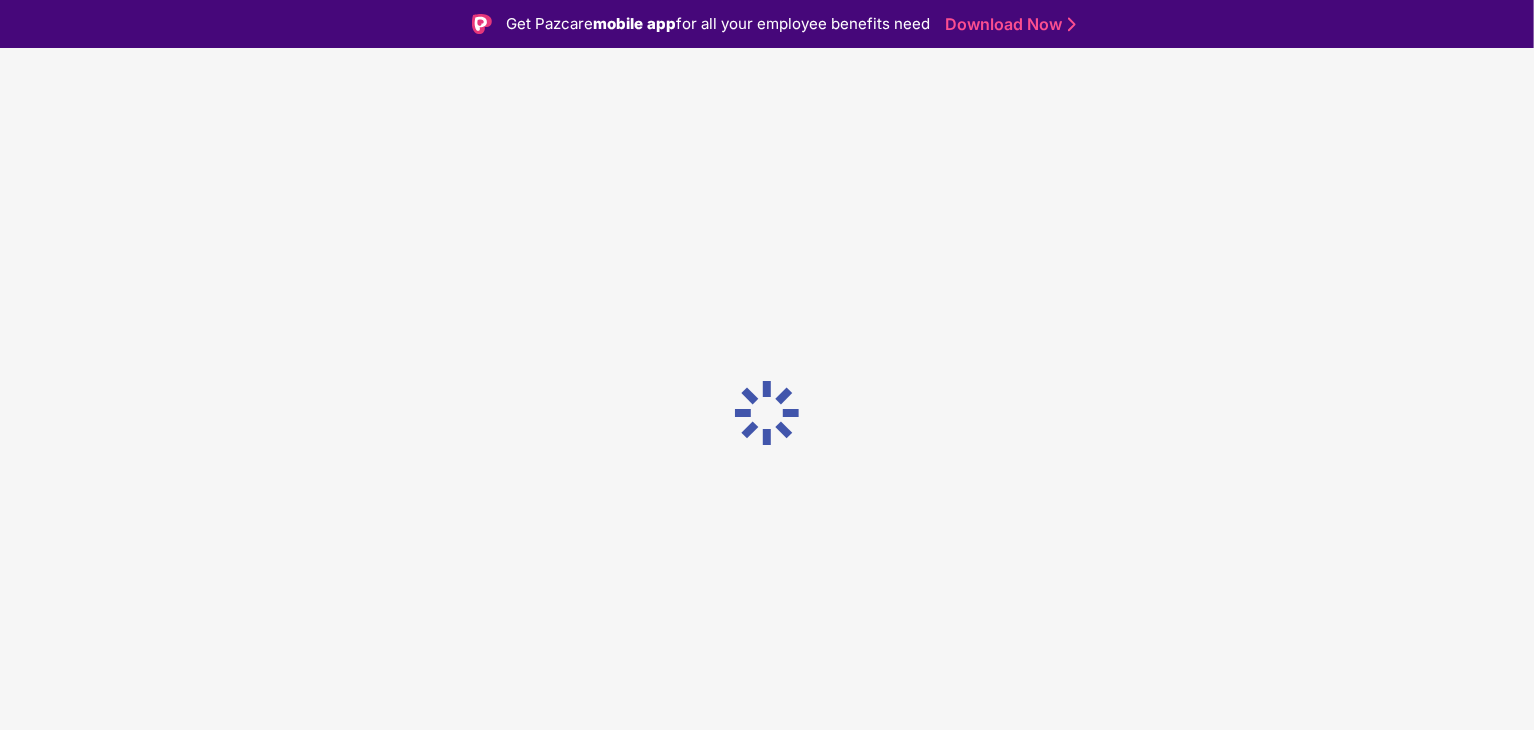 scroll, scrollTop: 0, scrollLeft: 0, axis: both 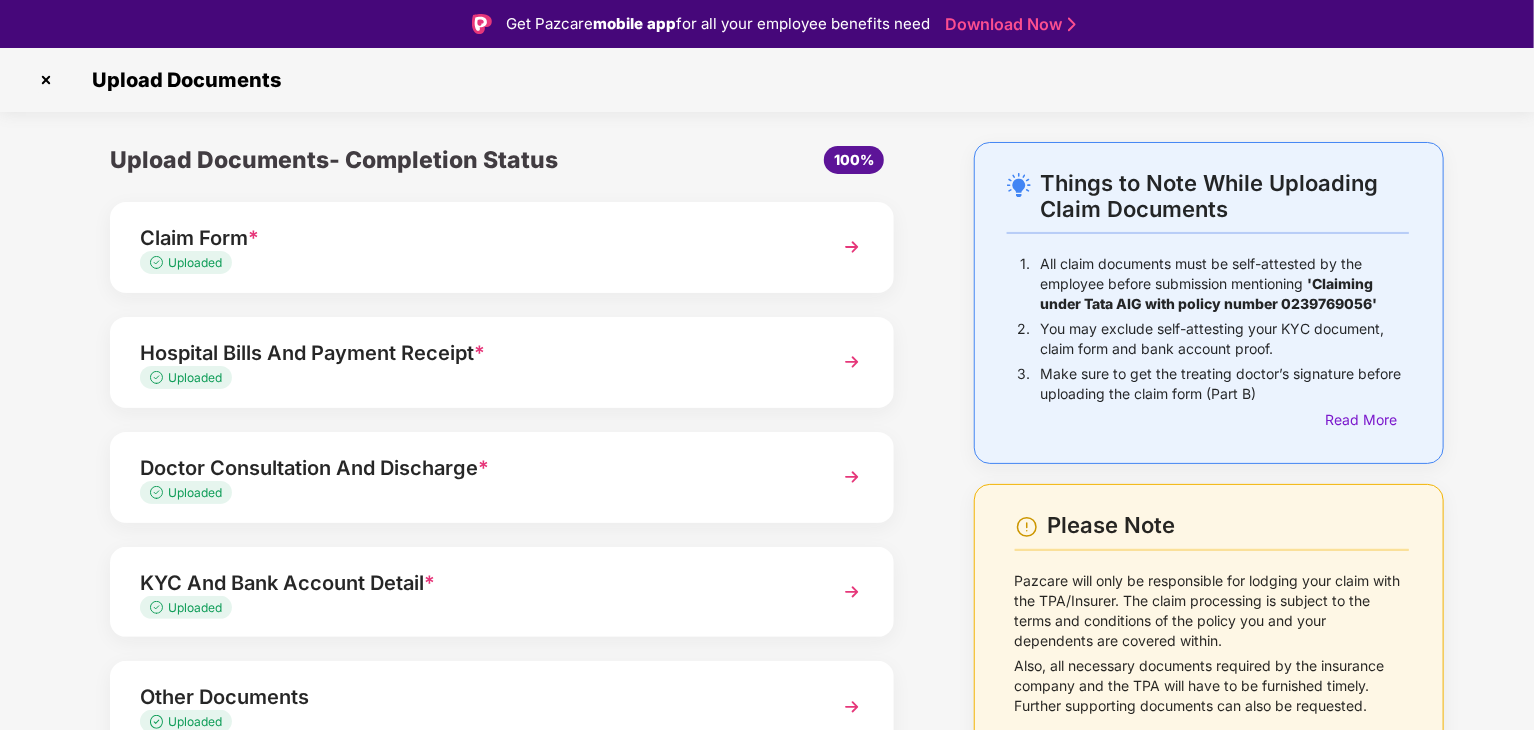 click on "Uploaded" at bounding box center [471, 378] 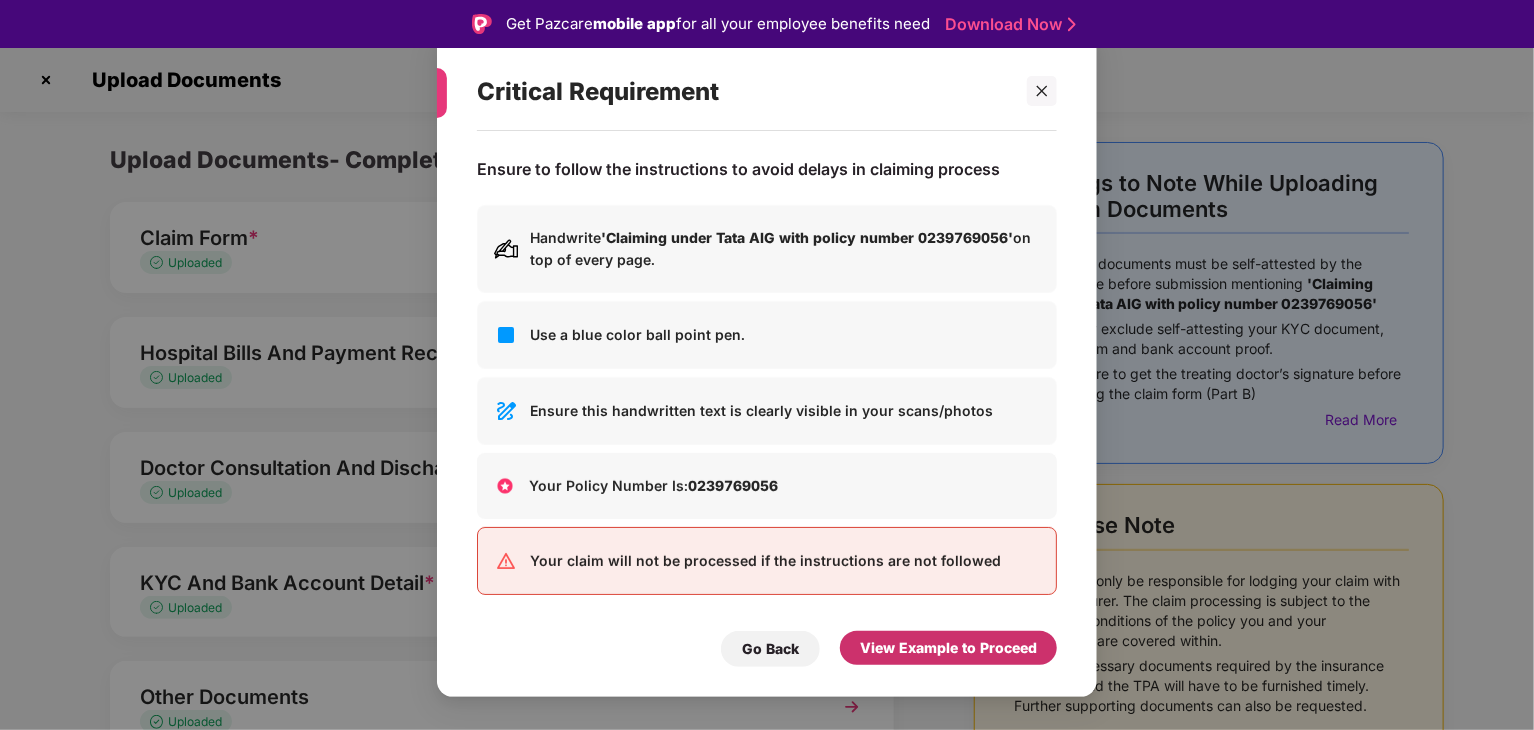 click on "View Example to Proceed" at bounding box center (948, 648) 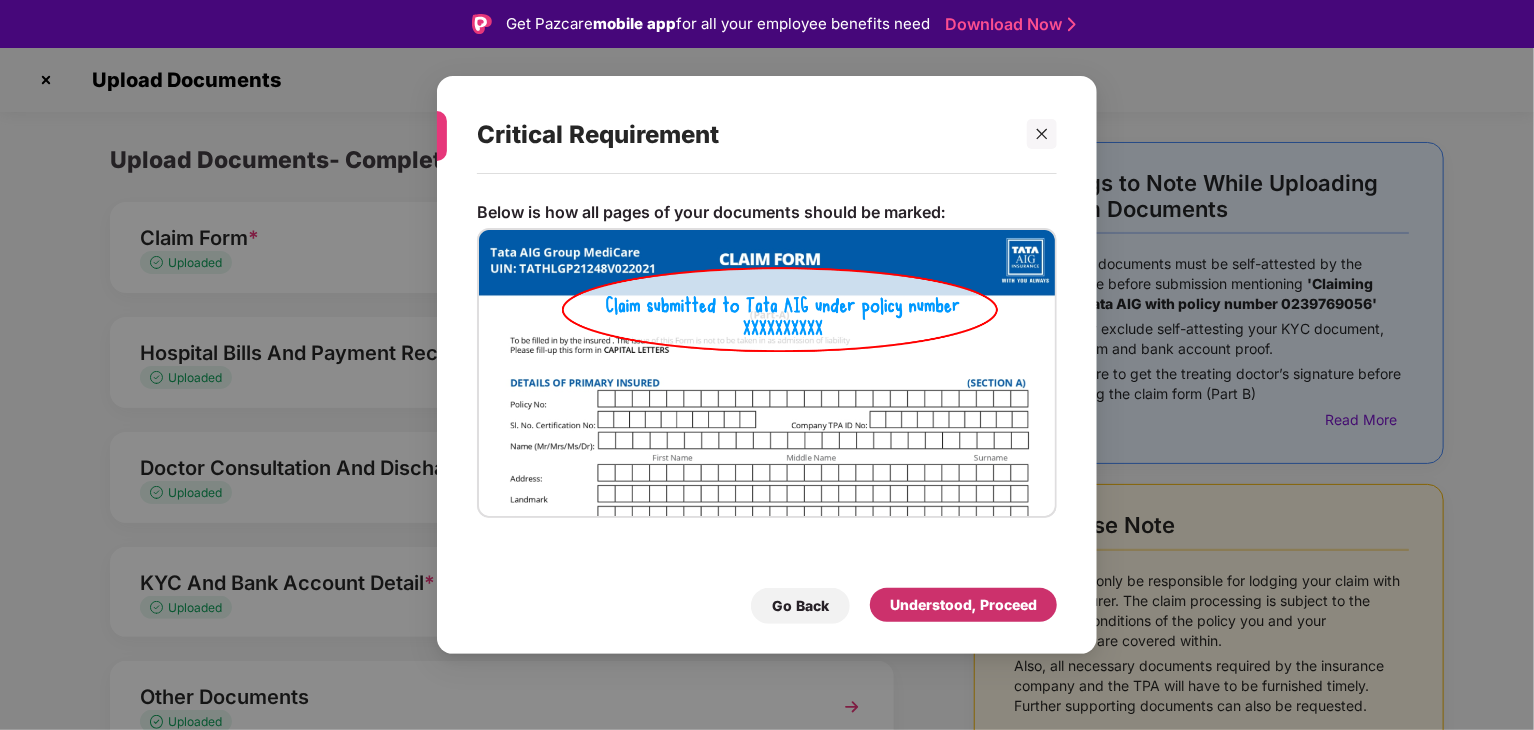 click on "Understood, Proceed" at bounding box center [963, 605] 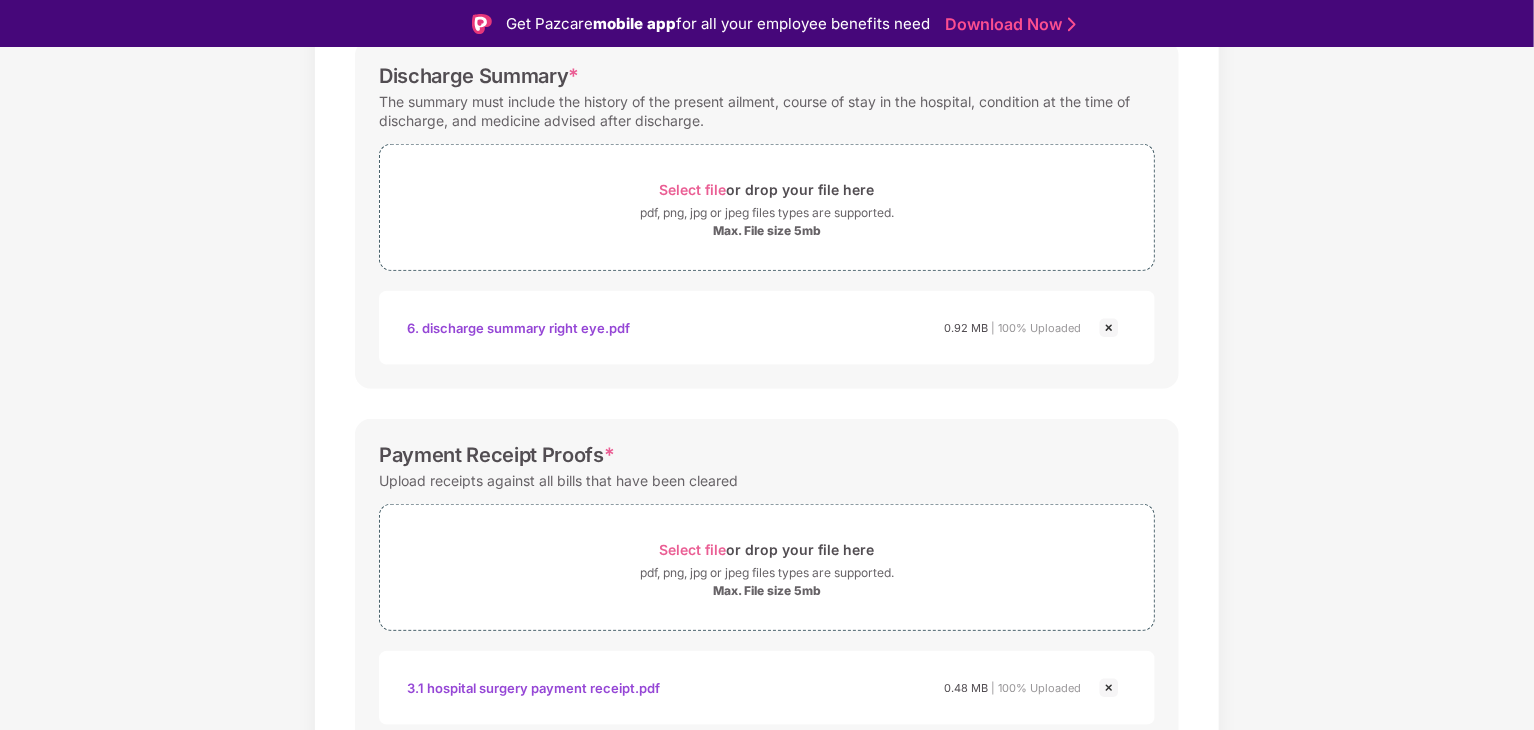 scroll, scrollTop: 860, scrollLeft: 0, axis: vertical 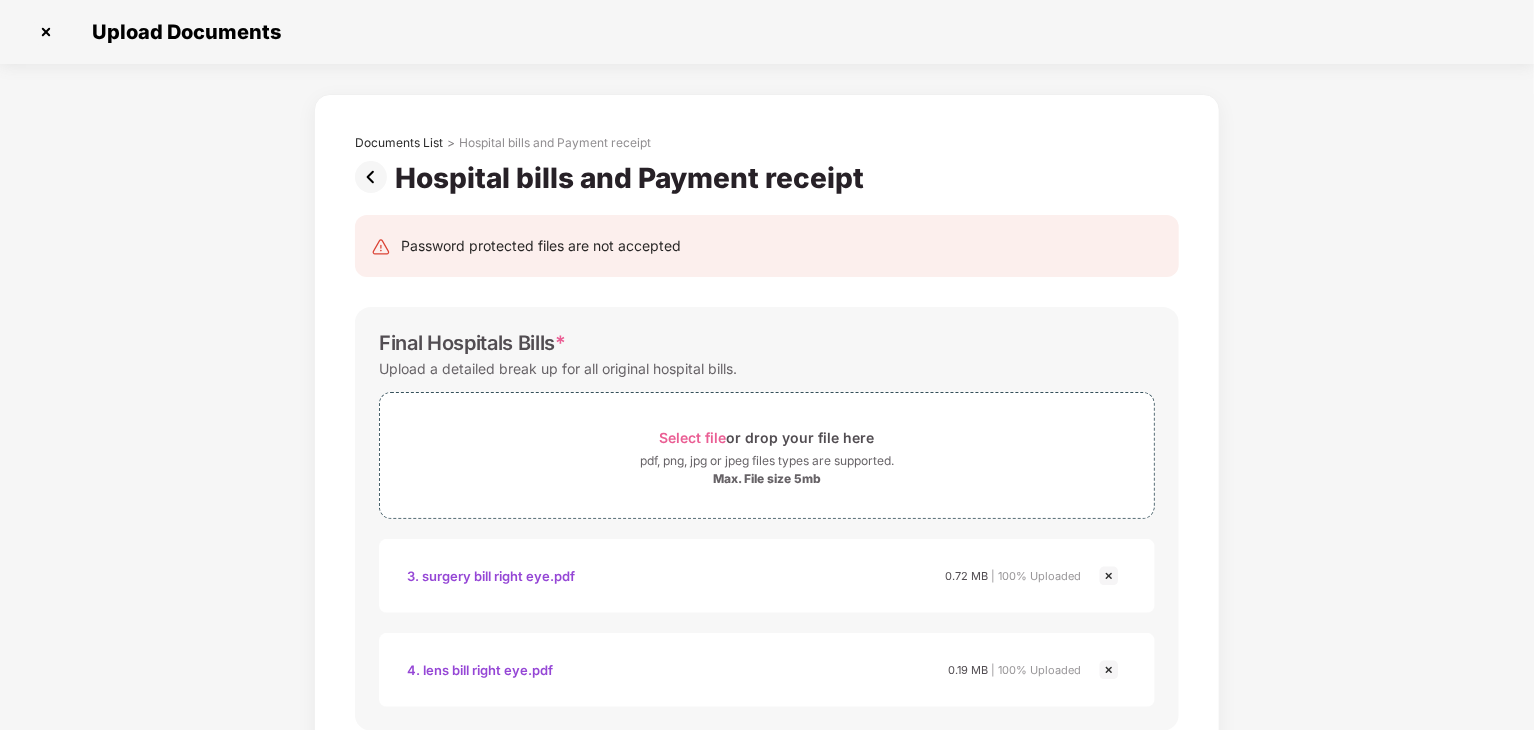 click at bounding box center [375, 177] 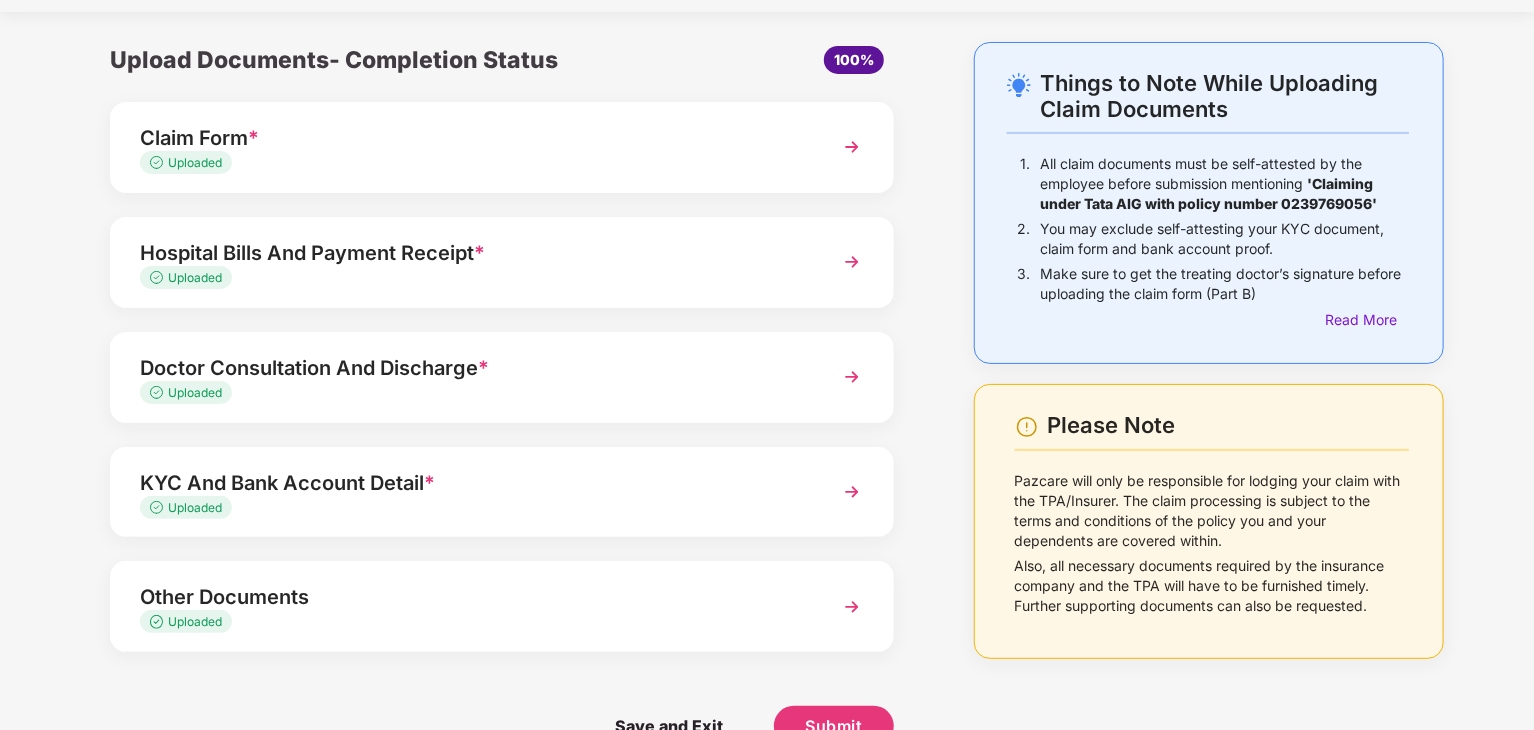 scroll, scrollTop: 98, scrollLeft: 0, axis: vertical 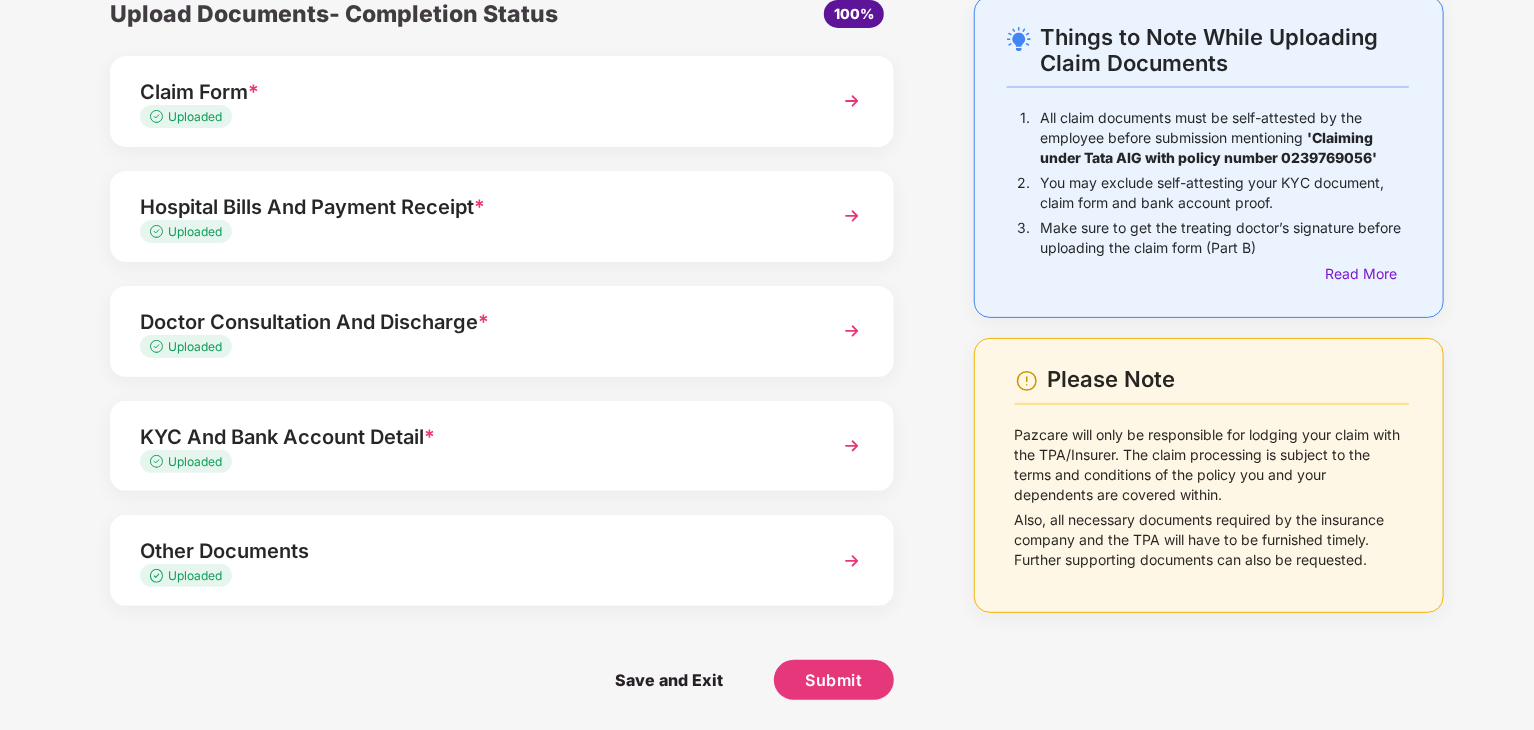 click on "Doctor Consultation And Discharge * Uploaded" at bounding box center [502, 331] 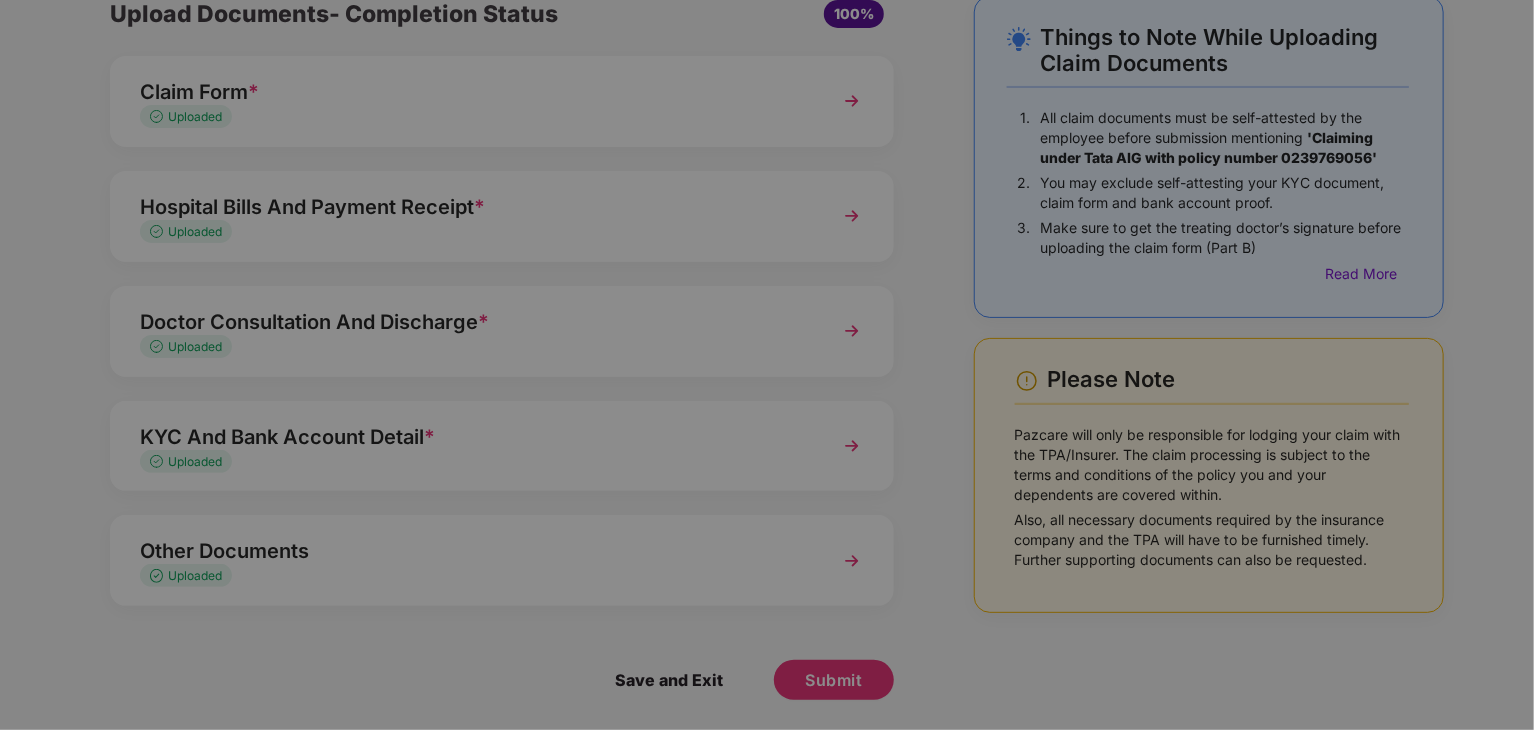 scroll, scrollTop: 0, scrollLeft: 0, axis: both 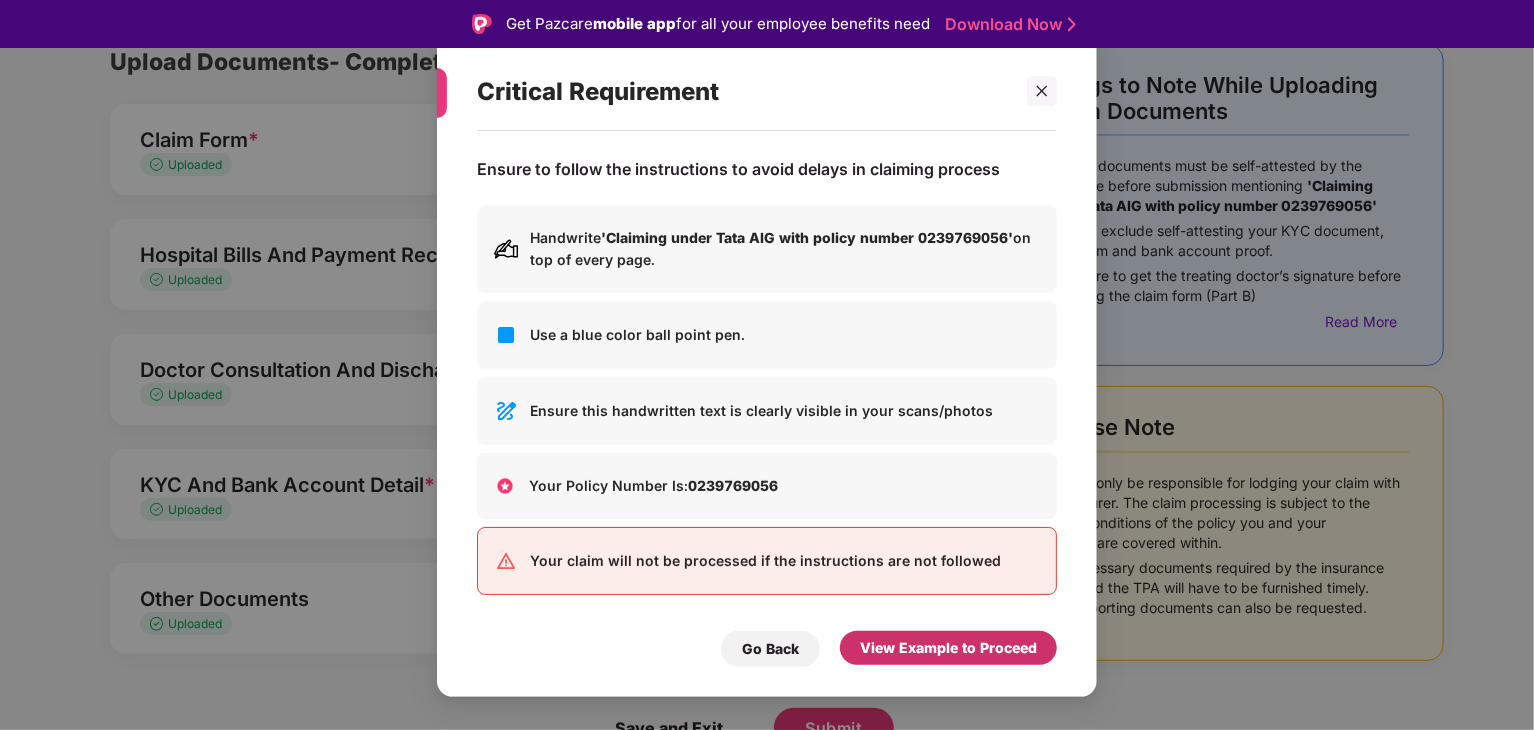 click on "View Example to Proceed" at bounding box center [948, 648] 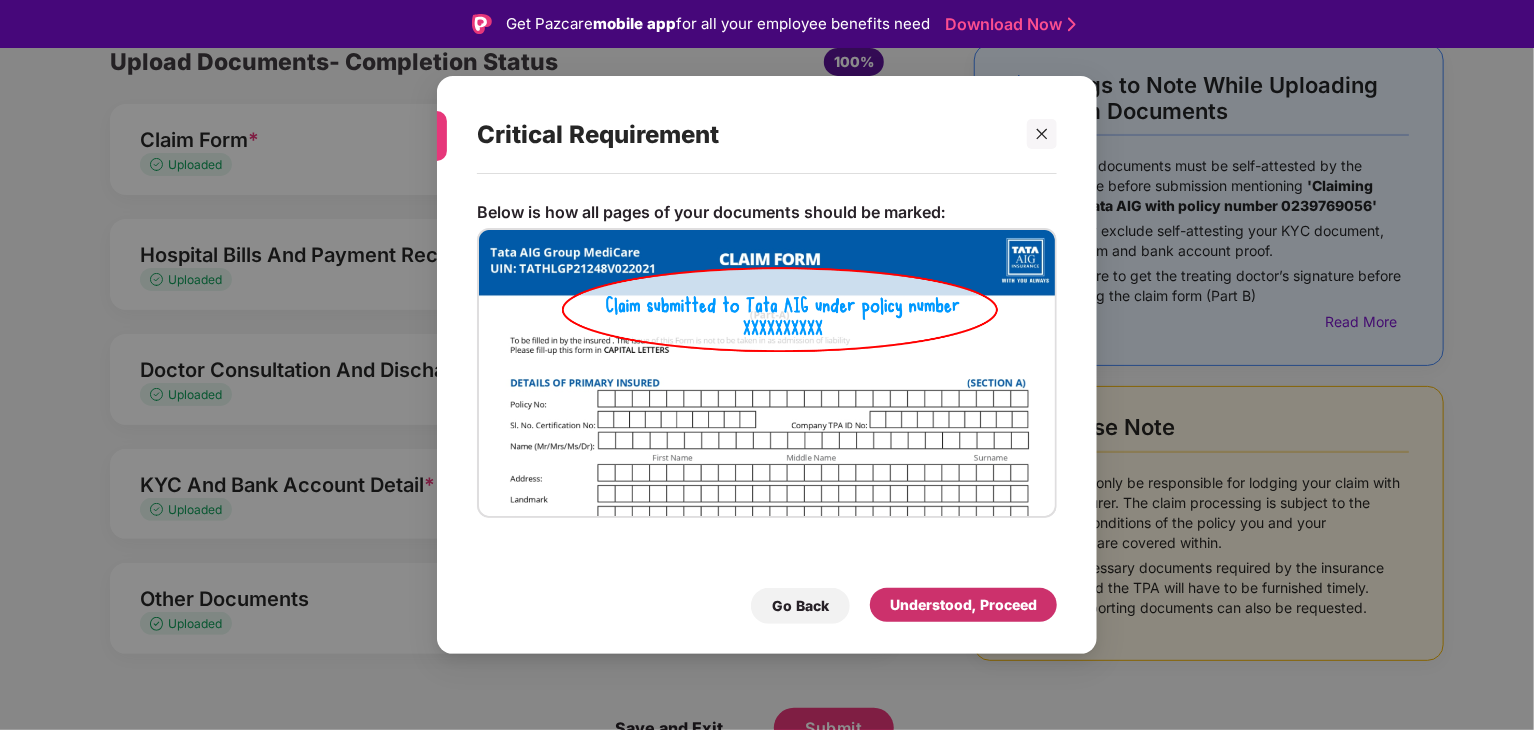 click on "Understood, Proceed" at bounding box center (963, 605) 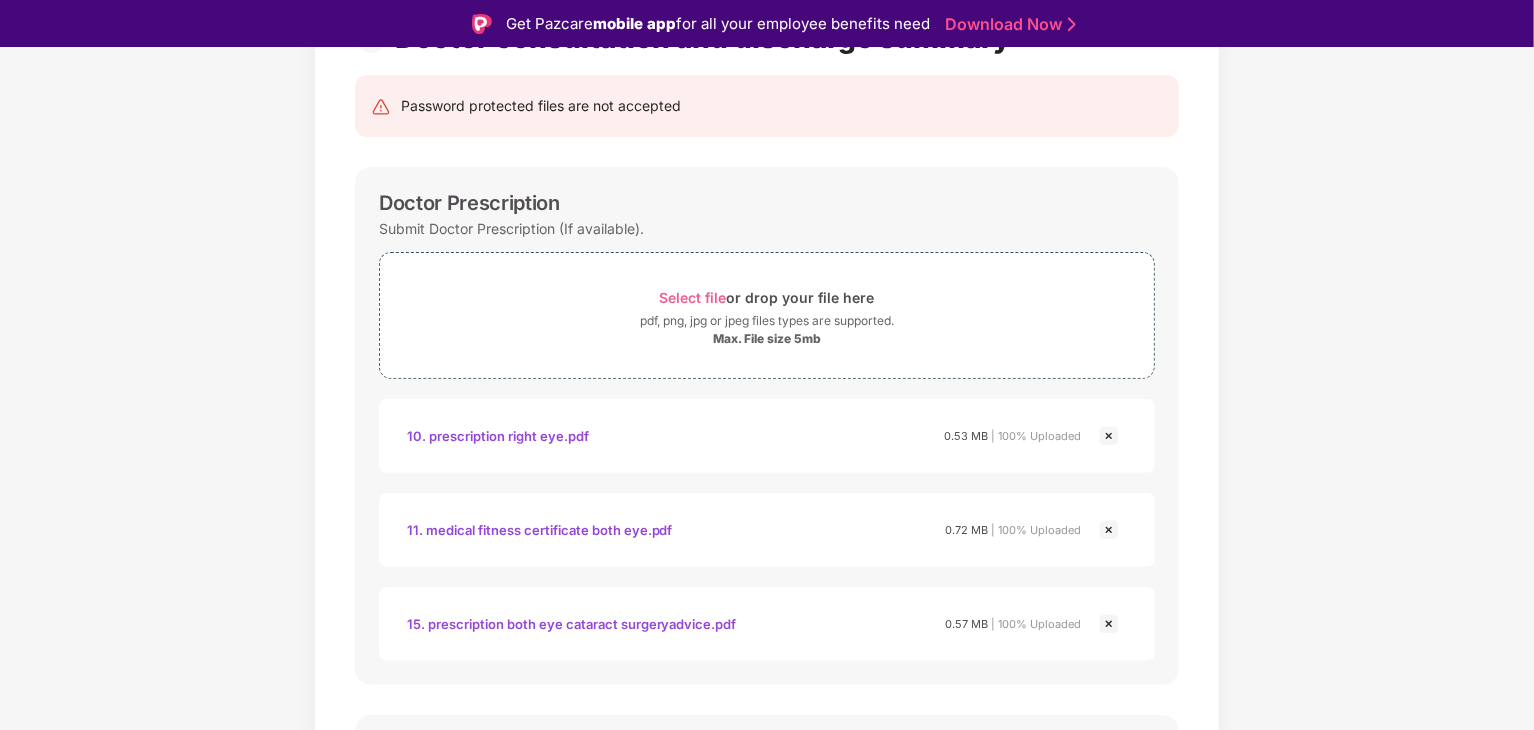 scroll, scrollTop: 224, scrollLeft: 0, axis: vertical 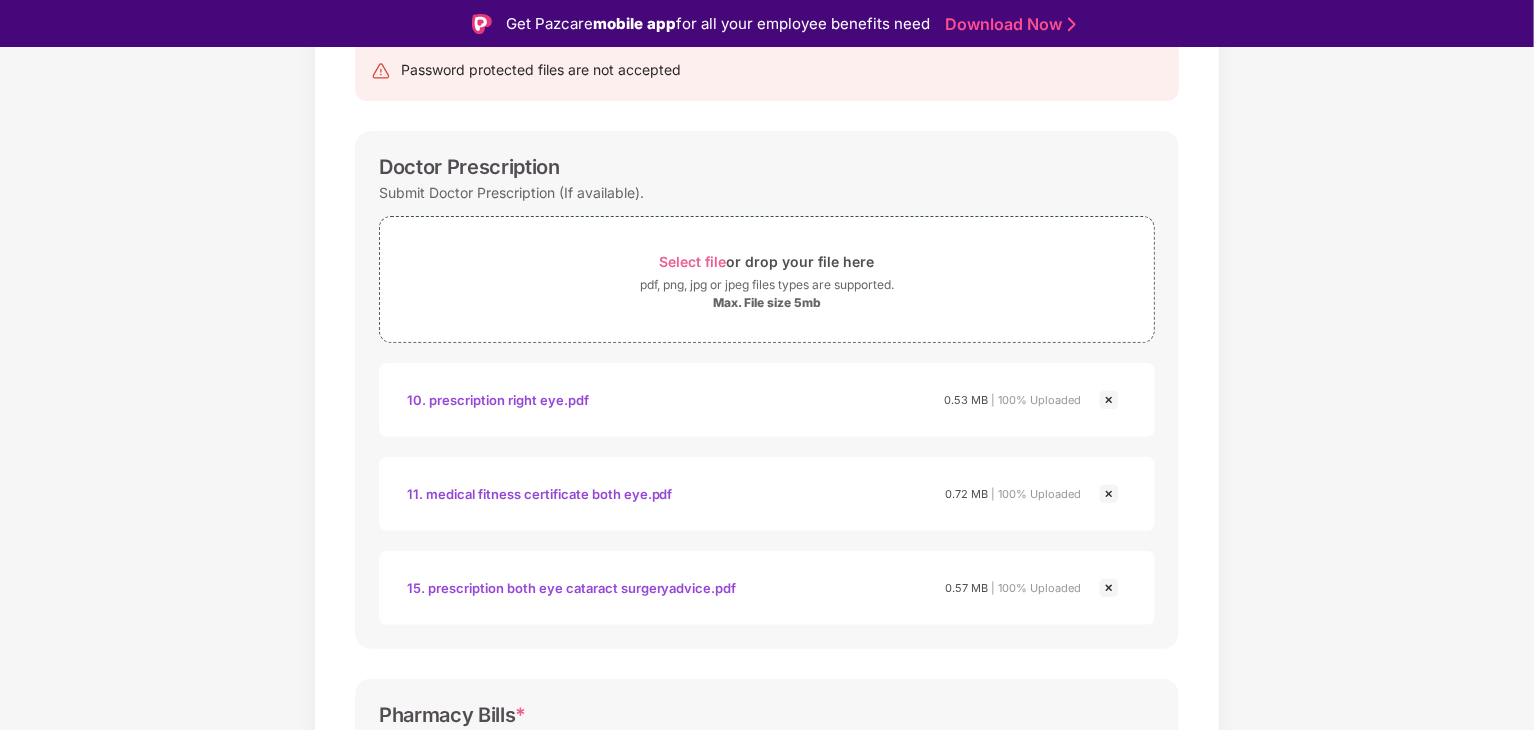 click at bounding box center [1109, 494] 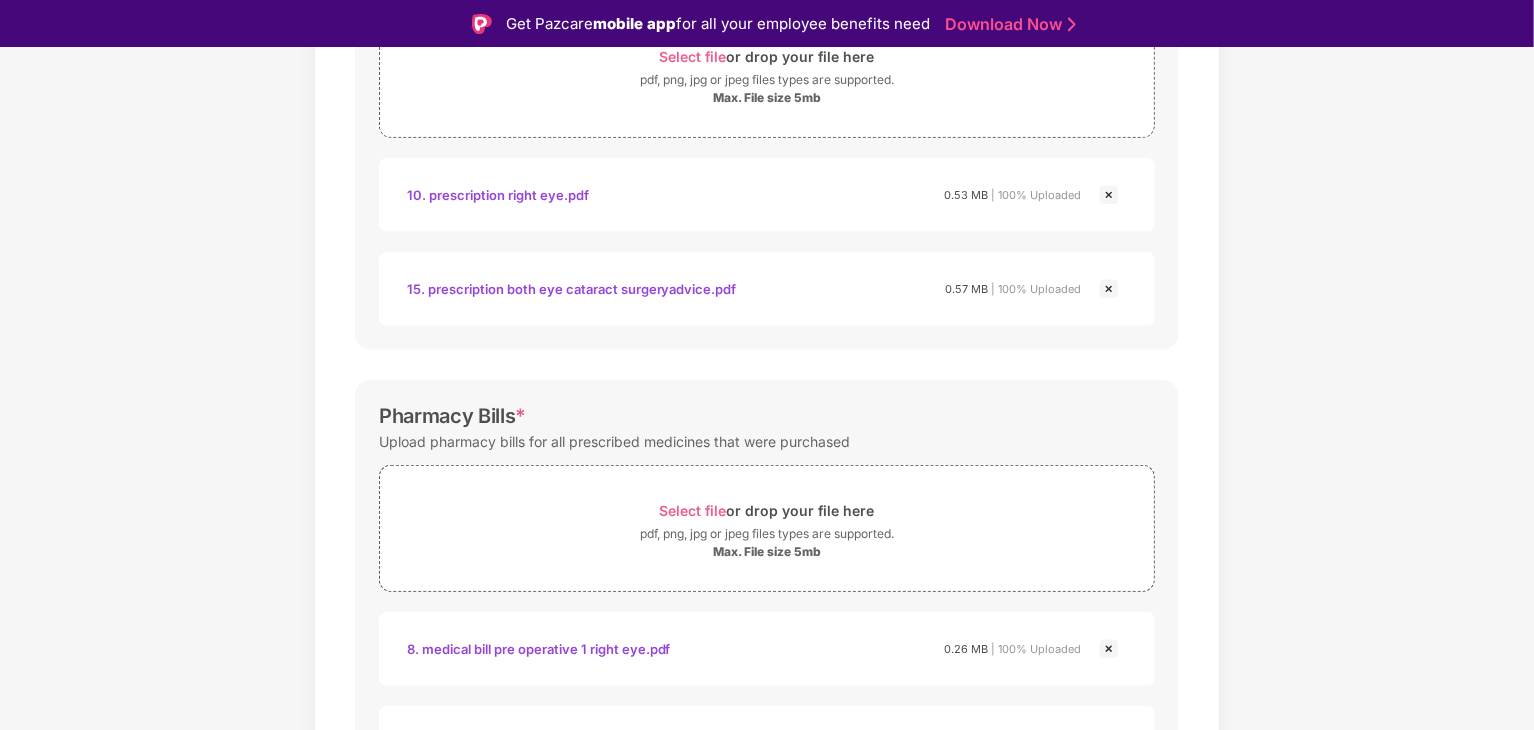scroll, scrollTop: 0, scrollLeft: 0, axis: both 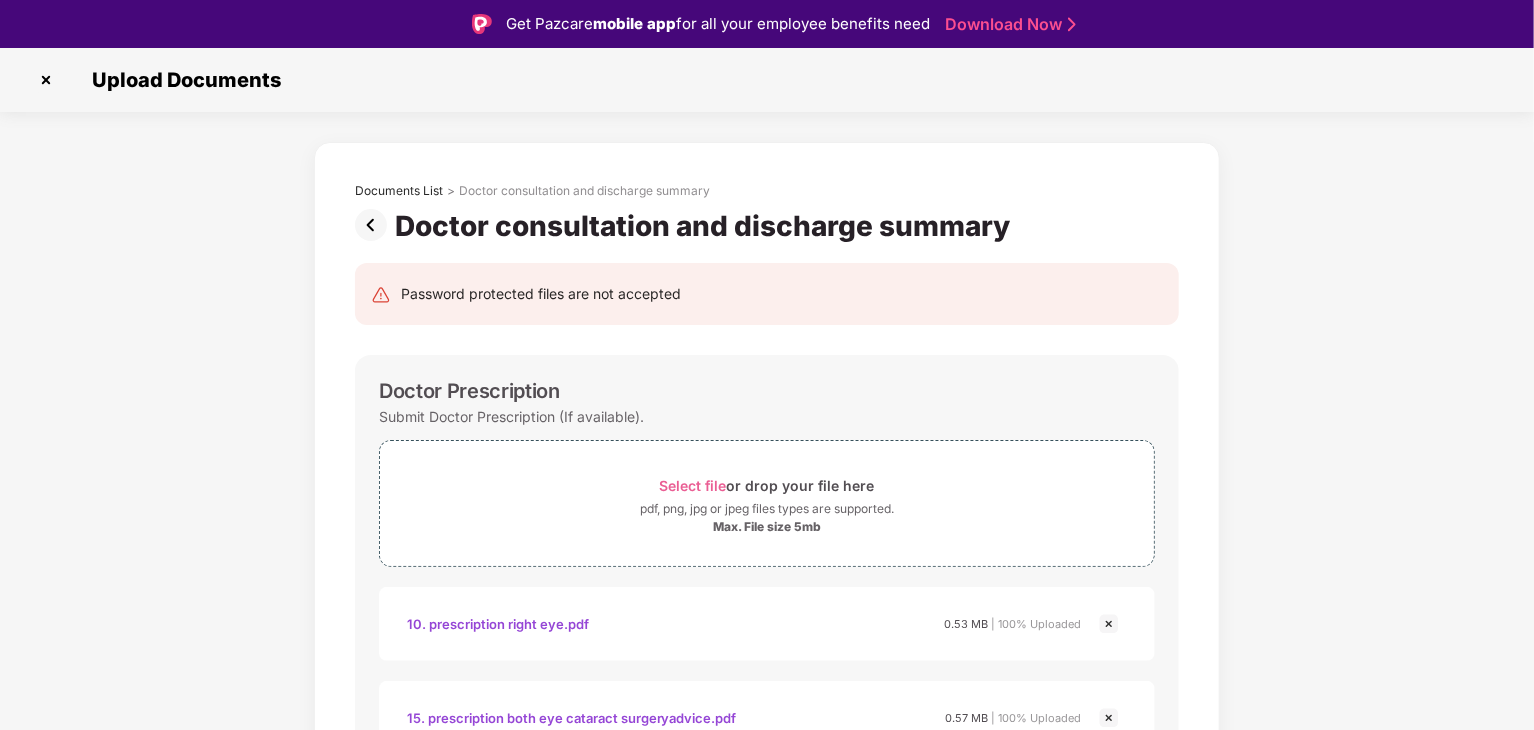 click at bounding box center [375, 225] 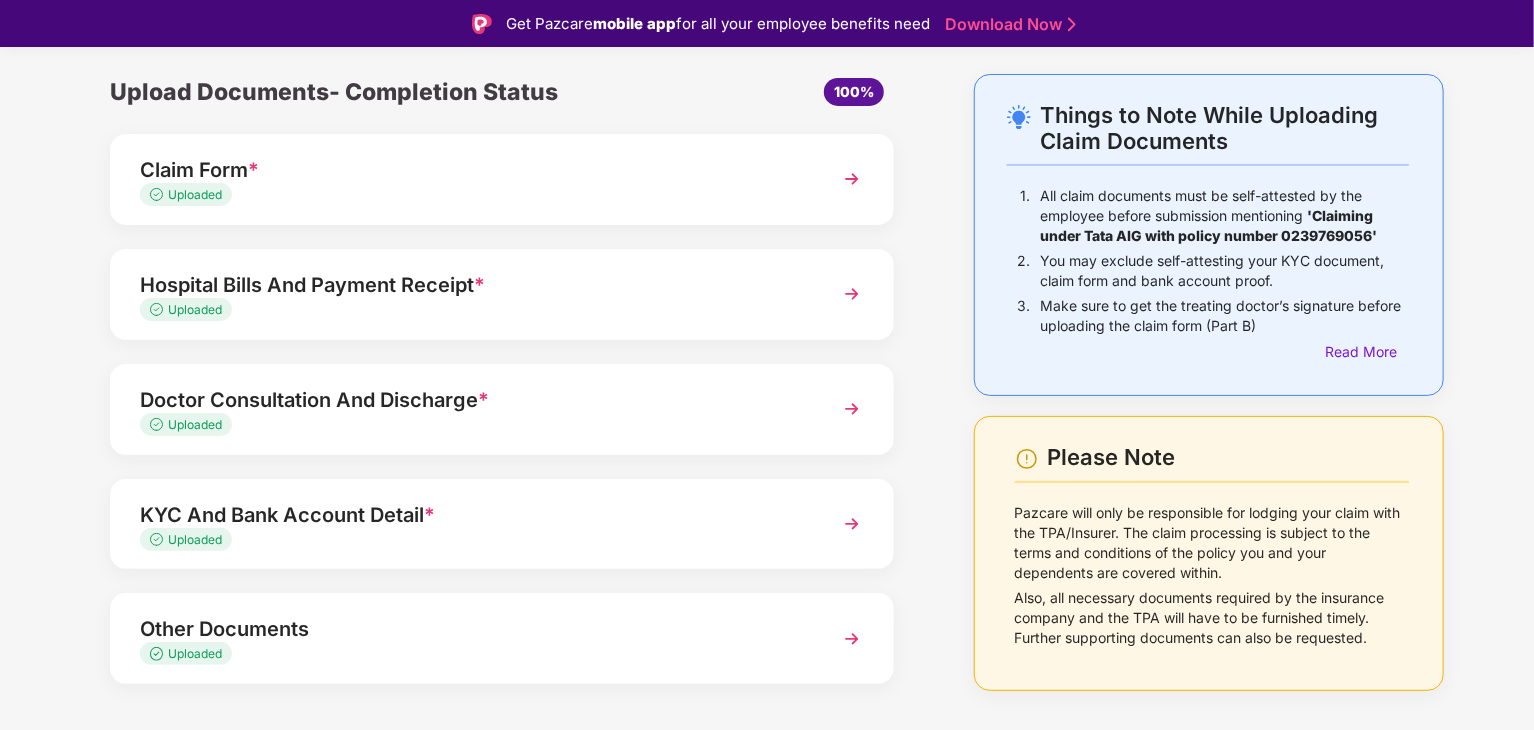 scroll, scrollTop: 98, scrollLeft: 0, axis: vertical 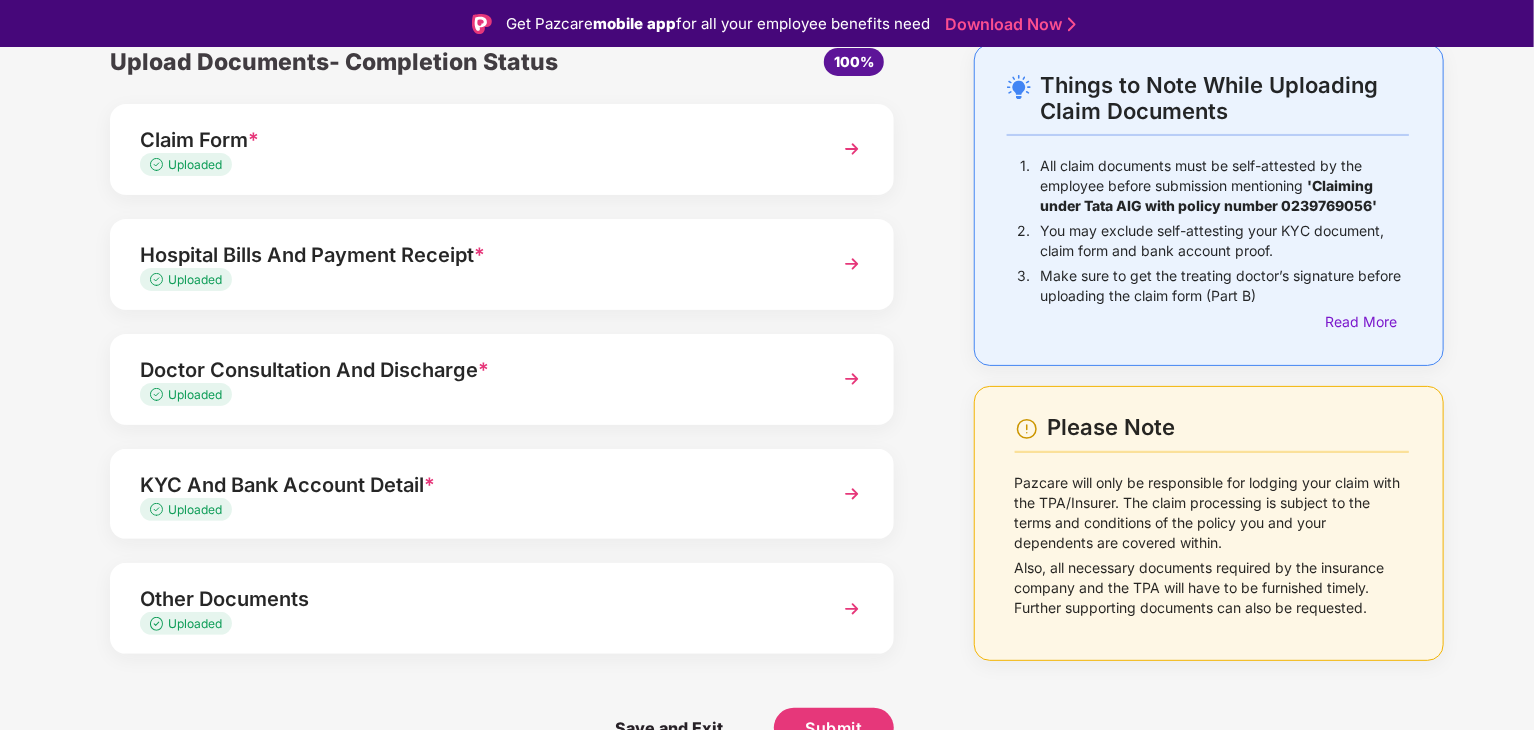 click on "Other Documents" at bounding box center (471, 599) 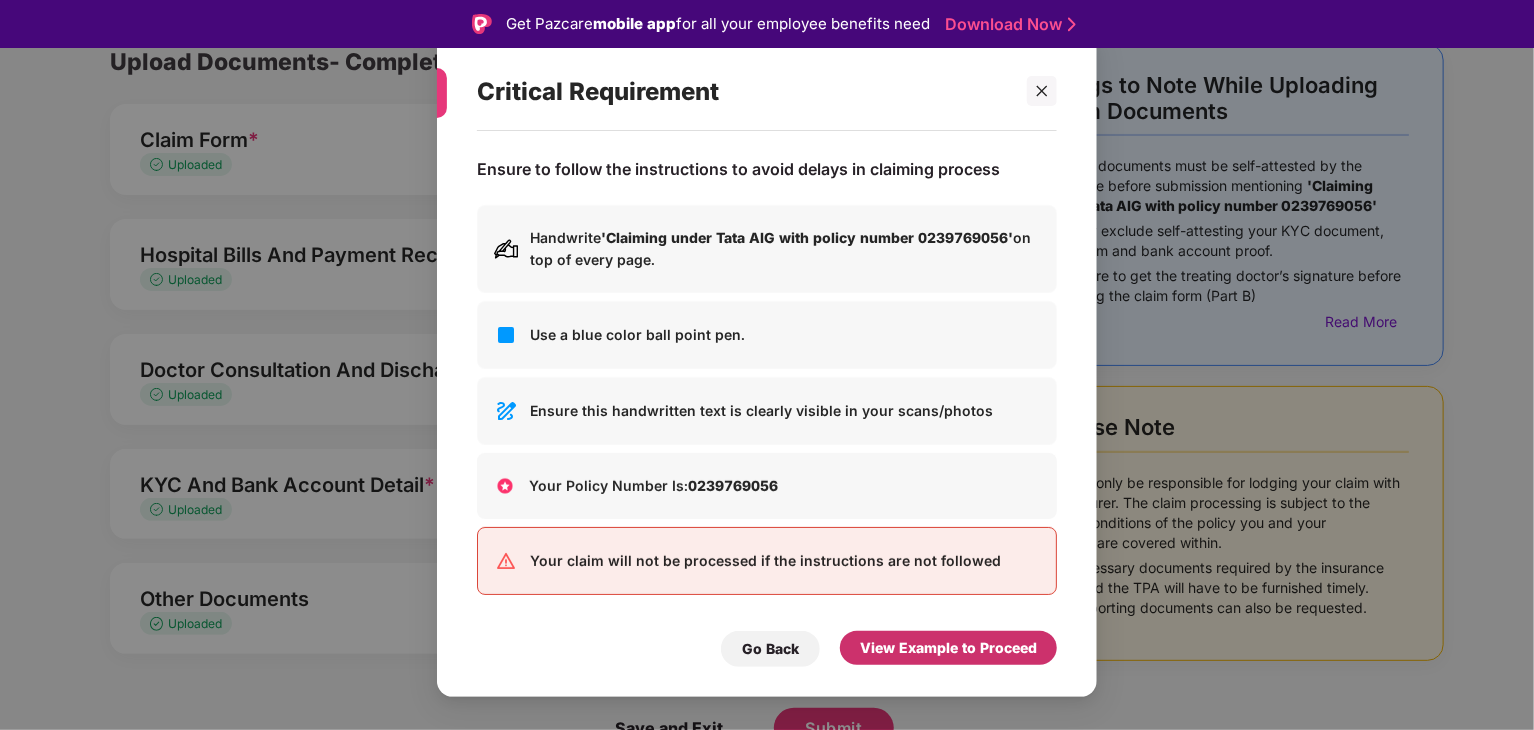 click on "View Example to Proceed" at bounding box center [948, 648] 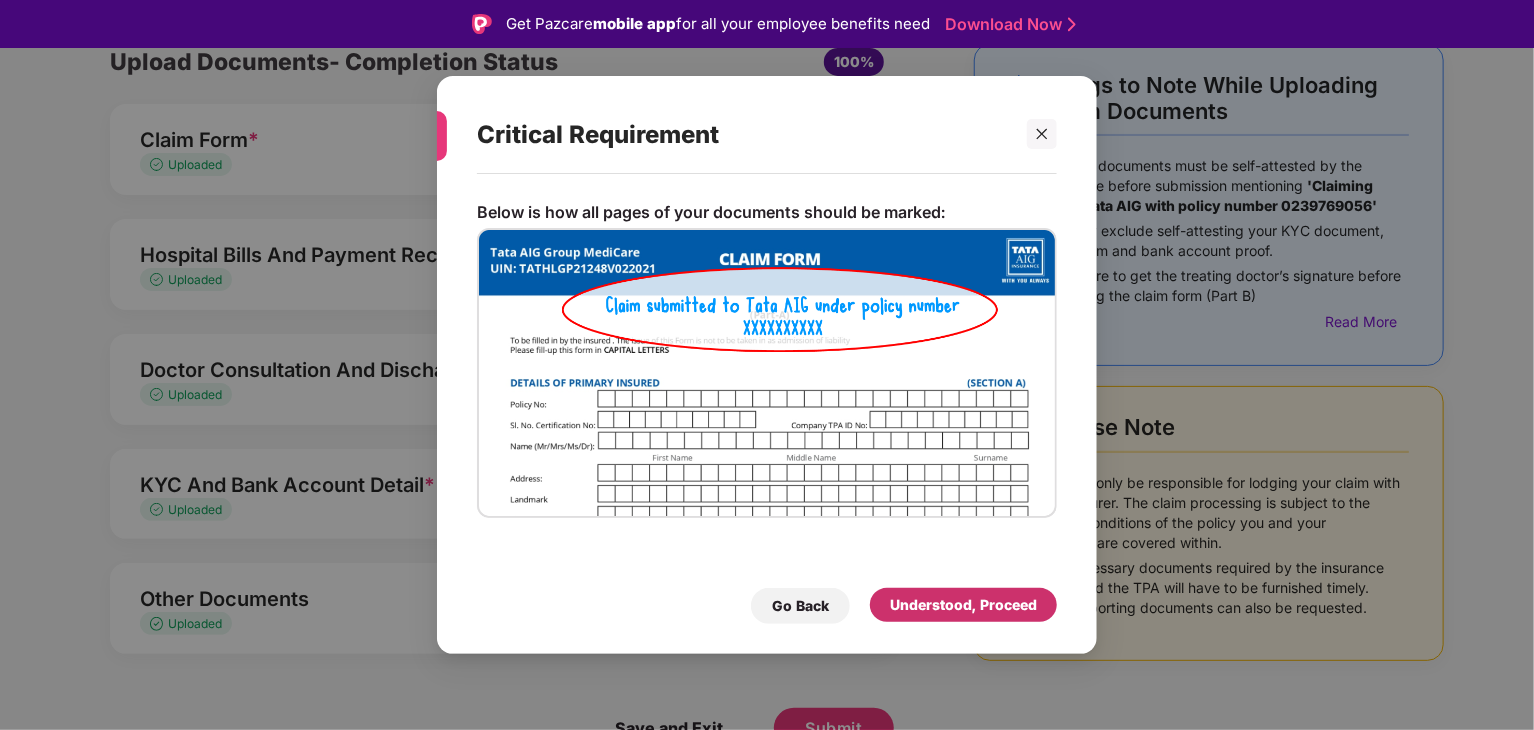 click on "Understood, Proceed" at bounding box center [963, 605] 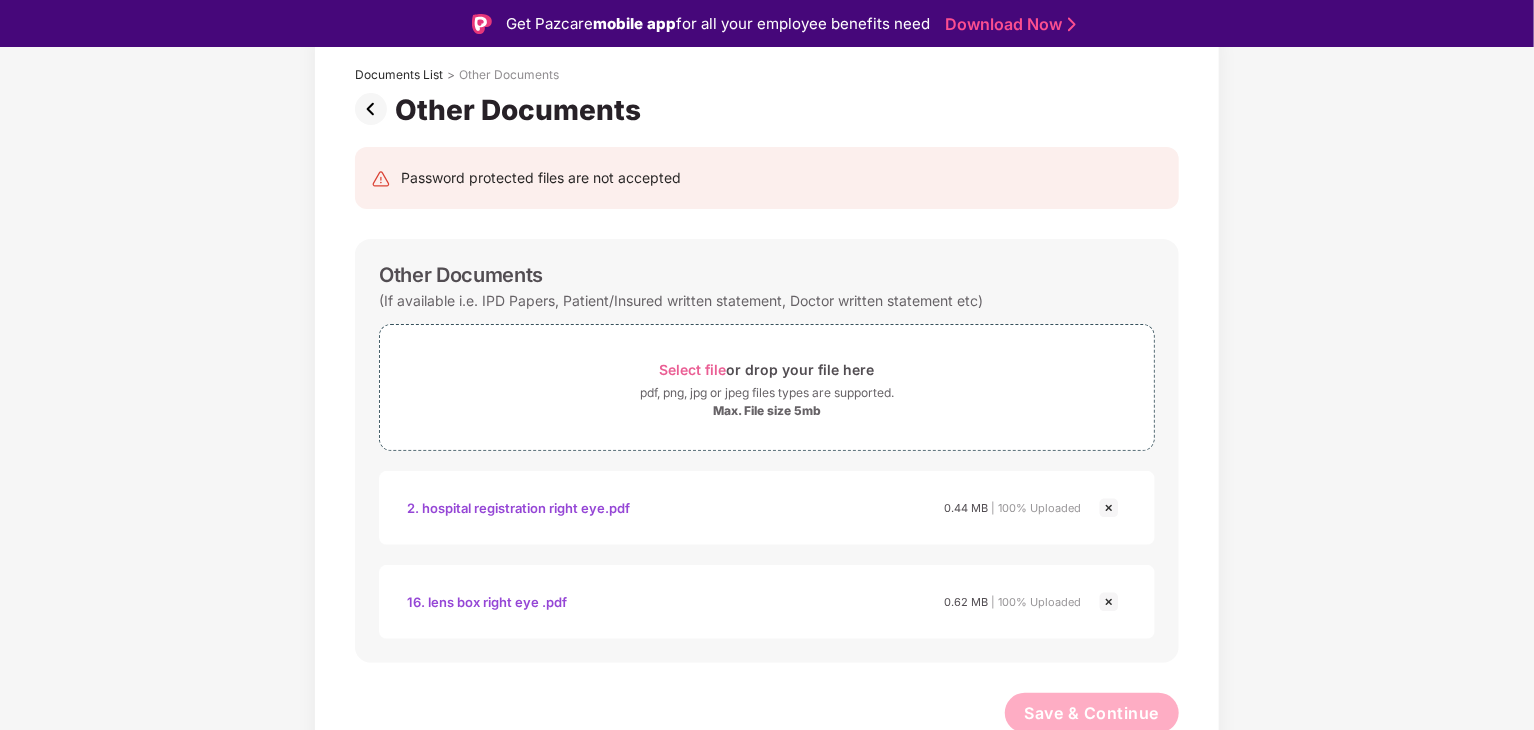 scroll, scrollTop: 121, scrollLeft: 0, axis: vertical 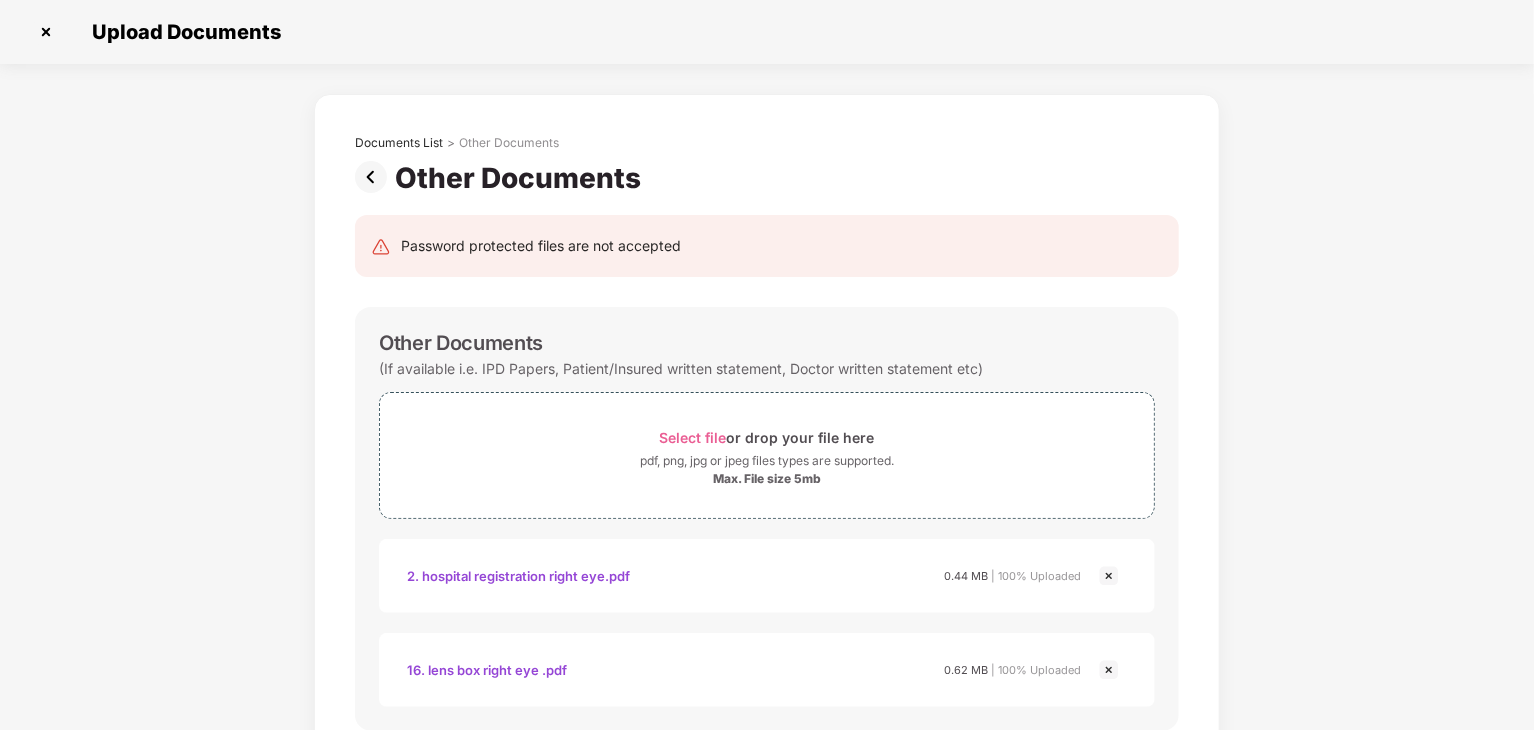 click at bounding box center [375, 177] 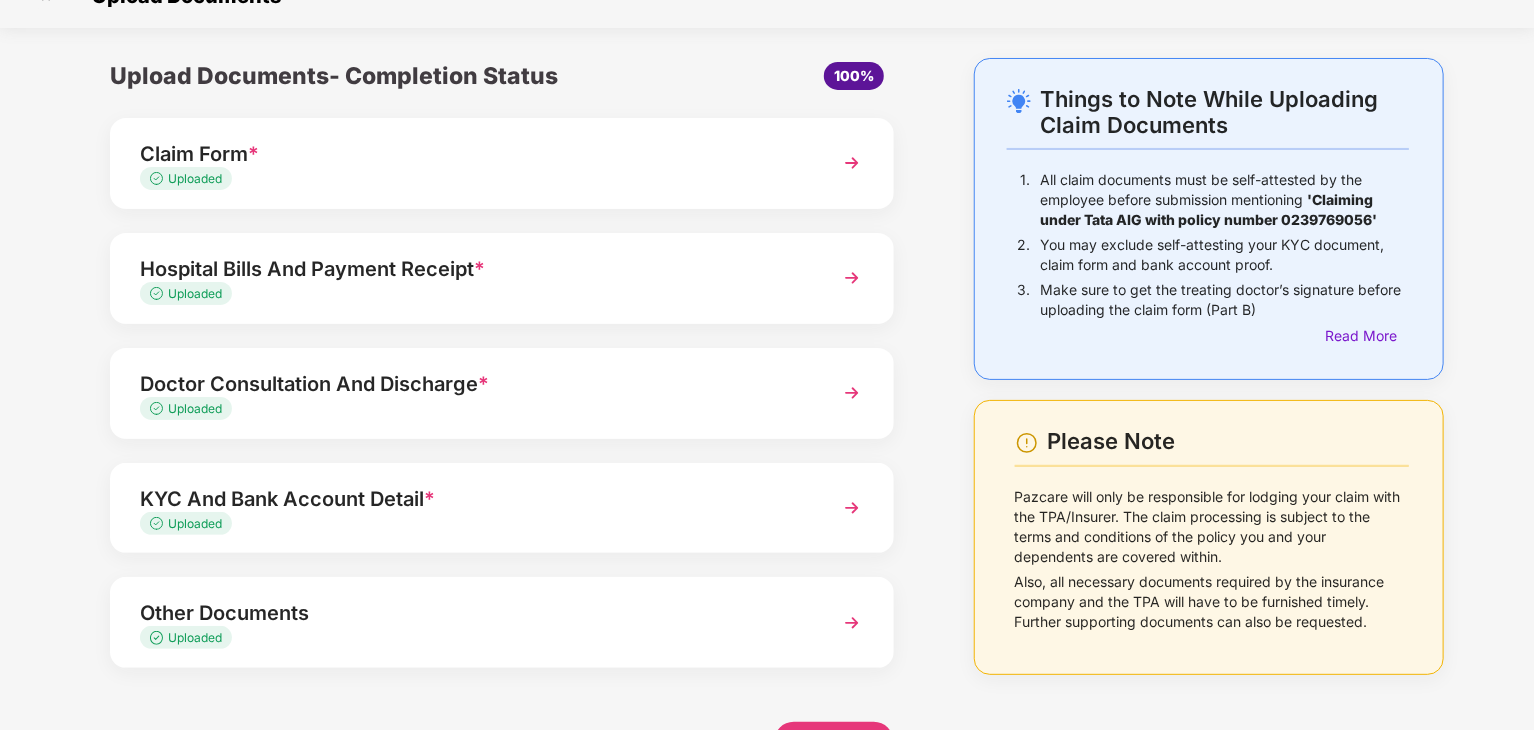 scroll, scrollTop: 98, scrollLeft: 0, axis: vertical 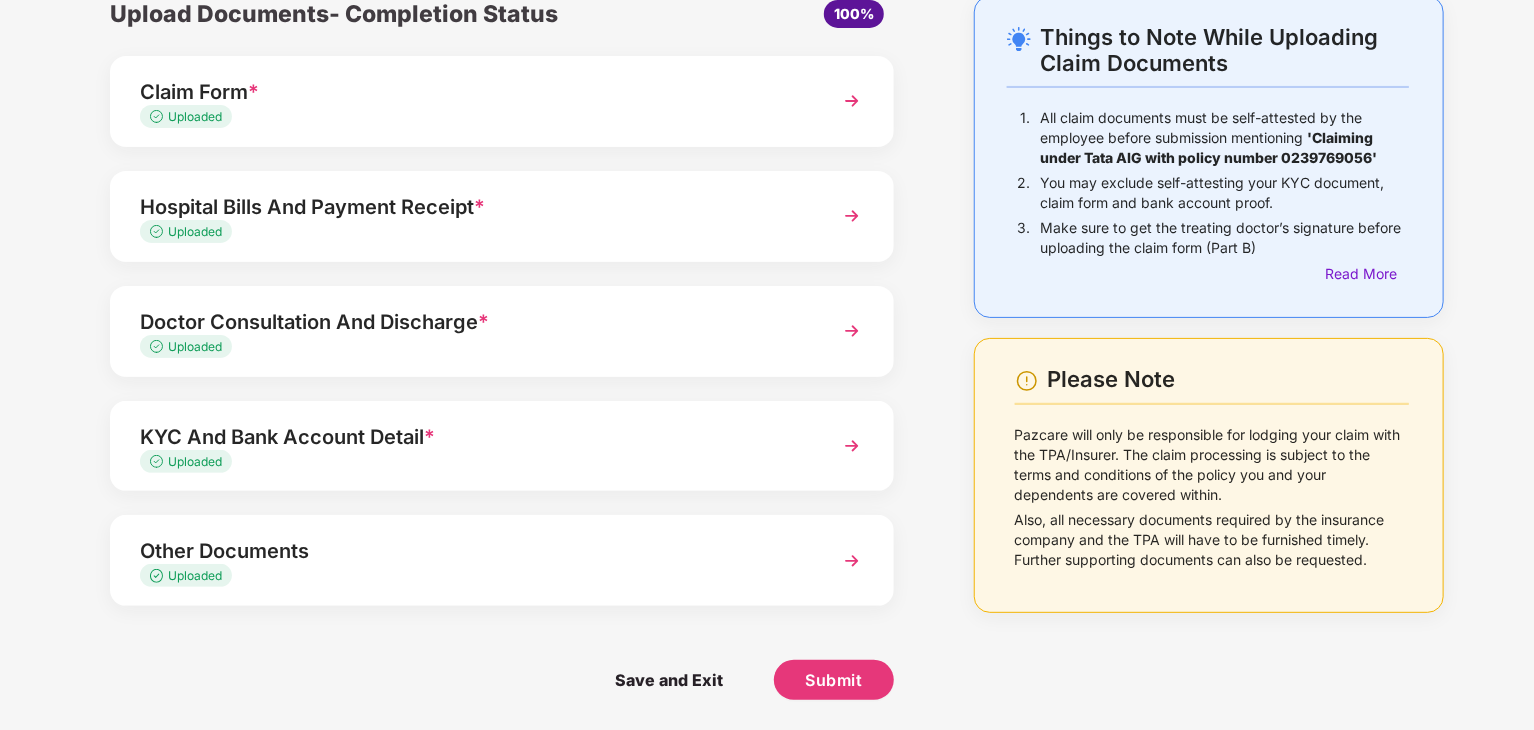 click on "Other Documents" at bounding box center [471, 551] 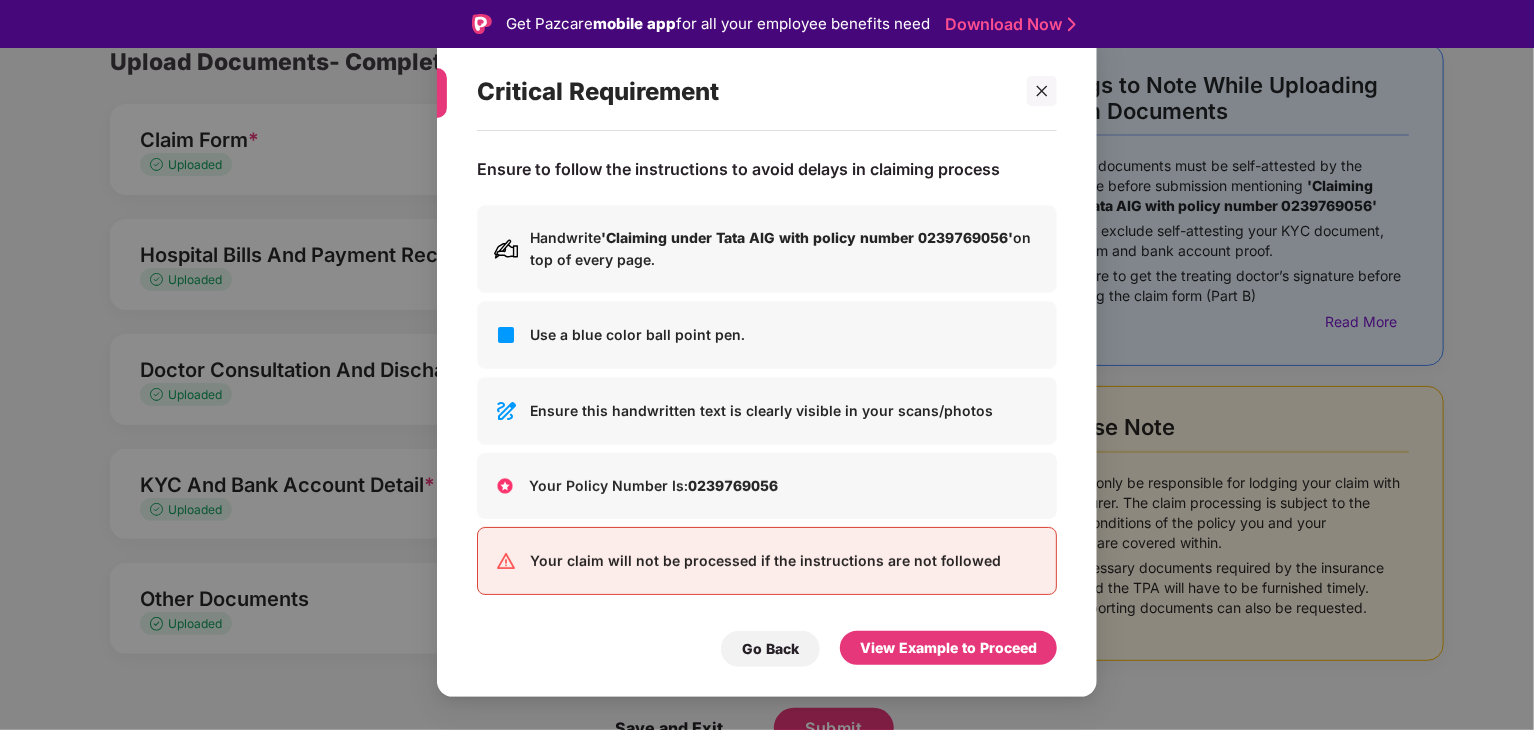 click on "Go Back View Example to Proceed" at bounding box center [767, 644] 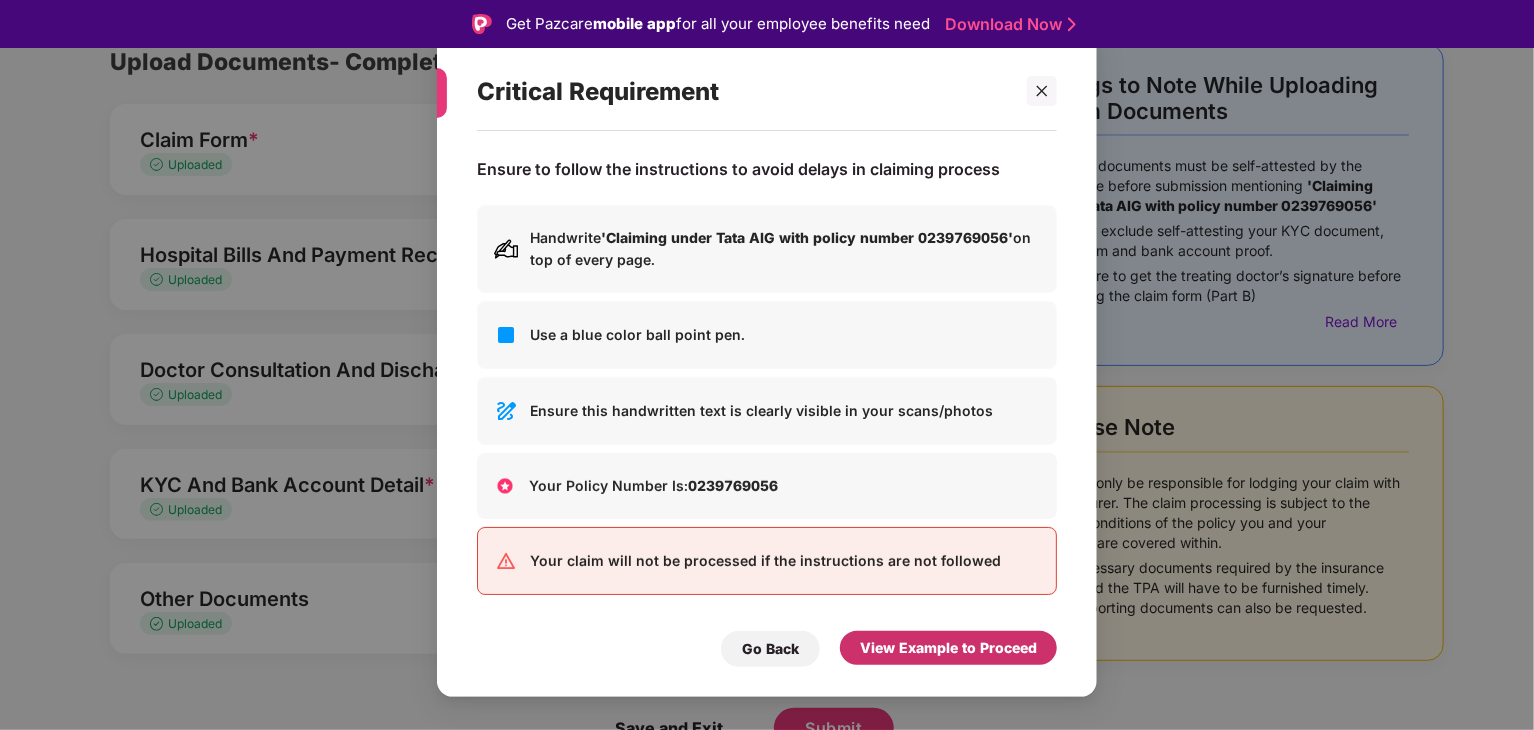 click on "View Example to Proceed" at bounding box center [948, 648] 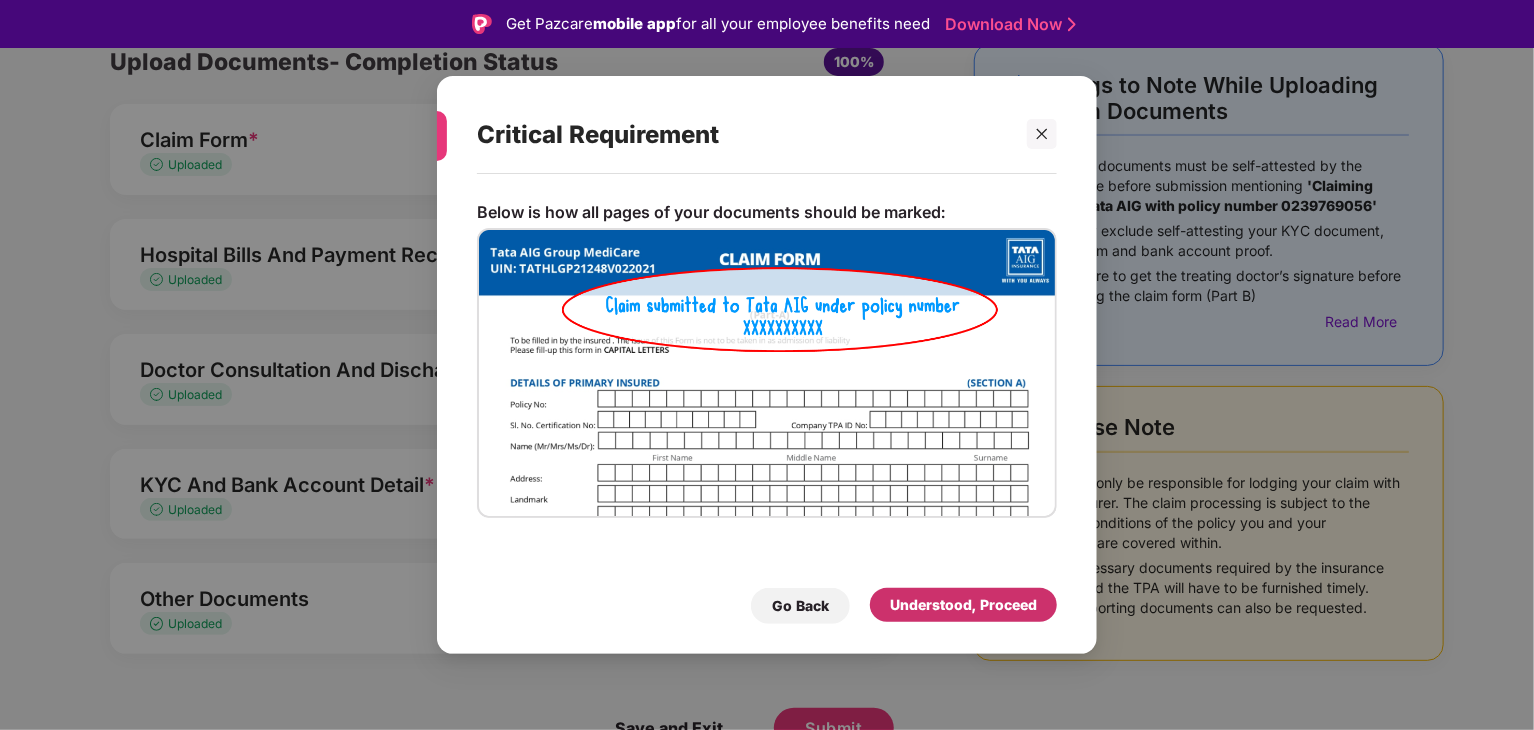 click on "Understood, Proceed" at bounding box center (963, 605) 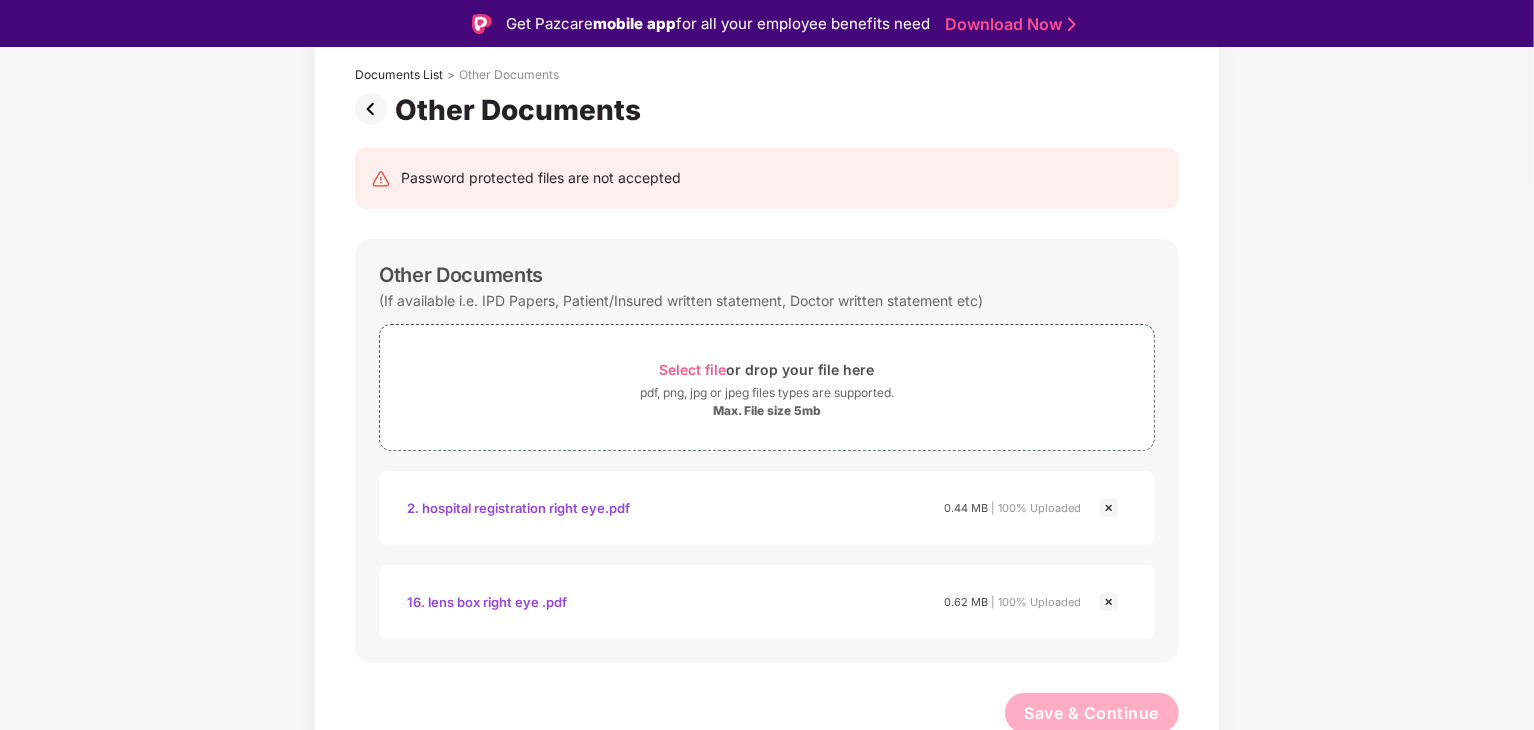 scroll, scrollTop: 121, scrollLeft: 0, axis: vertical 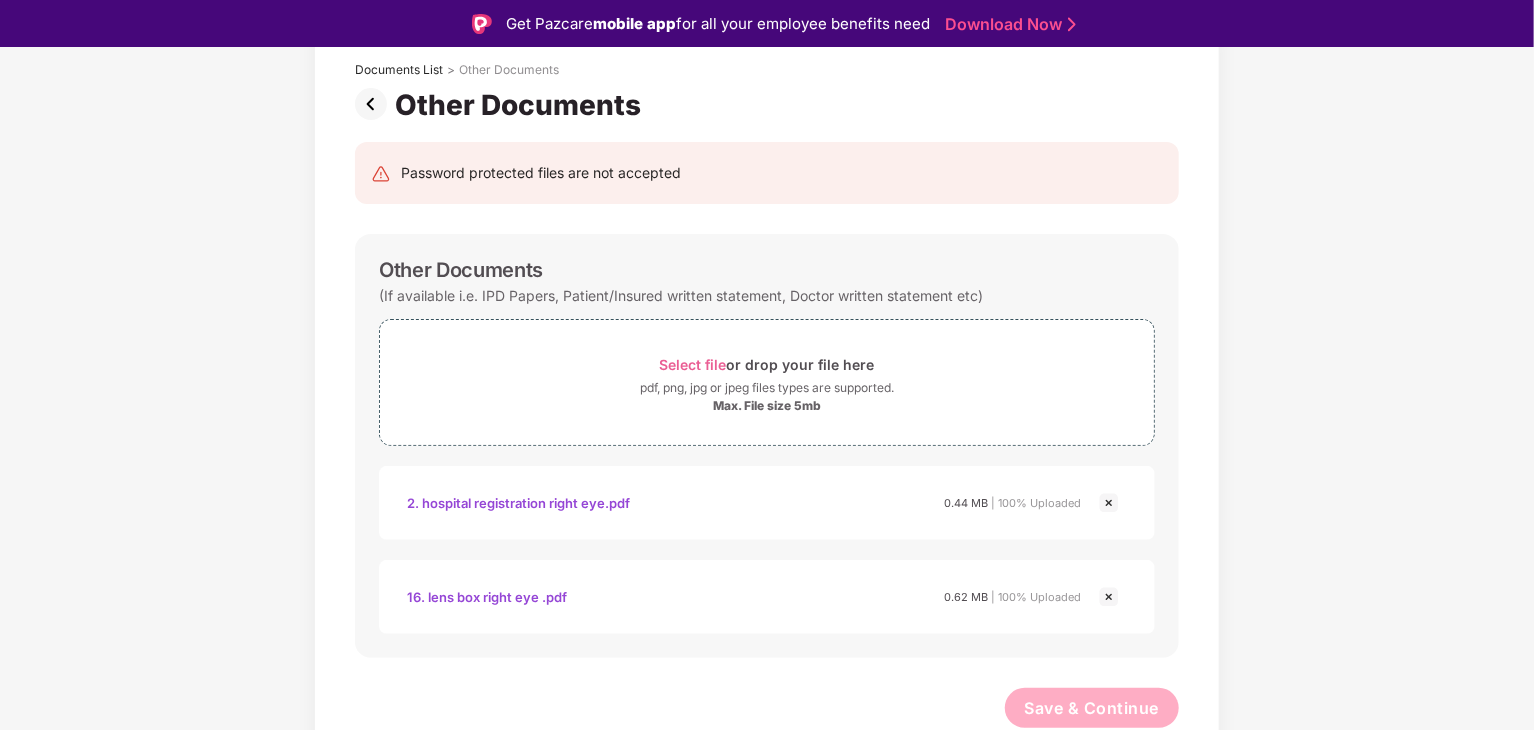 click on "16. lens box right eye .pdf" at bounding box center (487, 597) 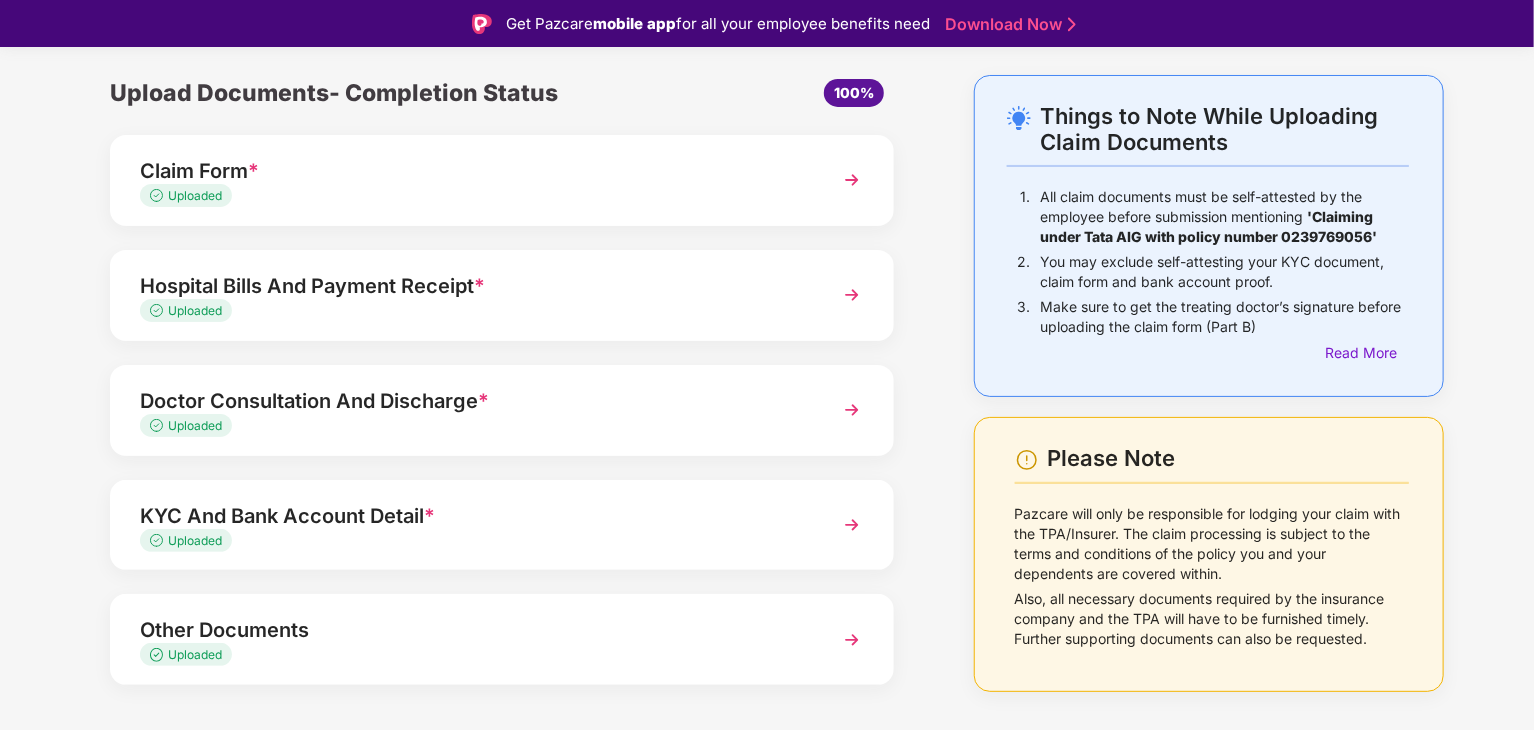 scroll, scrollTop: 98, scrollLeft: 0, axis: vertical 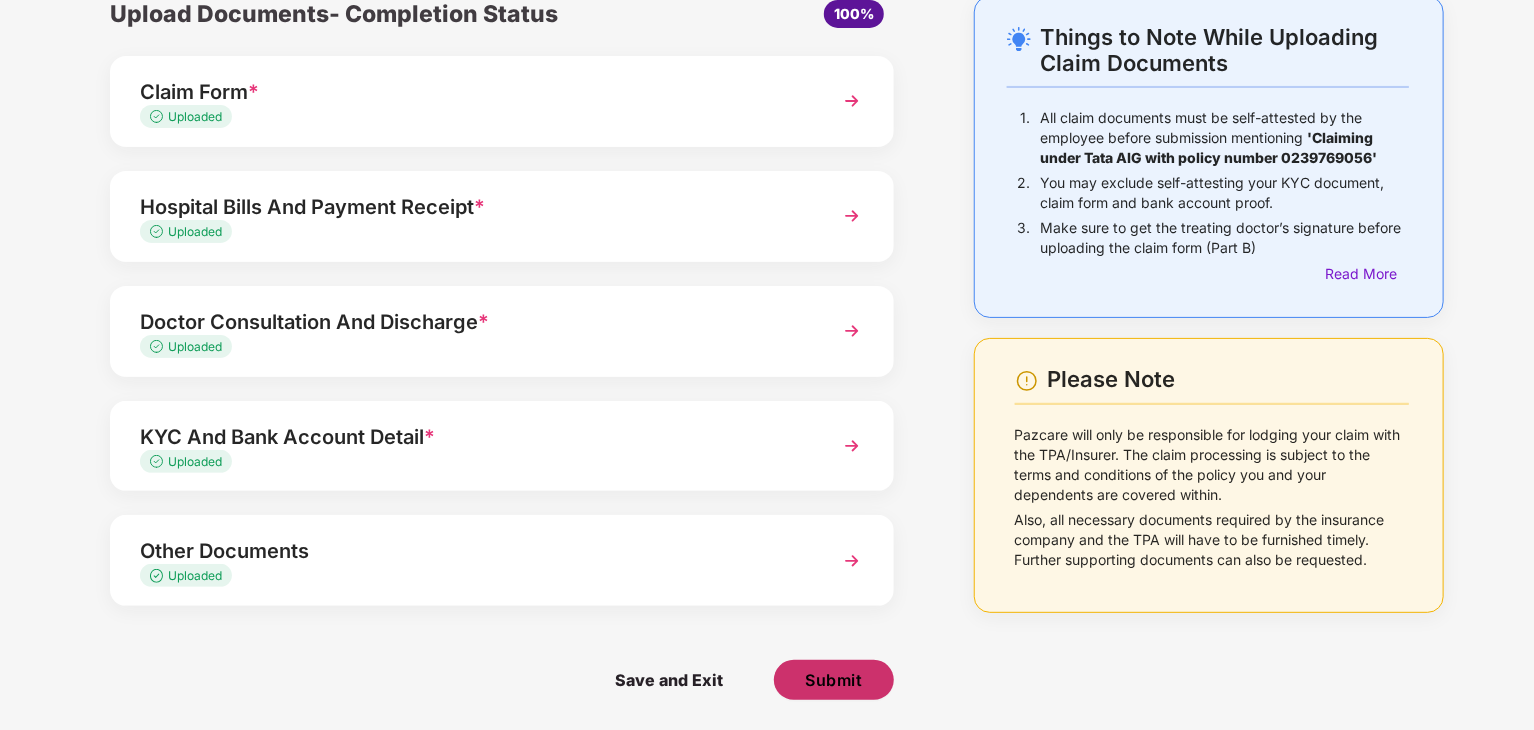 click on "Submit" at bounding box center (833, 680) 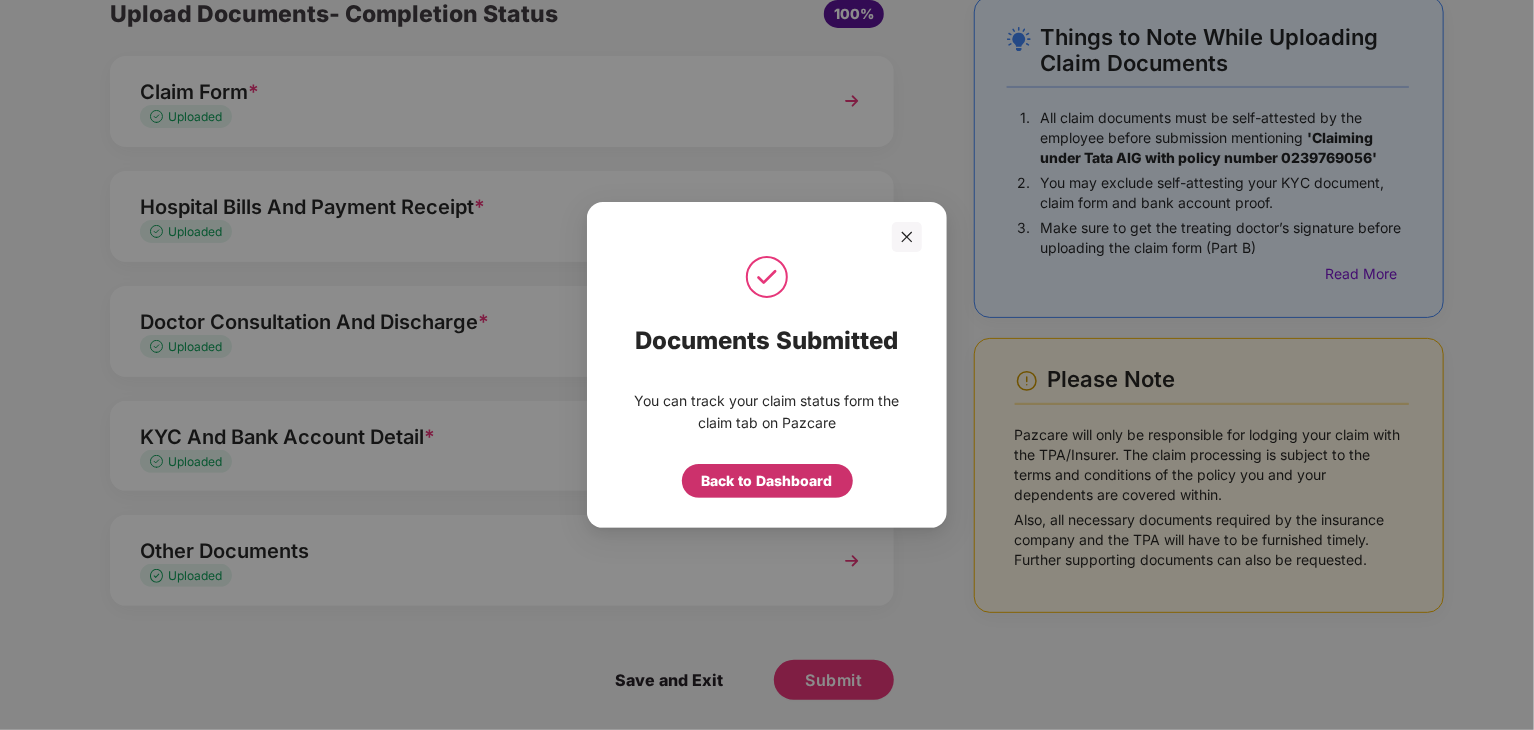 click on "Back to Dashboard" at bounding box center (767, 481) 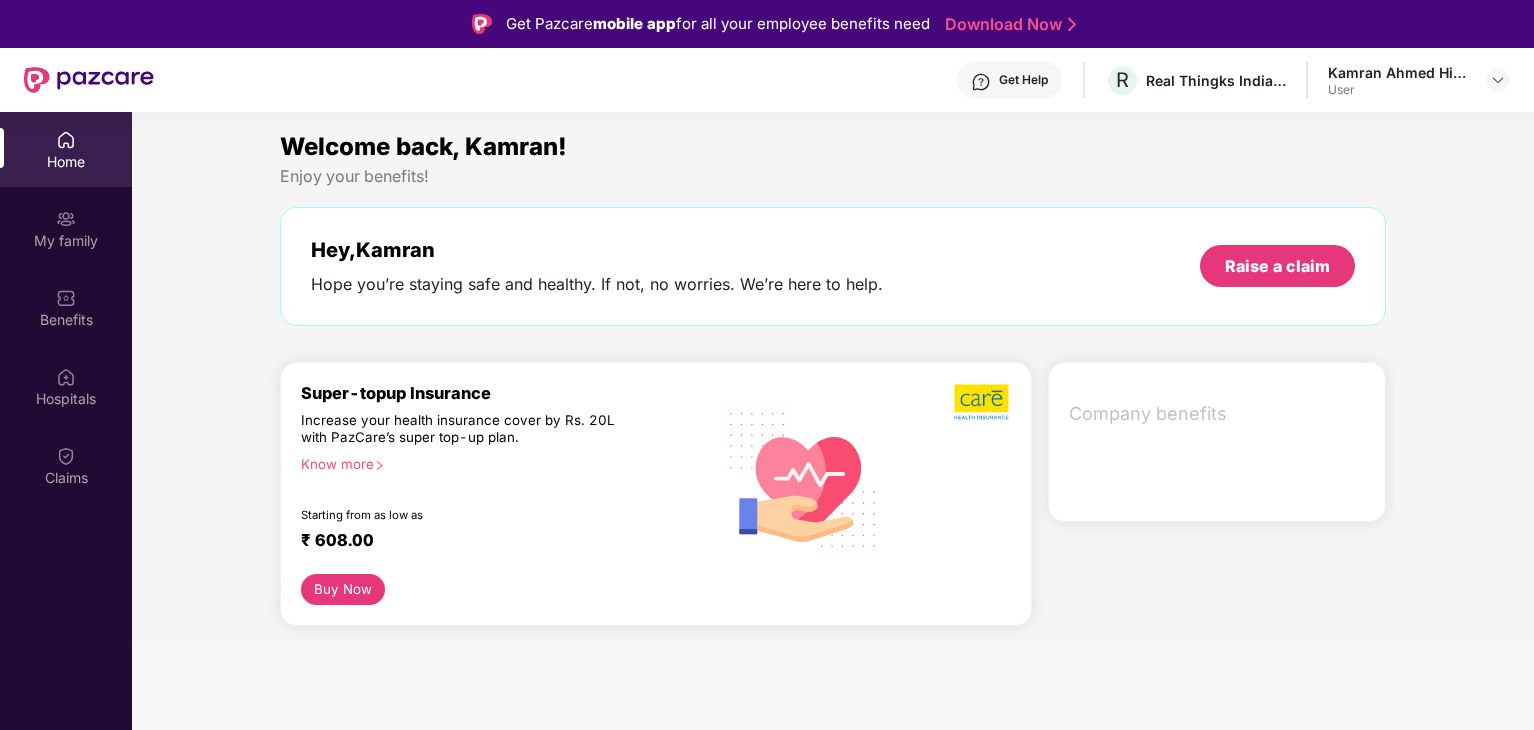 scroll, scrollTop: 0, scrollLeft: 0, axis: both 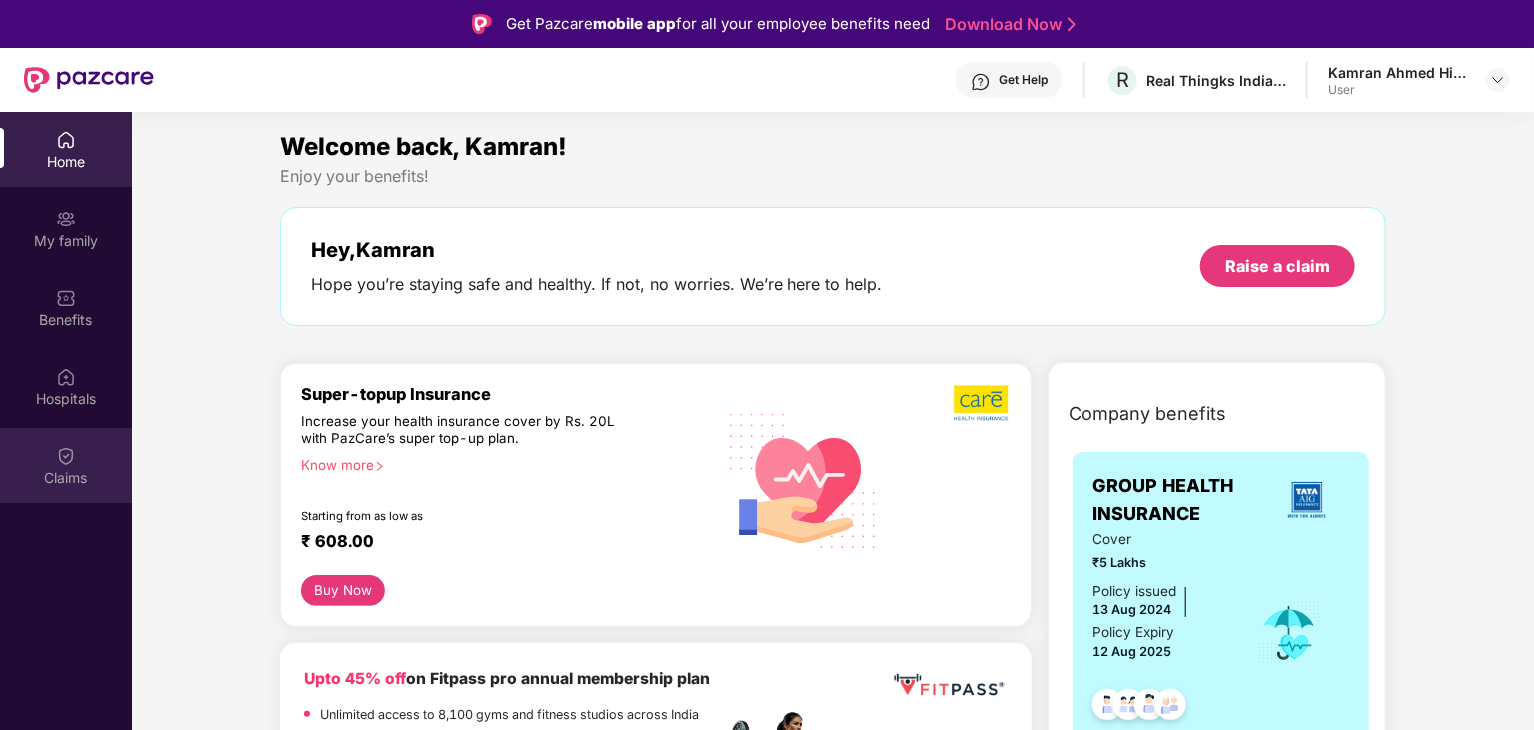 click on "Claims" at bounding box center [66, 478] 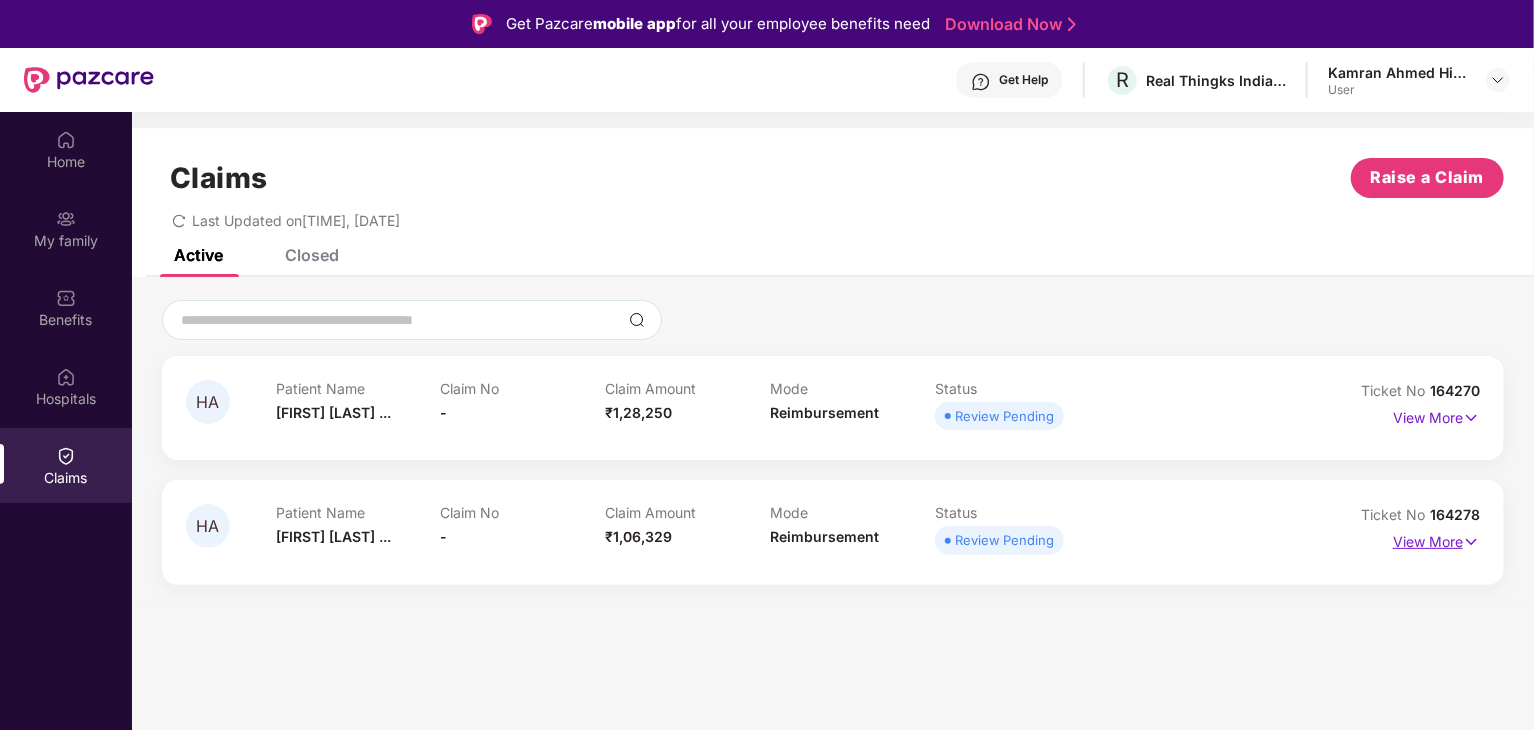 click on "View More" at bounding box center [1436, 539] 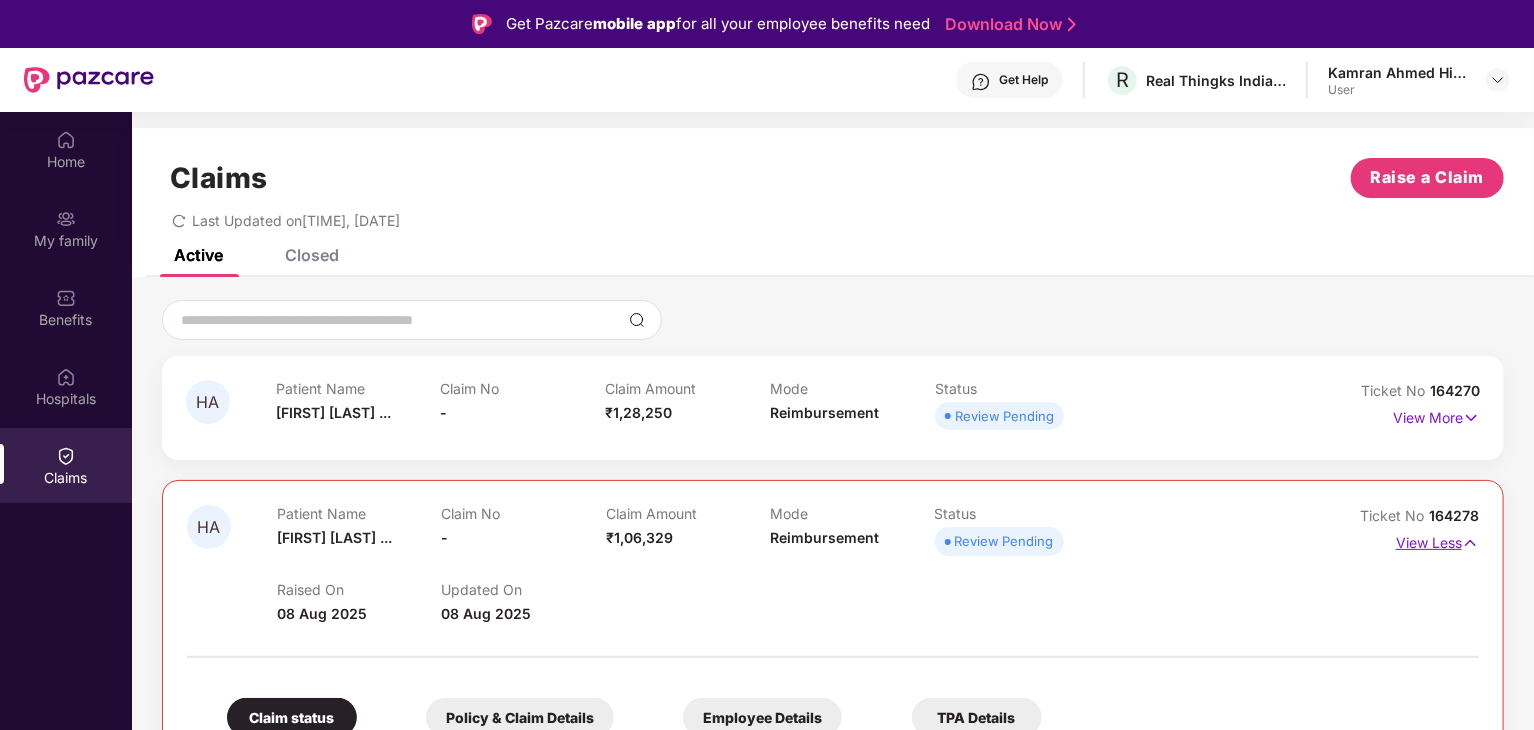 click on "View Less" at bounding box center [1437, 540] 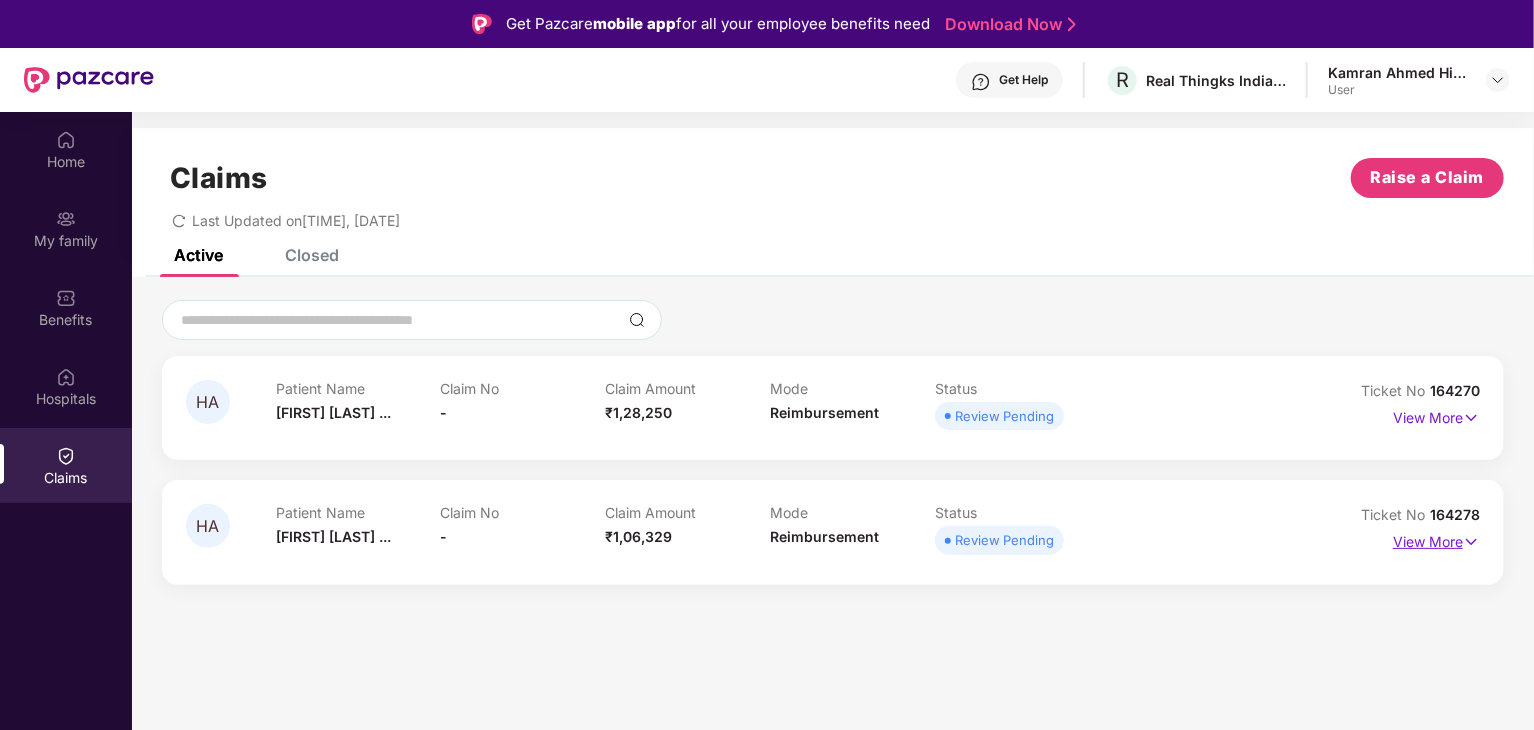 click on "View More" at bounding box center [1436, 539] 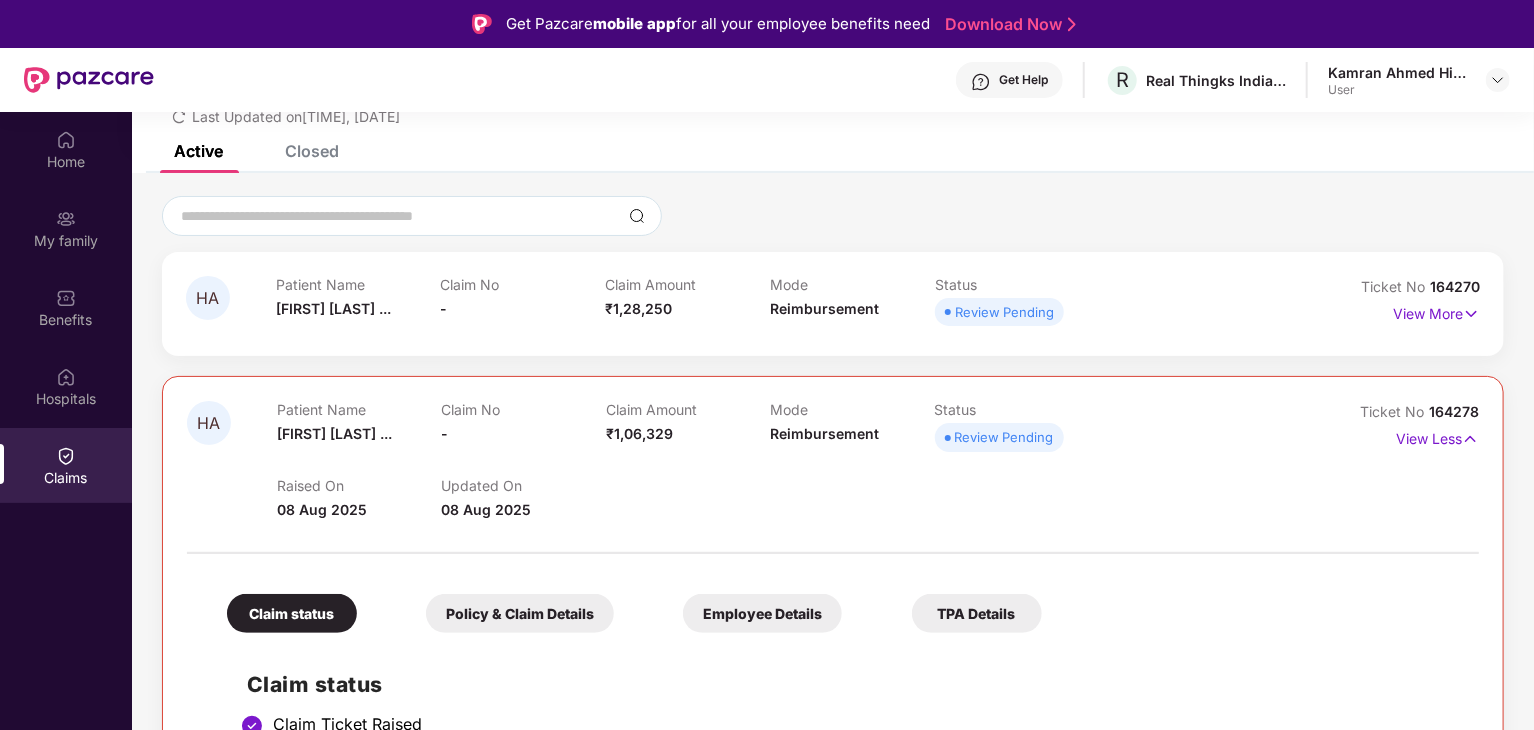 scroll, scrollTop: 259, scrollLeft: 0, axis: vertical 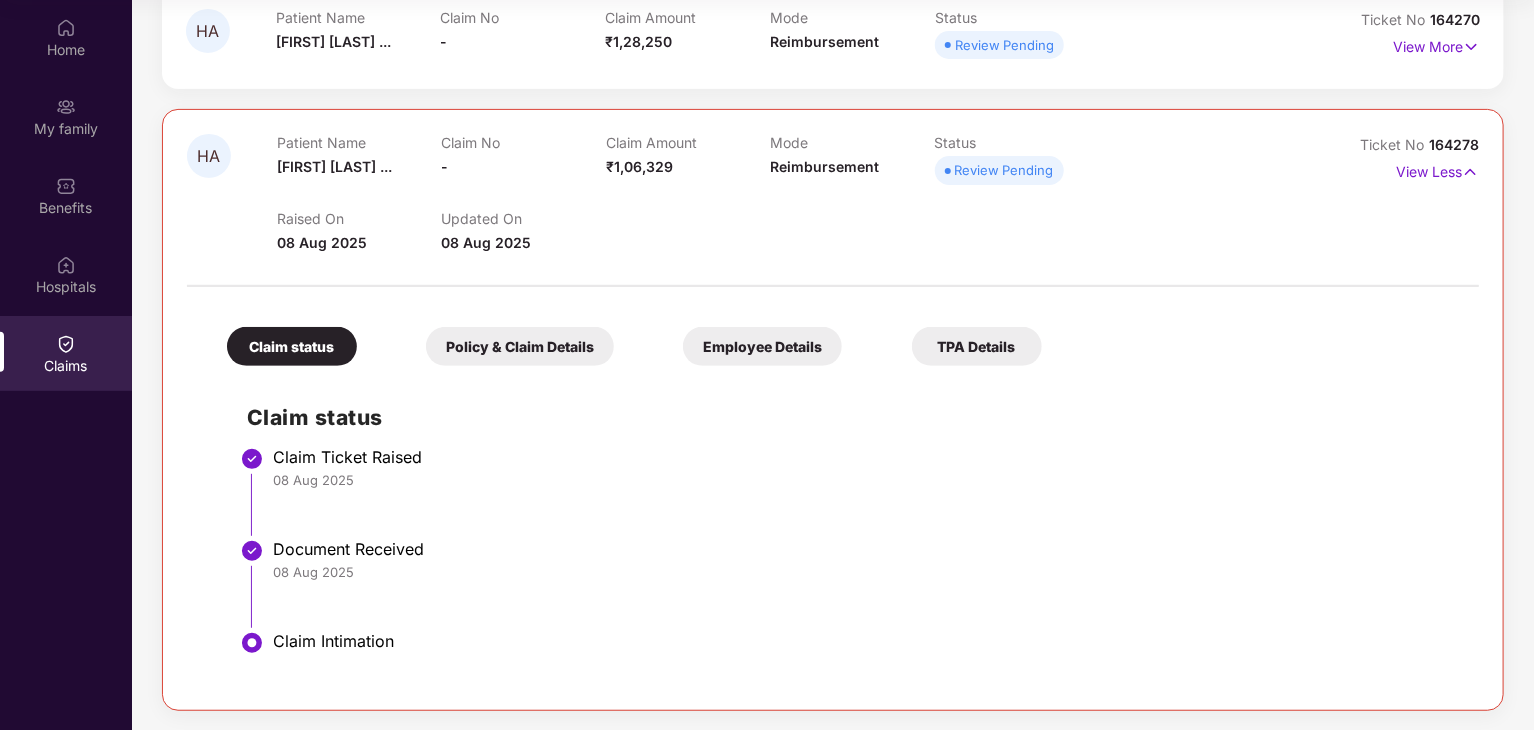 click on "Policy & Claim Details" at bounding box center [520, 346] 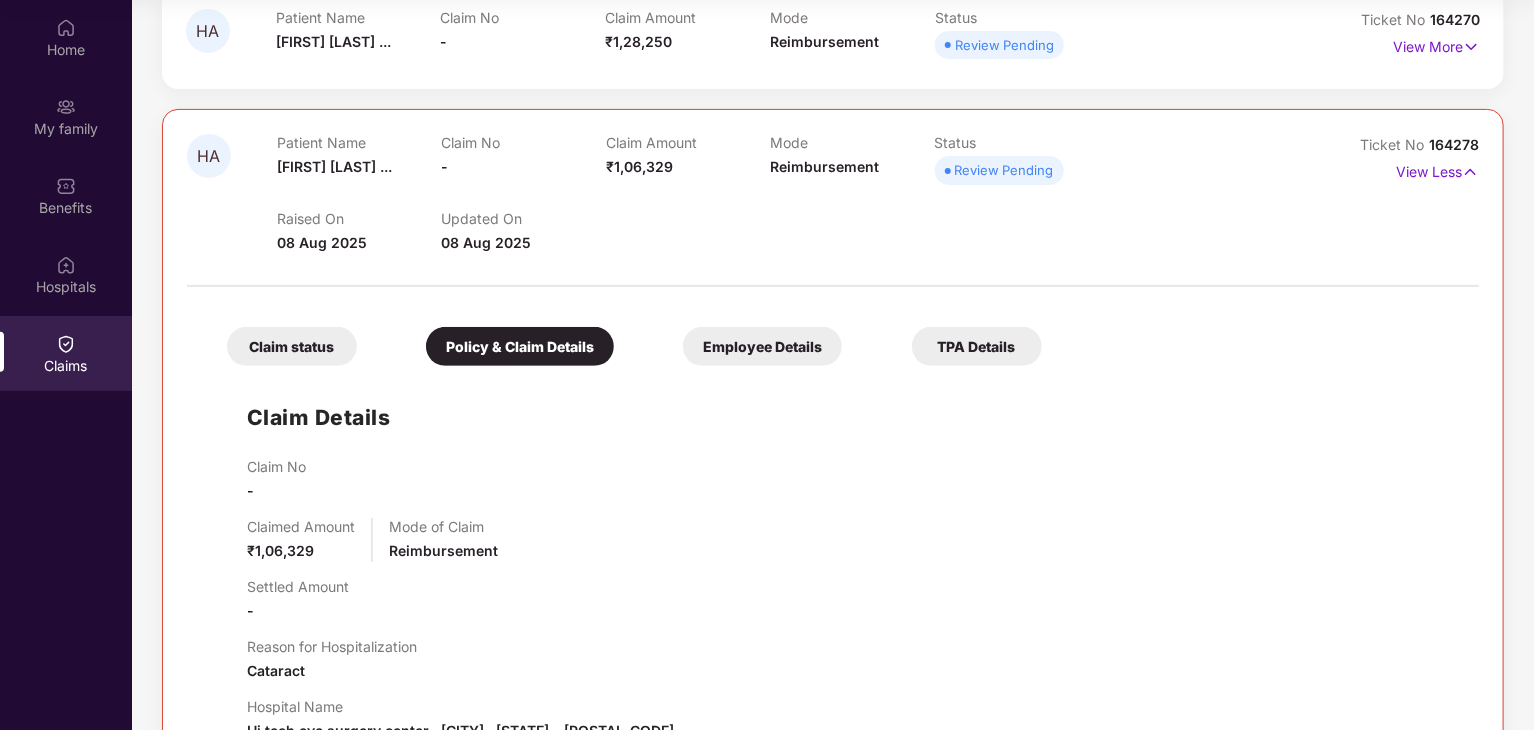 click on "Employee Details" at bounding box center [762, 346] 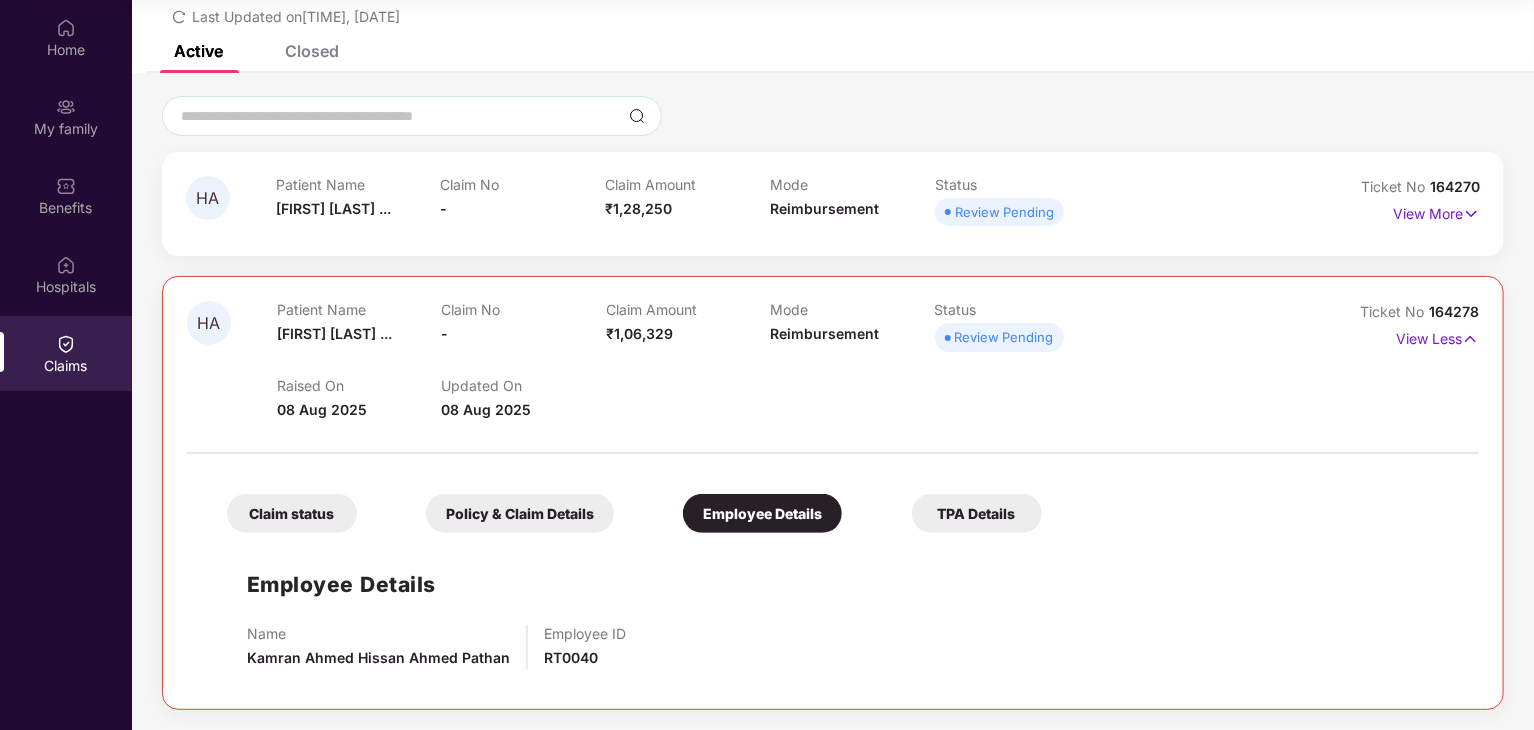 scroll, scrollTop: 91, scrollLeft: 0, axis: vertical 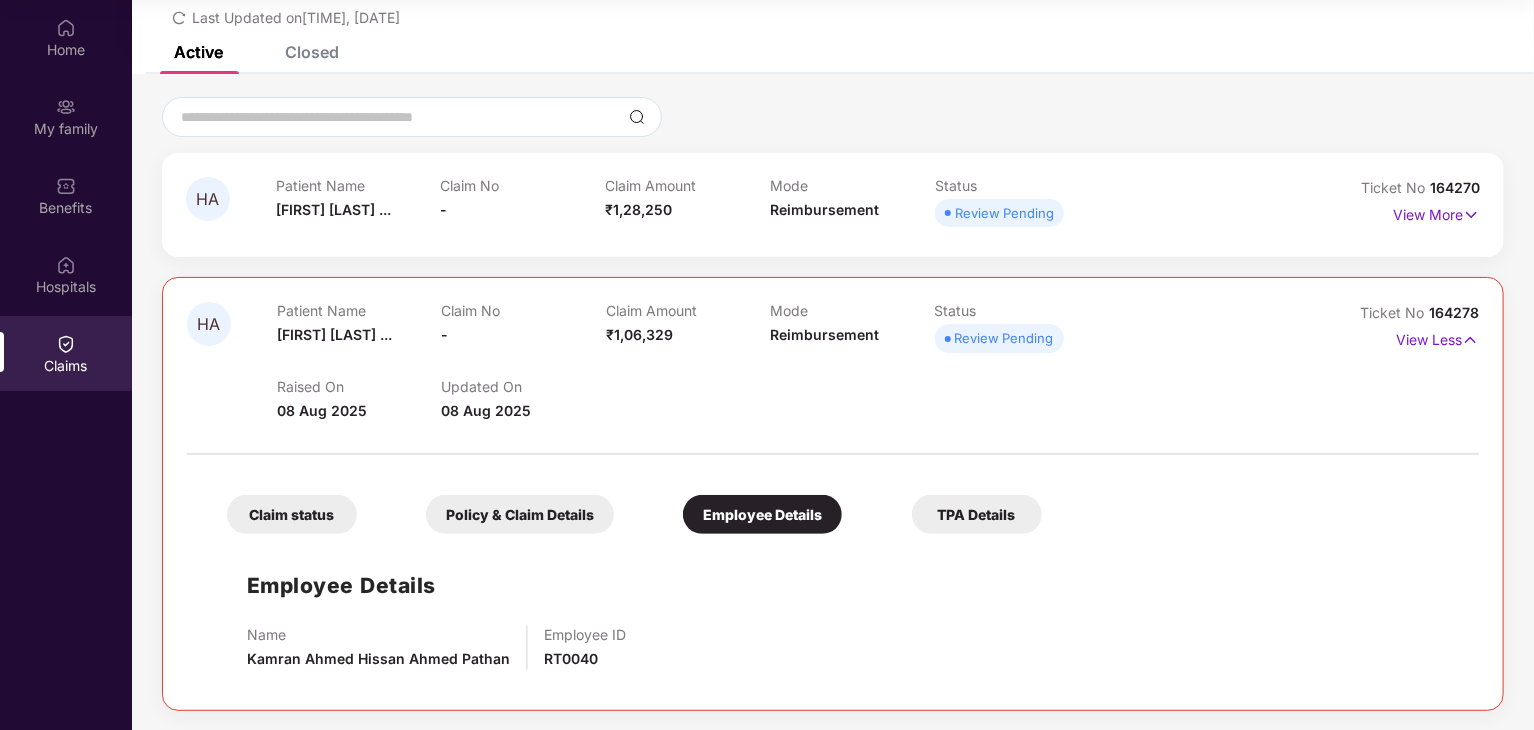 click on "TPA Details" at bounding box center [977, 514] 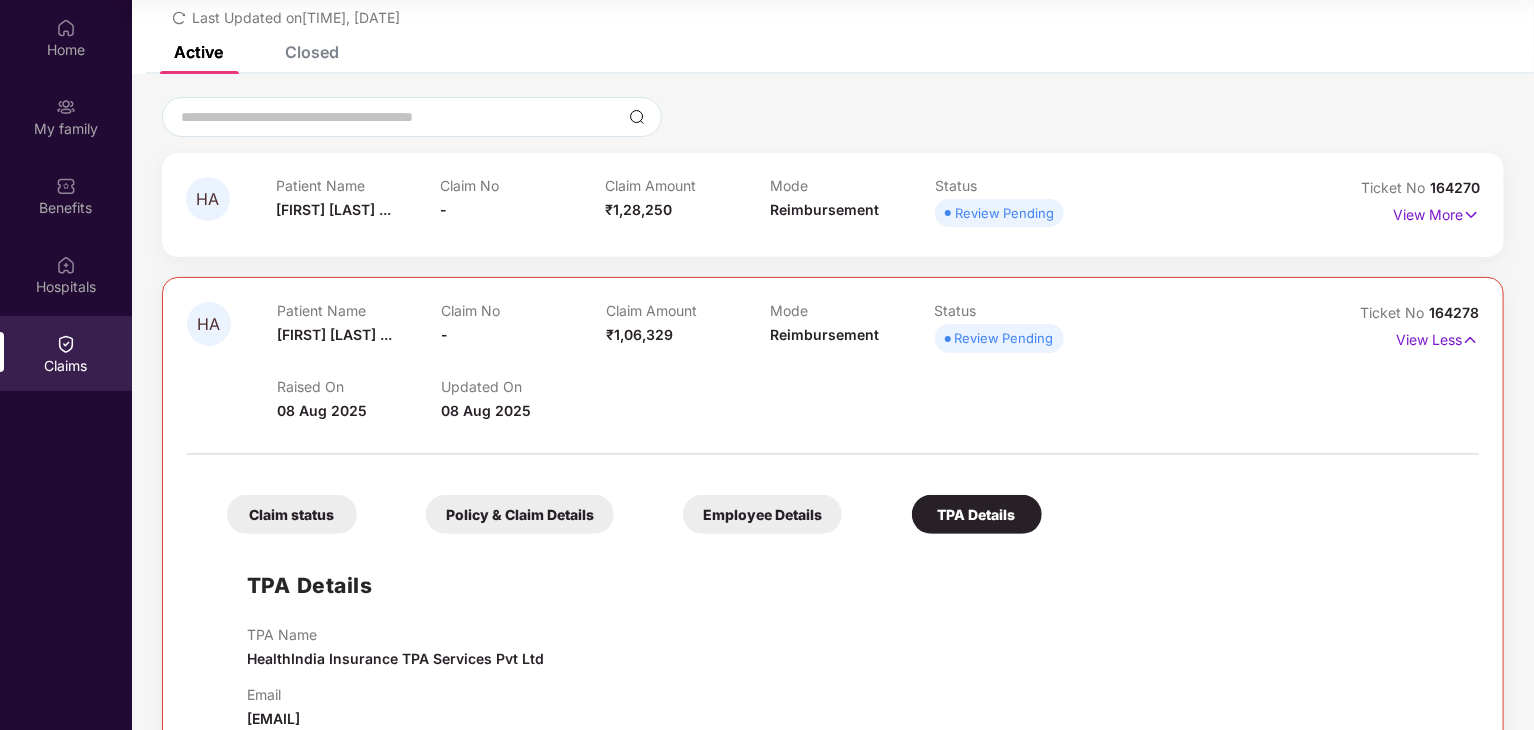 scroll, scrollTop: 135, scrollLeft: 0, axis: vertical 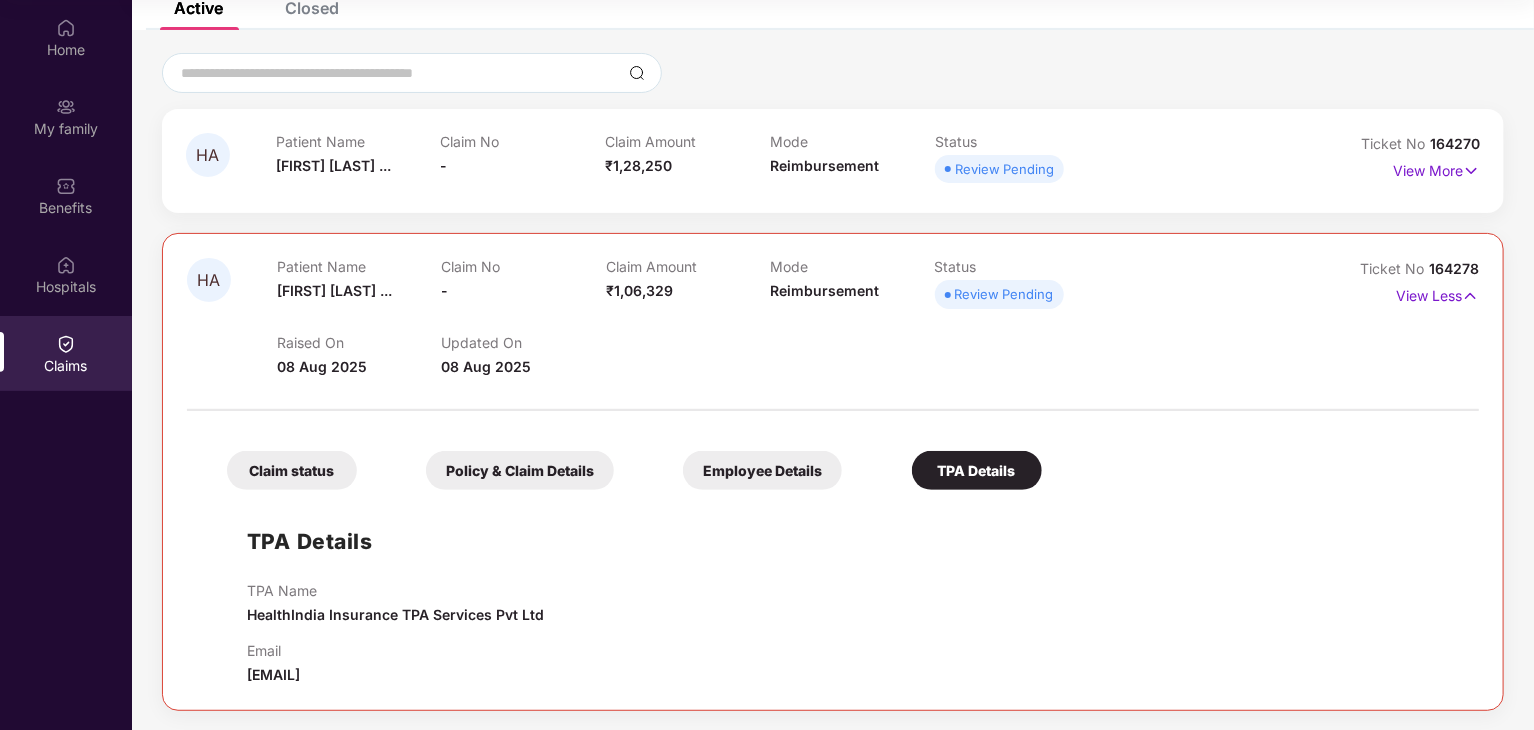 click on "Claim status" at bounding box center (292, 470) 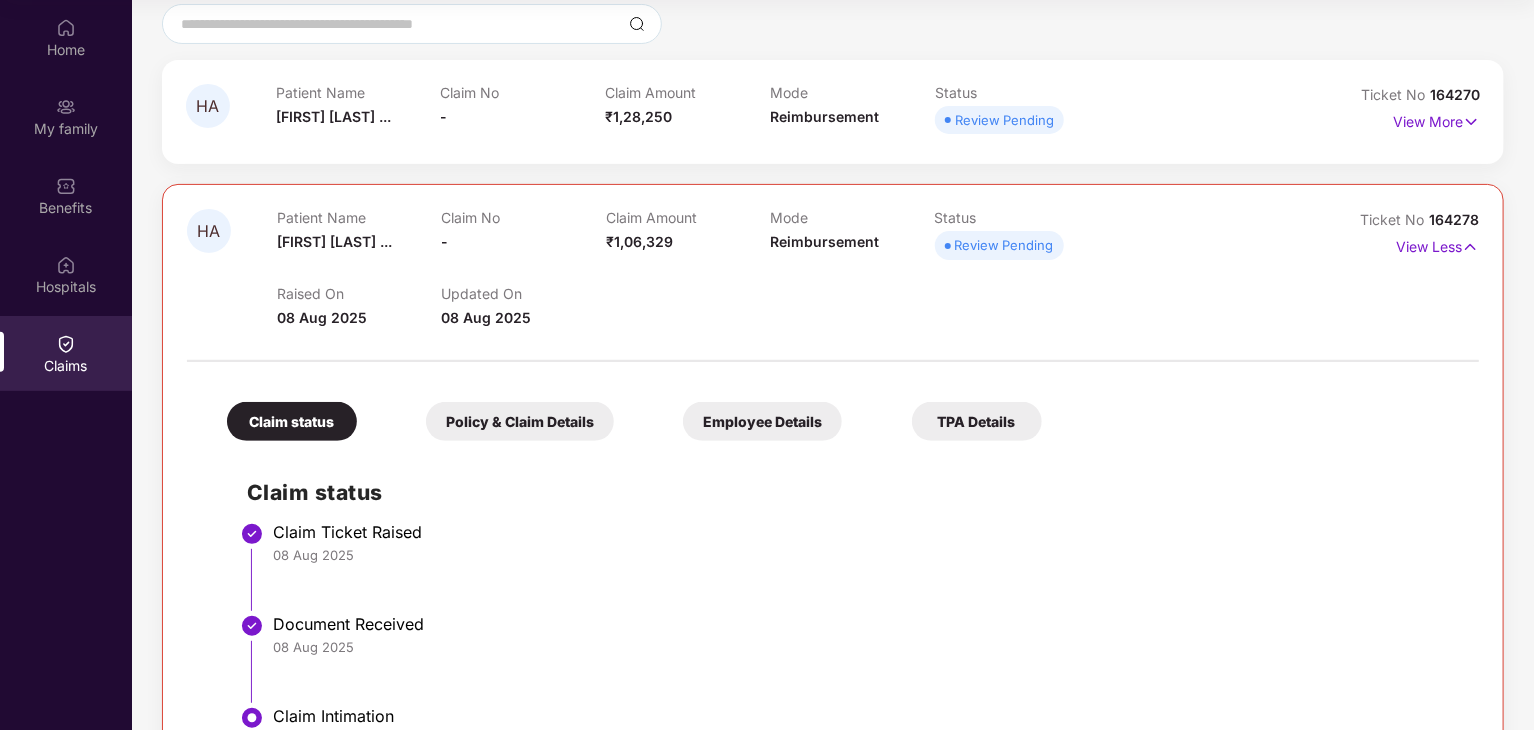 scroll, scrollTop: 0, scrollLeft: 0, axis: both 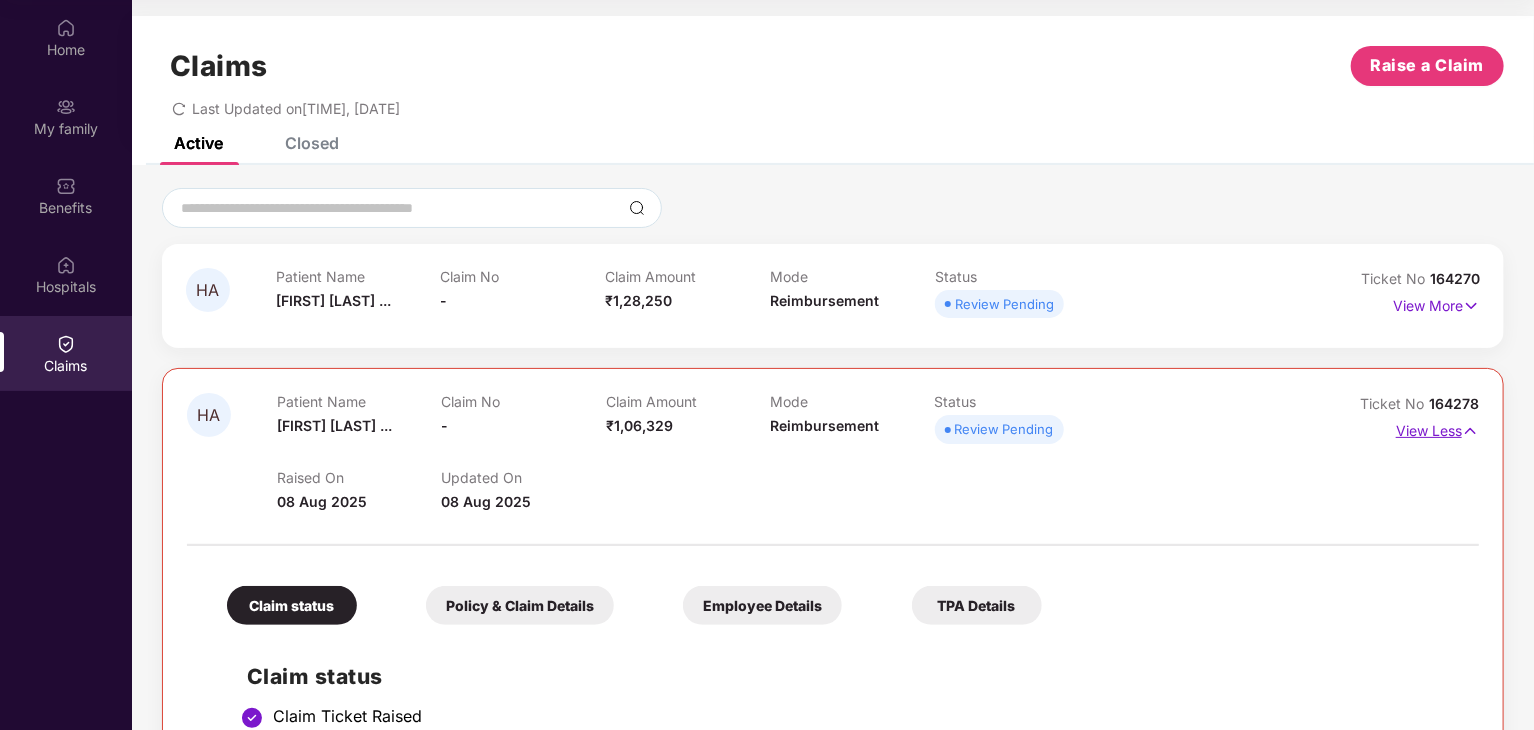 click on "View Less" at bounding box center (1437, 428) 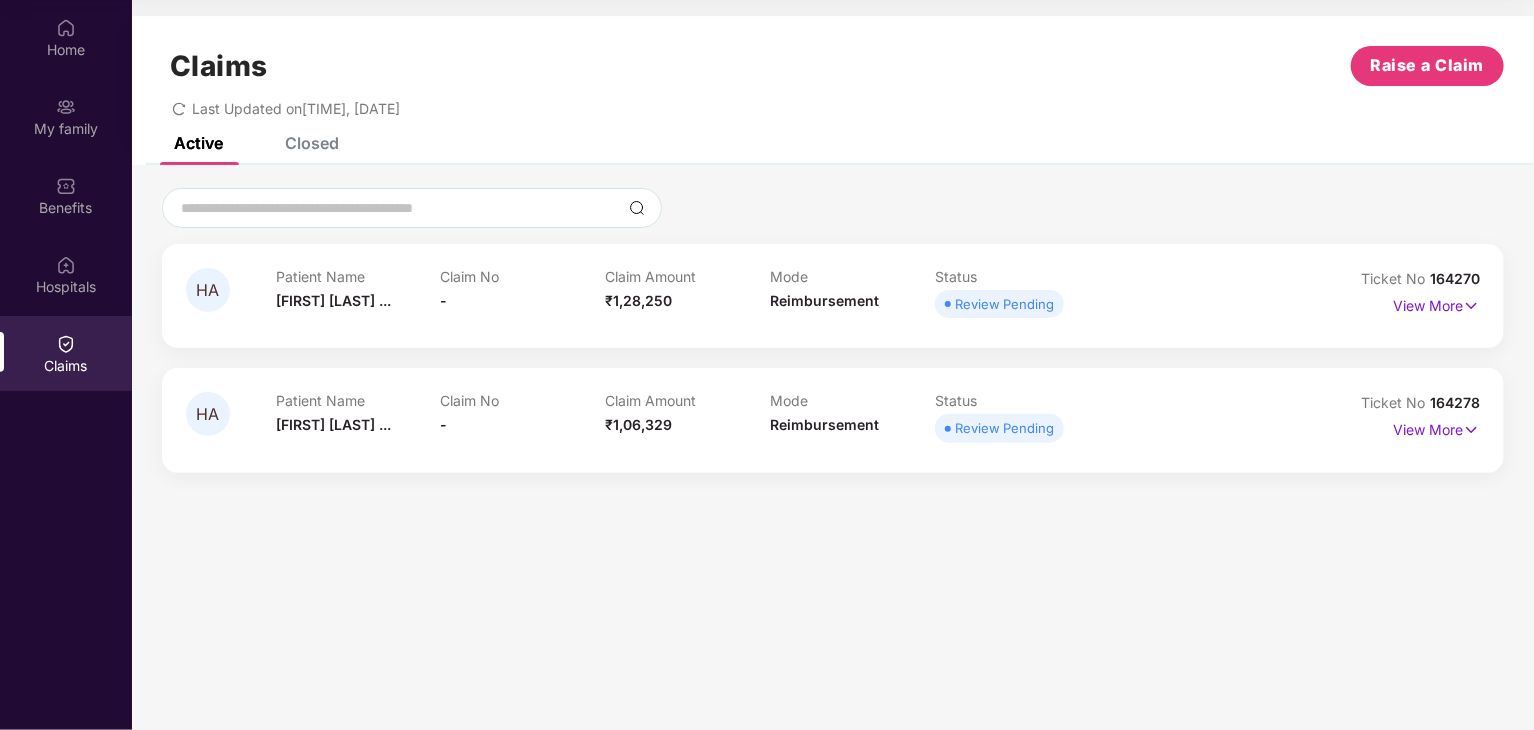 click on "View More" at bounding box center (1399, 306) 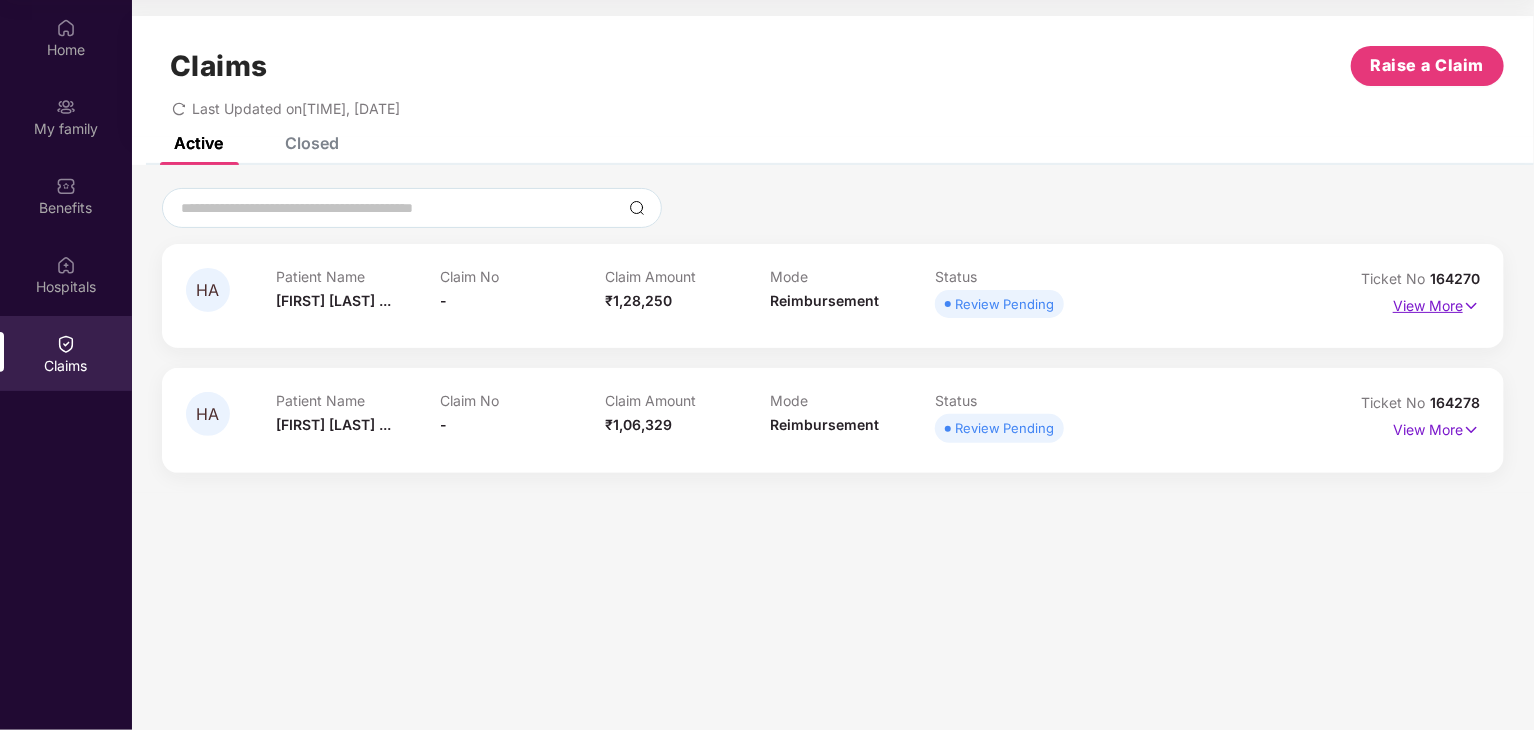 click on "View More" at bounding box center [1436, 303] 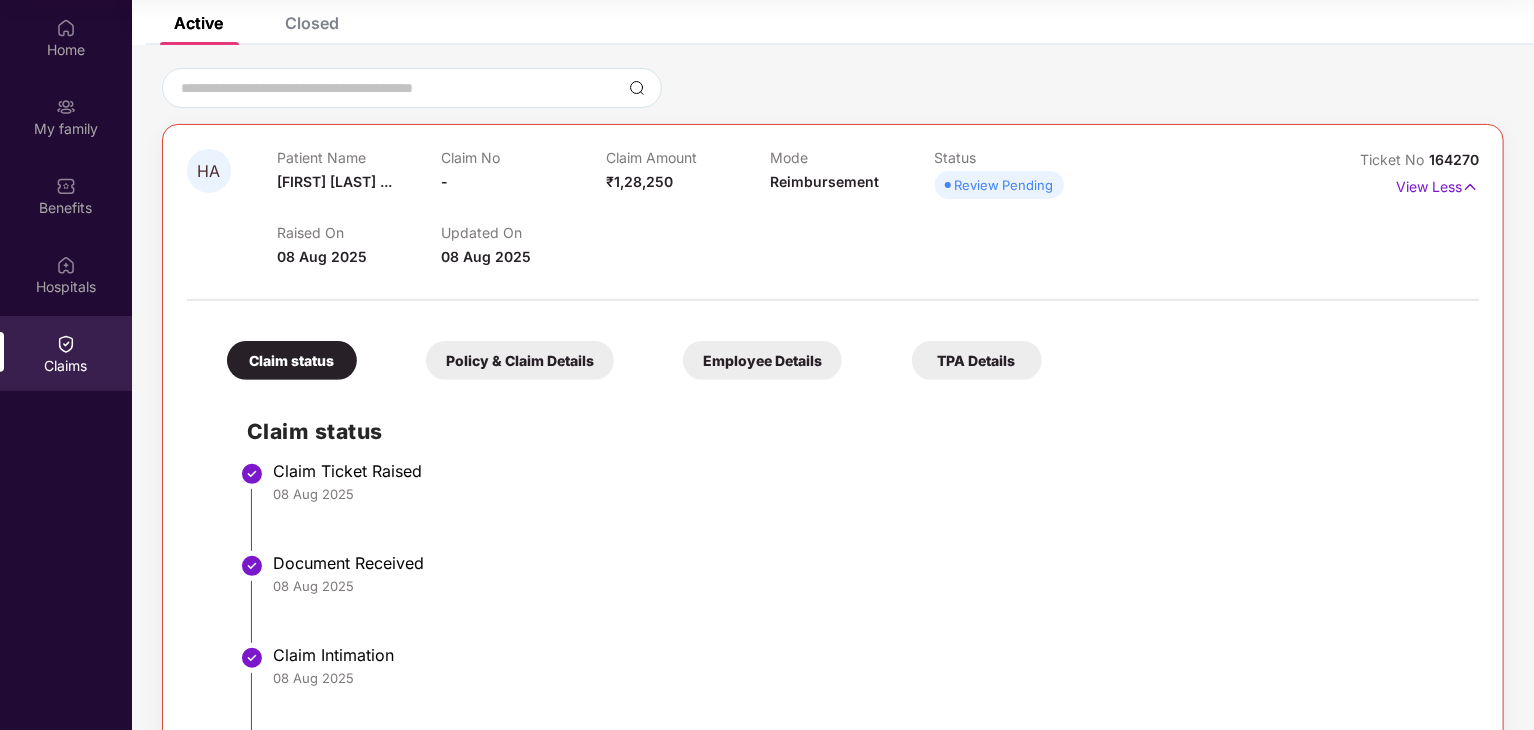 scroll, scrollTop: 351, scrollLeft: 0, axis: vertical 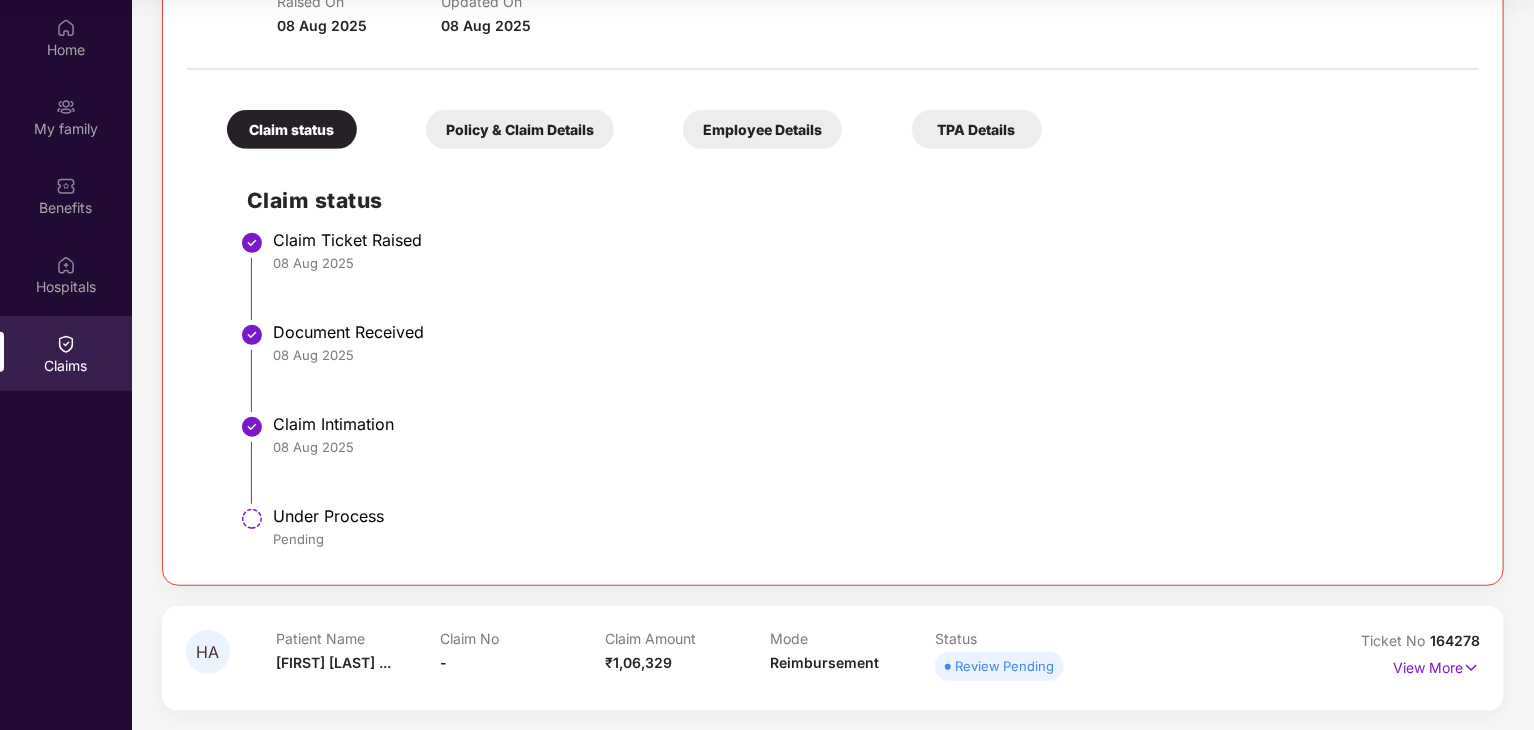 click on "Policy & Claim Details" at bounding box center (520, 129) 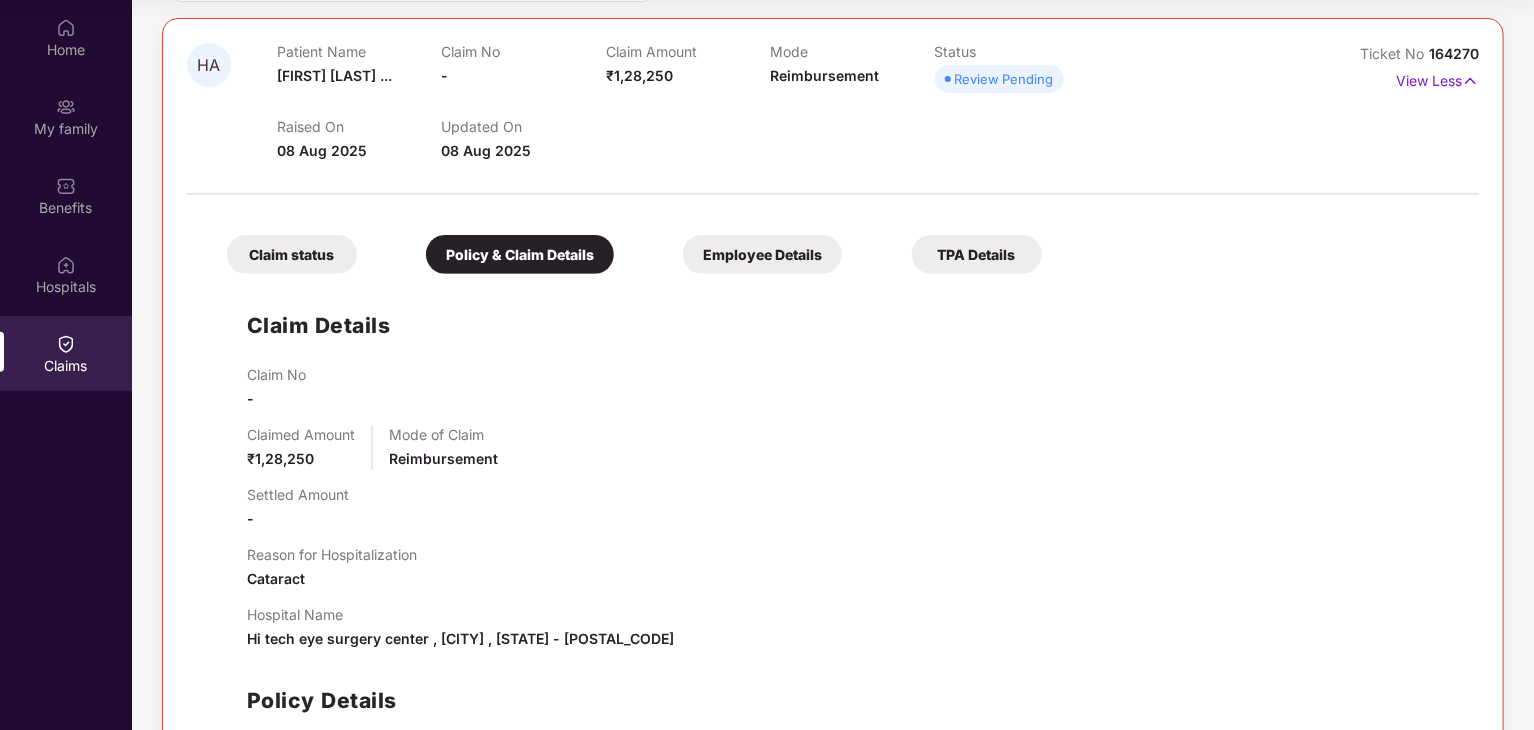 click on "Claim status Policy & Claim Details Employee Details TPA Details" at bounding box center [624, 244] 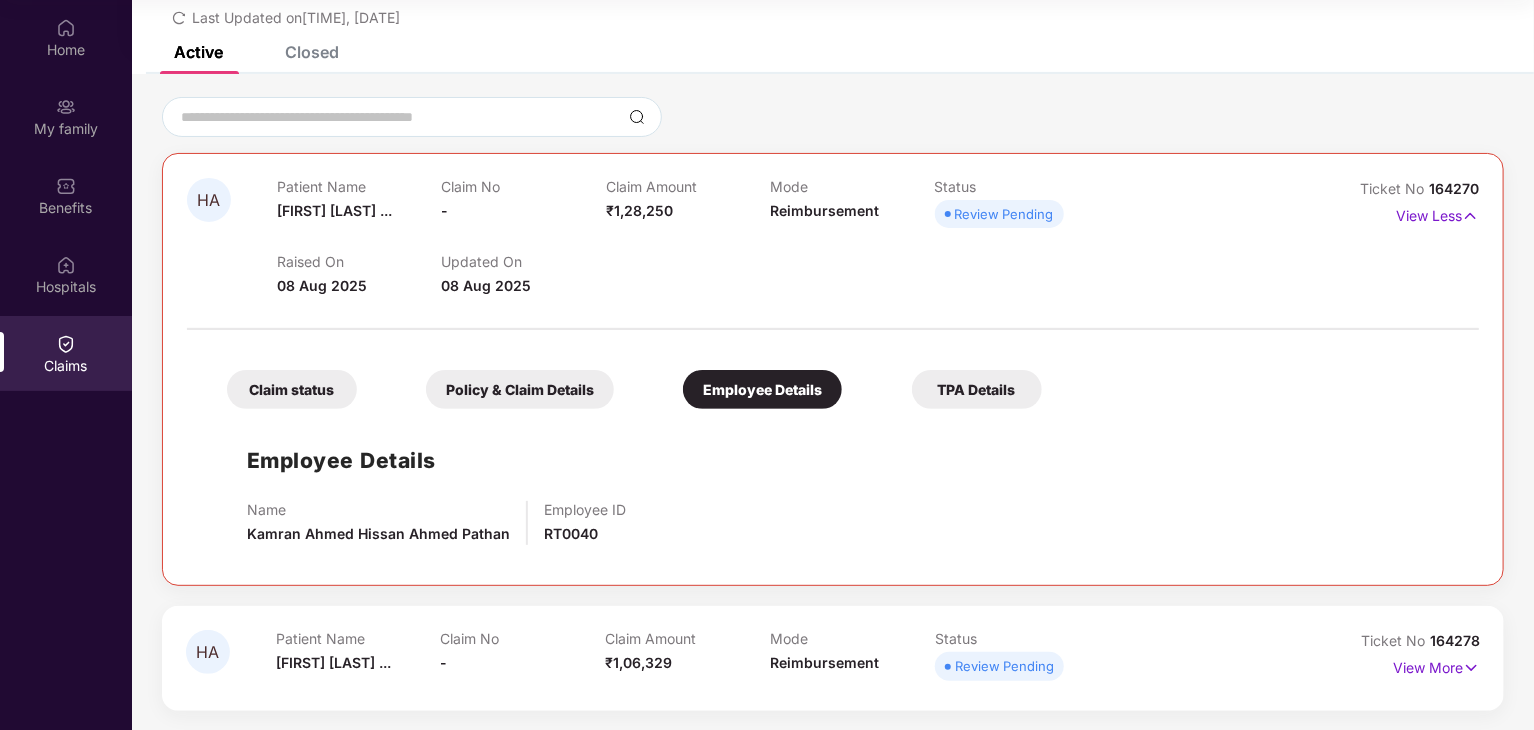 click on "TPA Details" at bounding box center [977, 389] 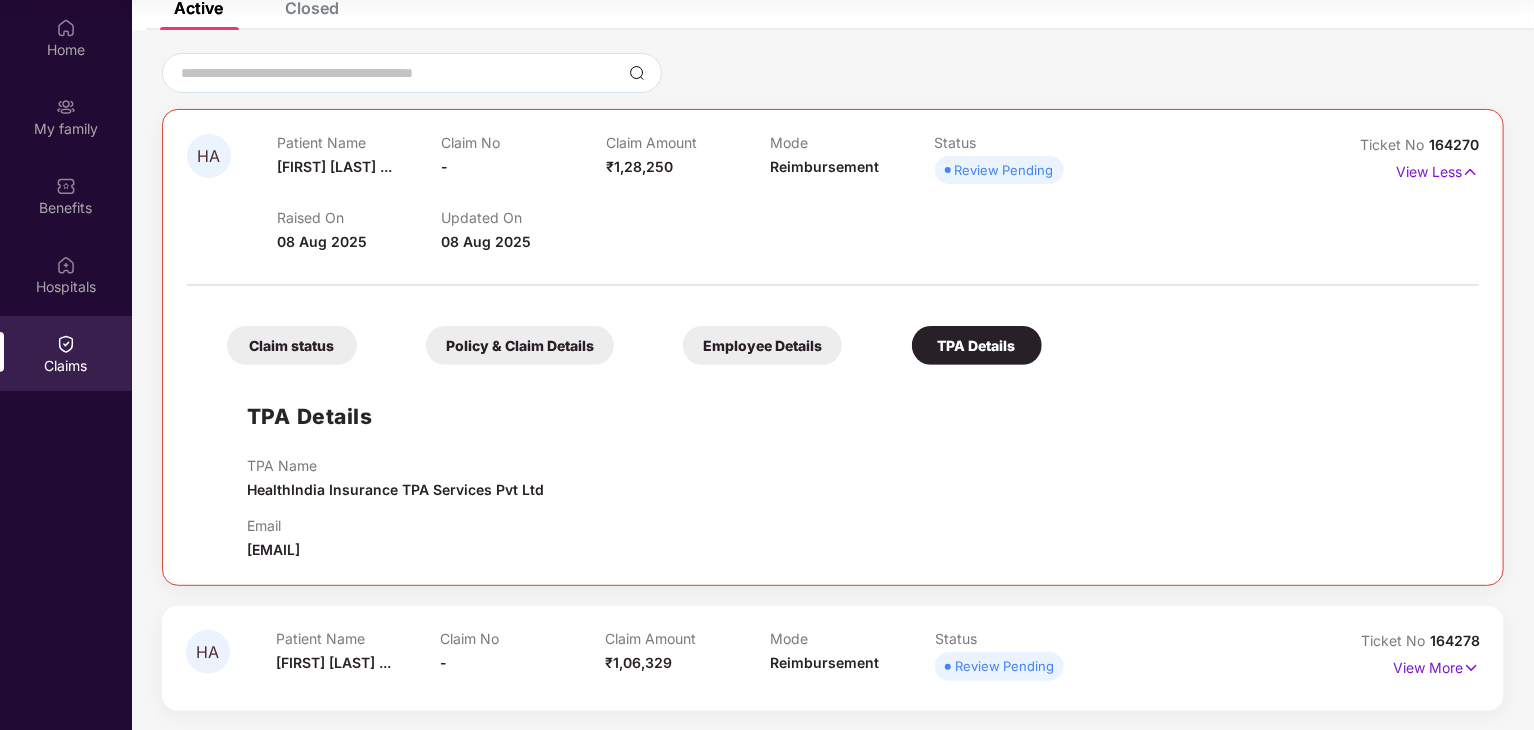 click on "Claim status" at bounding box center [292, 345] 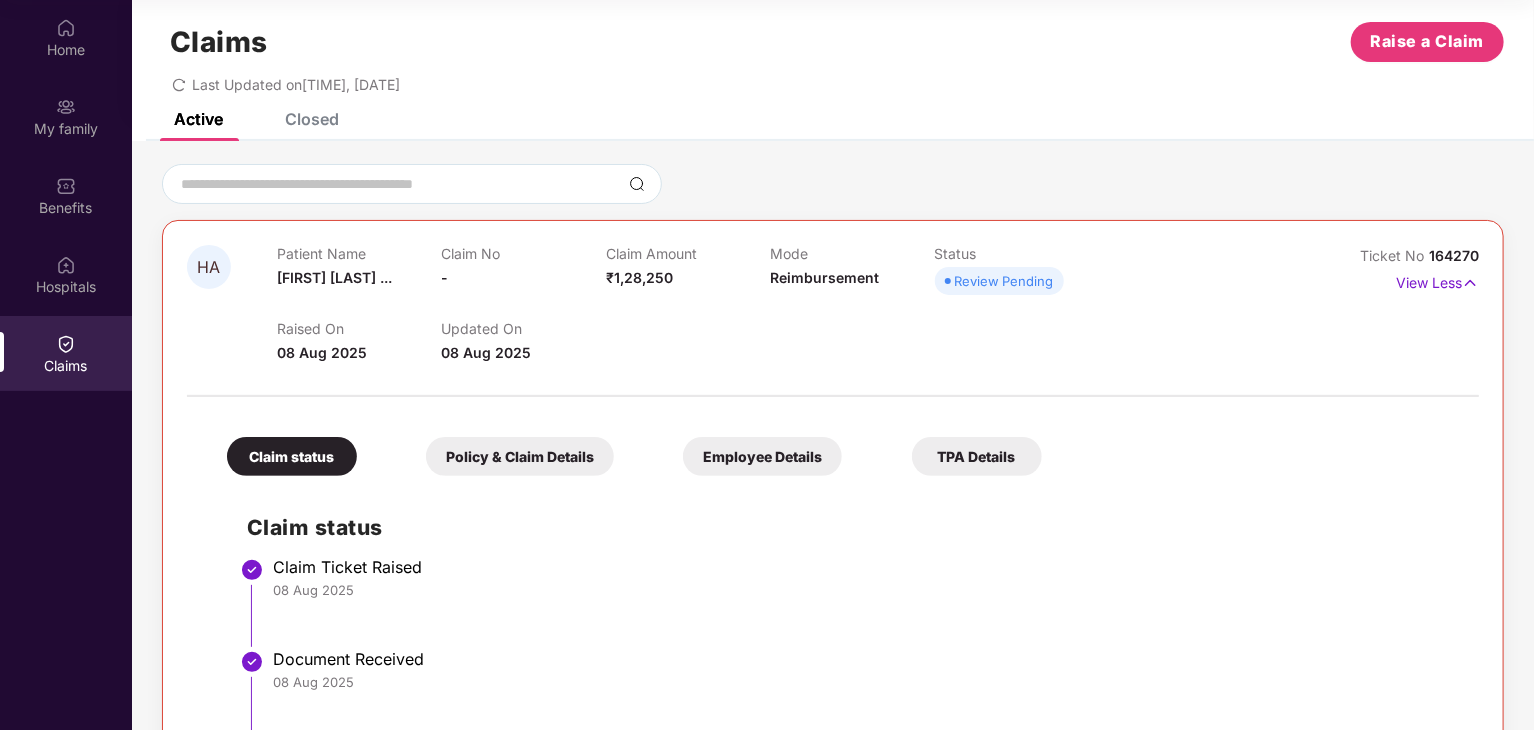 scroll, scrollTop: 0, scrollLeft: 0, axis: both 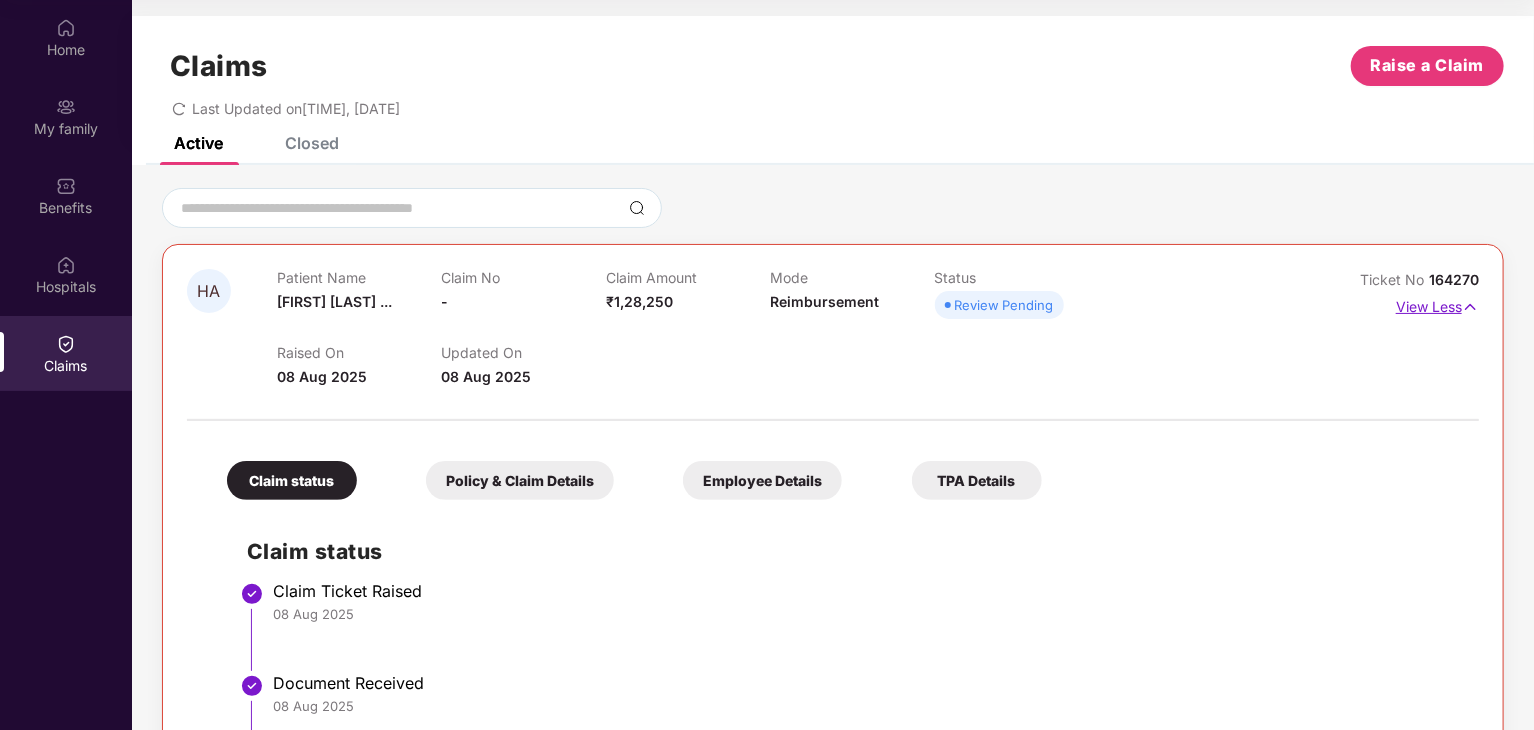 click on "View Less" at bounding box center [1437, 304] 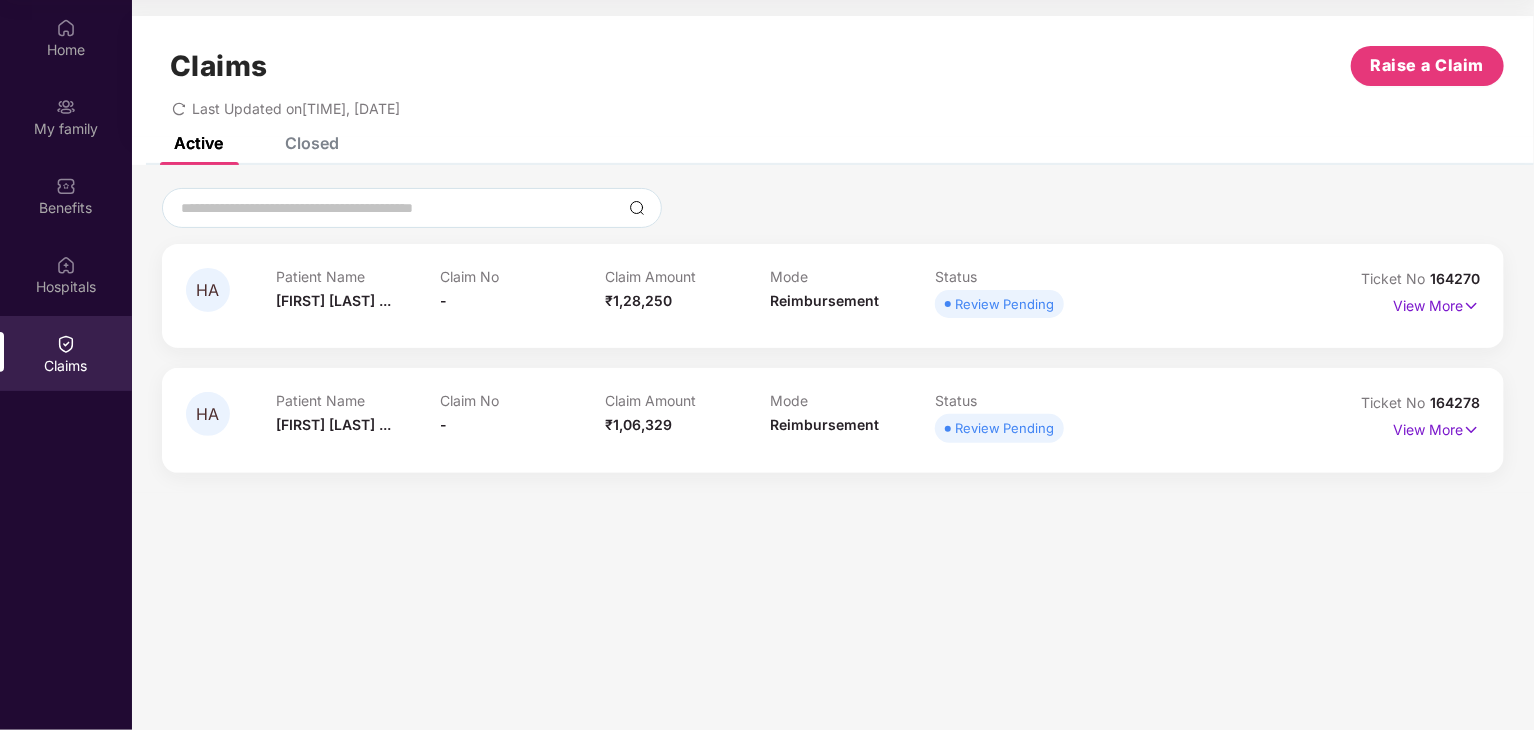 click on "Closed" at bounding box center (312, 143) 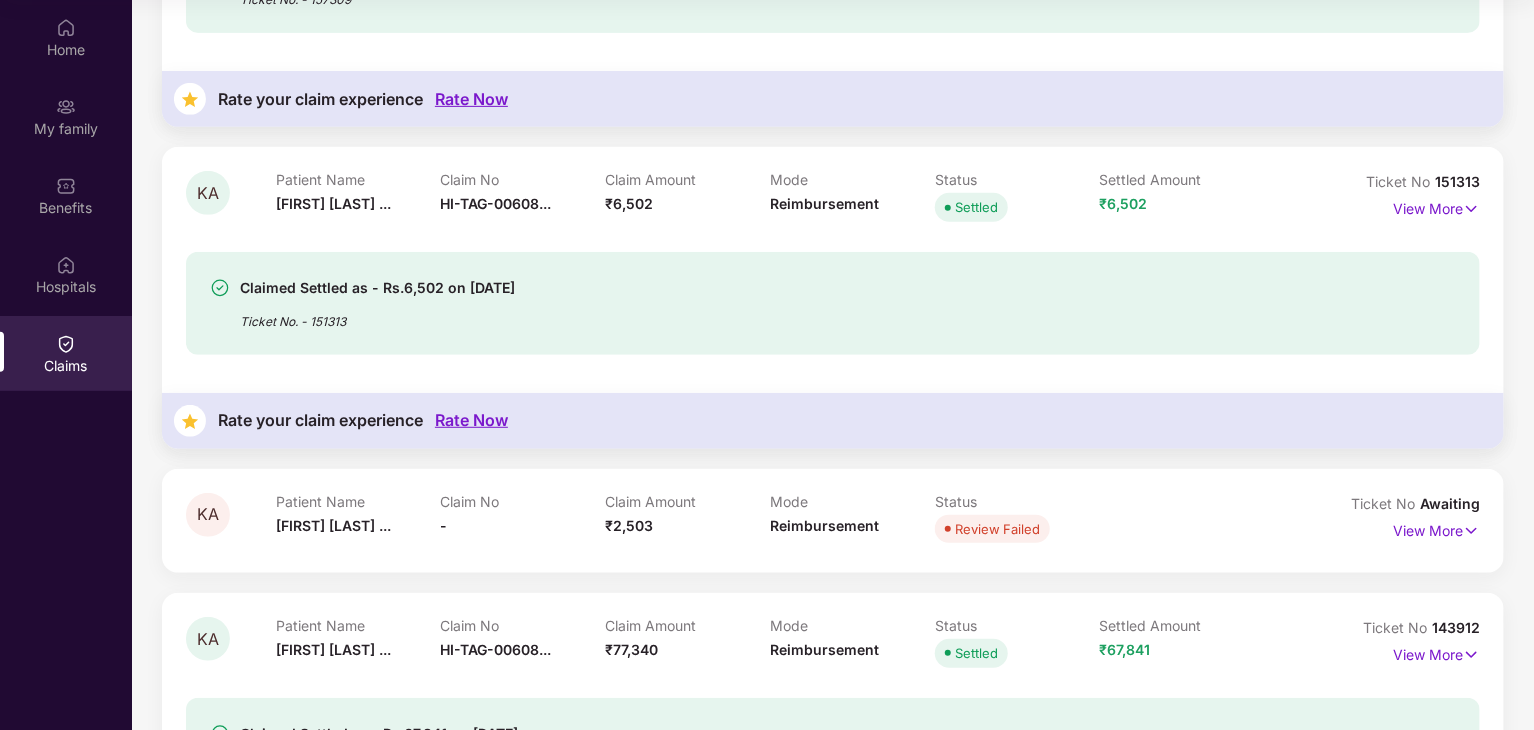scroll, scrollTop: 202, scrollLeft: 0, axis: vertical 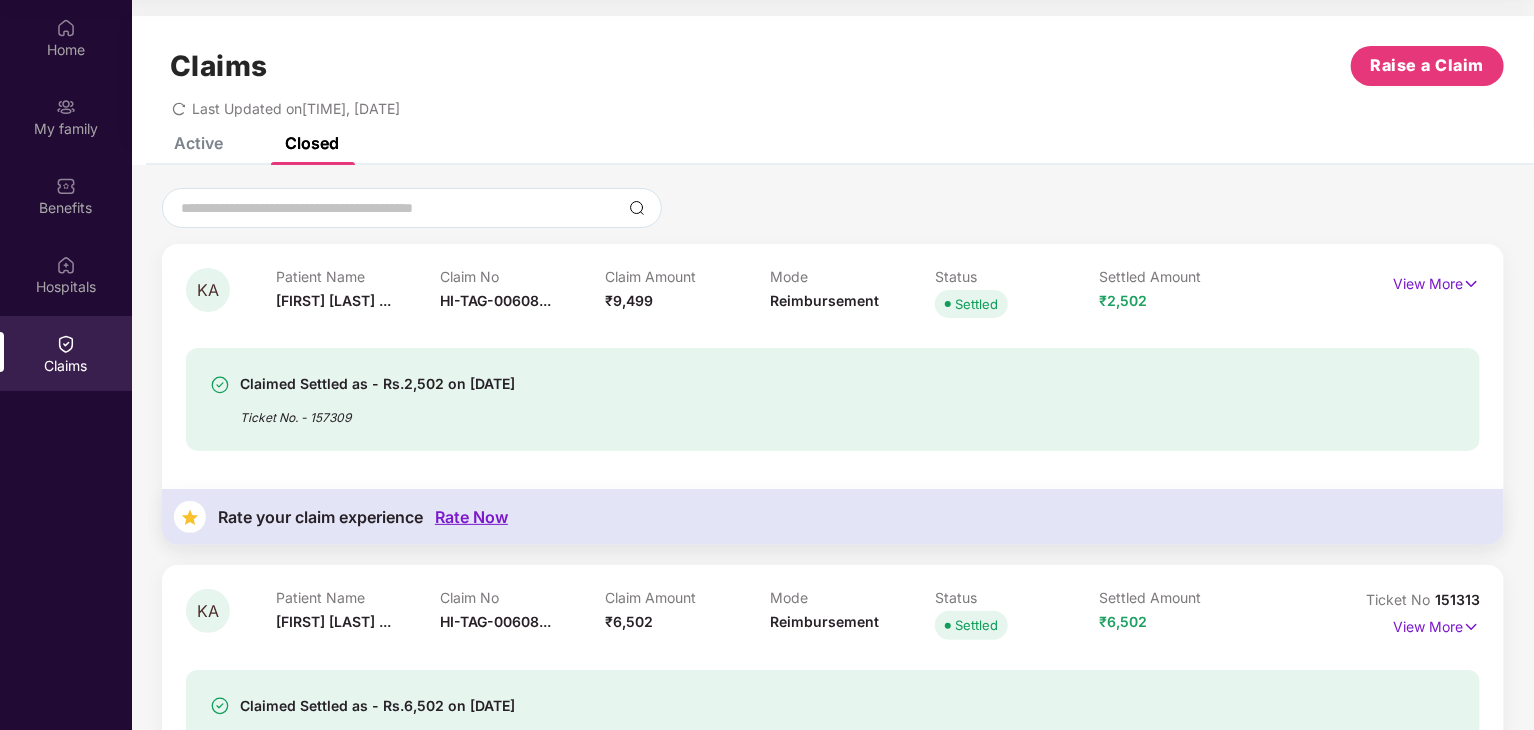 click on "Claims Raise a Claim Last Updated on  08:46 PM, 08 Aug 2025" at bounding box center [833, 76] 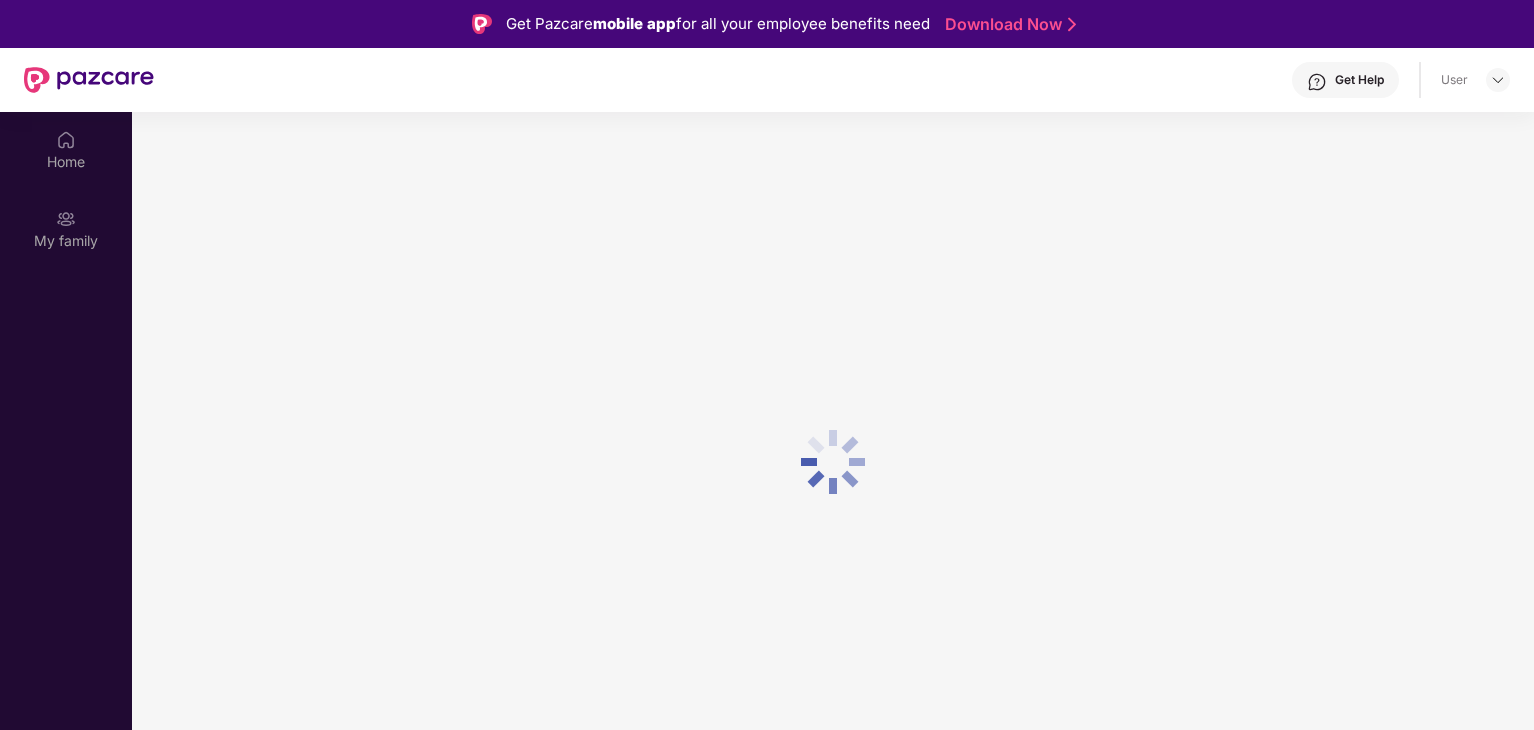 scroll, scrollTop: 112, scrollLeft: 0, axis: vertical 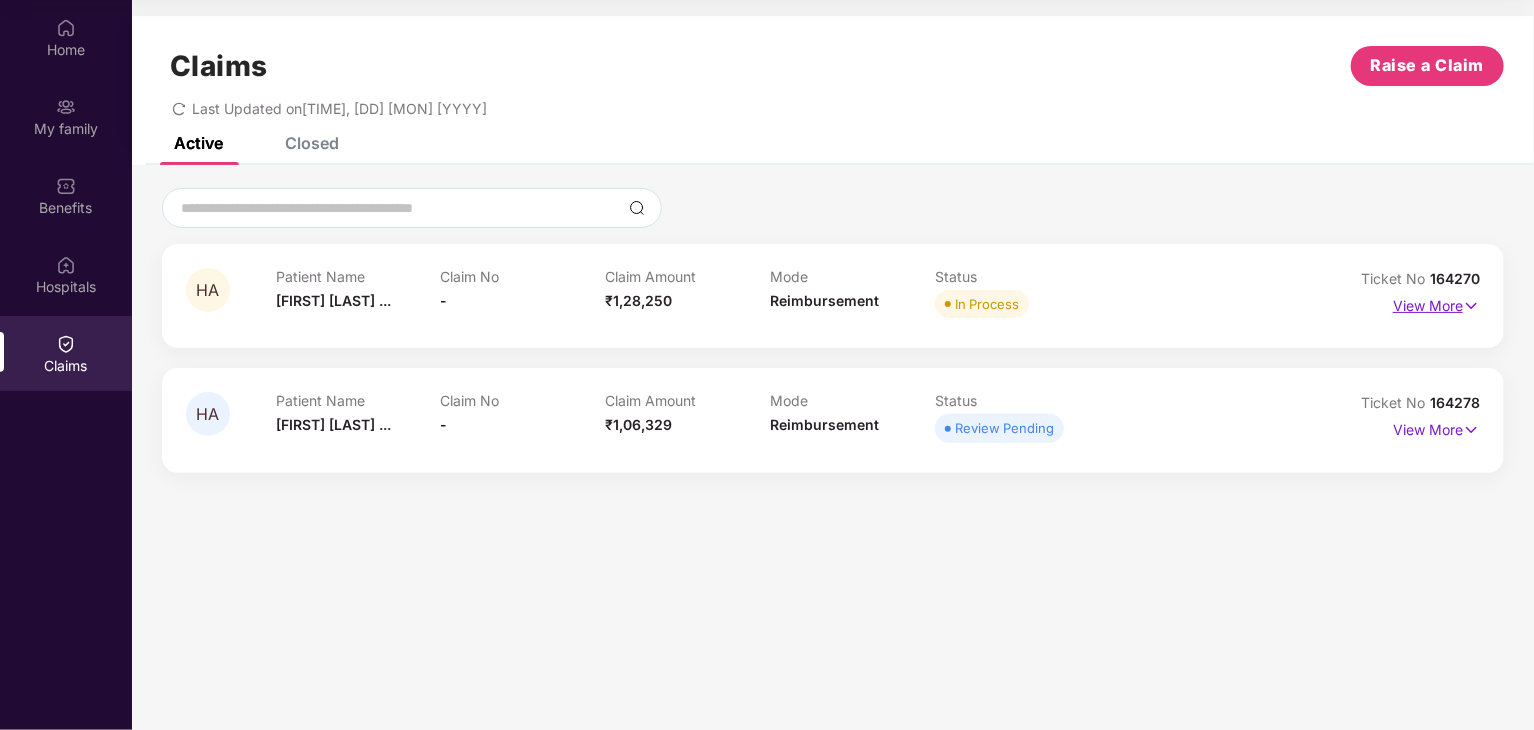 click on "View More" at bounding box center [1436, 303] 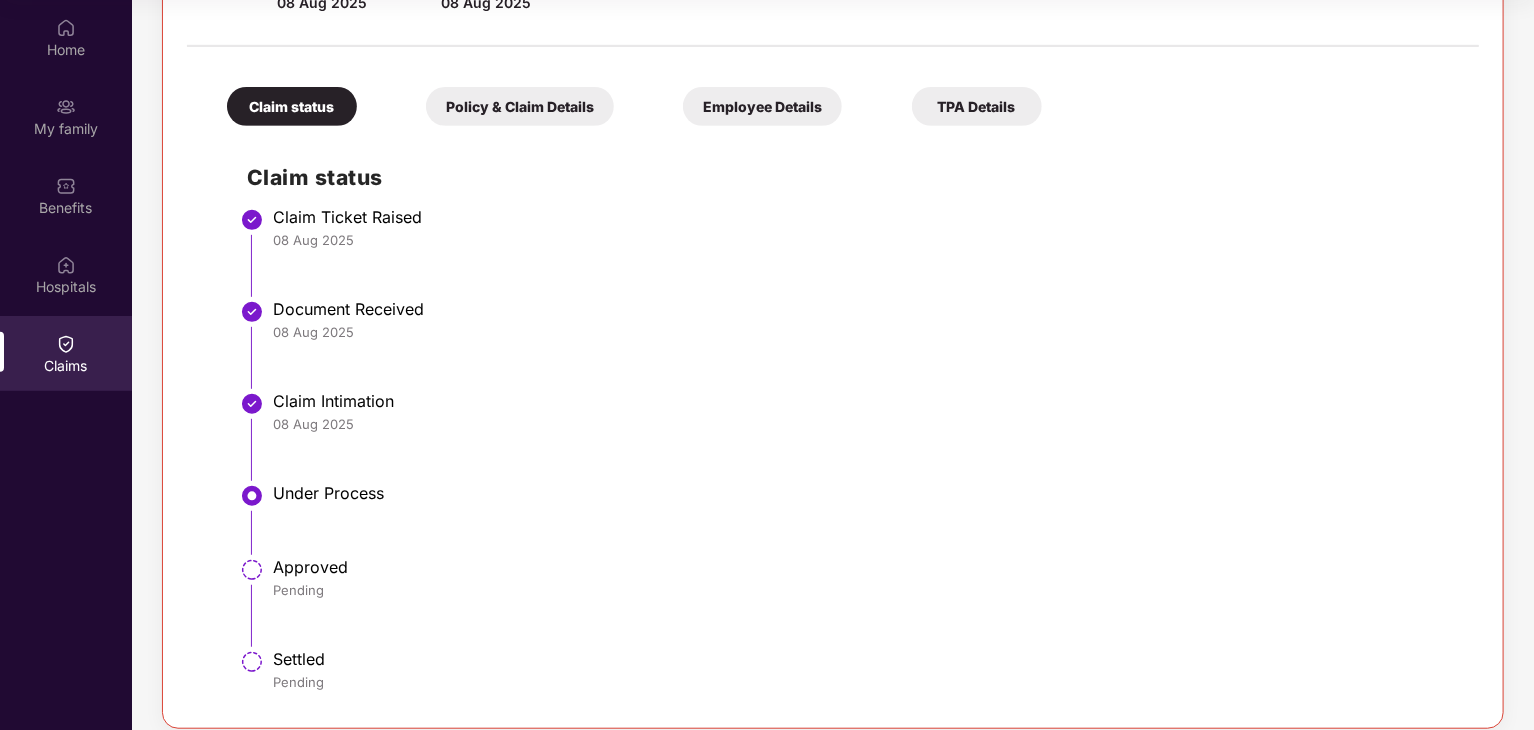 scroll, scrollTop: 517, scrollLeft: 0, axis: vertical 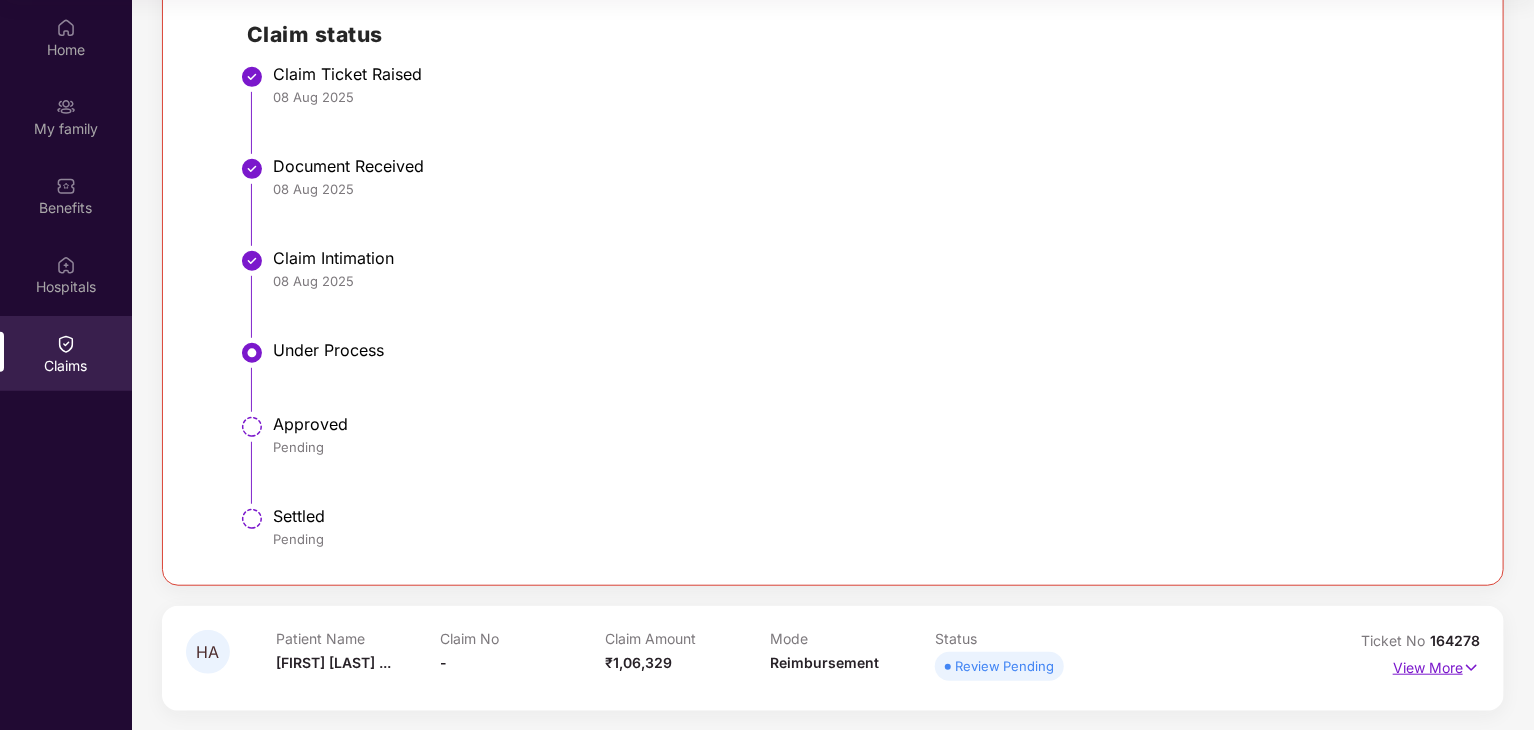click on "View More" at bounding box center (1436, 665) 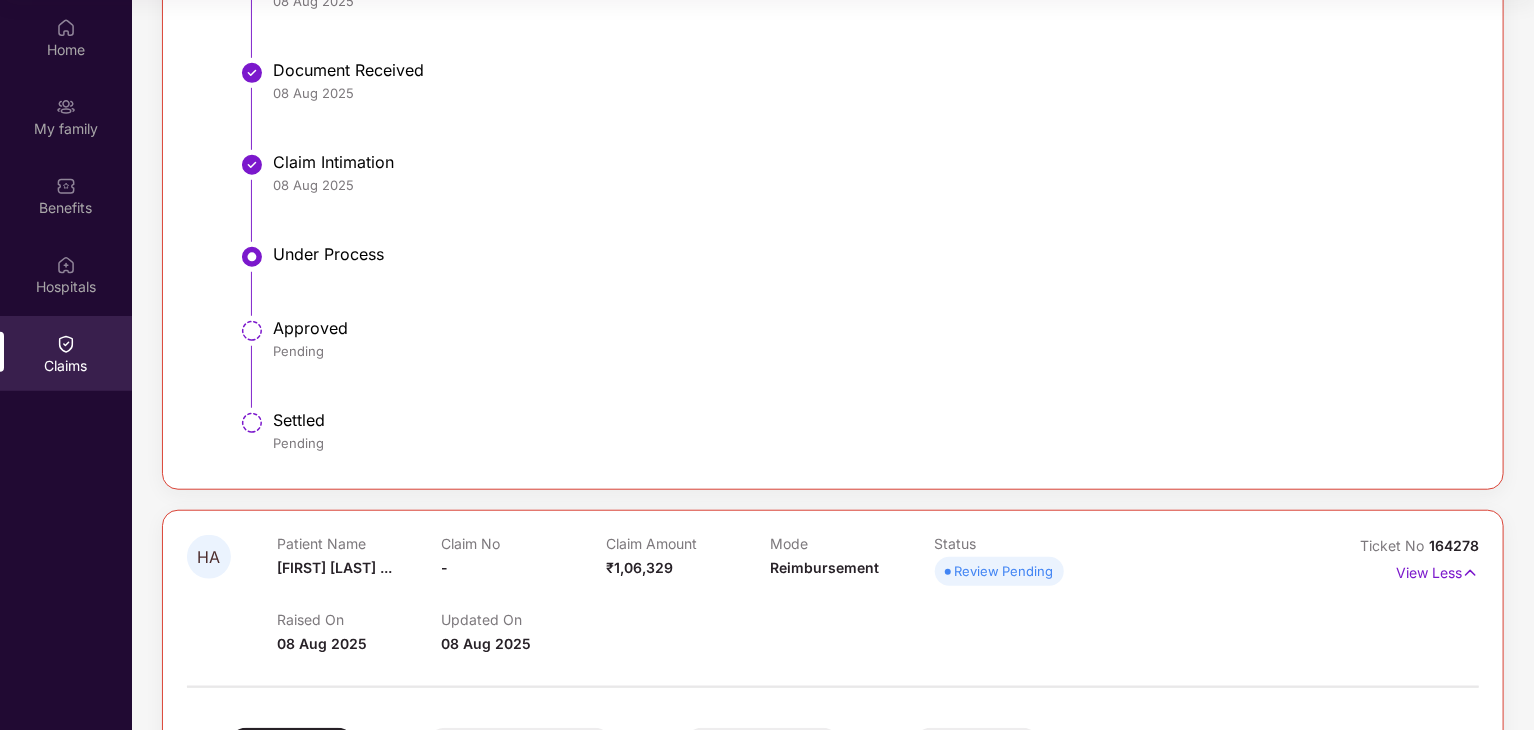 scroll, scrollTop: 1013, scrollLeft: 0, axis: vertical 